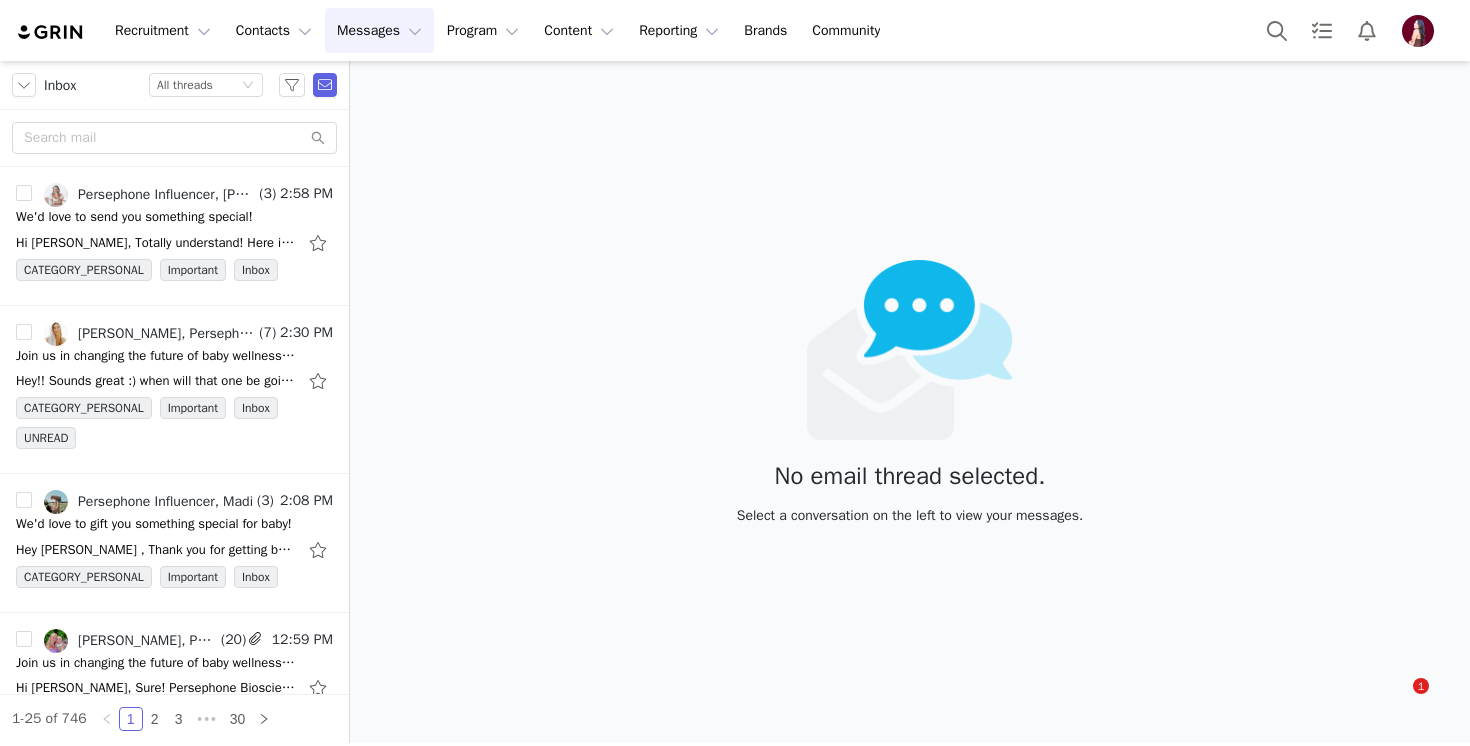 scroll, scrollTop: 0, scrollLeft: 0, axis: both 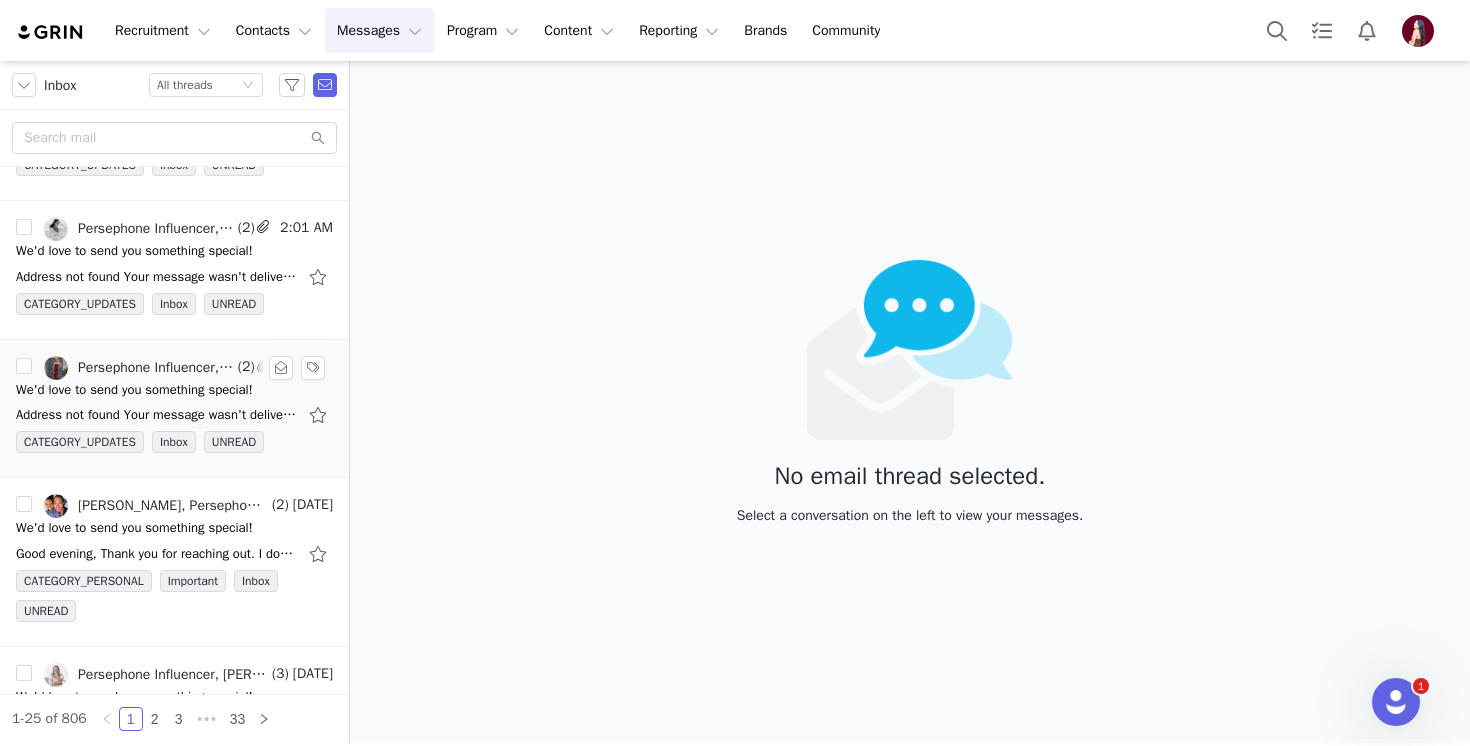 click on "Persephone Influencer, Kylie Steyer, Mail Delivery Subsystem" at bounding box center [156, 368] 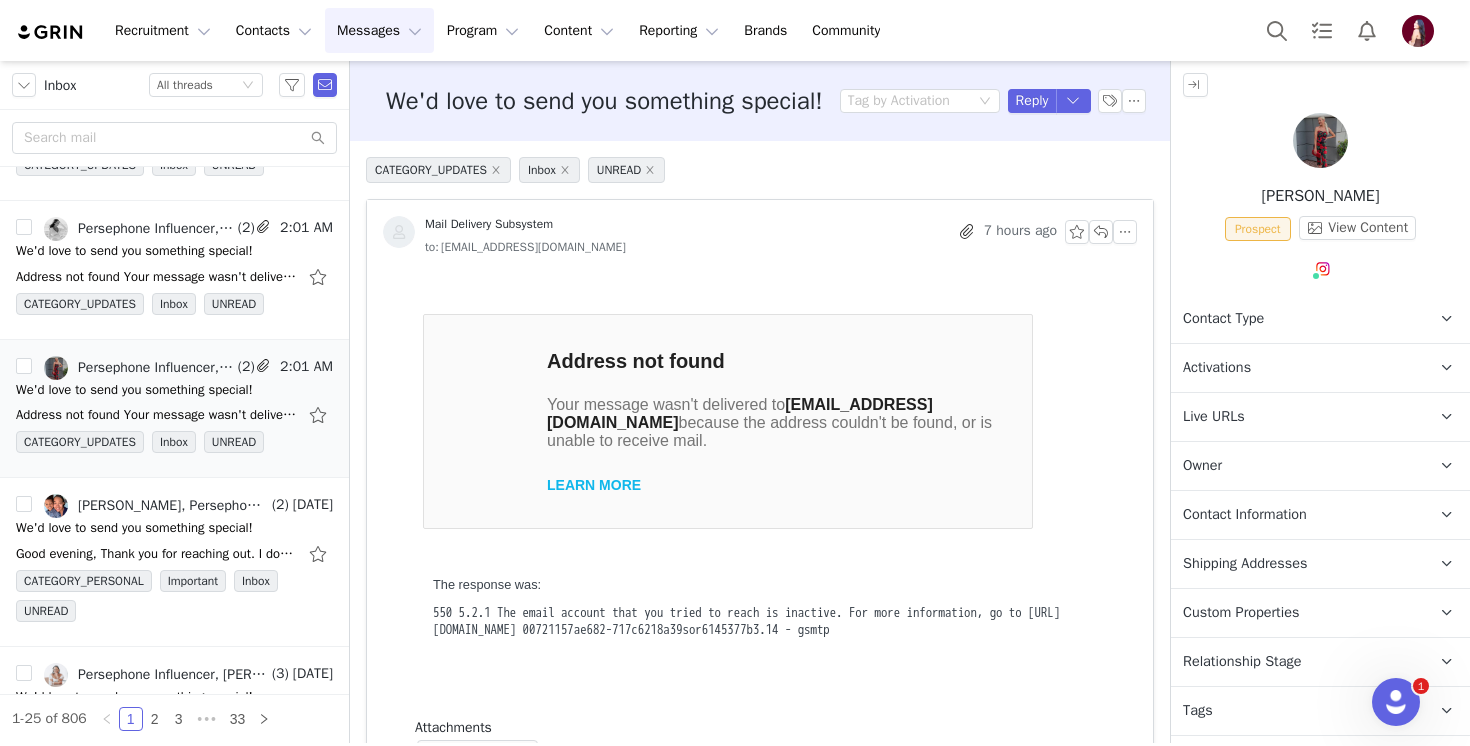 scroll, scrollTop: 0, scrollLeft: 0, axis: both 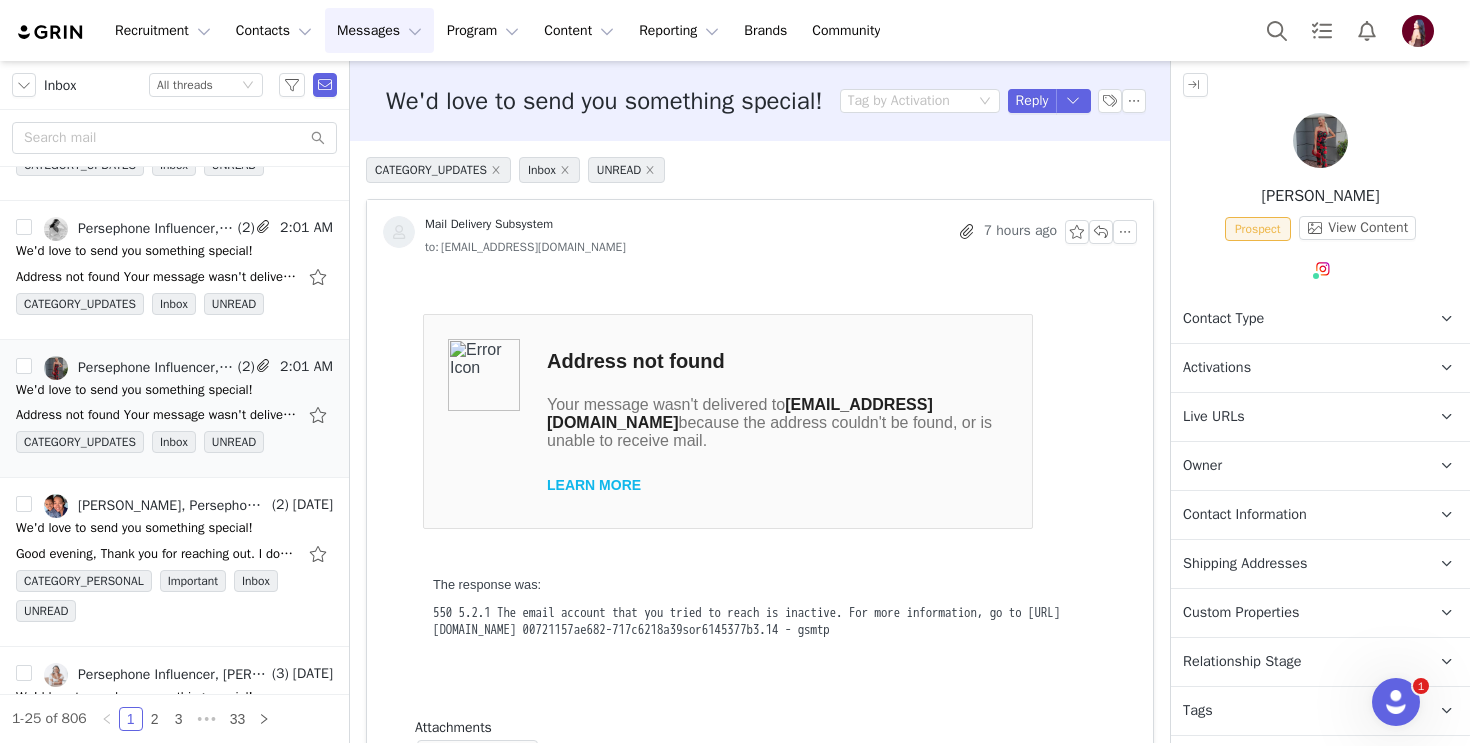 click on "Contact Type" at bounding box center (1223, 319) 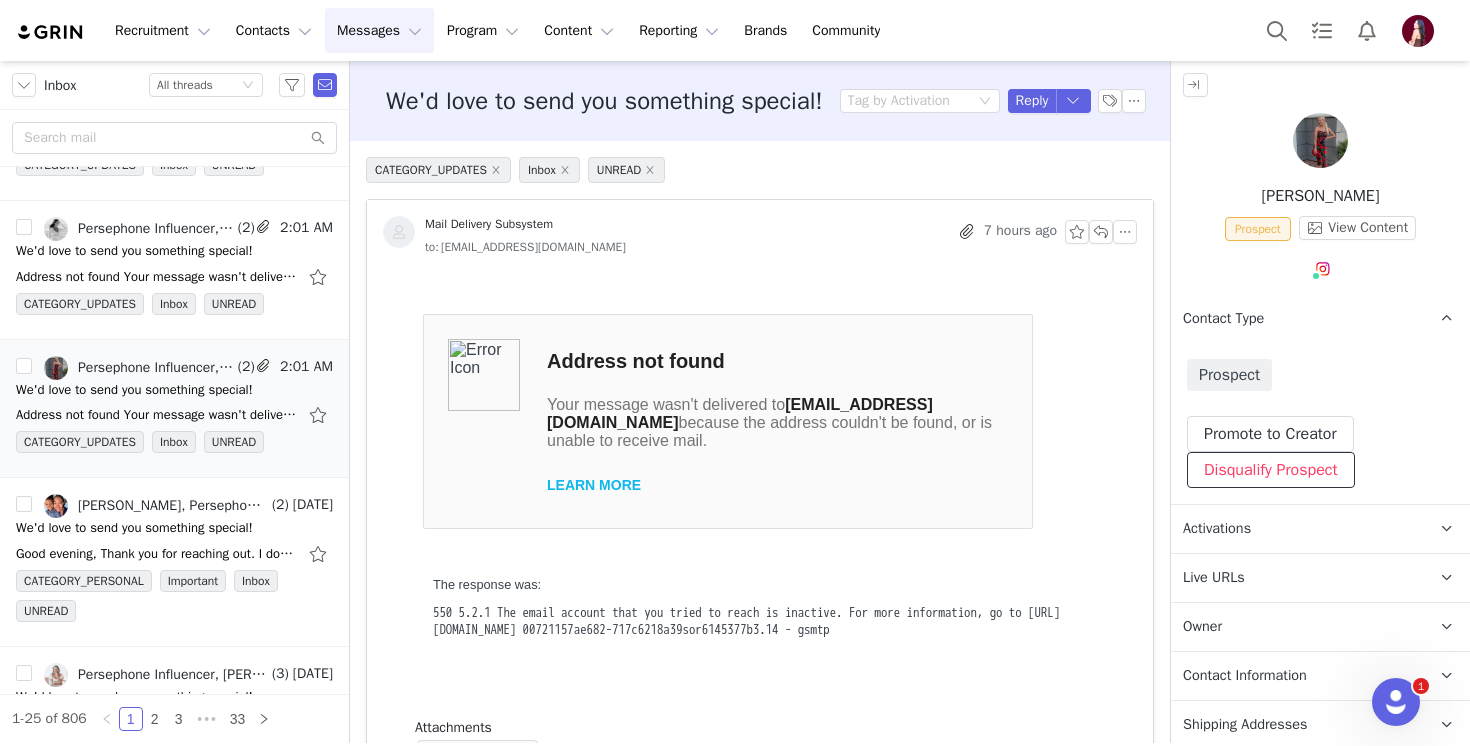 click on "Disqualify Prospect" at bounding box center [1271, 470] 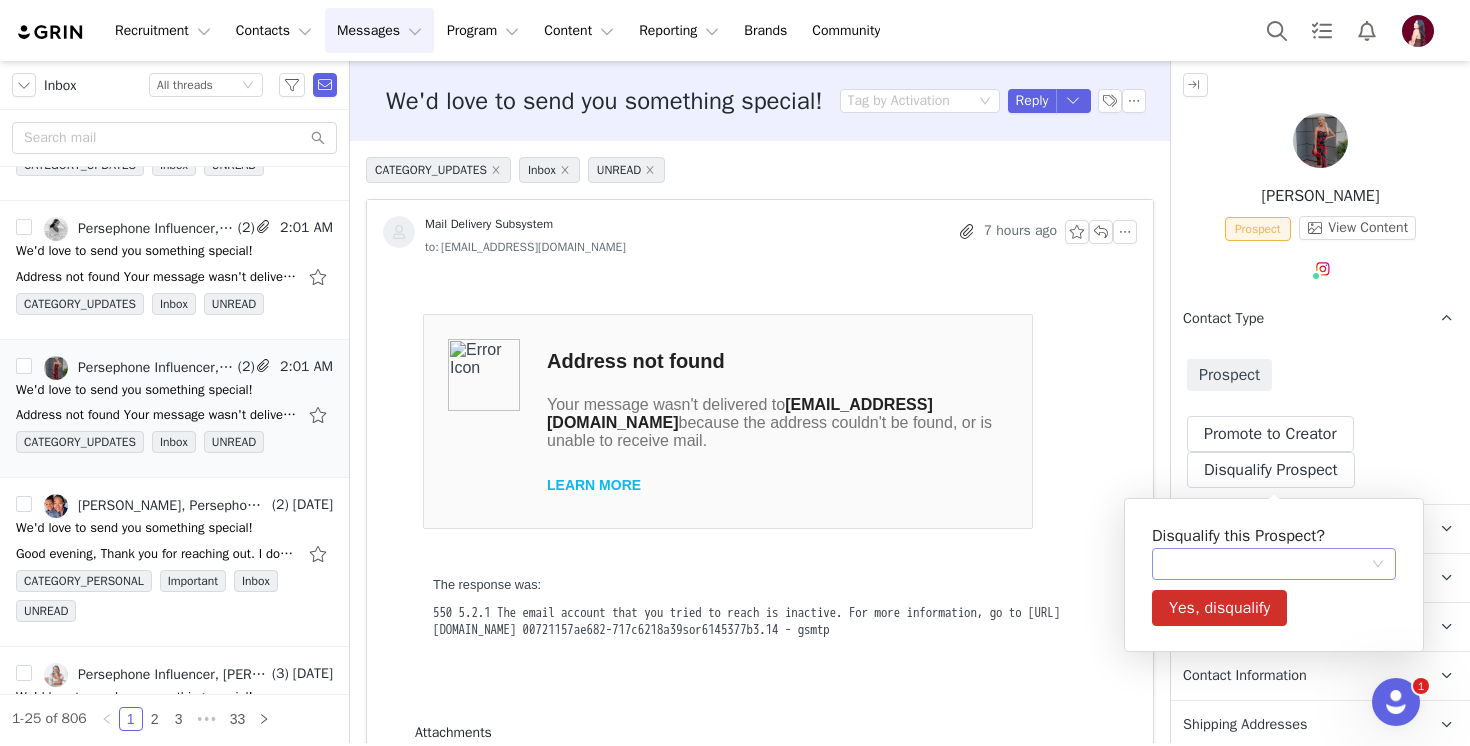 click at bounding box center [1267, 564] 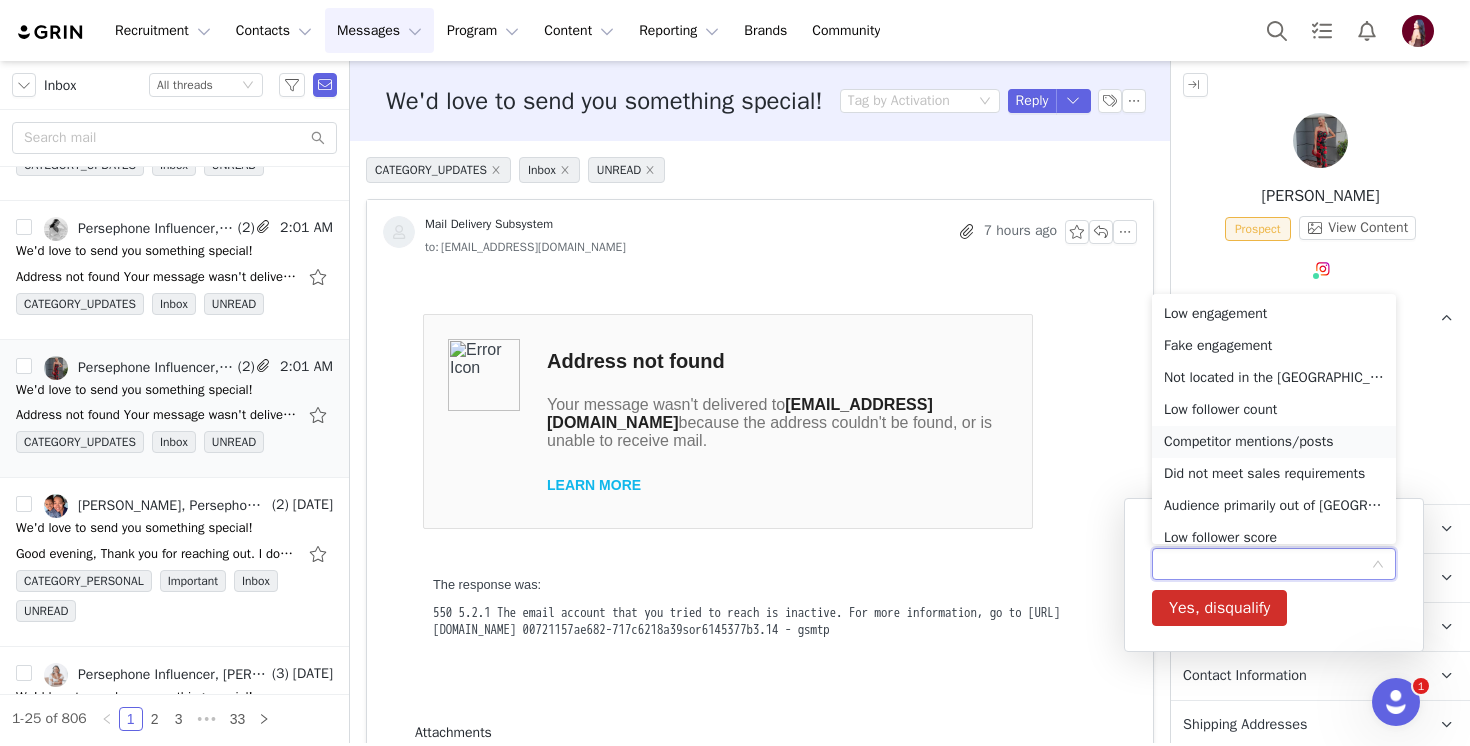 scroll, scrollTop: 238, scrollLeft: 0, axis: vertical 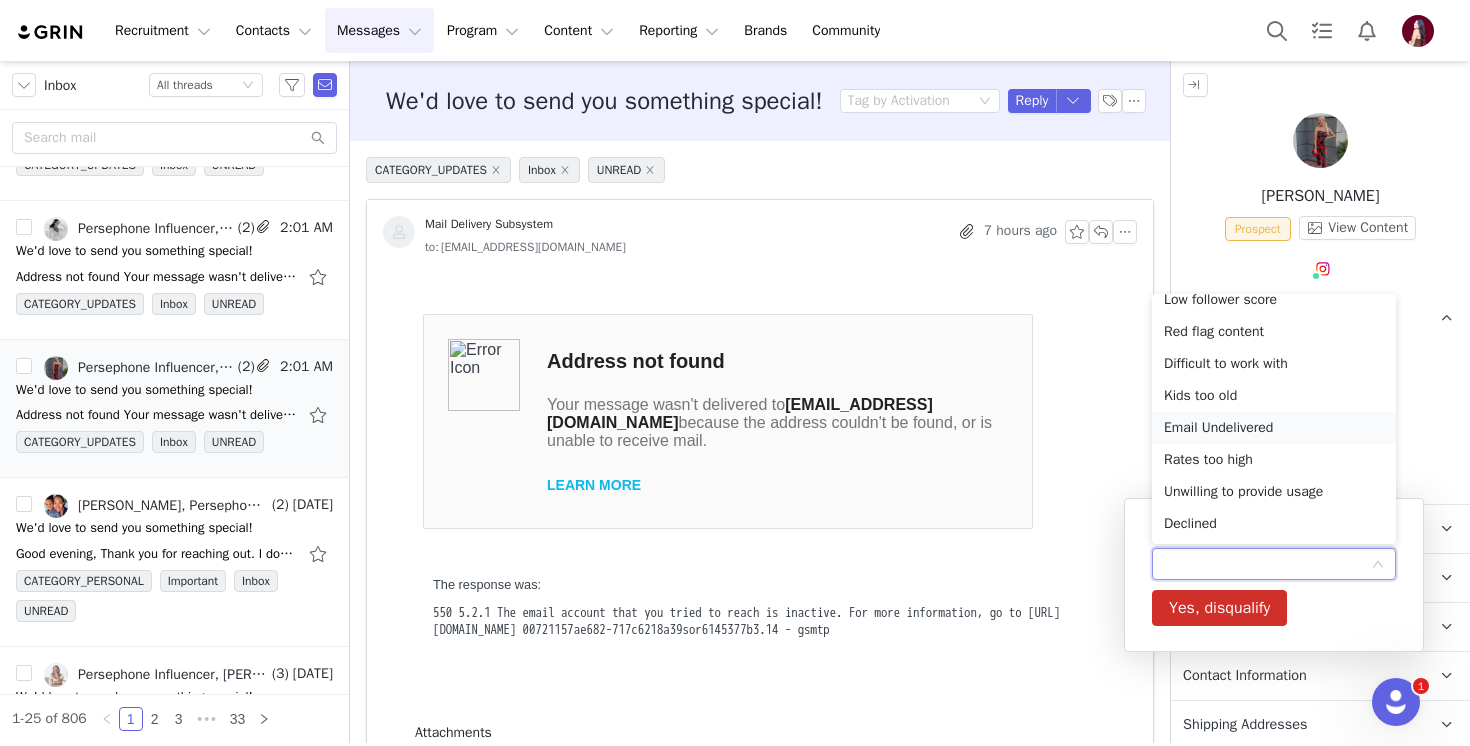 click on "Email Undelivered" at bounding box center (1274, 428) 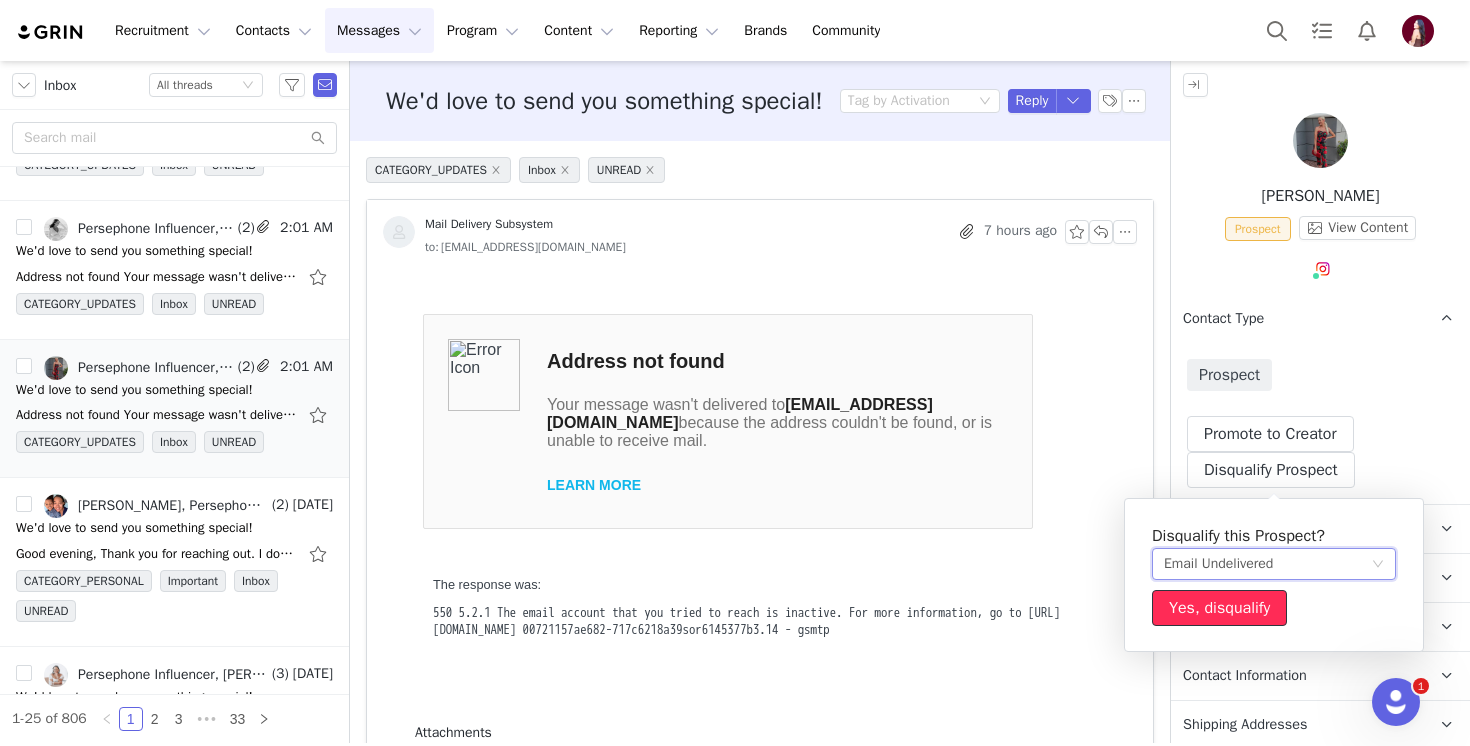 click on "Yes, disqualify" at bounding box center (1219, 608) 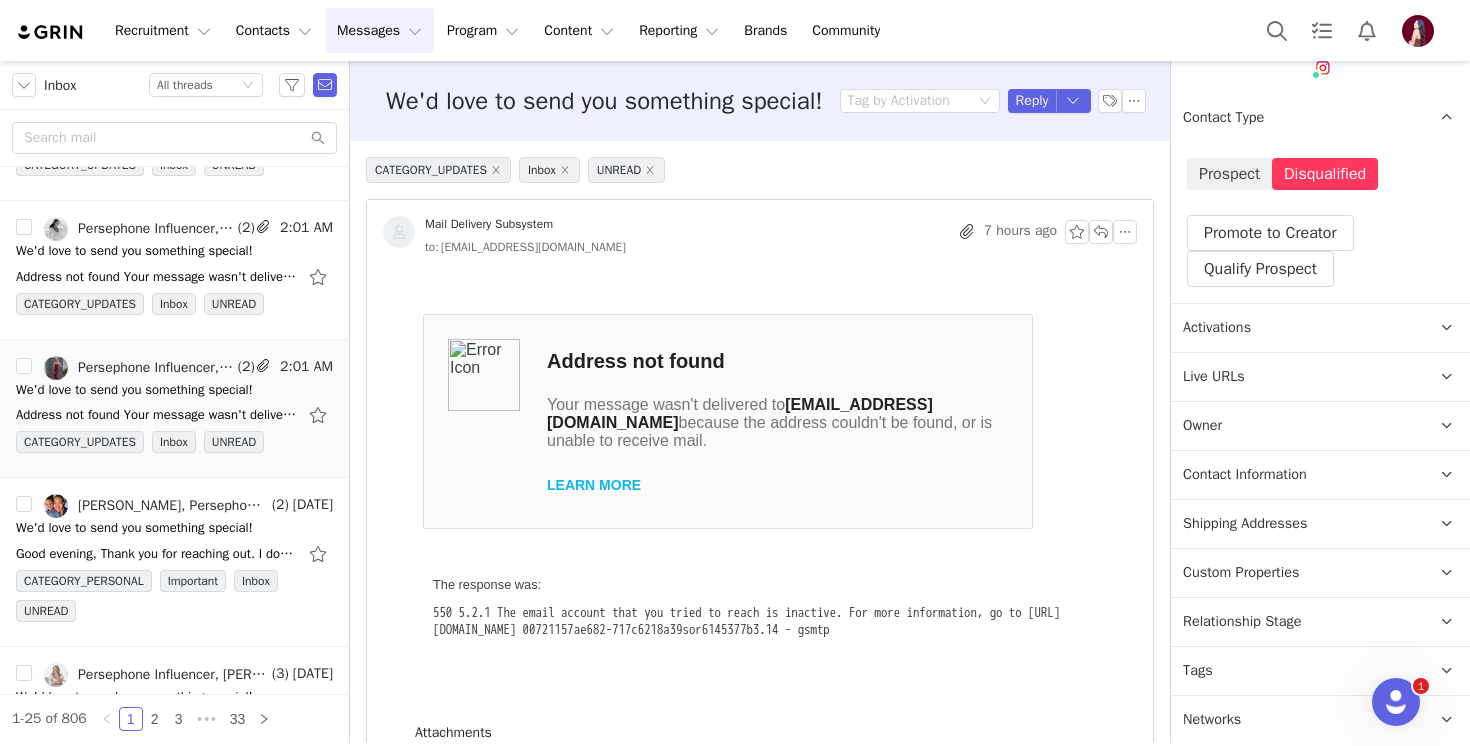 click on "Relationship Stage" at bounding box center (1242, 622) 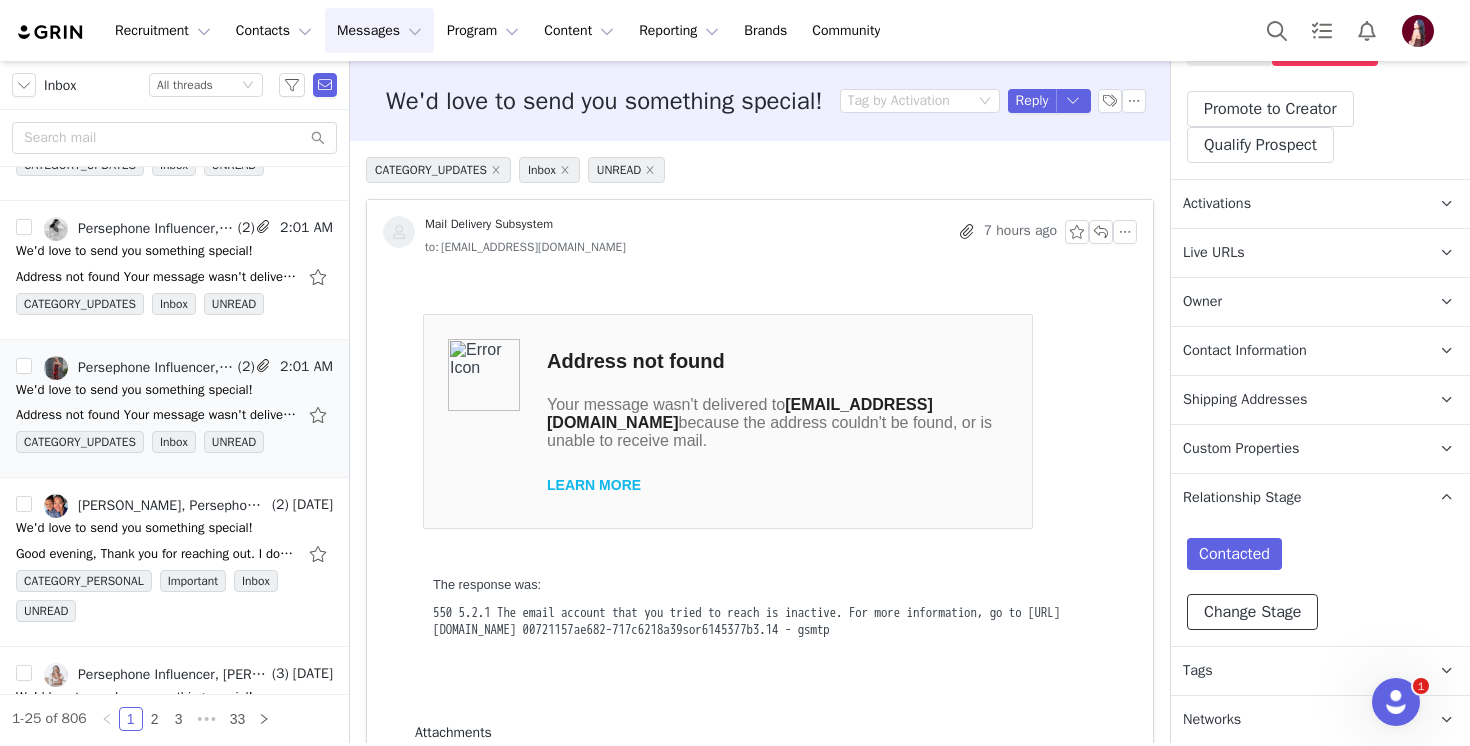 click on "Change Stage" at bounding box center (1252, 612) 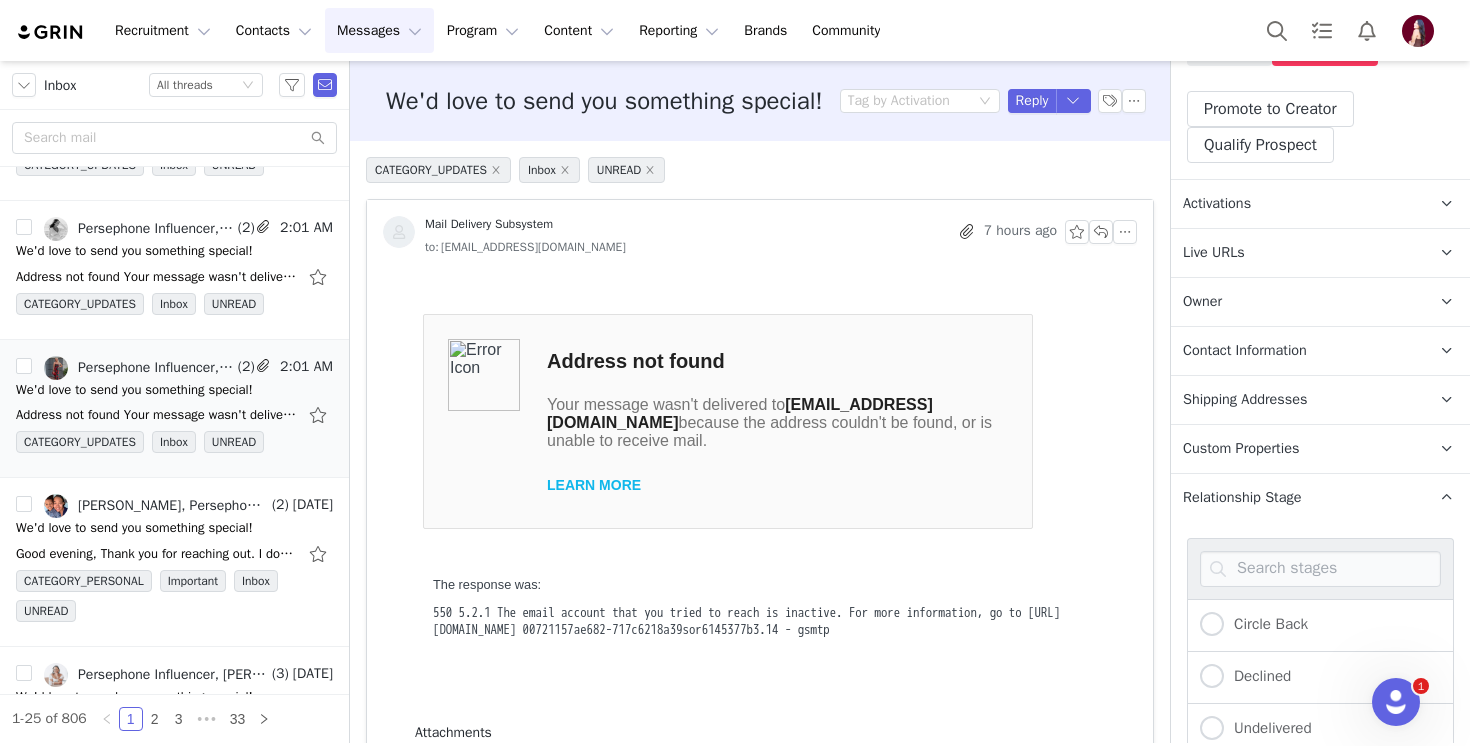 scroll, scrollTop: 665, scrollLeft: 0, axis: vertical 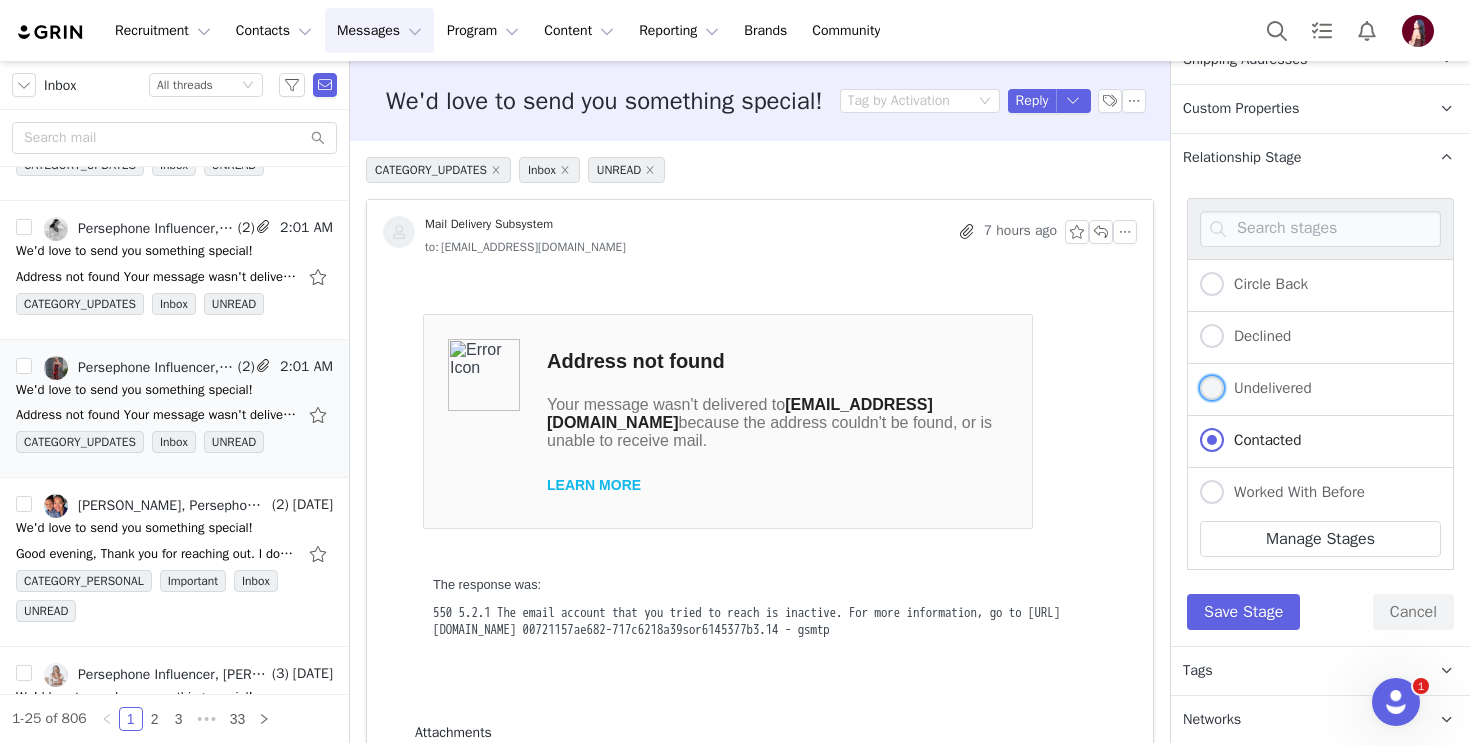 click on "Undelivered" at bounding box center (1256, 389) 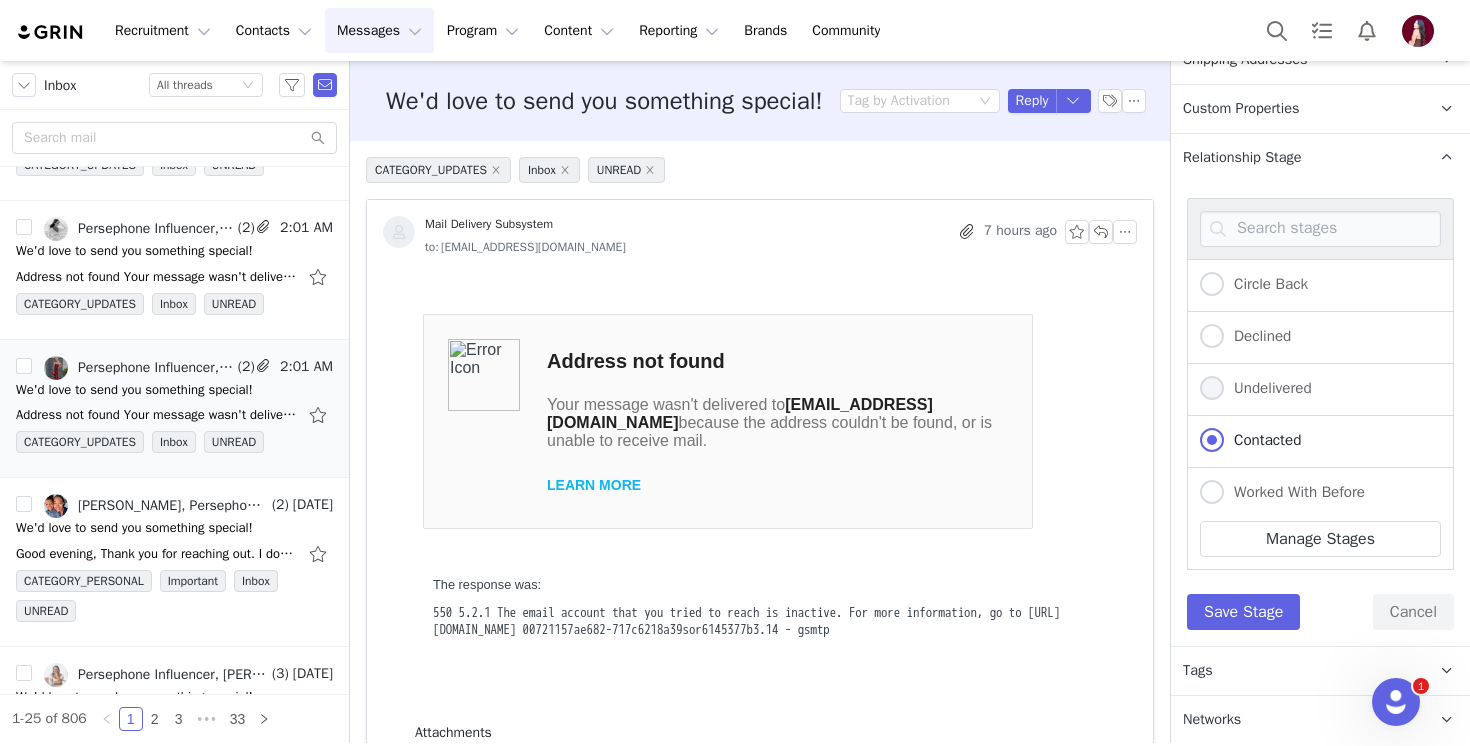 click on "Undelivered" at bounding box center (1212, 389) 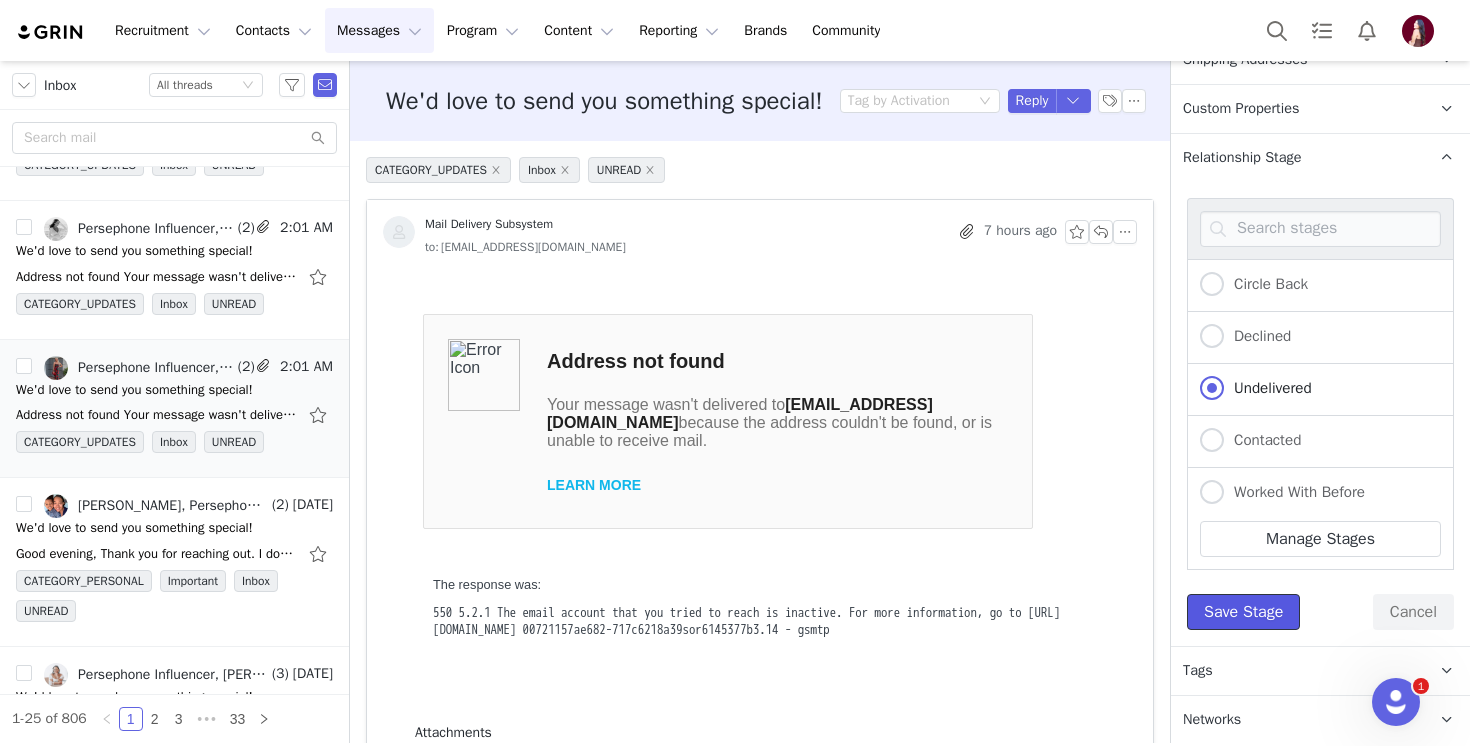click on "Save Stage" at bounding box center (1243, 612) 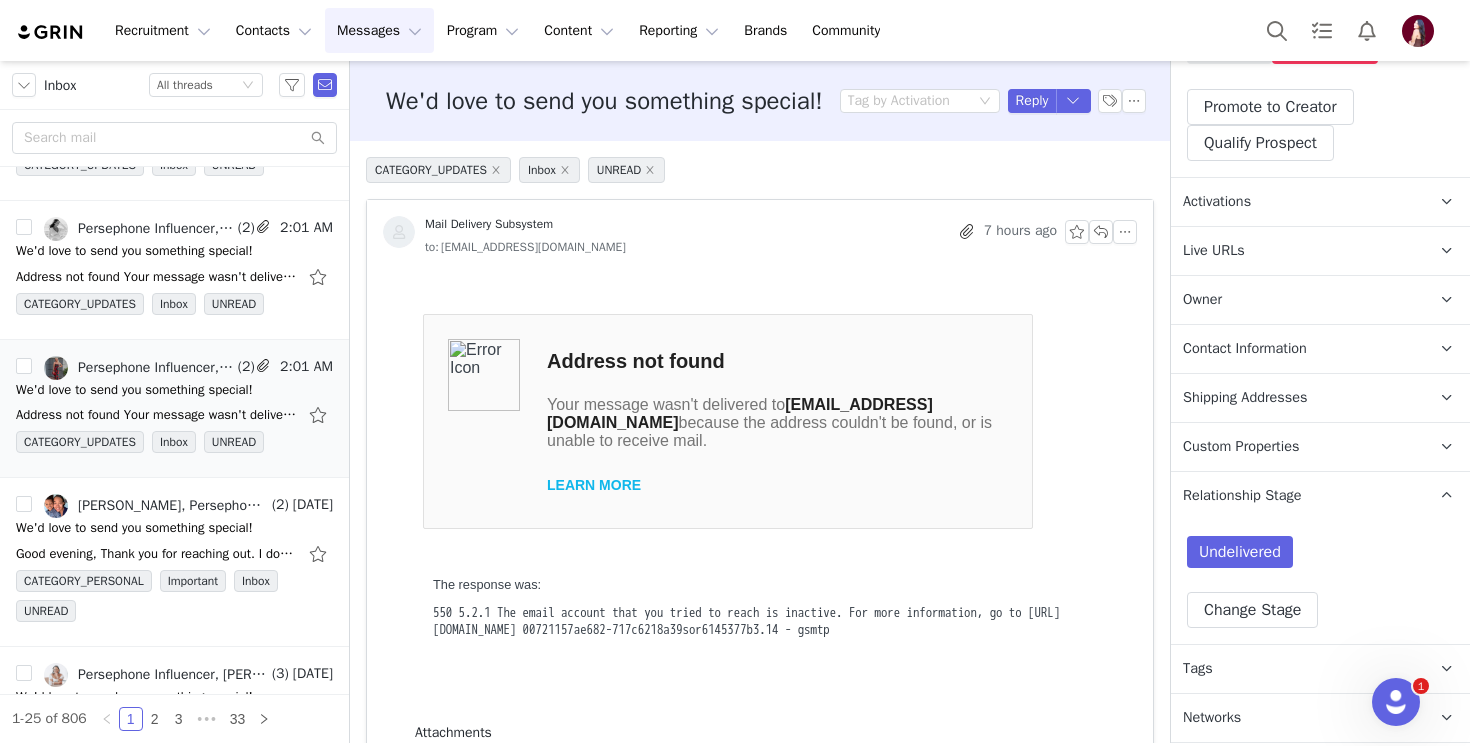 scroll, scrollTop: 325, scrollLeft: 0, axis: vertical 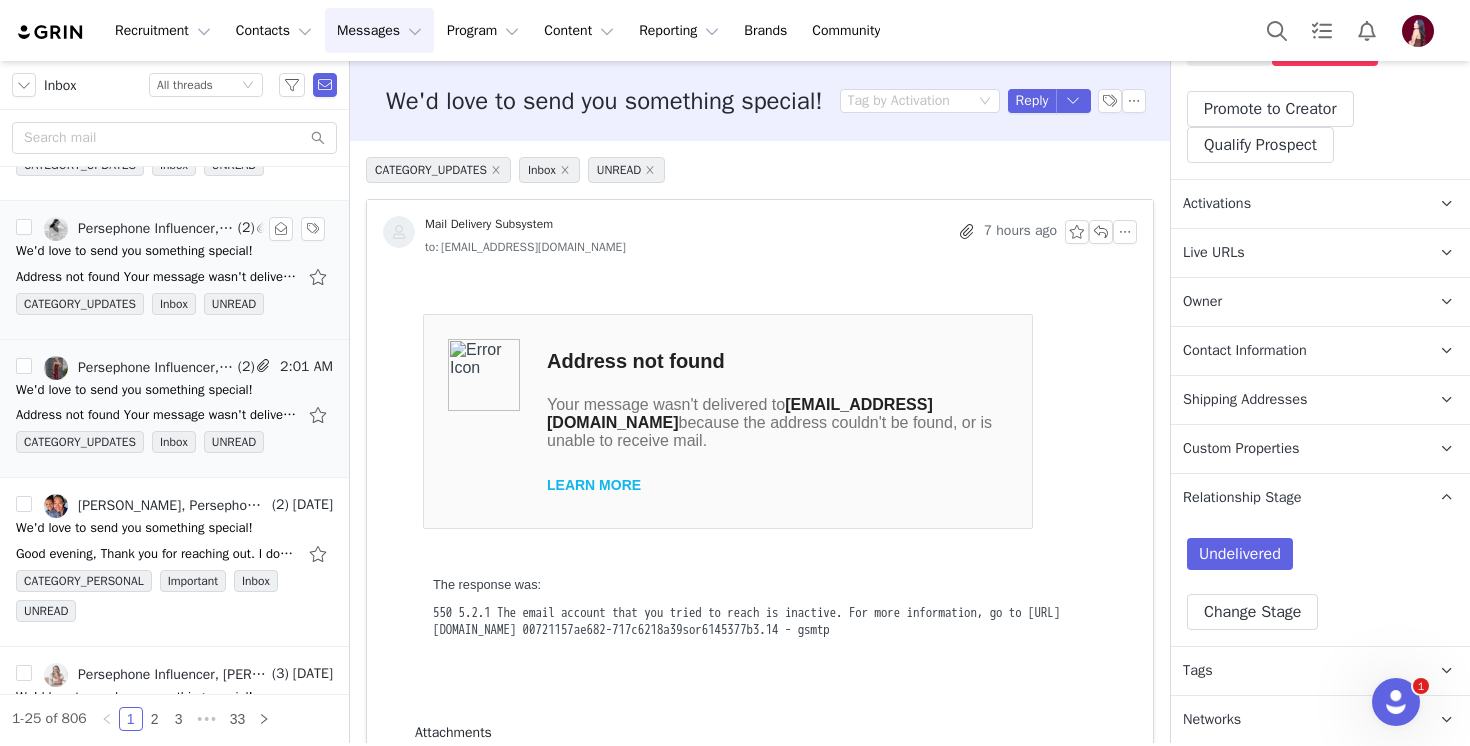 click on "Persephone Influencer, Lauren Dunin, Mail Delivery Subsystem  (2)      2:01 AM   We'd love to send you something special!       Address not found Your message wasn't delivered to laurenlauren@laurenduninnutrition.com because the address couldn't be found, or is unable to receive mail. LEARN MORE The response was: 550       CATEGORY_UPDATES   Inbox   UNREAD" at bounding box center [174, 270] 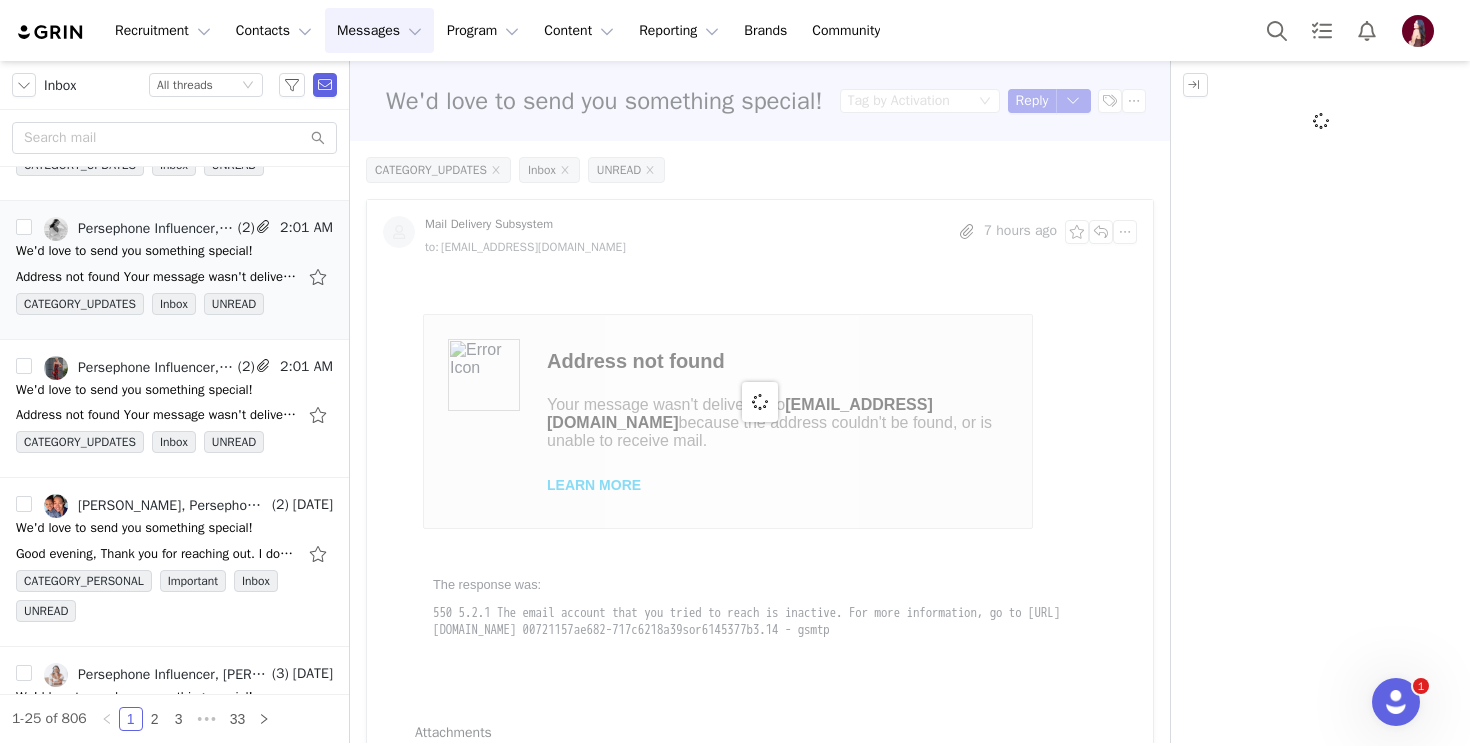 scroll, scrollTop: 0, scrollLeft: 0, axis: both 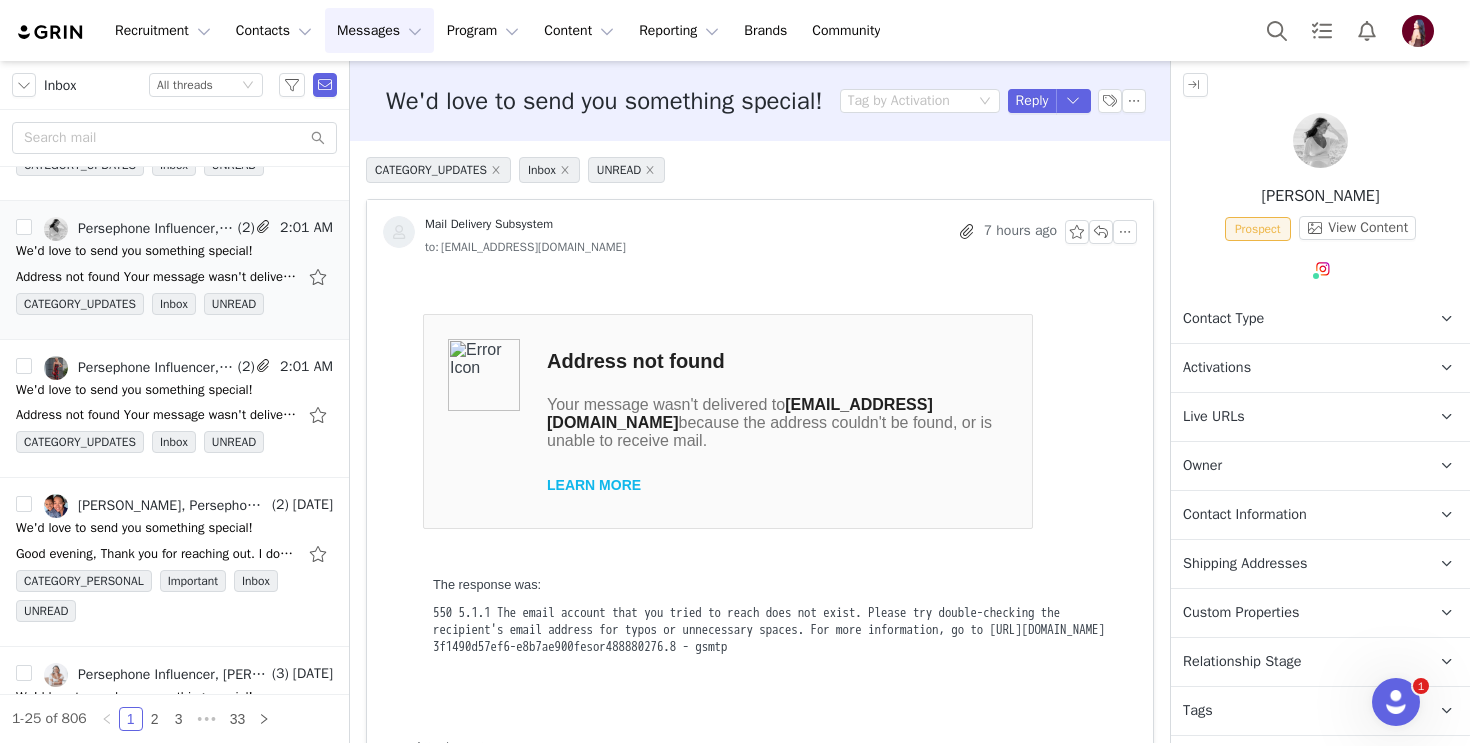 click on "Contact Type" at bounding box center (1223, 319) 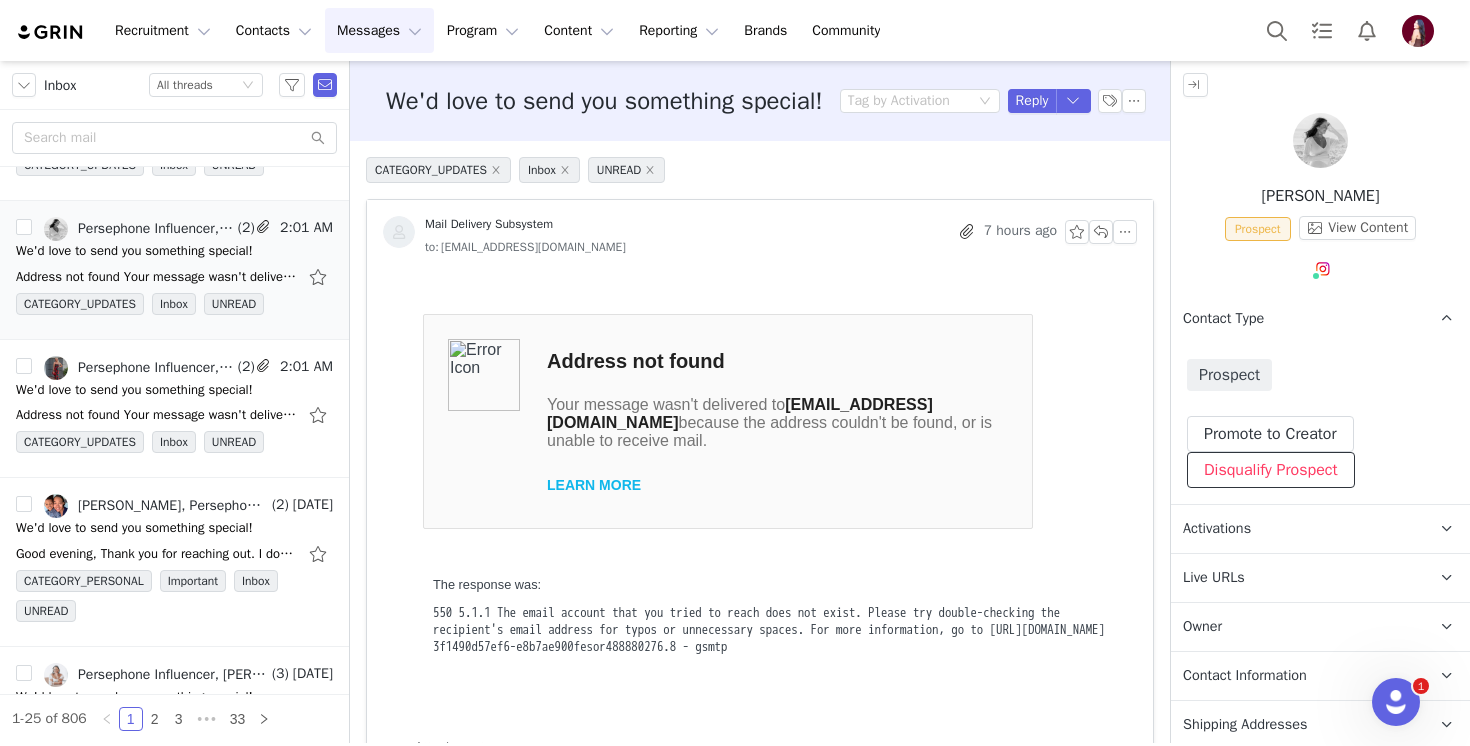 click on "Disqualify Prospect" at bounding box center (1271, 470) 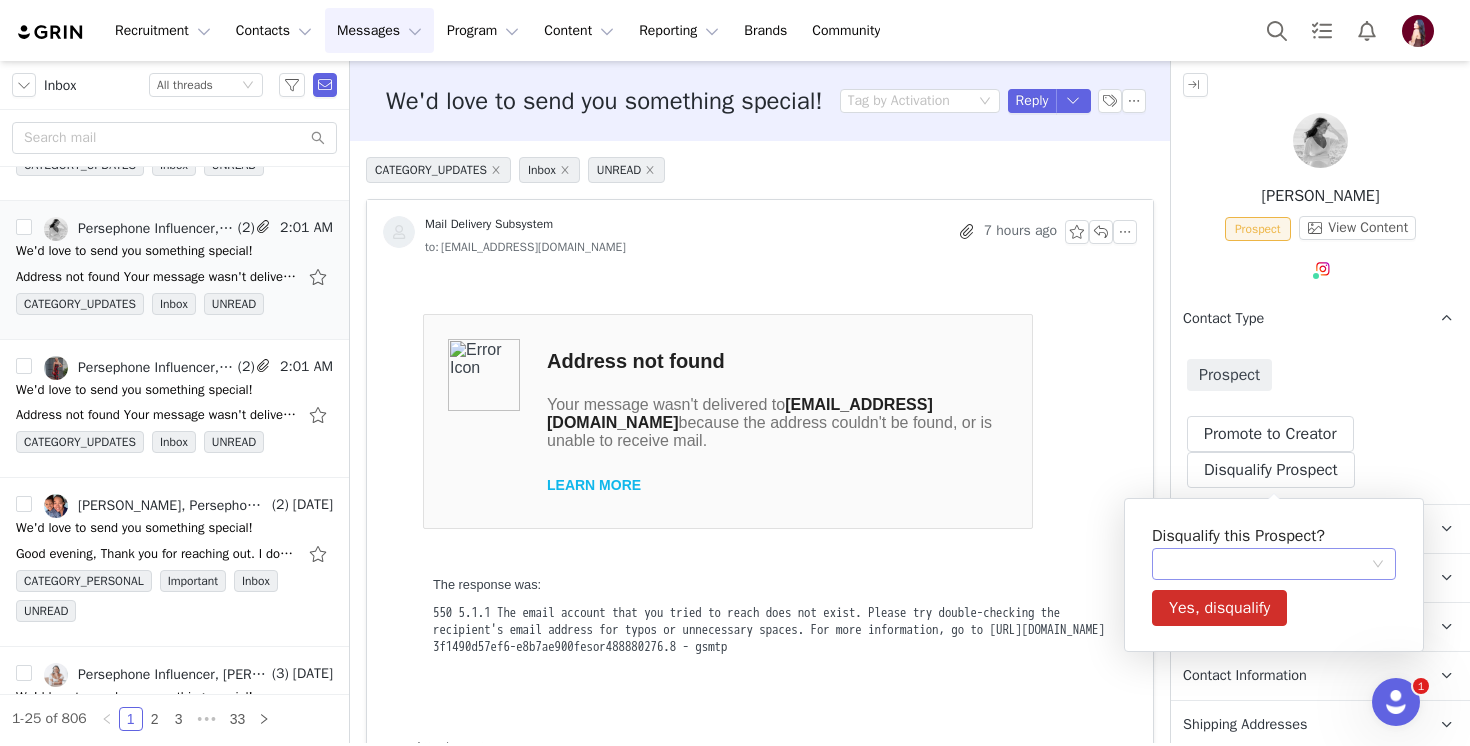 click at bounding box center (1267, 564) 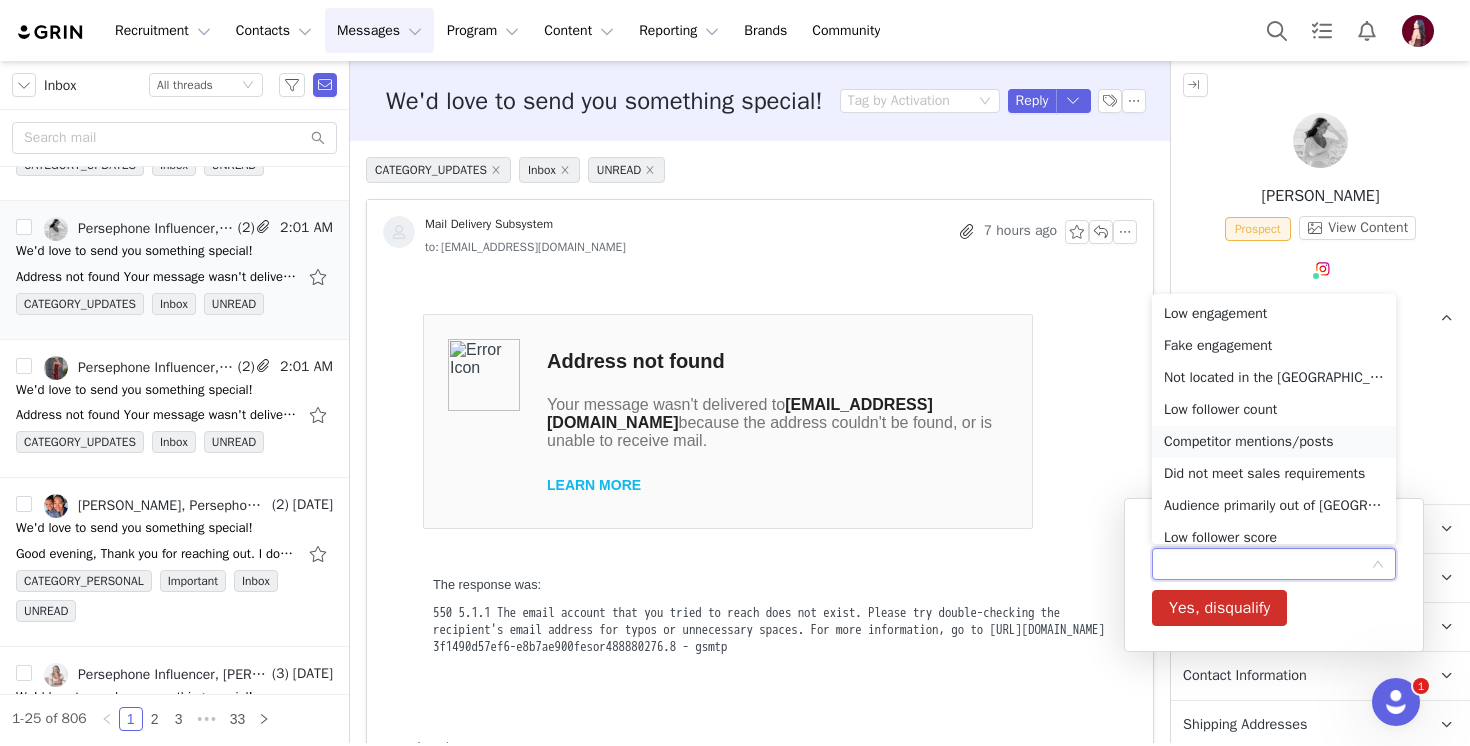 scroll, scrollTop: 238, scrollLeft: 0, axis: vertical 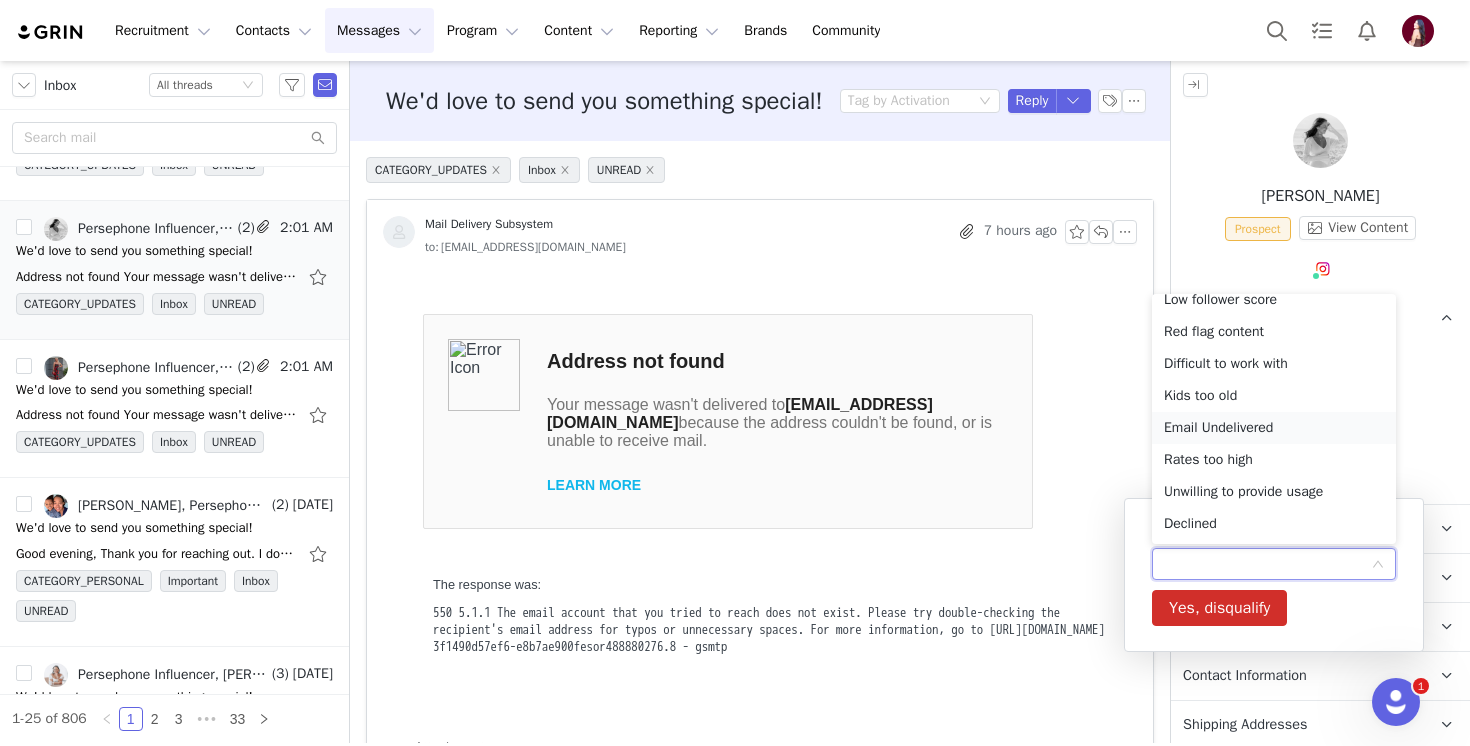 click on "Email Undelivered" at bounding box center (1274, 428) 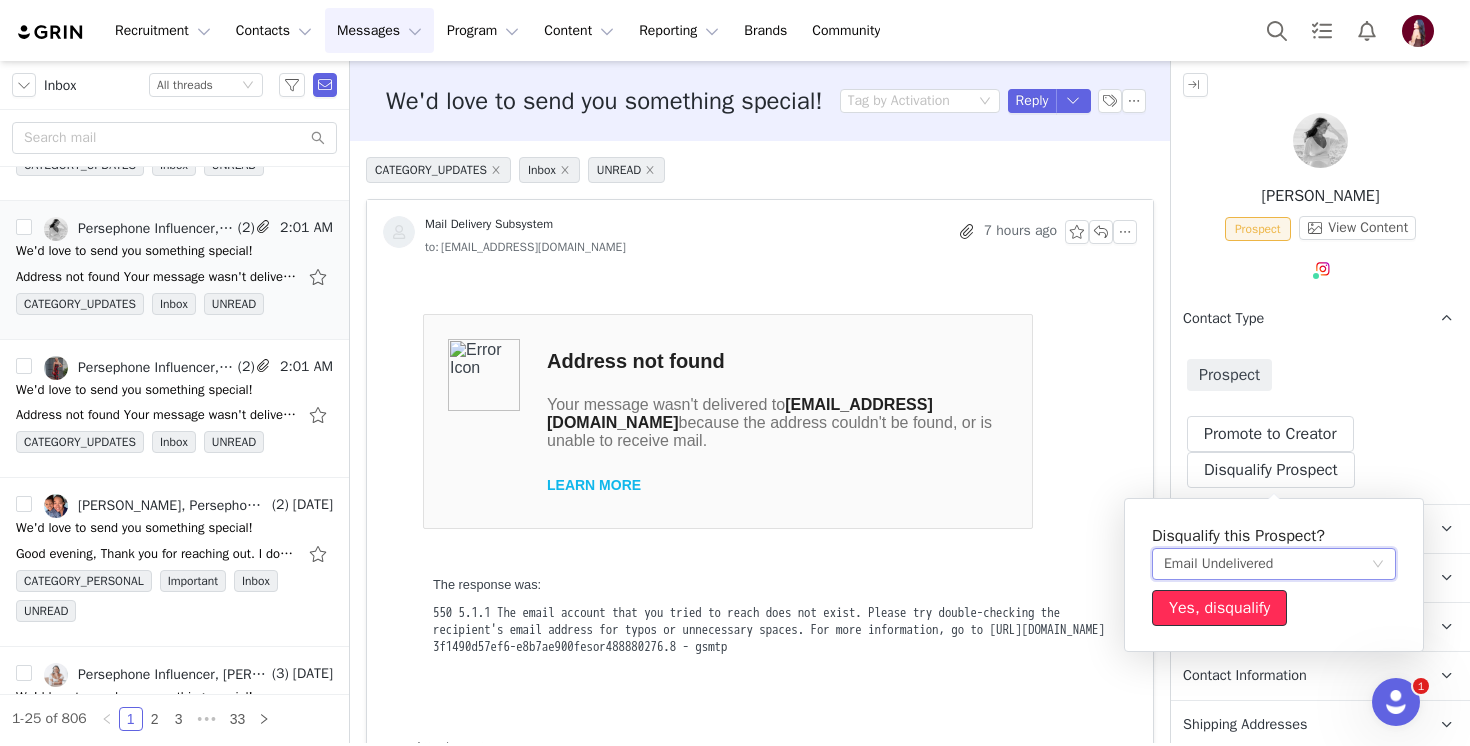 click on "Yes, disqualify" at bounding box center [1219, 608] 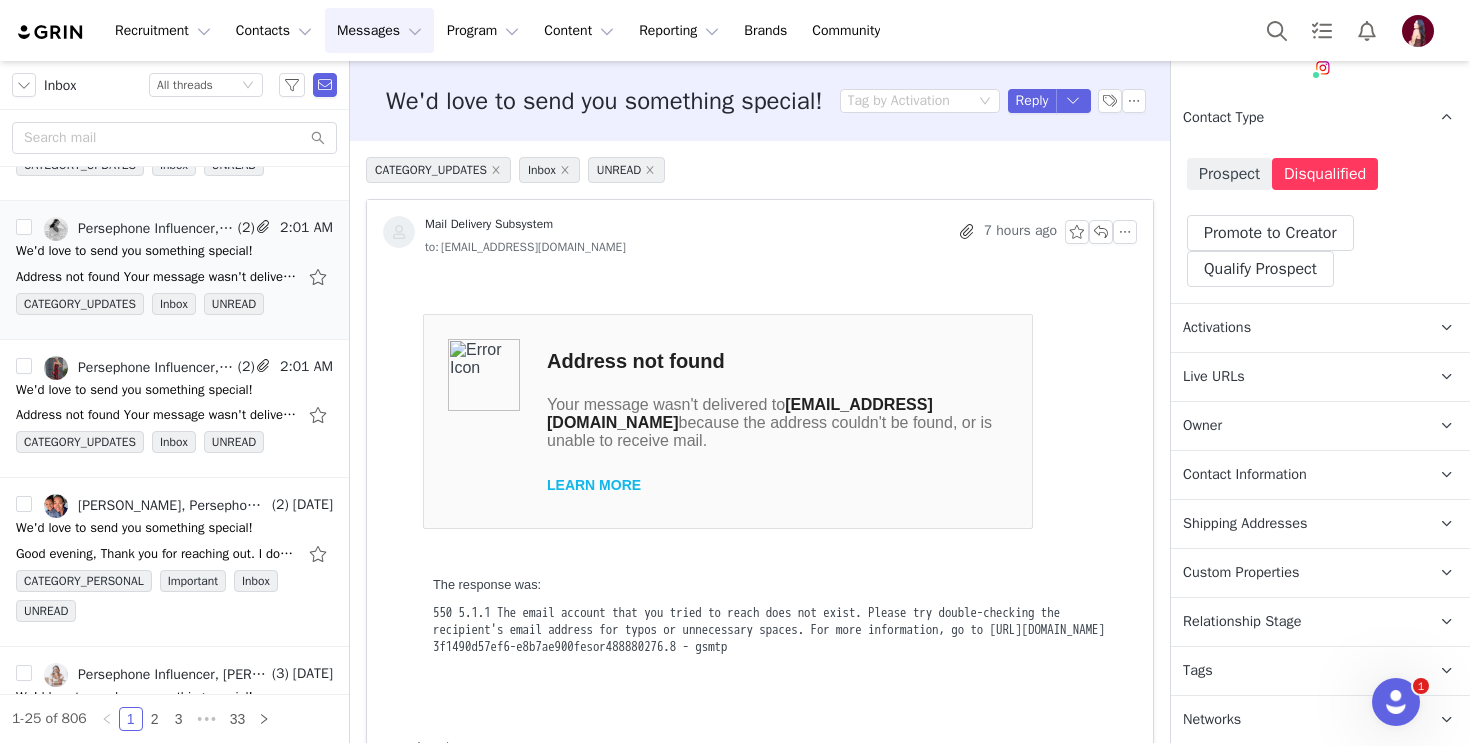 click on "Relationship Stage" at bounding box center (1242, 622) 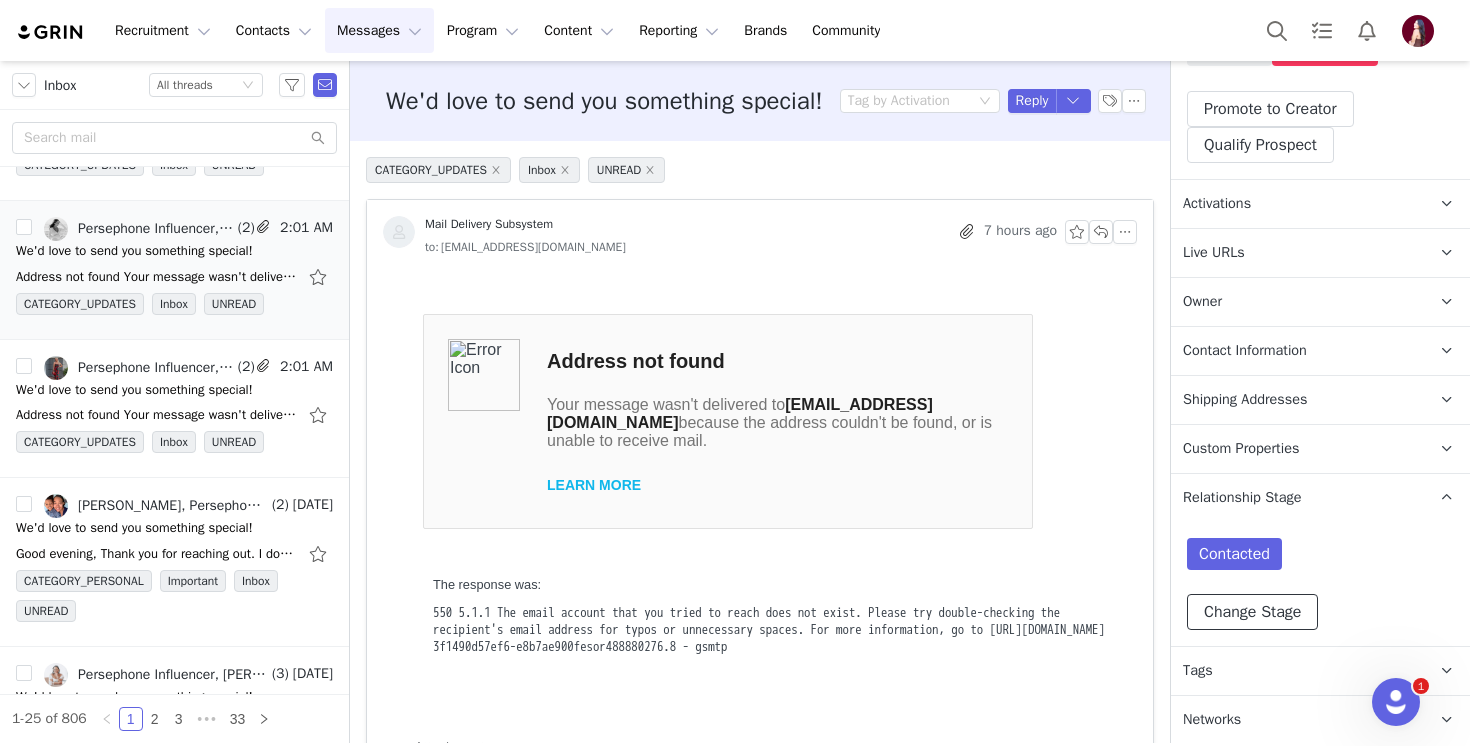 click on "Change Stage" at bounding box center [1252, 612] 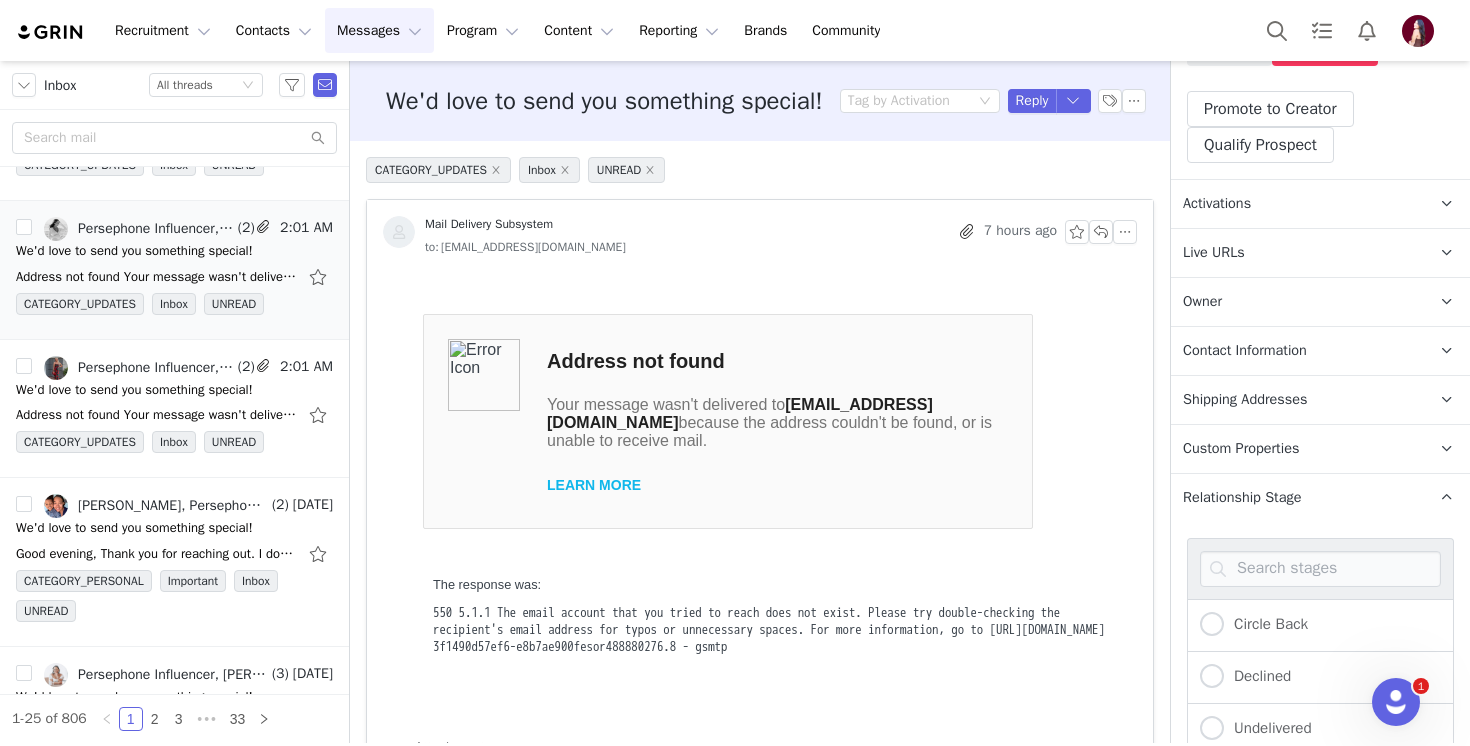 scroll, scrollTop: 665, scrollLeft: 0, axis: vertical 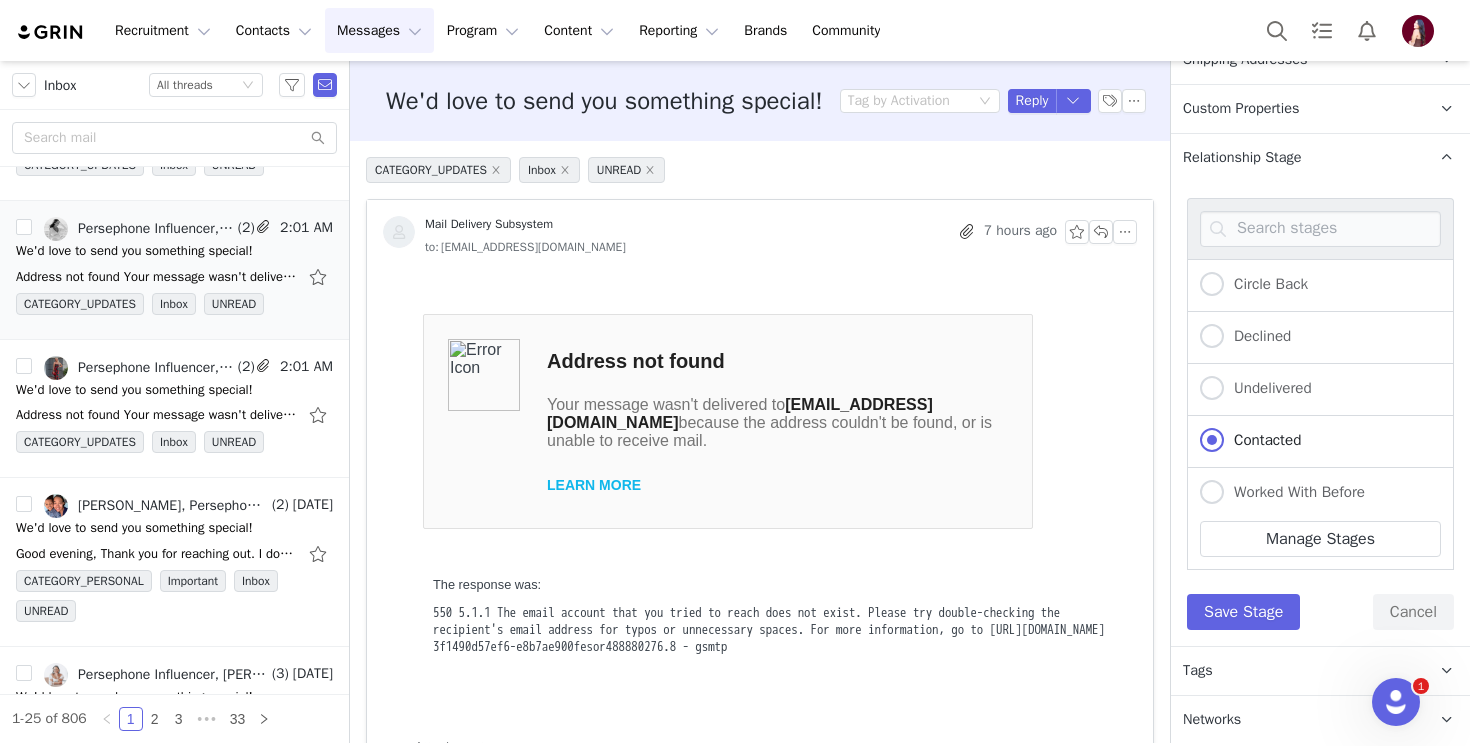 click on "Undelivered" at bounding box center (1320, 390) 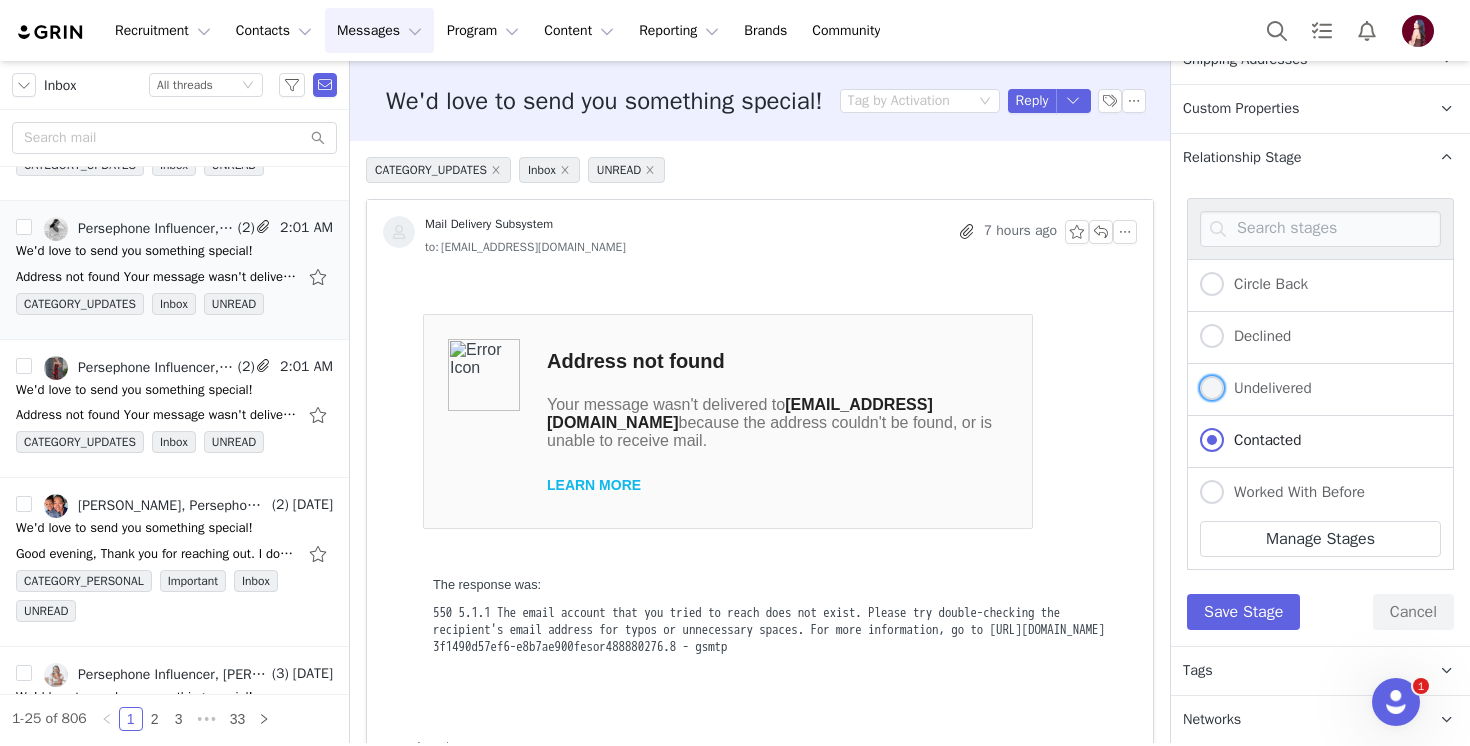 click on "Undelivered" at bounding box center (1268, 388) 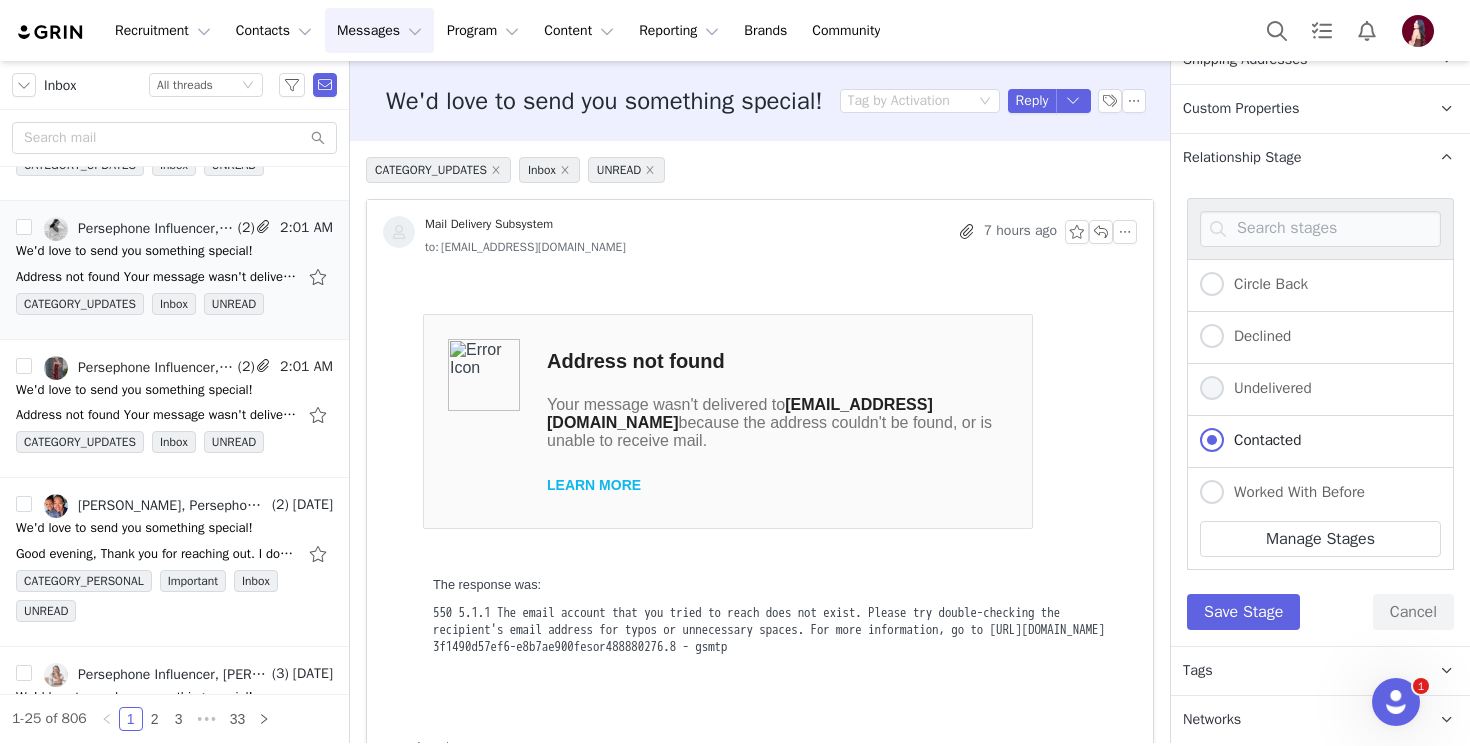 click on "Undelivered" at bounding box center [1212, 389] 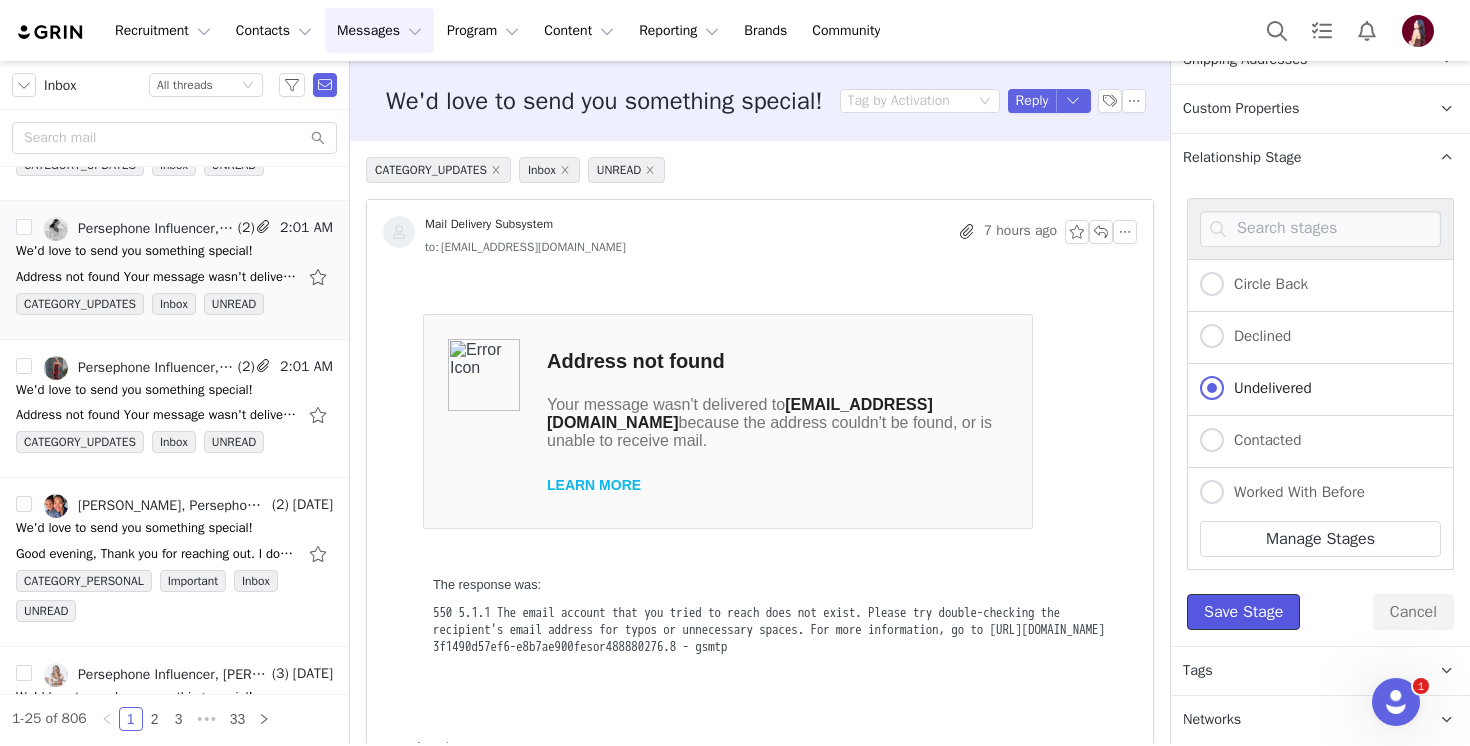 click on "Save Stage" at bounding box center [1243, 612] 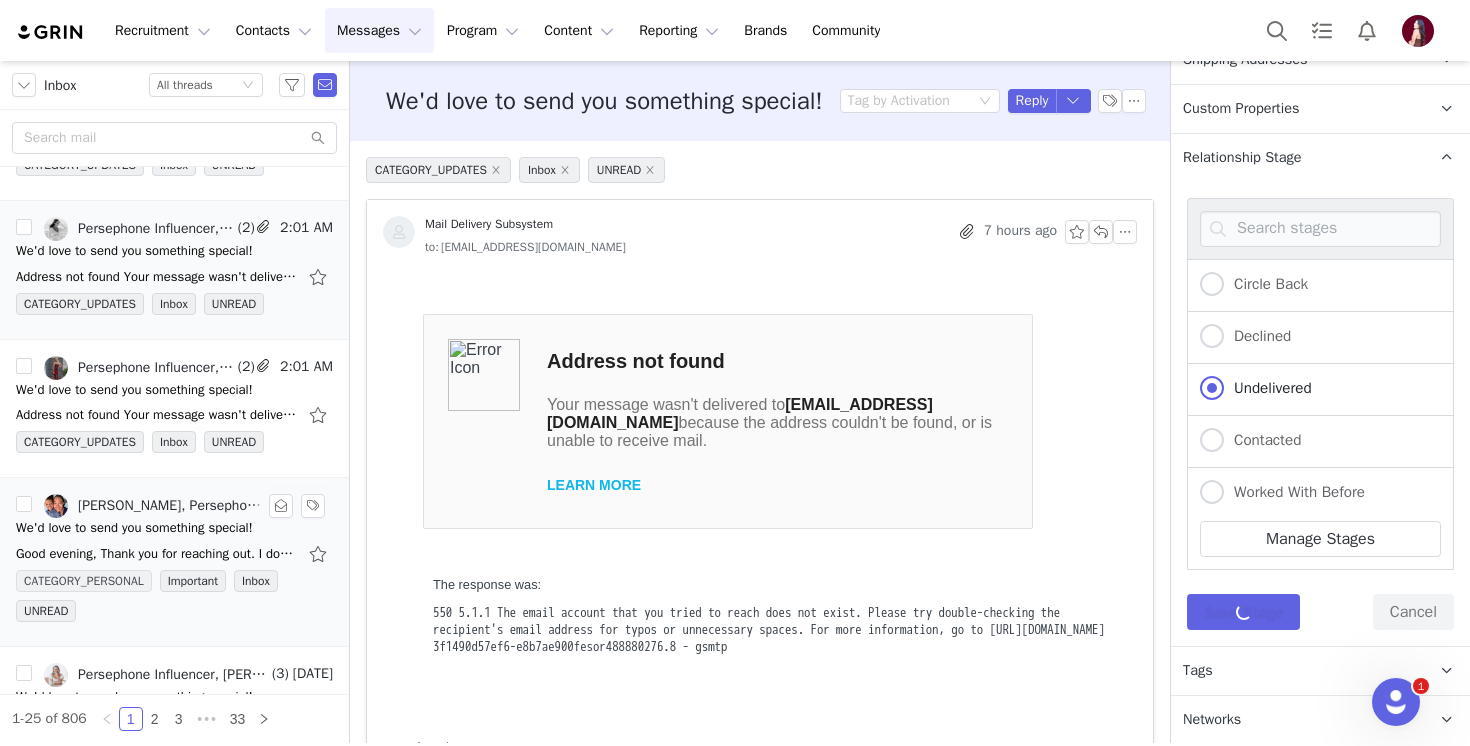 scroll, scrollTop: 325, scrollLeft: 0, axis: vertical 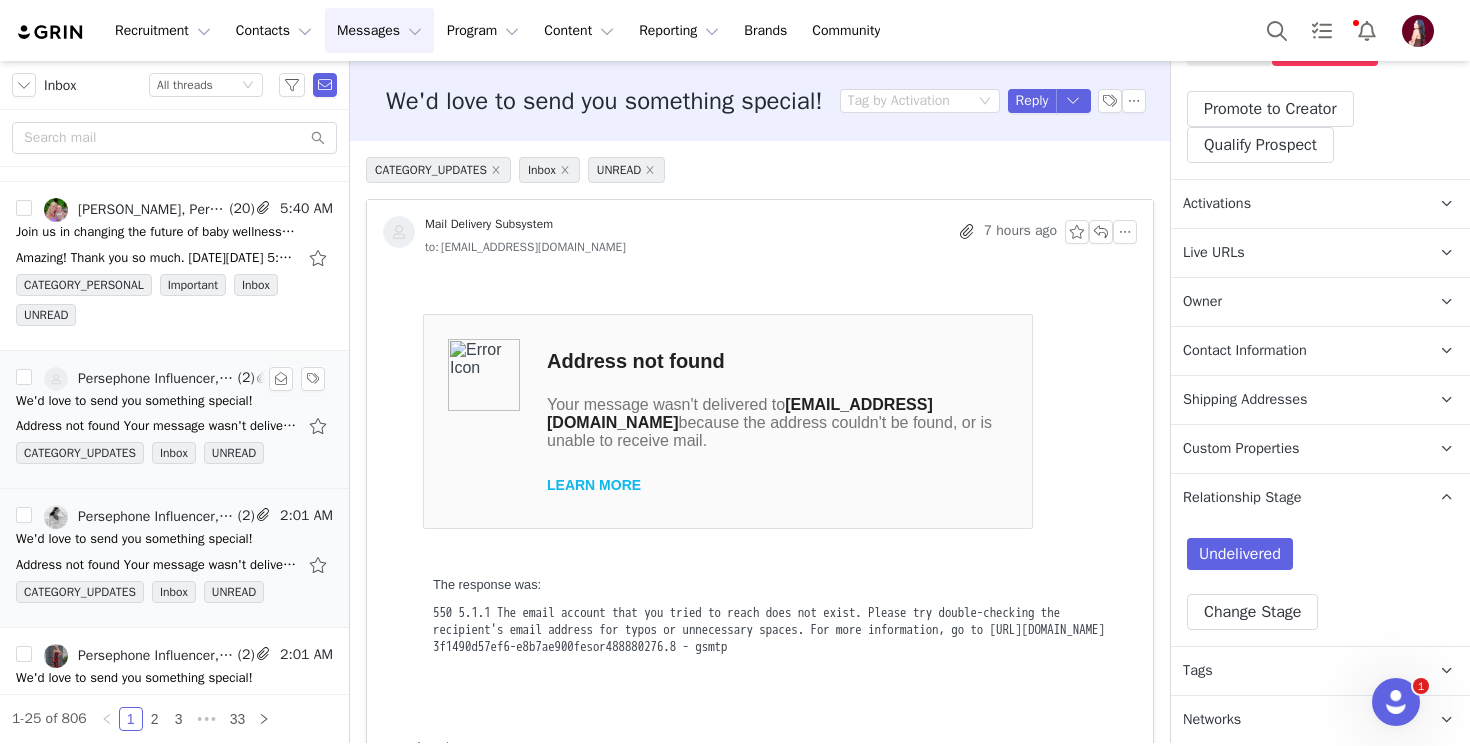 click on "Address not found Your message wasn't delivered to [EMAIL_ADDRESS][DOMAIN_NAME][PERSON_NAME] because the address couldn't be found, or is unable to receive mail. LEARN MORE The response was: 550 5.2.1 The" at bounding box center [174, 426] 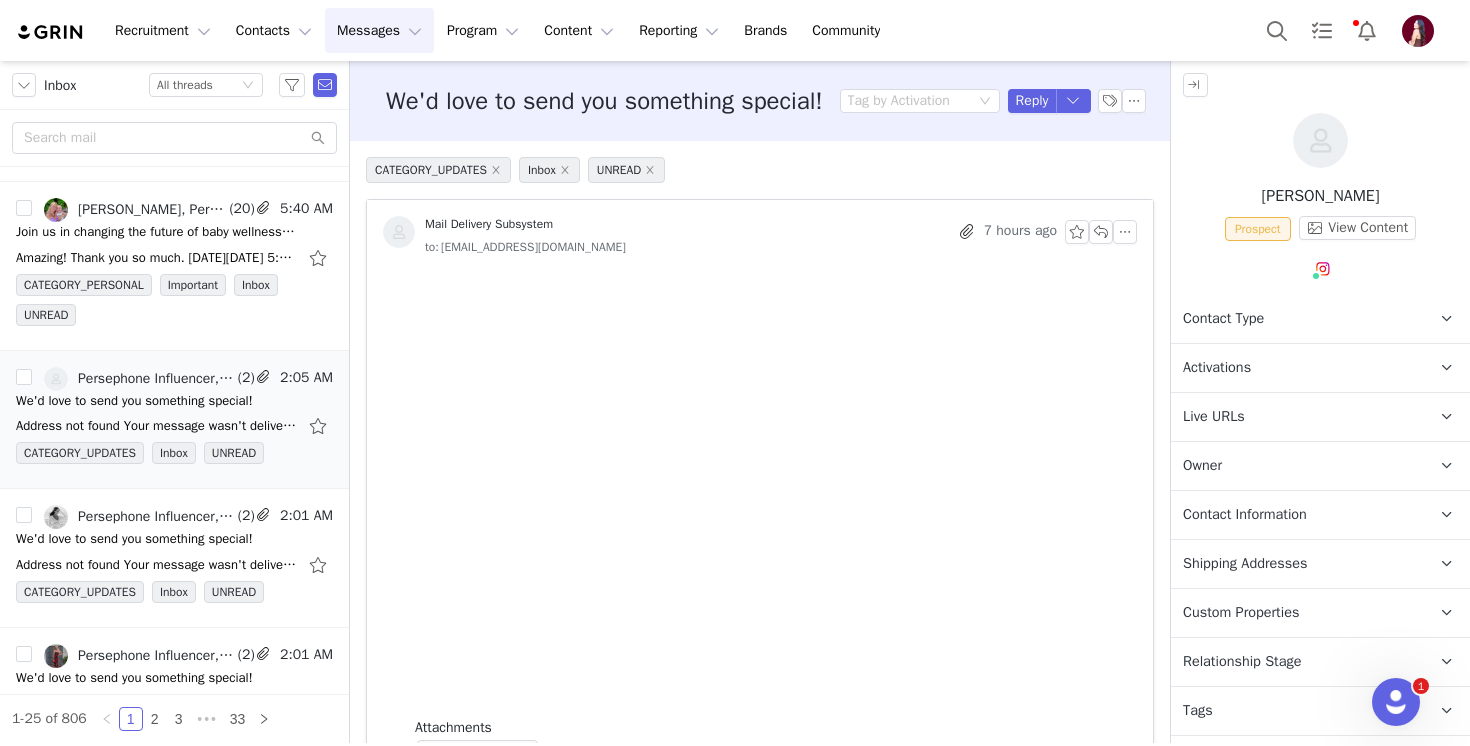 click on "Contact Type  Contact type can be Creator, Prospect, Application, or Manager." at bounding box center (1296, 319) 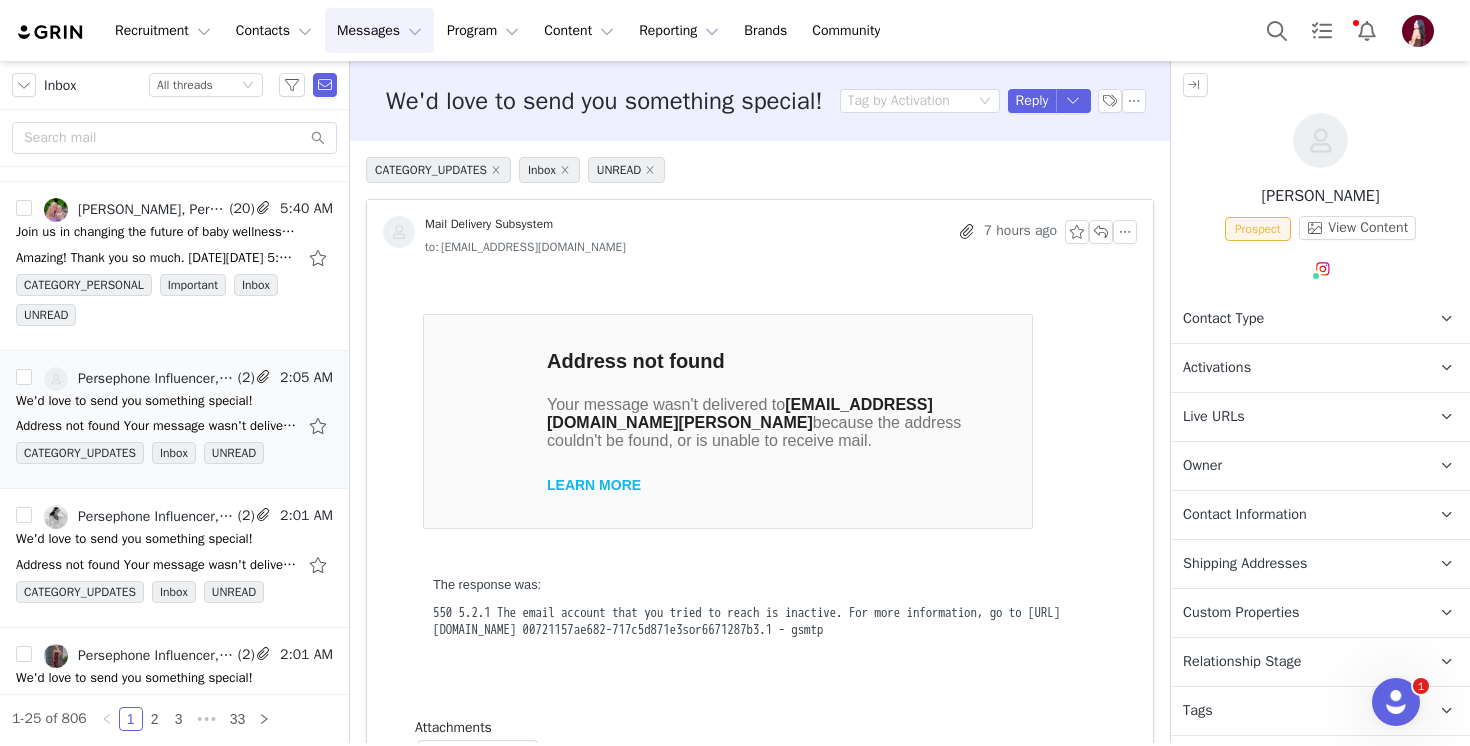 scroll, scrollTop: 0, scrollLeft: 0, axis: both 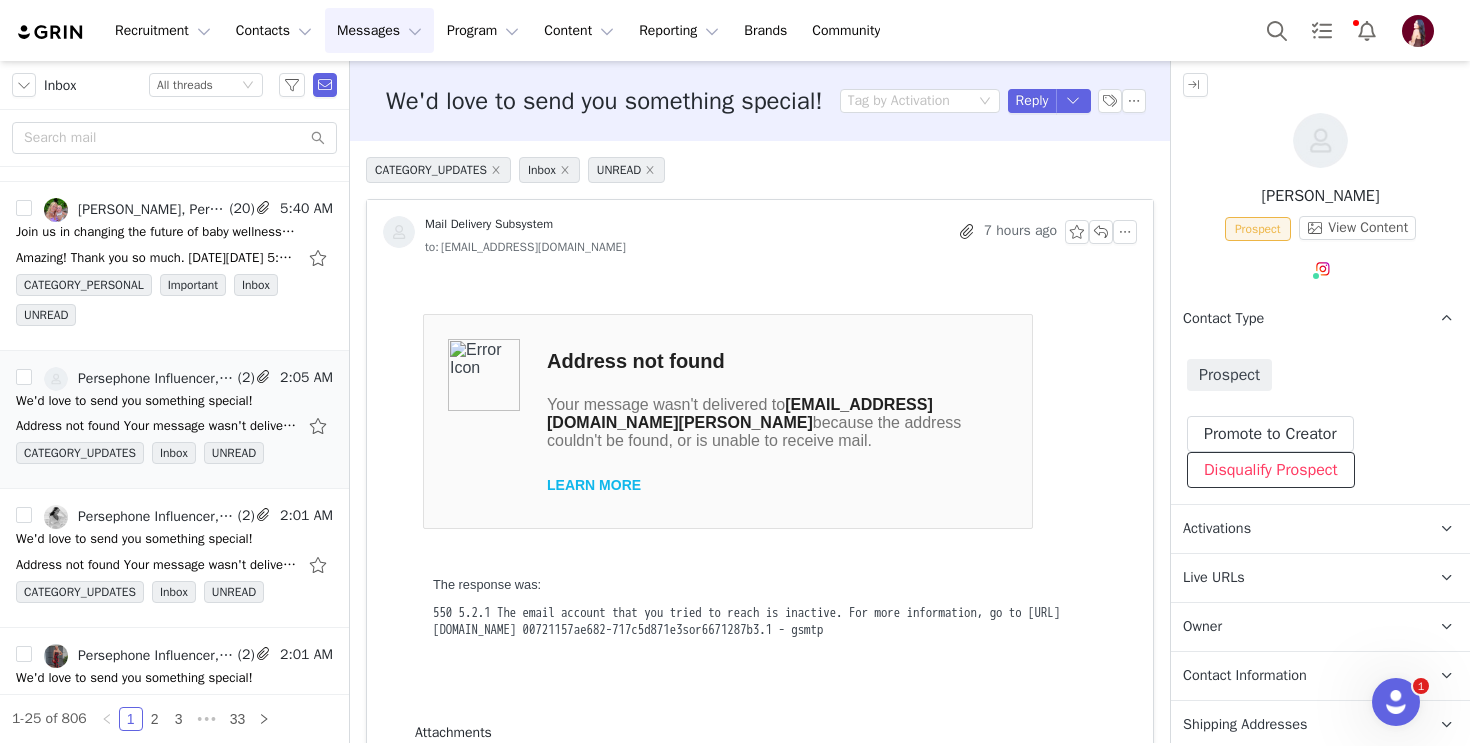 click on "Disqualify Prospect" at bounding box center (1271, 470) 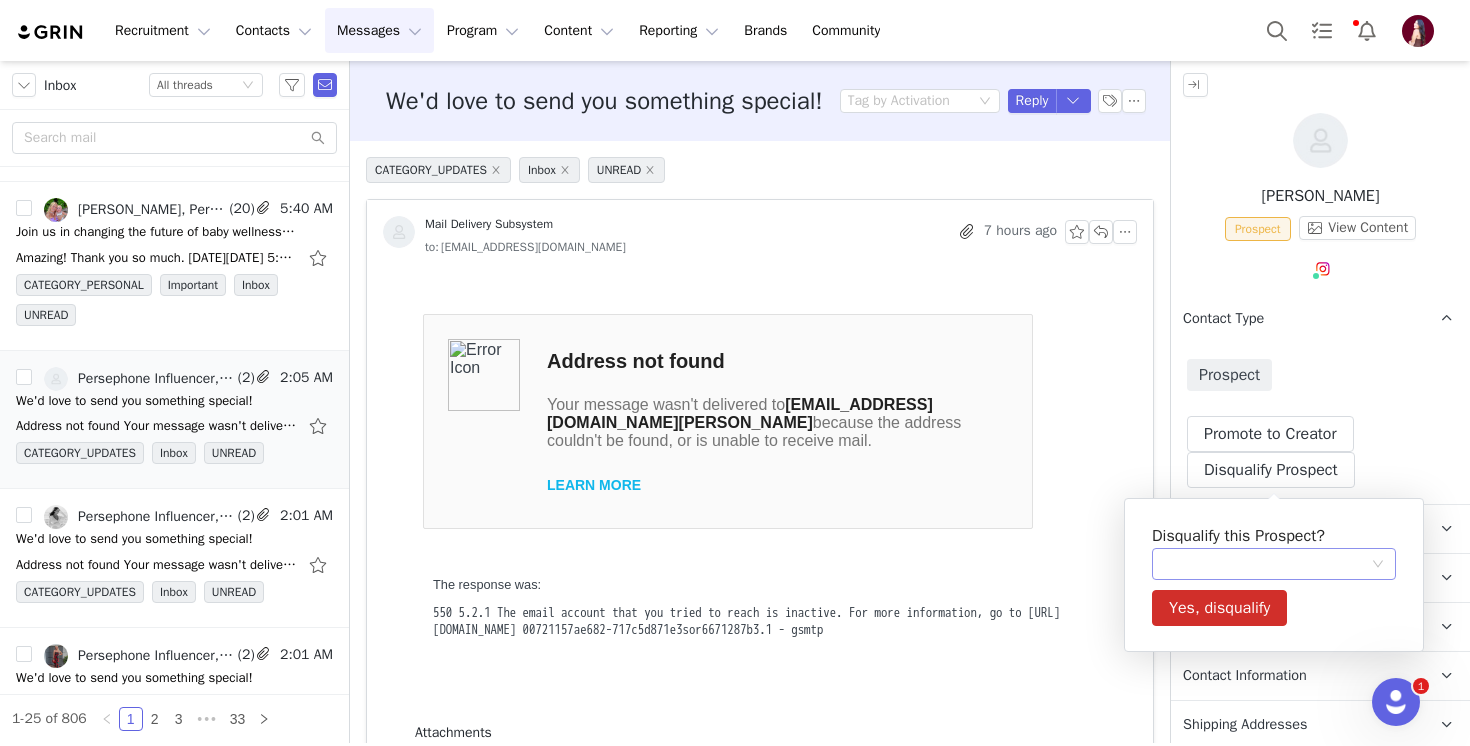 click at bounding box center (1267, 564) 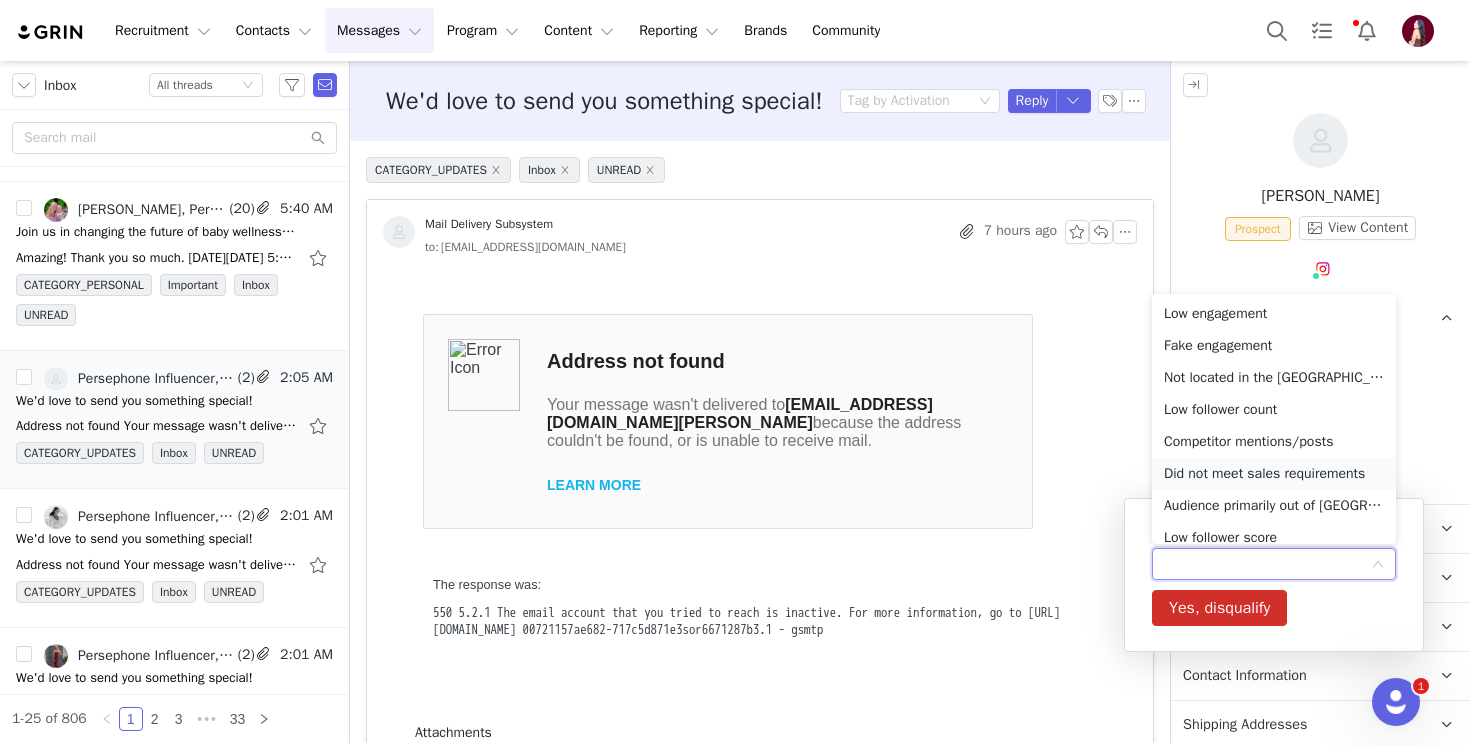 scroll, scrollTop: 238, scrollLeft: 0, axis: vertical 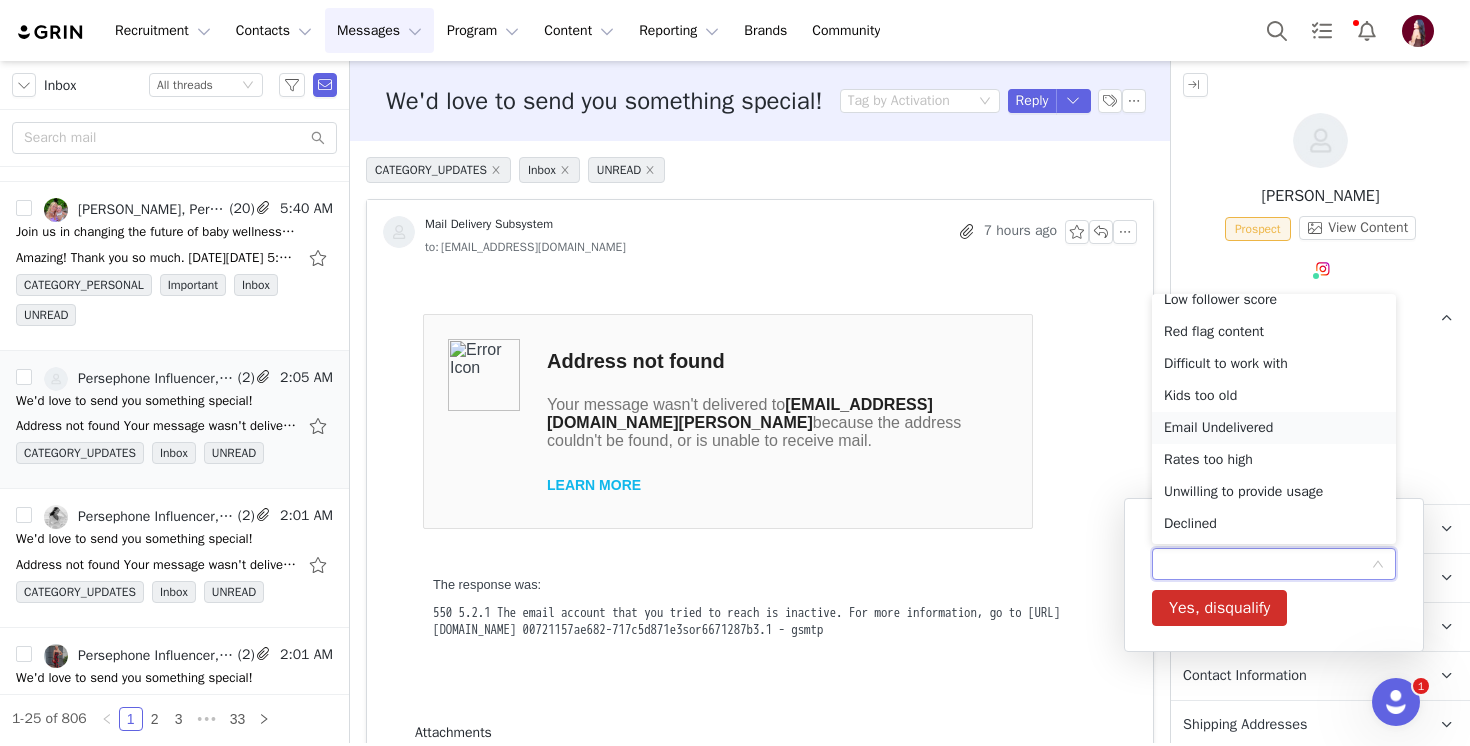 click on "Email Undelivered" at bounding box center (1274, 428) 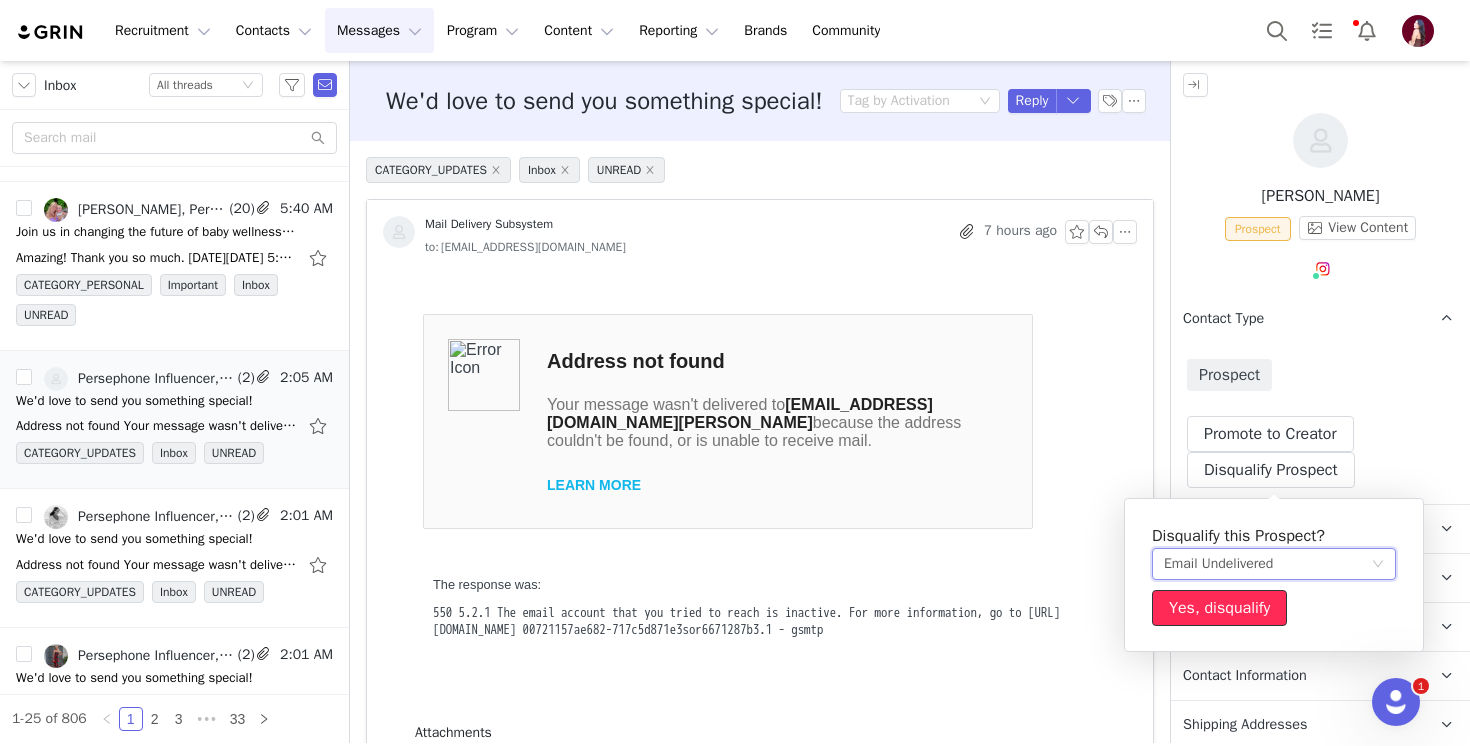 click on "Yes, disqualify" at bounding box center [1219, 608] 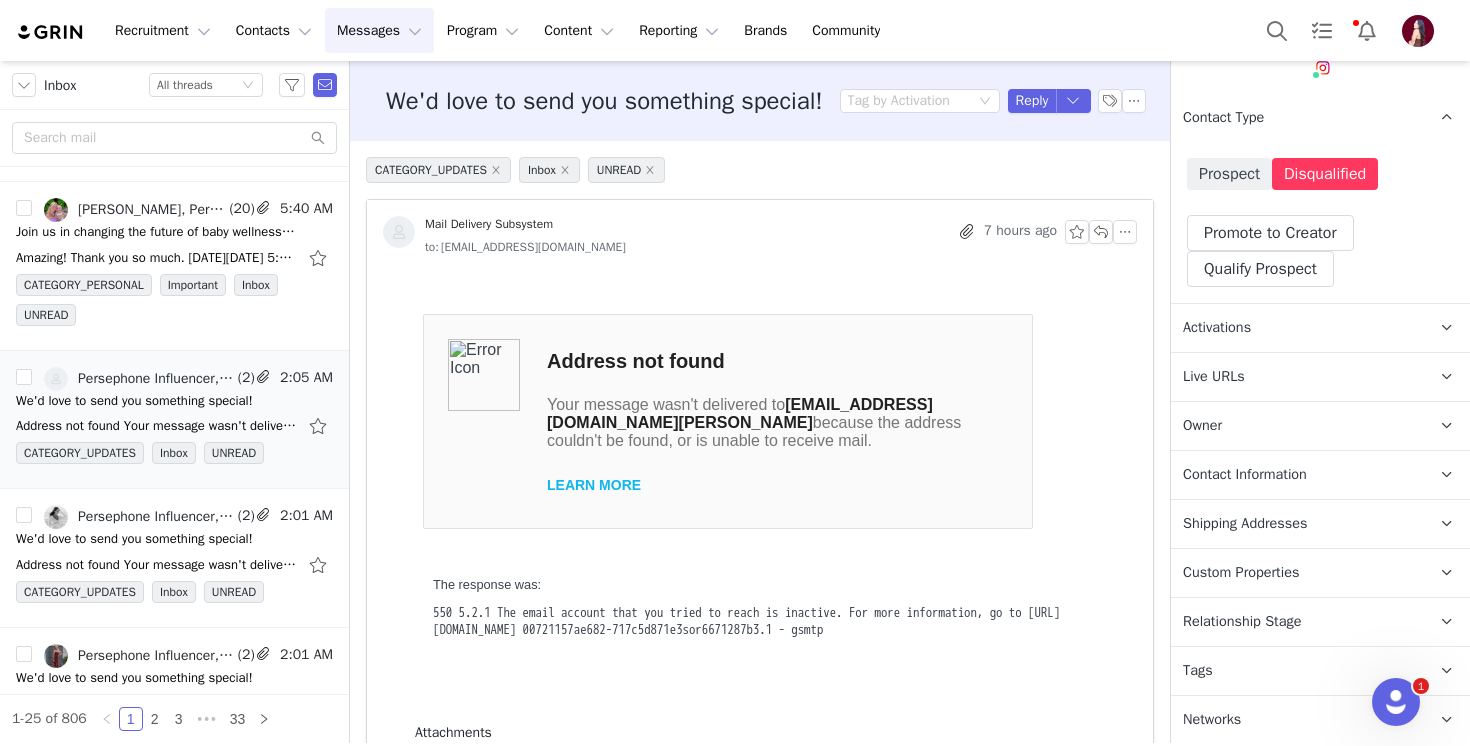 click on "Relationship Stage" at bounding box center (1242, 622) 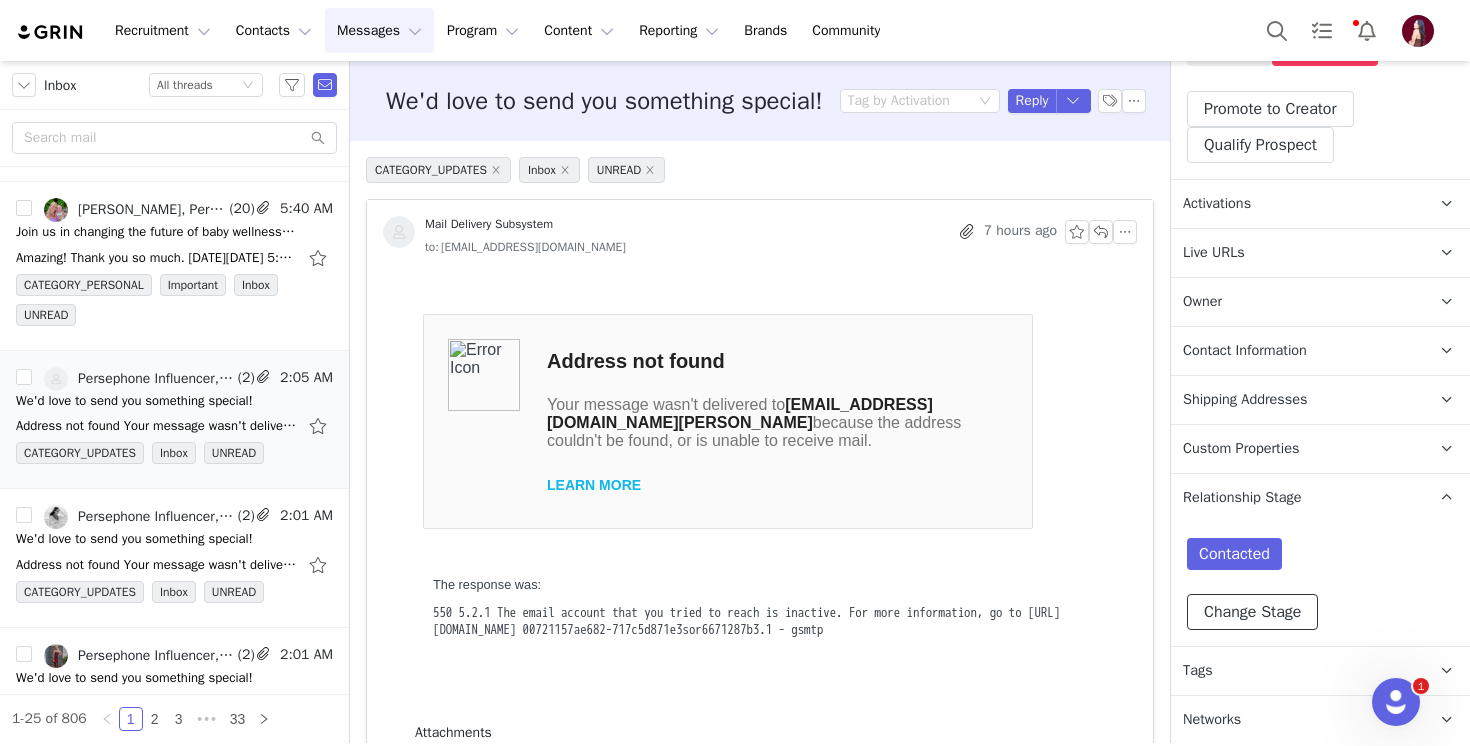 click on "Change Stage" at bounding box center [1252, 612] 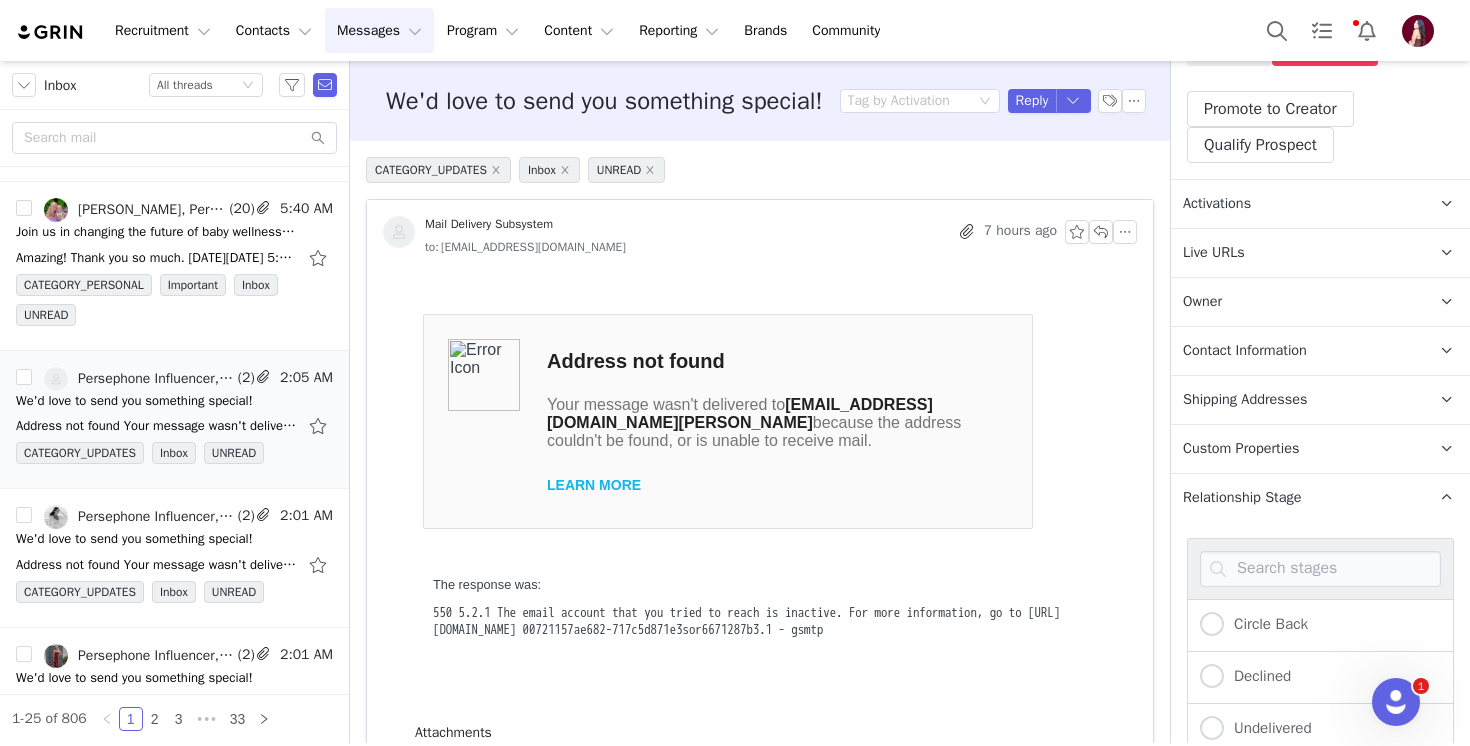 scroll, scrollTop: 665, scrollLeft: 0, axis: vertical 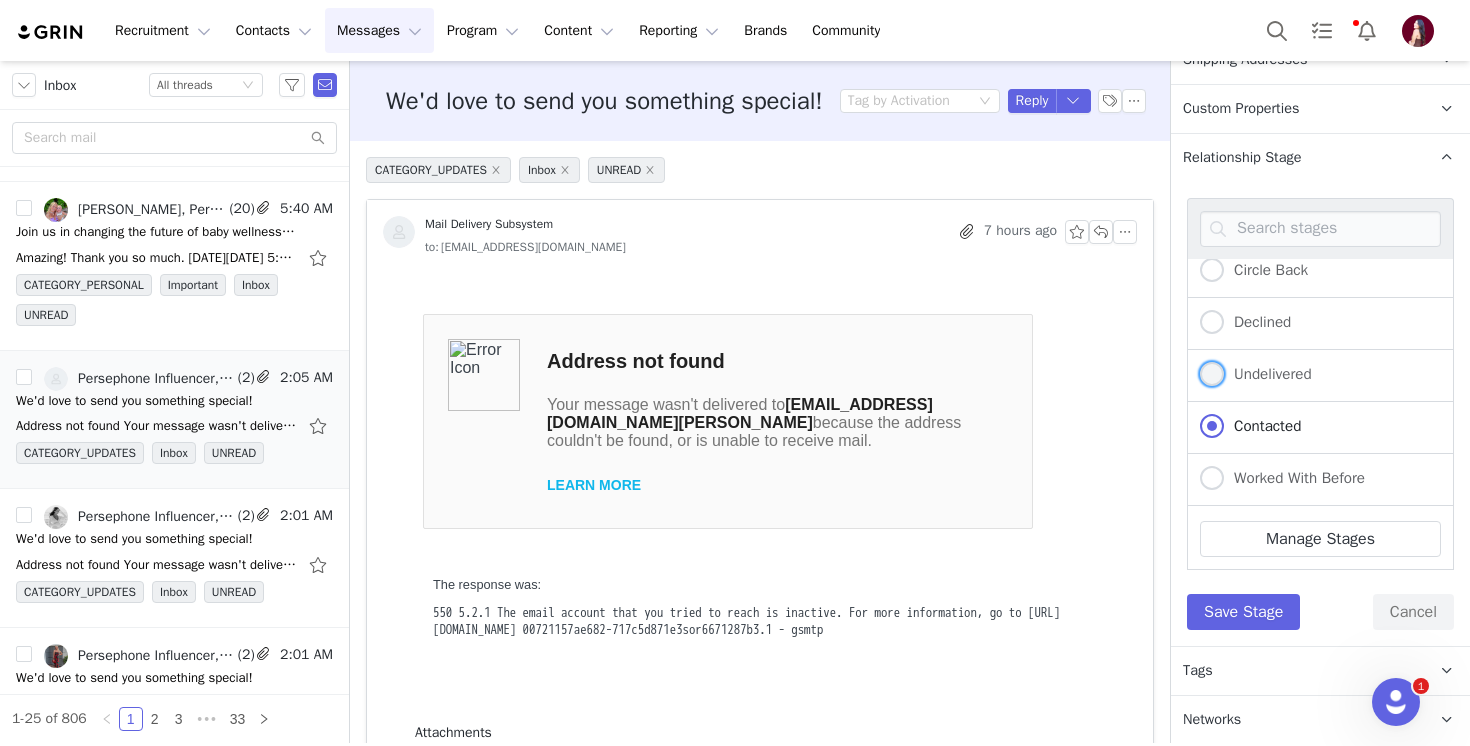 click on "Undelivered" at bounding box center [1268, 374] 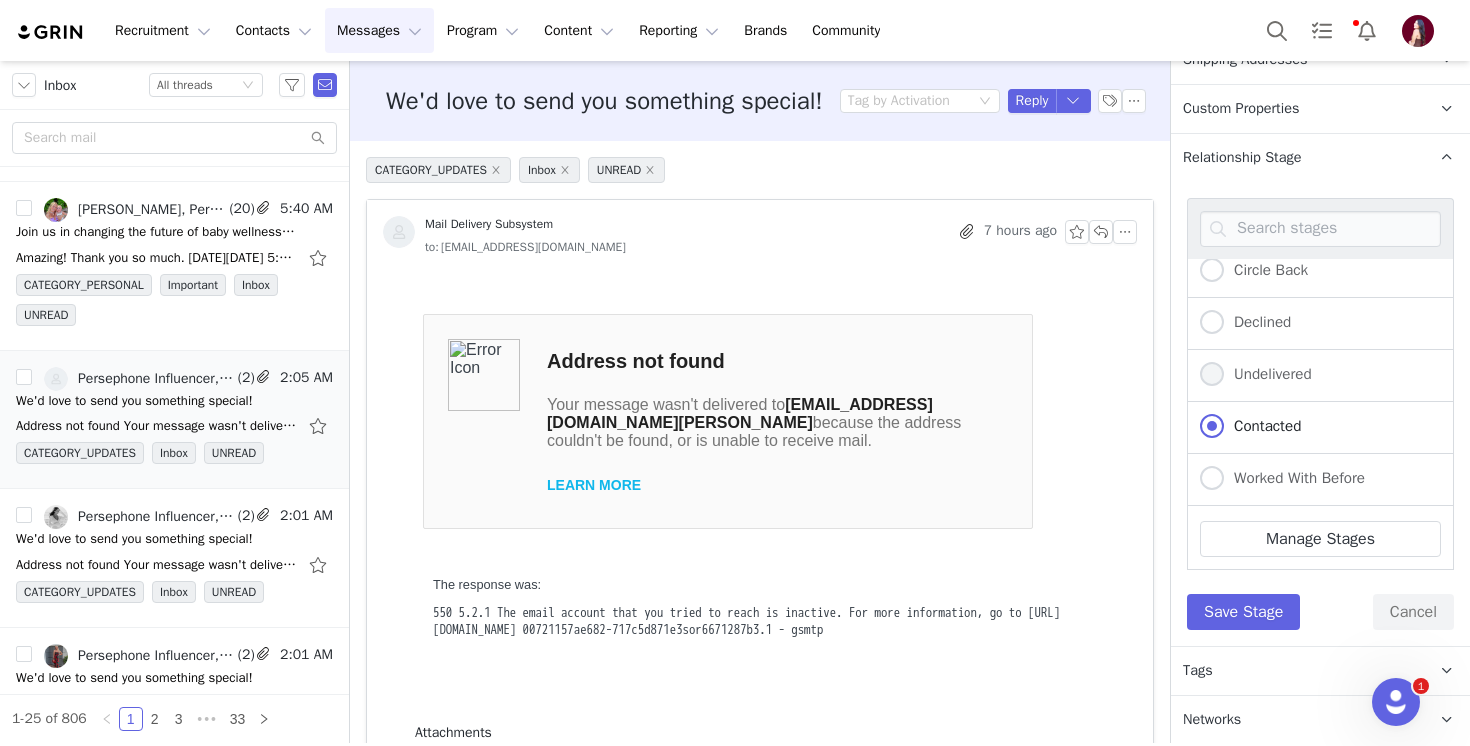 click on "Undelivered" at bounding box center [1212, 375] 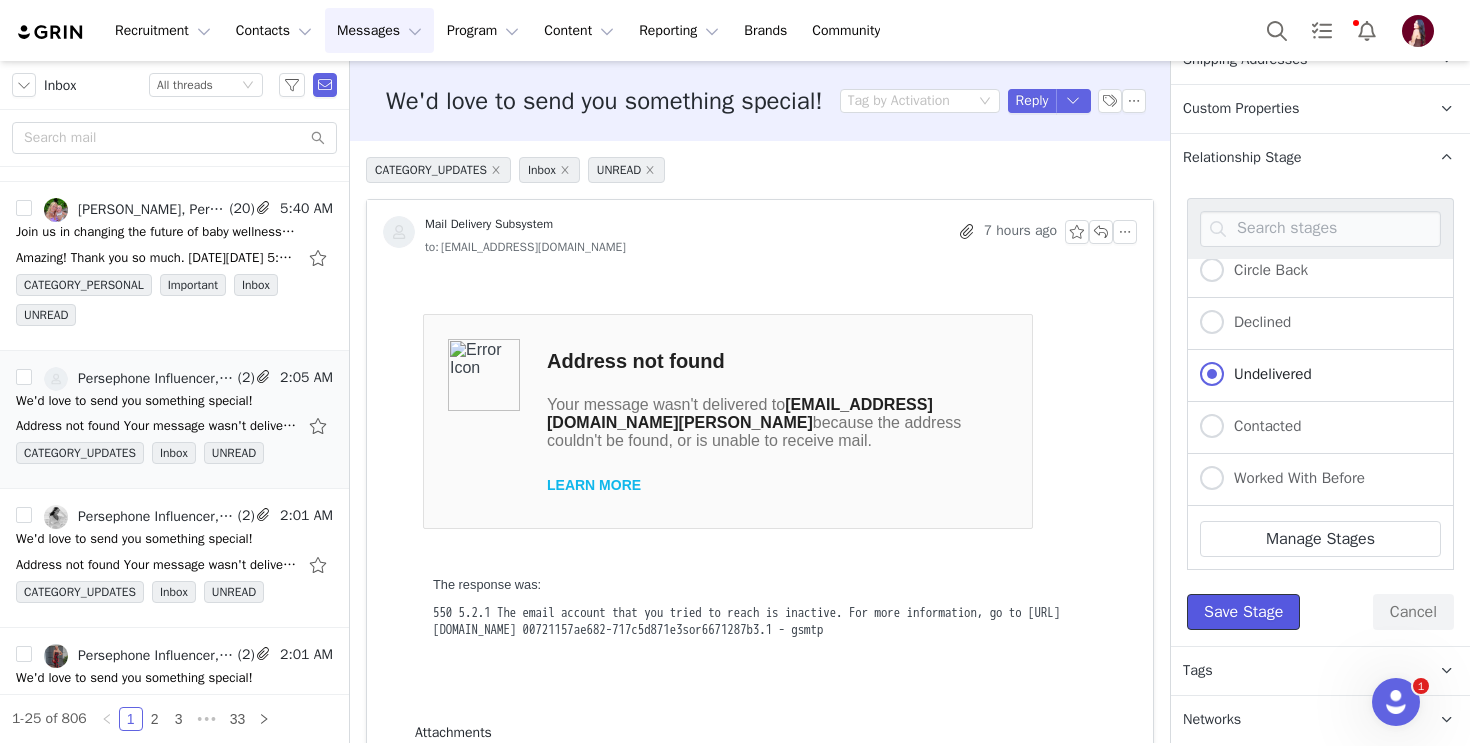 click on "Save Stage" at bounding box center [1243, 612] 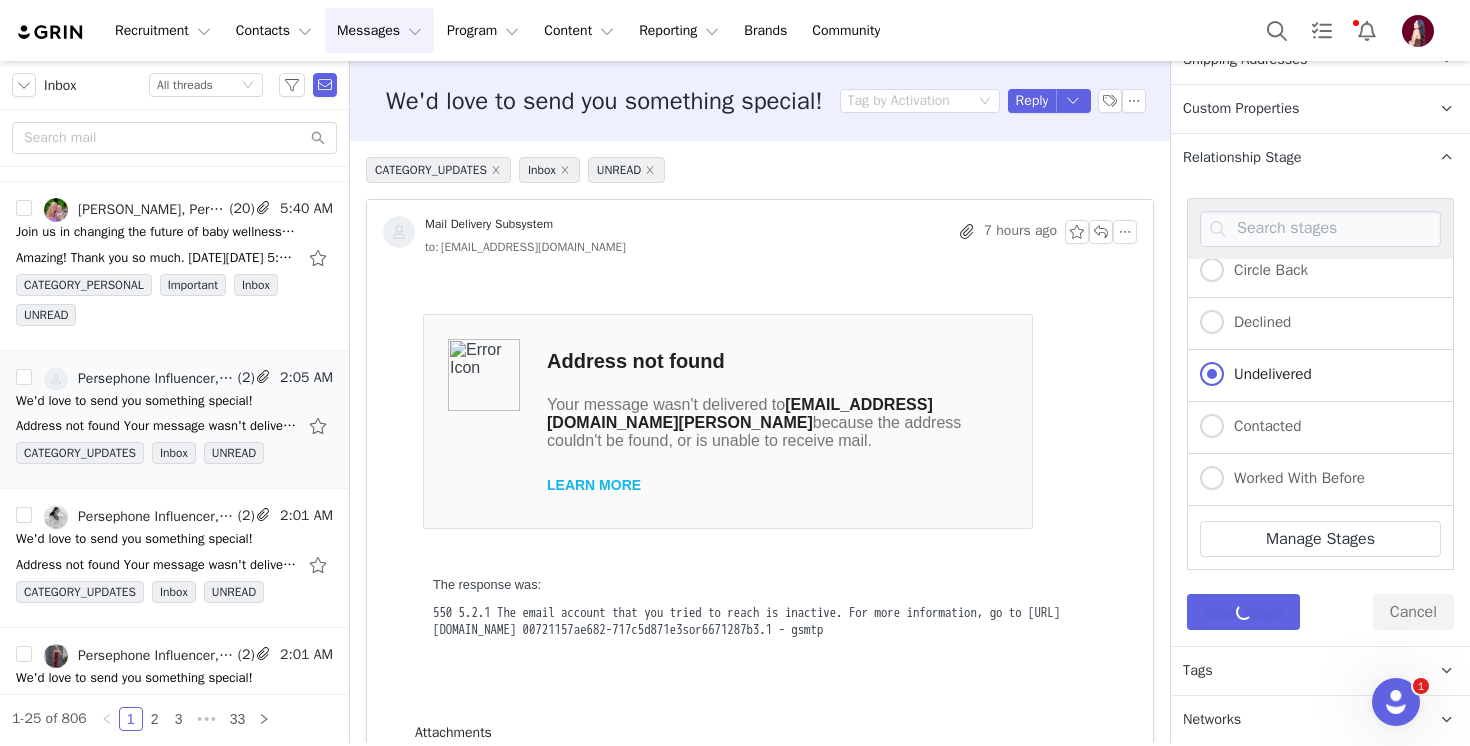 scroll, scrollTop: 325, scrollLeft: 0, axis: vertical 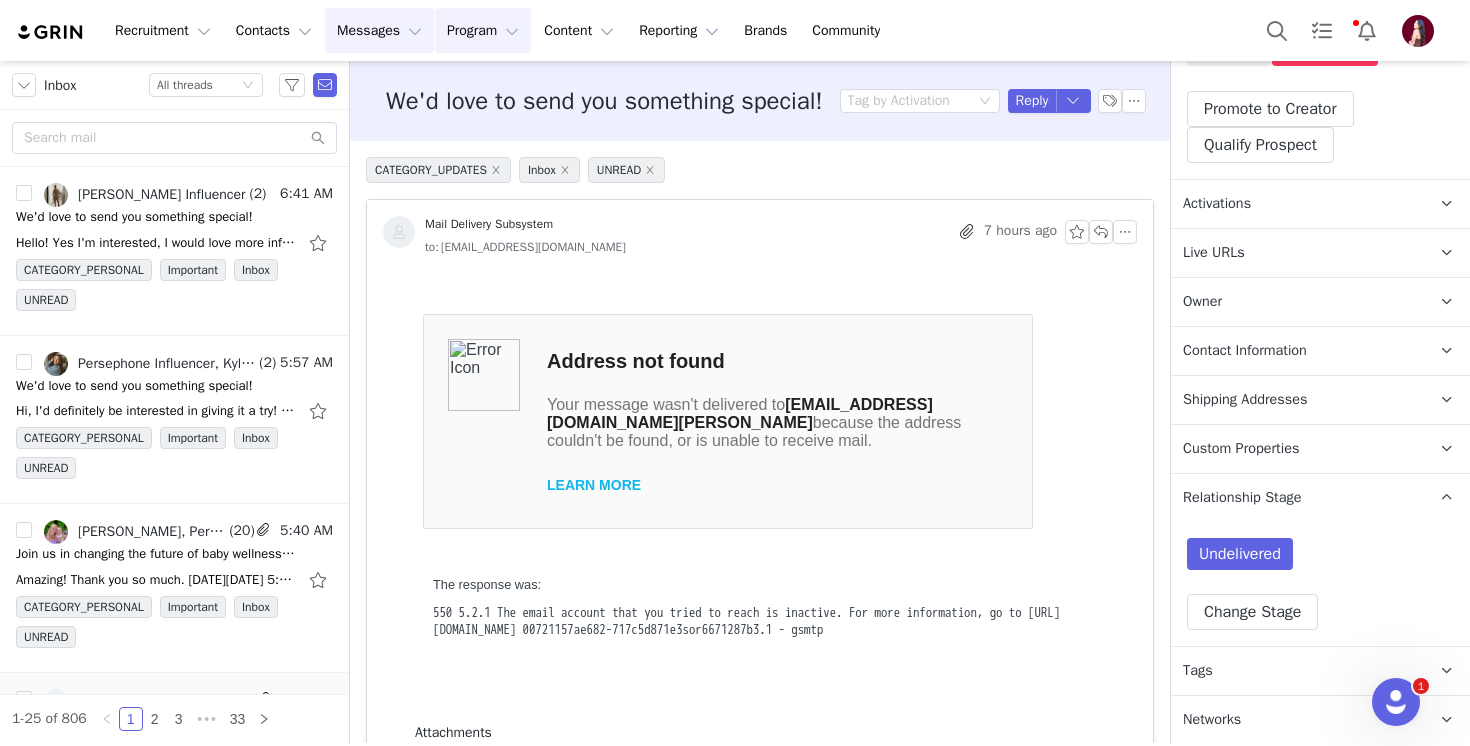 click on "Program Program" at bounding box center (483, 30) 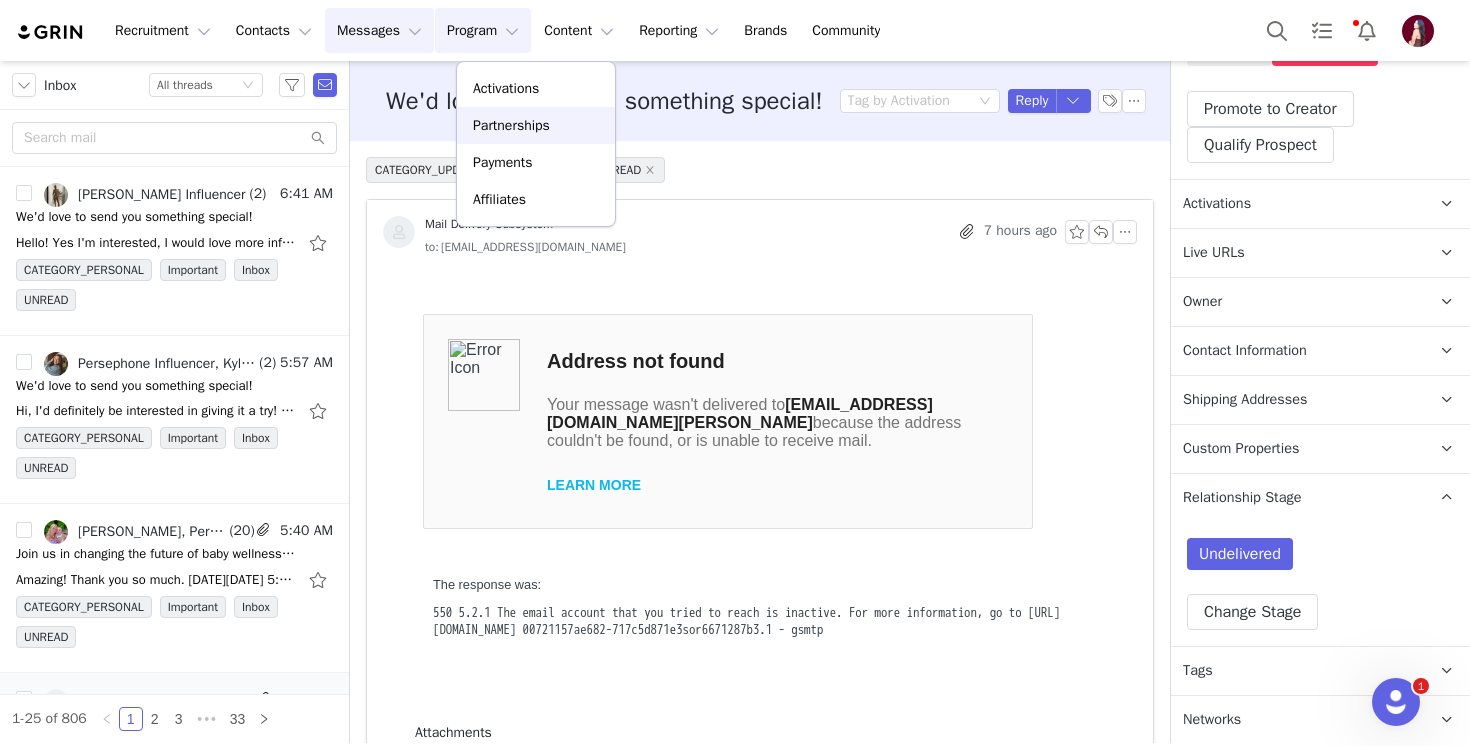click on "Partnerships" at bounding box center (511, 125) 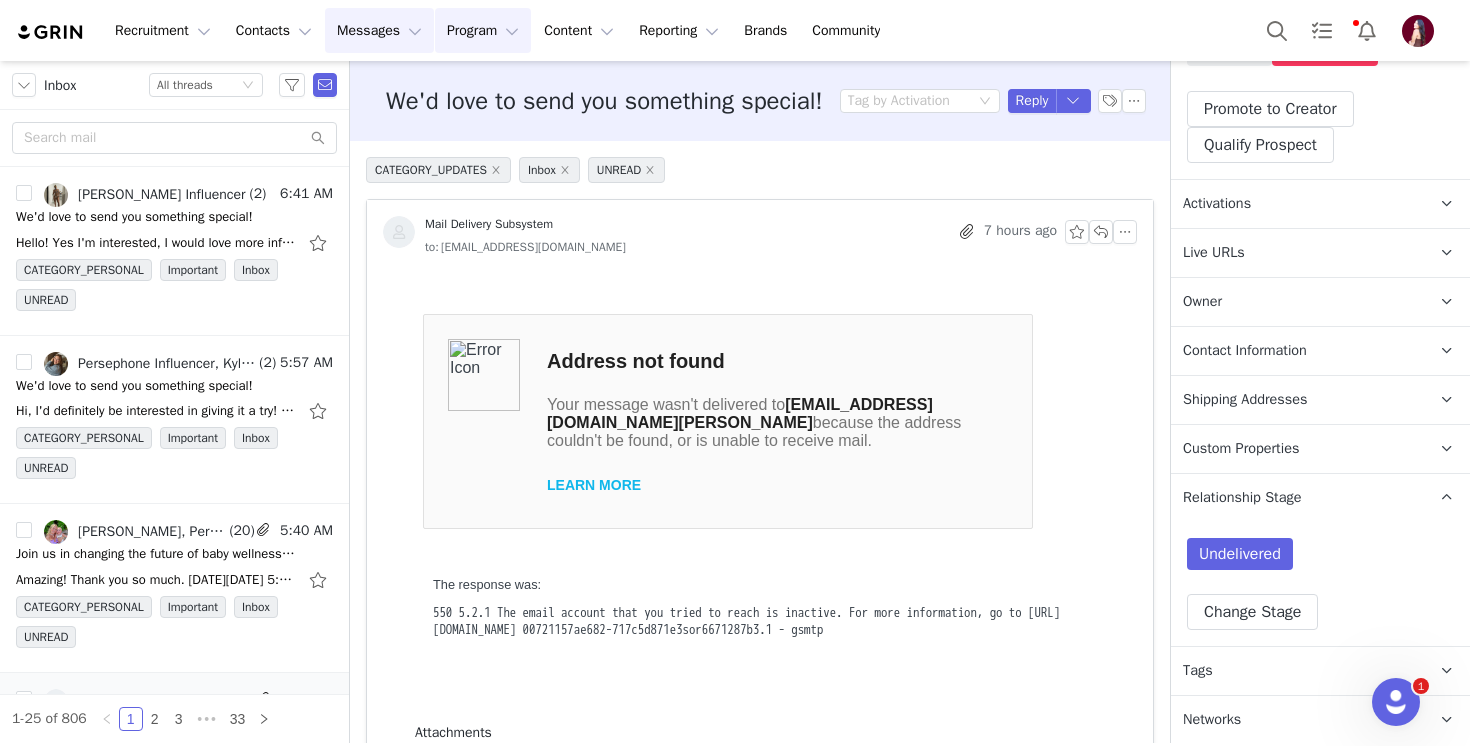 type 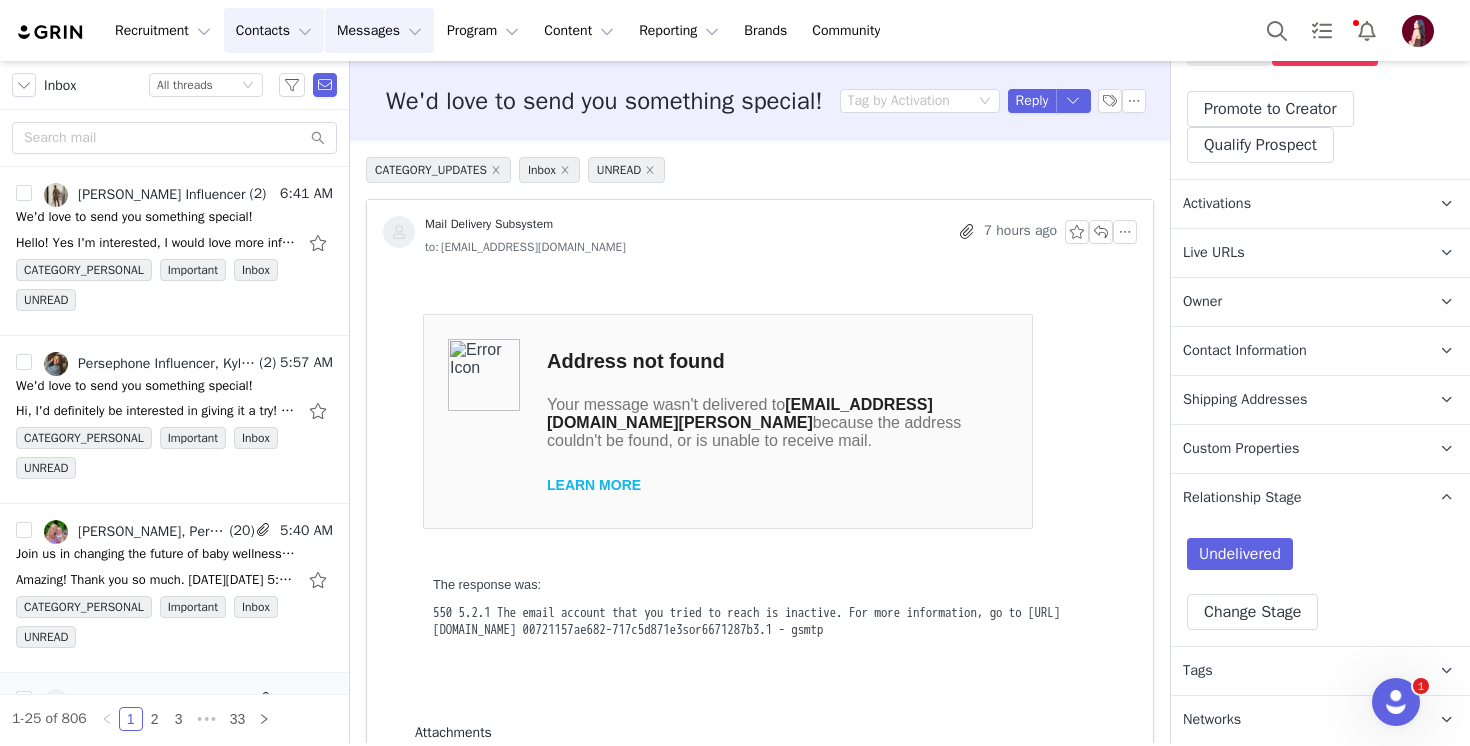 click on "Contacts Contacts" at bounding box center [274, 30] 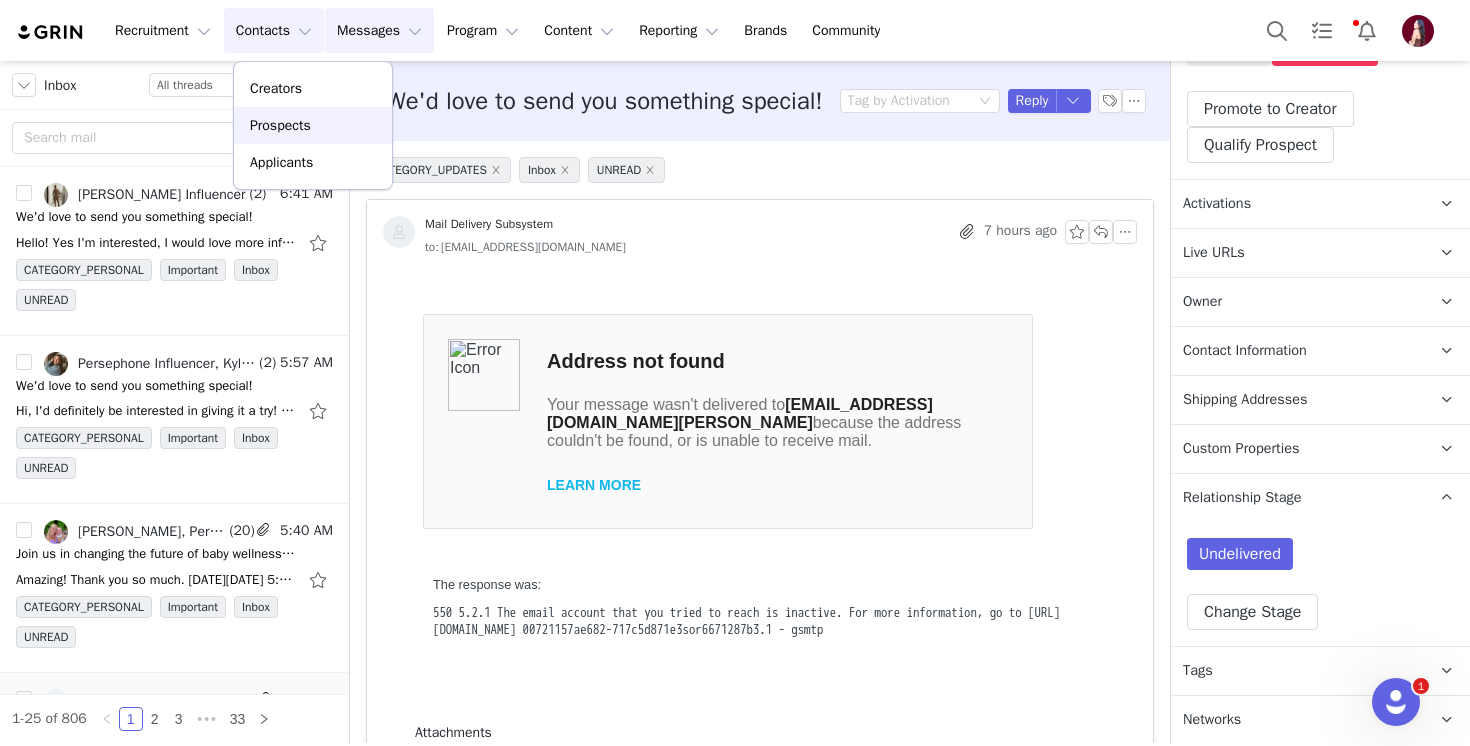 click on "Prospects" at bounding box center [280, 125] 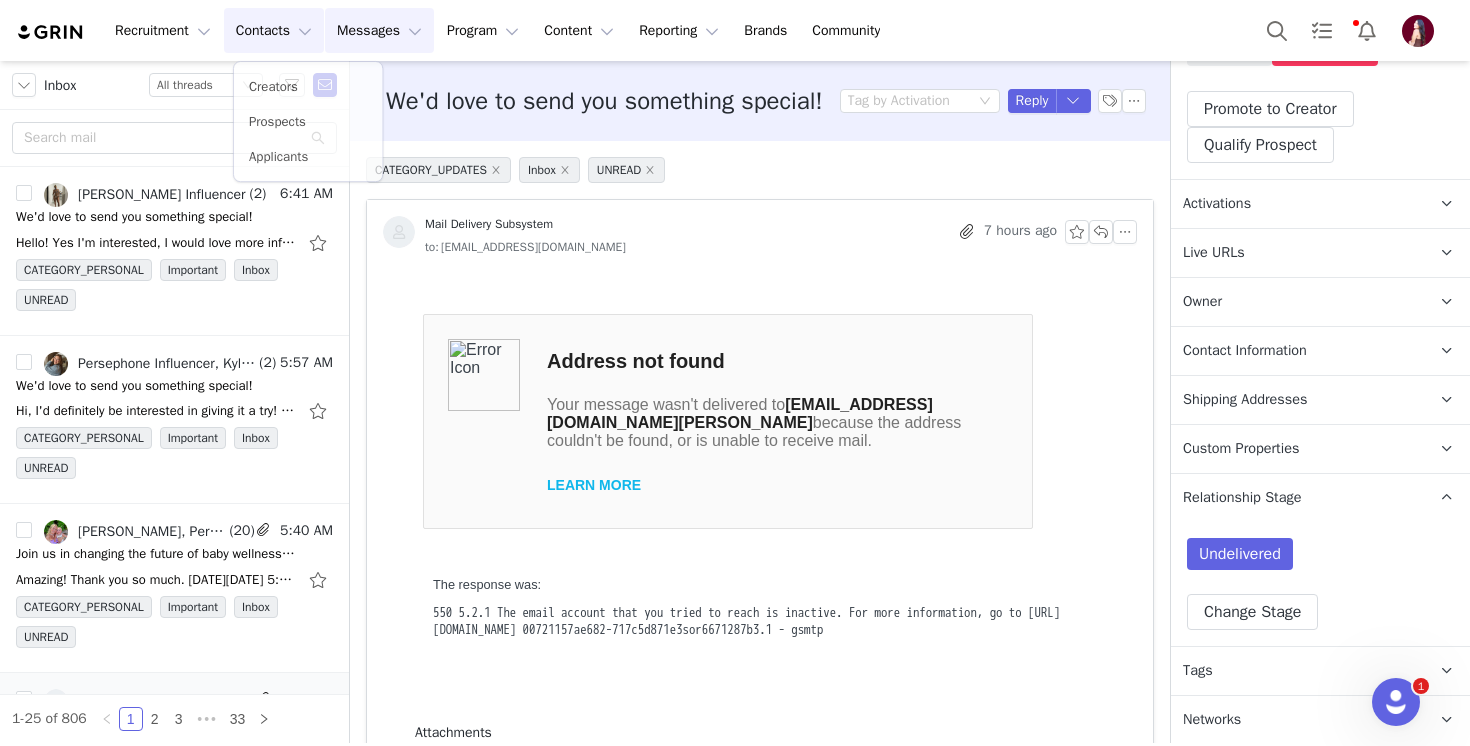type 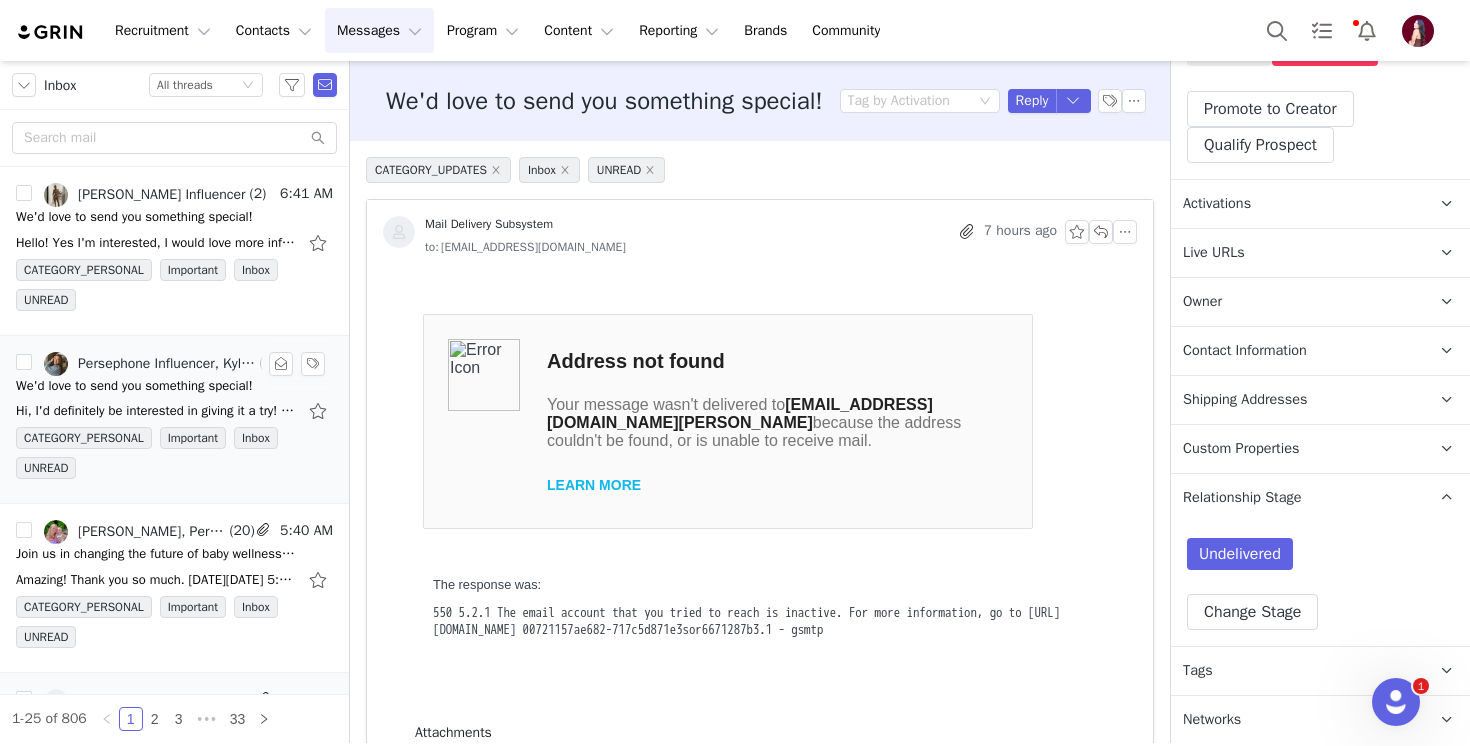 click on "Persephone Influencer, Kyla Sieges" at bounding box center (166, 364) 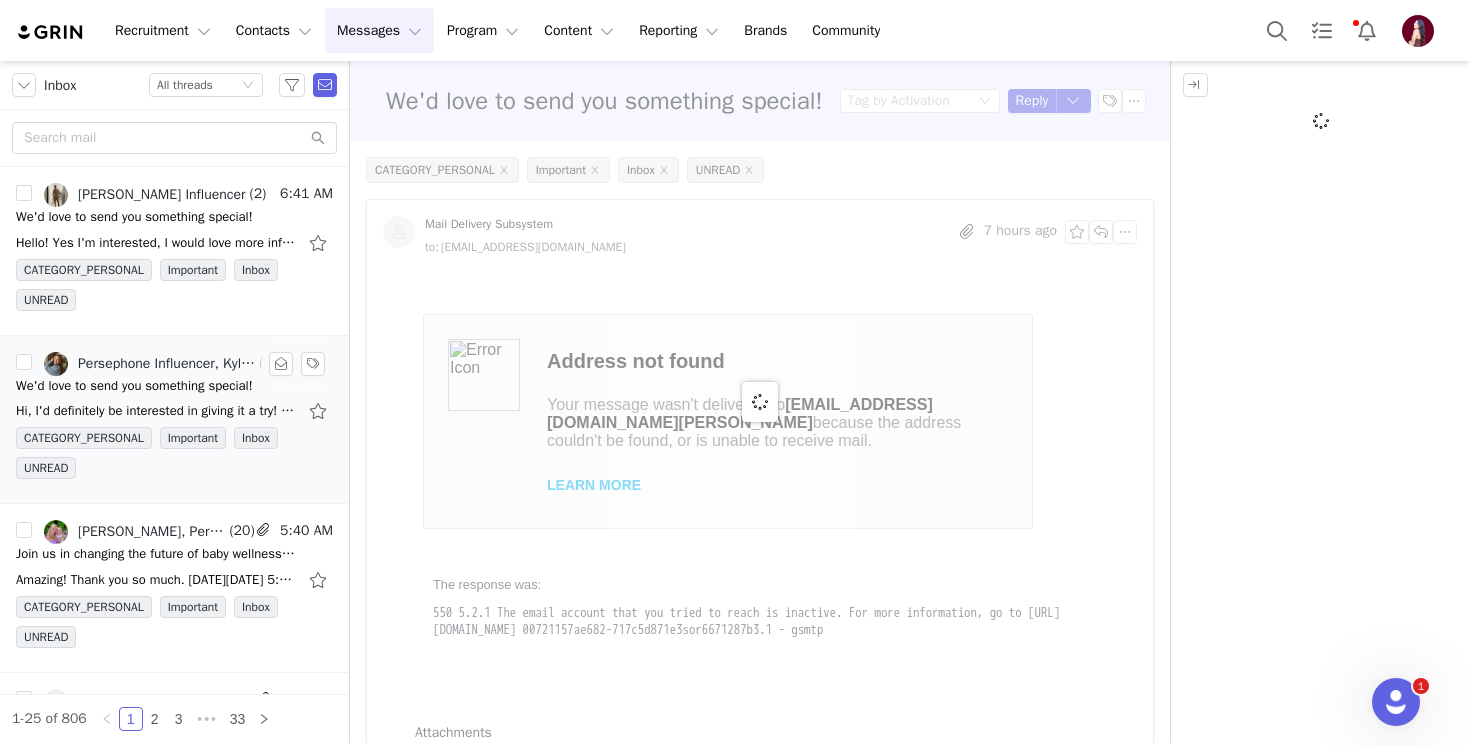 scroll, scrollTop: 0, scrollLeft: 0, axis: both 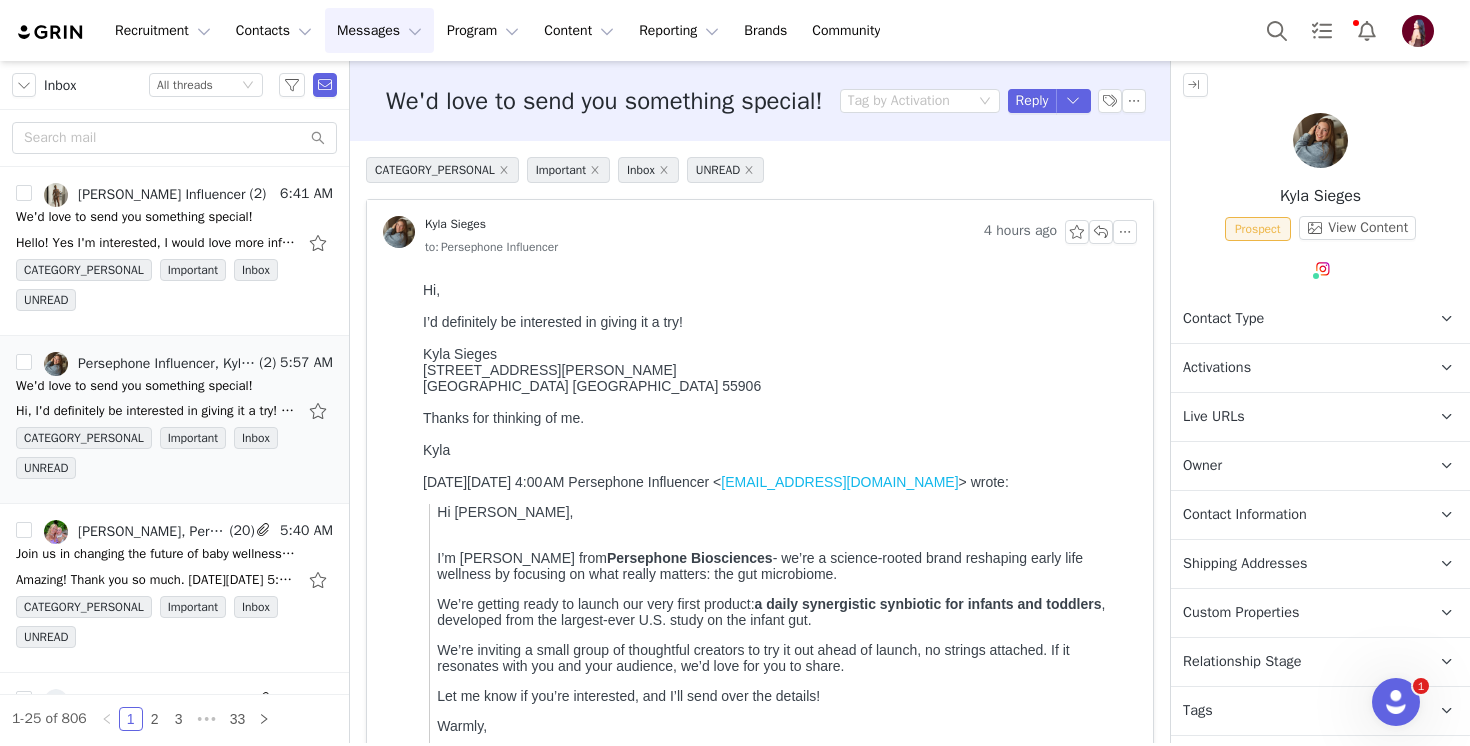 click on "Activations" at bounding box center [1217, 368] 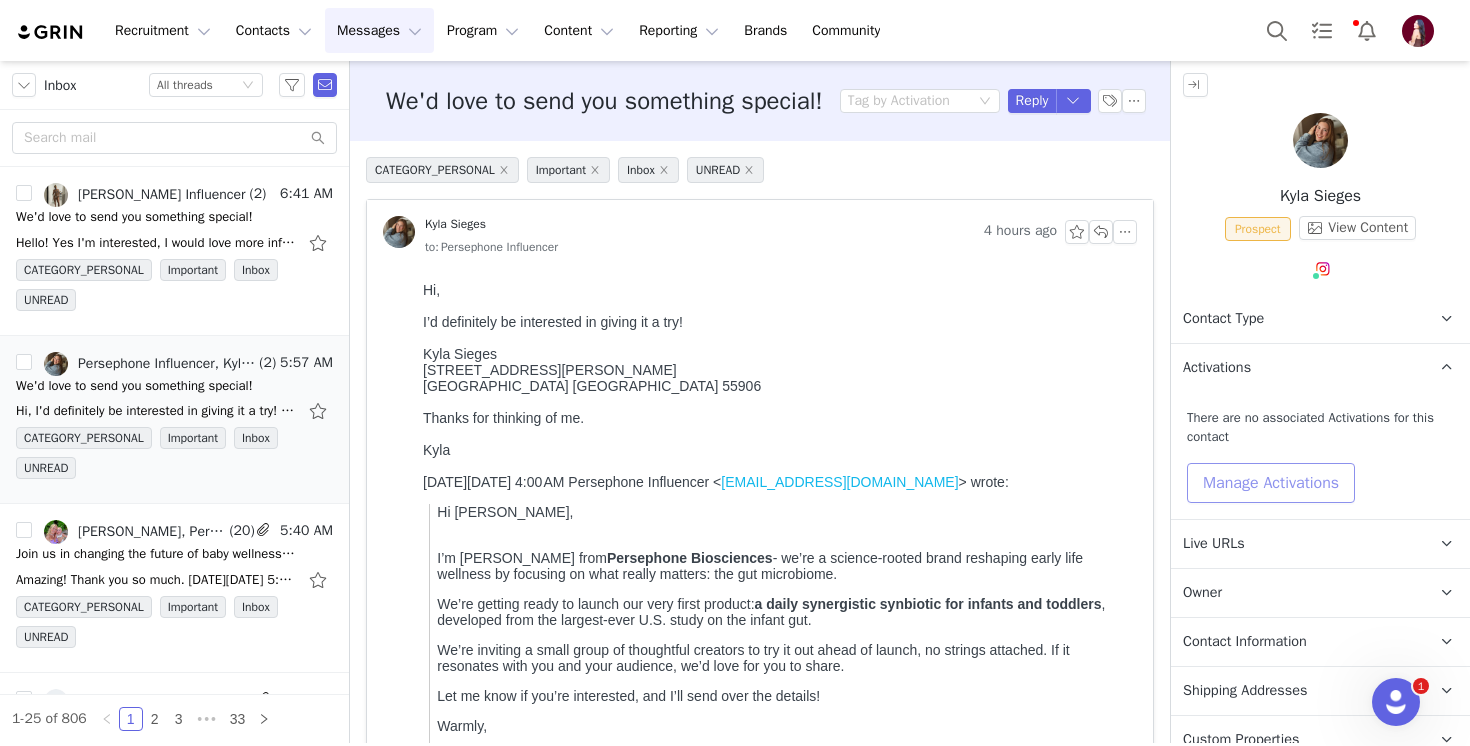 click on "Manage Activations" at bounding box center [1271, 483] 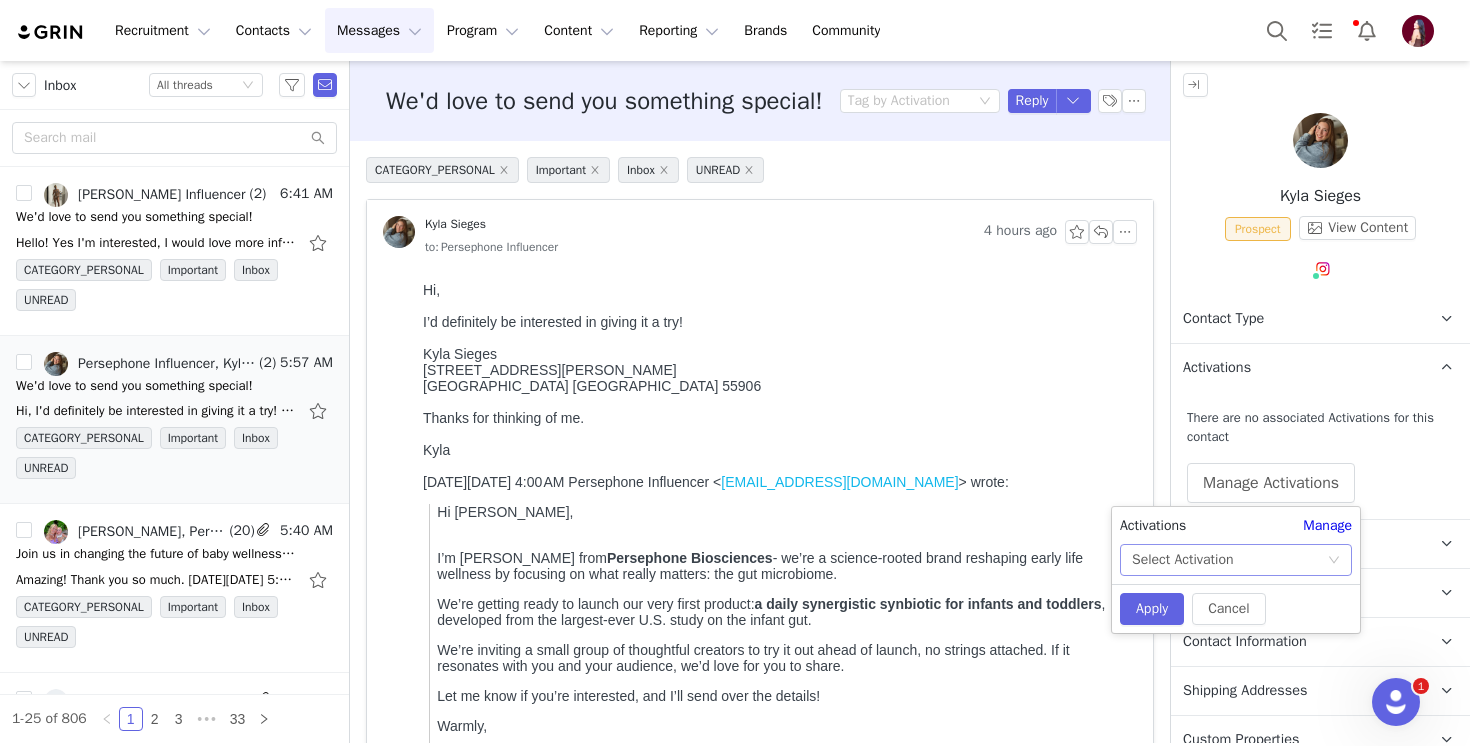 click on "Select Activation" at bounding box center [1182, 560] 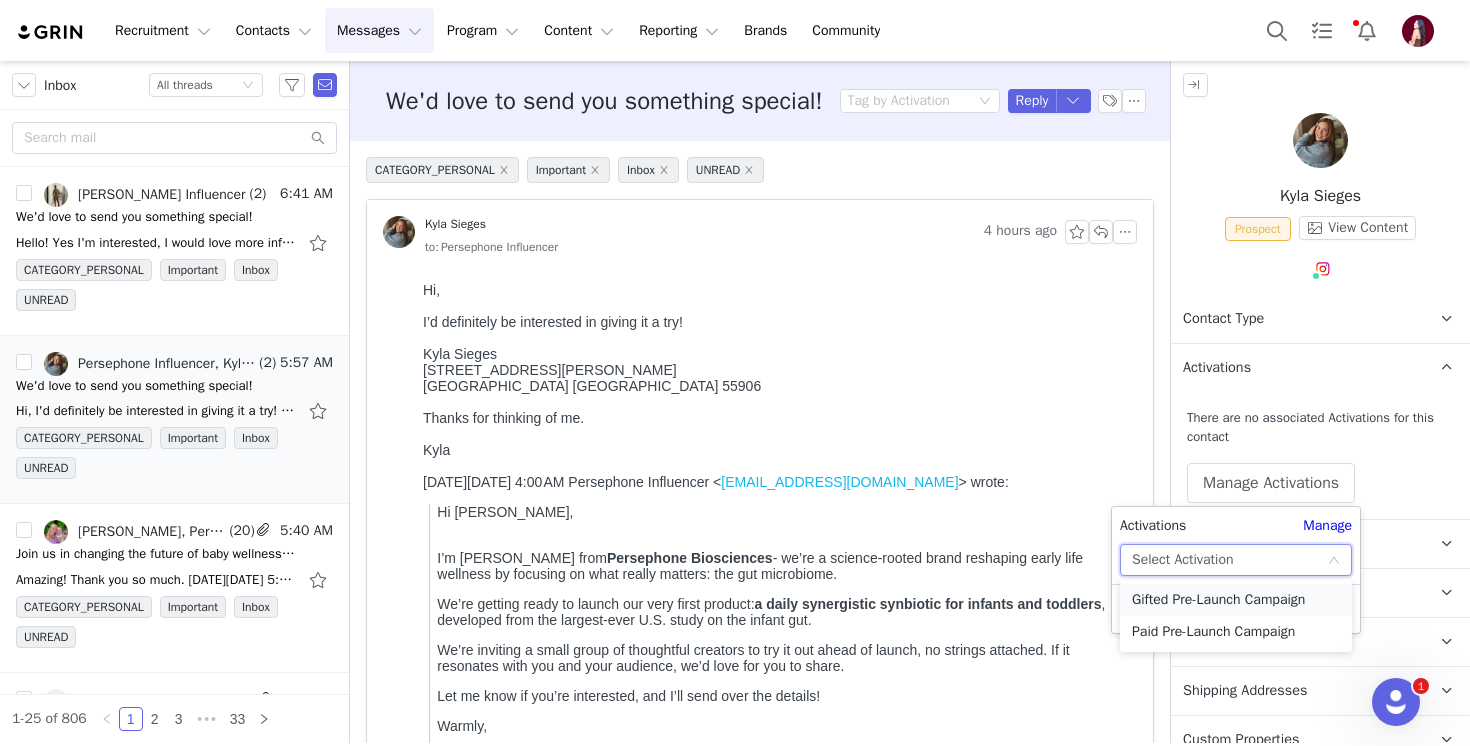 click on "Gifted Pre-Launch Campaign" at bounding box center (1236, 600) 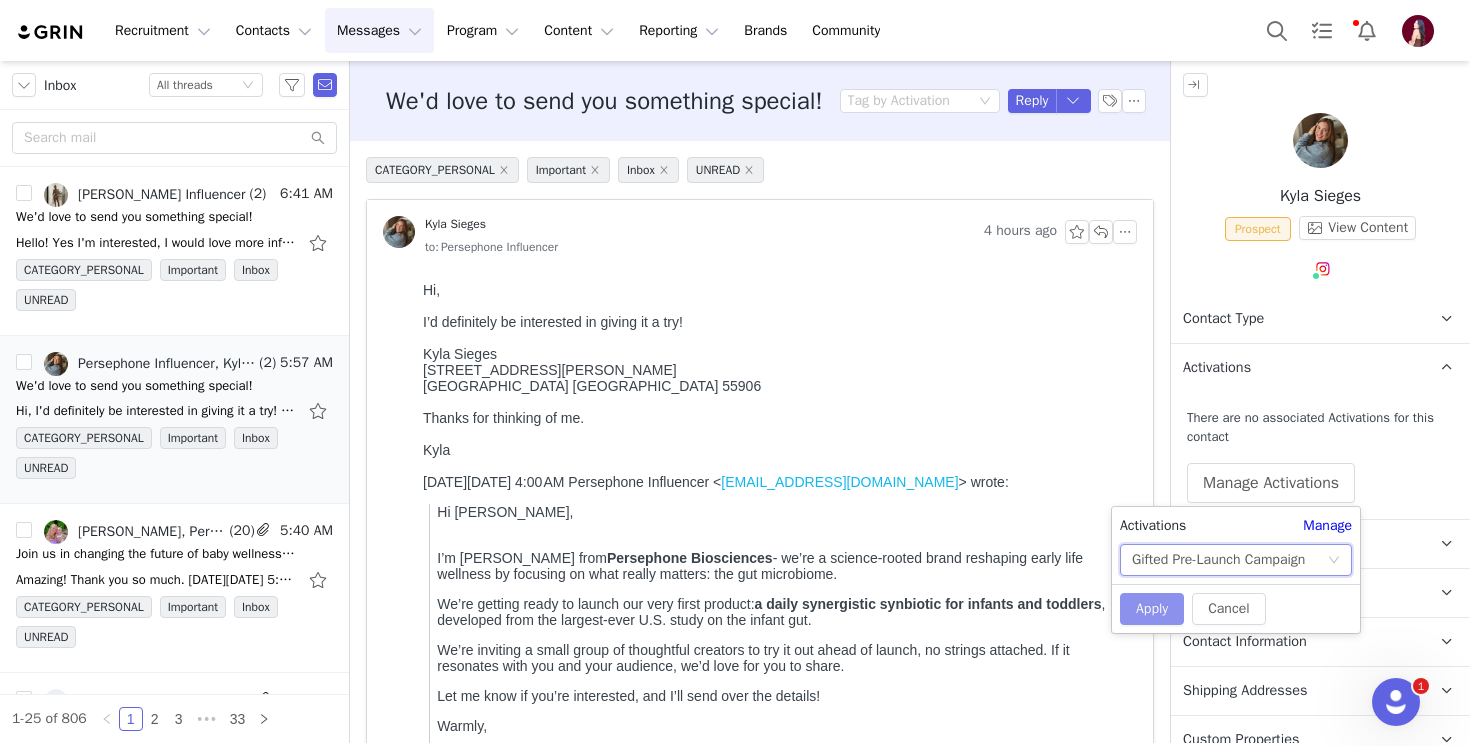 click on "Apply" at bounding box center (1152, 609) 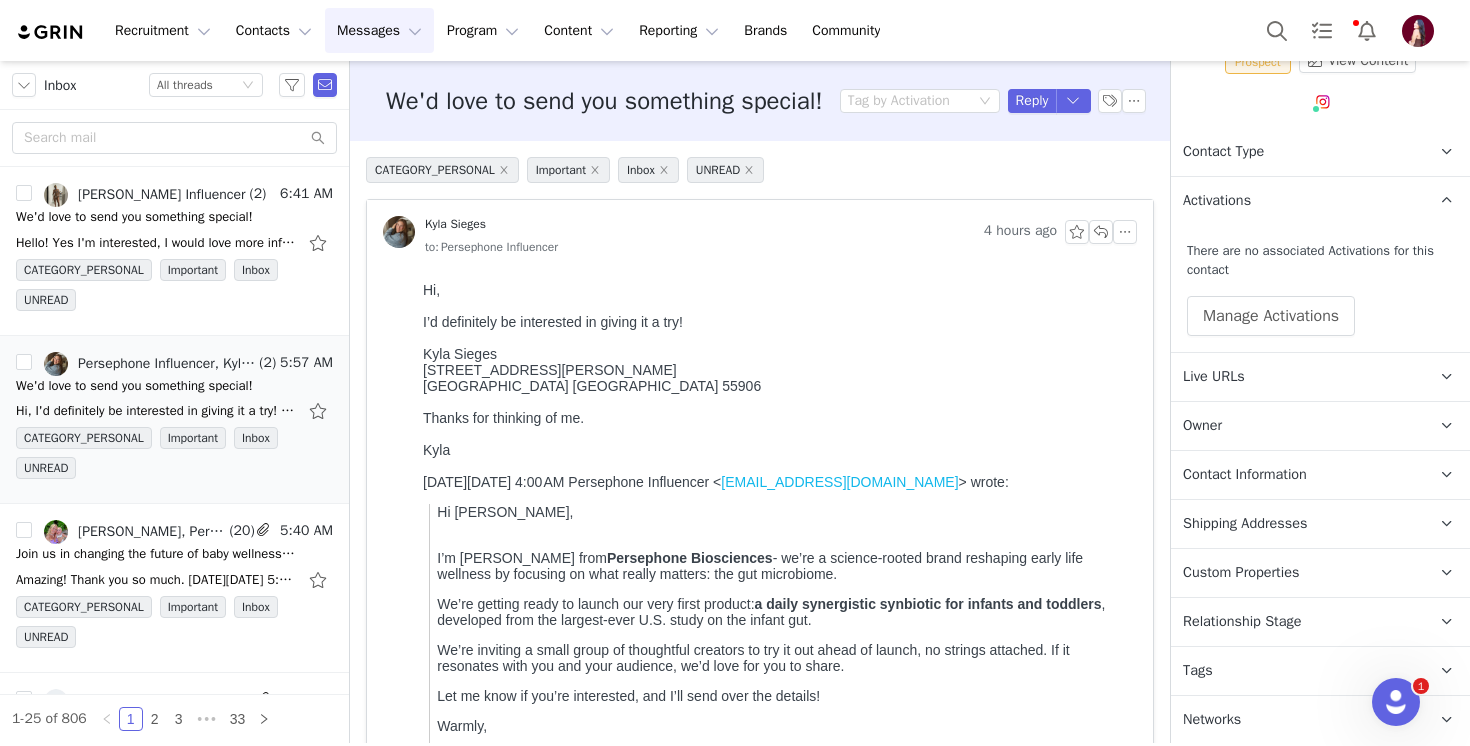 click on "Relationship Stage  Use relationship stages to move contacts through a logical sequence, from unaware of your brand to loyal ambassador" at bounding box center [1296, 622] 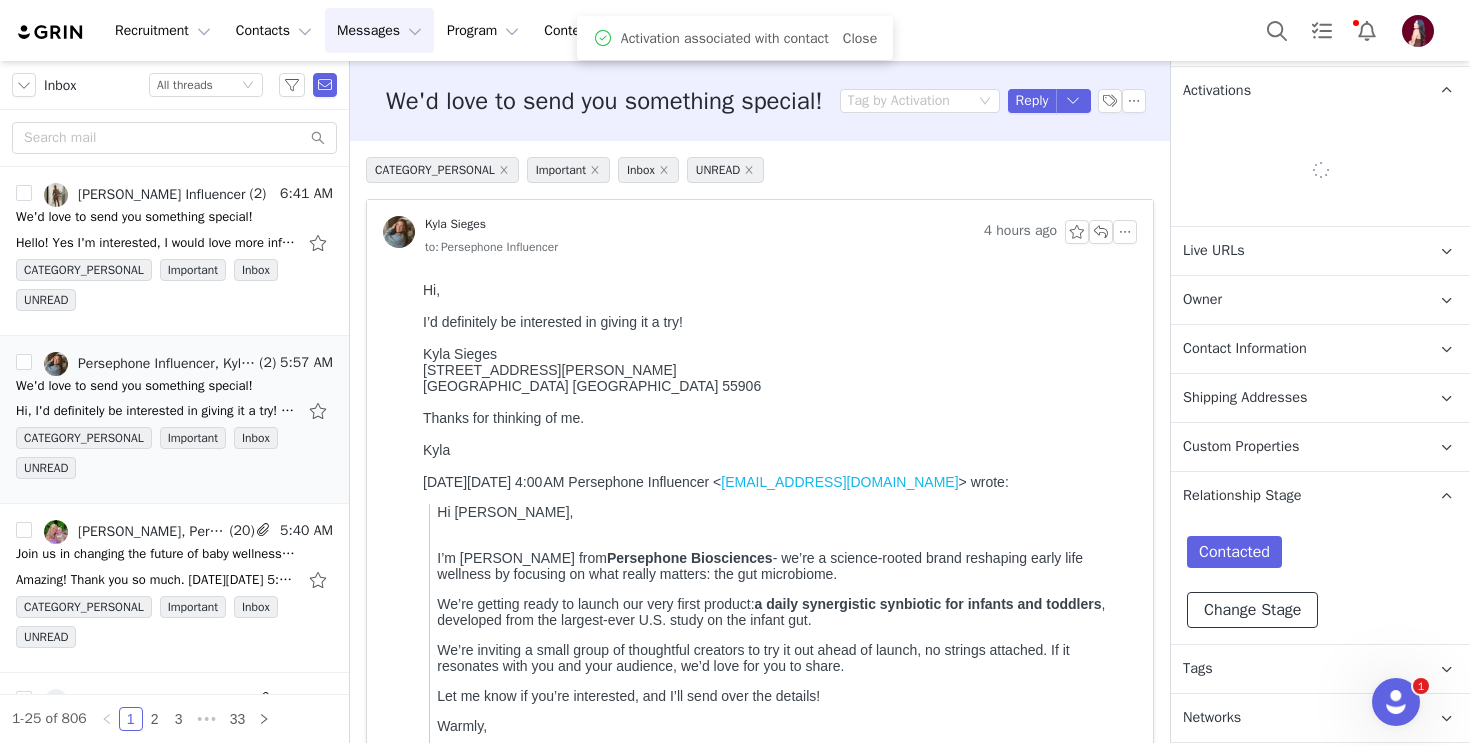click on "Change Stage" at bounding box center [1252, 610] 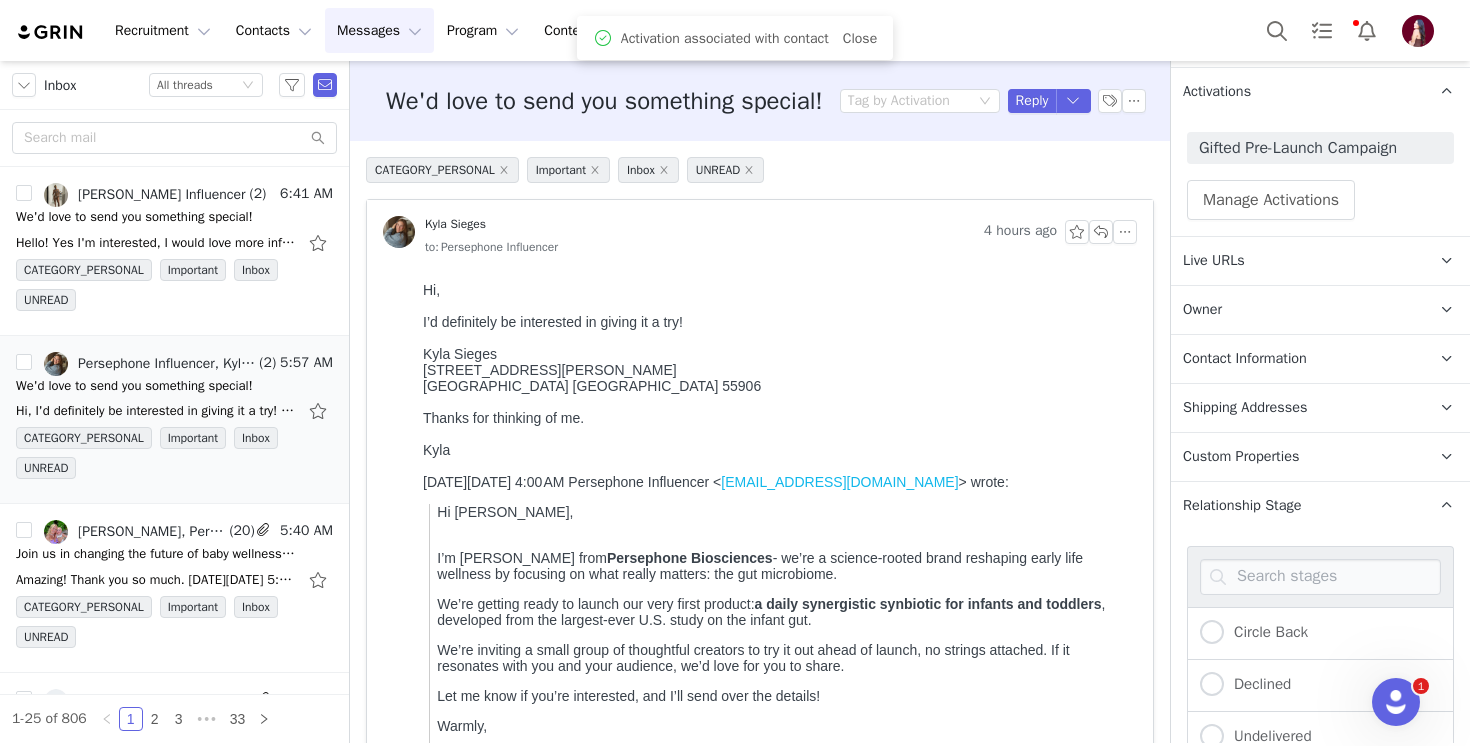 scroll, scrollTop: 624, scrollLeft: 0, axis: vertical 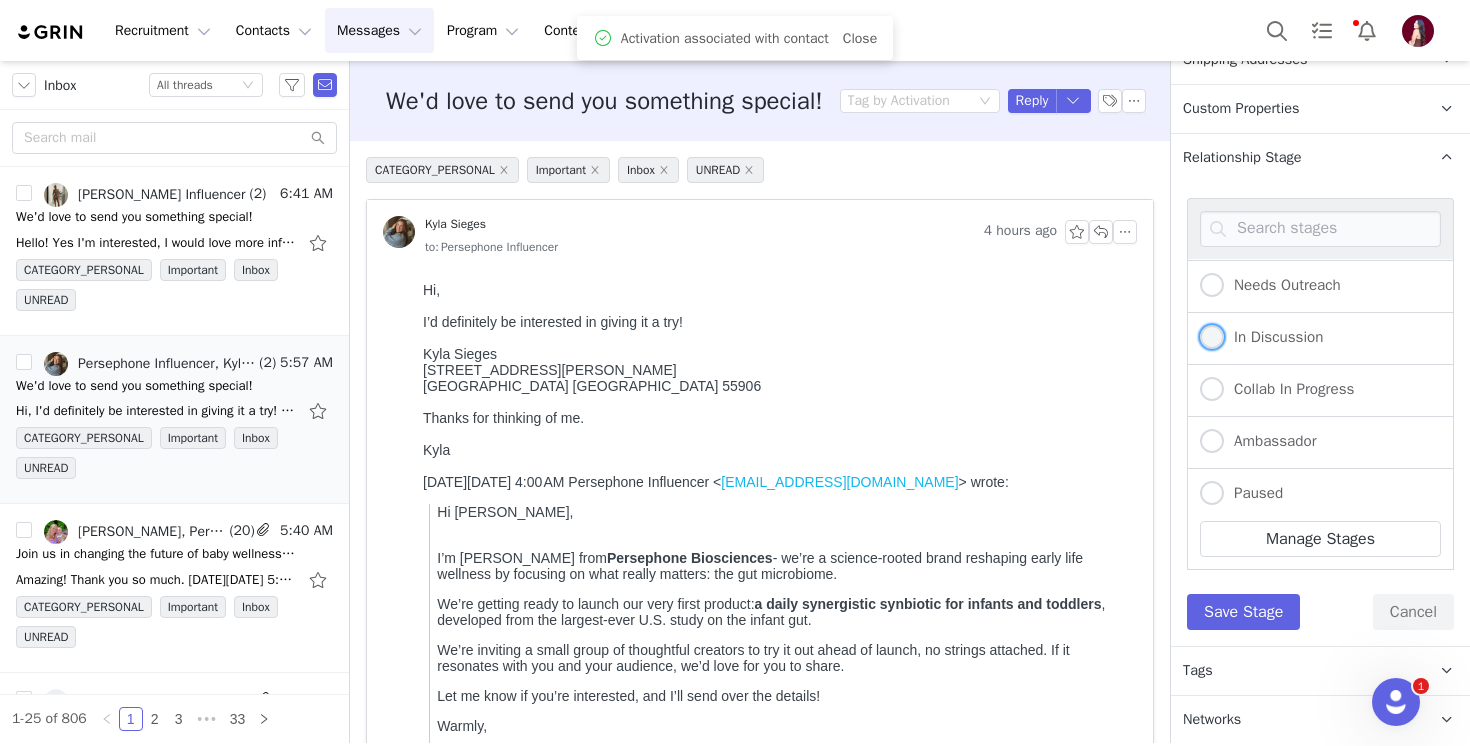 click on "In Discussion" at bounding box center [1273, 337] 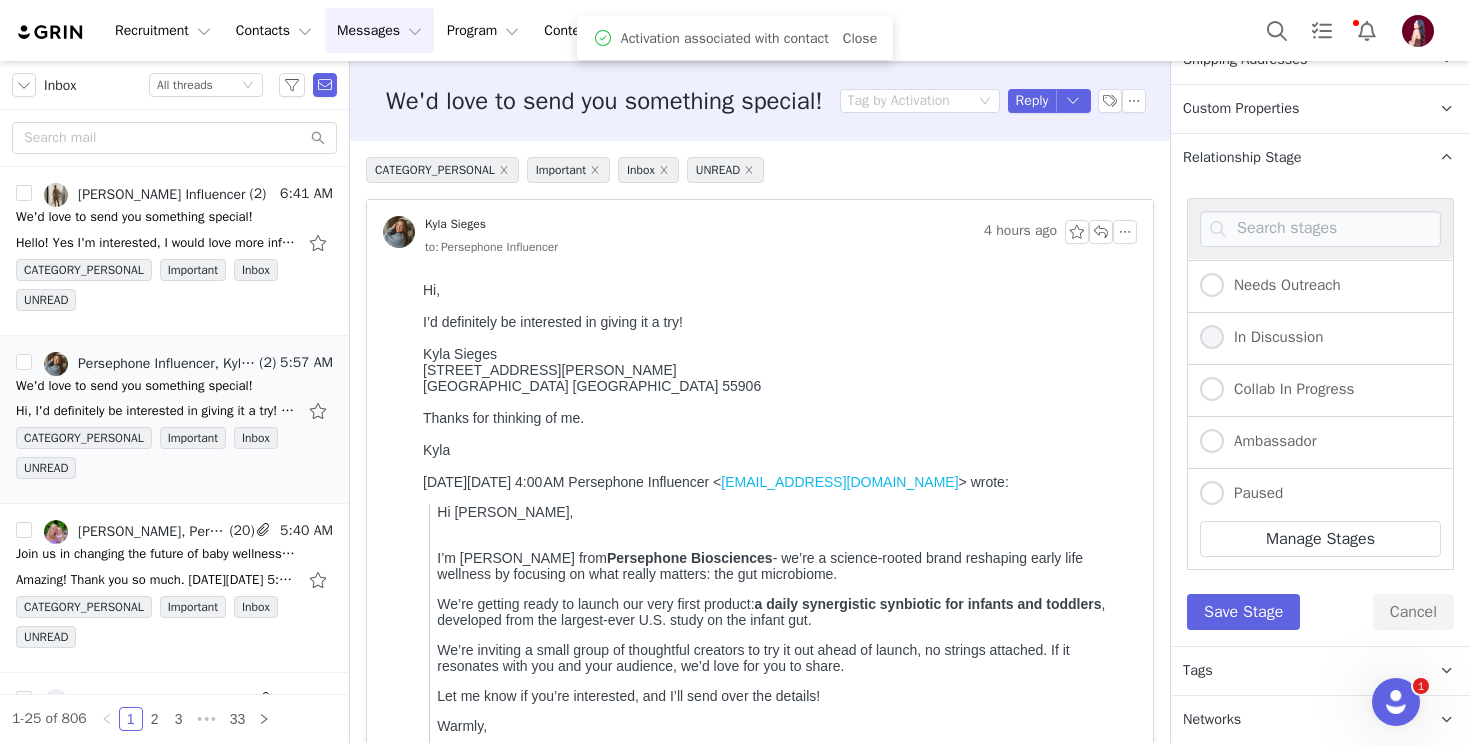 click on "In Discussion" at bounding box center [1212, 338] 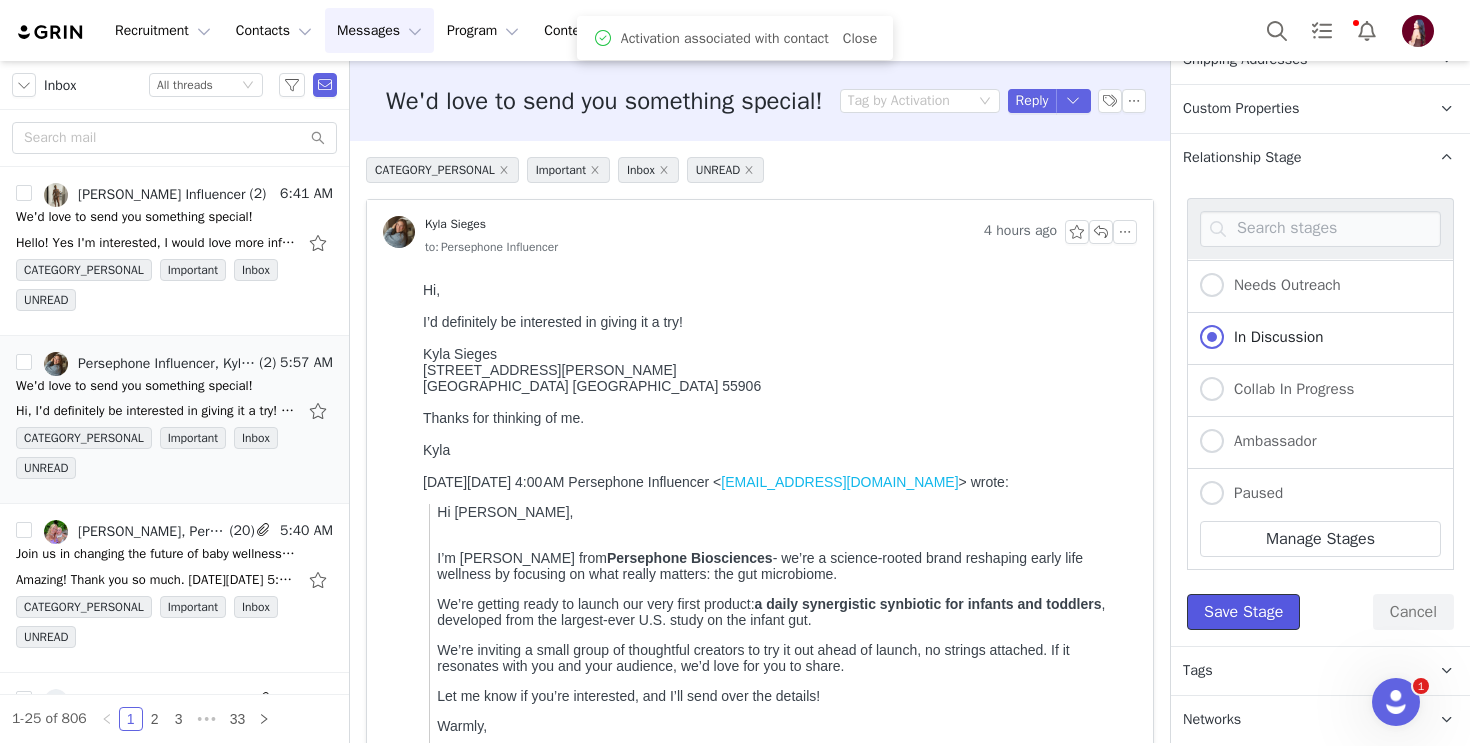 click on "Save Stage" at bounding box center [1243, 612] 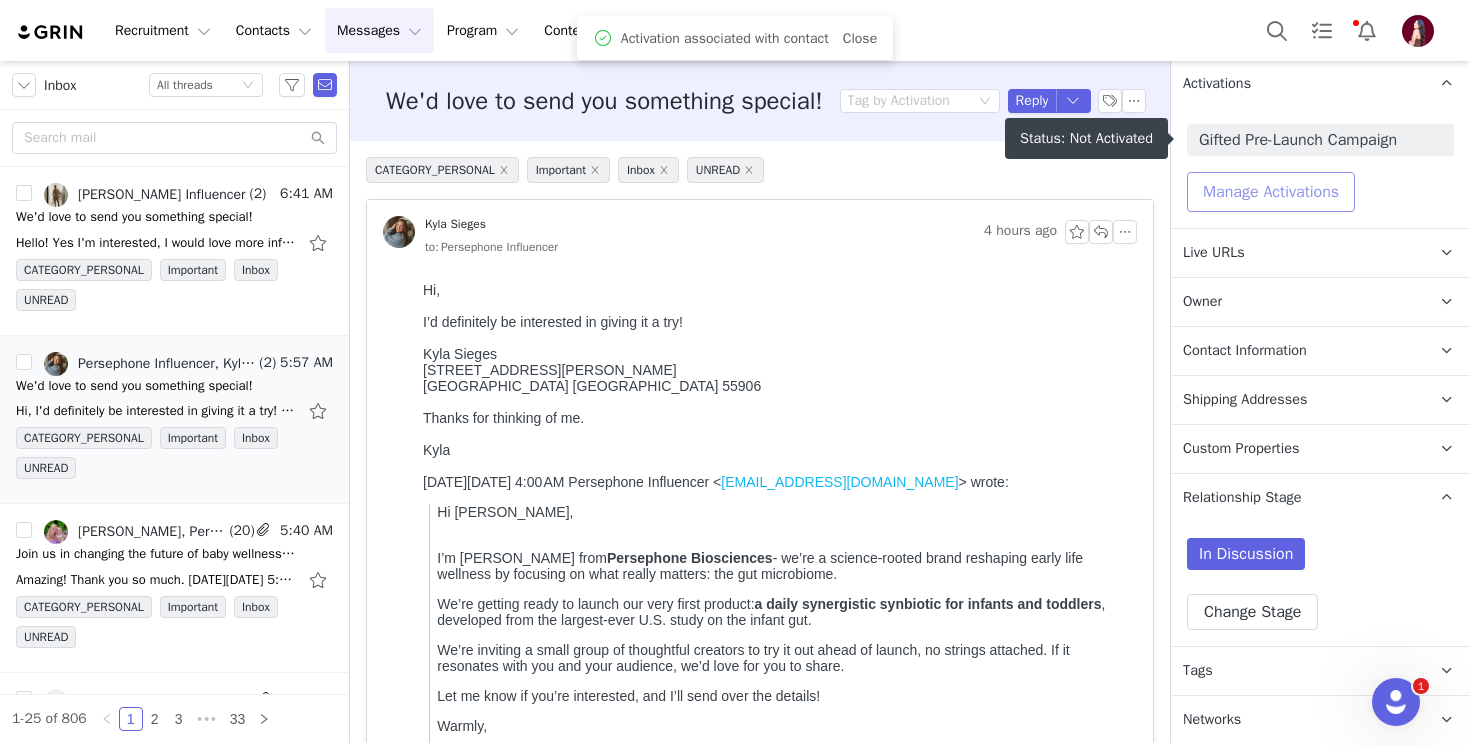 scroll, scrollTop: 0, scrollLeft: 0, axis: both 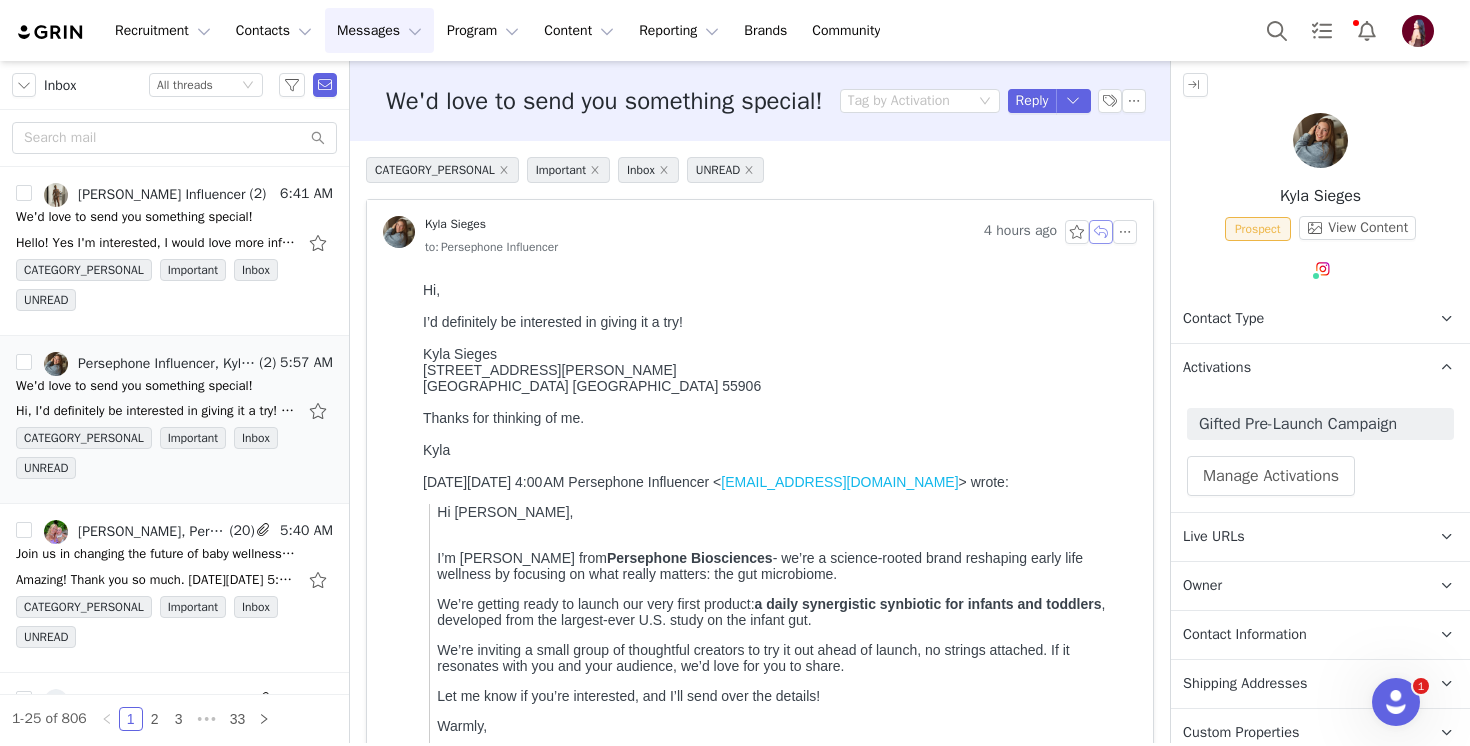 click at bounding box center [1101, 232] 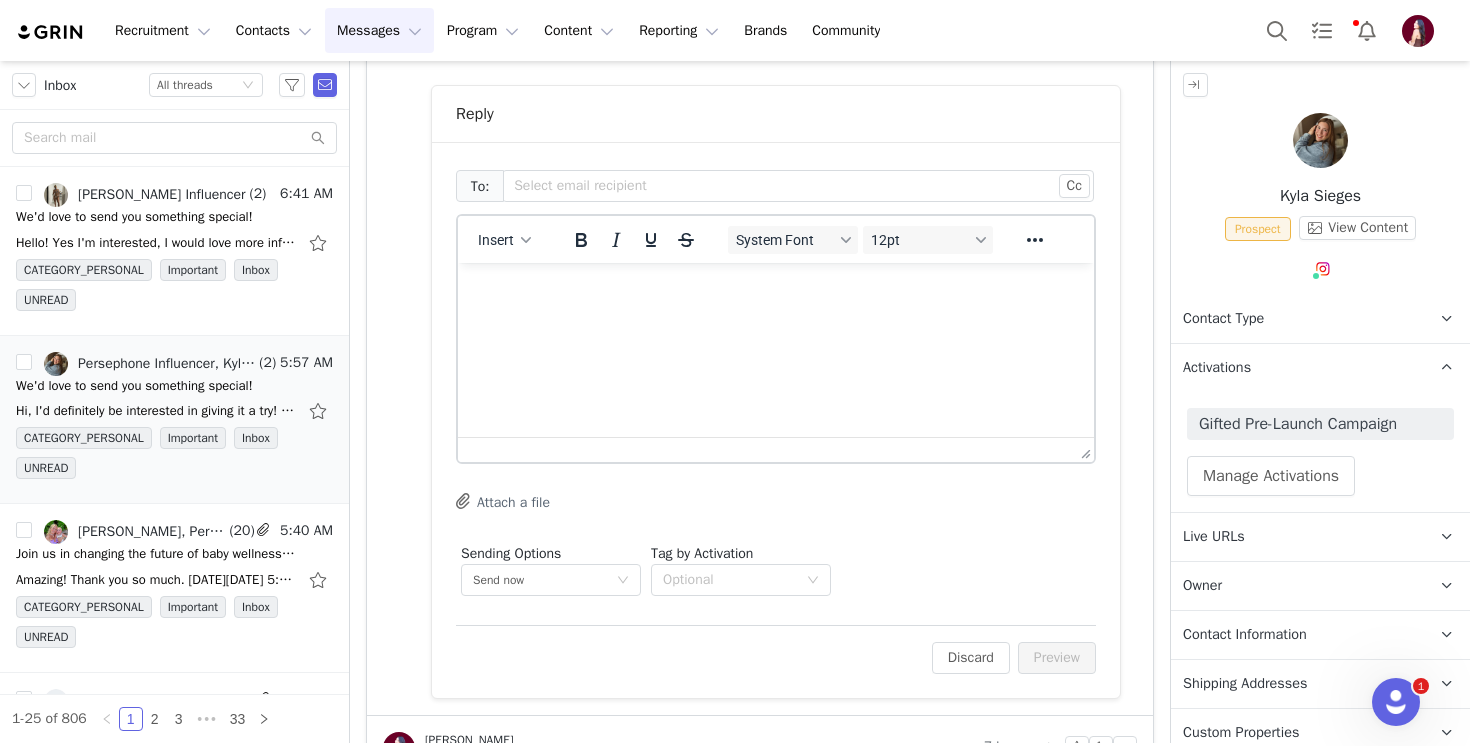 scroll, scrollTop: 0, scrollLeft: 0, axis: both 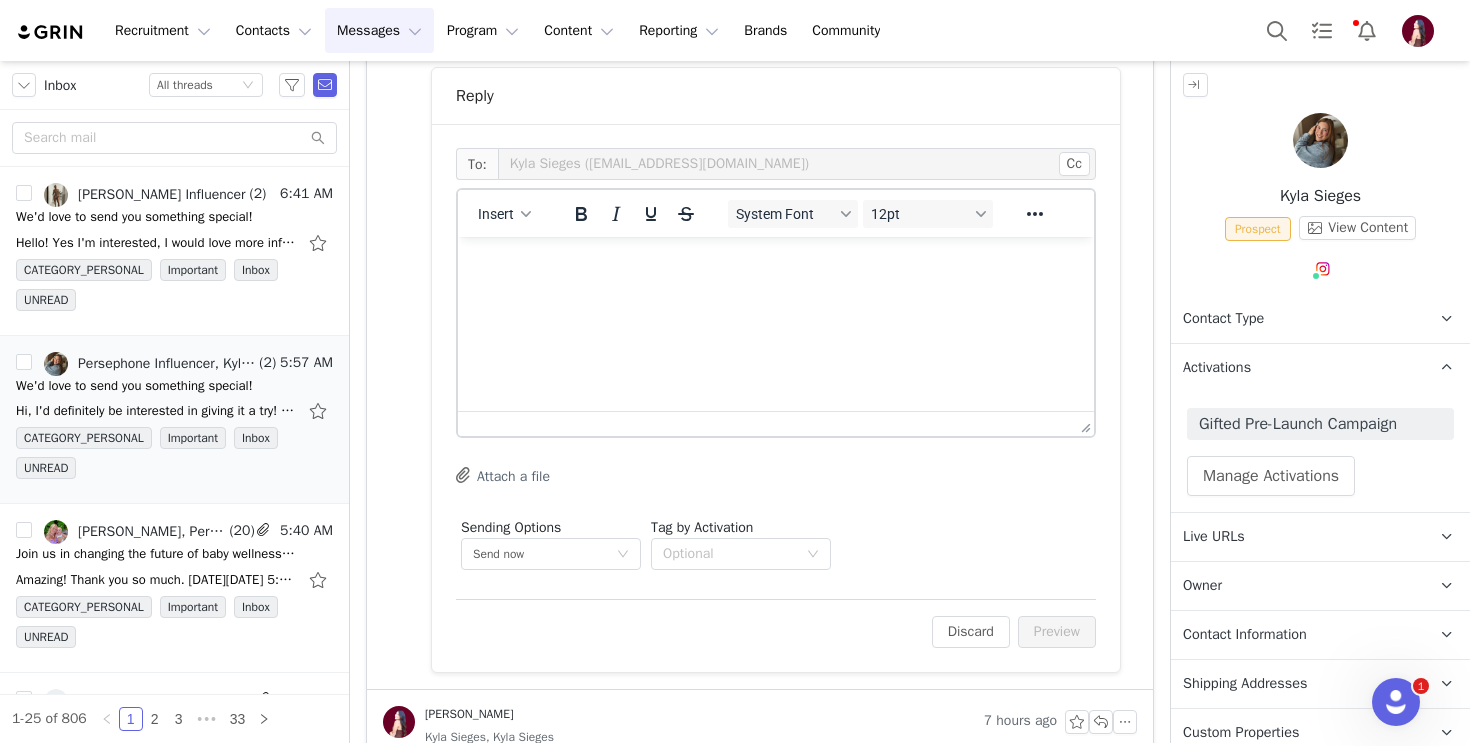 click on "Insert" at bounding box center (505, 213) 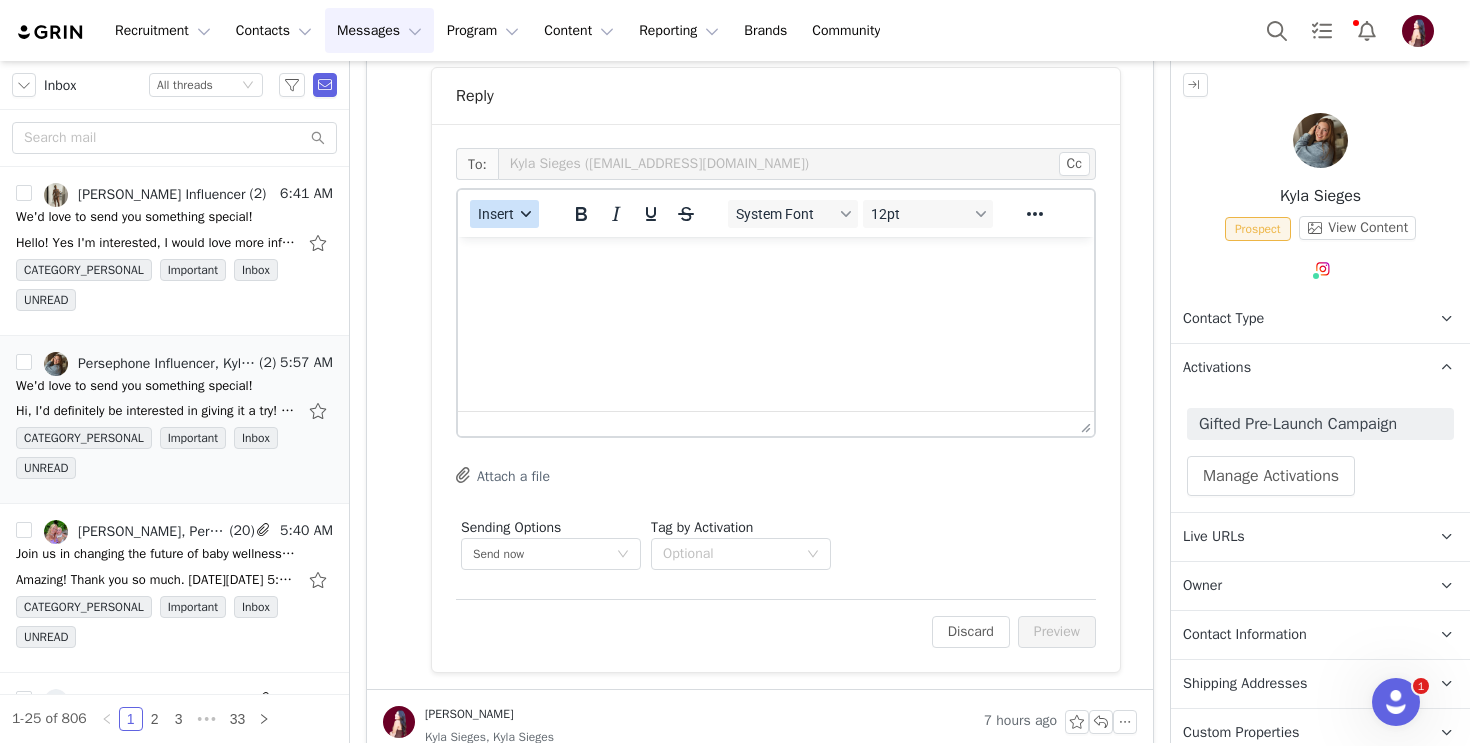 click on "Insert" at bounding box center (504, 214) 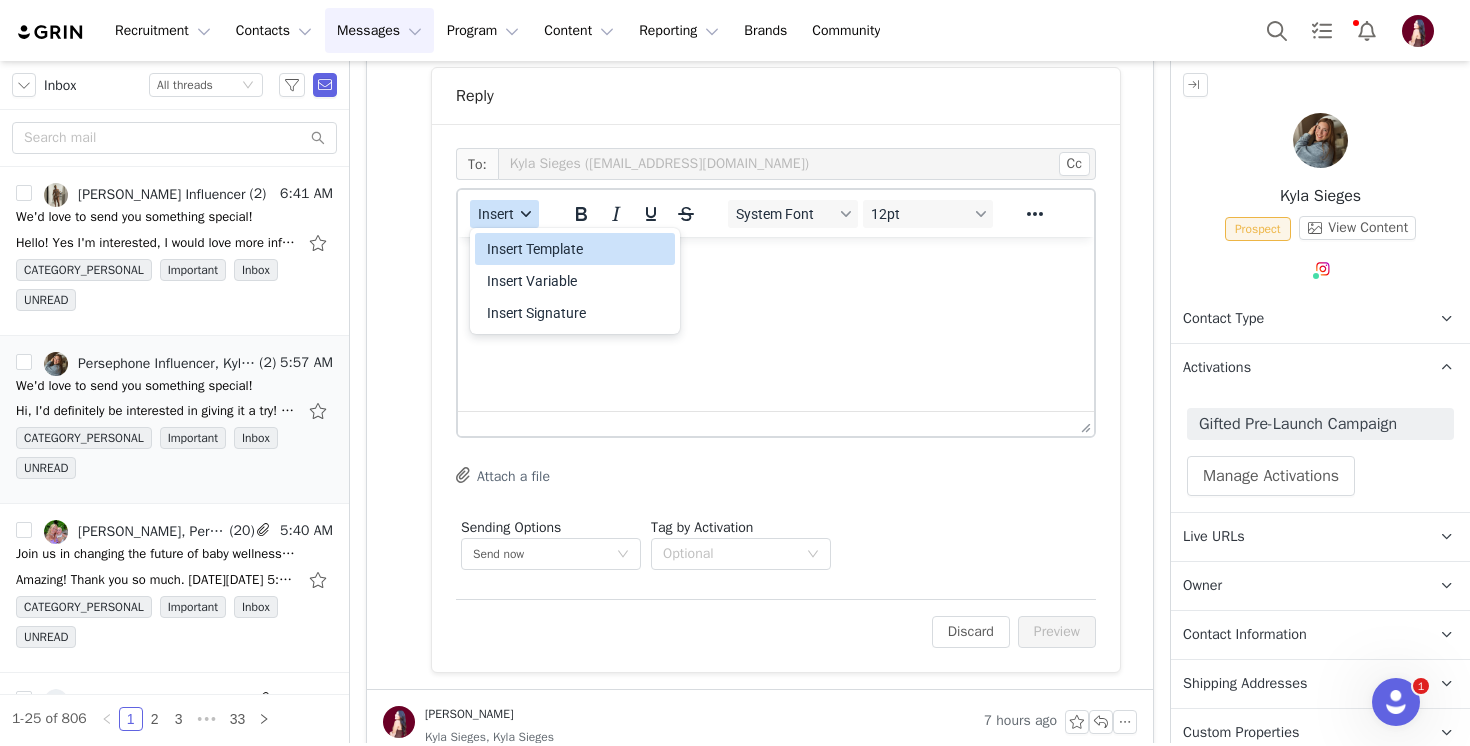 click on "Insert Template" at bounding box center (577, 249) 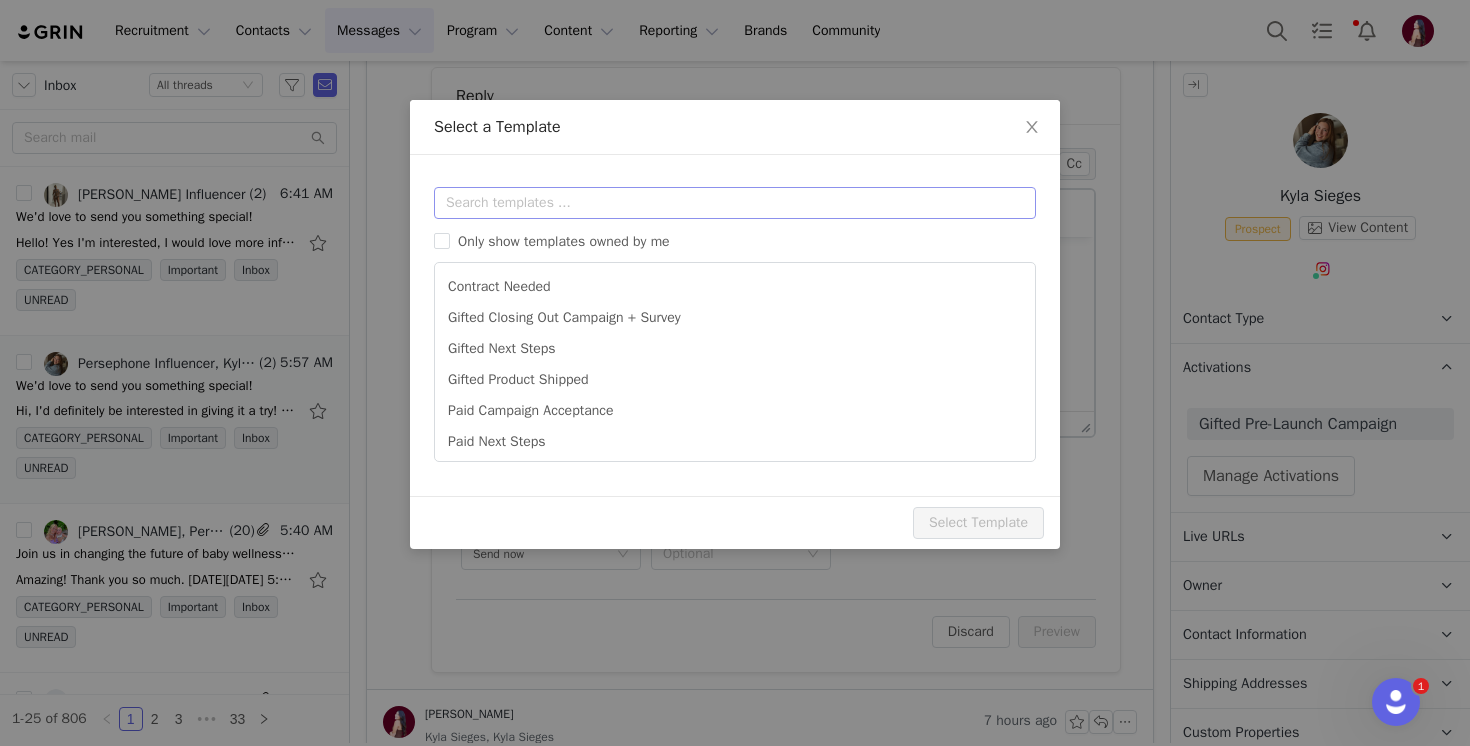 scroll, scrollTop: 0, scrollLeft: 0, axis: both 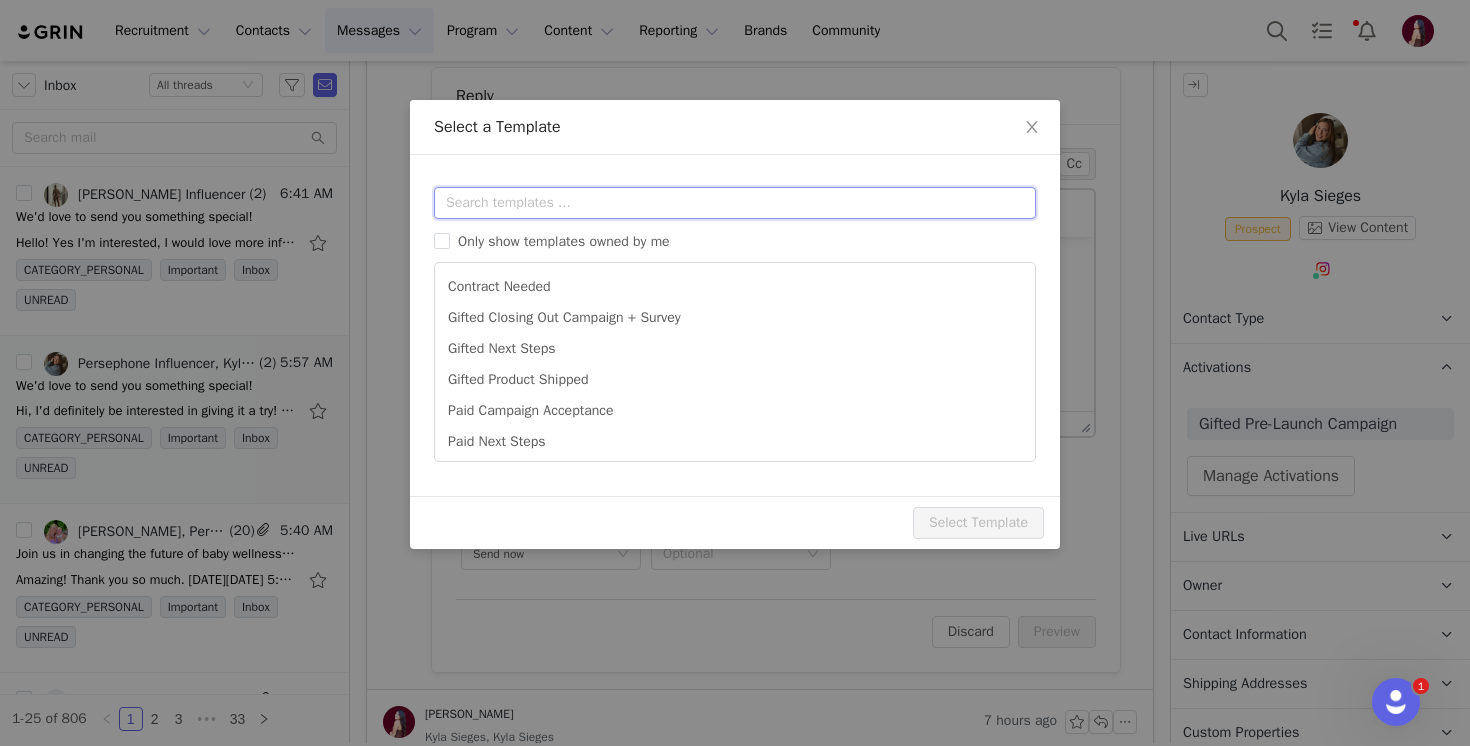 click at bounding box center [735, 203] 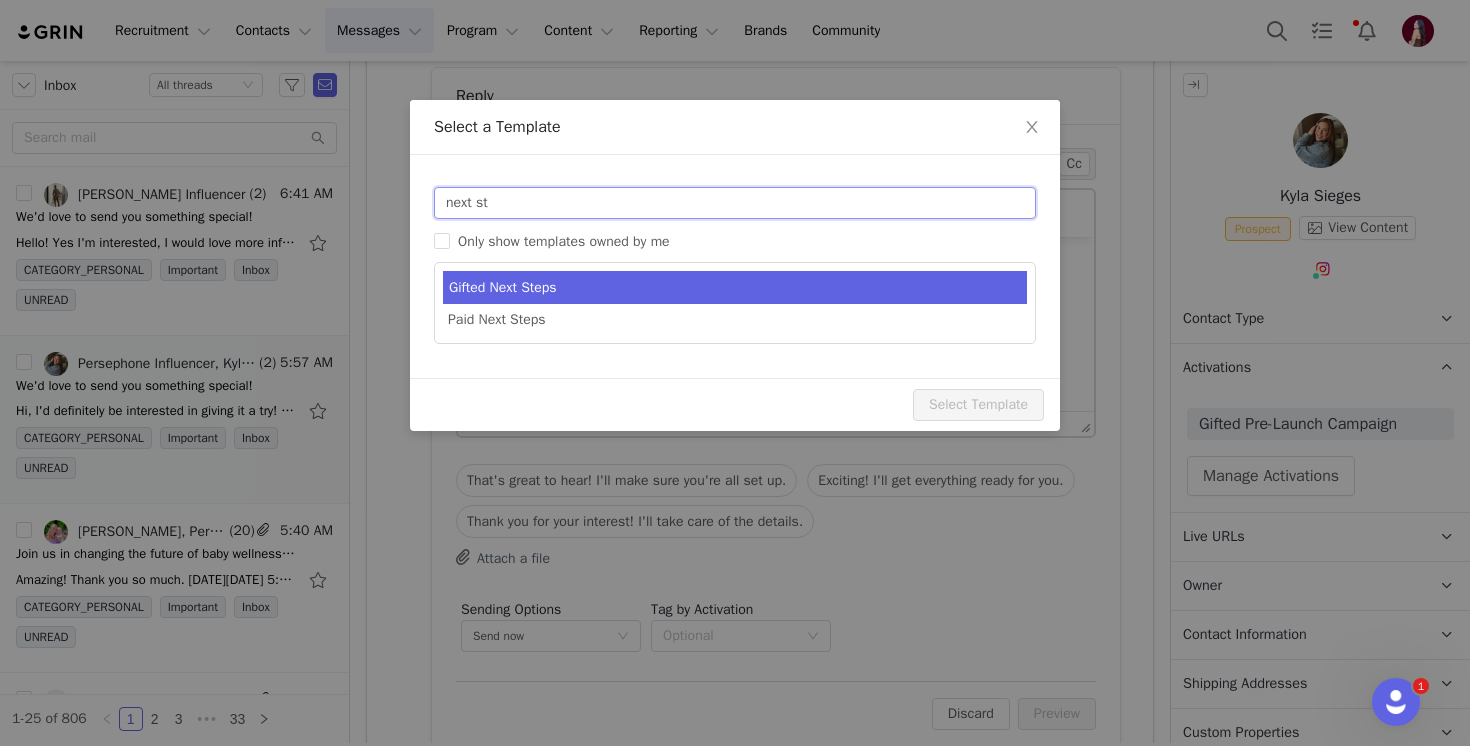 type on "next st" 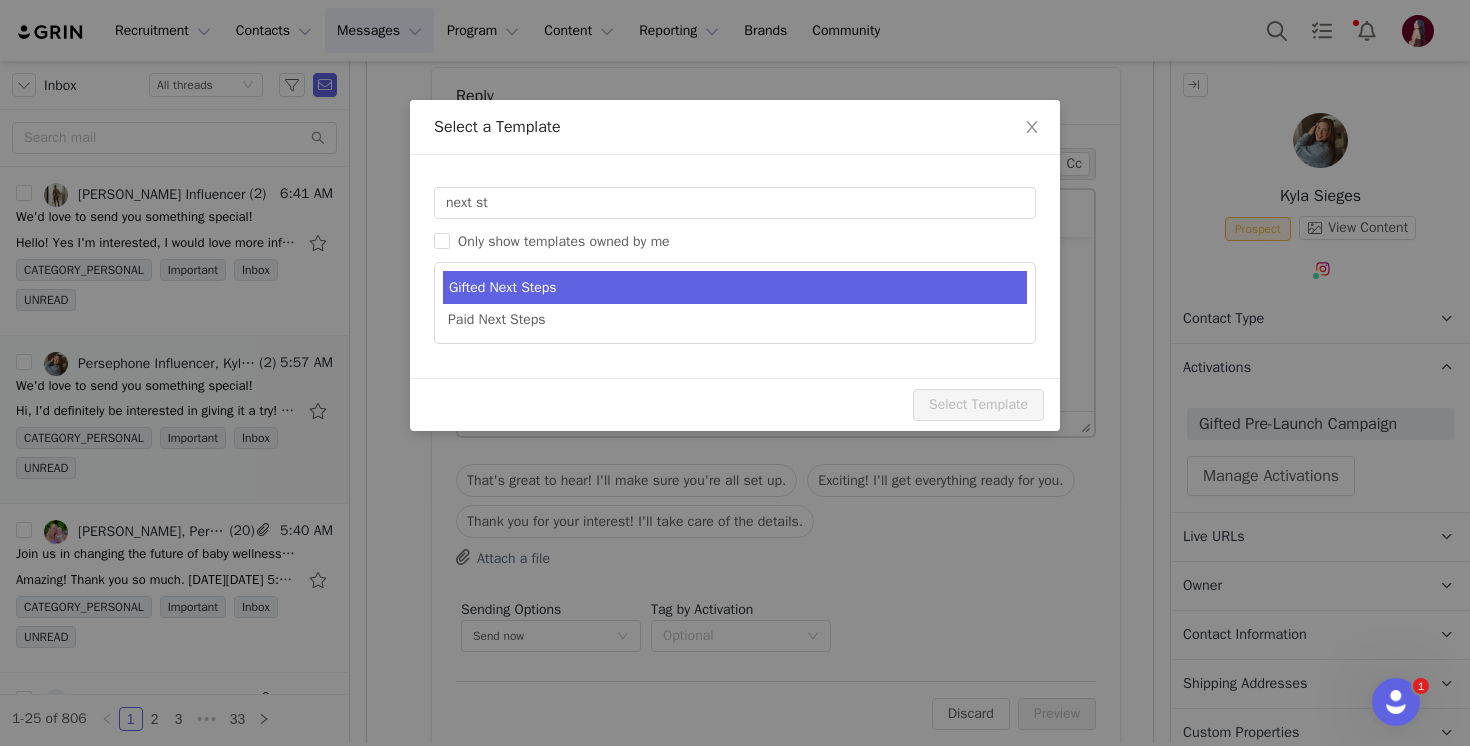 type on "Persephone Gift - Next Steps!" 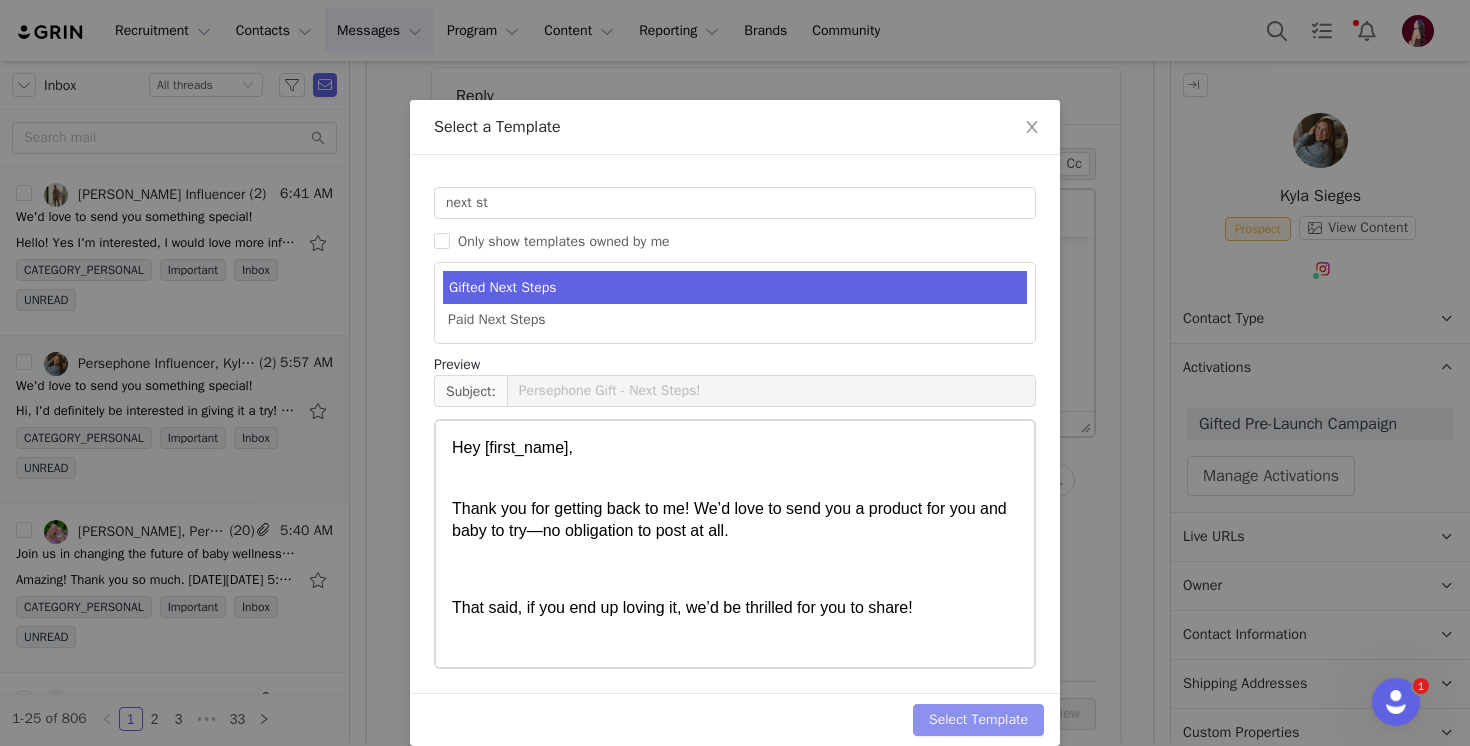 click on "Select Template" at bounding box center (978, 720) 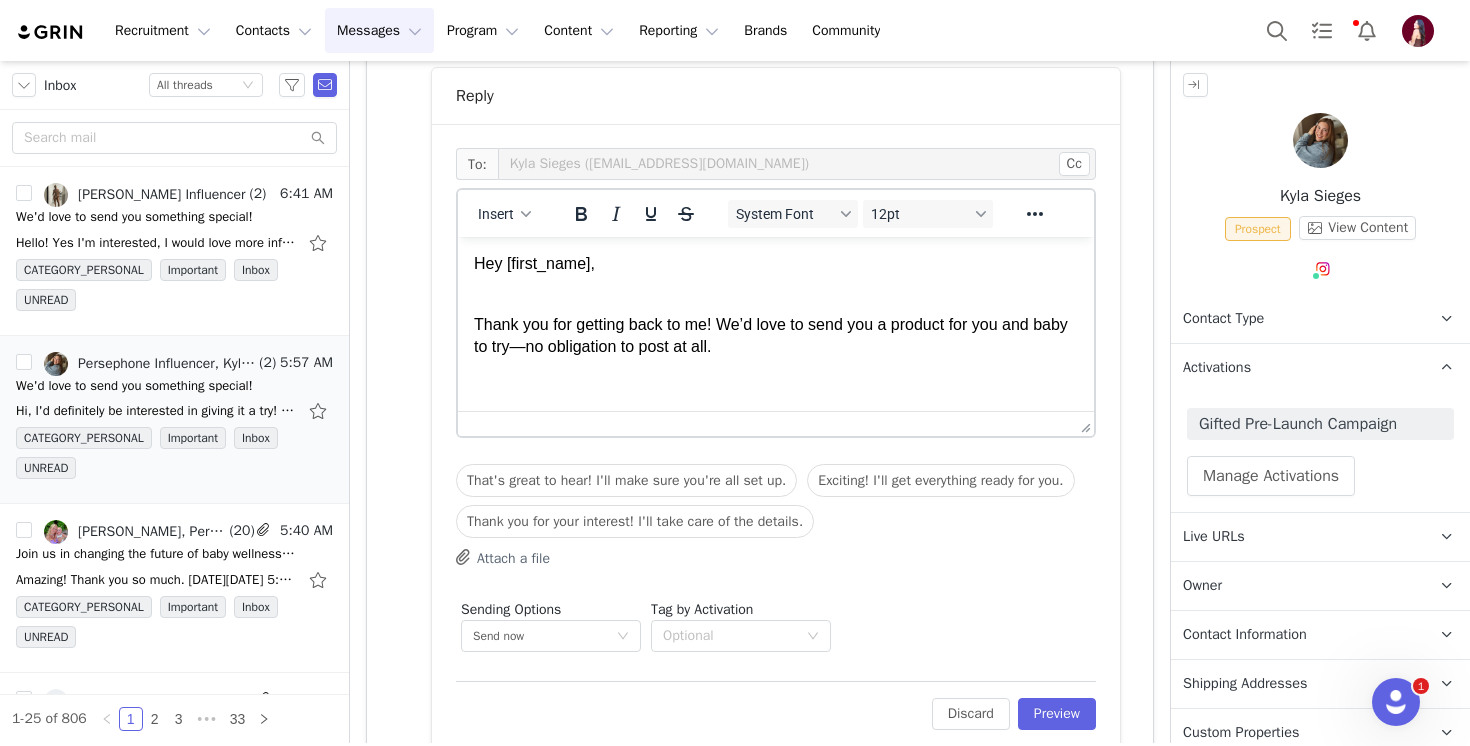 click on "Hey [first_name],  Thank you for getting back to me! We’d love to send you a product for you and baby to try—no obligation to post at all. That said, if you end up loving it, we’d be thrilled for you to share! Here’s the link to choose your product and drop your shipping info: [live_url_persephonebio]  Let me know if you have any questions! Best," at bounding box center [776, 609] 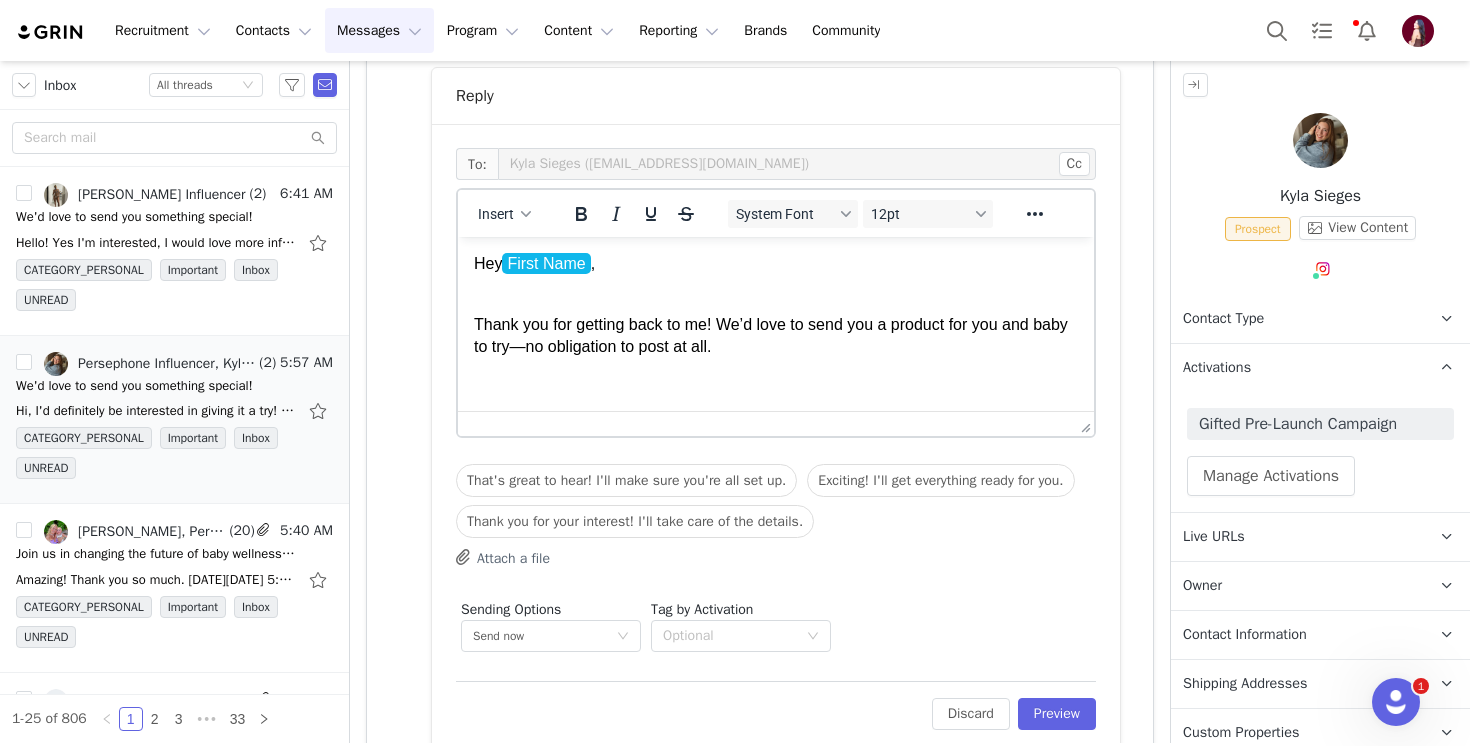 scroll, scrollTop: 570, scrollLeft: 0, axis: vertical 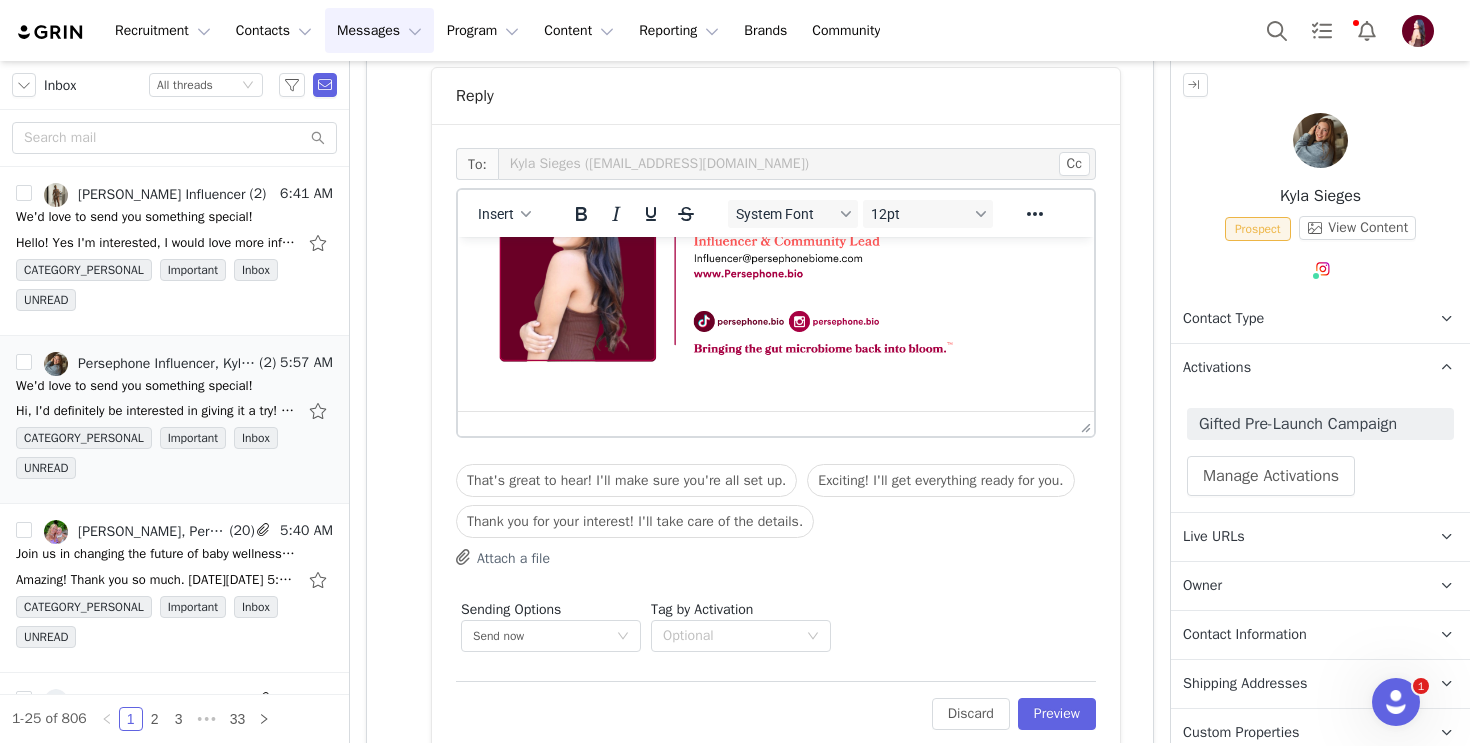 click at bounding box center (730, 262) 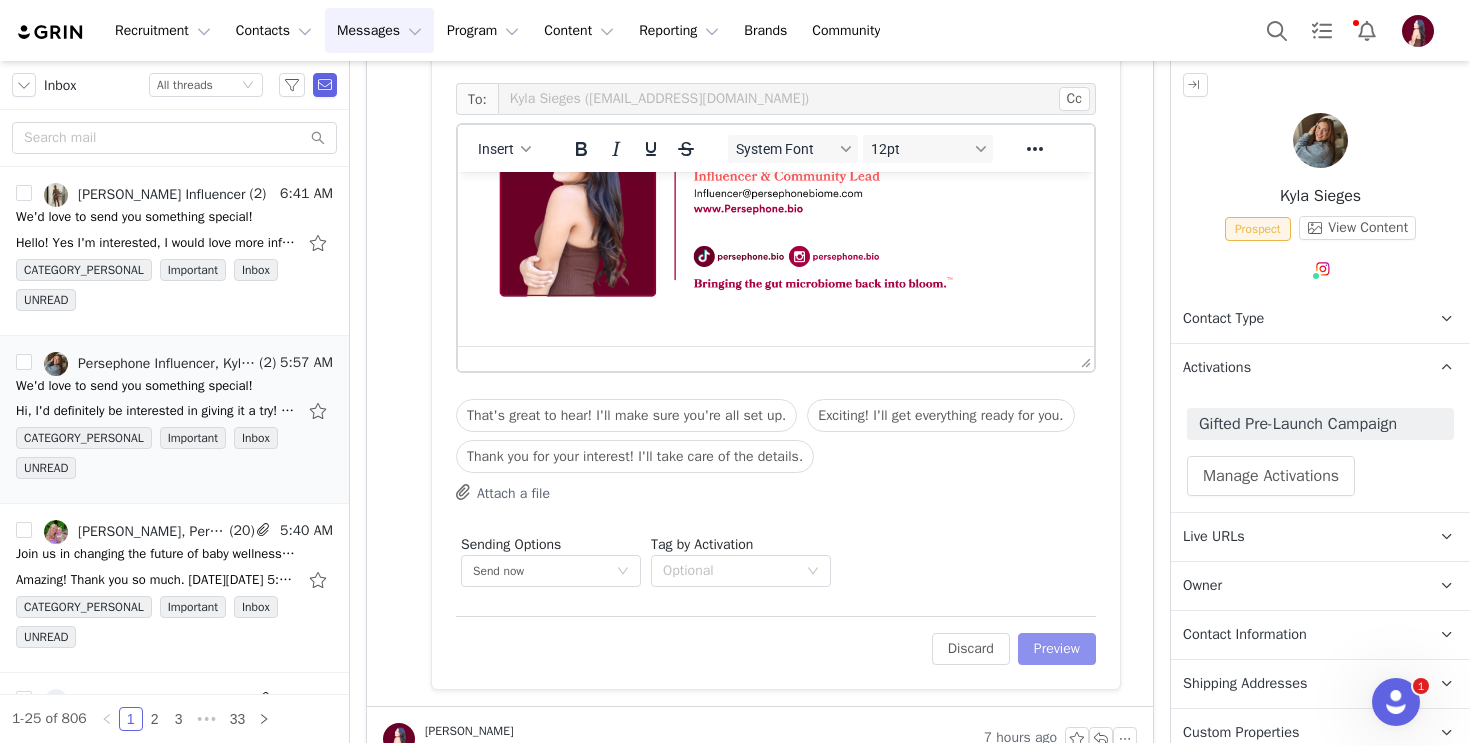 click on "Preview" at bounding box center (1057, 649) 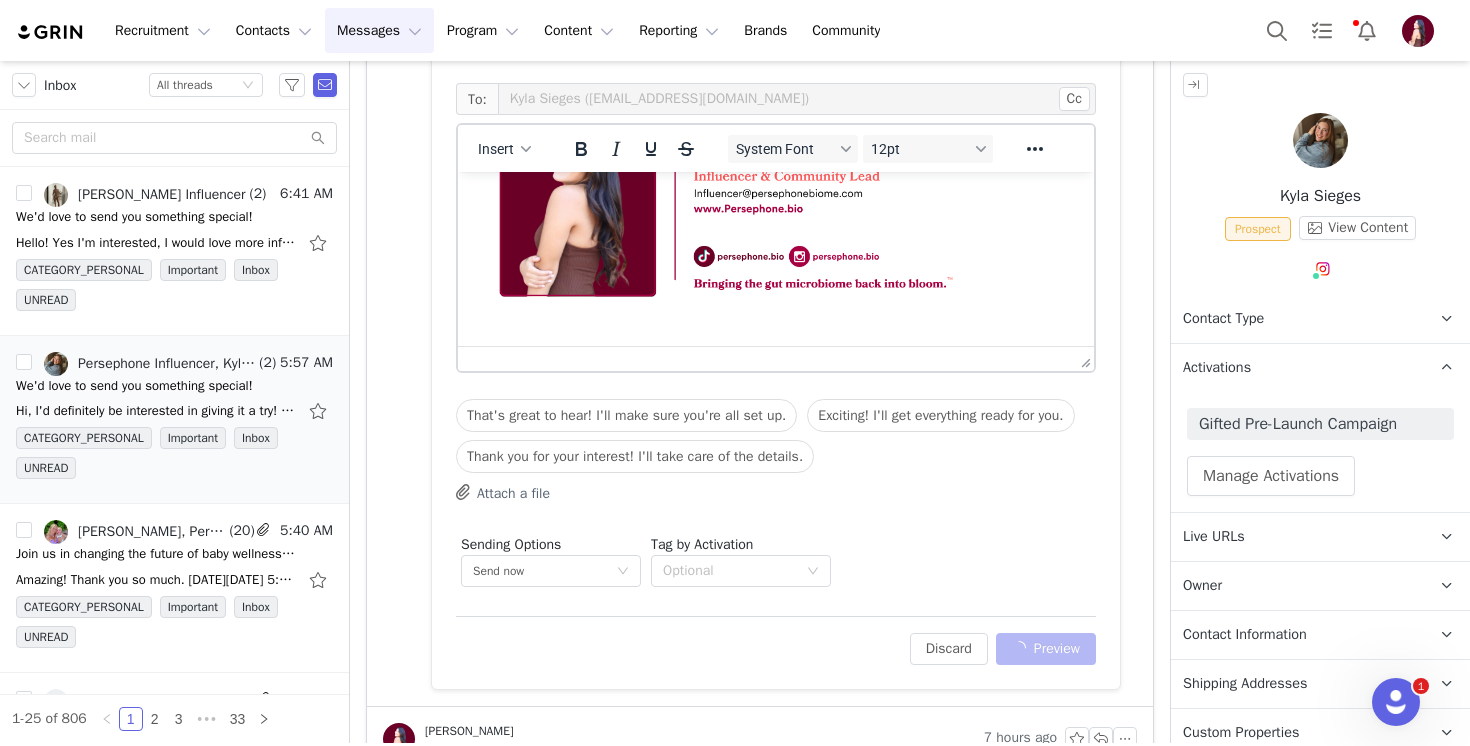 scroll, scrollTop: 1020, scrollLeft: 0, axis: vertical 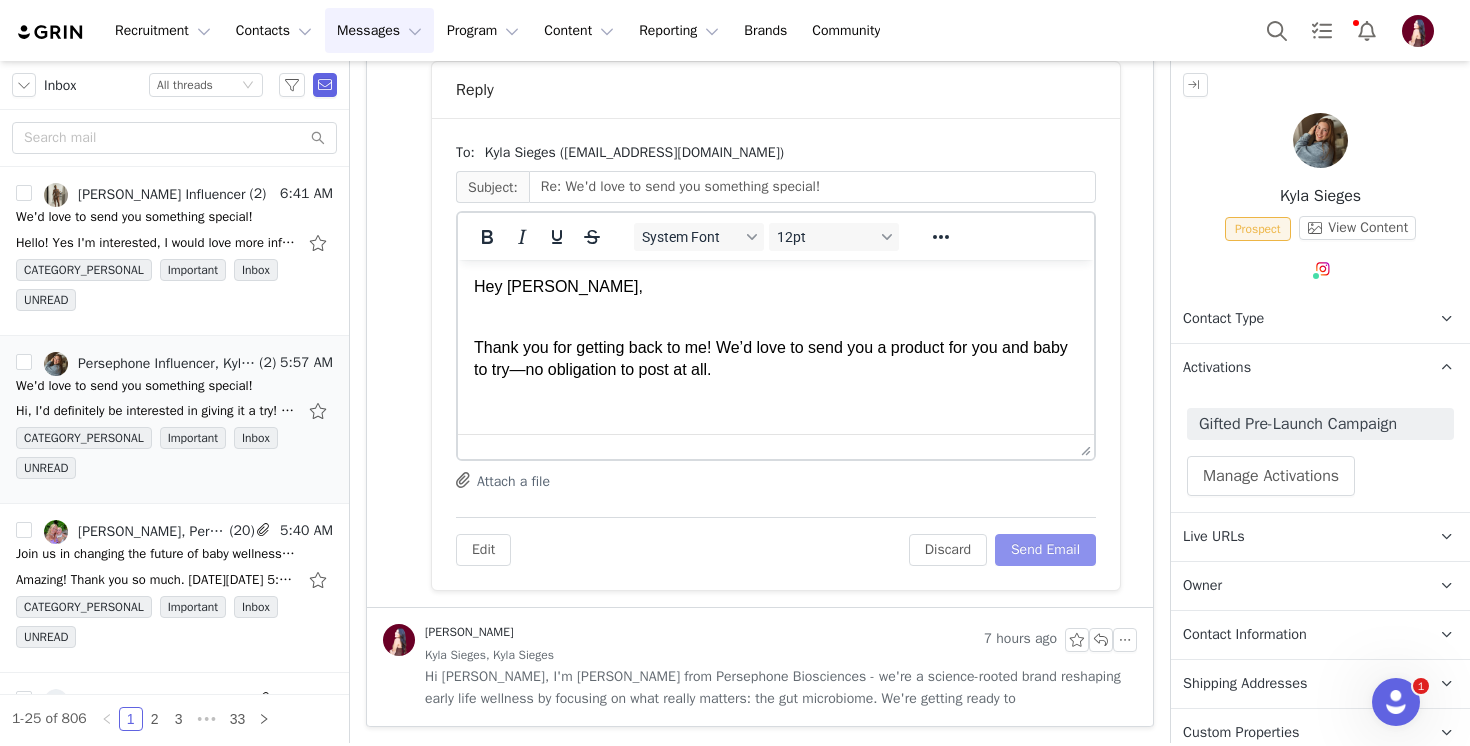 click on "Send Email" at bounding box center [1045, 550] 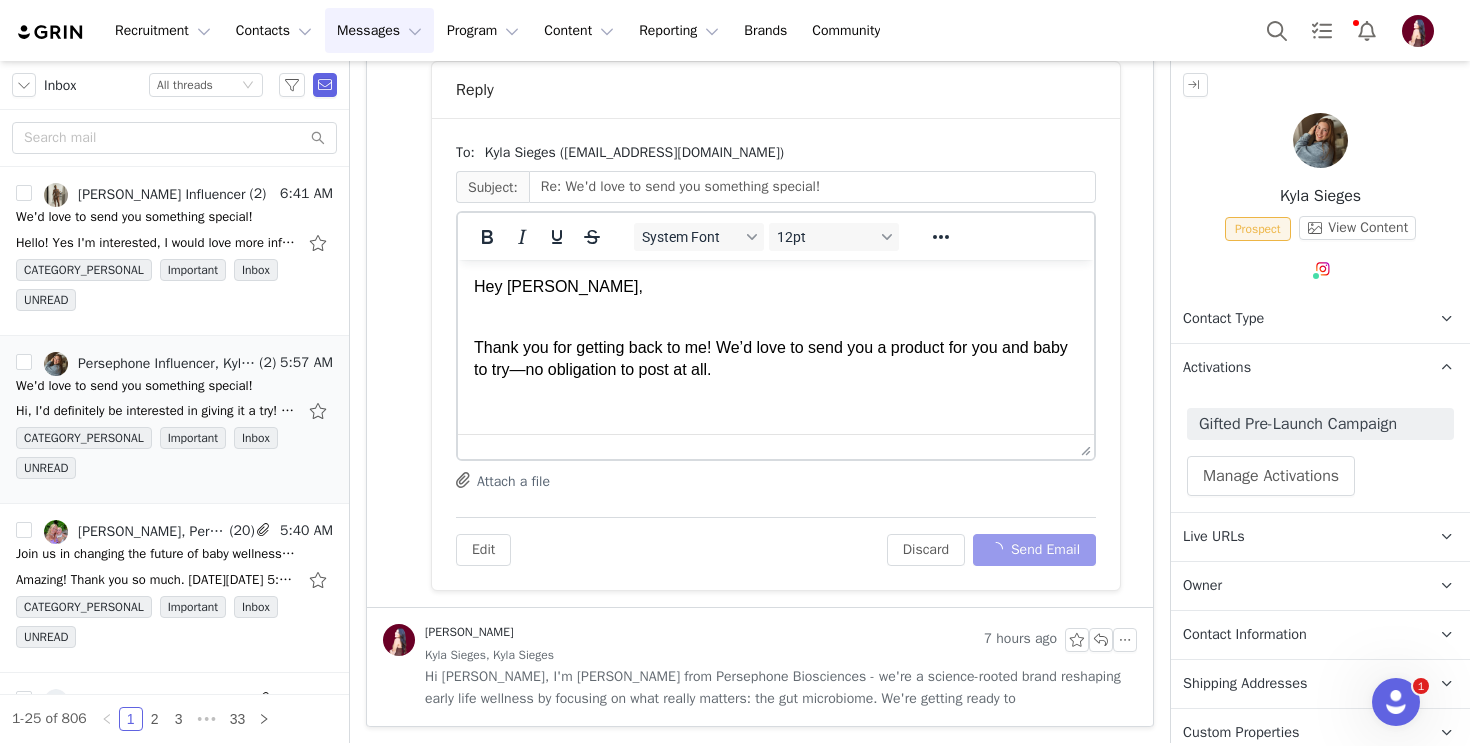 scroll, scrollTop: 284, scrollLeft: 0, axis: vertical 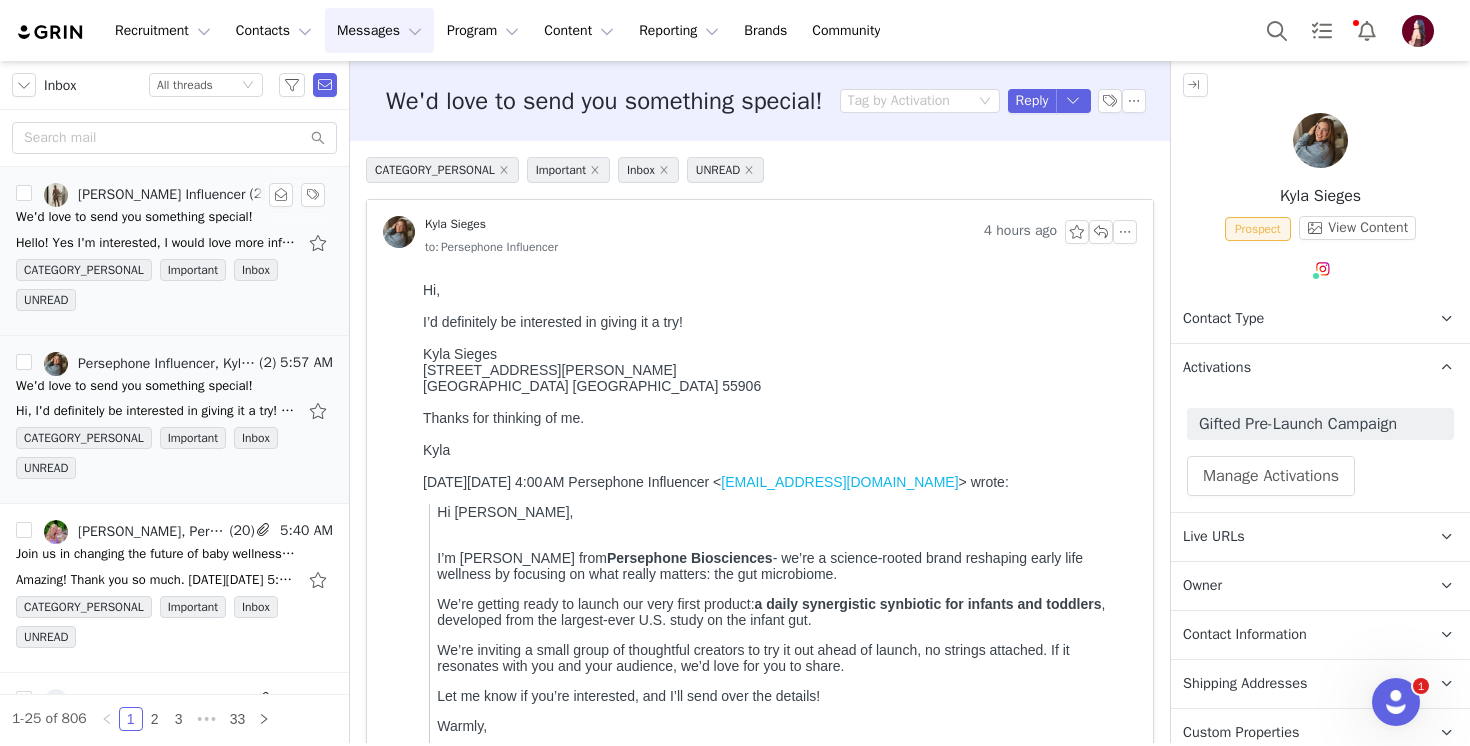click on "Morgan, Persephone Influencer" at bounding box center [145, 195] 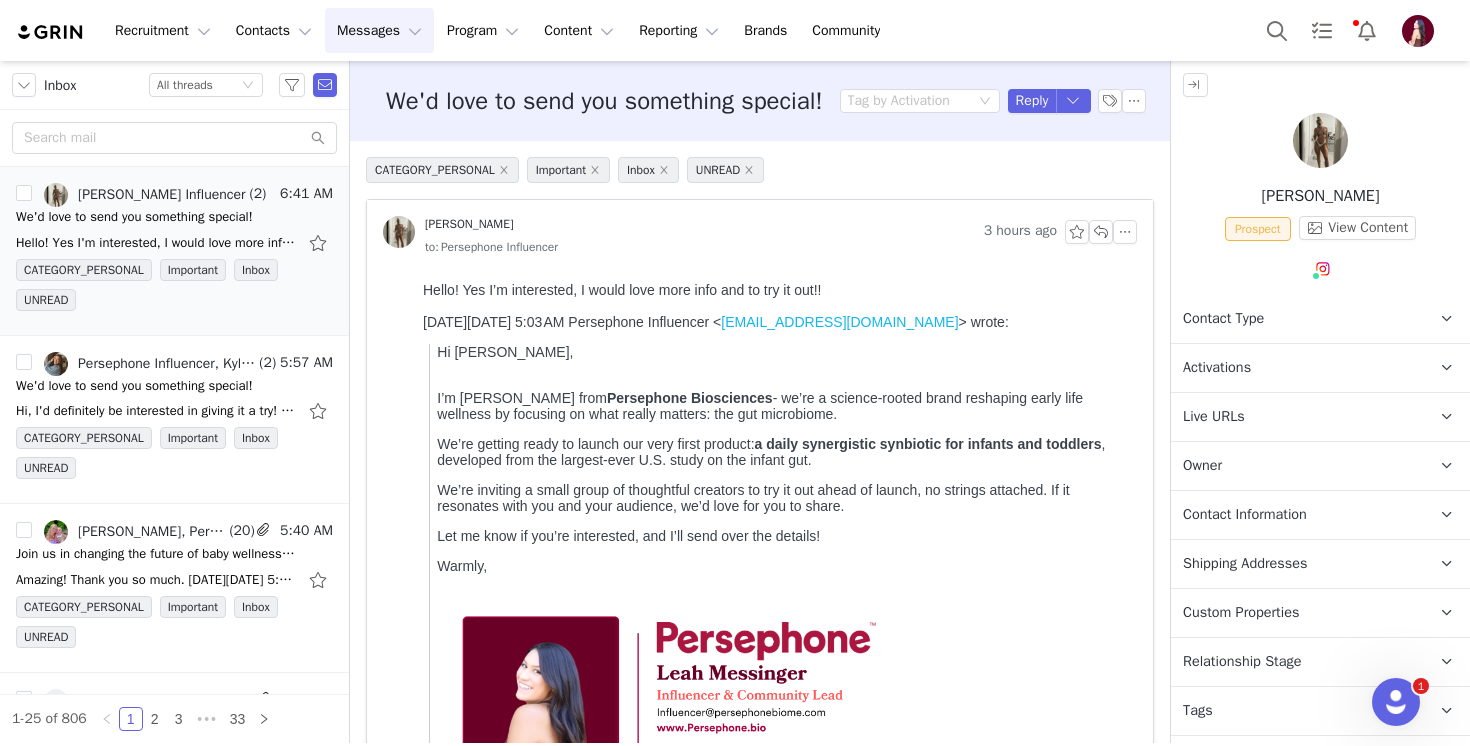 scroll, scrollTop: 0, scrollLeft: 0, axis: both 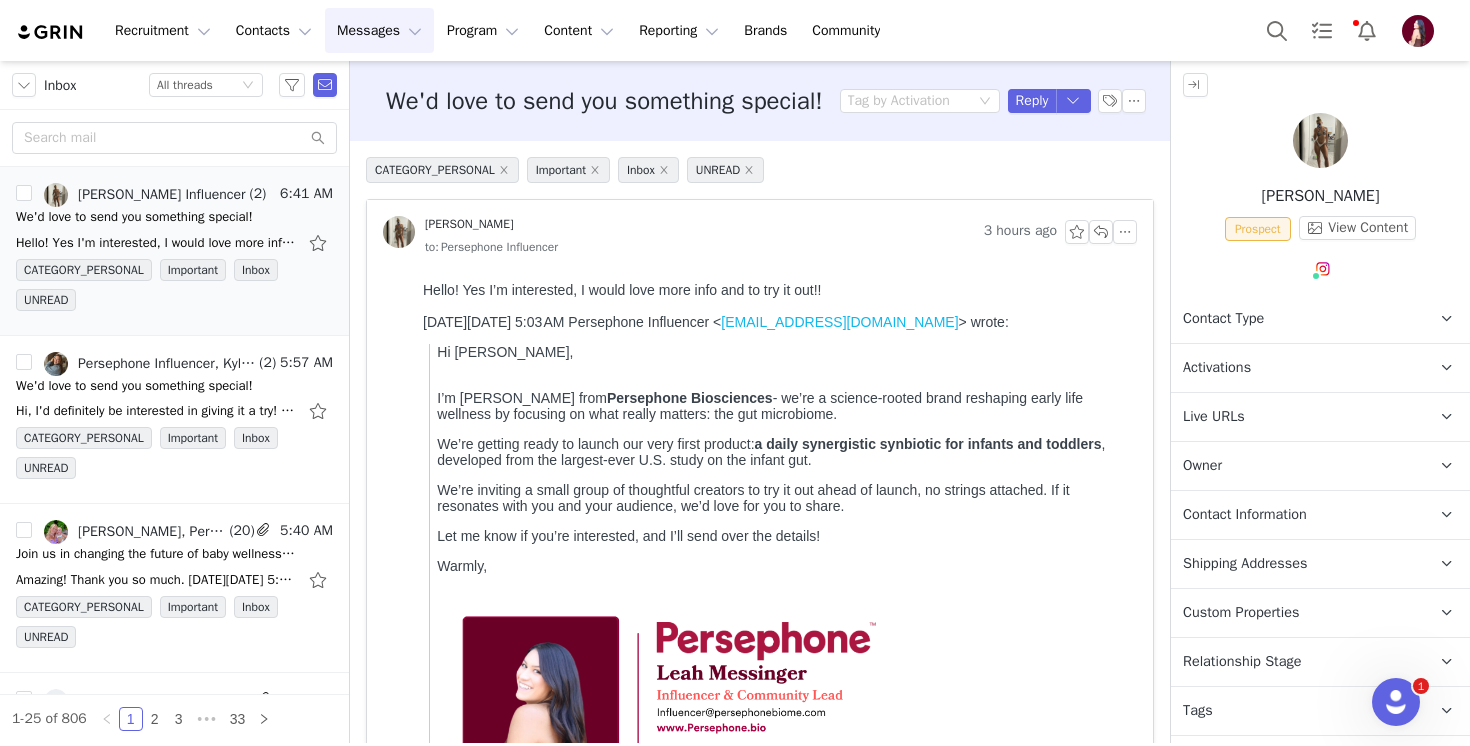 click on "Activations" at bounding box center (1217, 368) 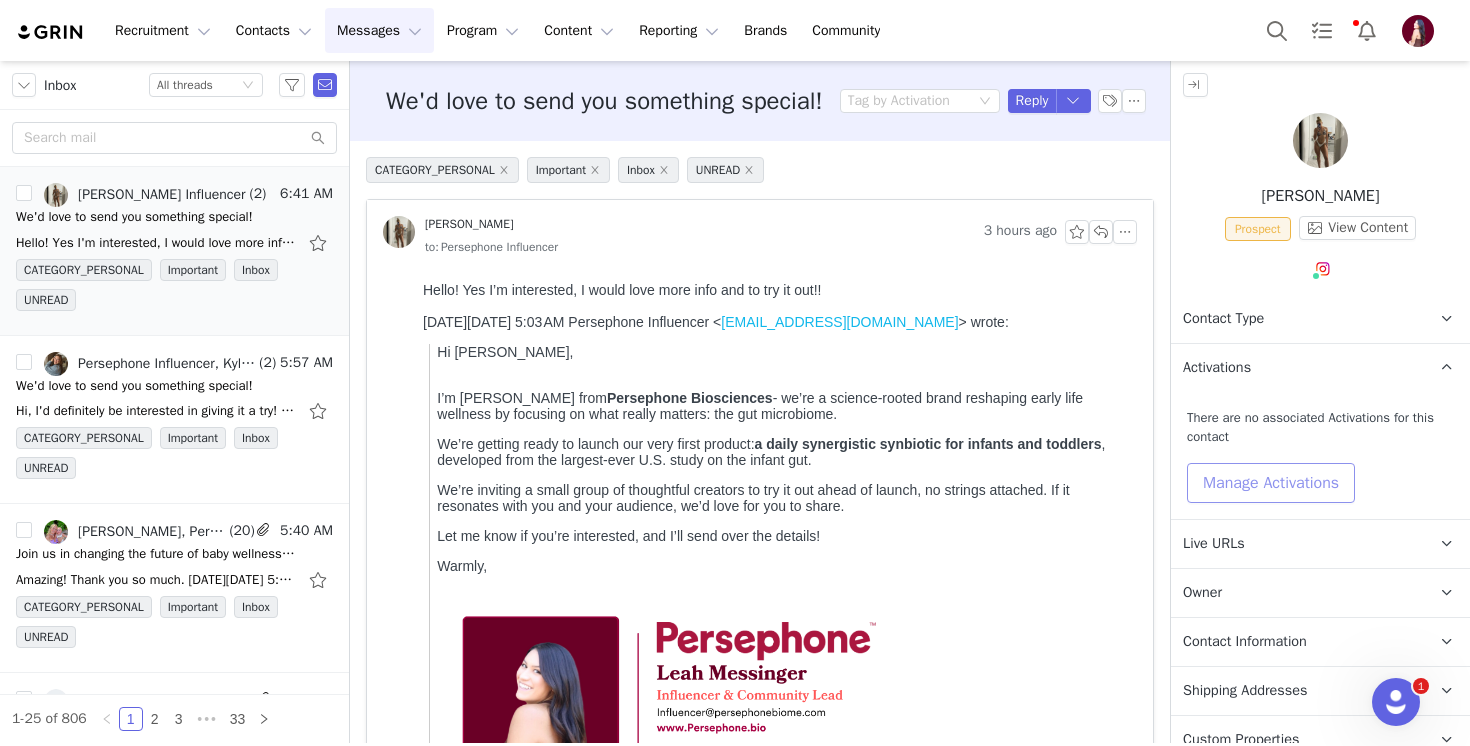click on "Manage Activations" at bounding box center [1271, 483] 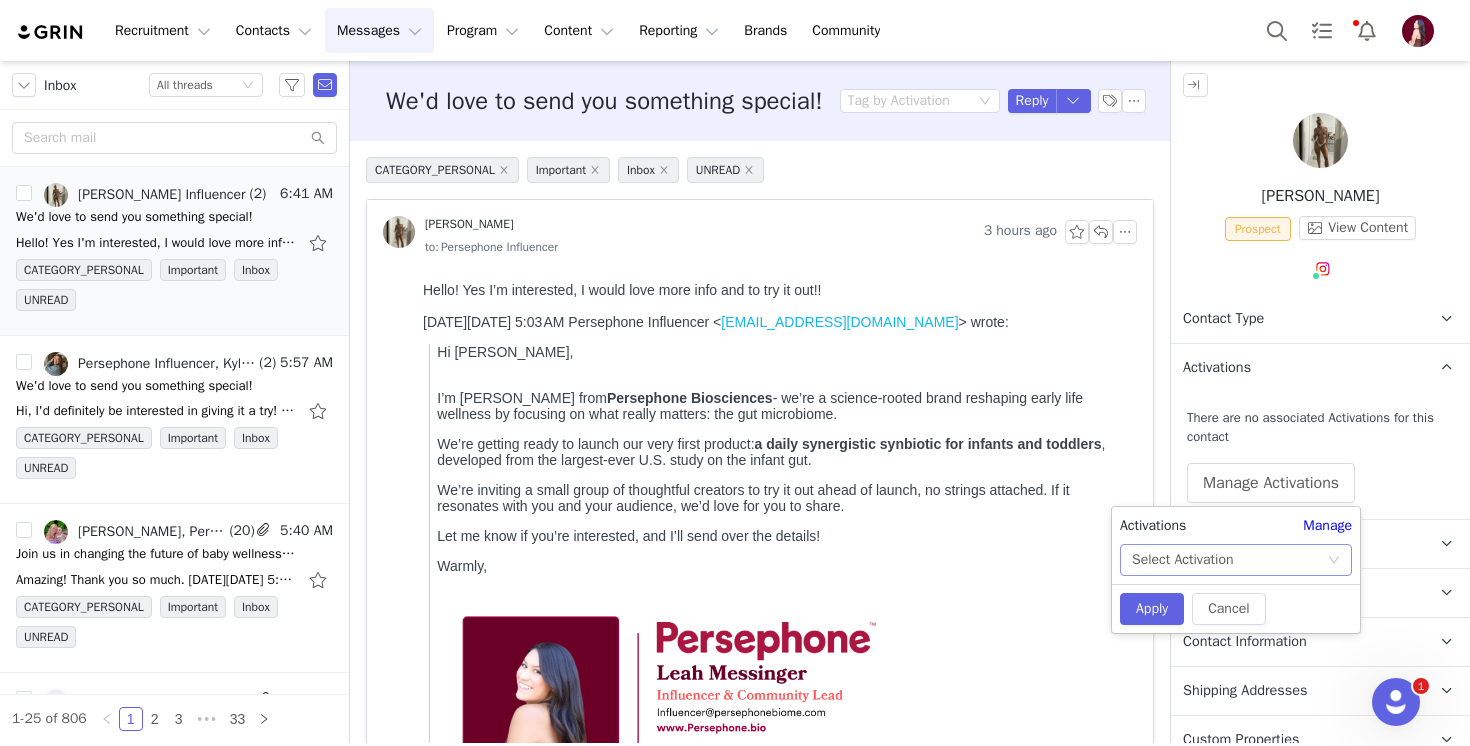 click on "Select Activation" at bounding box center [1182, 560] 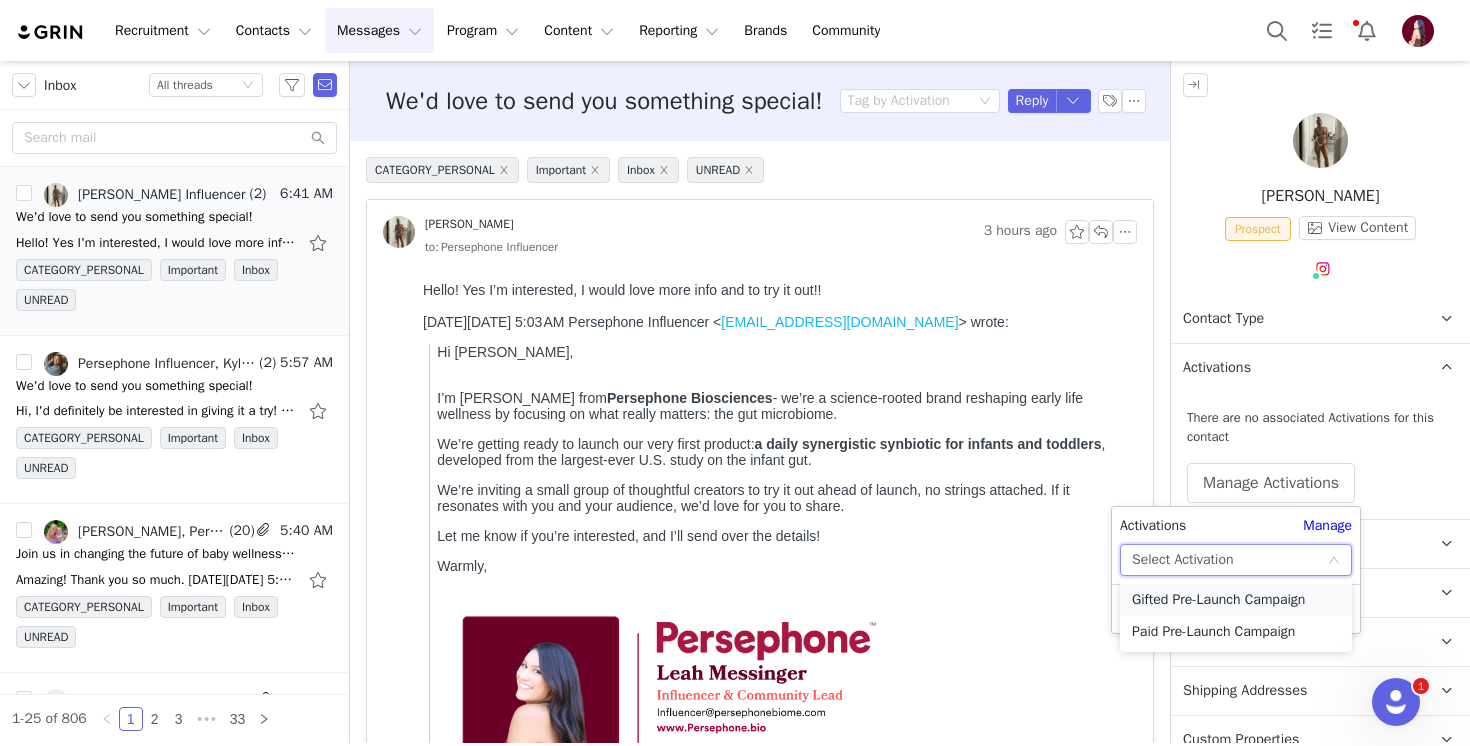 click on "Gifted Pre-Launch Campaign" at bounding box center [1236, 600] 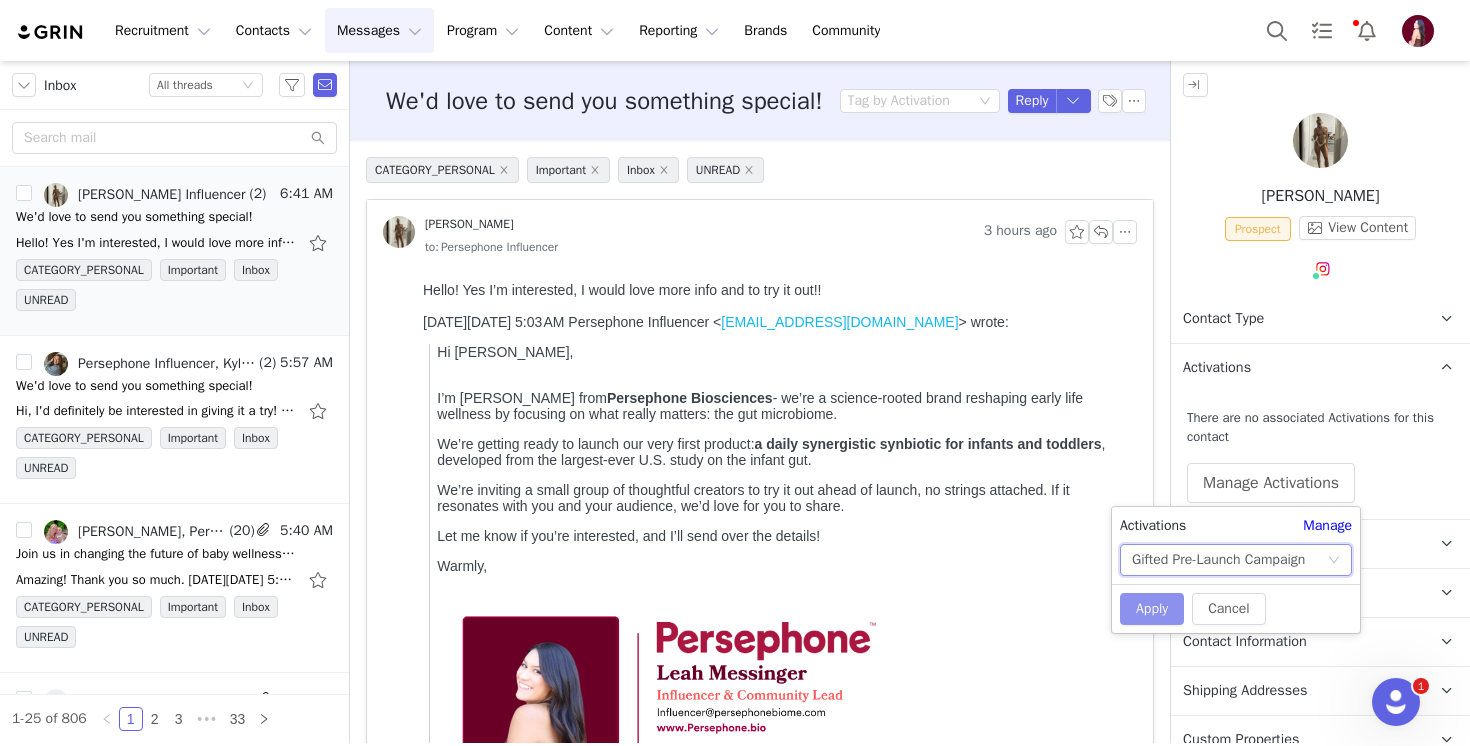 click on "Apply" at bounding box center (1152, 609) 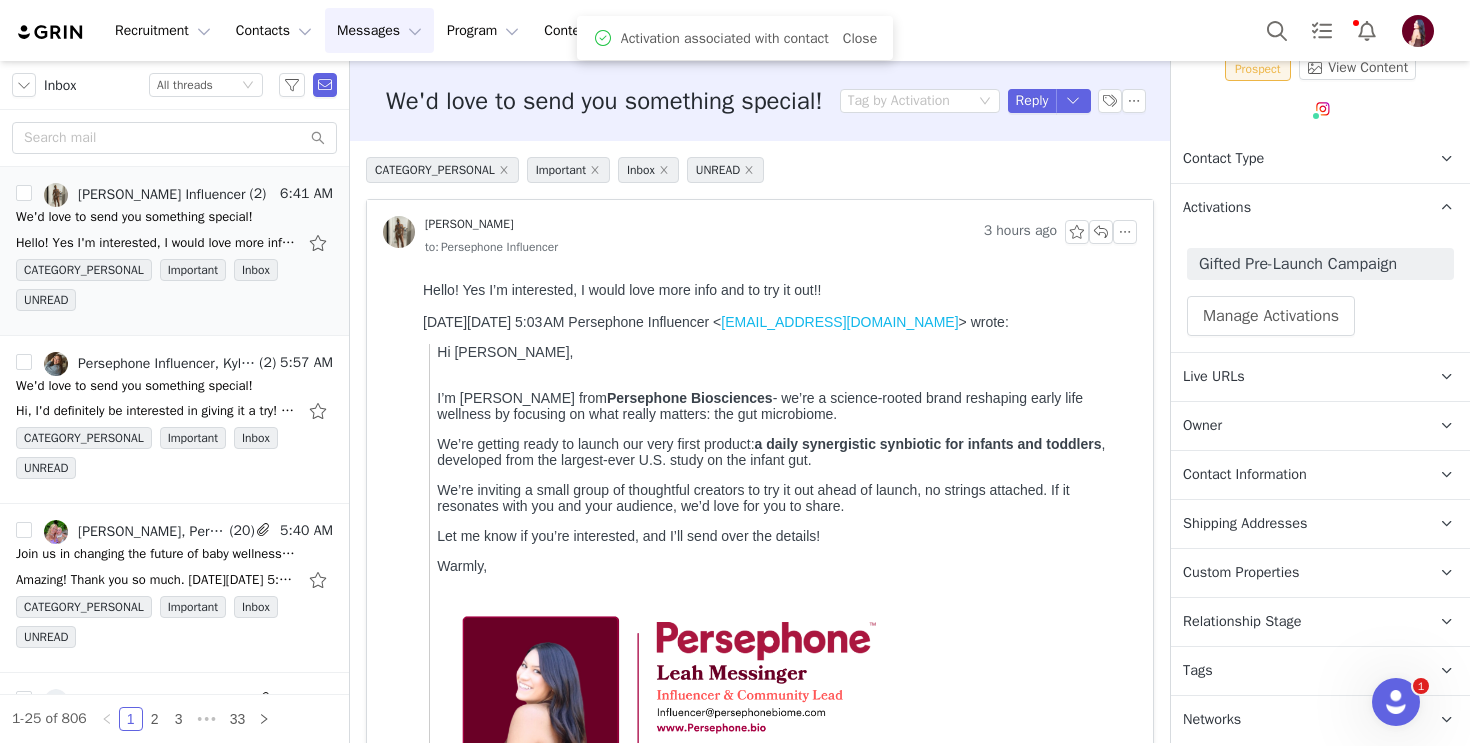 click on "Relationship Stage" at bounding box center (1242, 622) 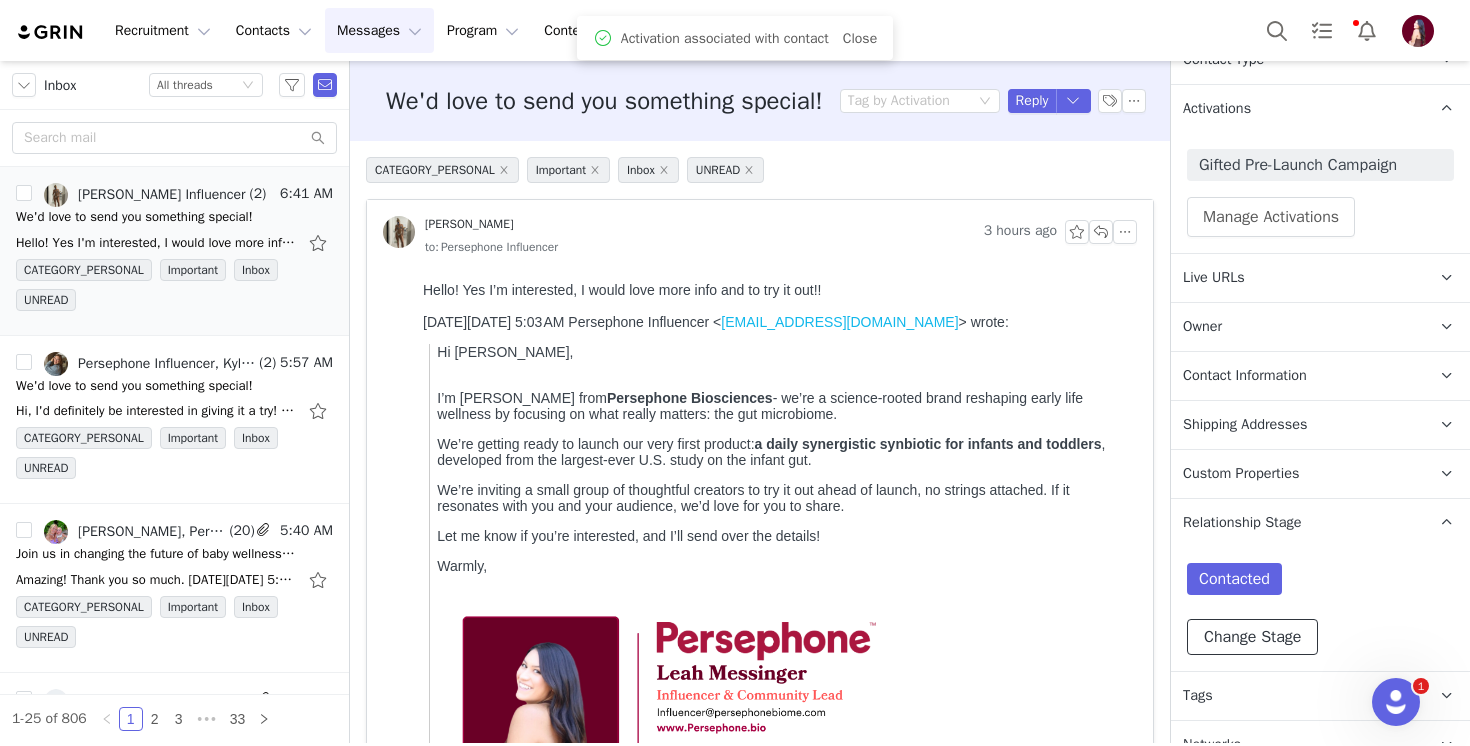 click on "Change Stage" at bounding box center [1252, 637] 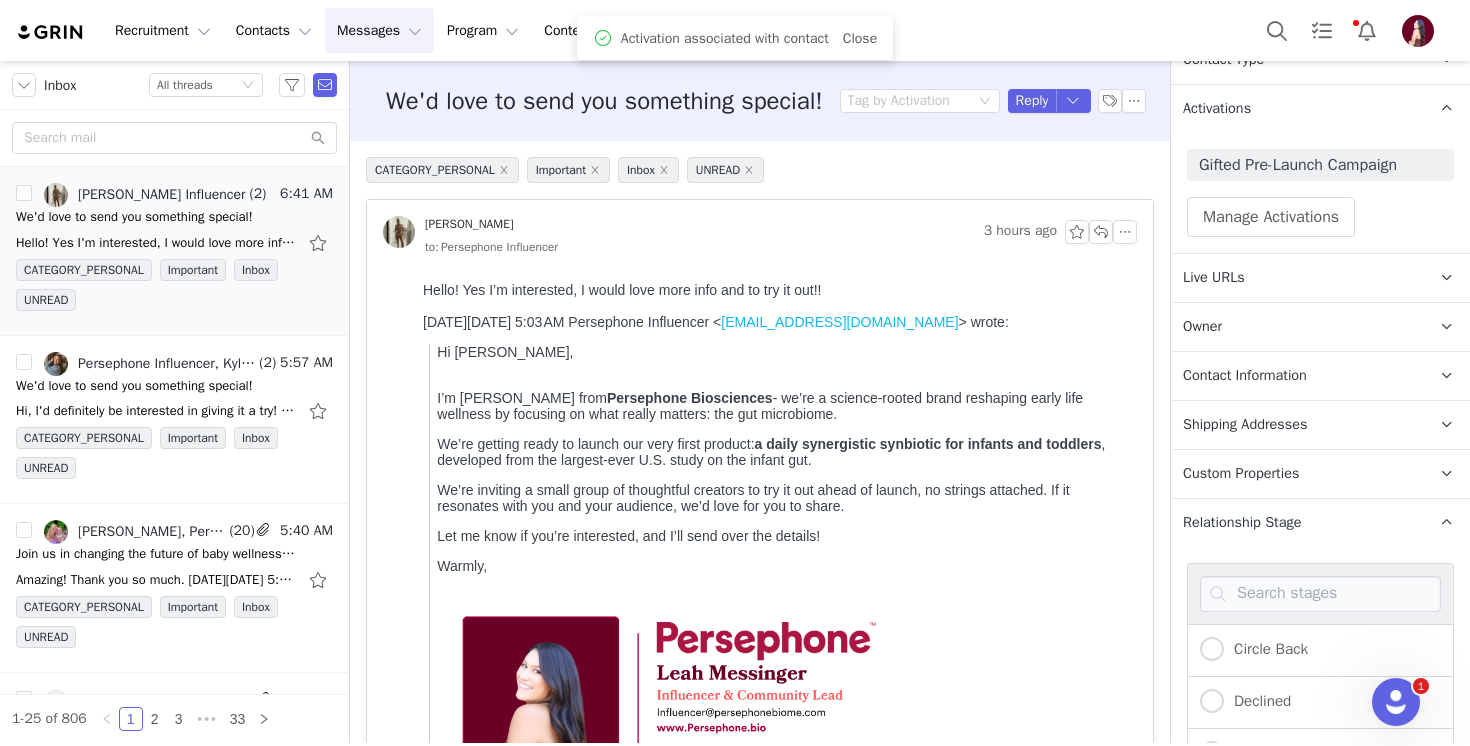 scroll, scrollTop: 624, scrollLeft: 0, axis: vertical 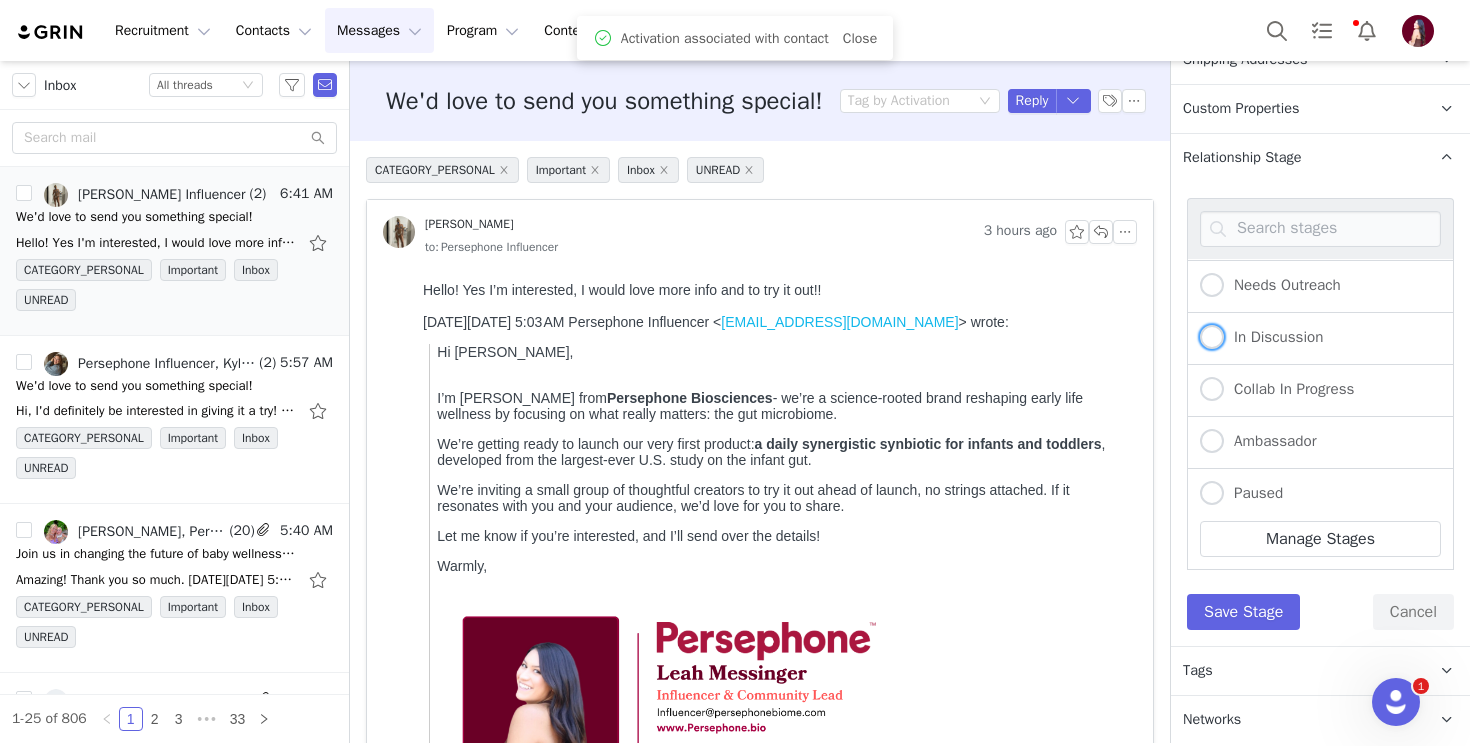 drag, startPoint x: 1264, startPoint y: 319, endPoint x: 1264, endPoint y: 349, distance: 30 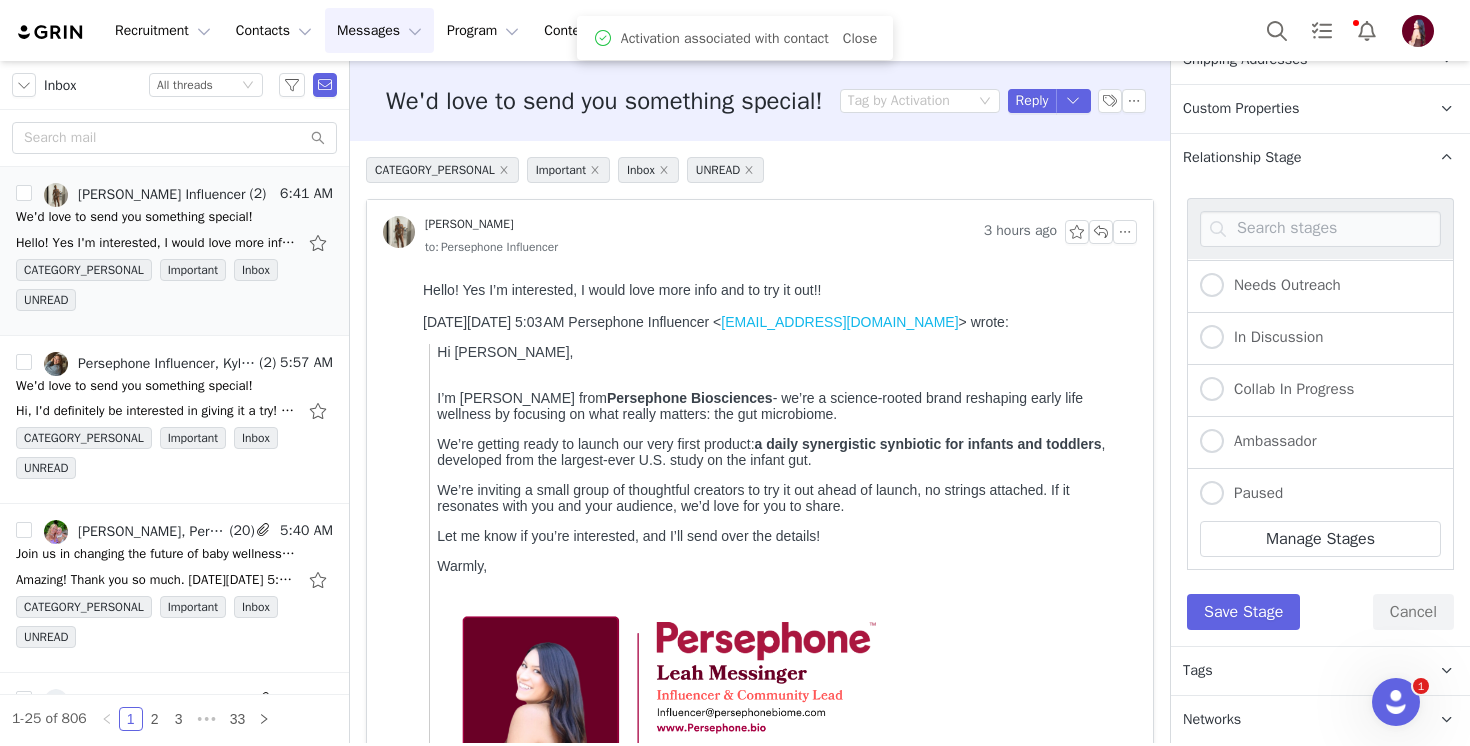 click on "In Discussion" at bounding box center [1212, 338] 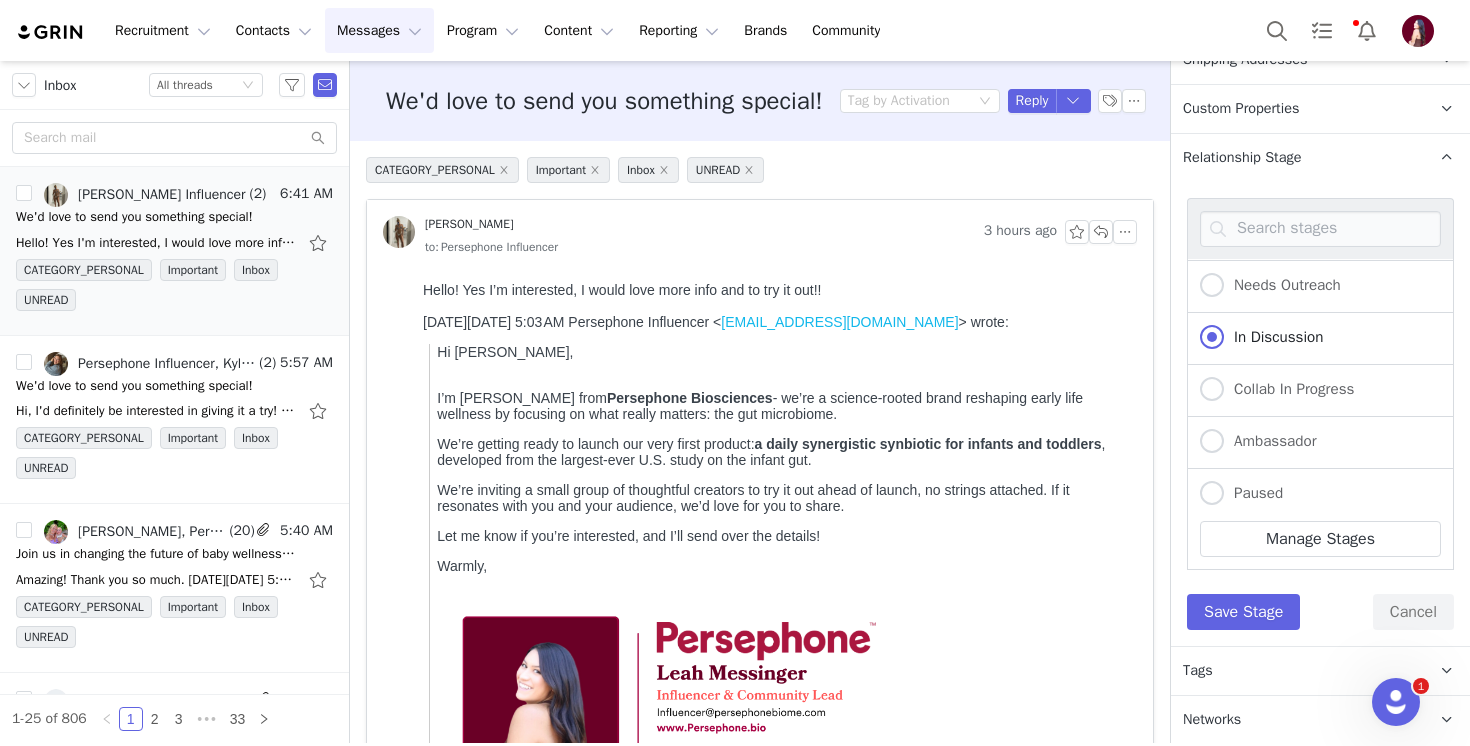 click on "Circle Back   Declined   Undelivered   Contacted   Worked With Before   Blacklisted   Collab Cancelled   Needs Outreach   In Discussion   Collab In Progress   Ambassador   Paused   Manage Stages   Save Stage  Cancel" at bounding box center [1320, 414] 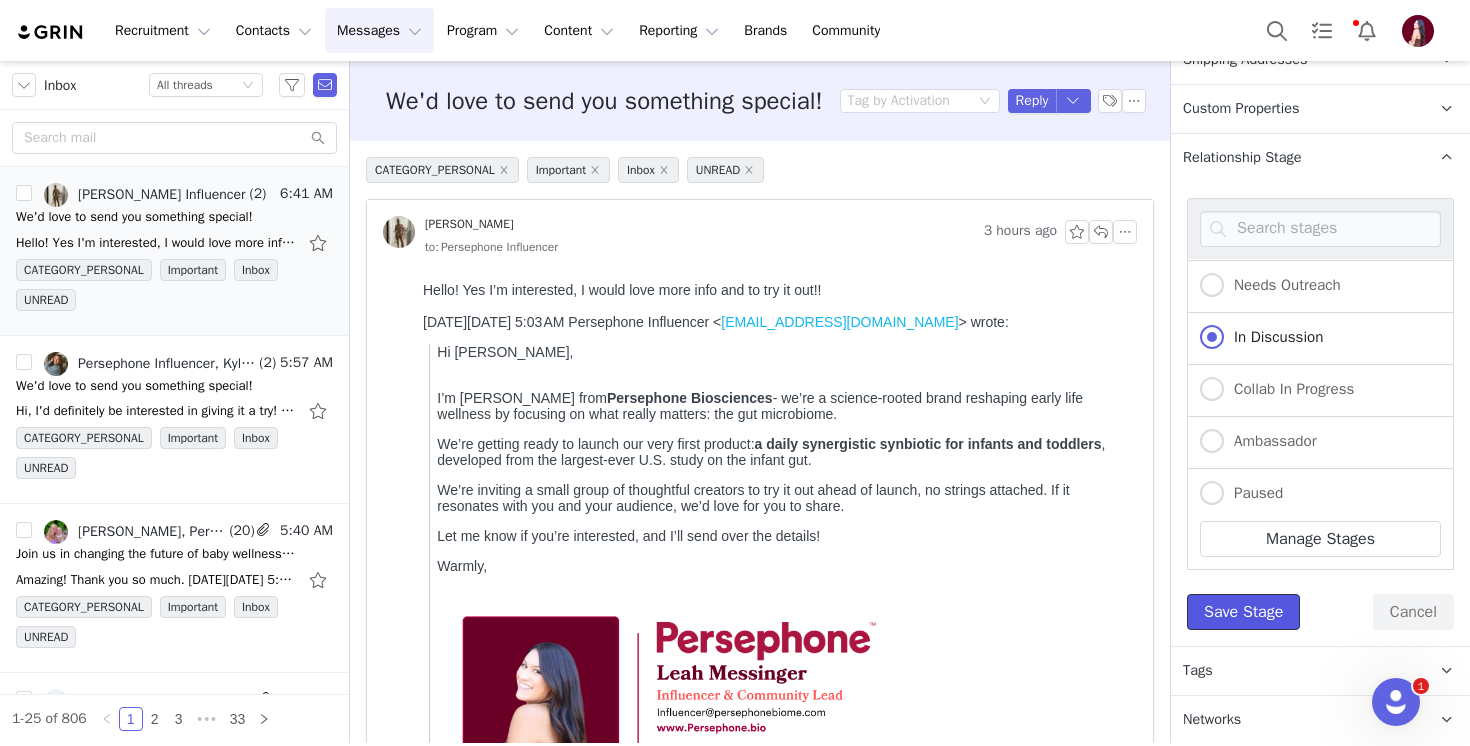 click on "Save Stage" at bounding box center (1243, 612) 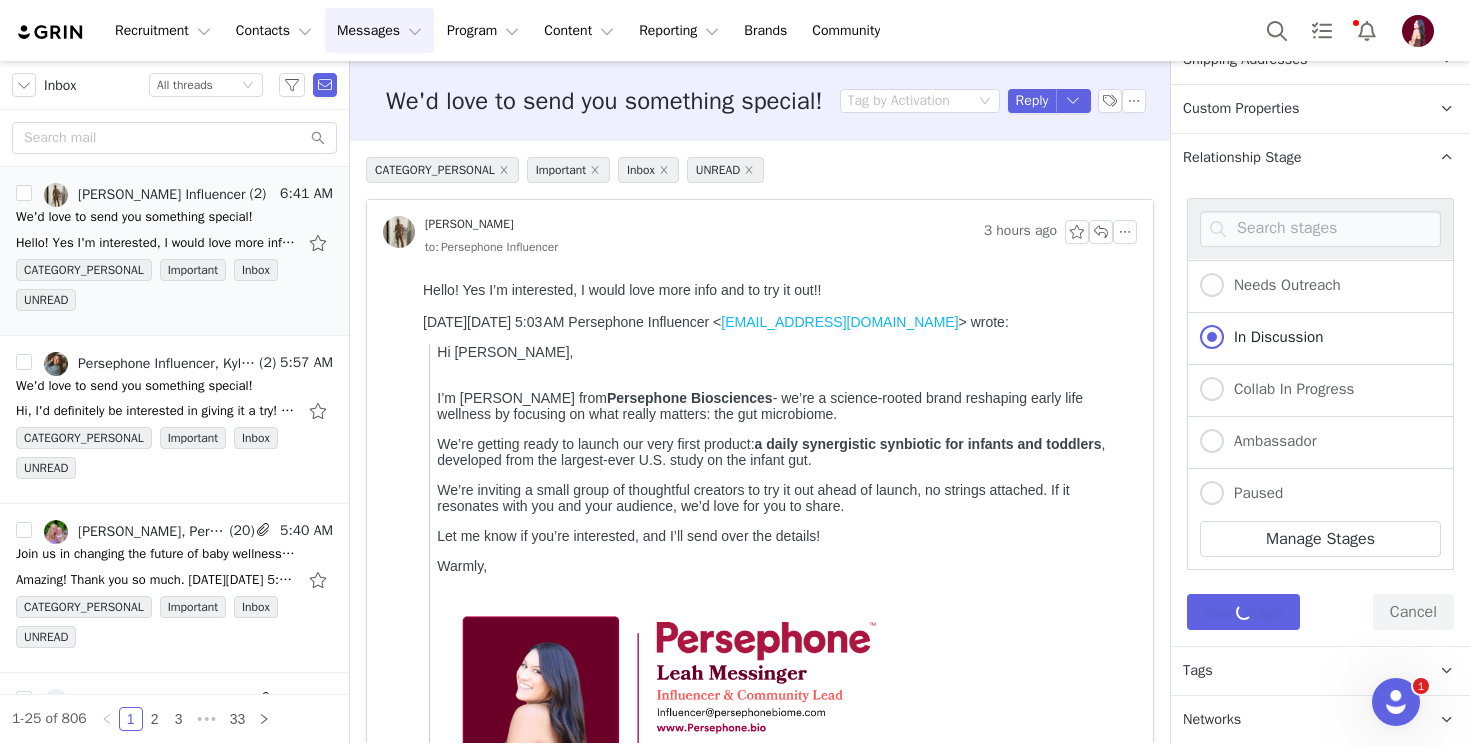 scroll, scrollTop: 0, scrollLeft: 0, axis: both 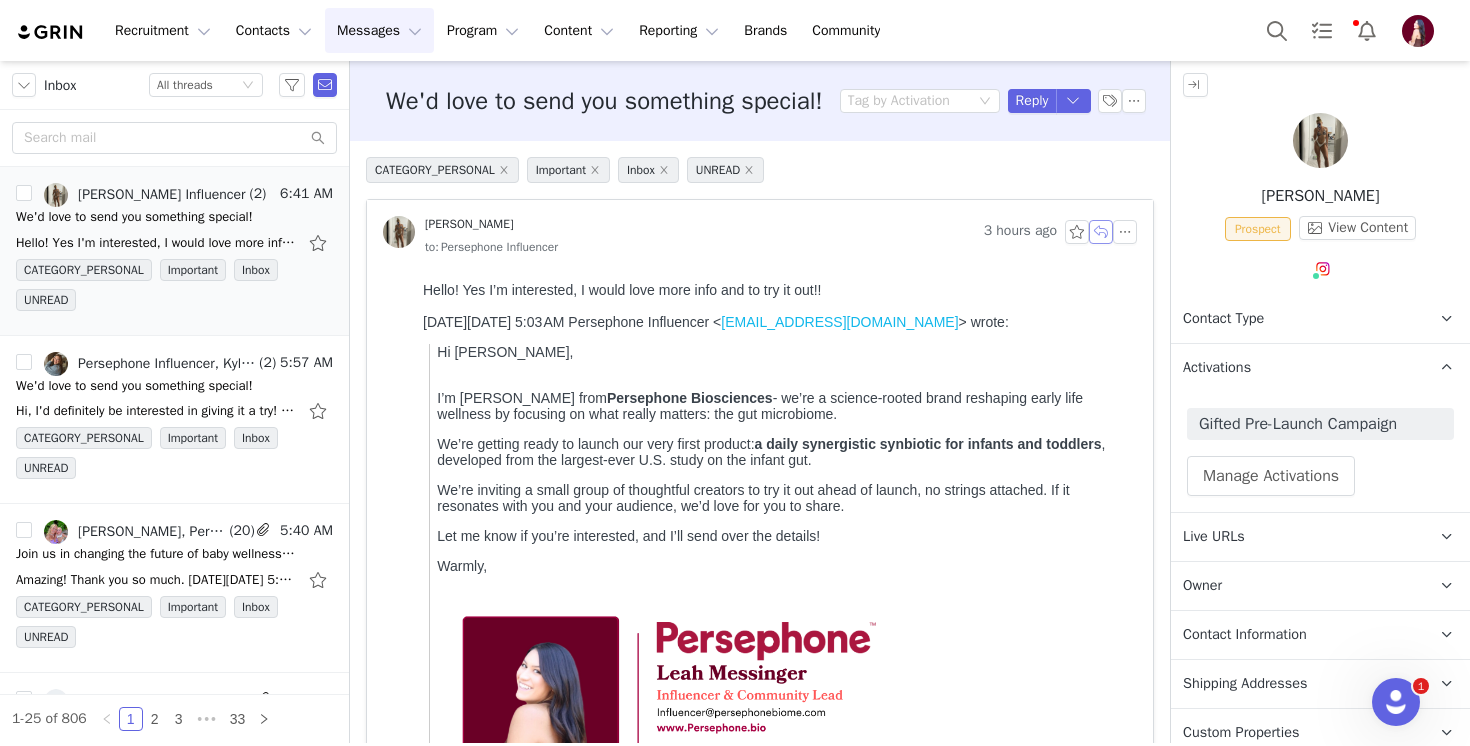 click at bounding box center [1101, 232] 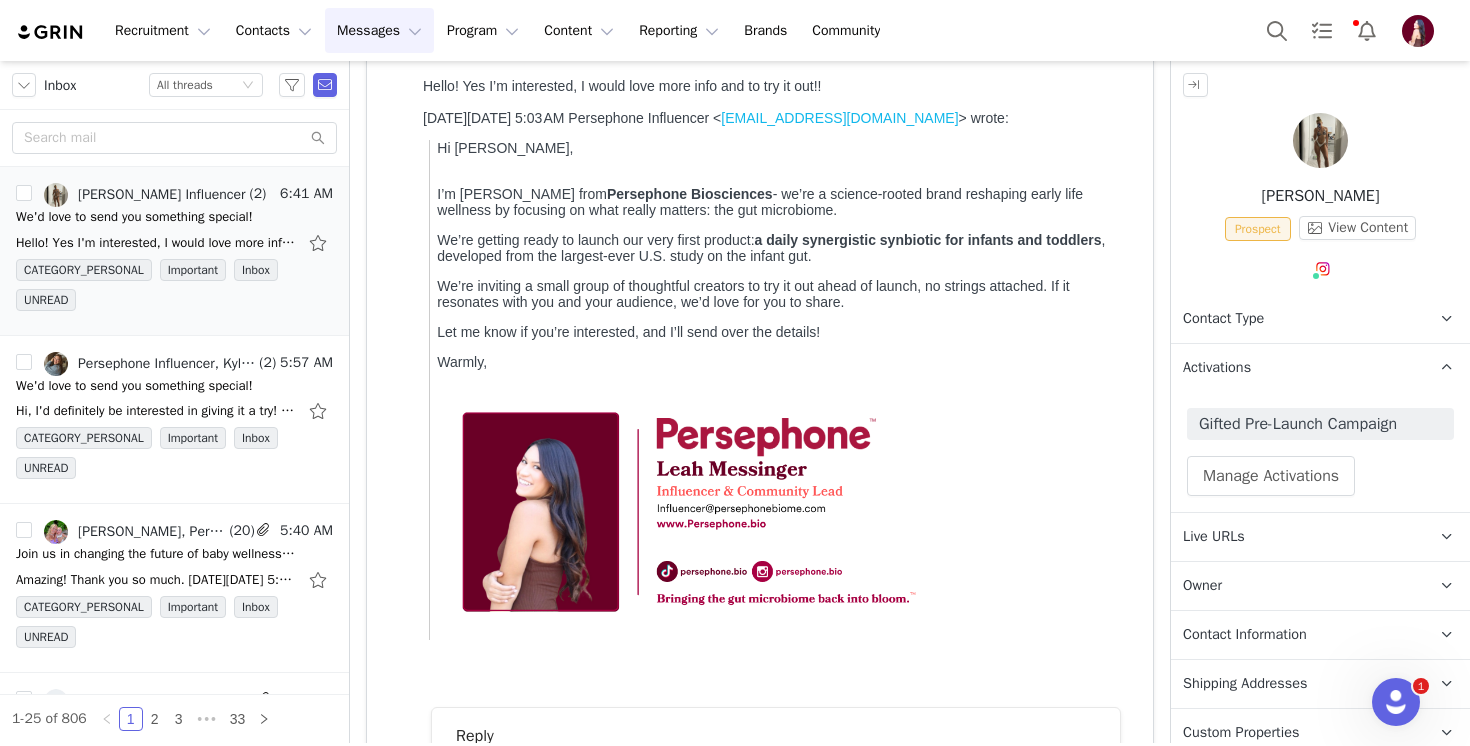 scroll, scrollTop: 0, scrollLeft: 0, axis: both 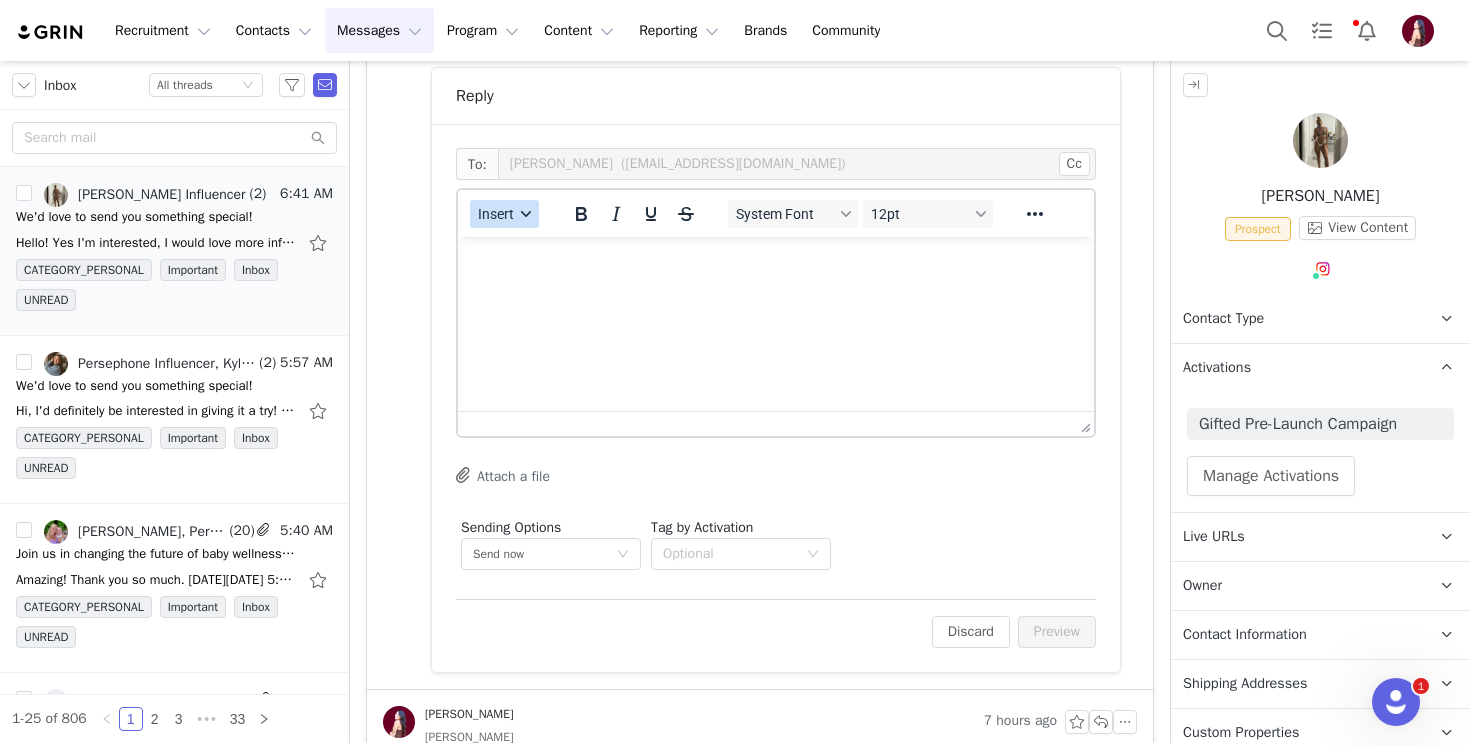 click on "Insert" at bounding box center [504, 214] 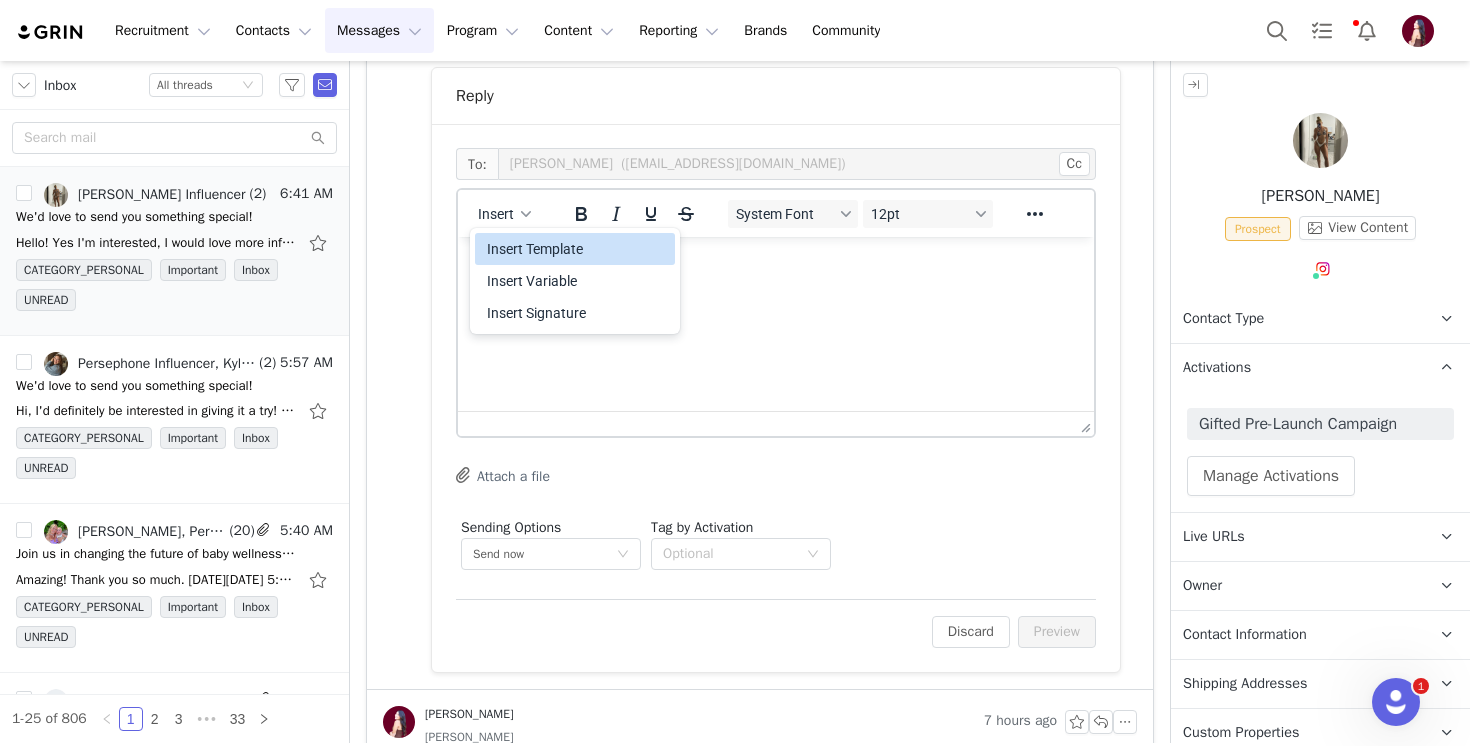 click on "Insert Template Insert Variable Insert Signature" at bounding box center [575, 281] 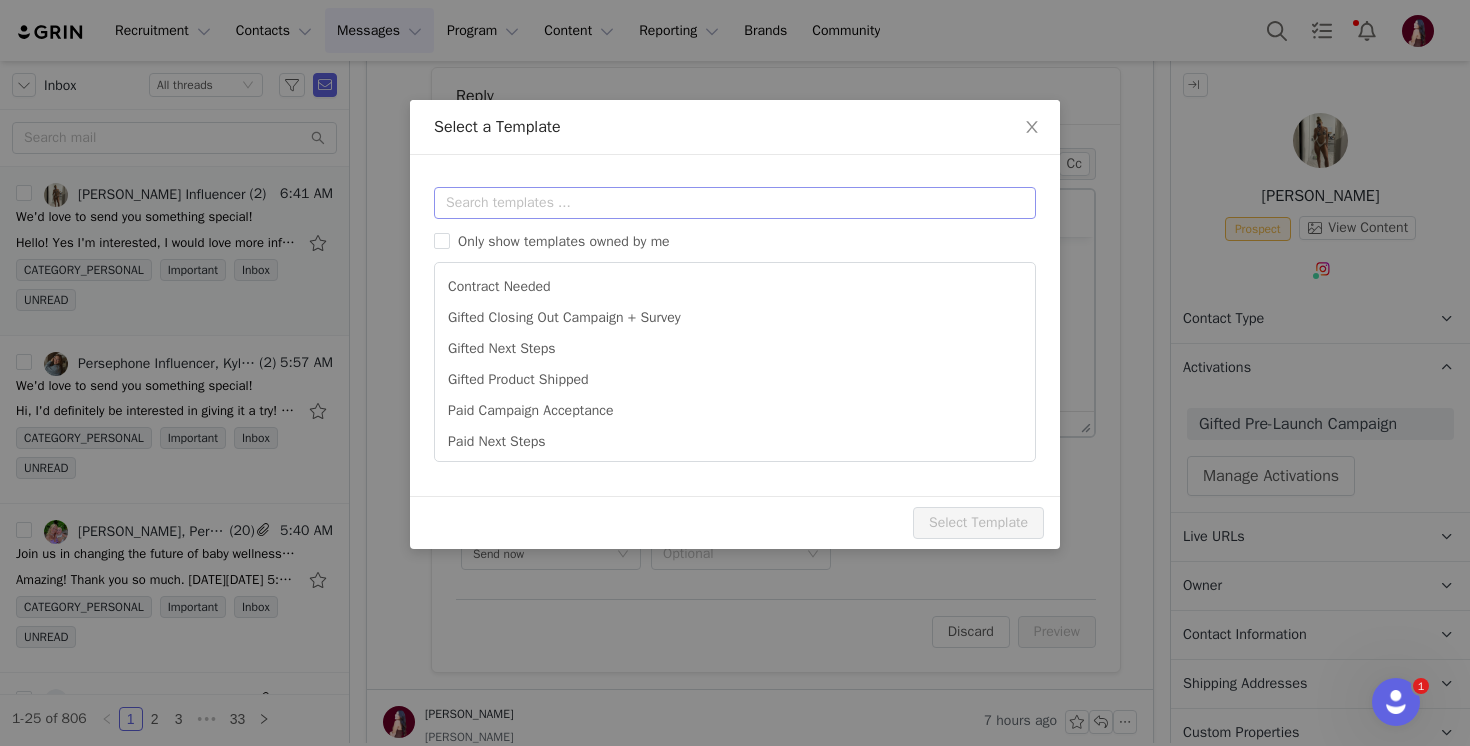 scroll, scrollTop: 0, scrollLeft: 0, axis: both 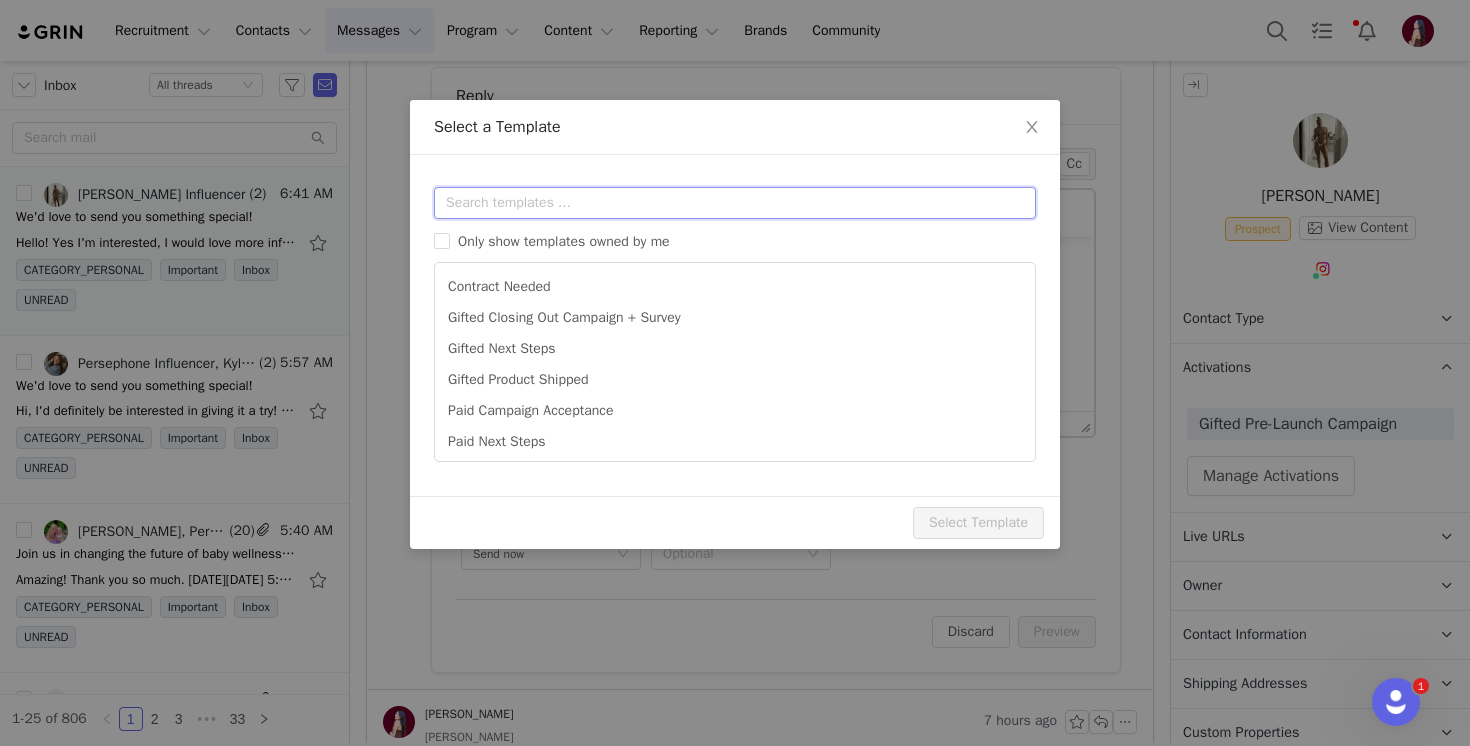 click at bounding box center (735, 203) 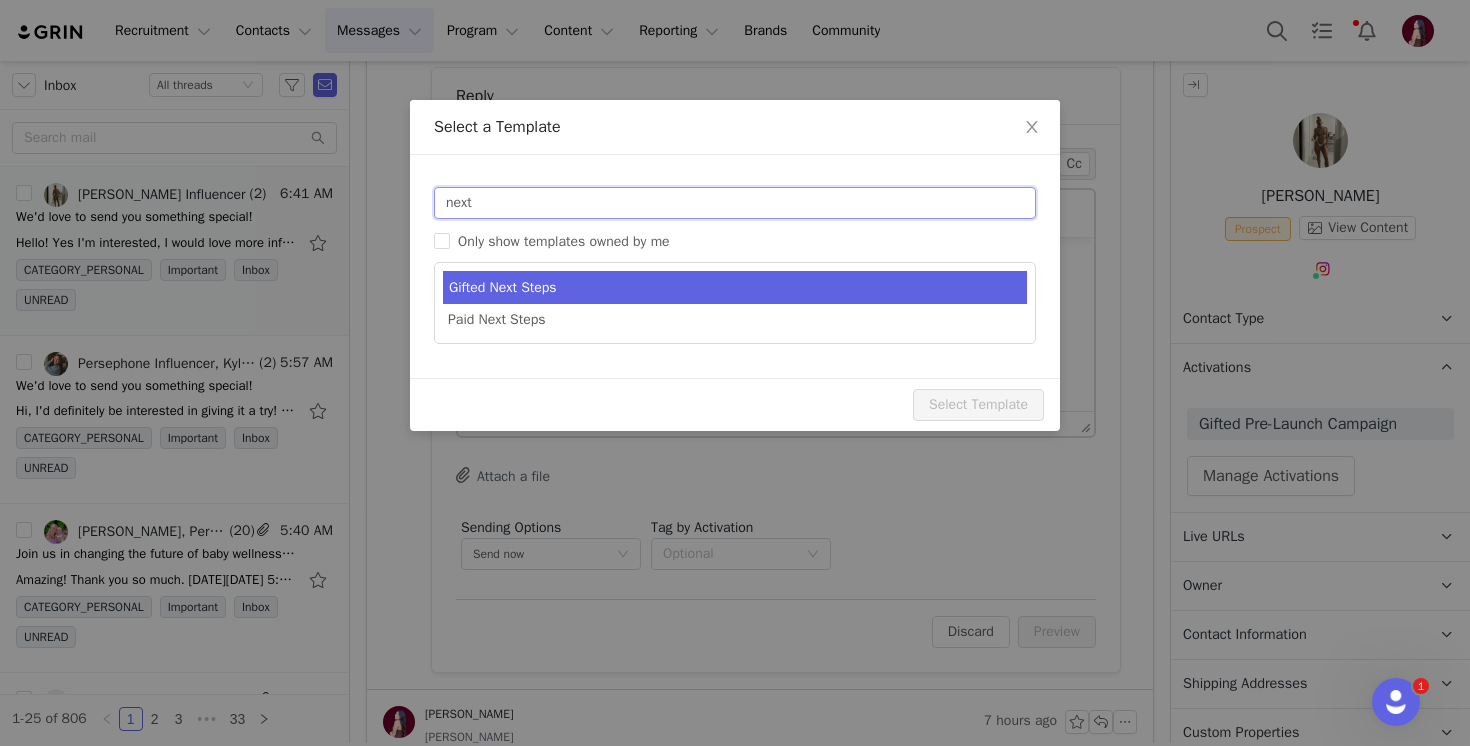 type on "next" 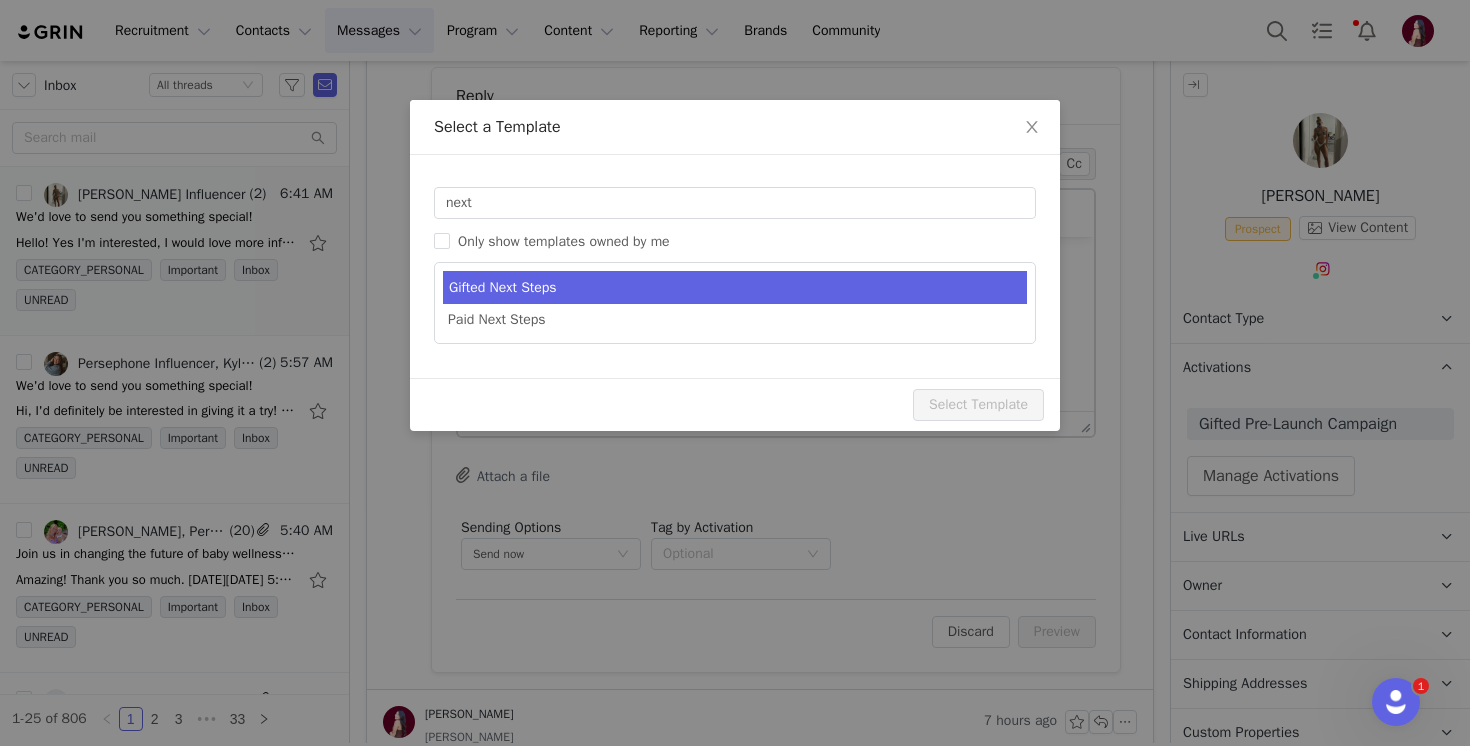 type on "Persephone Gift - Next Steps!" 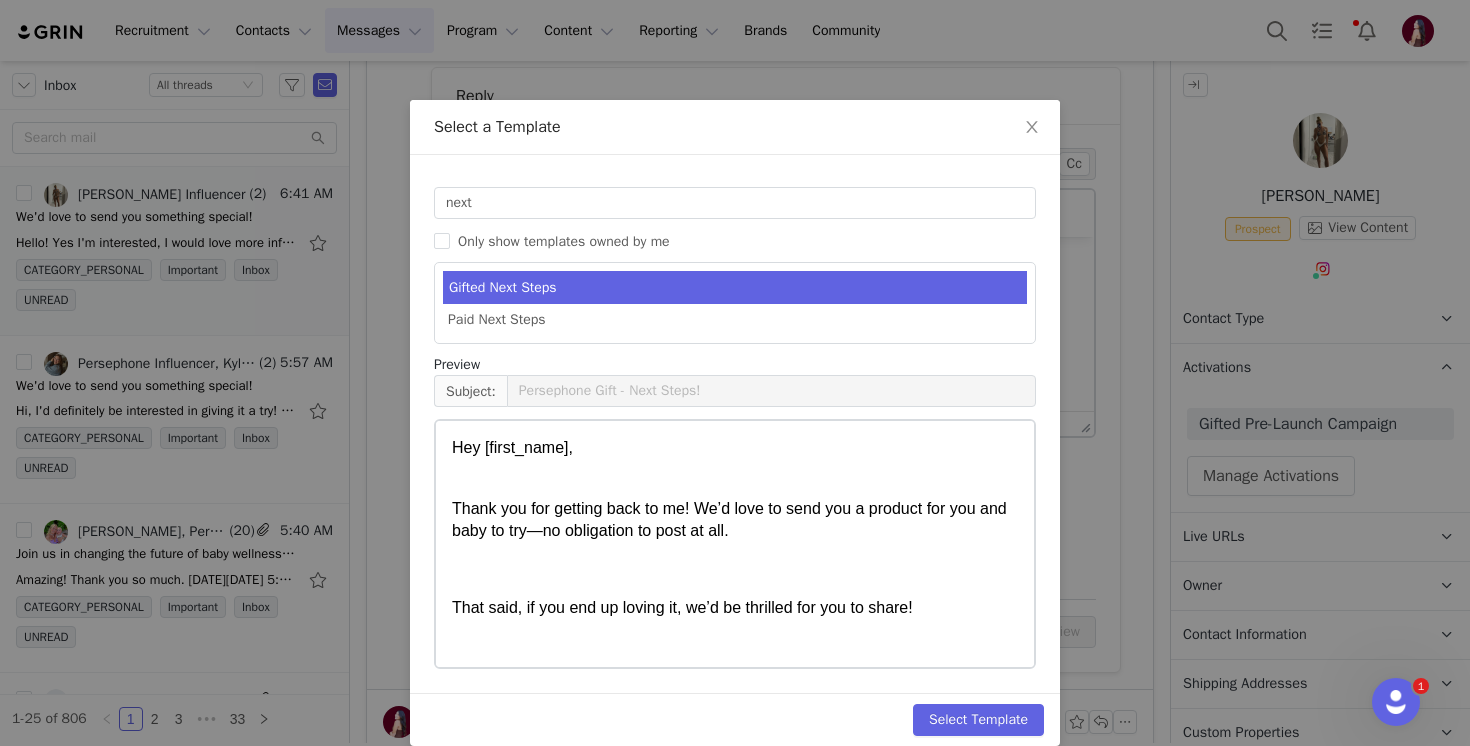 click on "Gifted Next Steps" at bounding box center [735, 287] 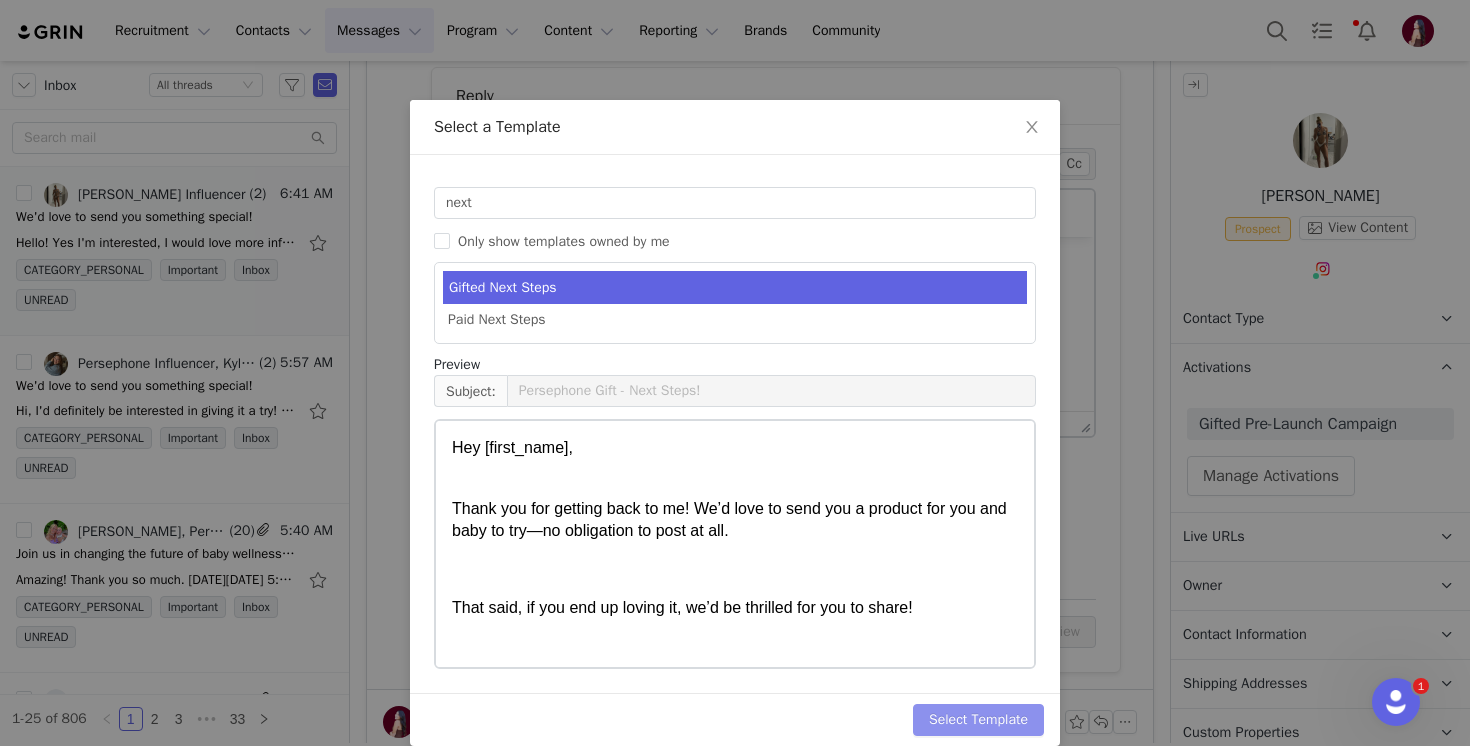 click on "Select Template" at bounding box center [978, 720] 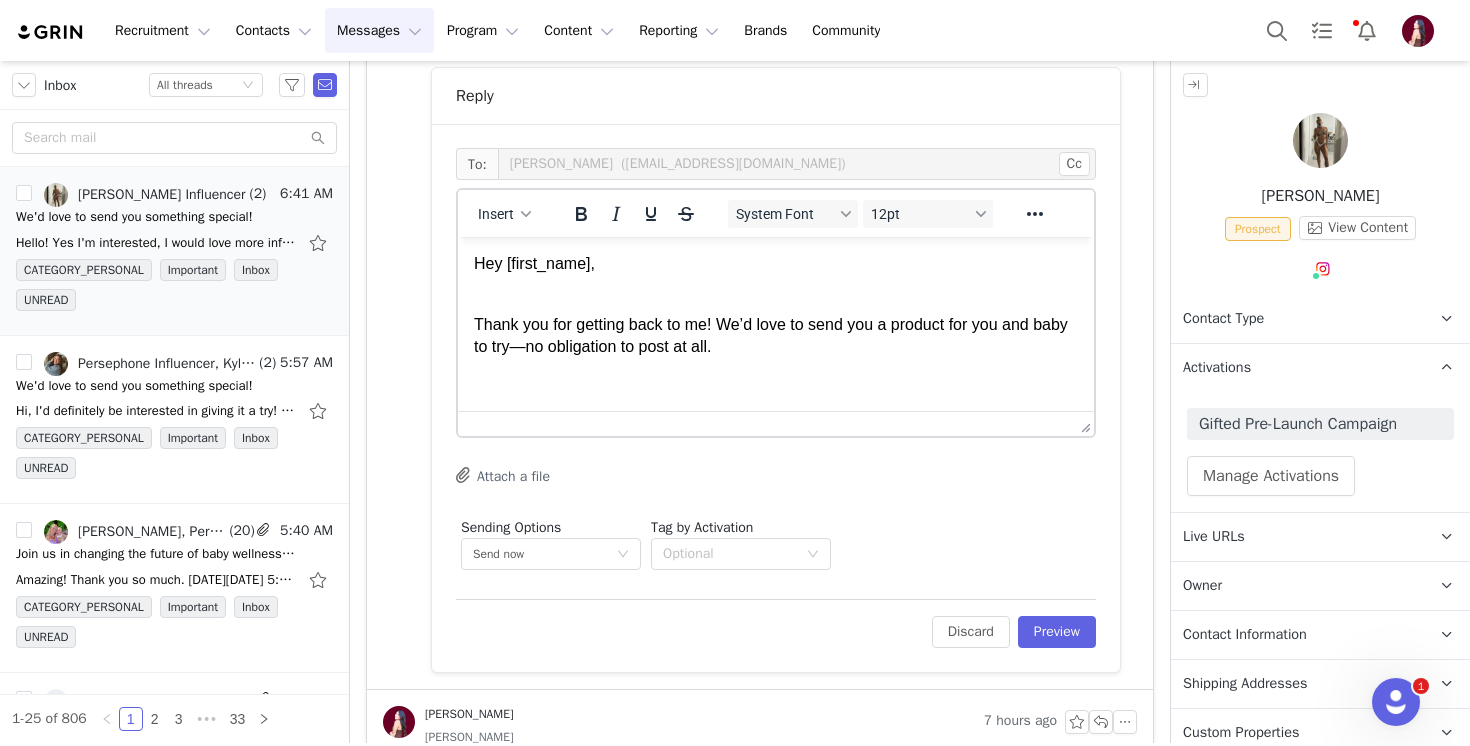 click at bounding box center (776, 386) 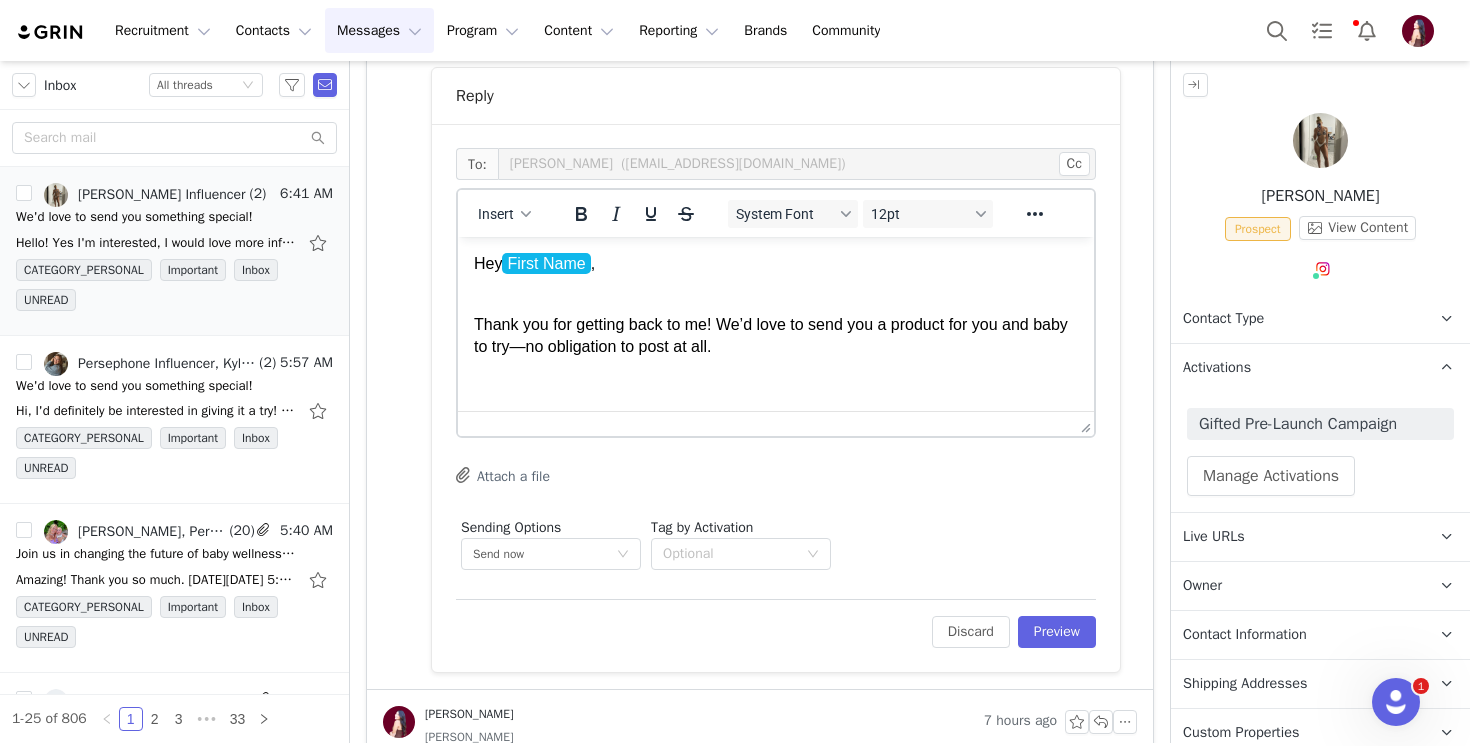 scroll, scrollTop: 570, scrollLeft: 0, axis: vertical 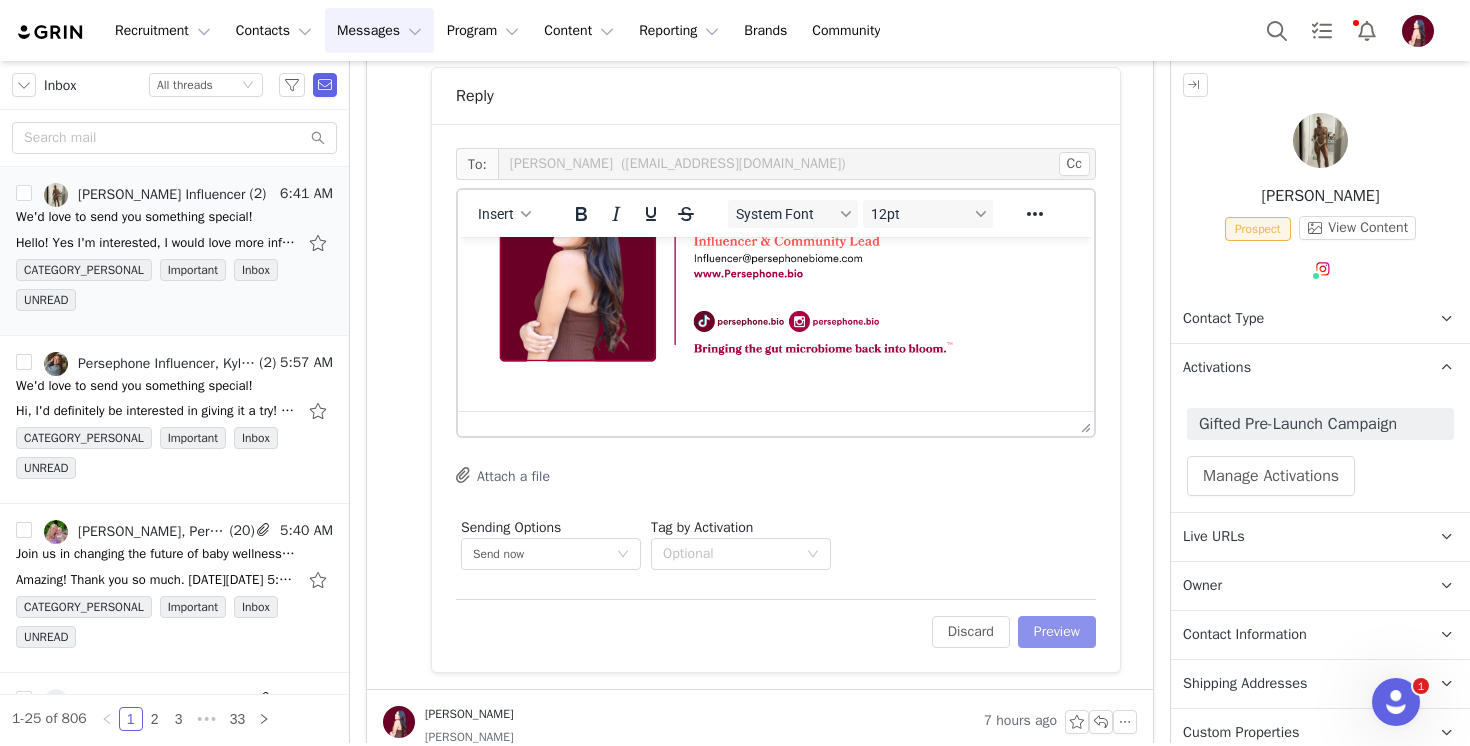 click on "Preview" at bounding box center (1057, 632) 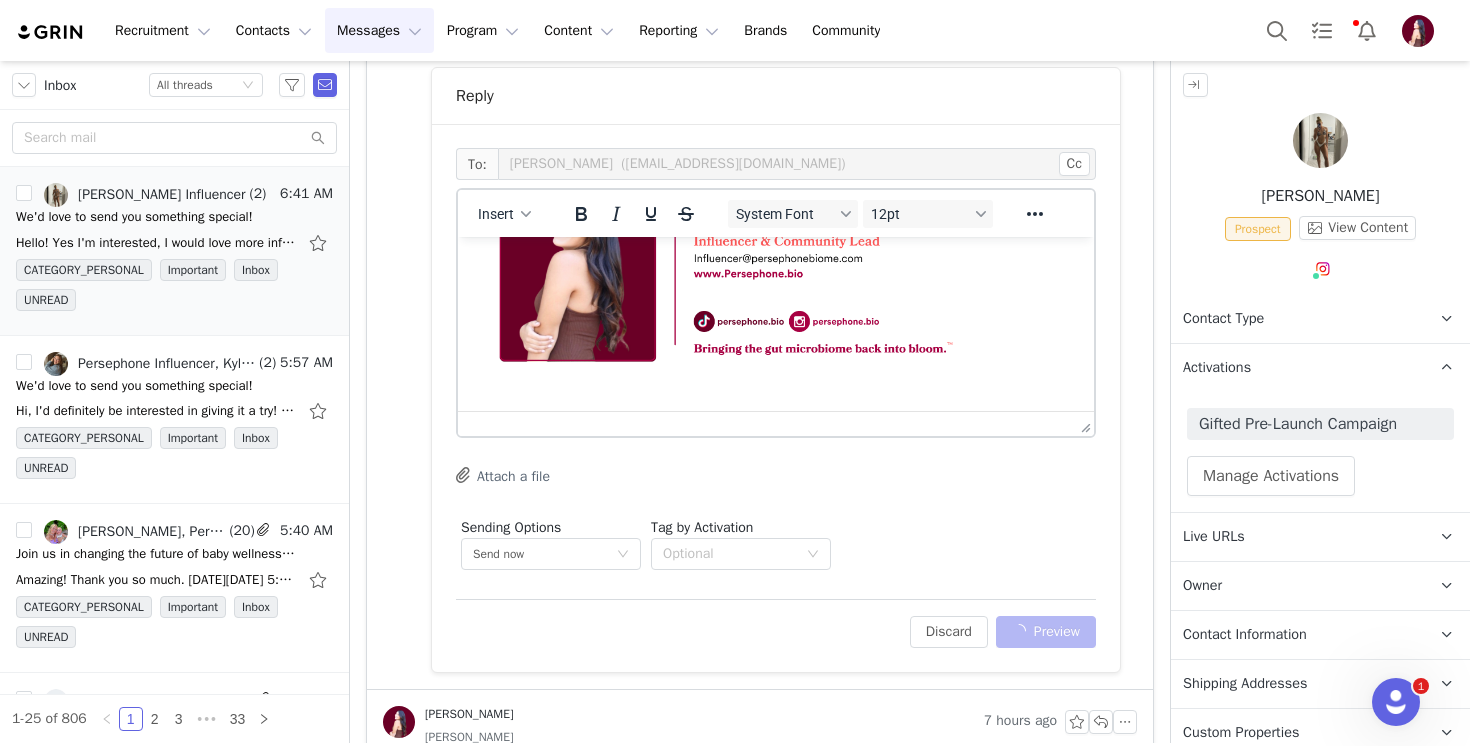 scroll, scrollTop: 844, scrollLeft: 0, axis: vertical 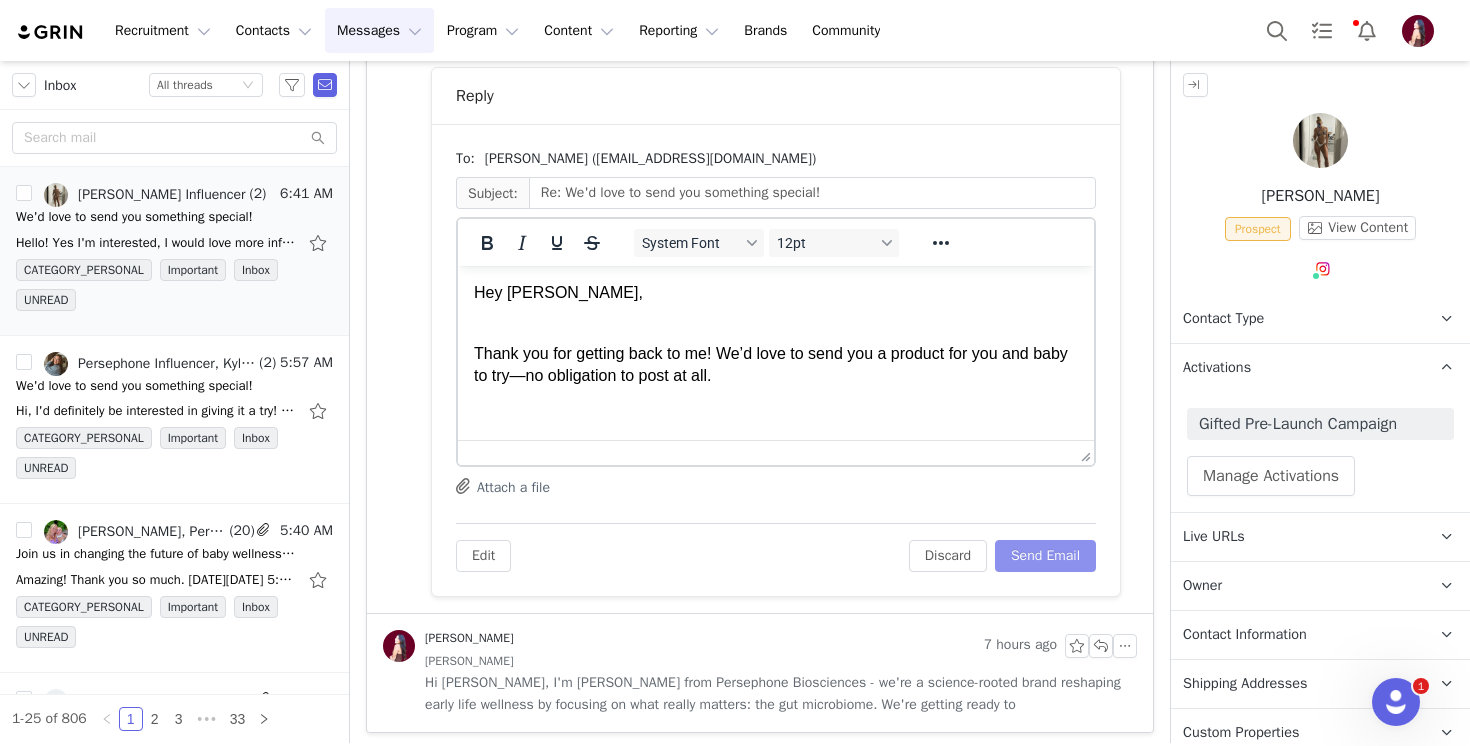 click on "Send Email" at bounding box center [1045, 556] 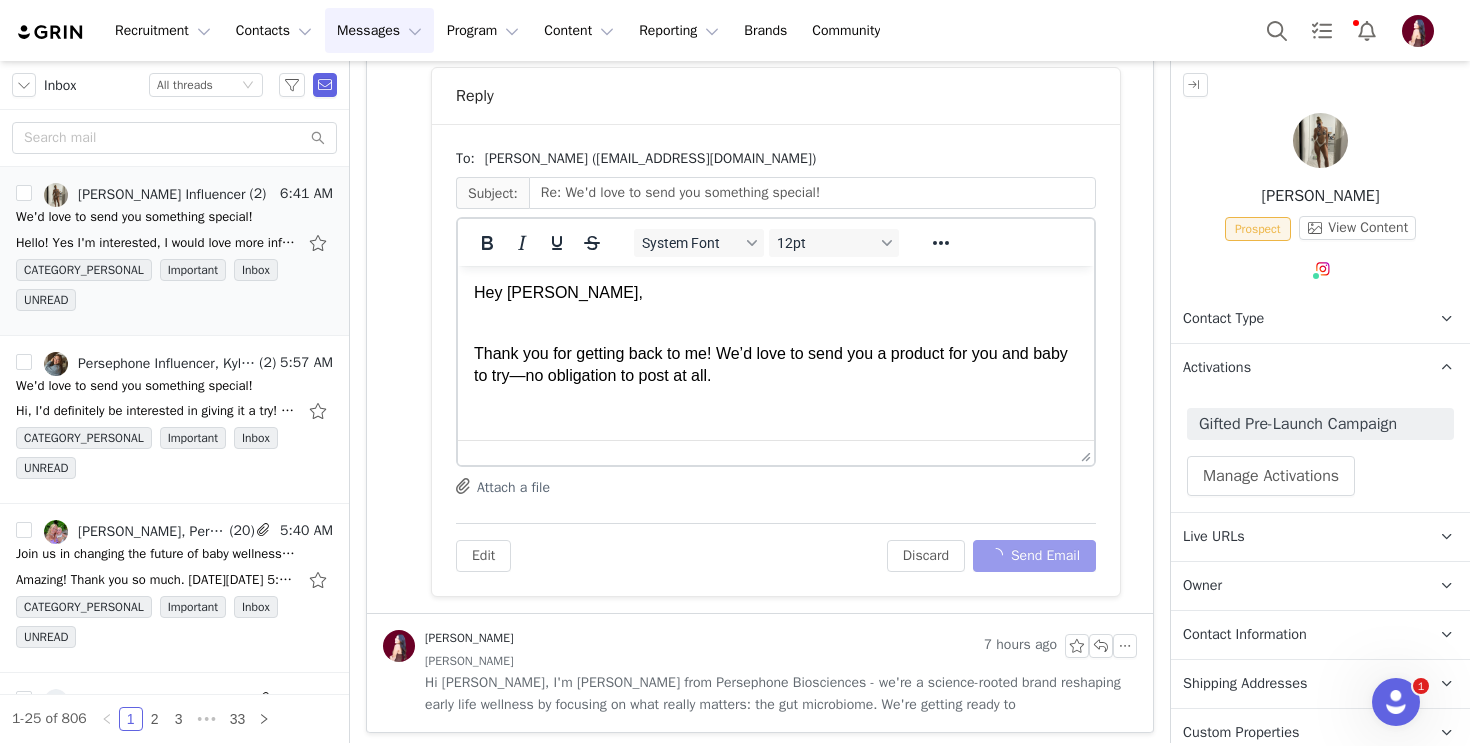 scroll, scrollTop: 274, scrollLeft: 0, axis: vertical 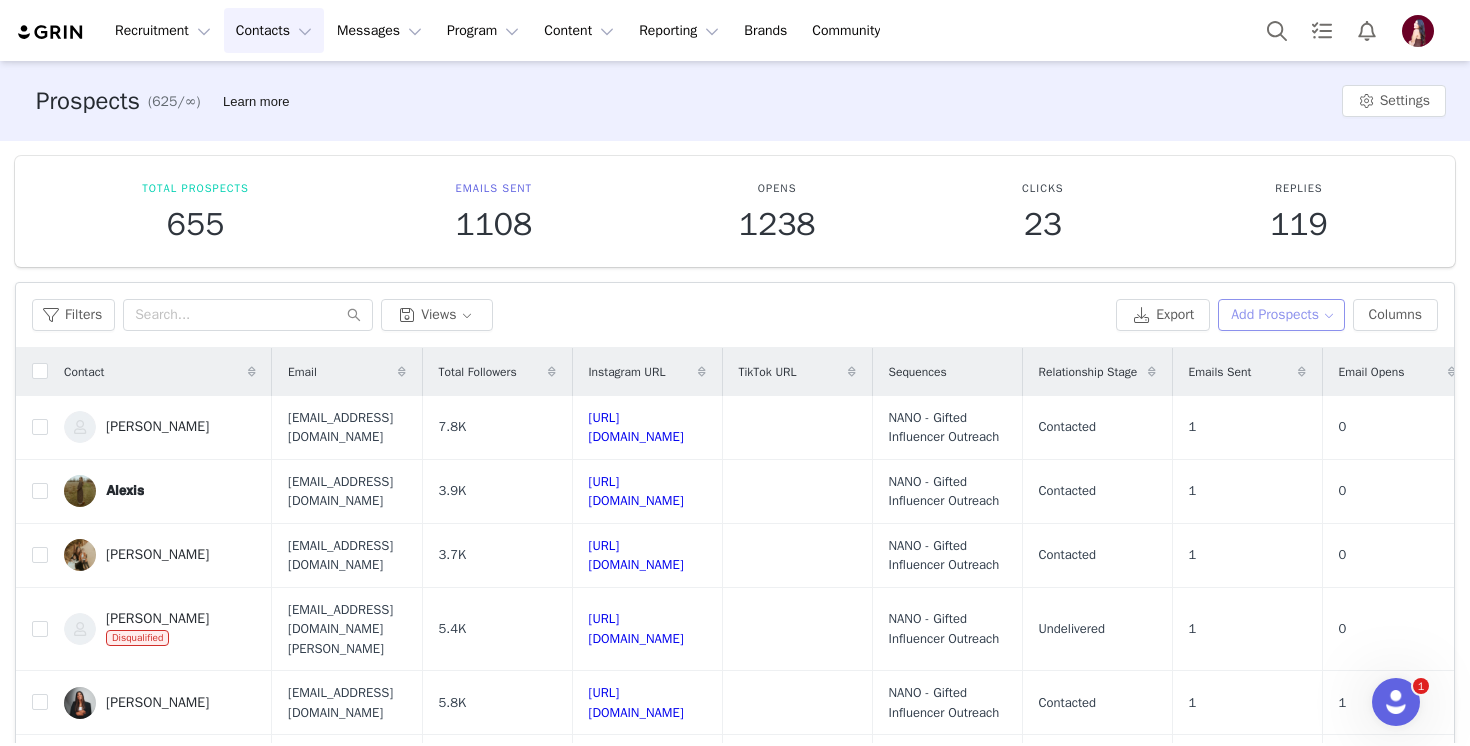 click on "Add Prospects" at bounding box center (1281, 315) 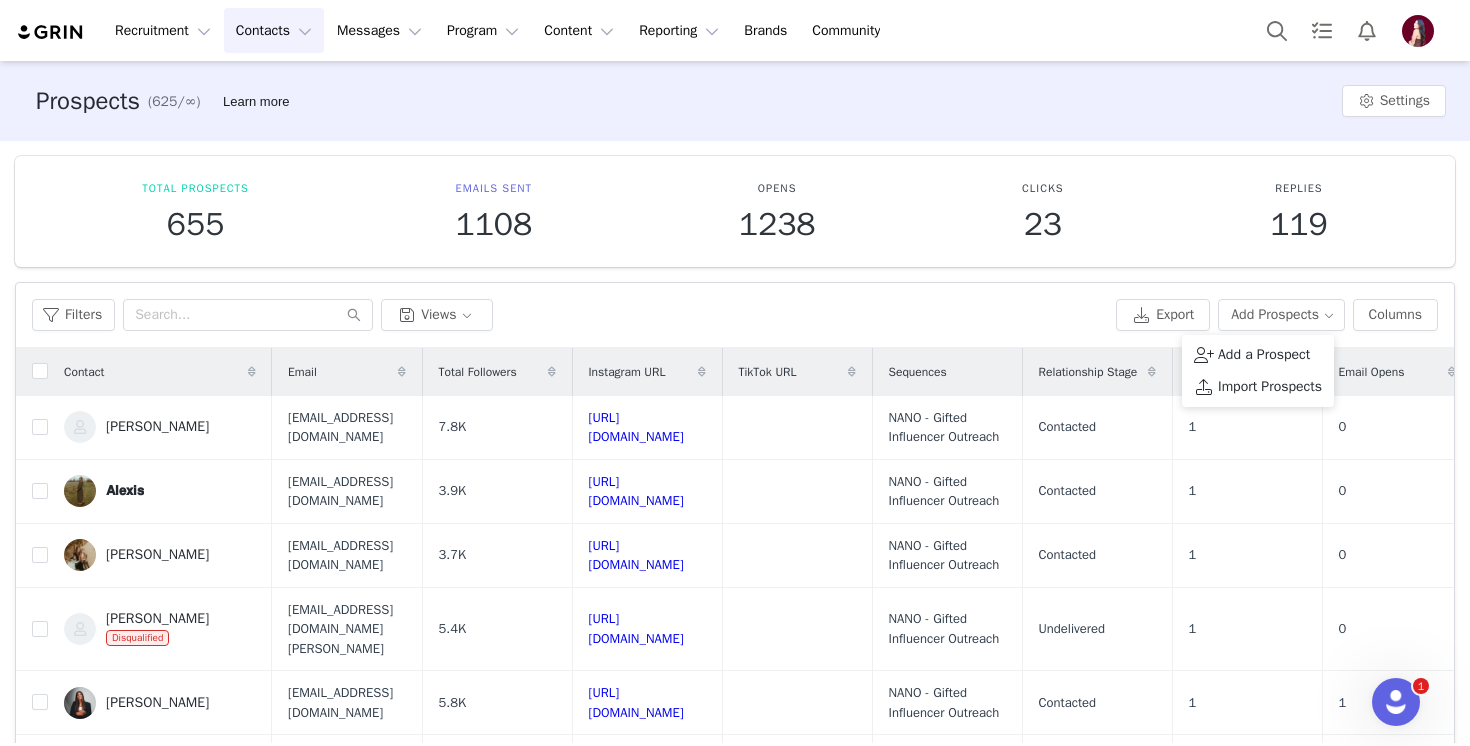 click on "Filters Views" at bounding box center (570, 315) 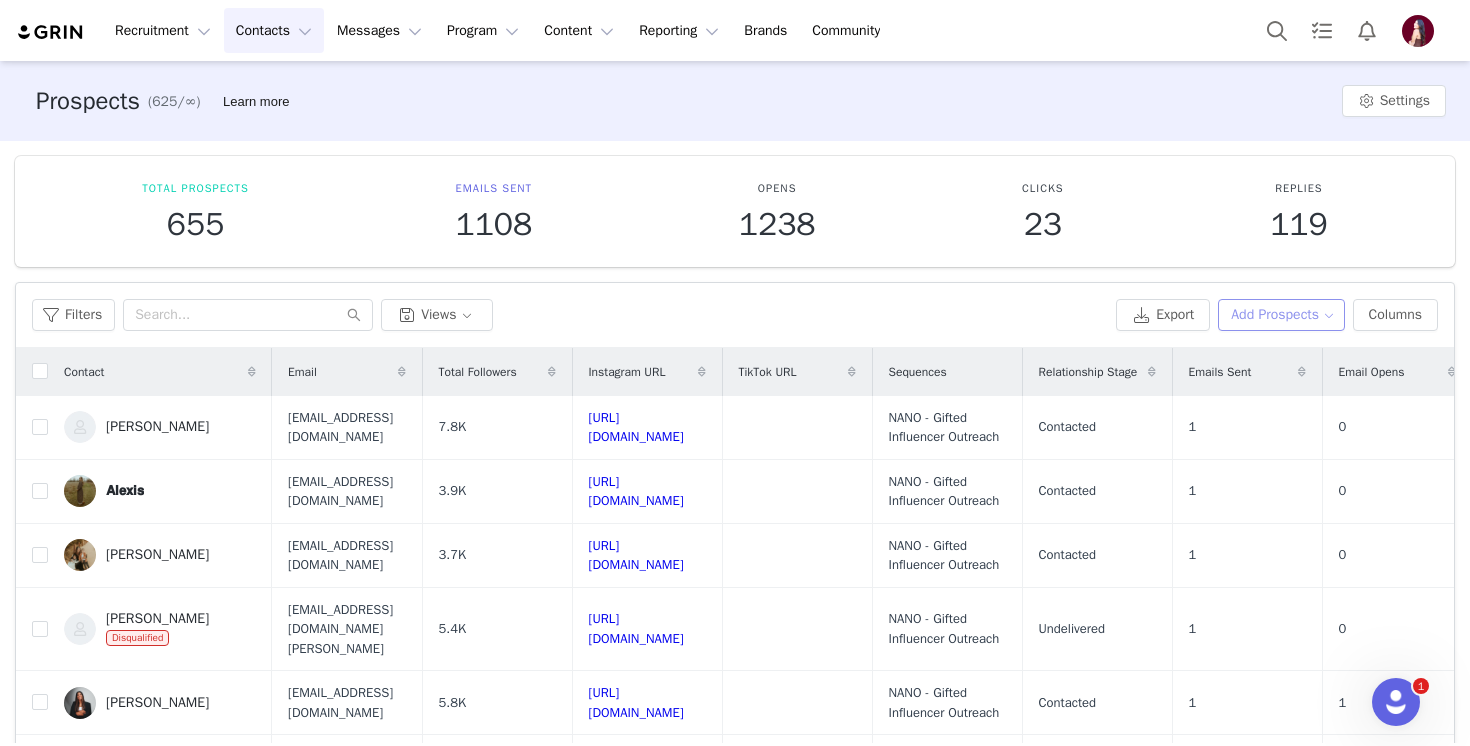 click on "Add Prospects" at bounding box center (1281, 315) 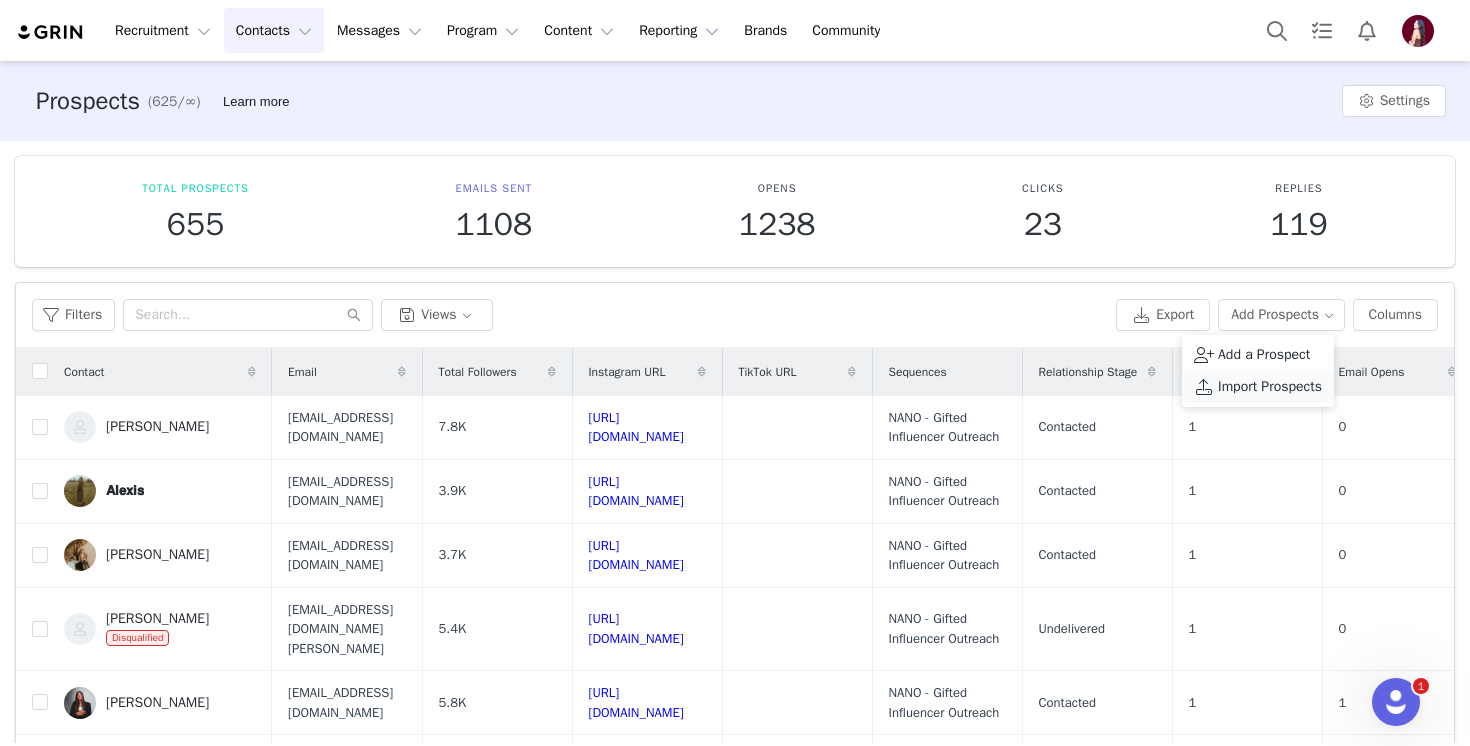 click on "Import Prospects" at bounding box center (1270, 387) 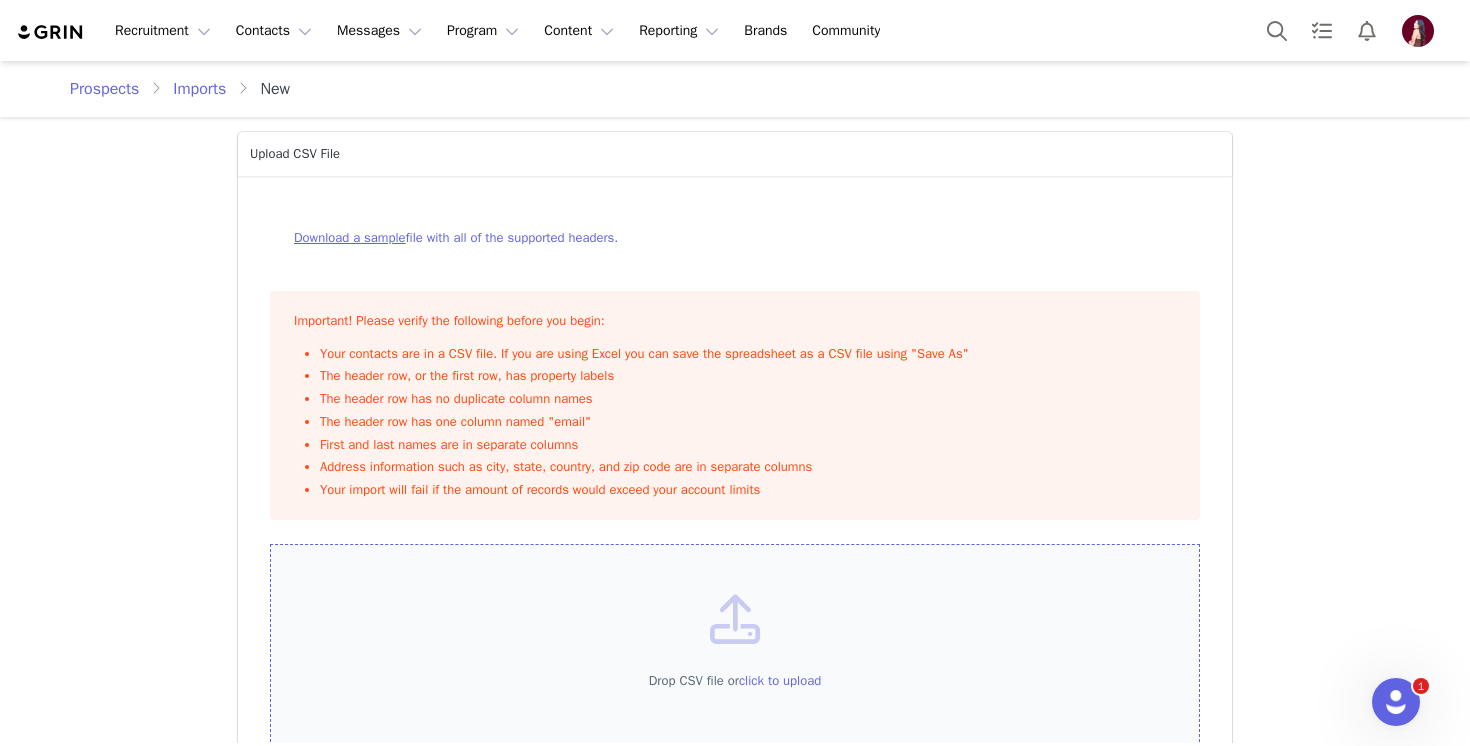 click on "Drop CSV file or  click to upload" at bounding box center (735, 656) 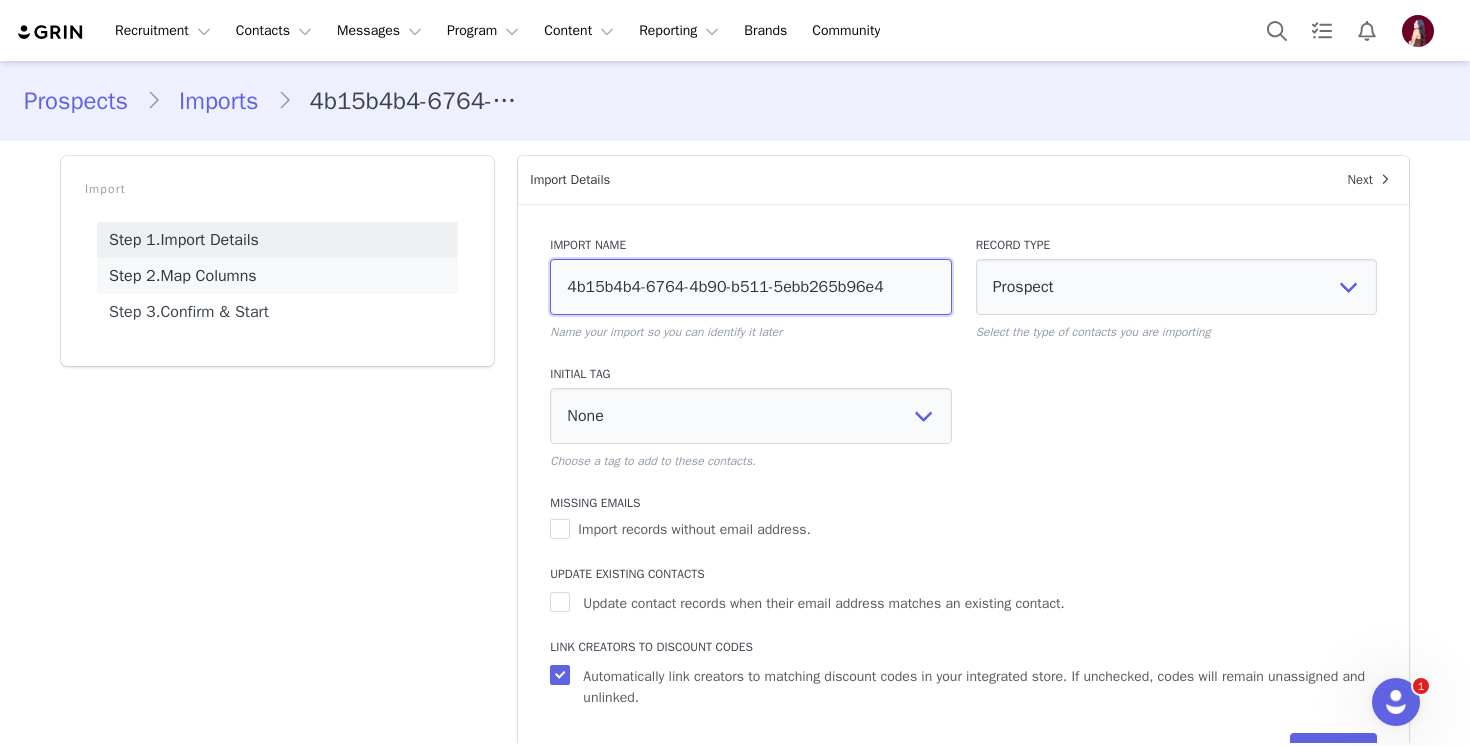 drag, startPoint x: 919, startPoint y: 290, endPoint x: 319, endPoint y: 290, distance: 600 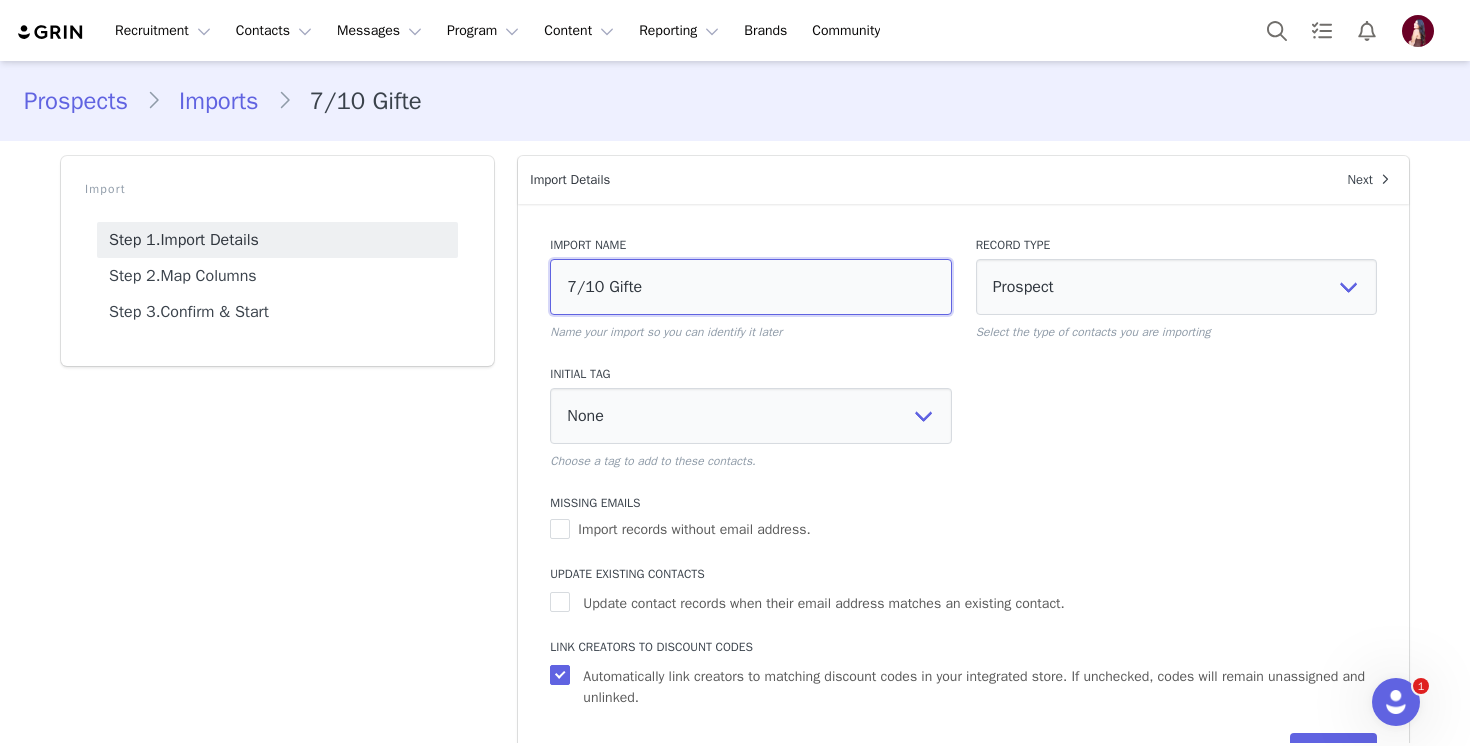 type on "7/10 Gifted" 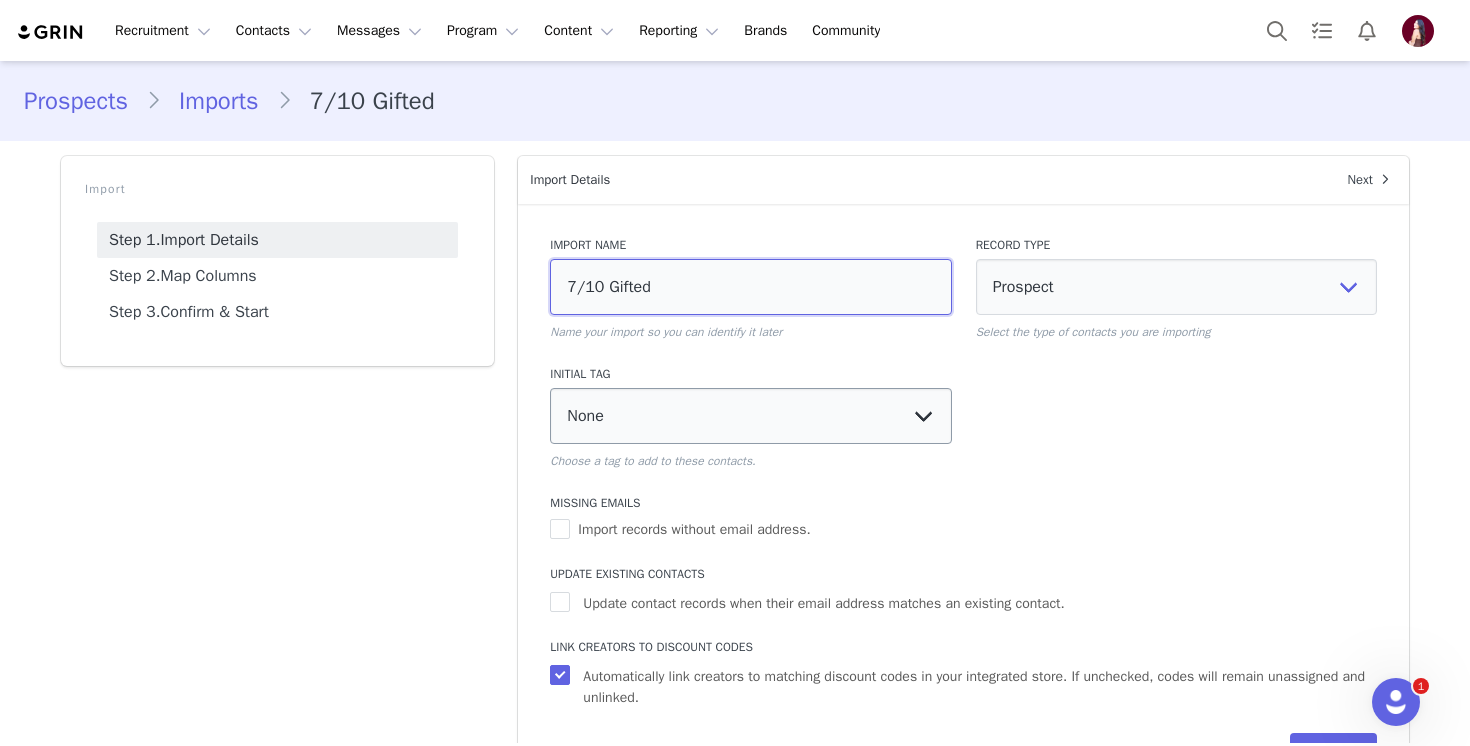 type on "7/10 Gifted" 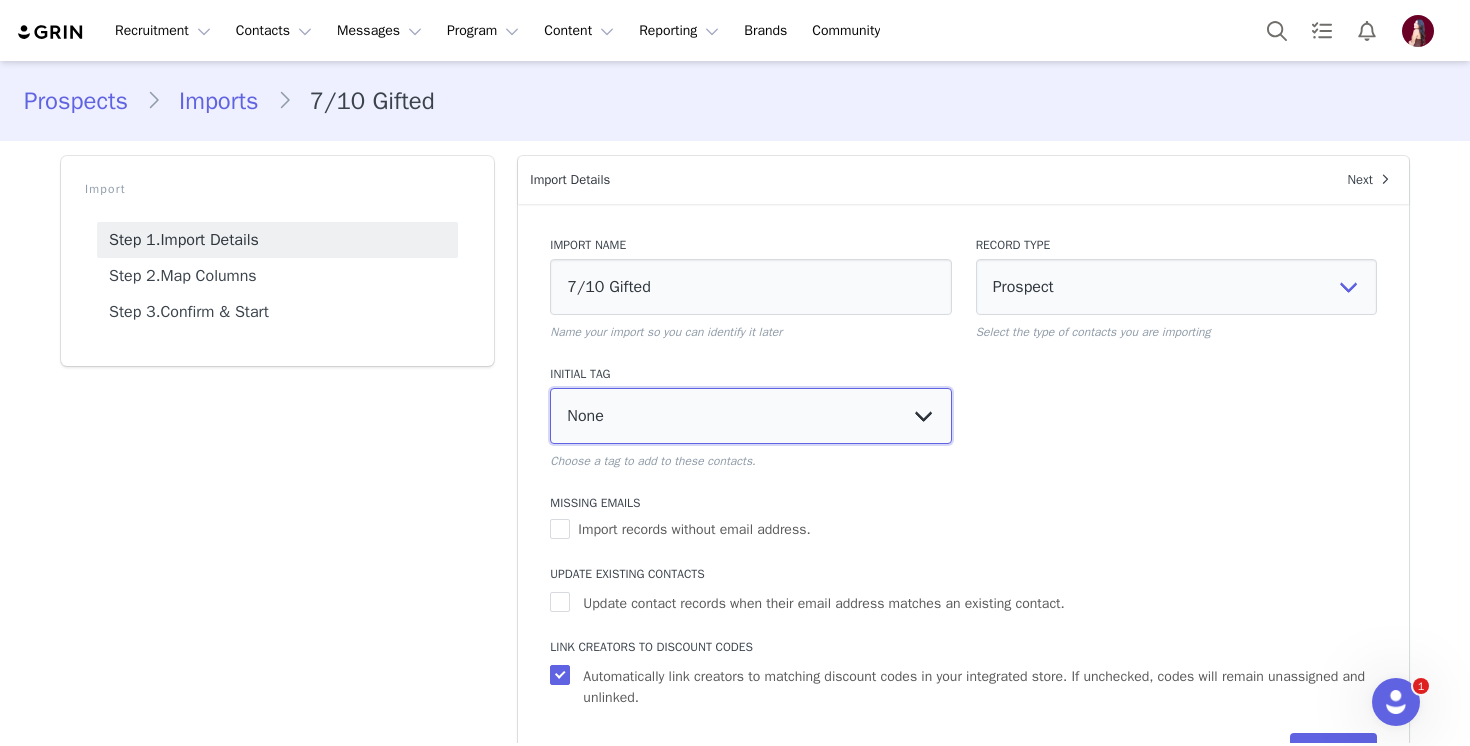 click on "None  Applicant   Circle Back   Curated List   Declined   Gifted   Paid   Top Tier" at bounding box center [750, 416] 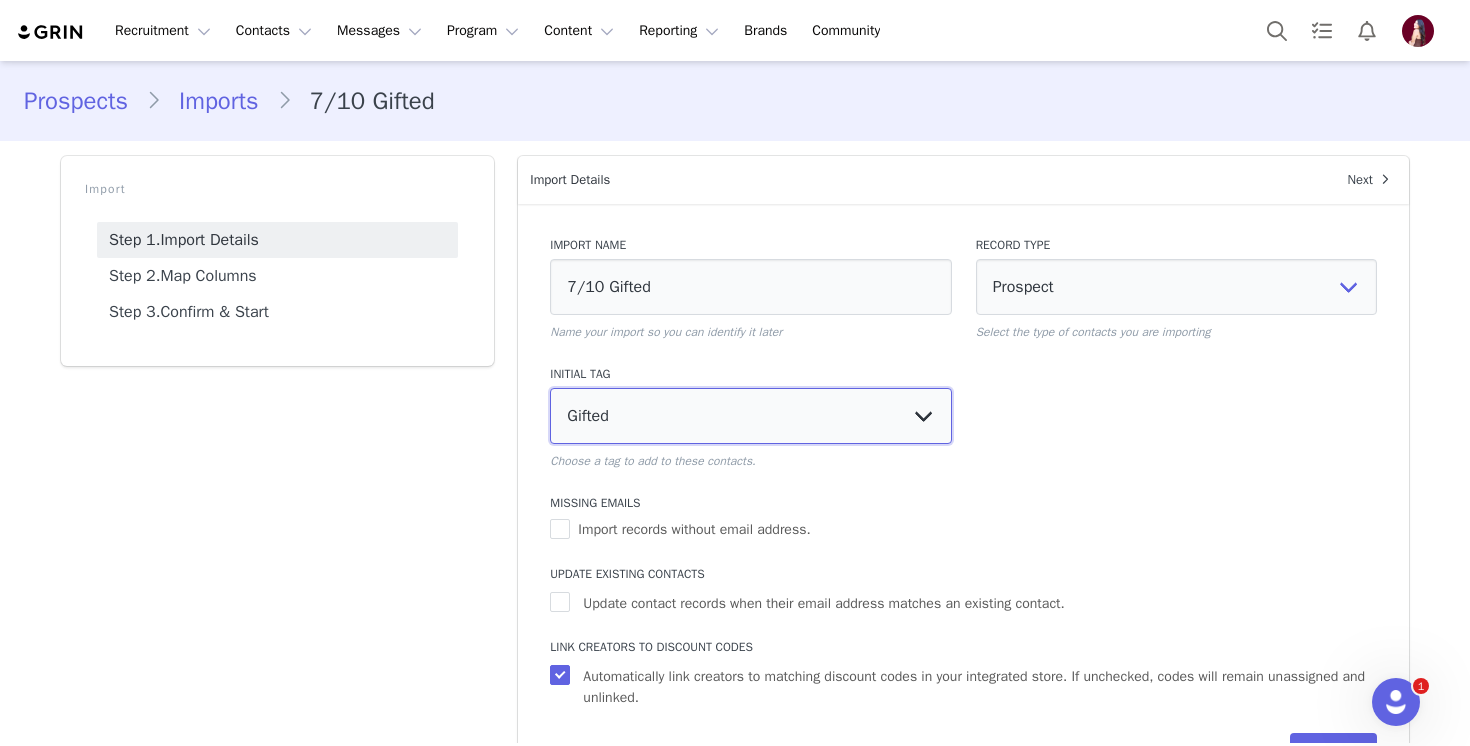 select 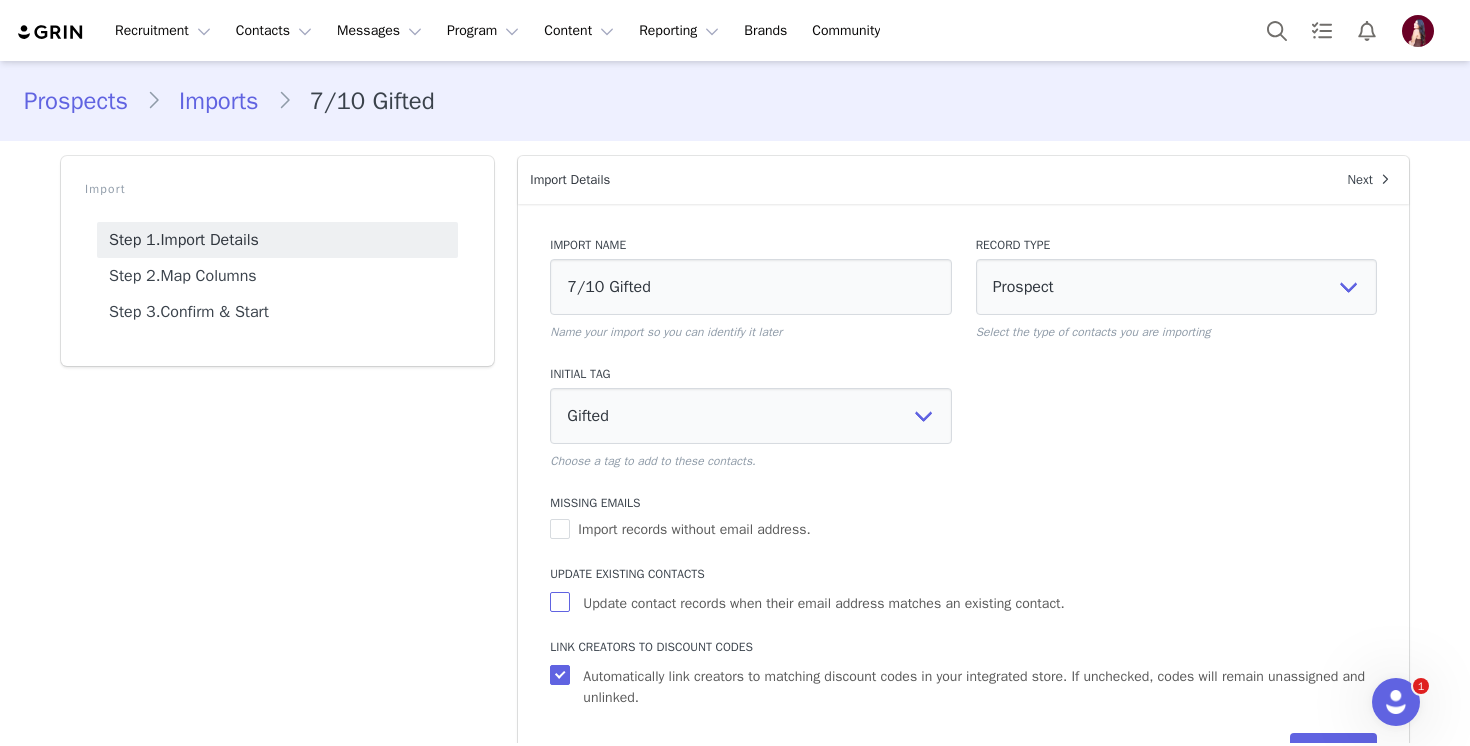 click on "Update contact records when their email address matches an existing contact." at bounding box center [823, 603] 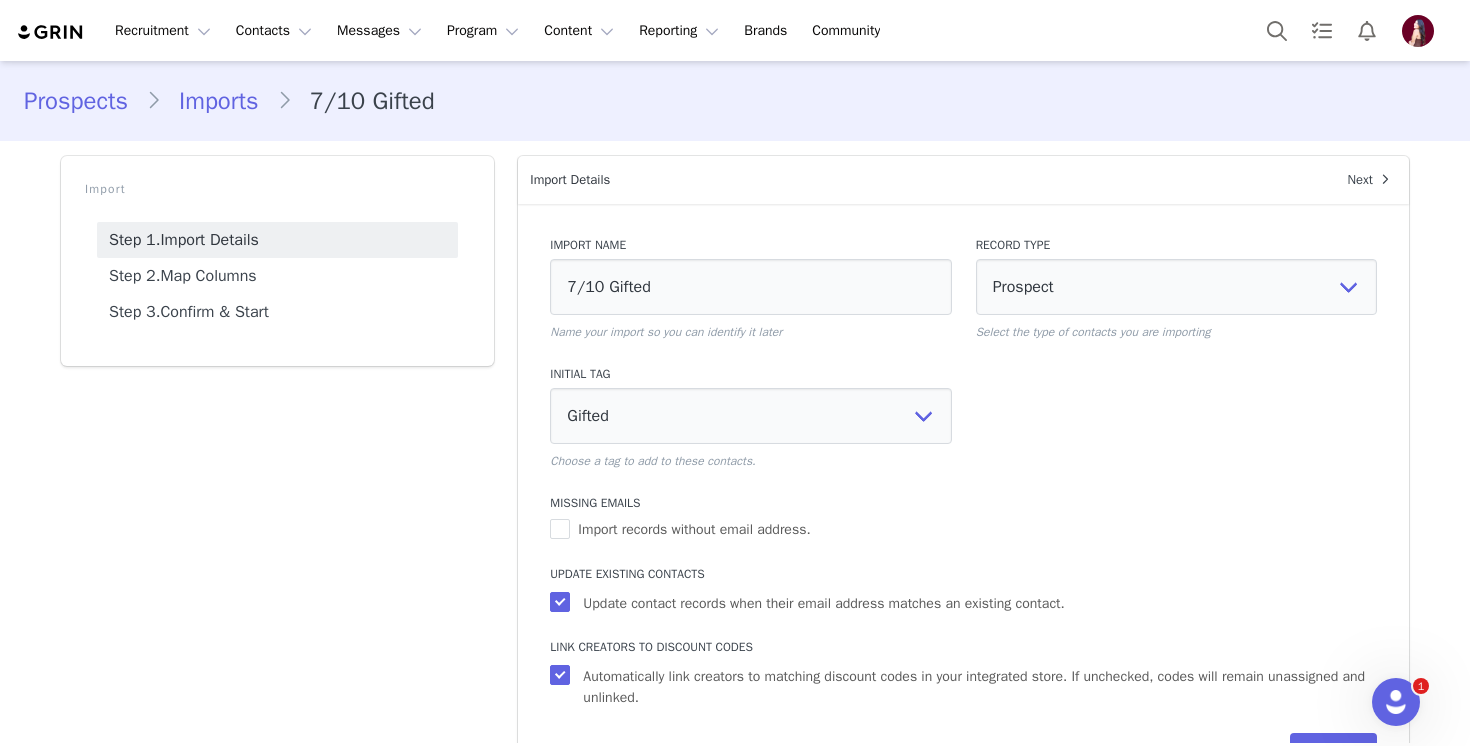 click on "Import Step 1.  Import Details  Step 2.  Map Columns  Step 3.  Confirm & Start" at bounding box center (277, 478) 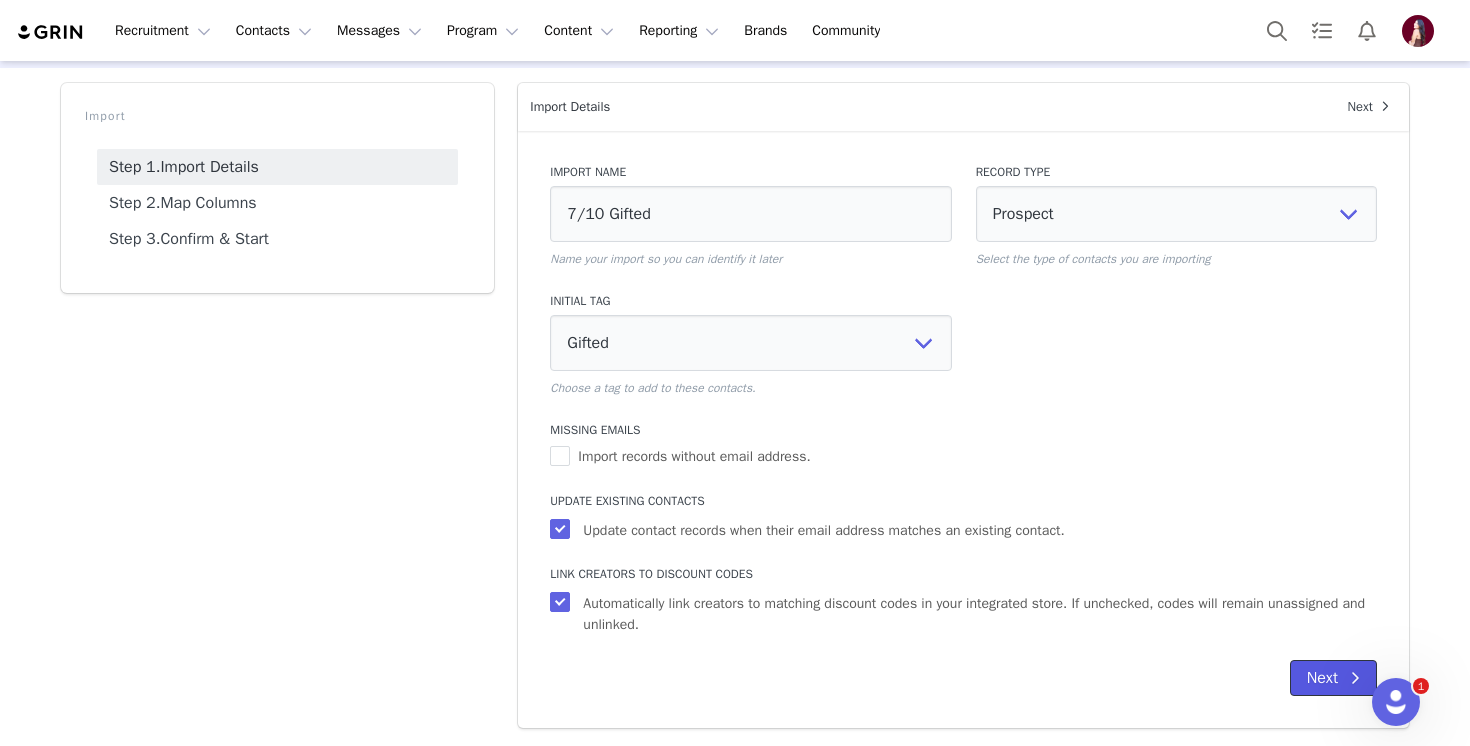 click on "Next" at bounding box center [1333, 678] 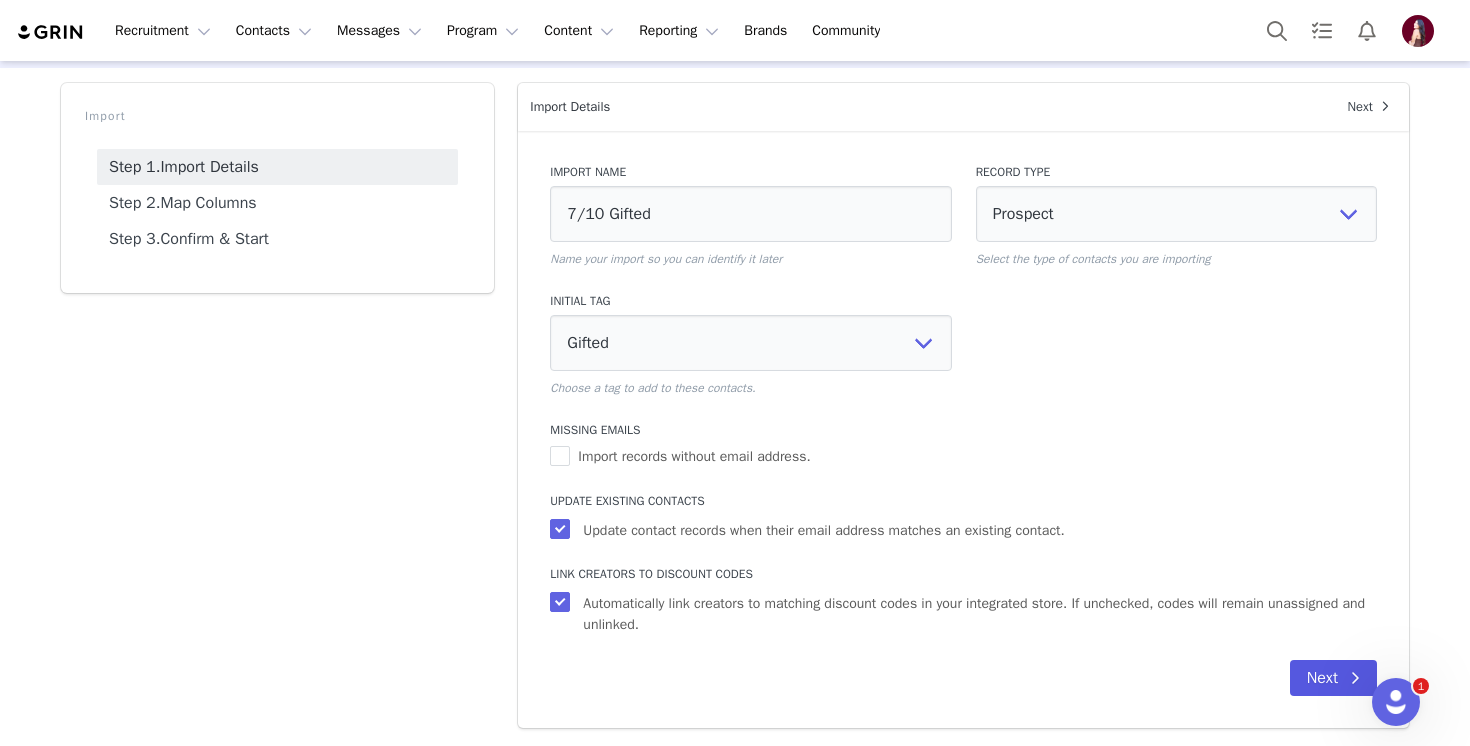 scroll, scrollTop: 28, scrollLeft: 0, axis: vertical 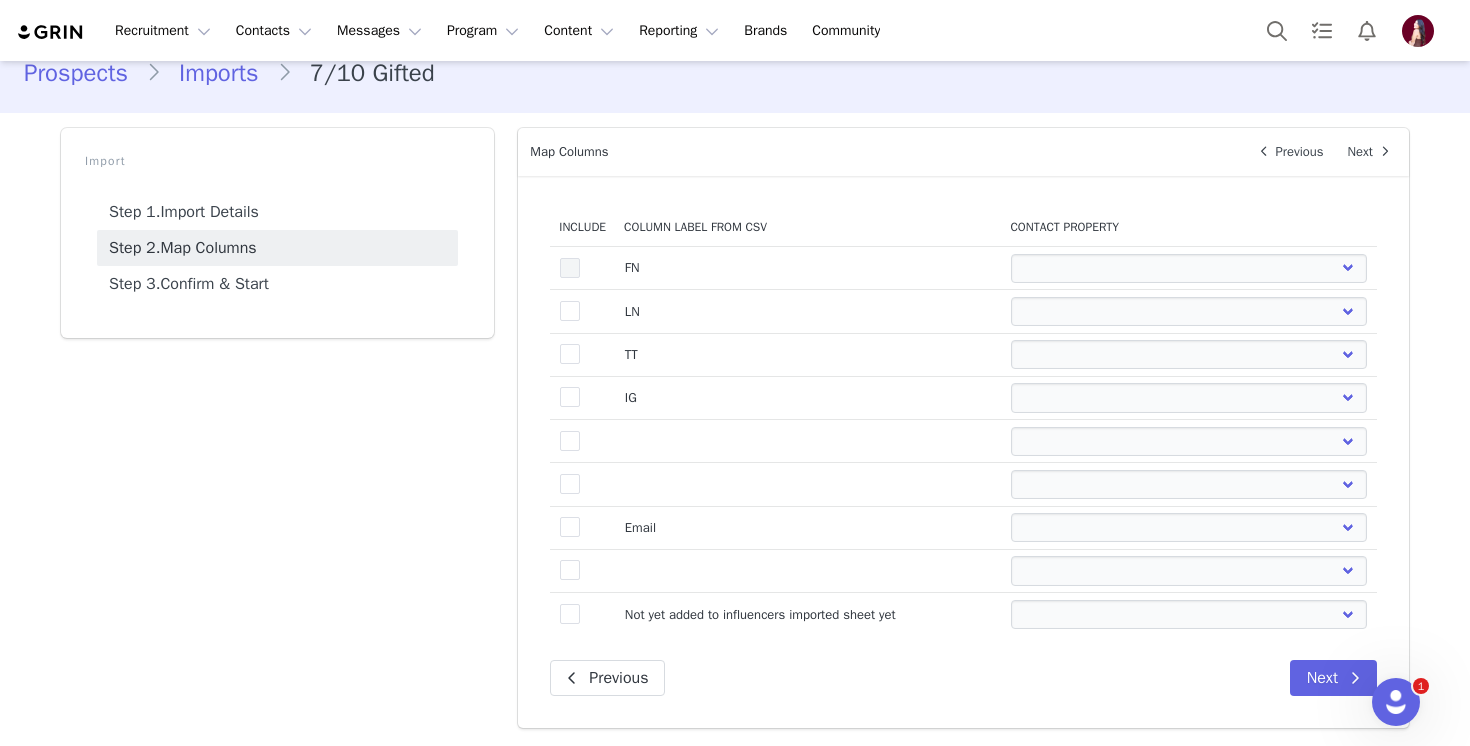 click at bounding box center (570, 268) 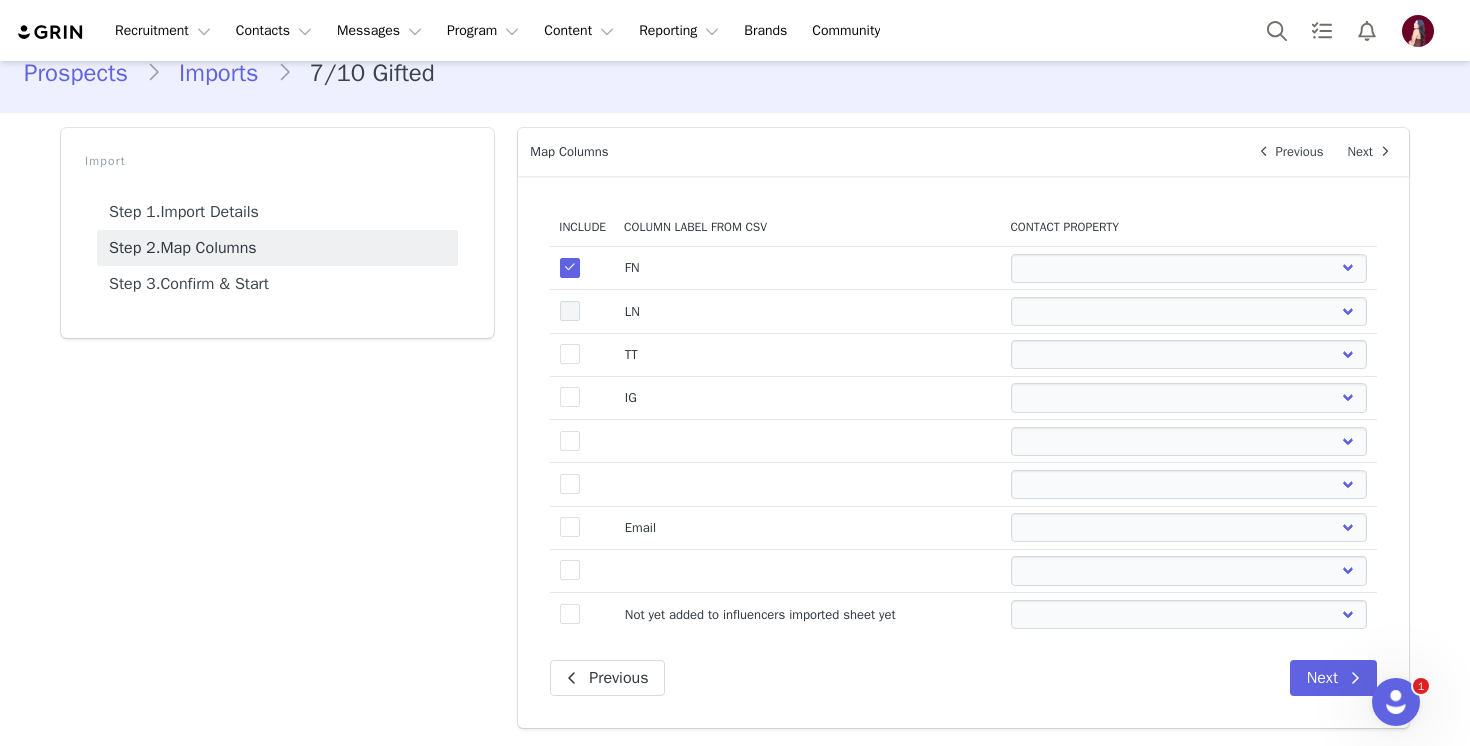click at bounding box center (570, 311) 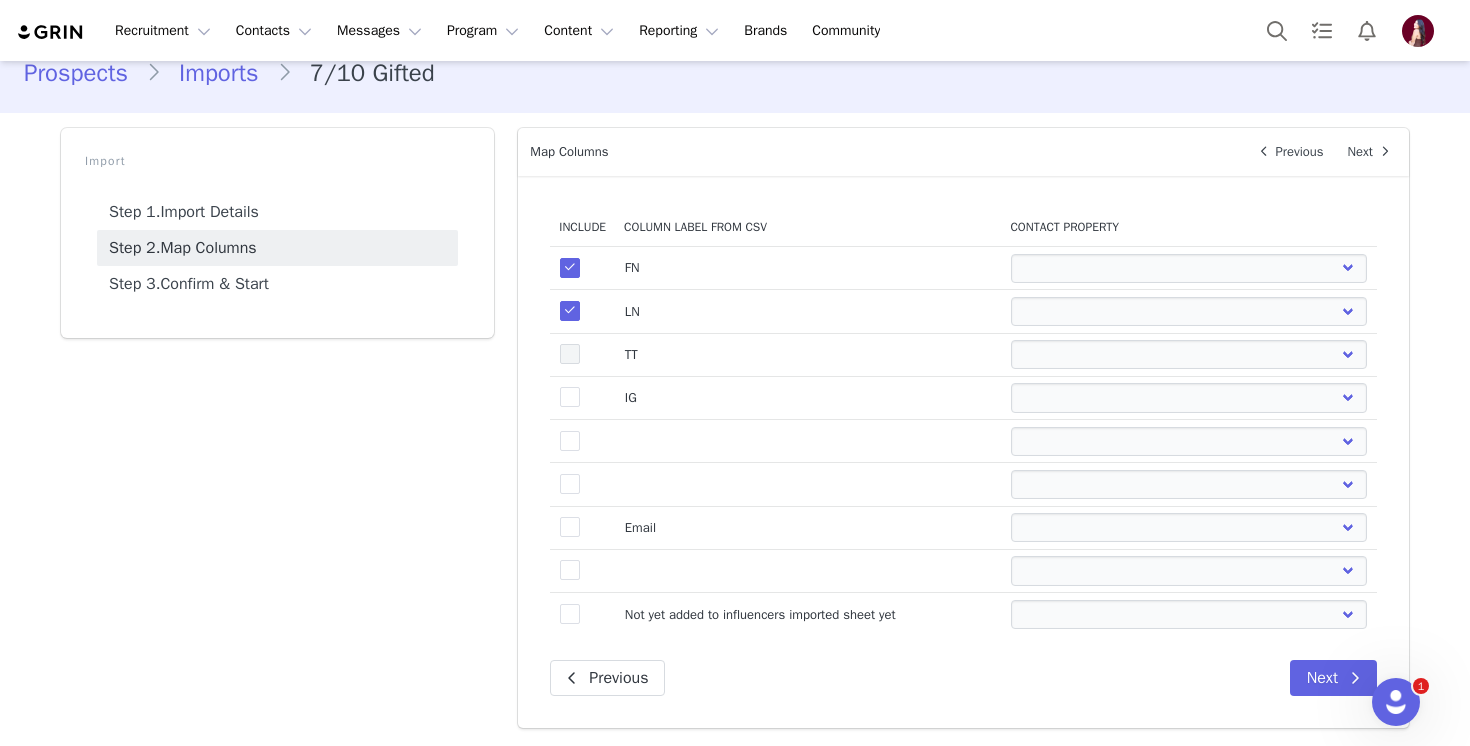 click at bounding box center (570, 354) 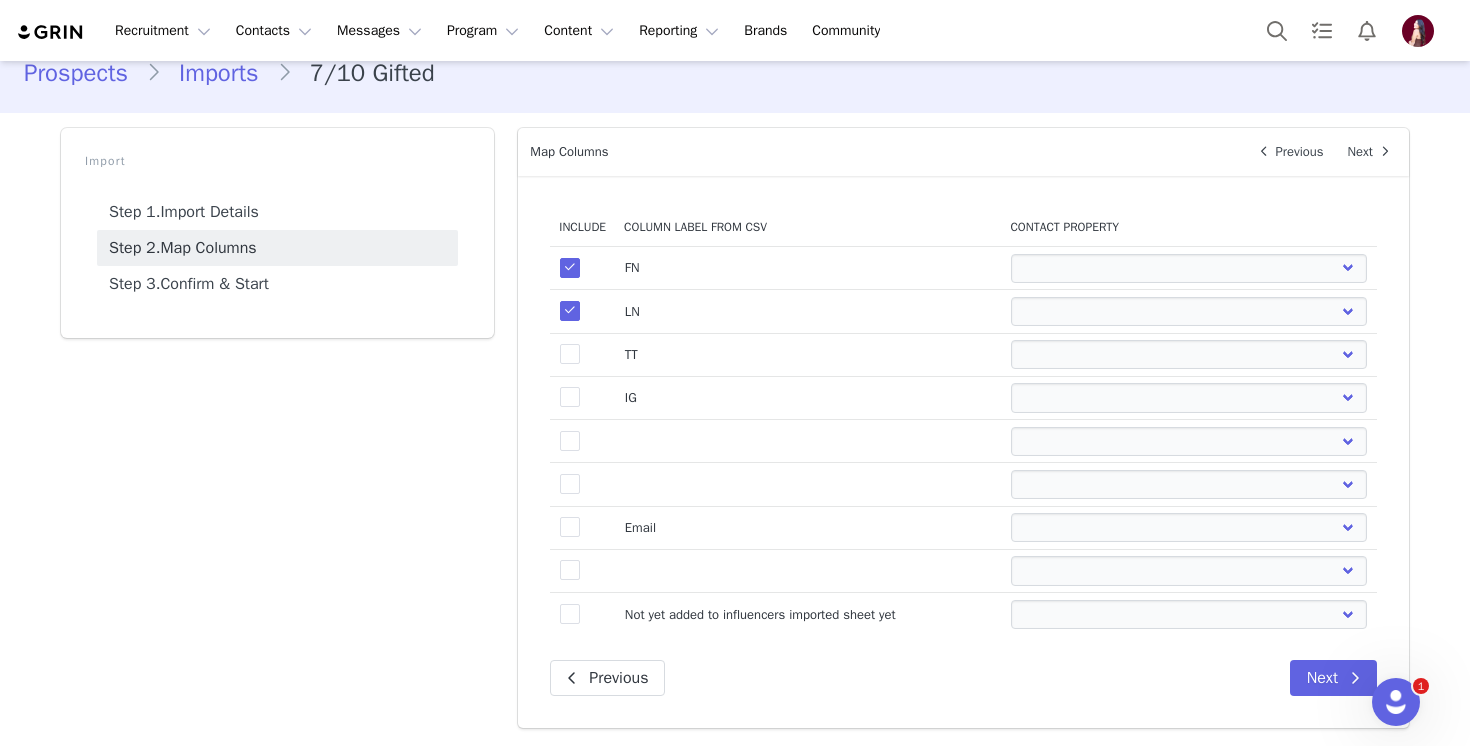 select 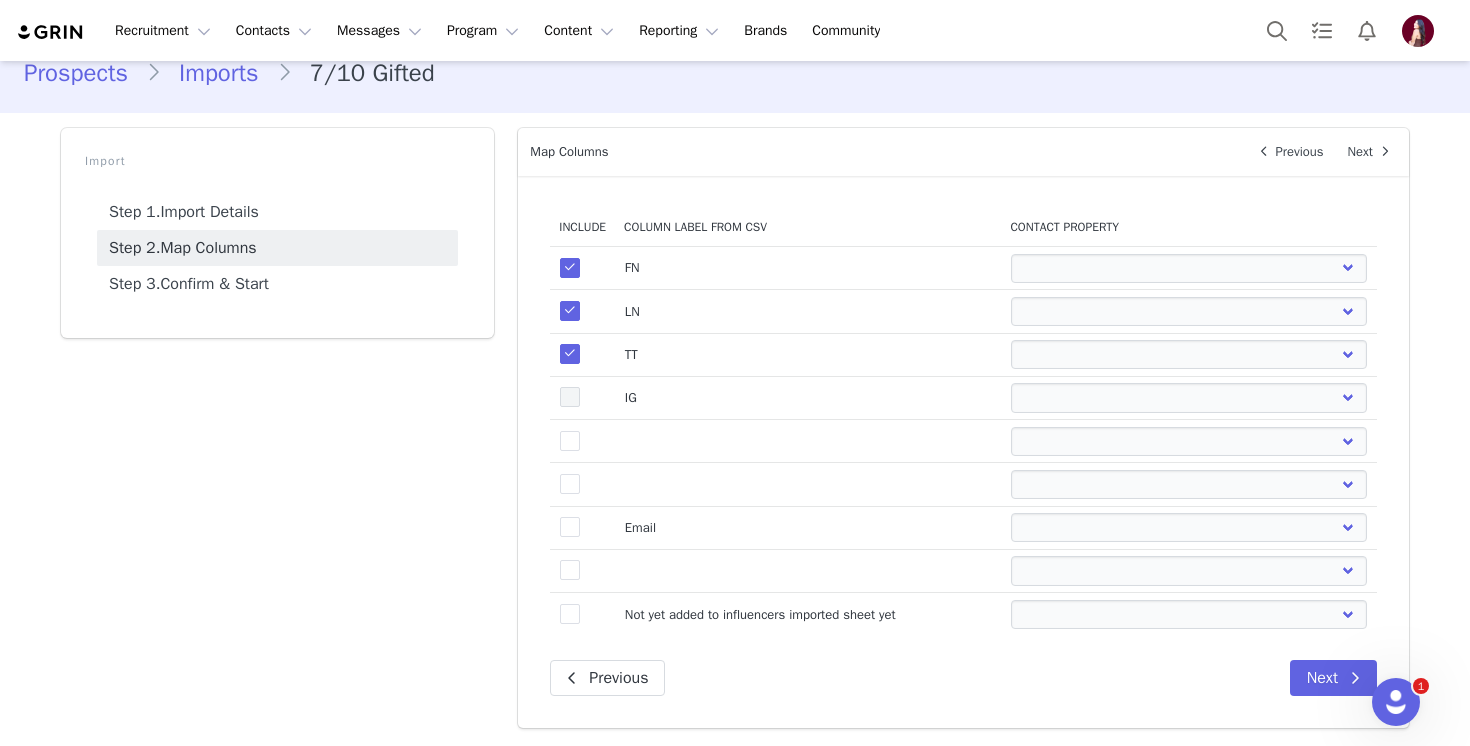 click at bounding box center [570, 397] 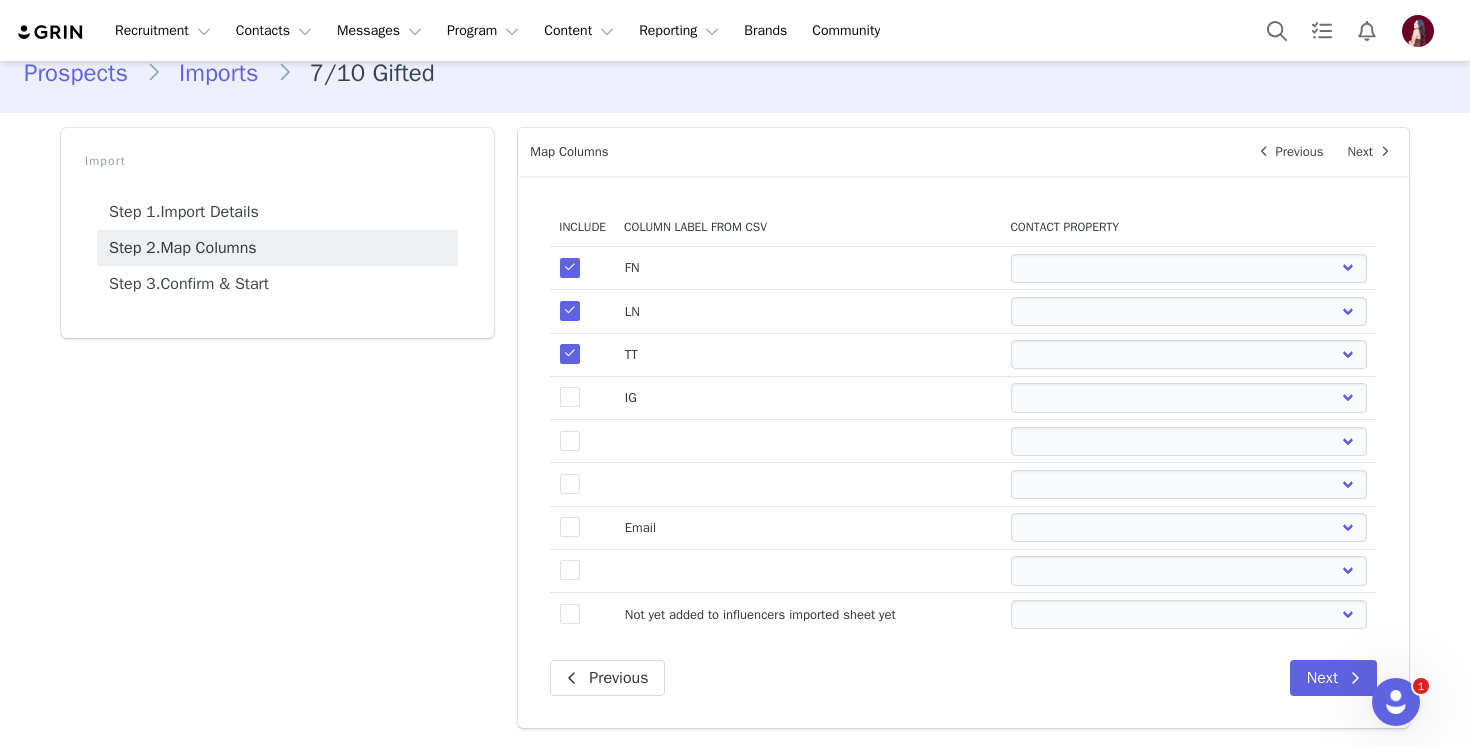 select 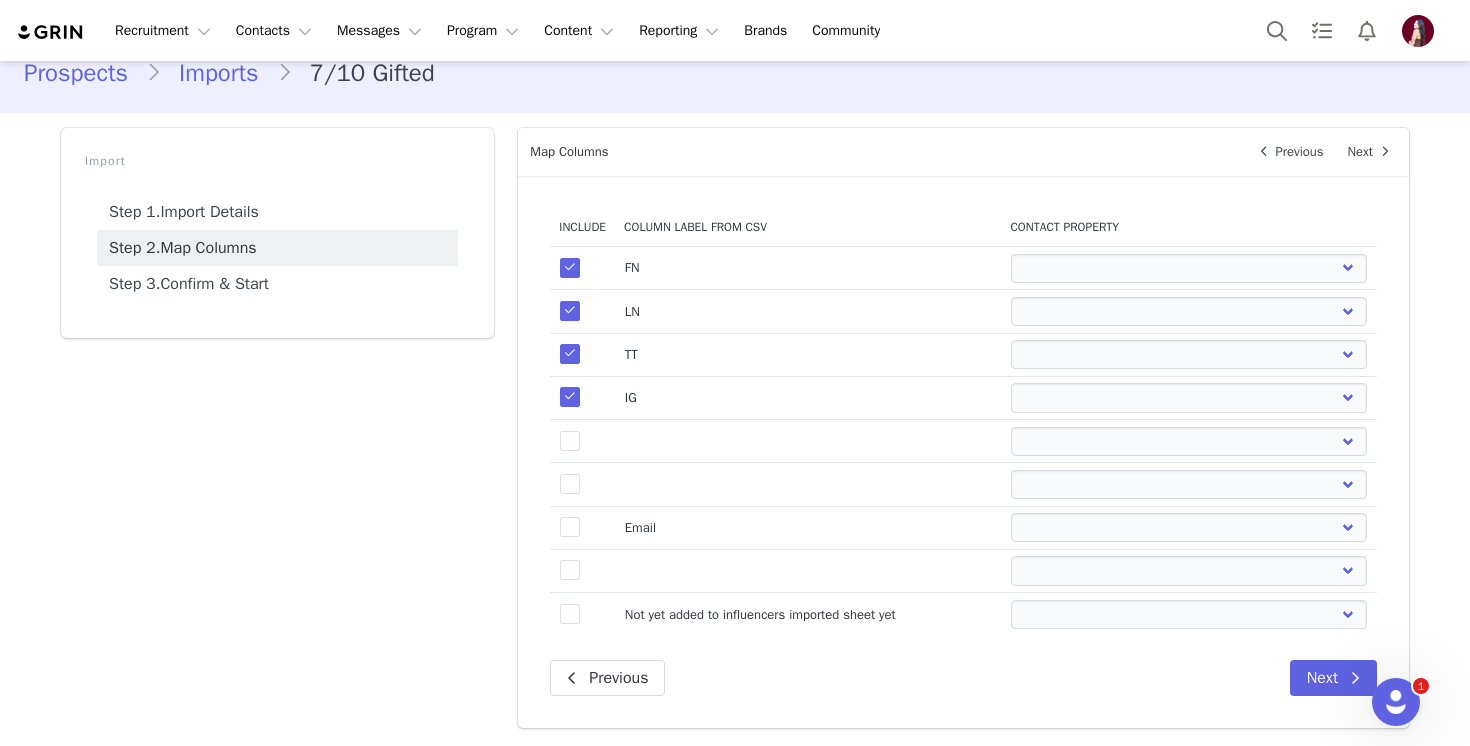 click on "true" at bounding box center [582, 527] 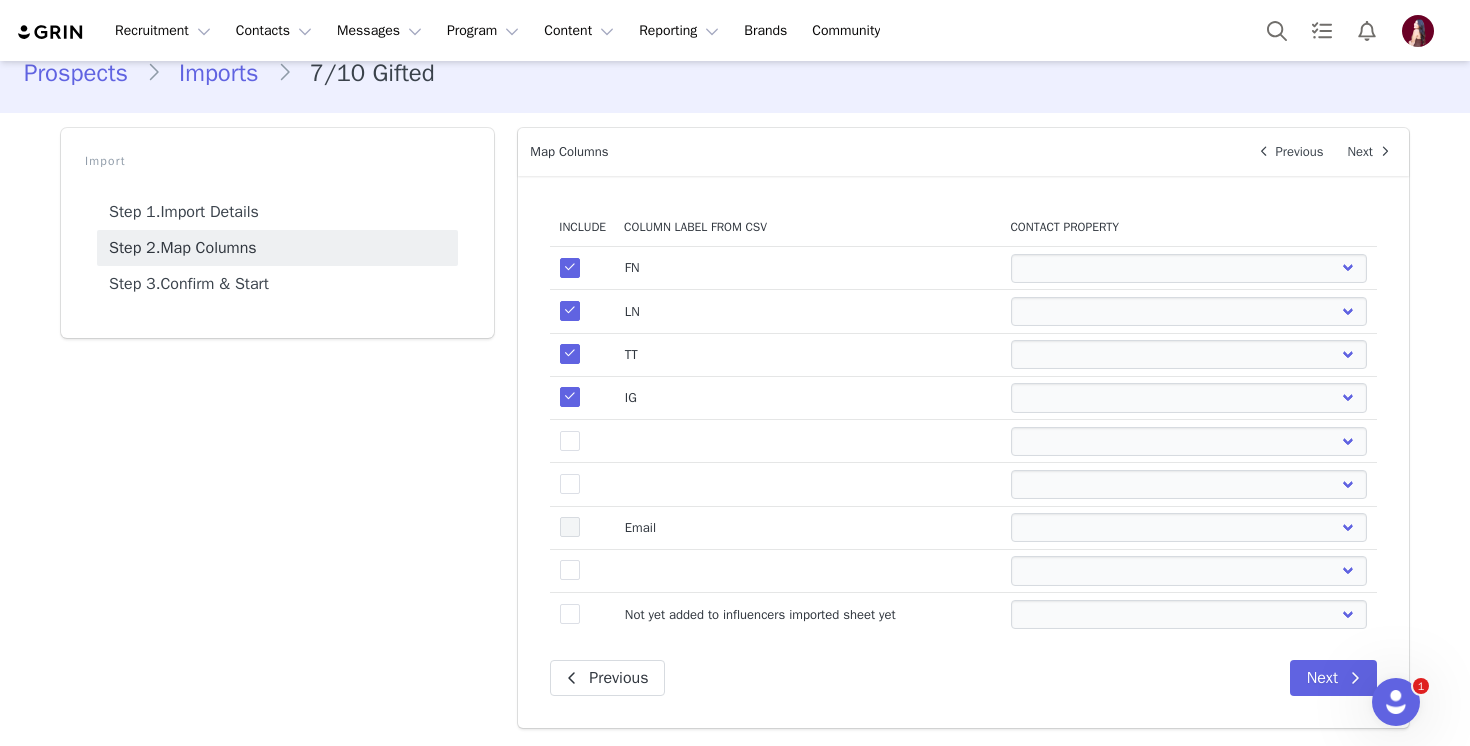 click at bounding box center [570, 527] 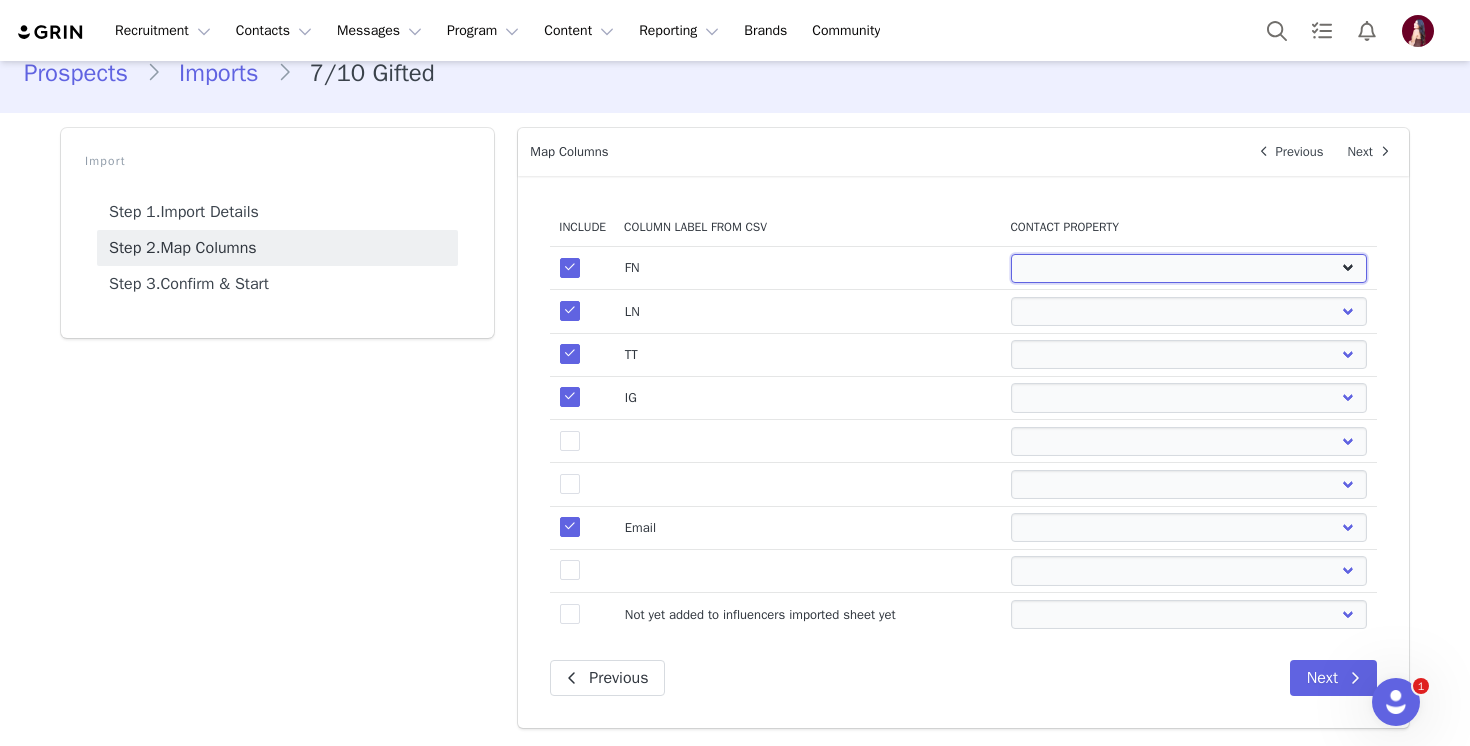 click on "First Name   Last Name   Email   PayPal Email   Gender   Language   Phone Country Code   Phone Number   Company   Street   Street 2   City   State   Zip   Country   Website URL   Instagram URL   YouTube URL   Twitter URL   Facebook URL   TikTok URL   Twitch URL   Pinterest URL   Persephone: Influencers Pre-Launch" at bounding box center [1189, 268] 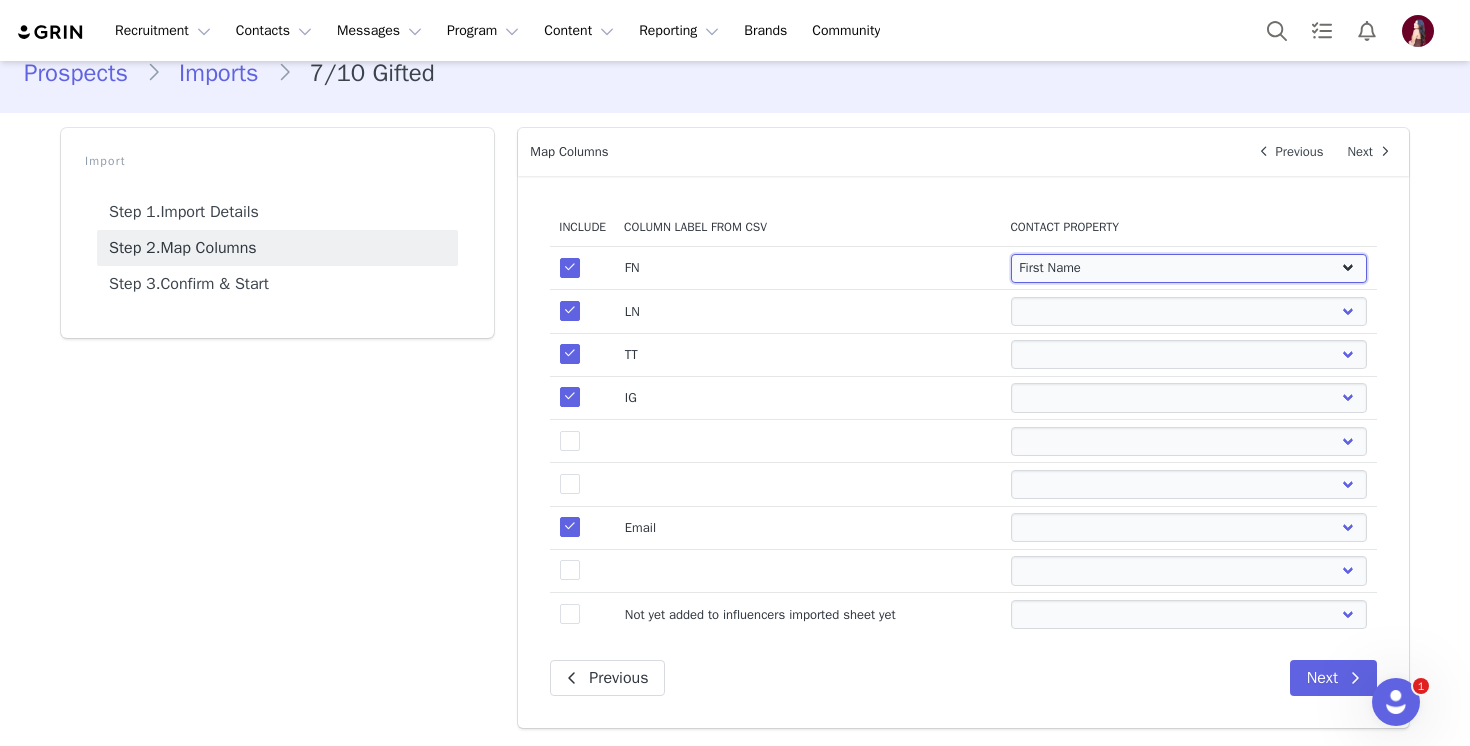 select 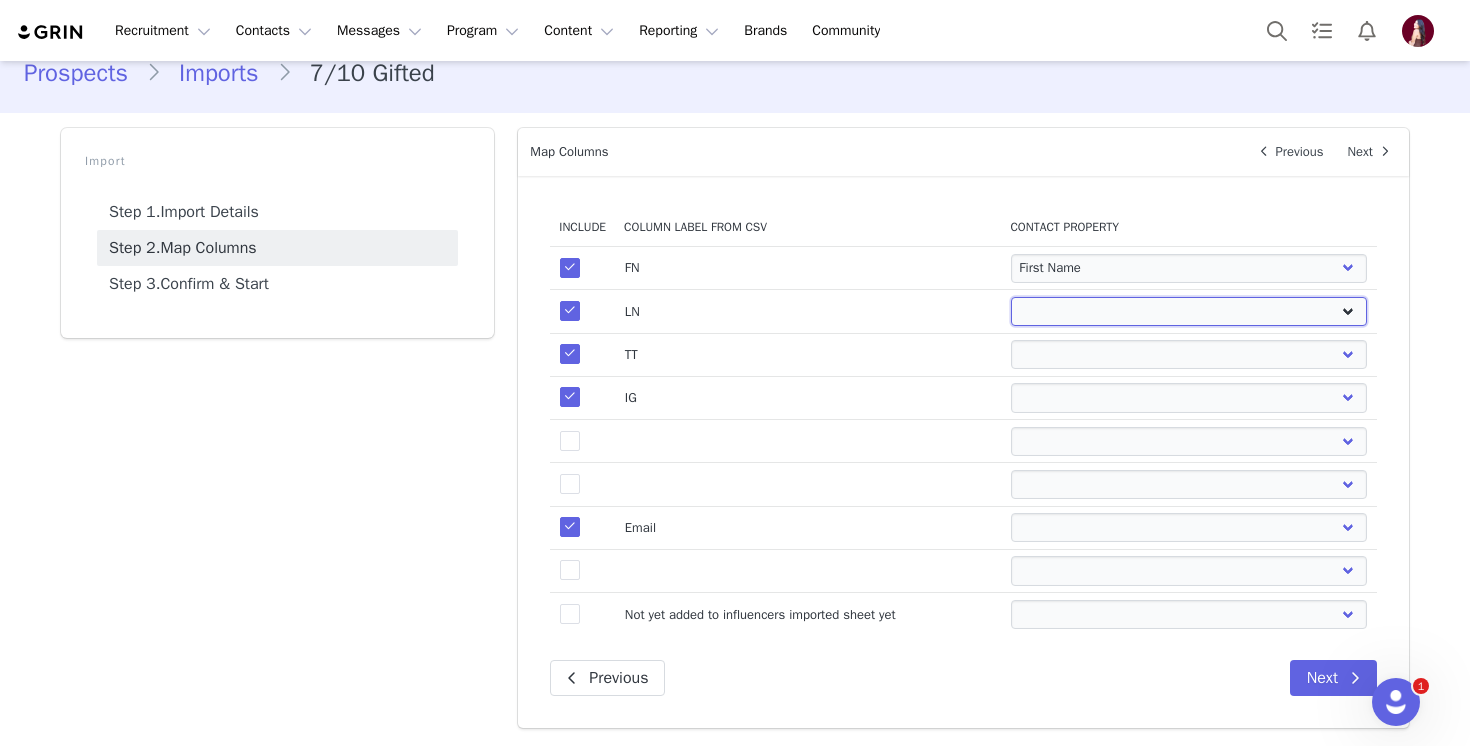 click on "First Name   Last Name   Email   PayPal Email   Gender   Language   Phone Country Code   Phone Number   Company   Street   Street 2   City   State   Zip   Country   Website URL   Instagram URL   YouTube URL   Twitter URL   Facebook URL   TikTok URL   Twitch URL   Pinterest URL   Persephone: Influencers Pre-Launch" at bounding box center [1189, 311] 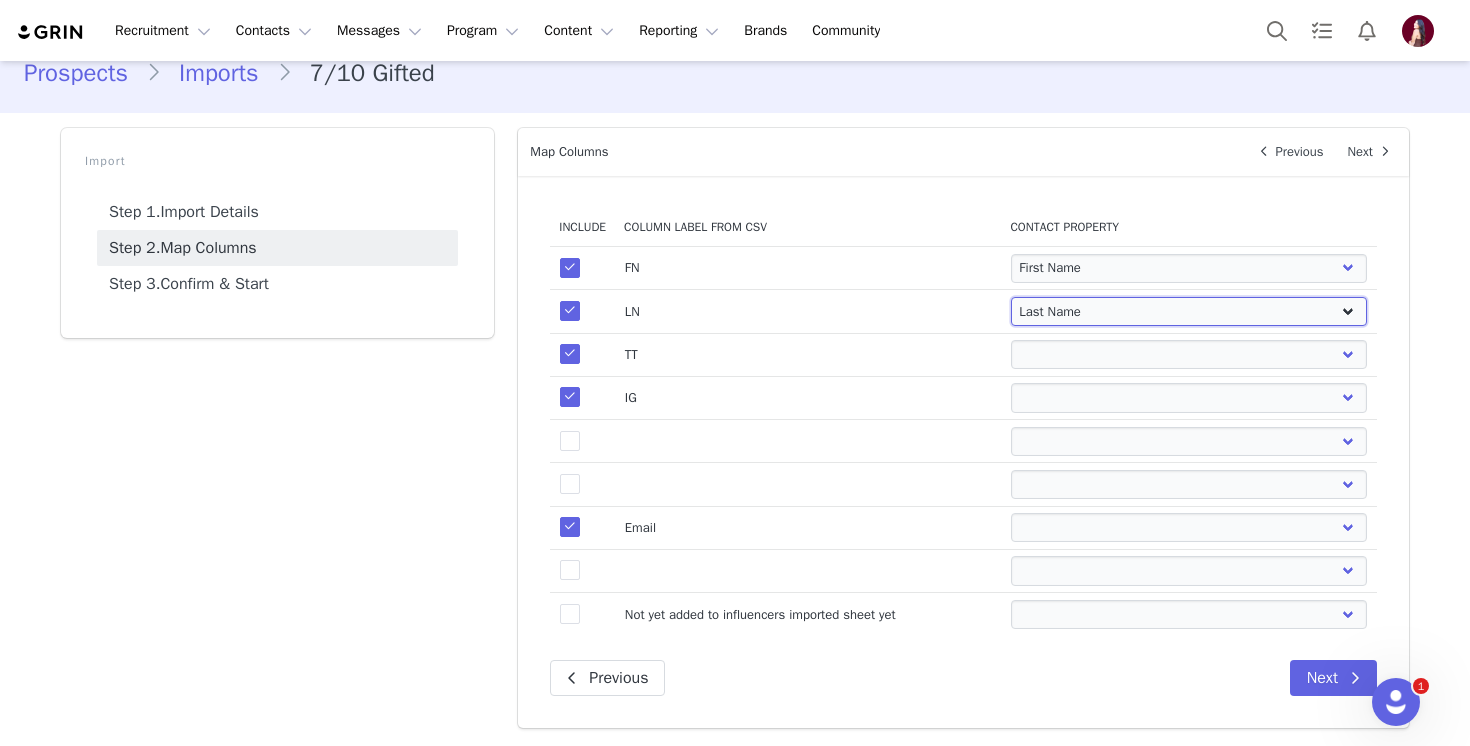 select 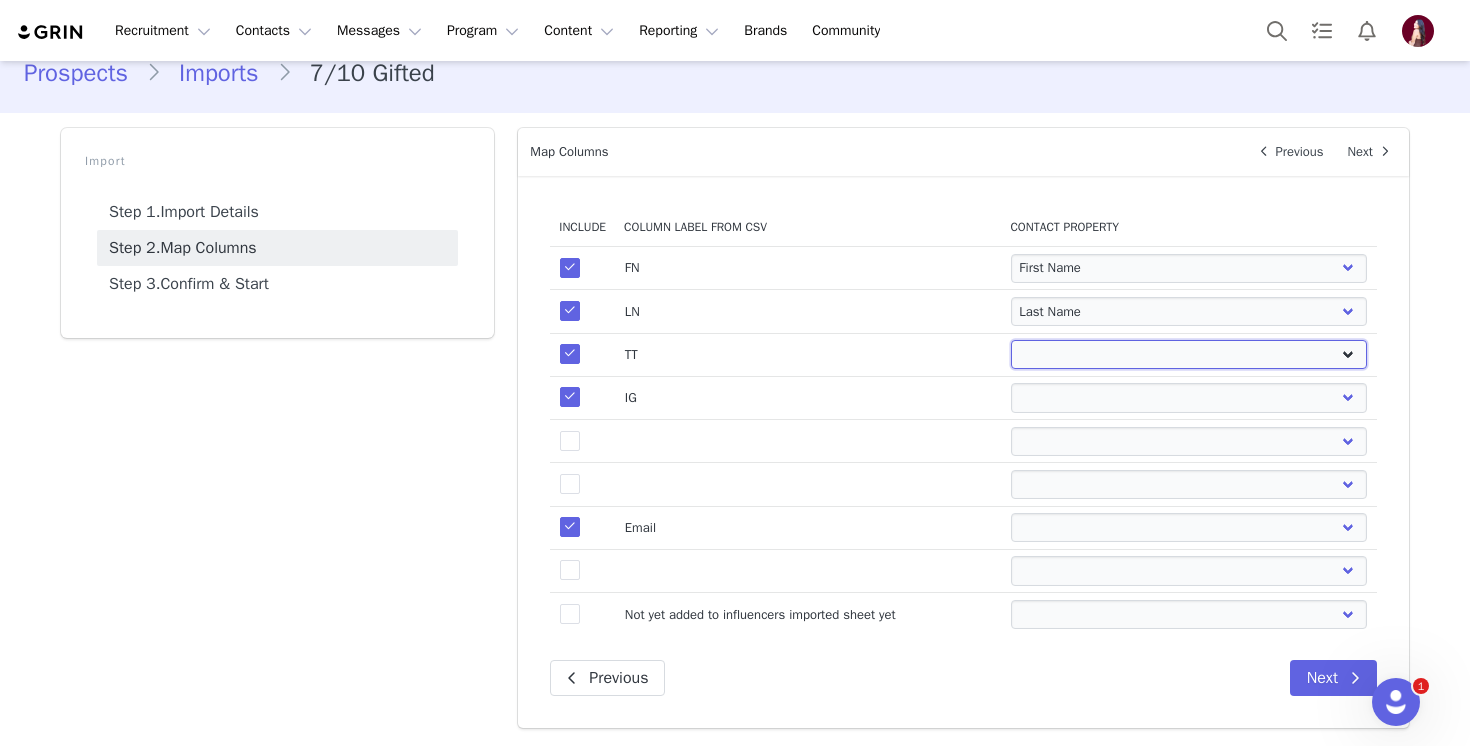 click on "First Name   Last Name   Email   PayPal Email   Gender   Language   Phone Country Code   Phone Number   Company   Street   Street 2   City   State   Zip   Country   Website URL   Instagram URL   YouTube URL   Twitter URL   Facebook URL   TikTok URL   Twitch URL   Pinterest URL   Persephone: Influencers Pre-Launch" at bounding box center [1189, 354] 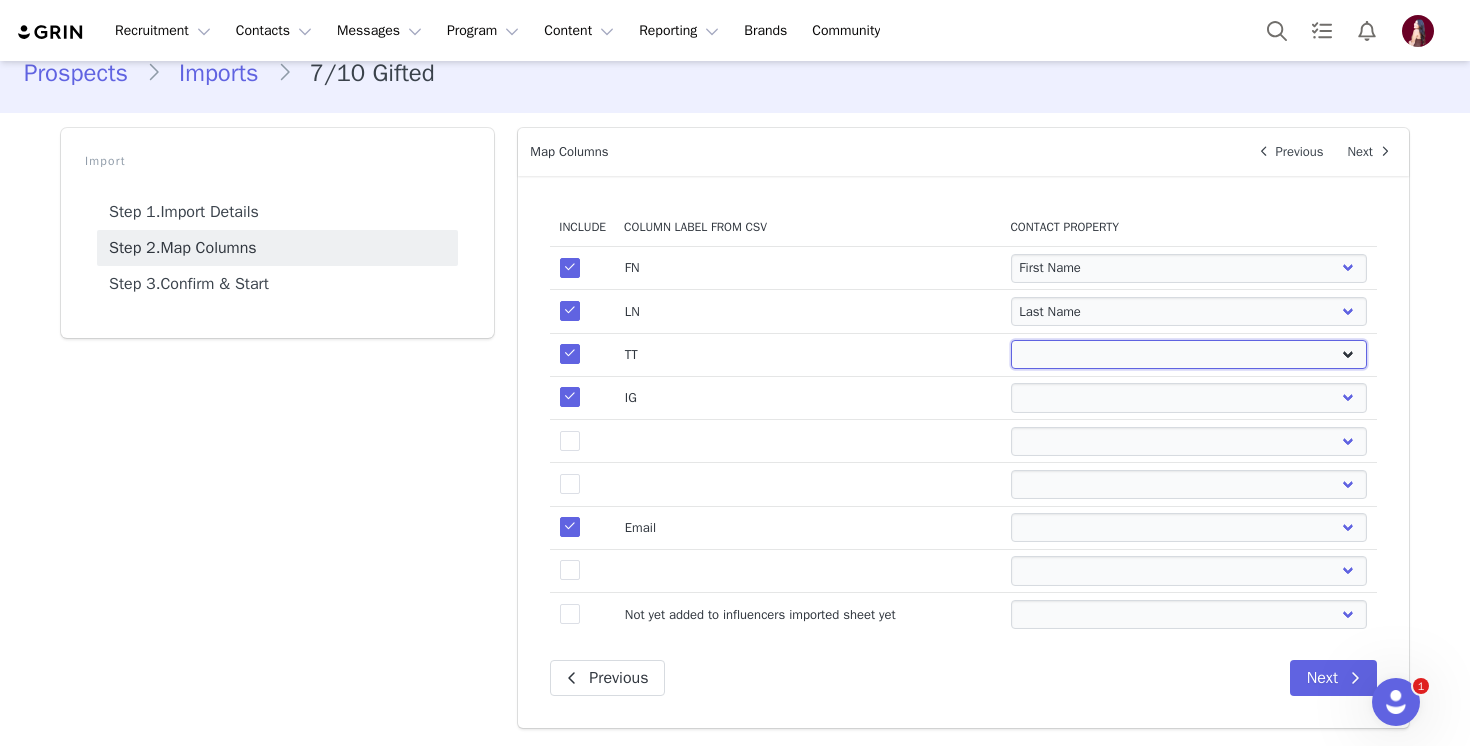 select on "tiktok_url" 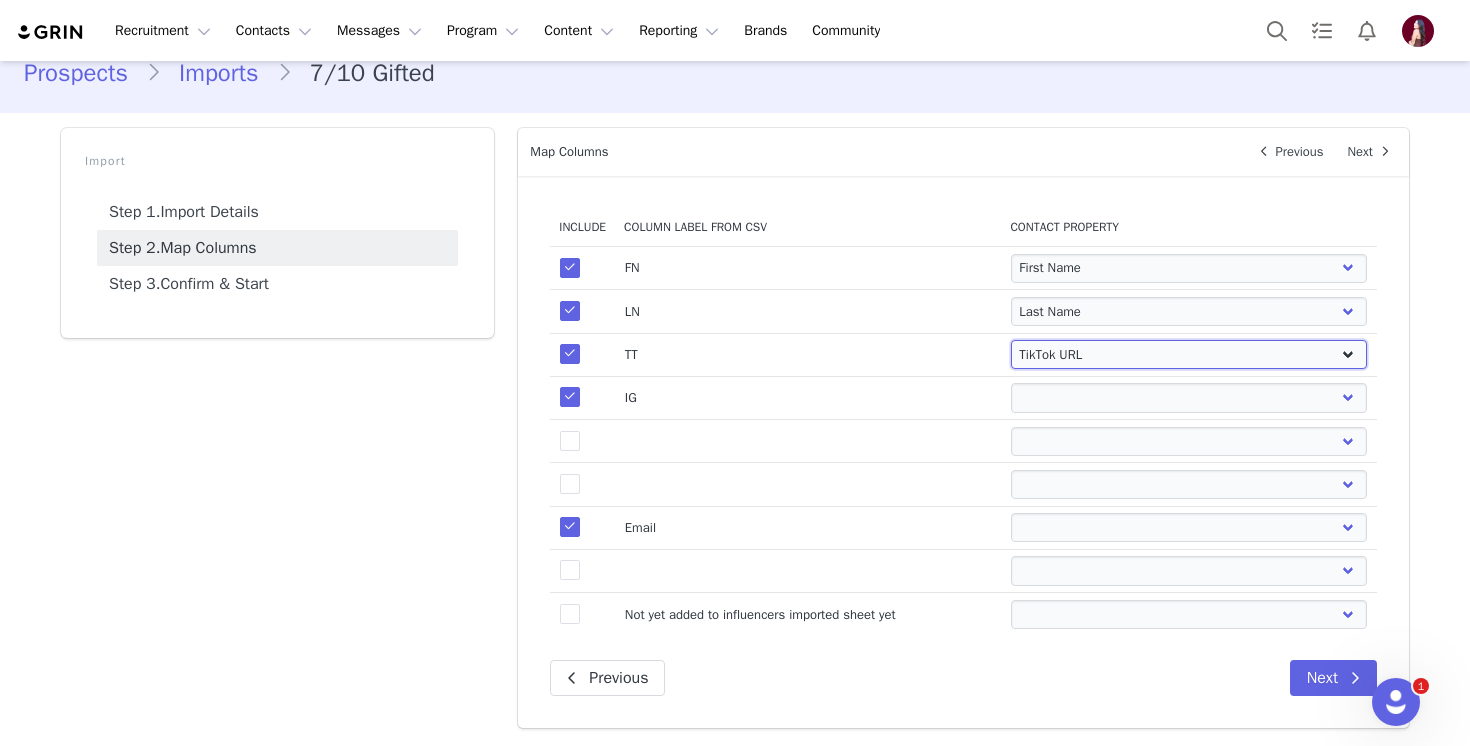 select 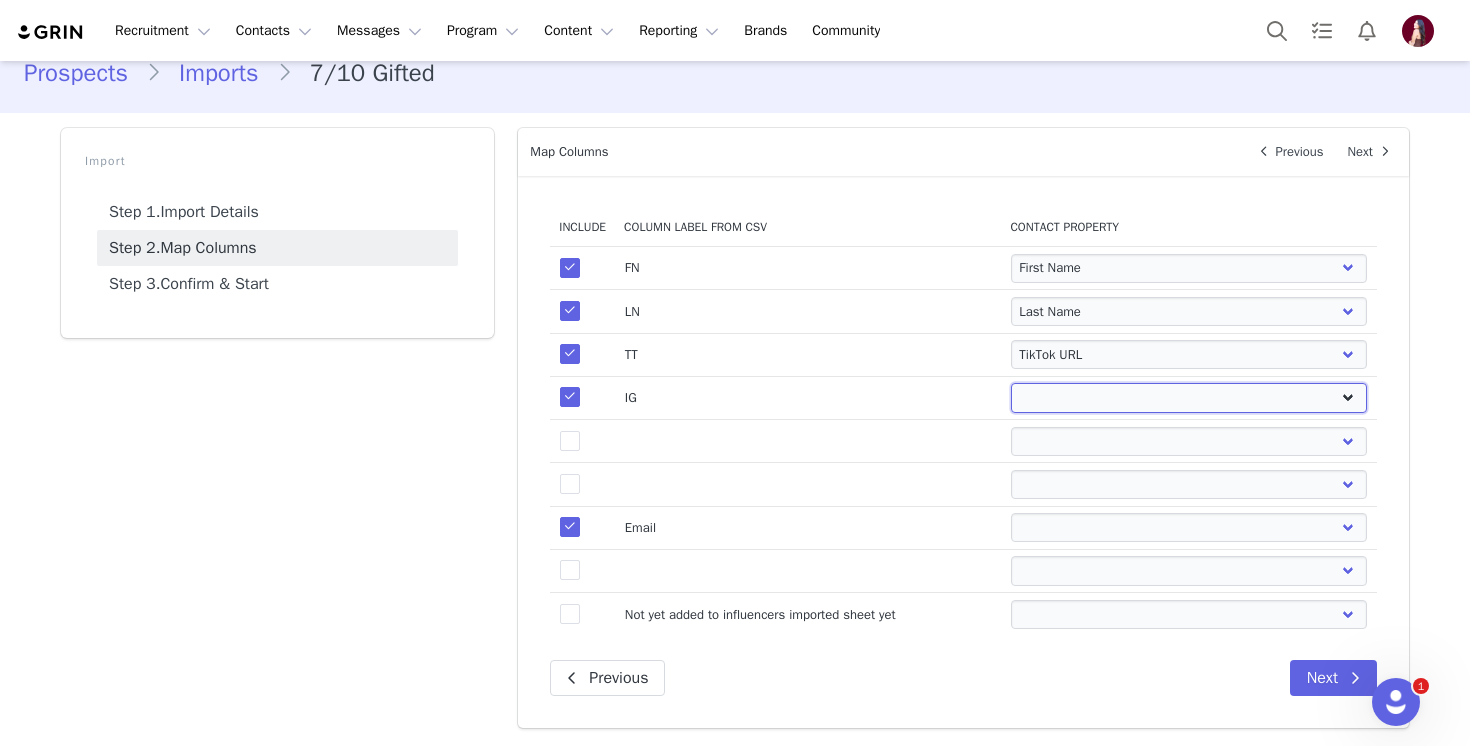 click on "First Name   Last Name   Email   PayPal Email   Gender   Language   Phone Country Code   Phone Number   Company   Street   Street 2   City   State   Zip   Country   Website URL   Instagram URL   YouTube URL   Twitter URL   Facebook URL   TikTok URL   Twitch URL   Pinterest URL   Persephone: Influencers Pre-Launch" at bounding box center [1189, 397] 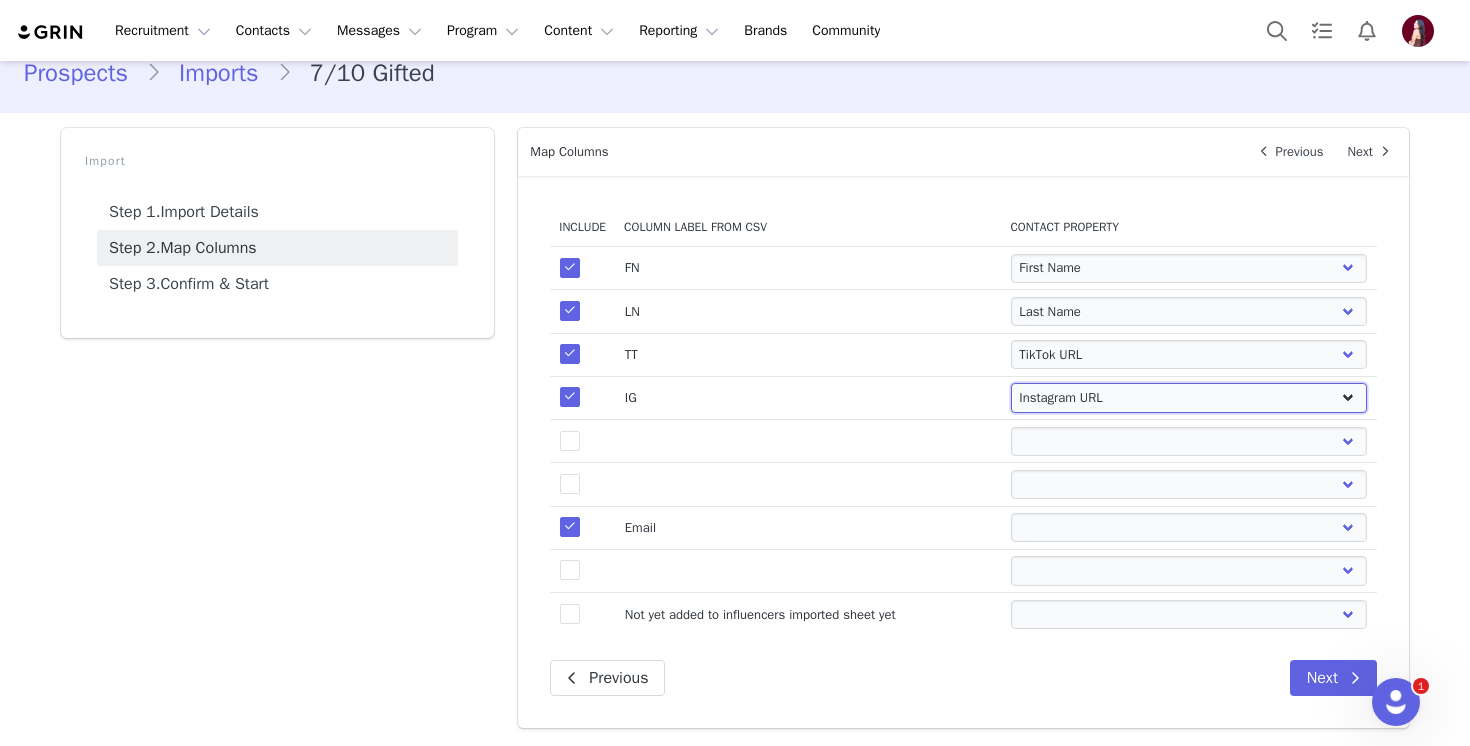 select 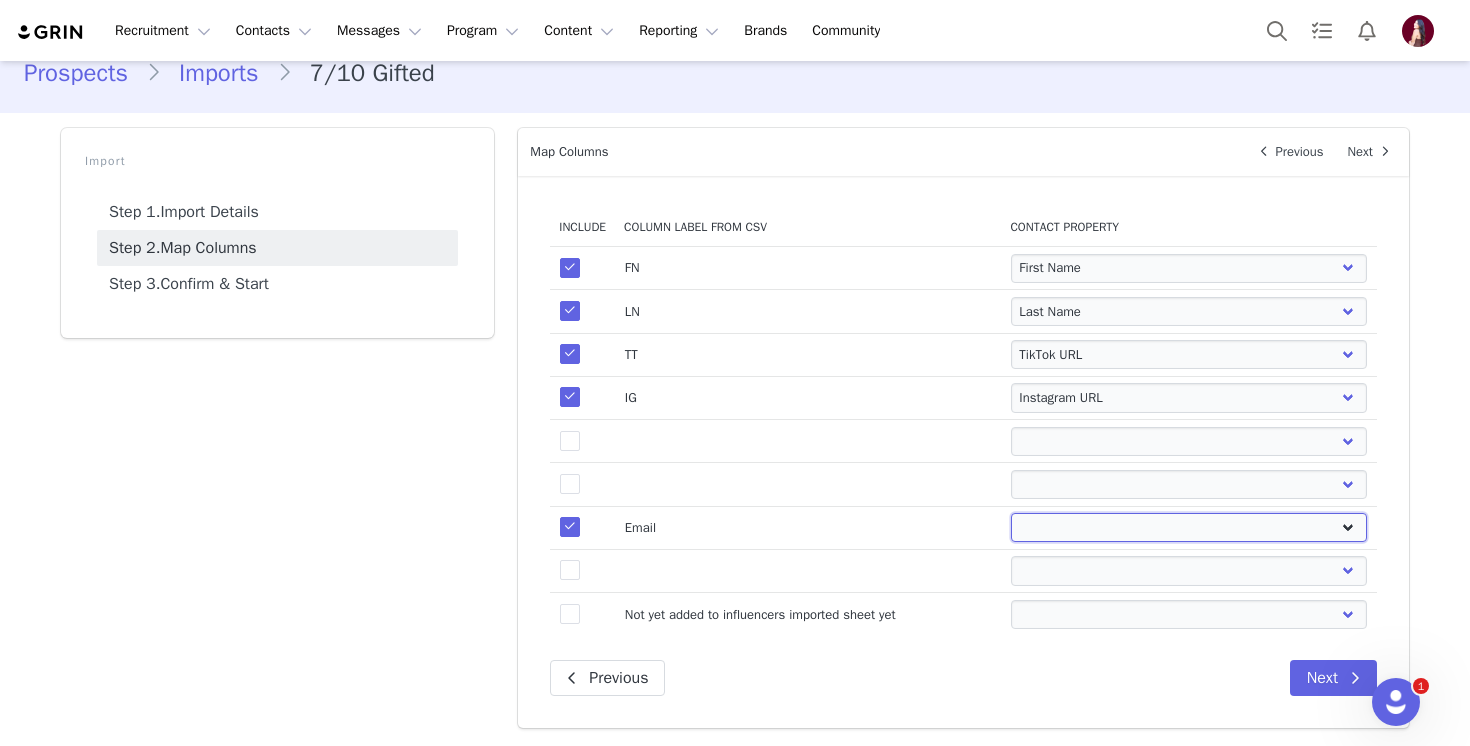 click on "First Name   Last Name   Email   PayPal Email   Gender   Language   Phone Country Code   Phone Number   Company   Street   Street 2   City   State   Zip   Country   Website URL   Instagram URL   YouTube URL   Twitter URL   Facebook URL   TikTok URL   Twitch URL   Pinterest URL   Persephone: Influencers Pre-Launch" at bounding box center (1189, 527) 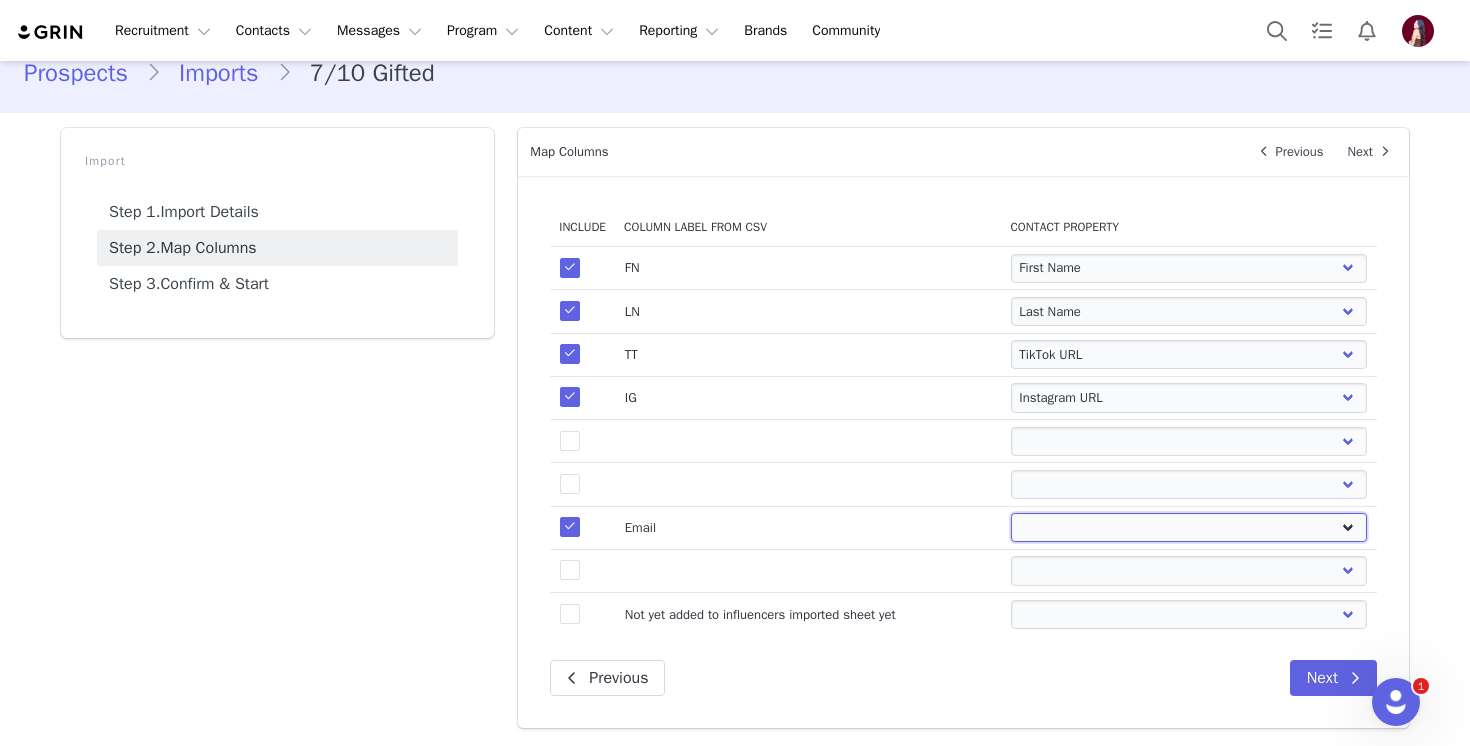 select on "email" 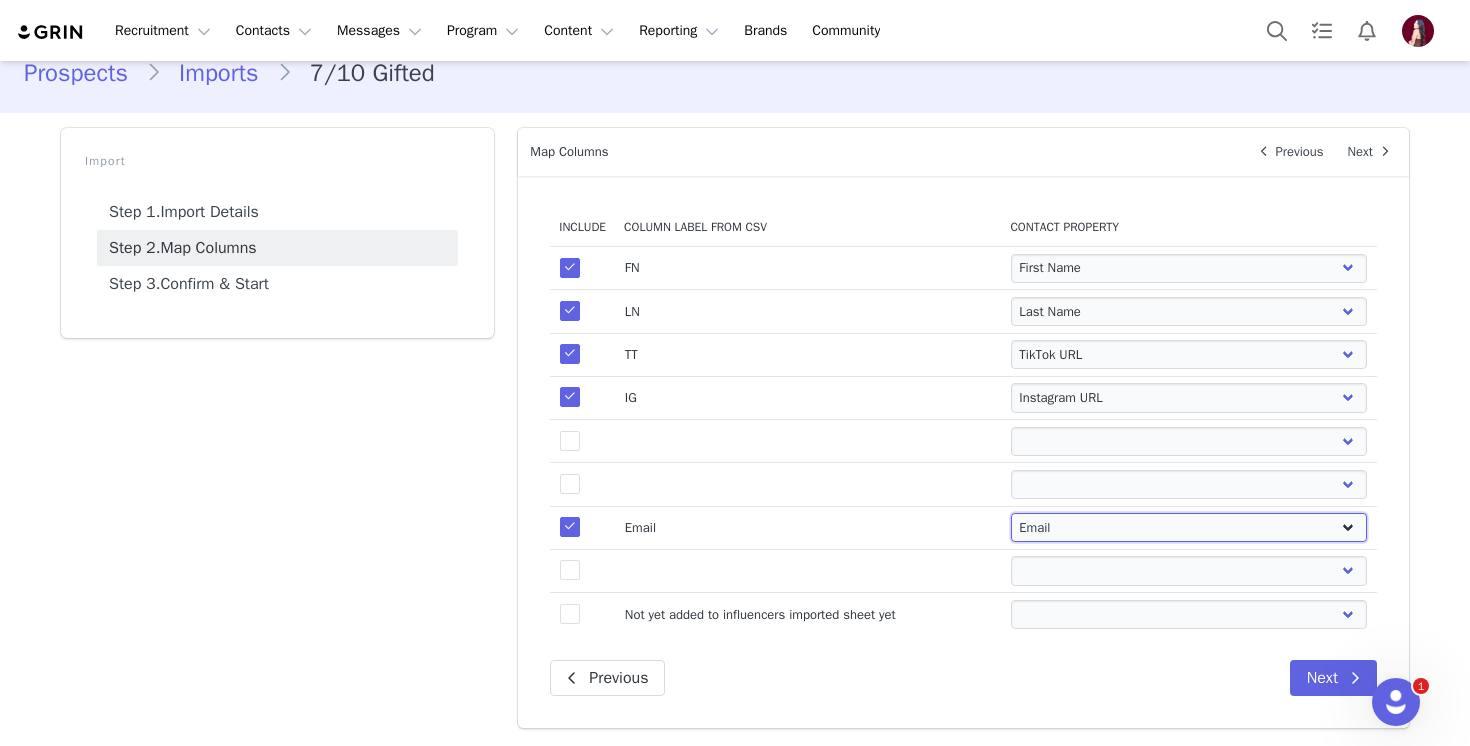 select 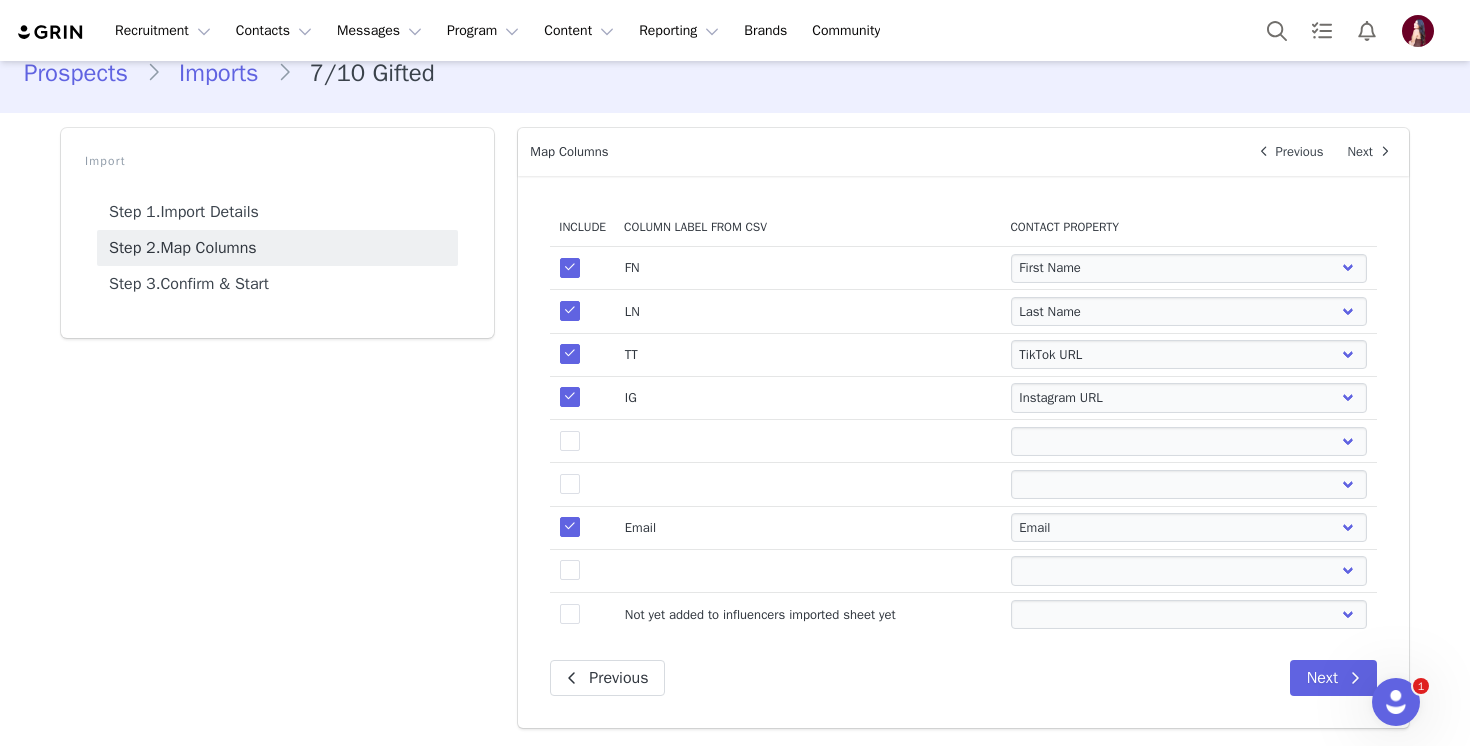 click on "Import Step 1.  Import Details  Step 2.  Map Columns  Step 3.  Confirm & Start" at bounding box center (277, 428) 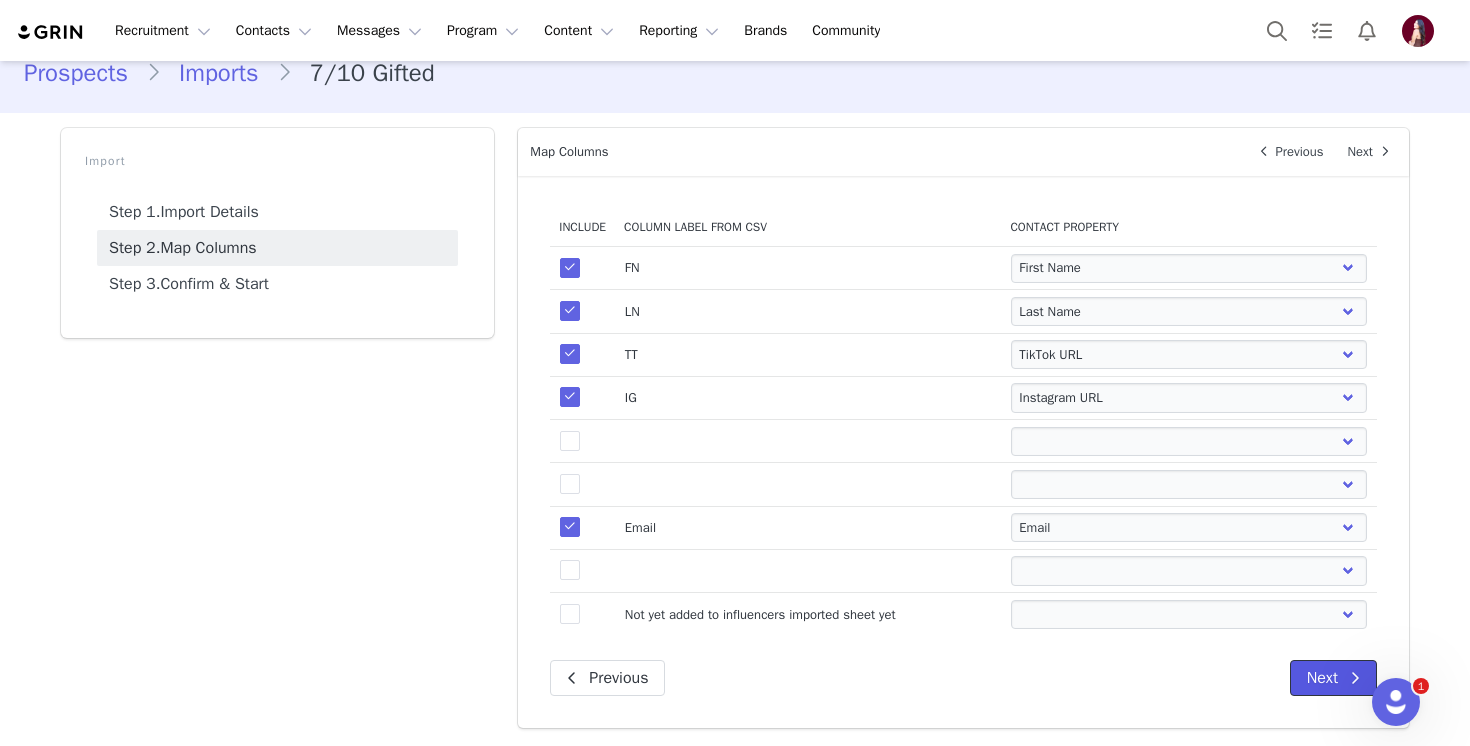 click on "Next" at bounding box center [1333, 678] 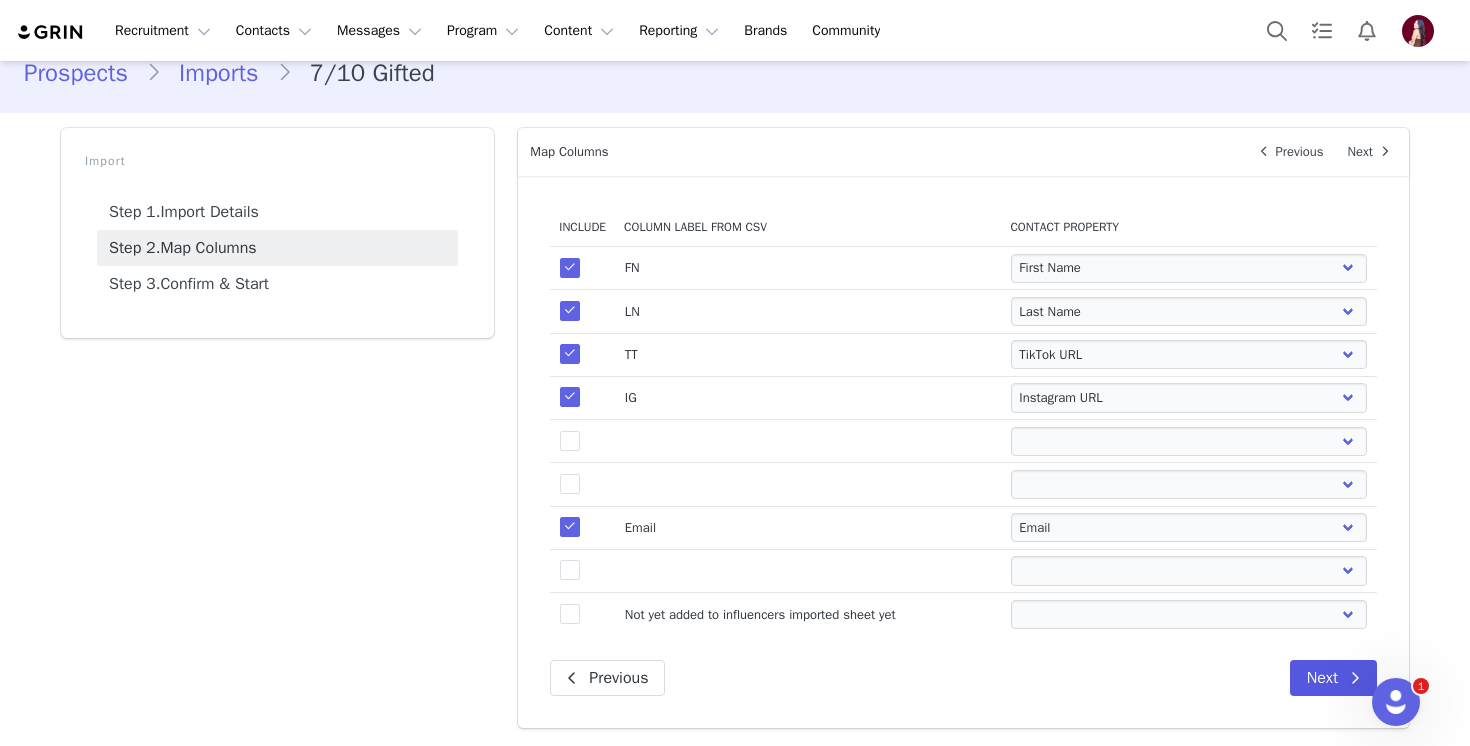 scroll, scrollTop: 0, scrollLeft: 0, axis: both 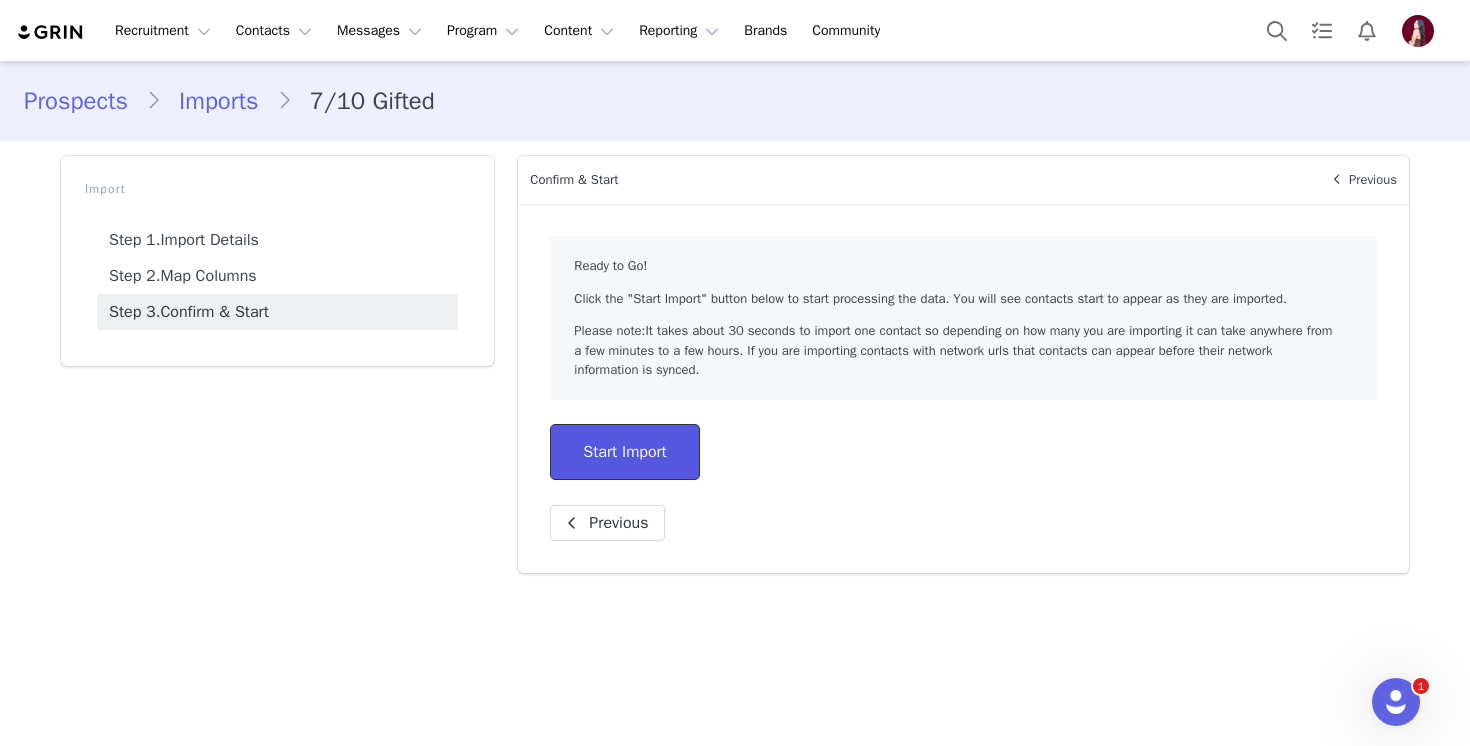 click on "Start Import" at bounding box center (624, 452) 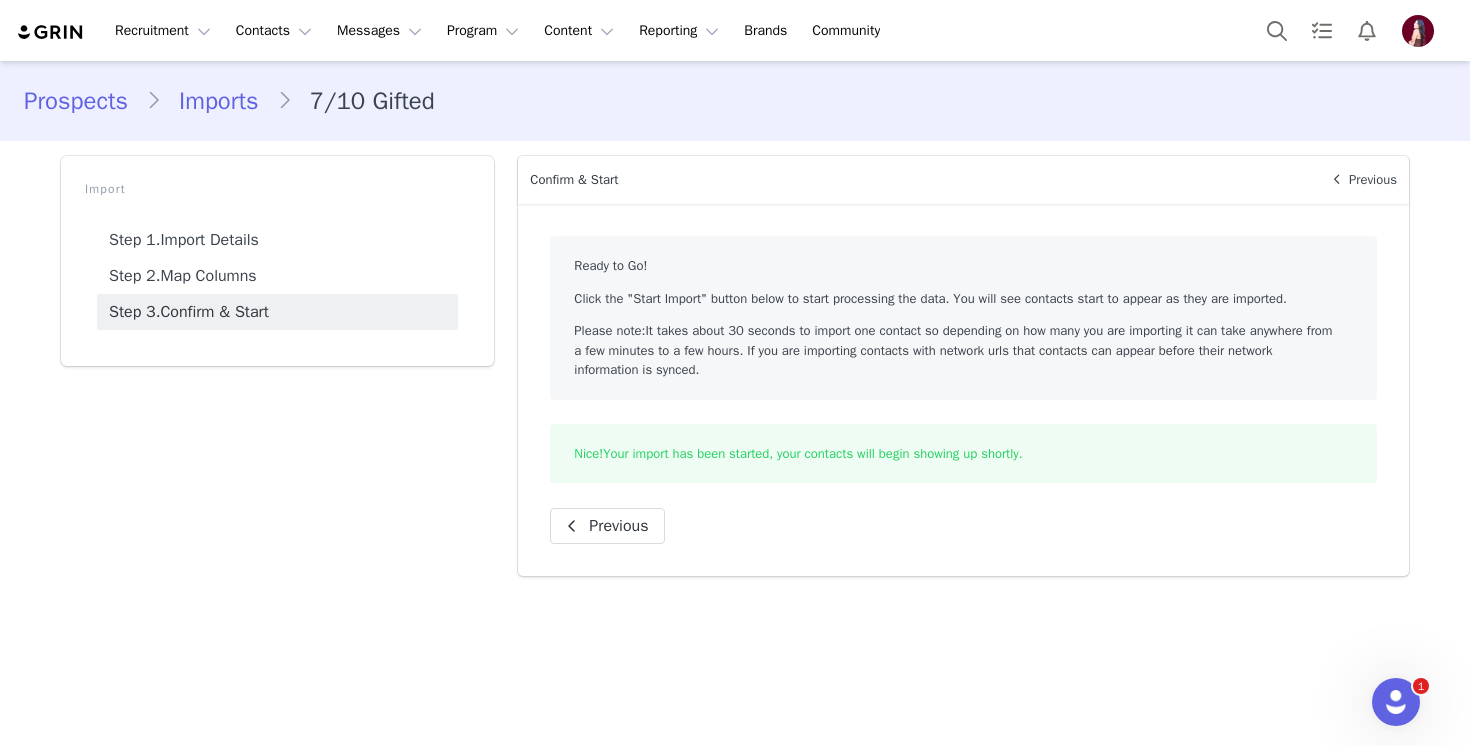click on "Prospects" at bounding box center [85, 101] 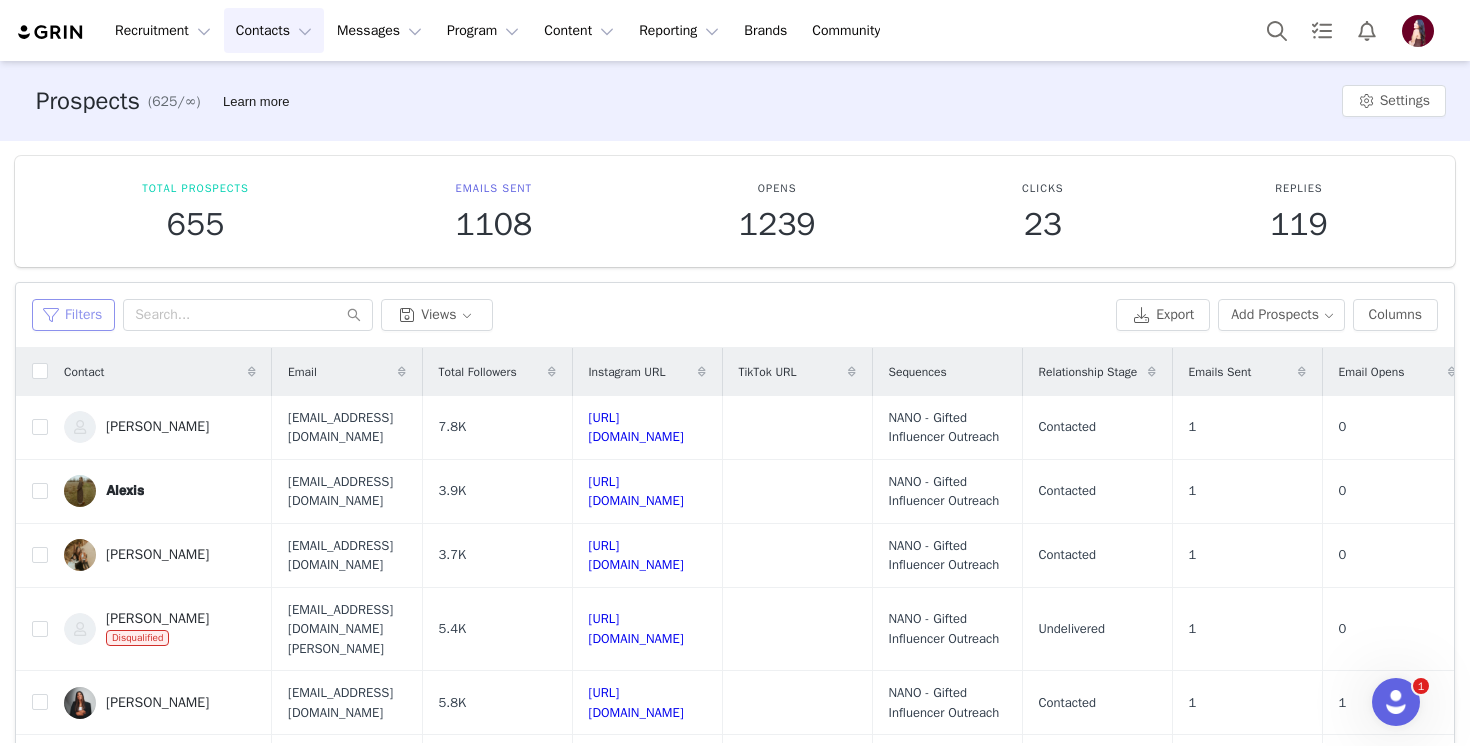 click on "Filters" at bounding box center [73, 315] 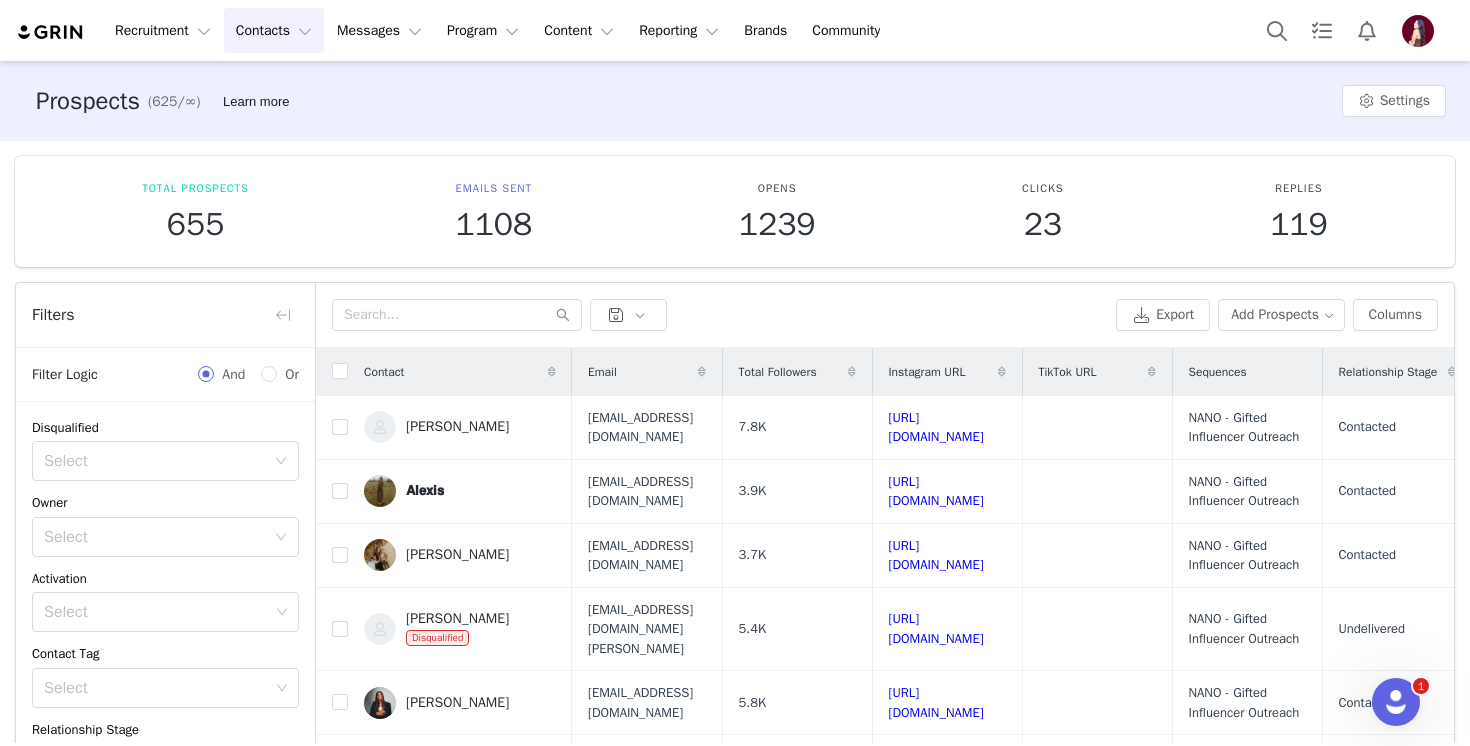 scroll, scrollTop: 153, scrollLeft: 0, axis: vertical 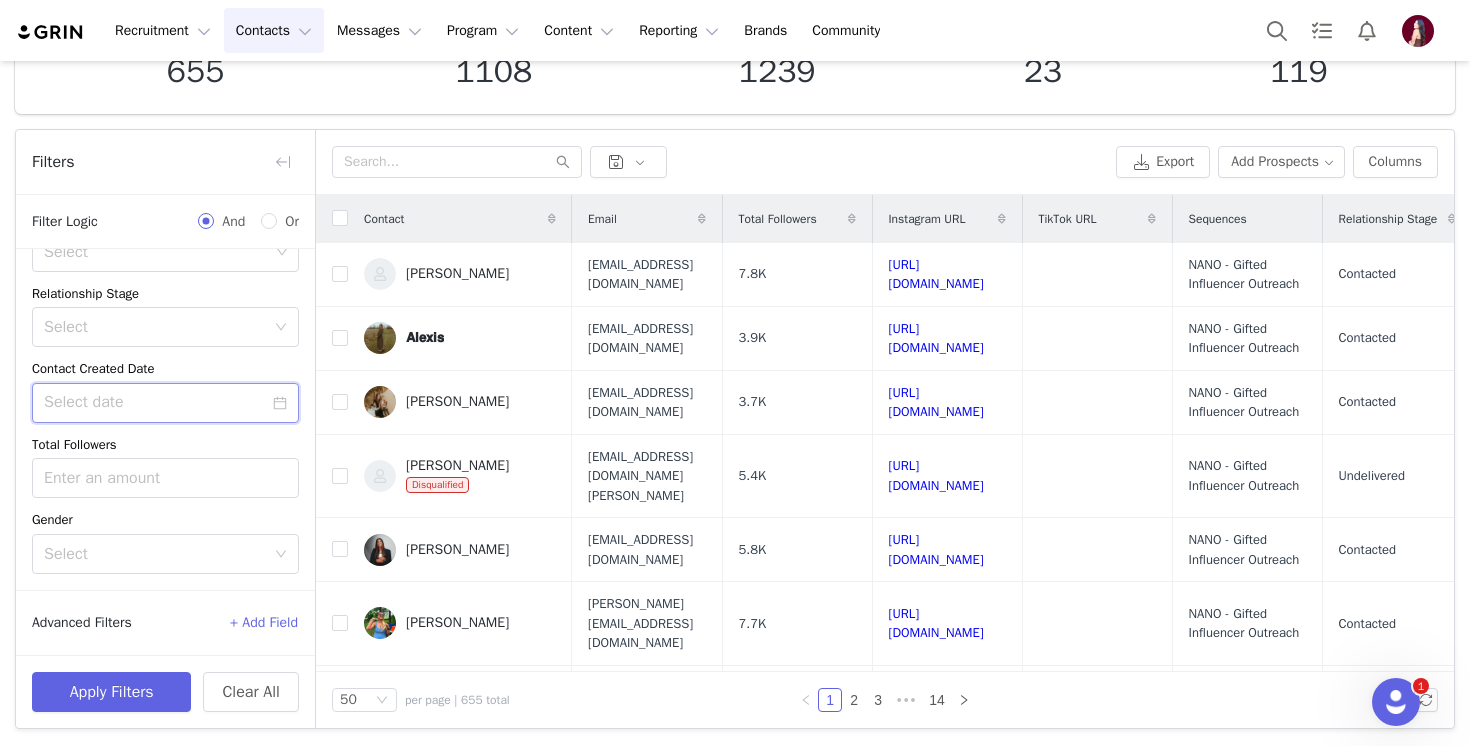 click at bounding box center (165, 403) 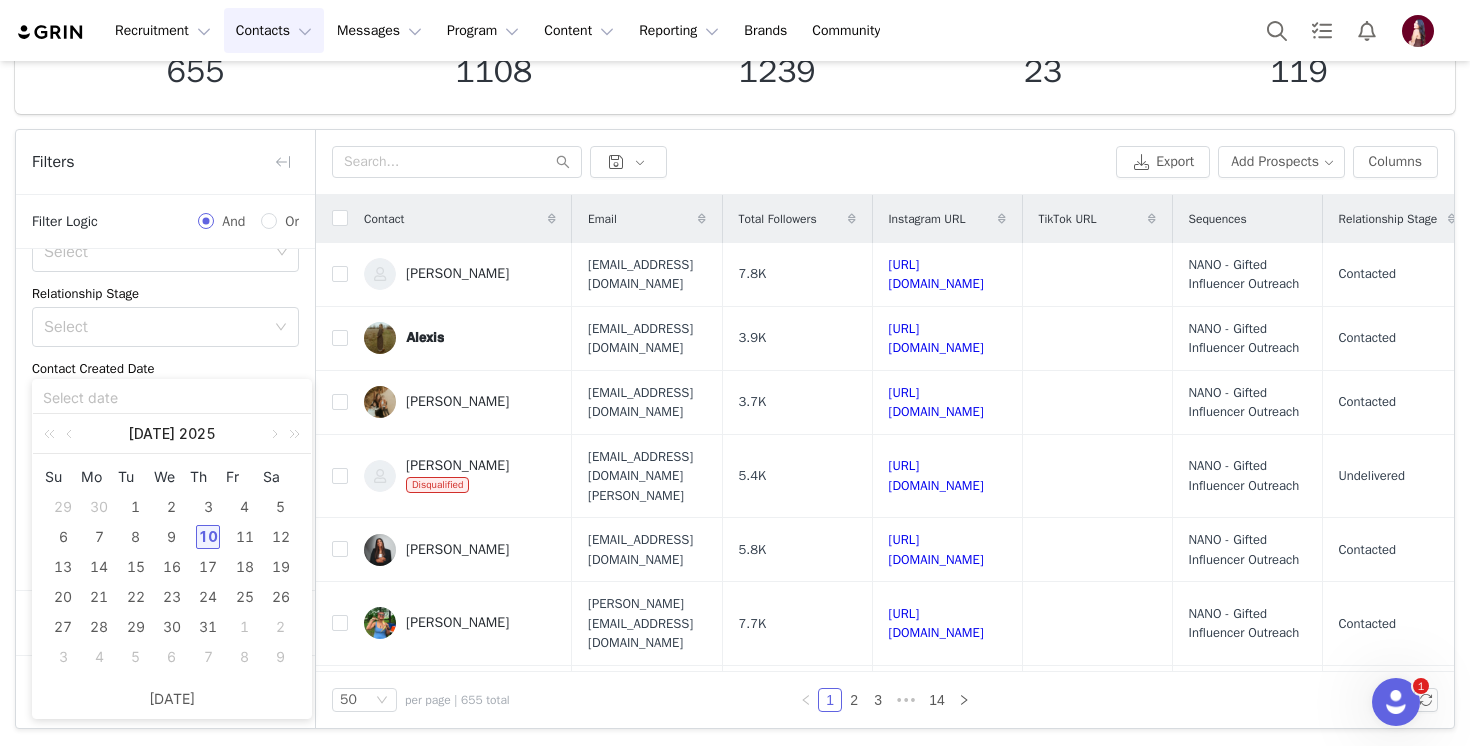 click on "10" at bounding box center [208, 537] 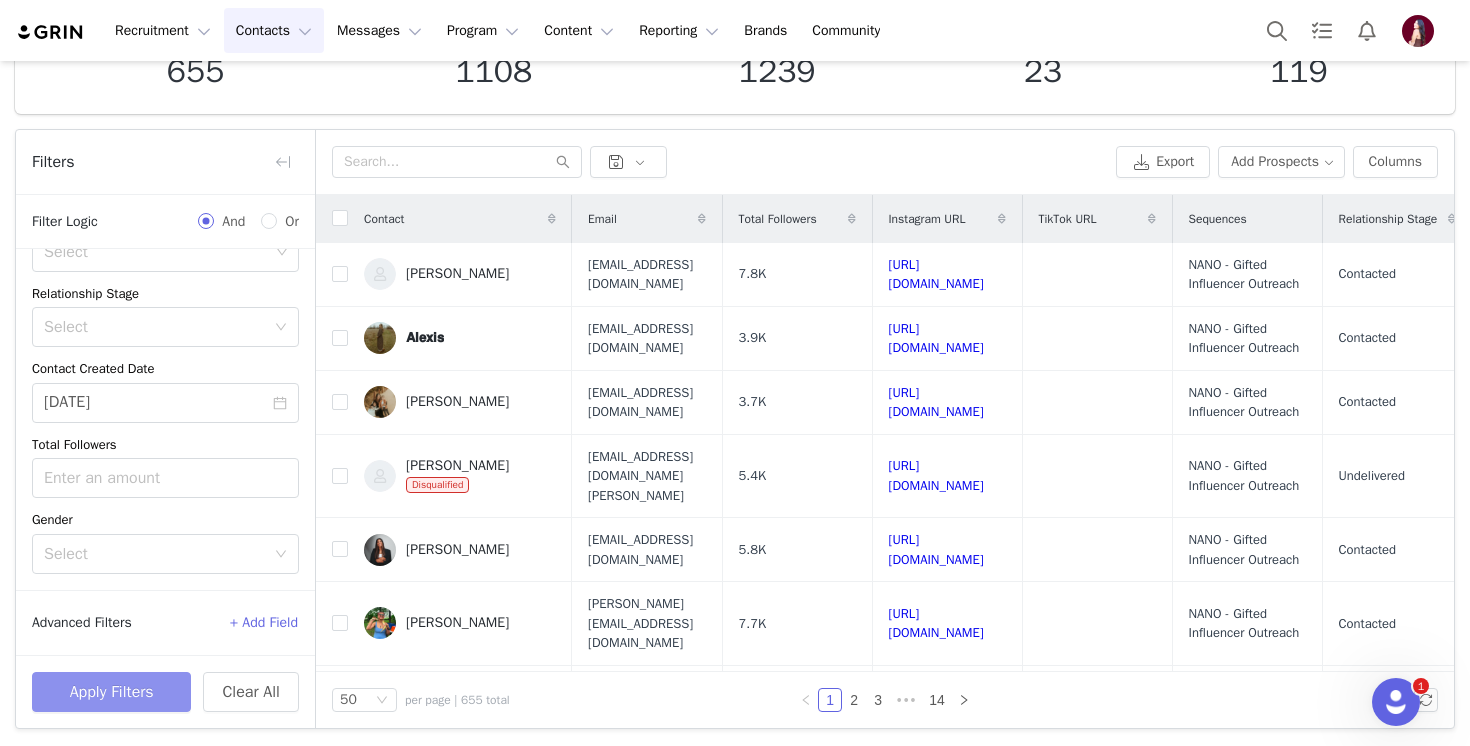 click on "Apply Filters" at bounding box center [111, 692] 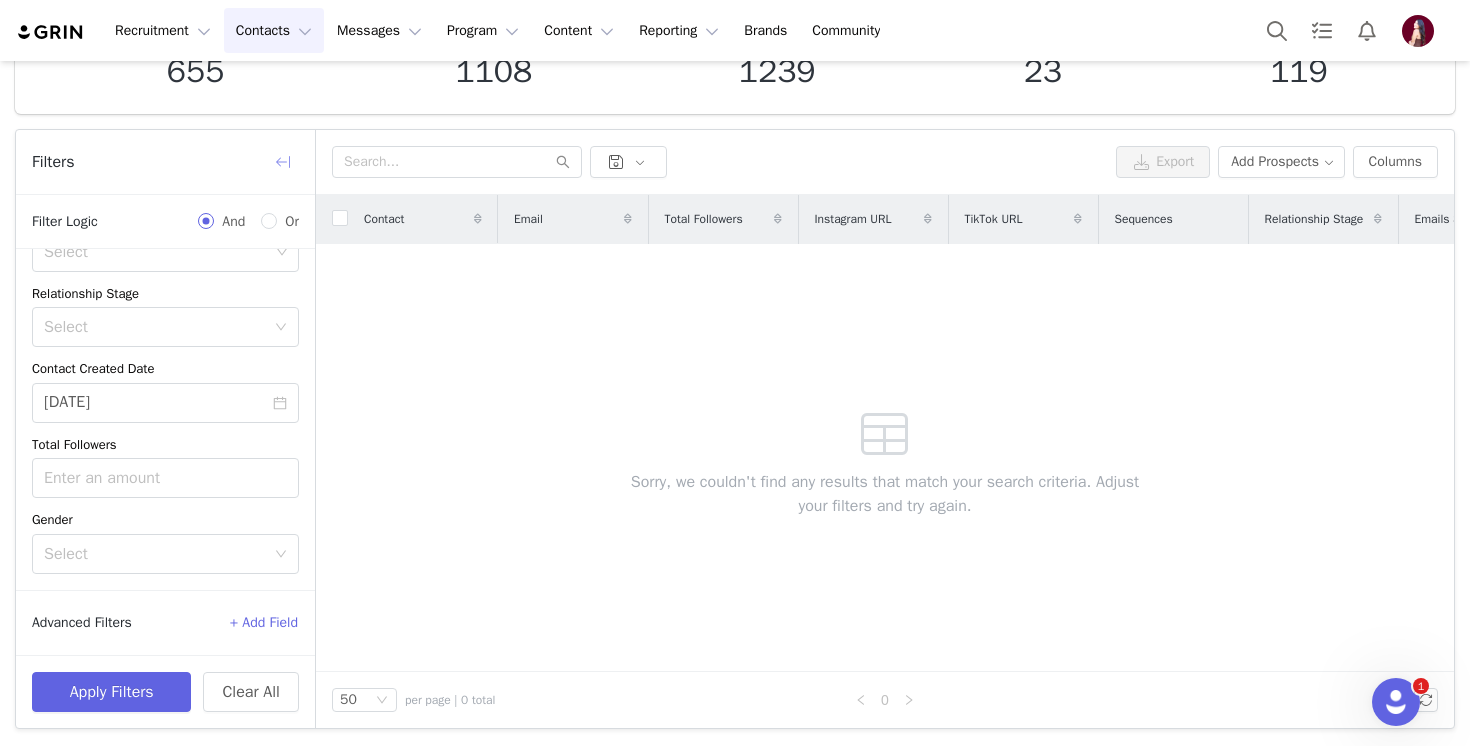 click at bounding box center (283, 162) 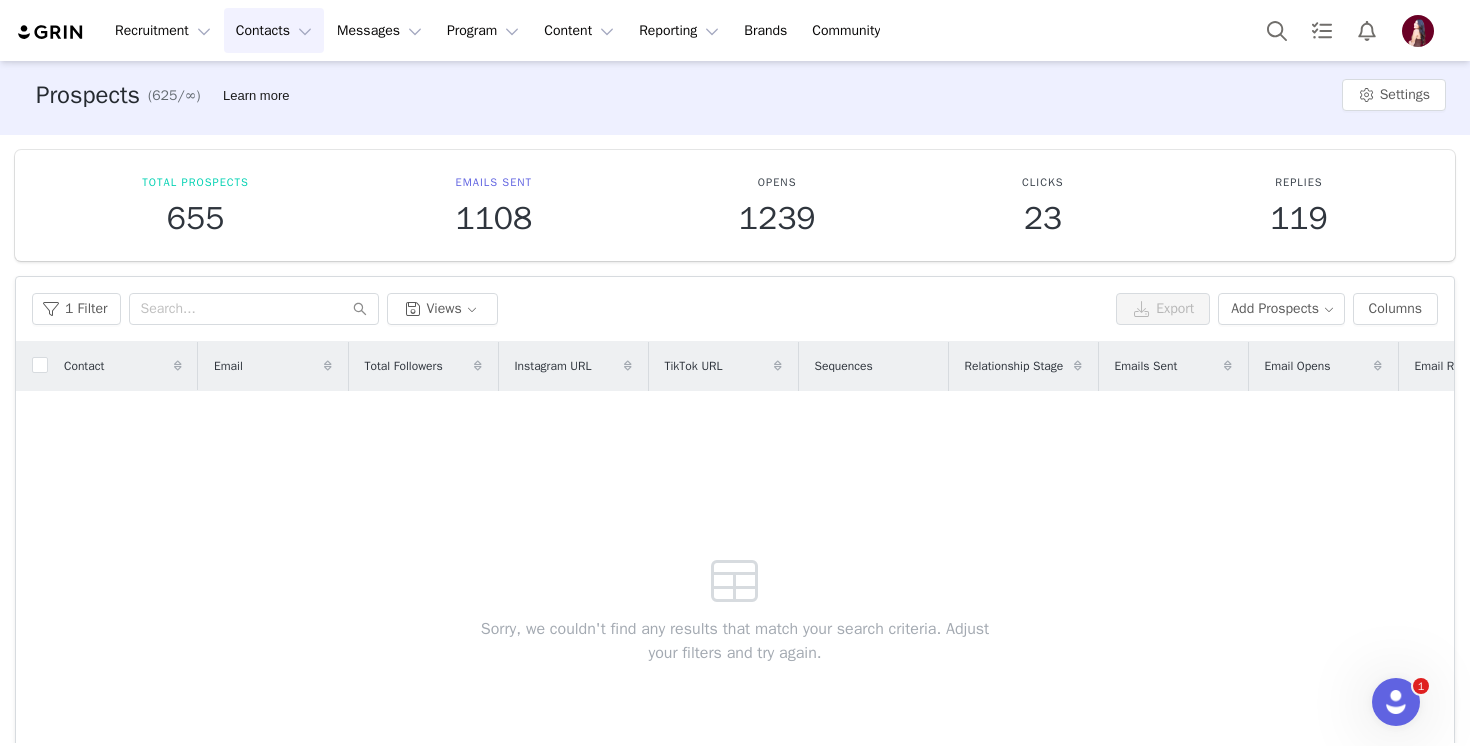 scroll, scrollTop: 0, scrollLeft: 0, axis: both 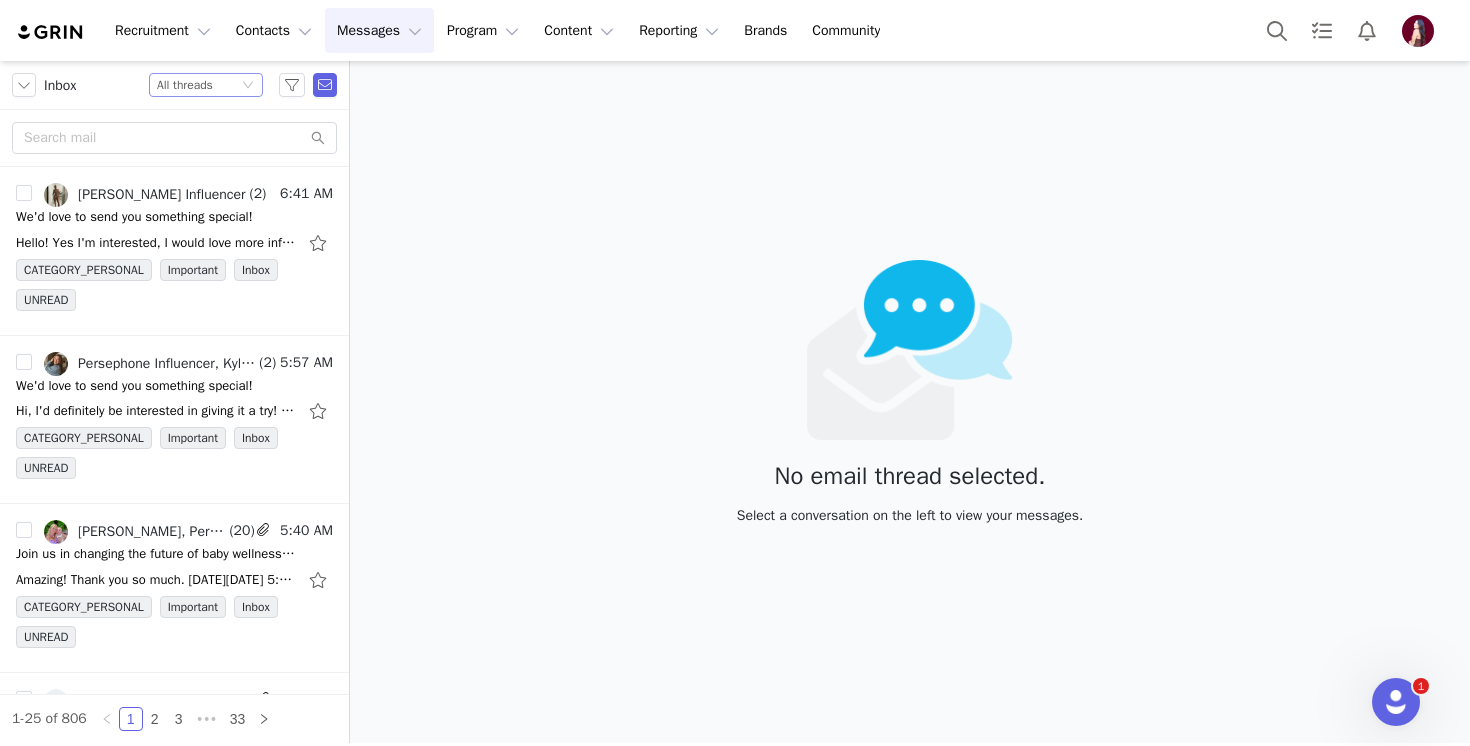 click on "All threads" at bounding box center (185, 85) 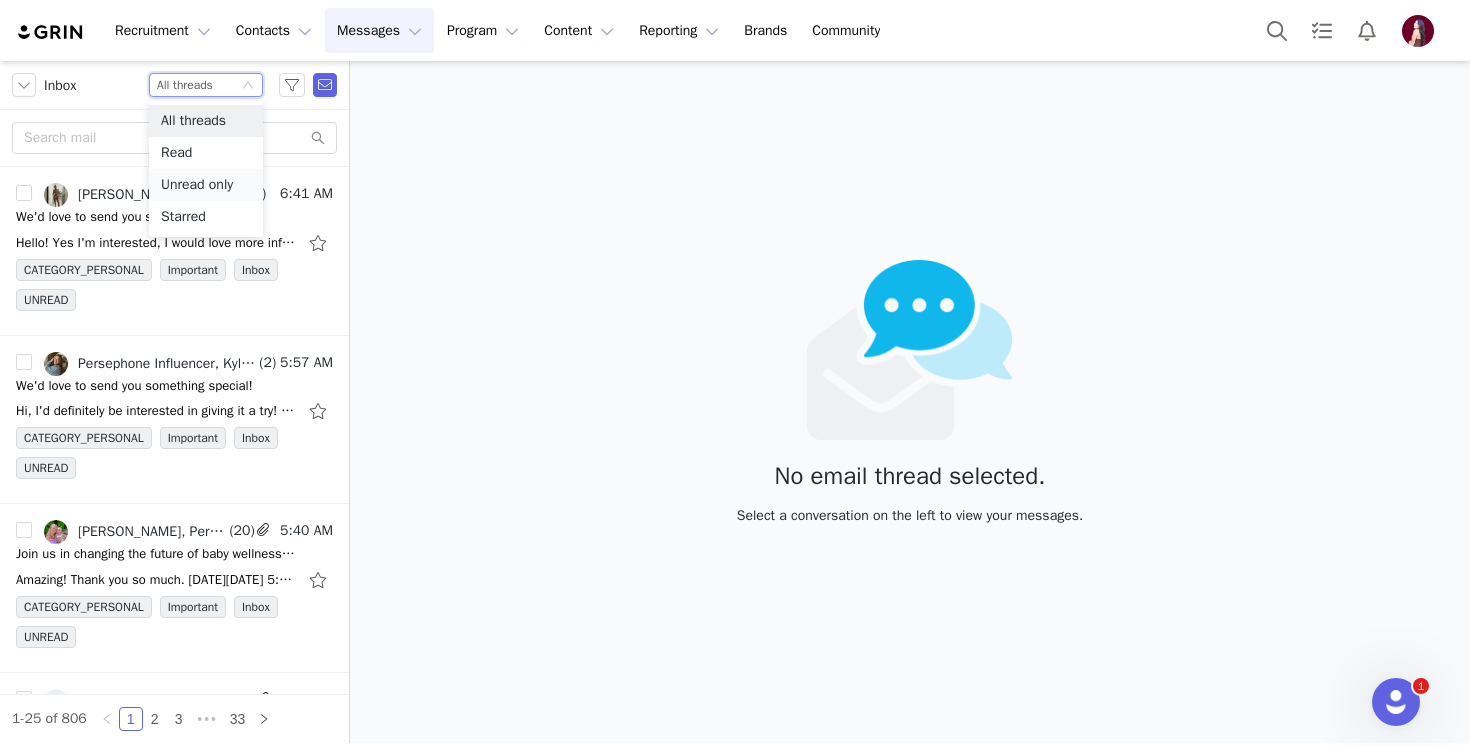 click on "Unread only" at bounding box center (206, 185) 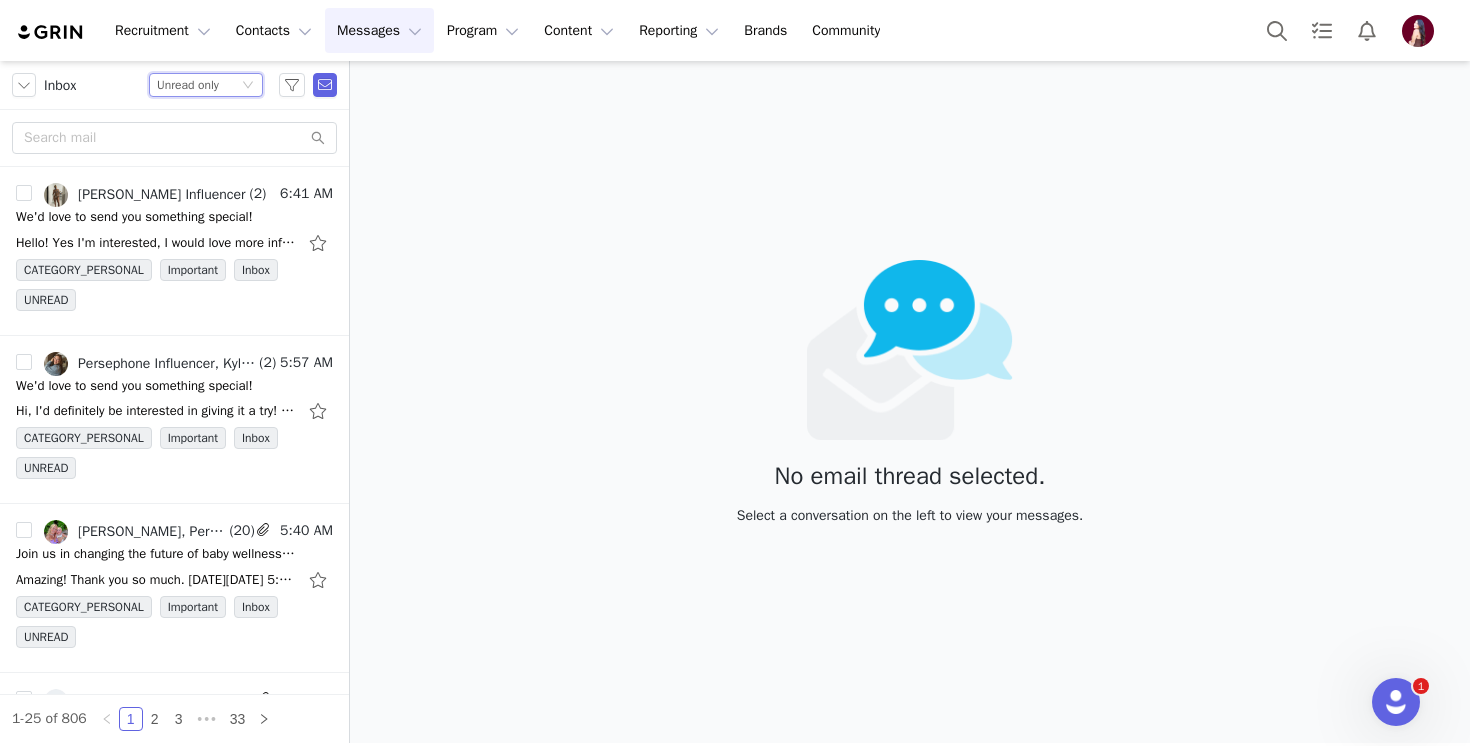 click on "No email thread selected. Select a conversation on the left to view your messages." at bounding box center (910, 402) 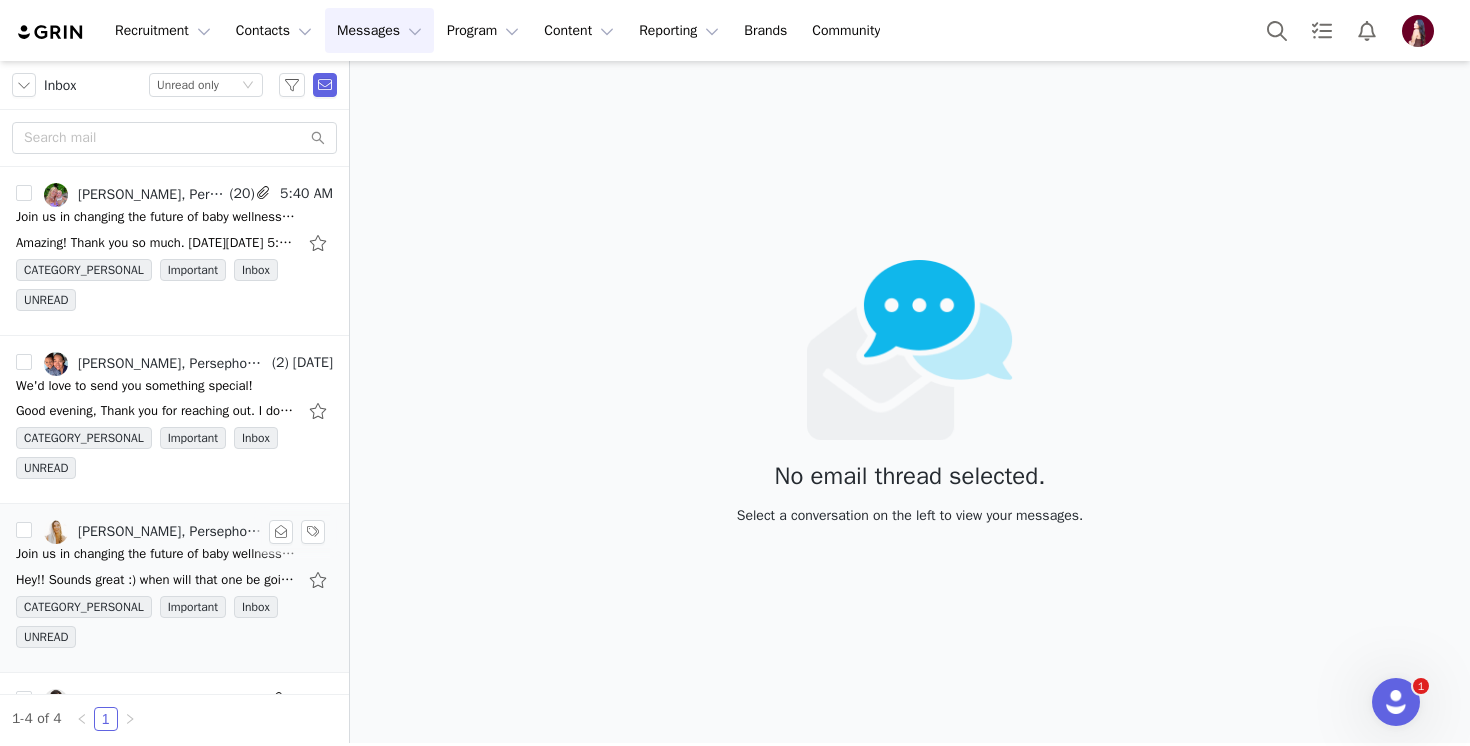scroll, scrollTop: 117, scrollLeft: 0, axis: vertical 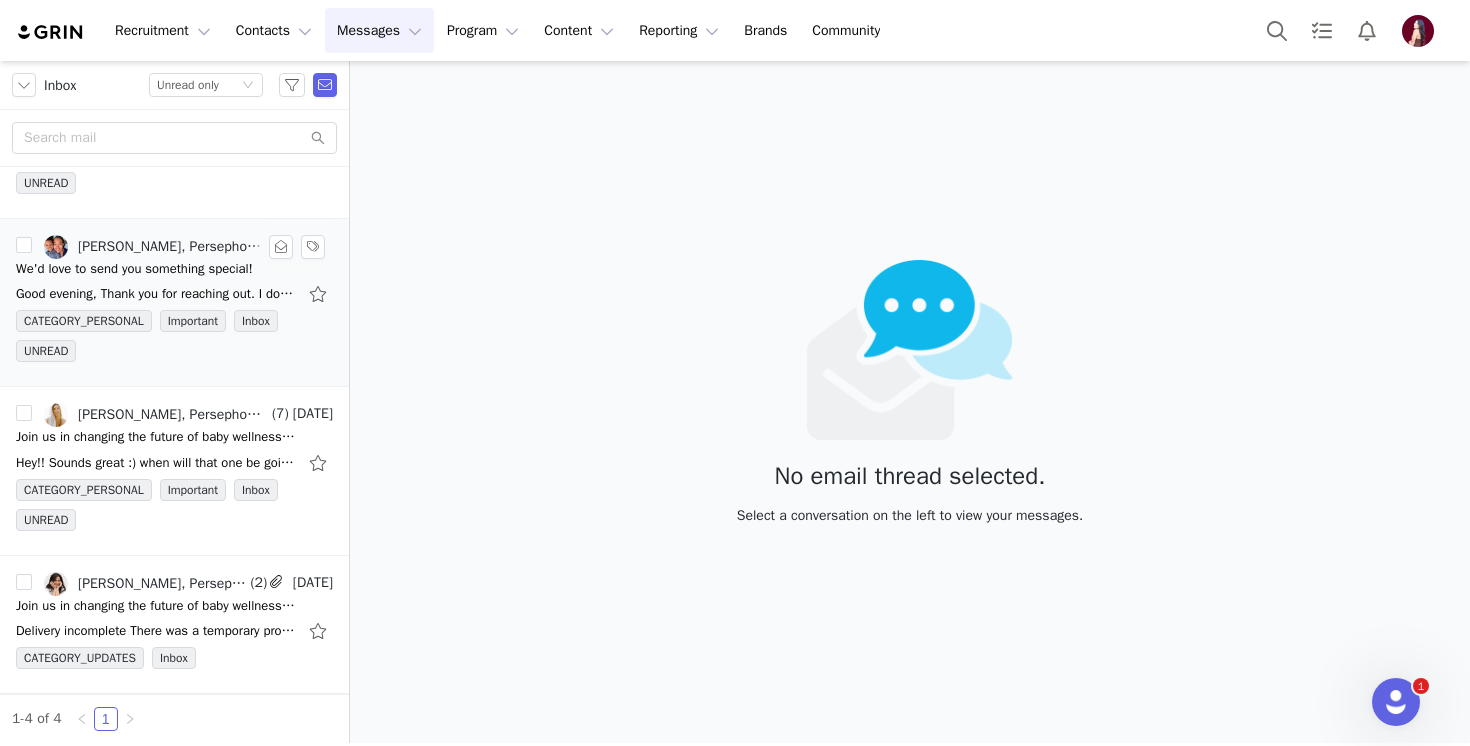click on "We'd love to send you something special!" at bounding box center (134, 269) 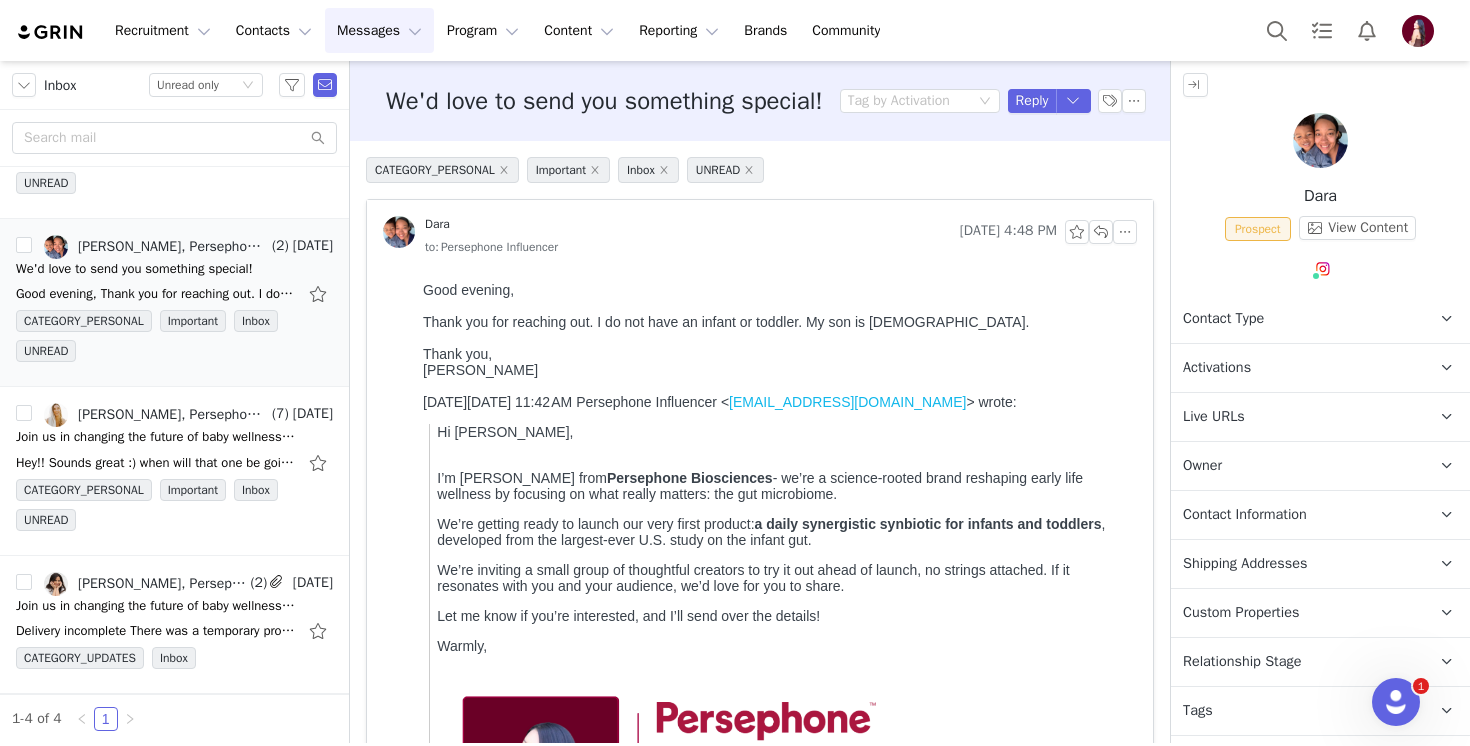 scroll, scrollTop: 0, scrollLeft: 0, axis: both 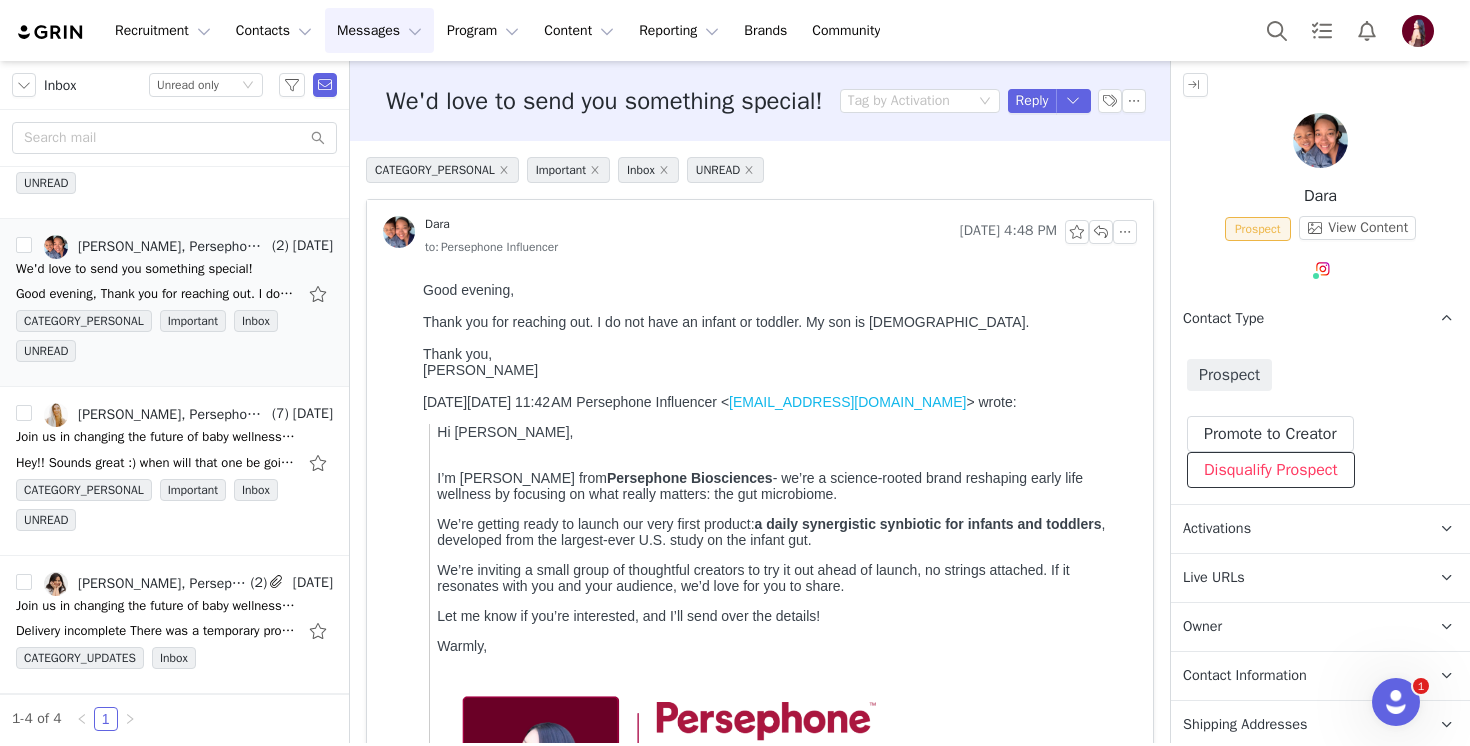 click on "Disqualify Prospect" at bounding box center (1271, 470) 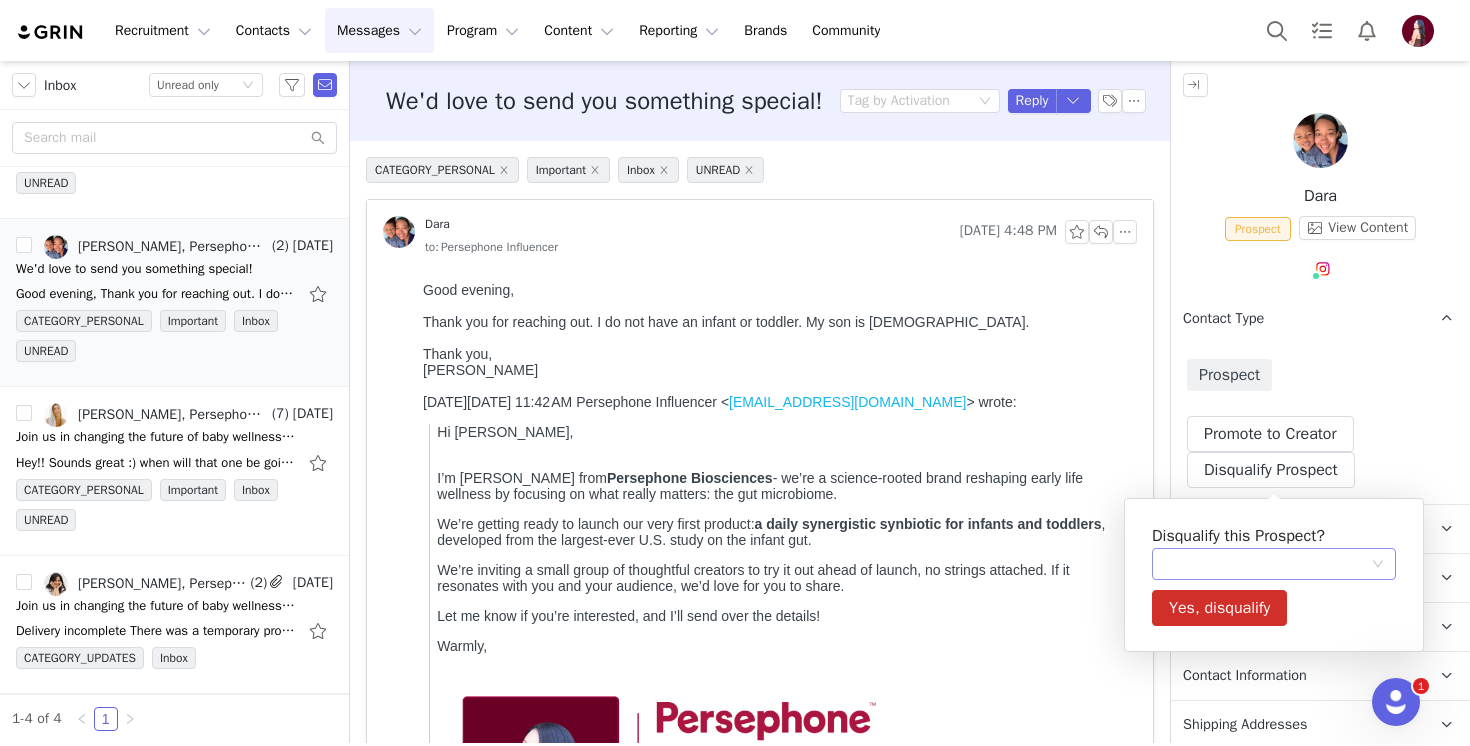 click at bounding box center [1267, 564] 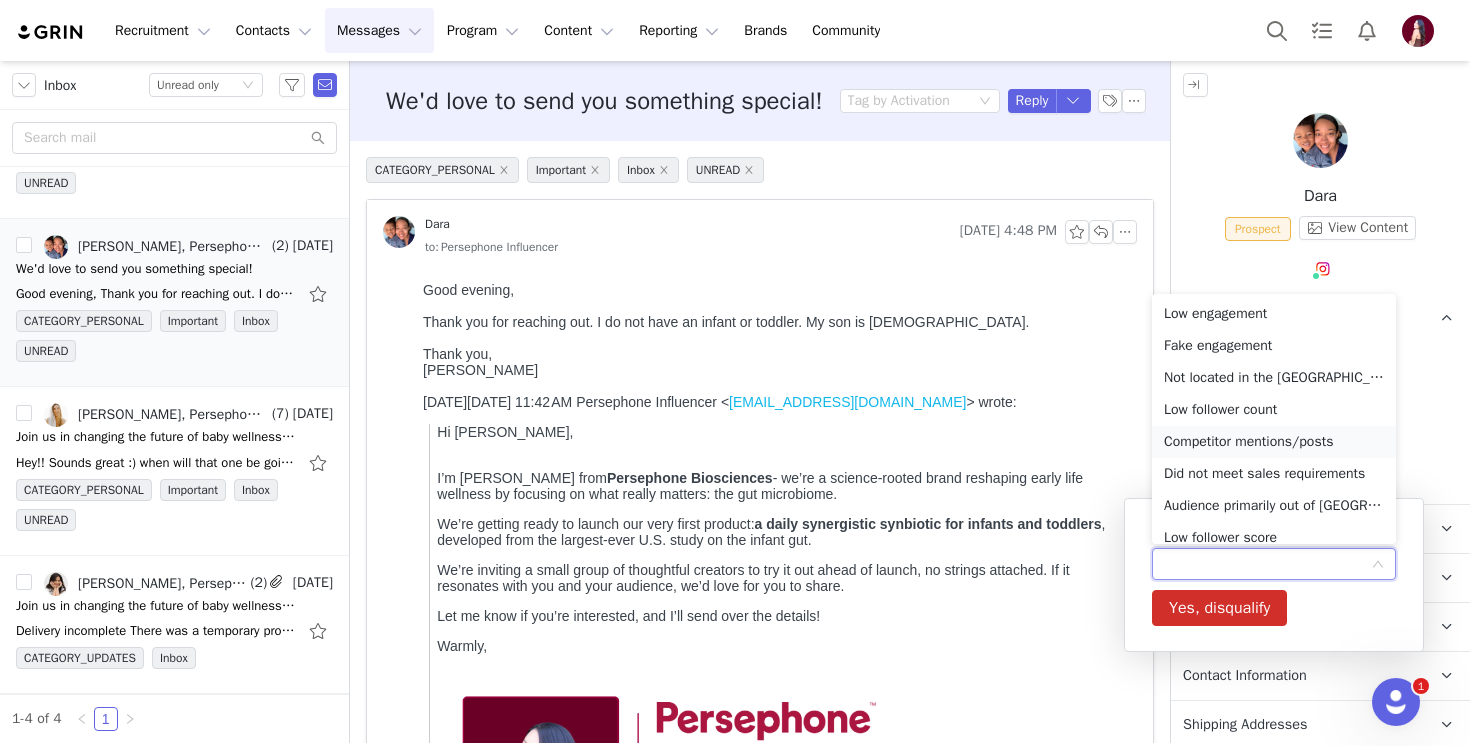 scroll, scrollTop: 238, scrollLeft: 0, axis: vertical 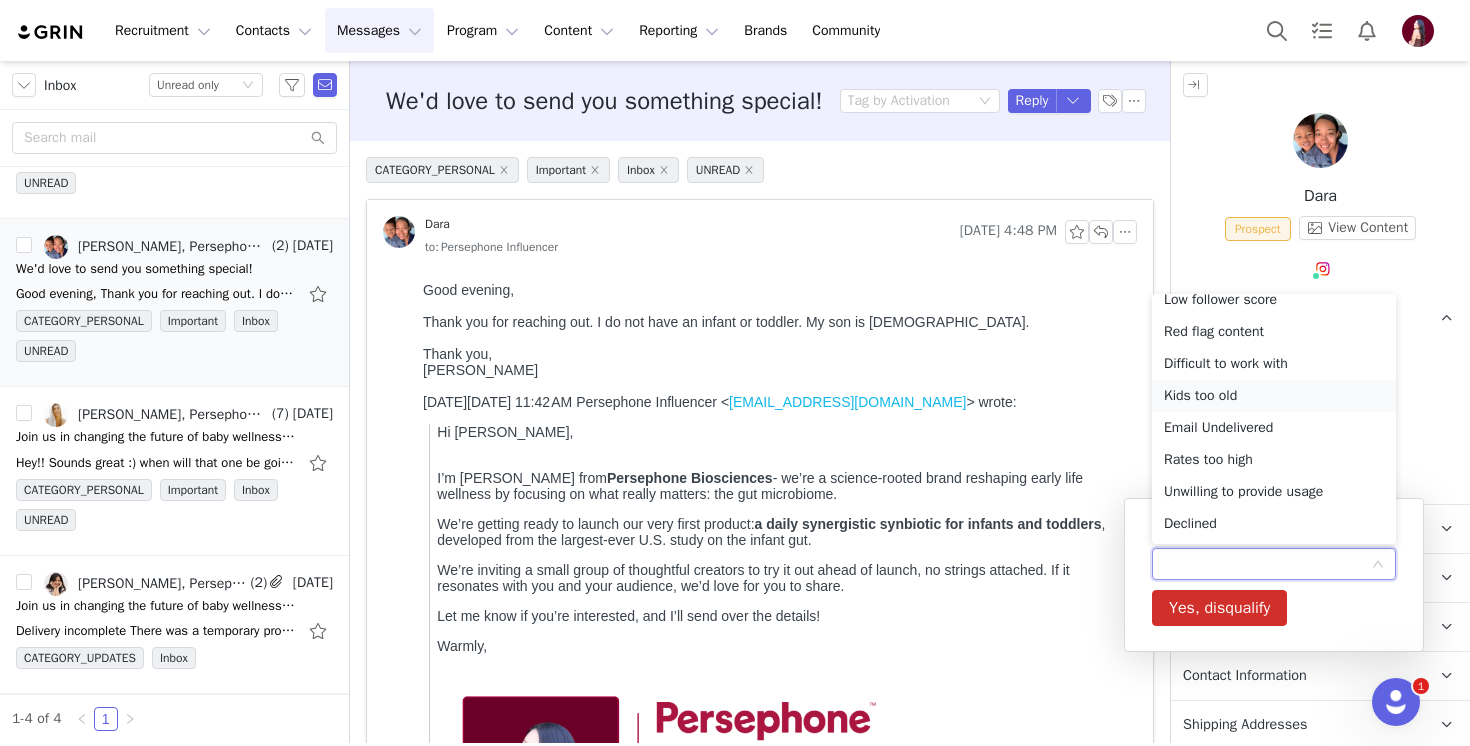 click on "Kids too old" at bounding box center [1274, 396] 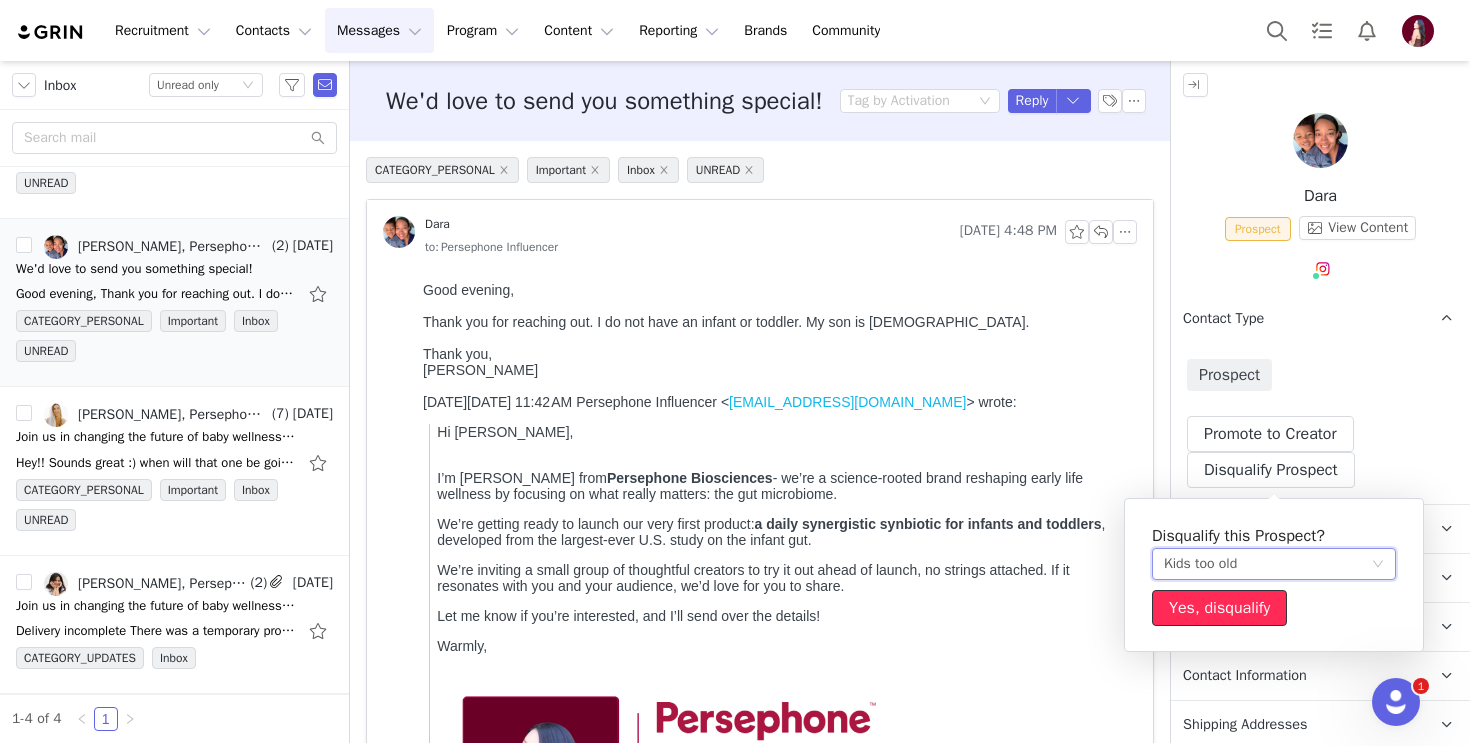 click on "Yes, disqualify" at bounding box center (1219, 608) 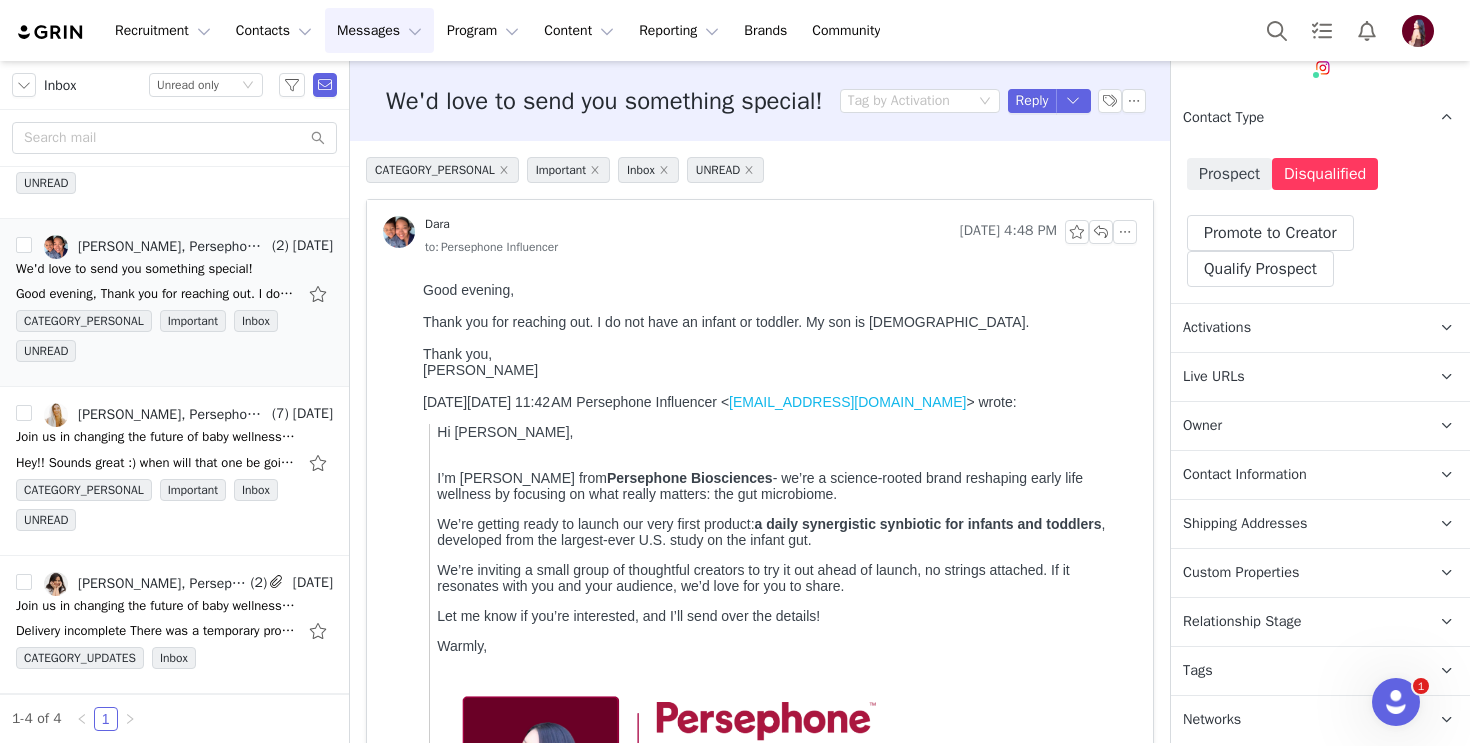 click on "Relationship Stage  Use relationship stages to move contacts through a logical sequence, from unaware of your brand to loyal ambassador" at bounding box center [1296, 622] 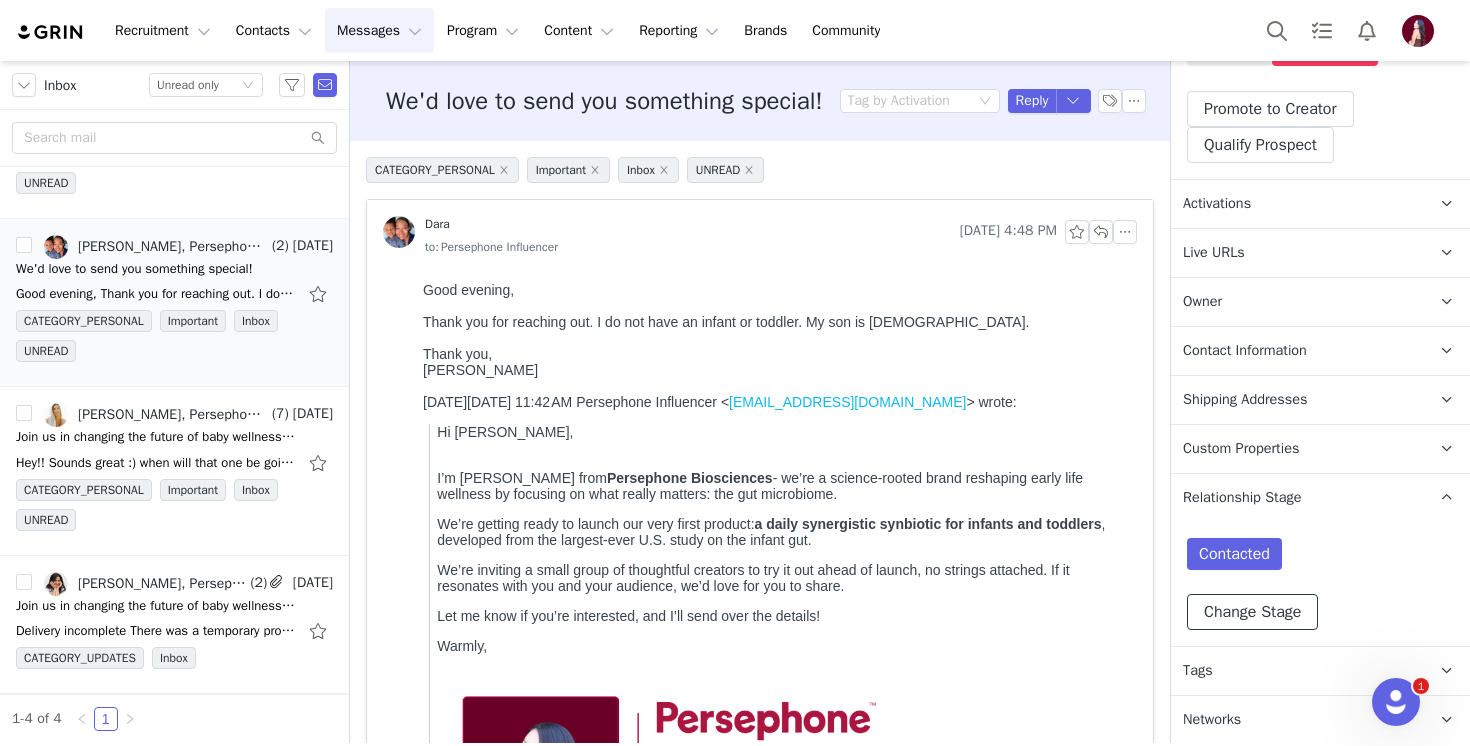 click on "Change Stage" at bounding box center [1252, 612] 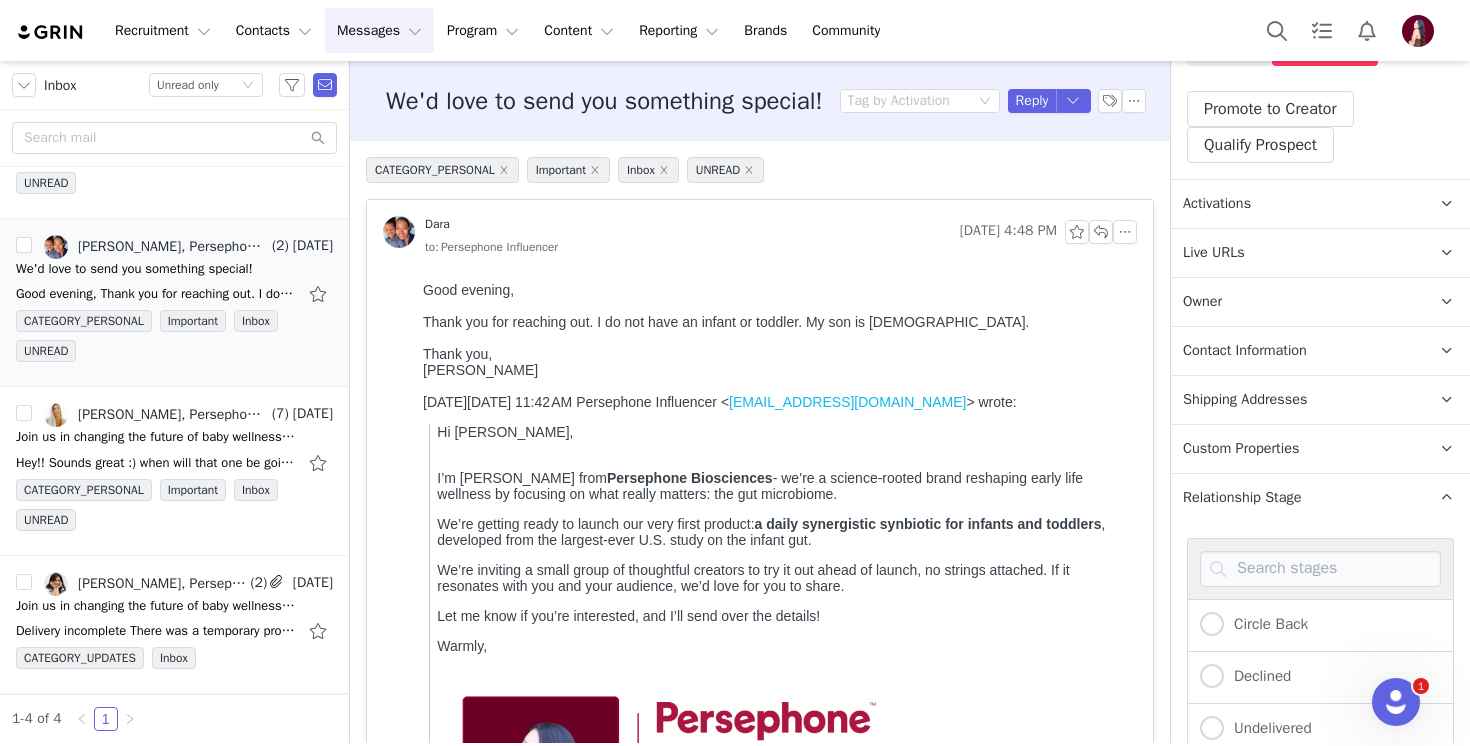 scroll, scrollTop: 665, scrollLeft: 0, axis: vertical 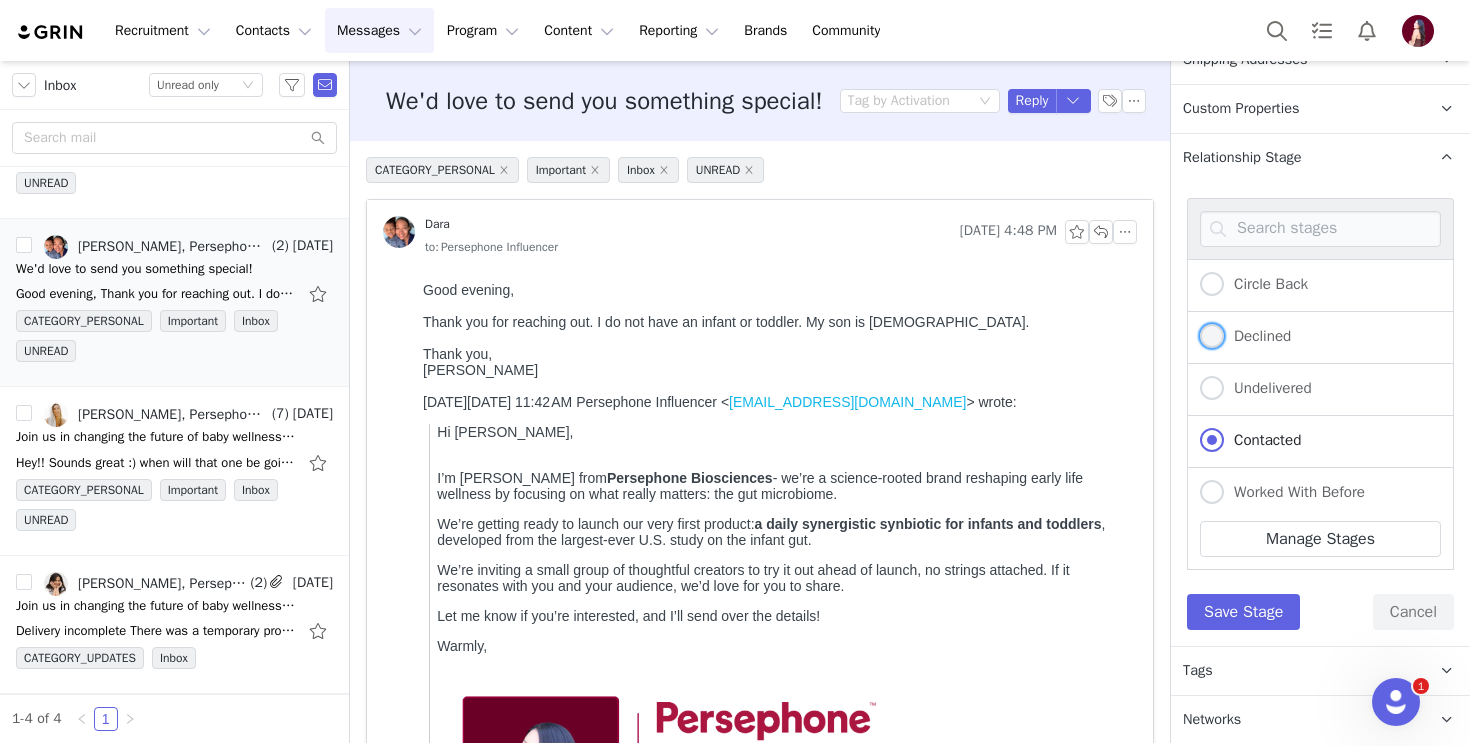 click on "Declined" at bounding box center [1257, 336] 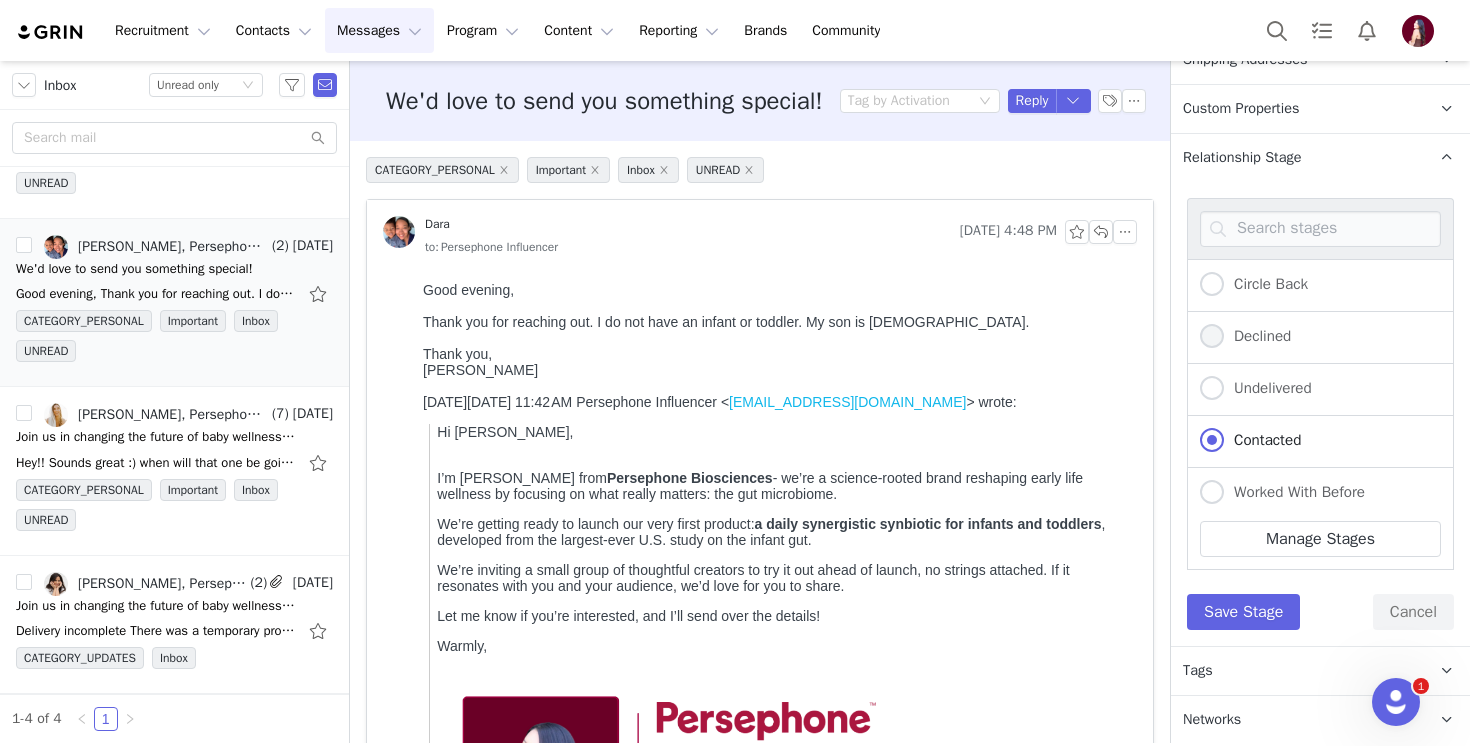 click on "Declined" at bounding box center (1212, 337) 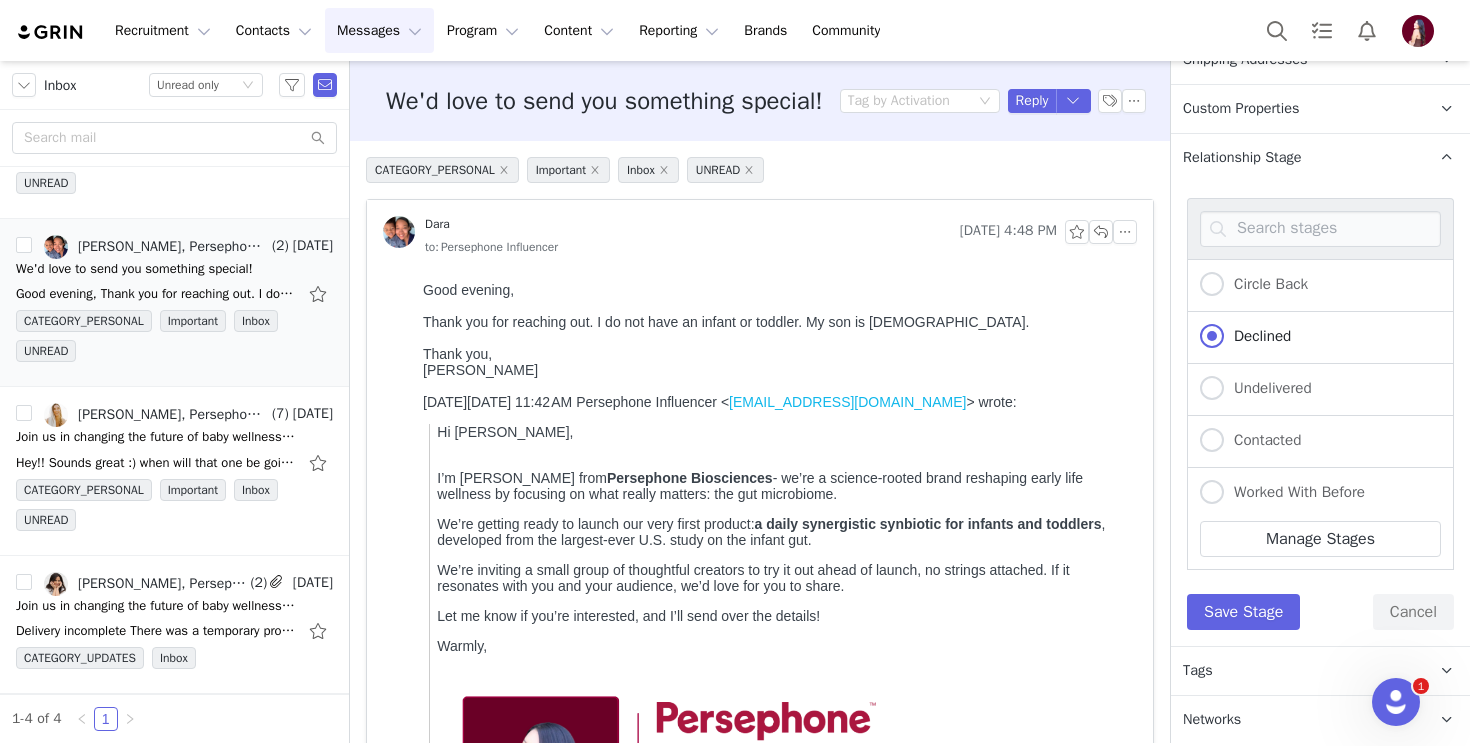 click on "Circle Back   Declined   Undelivered   Contacted   Worked With Before   Blacklisted   Collab Cancelled   Needs Outreach   In Discussion   Collab In Progress   Ambassador   Paused   Manage Stages   Save Stage  Cancel" at bounding box center (1320, 414) 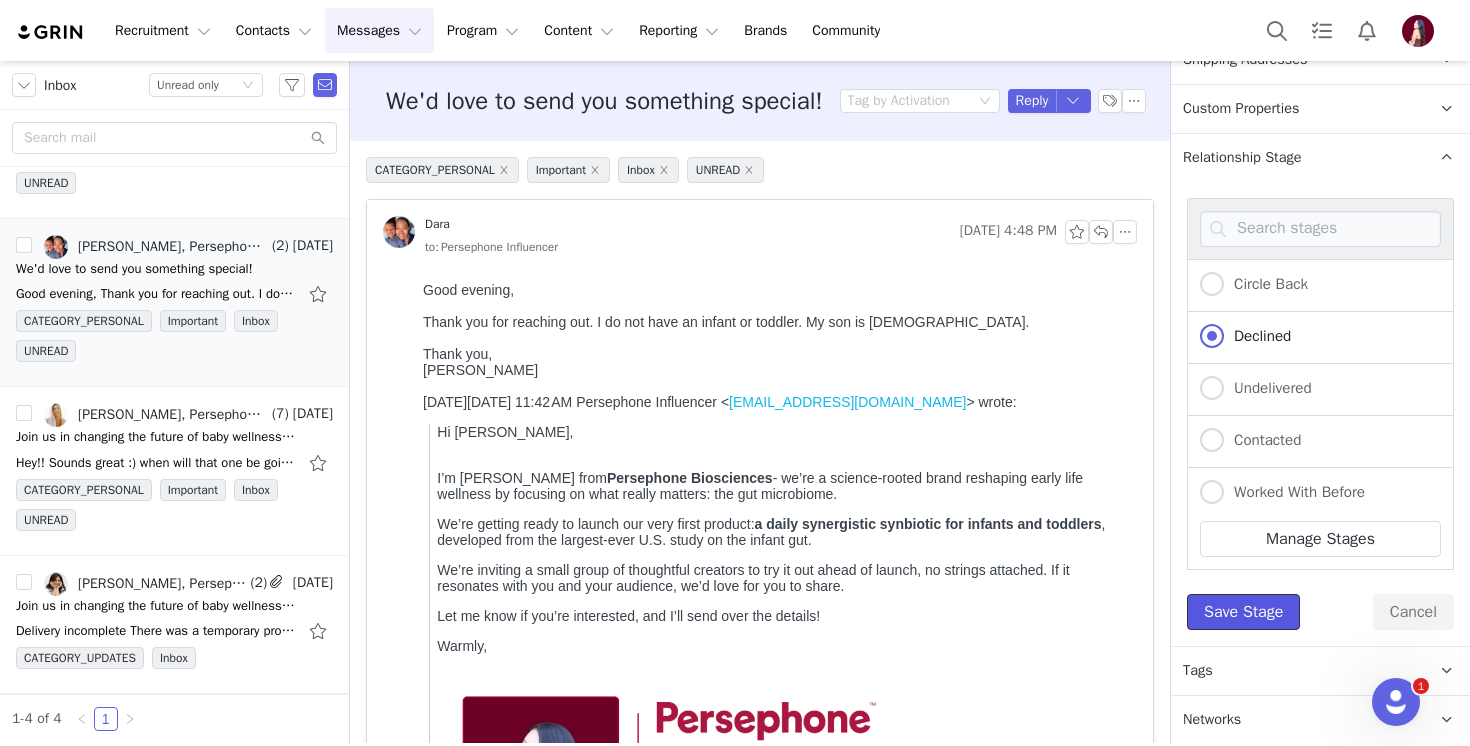 click on "Save Stage" at bounding box center [1243, 612] 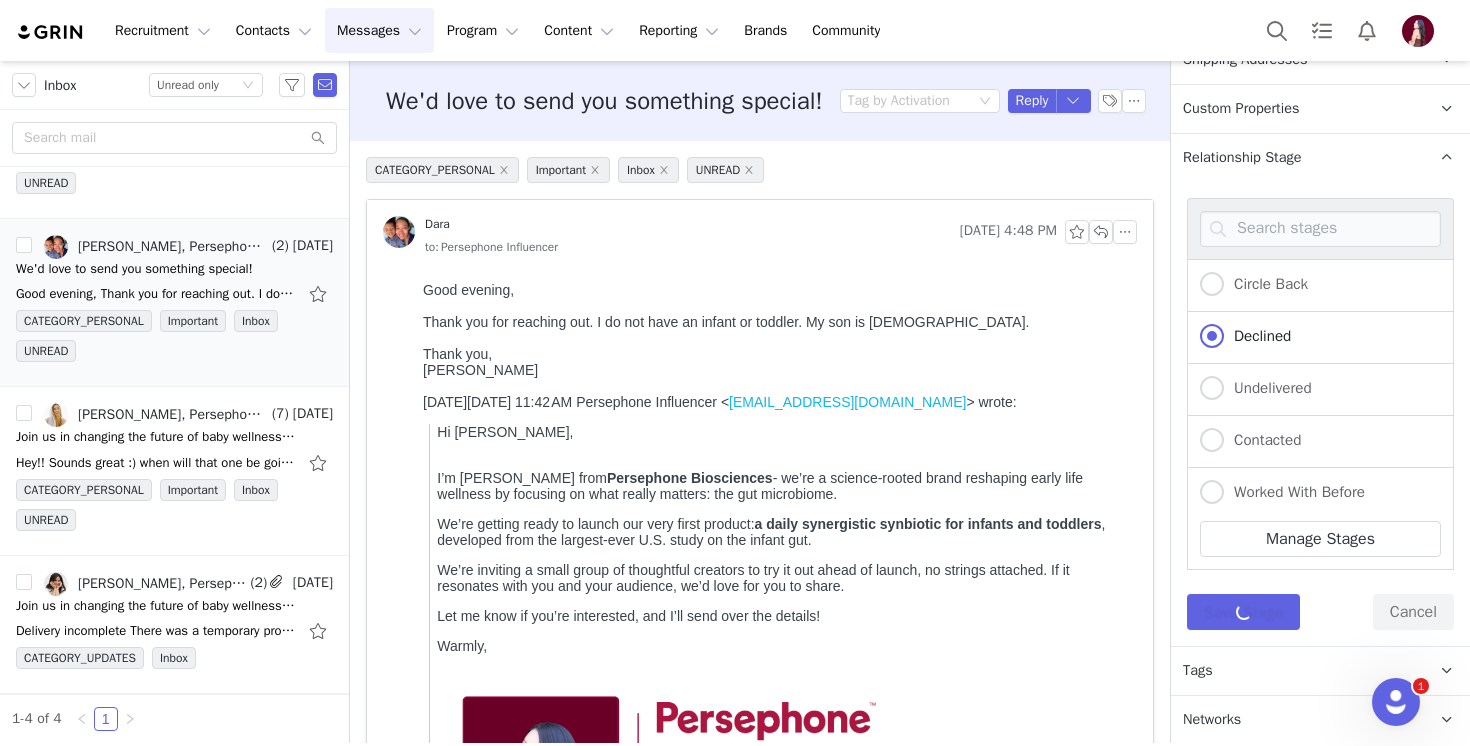scroll, scrollTop: 325, scrollLeft: 0, axis: vertical 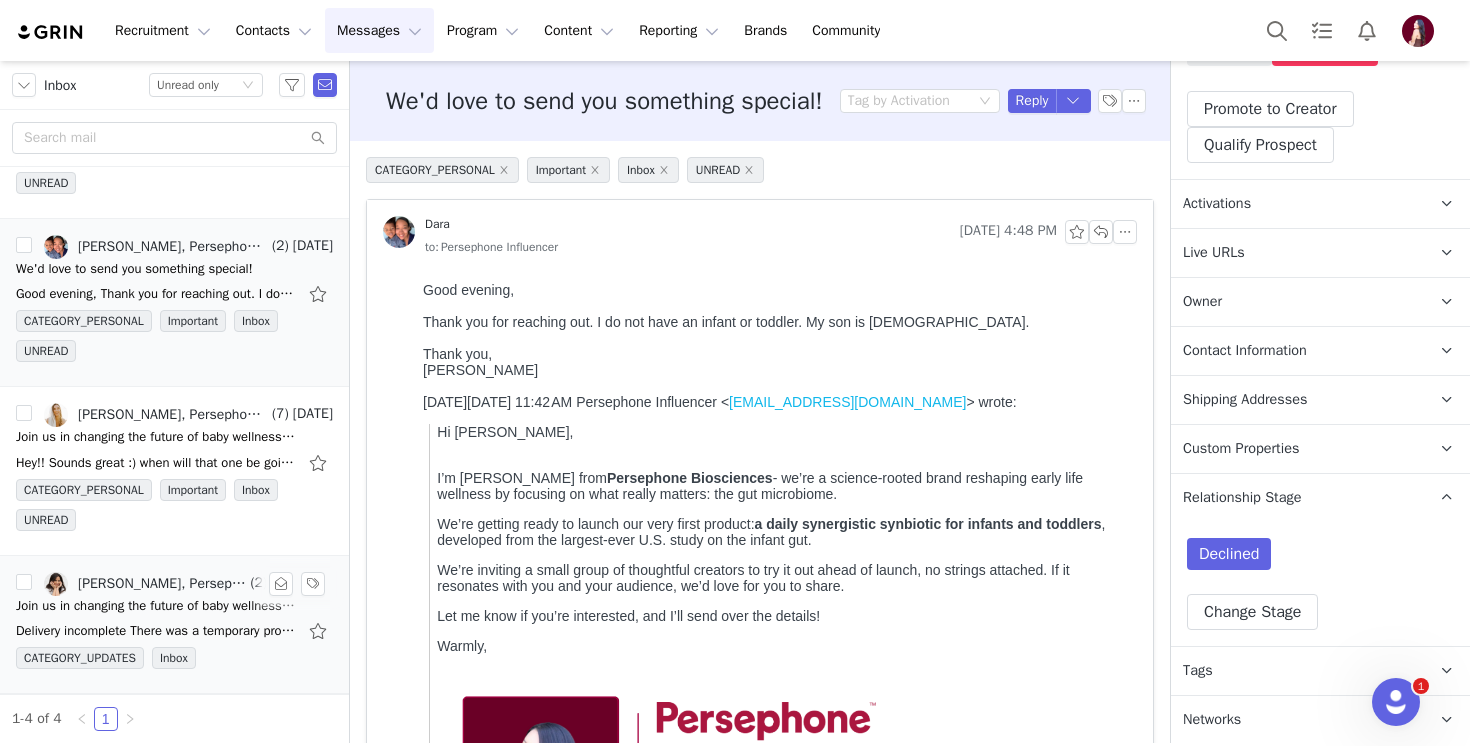 click on "Join us in changing the future of baby wellness 🌱" at bounding box center [156, 606] 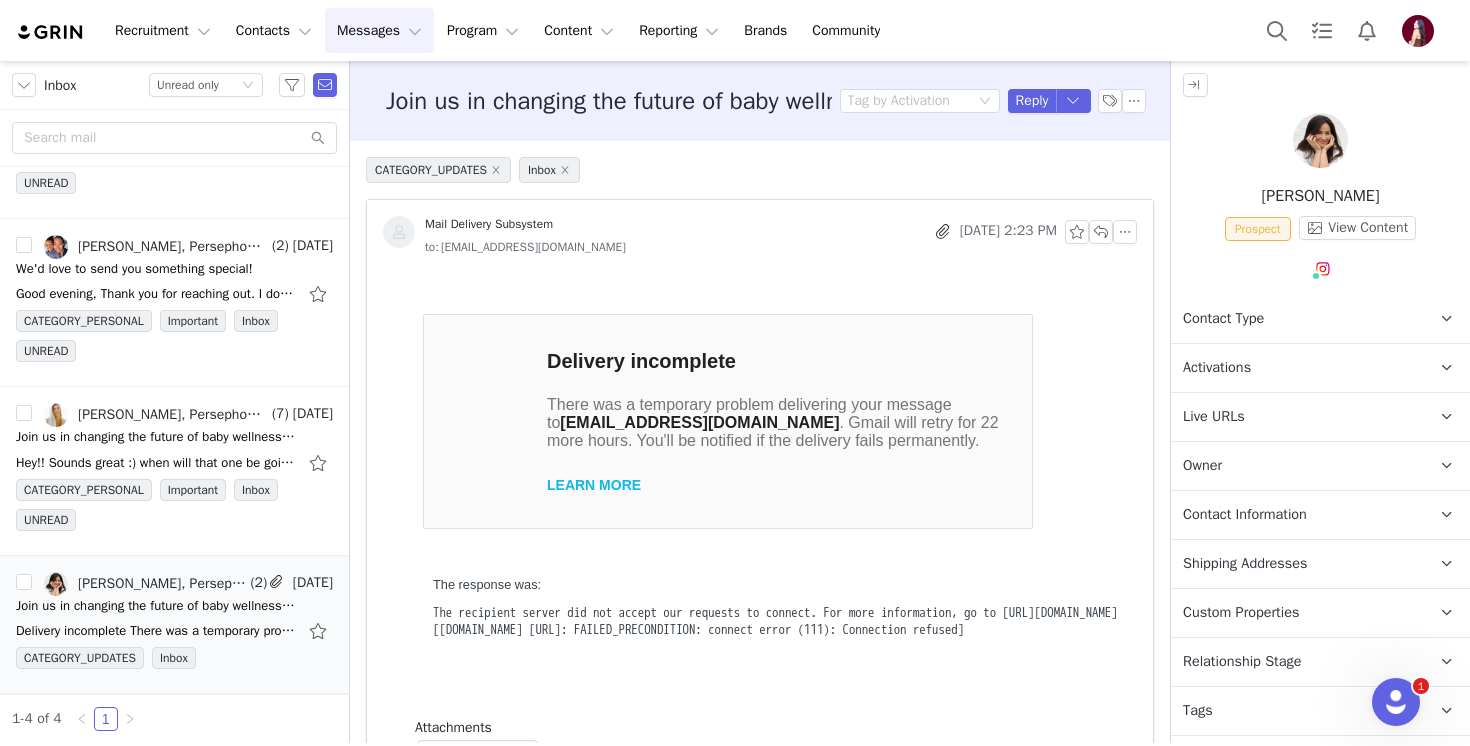 scroll, scrollTop: 0, scrollLeft: 0, axis: both 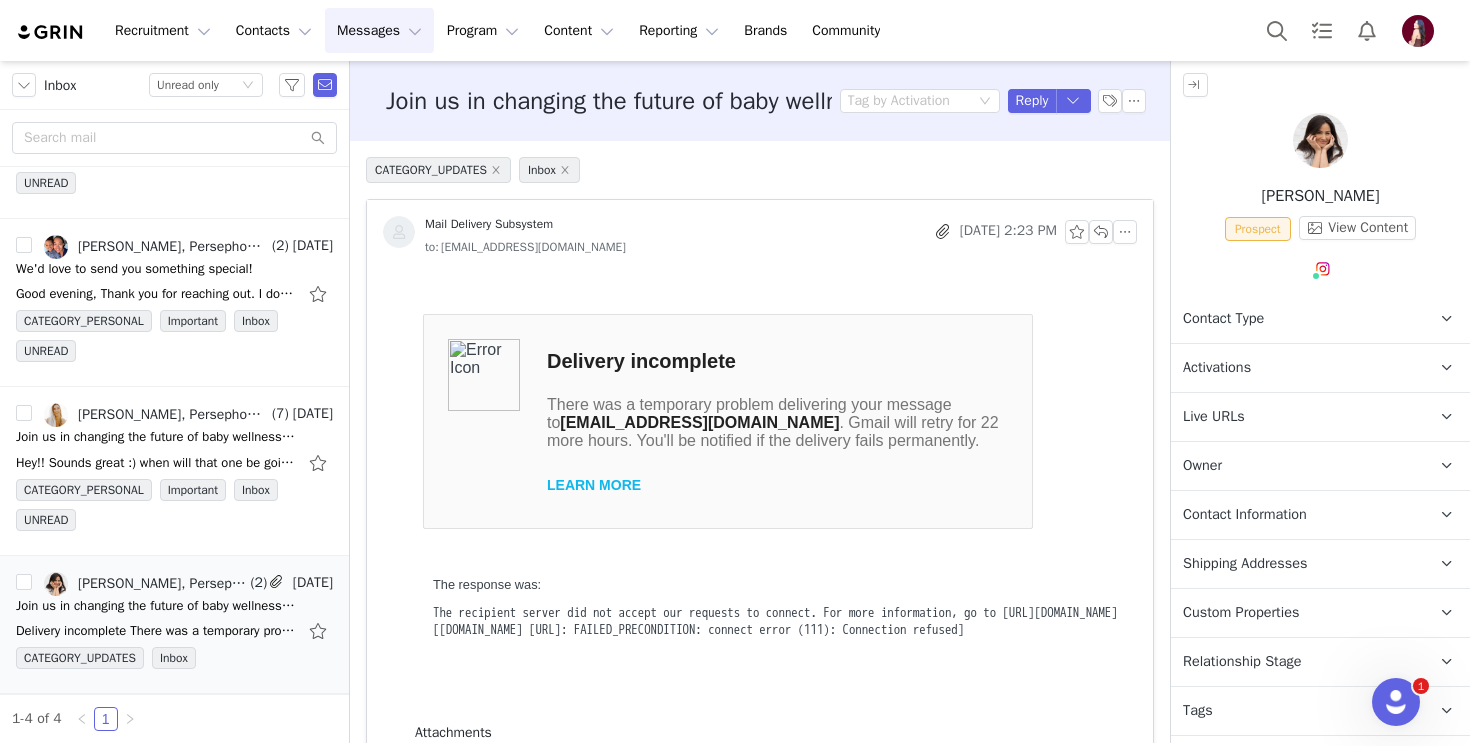 click on "Contact Type  Contact type can be Creator, Prospect, Application, or Manager." at bounding box center (1296, 319) 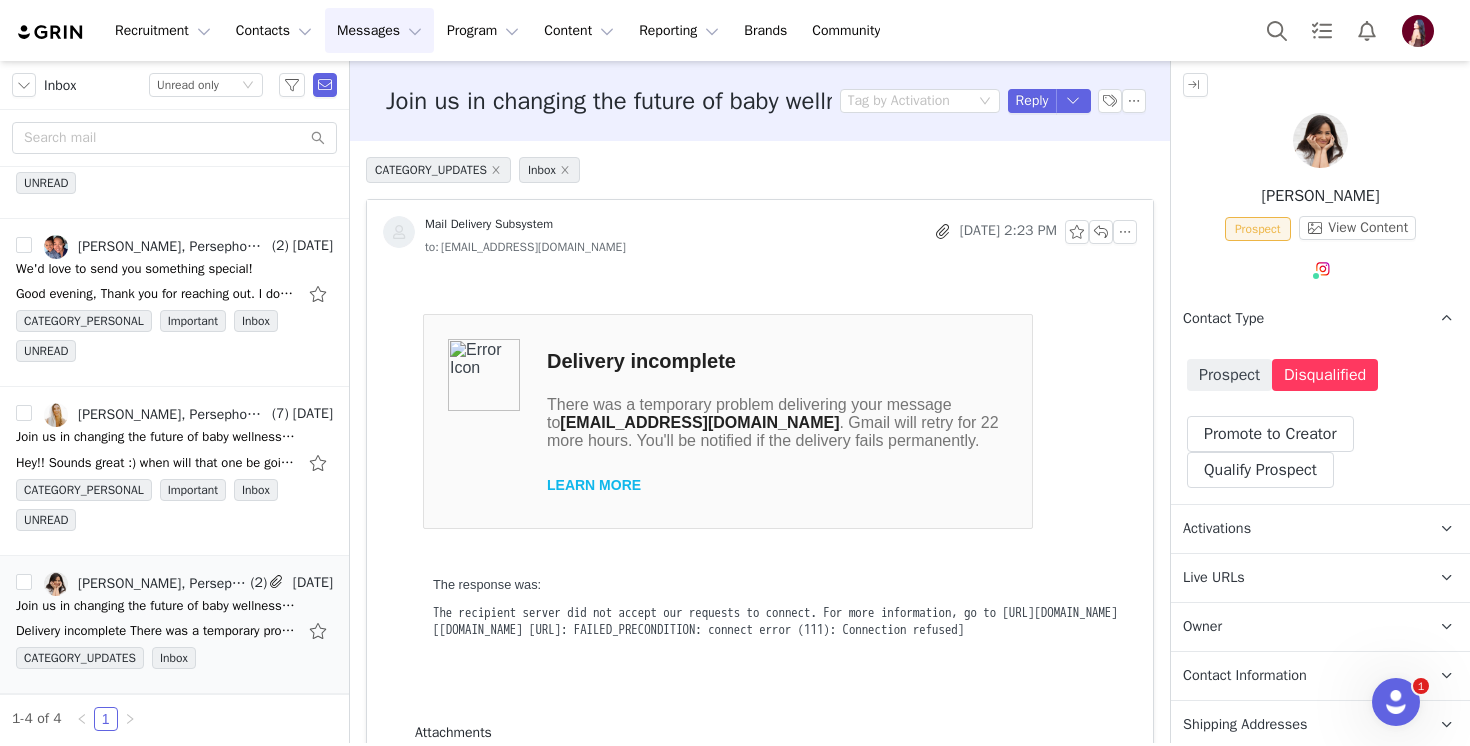 click on "Contact Type  Contact type can be Creator, Prospect, Application, or Manager." at bounding box center (1296, 319) 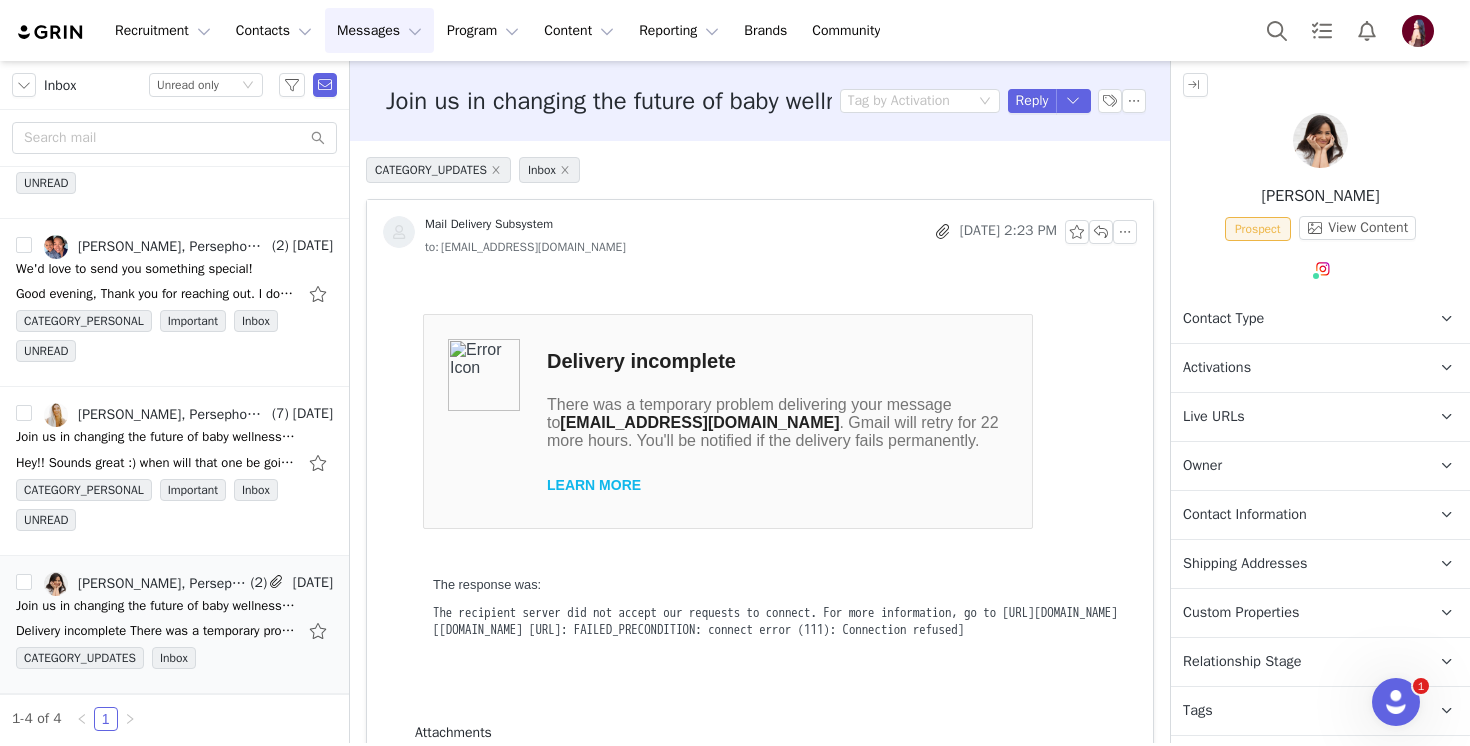 scroll, scrollTop: 0, scrollLeft: 0, axis: both 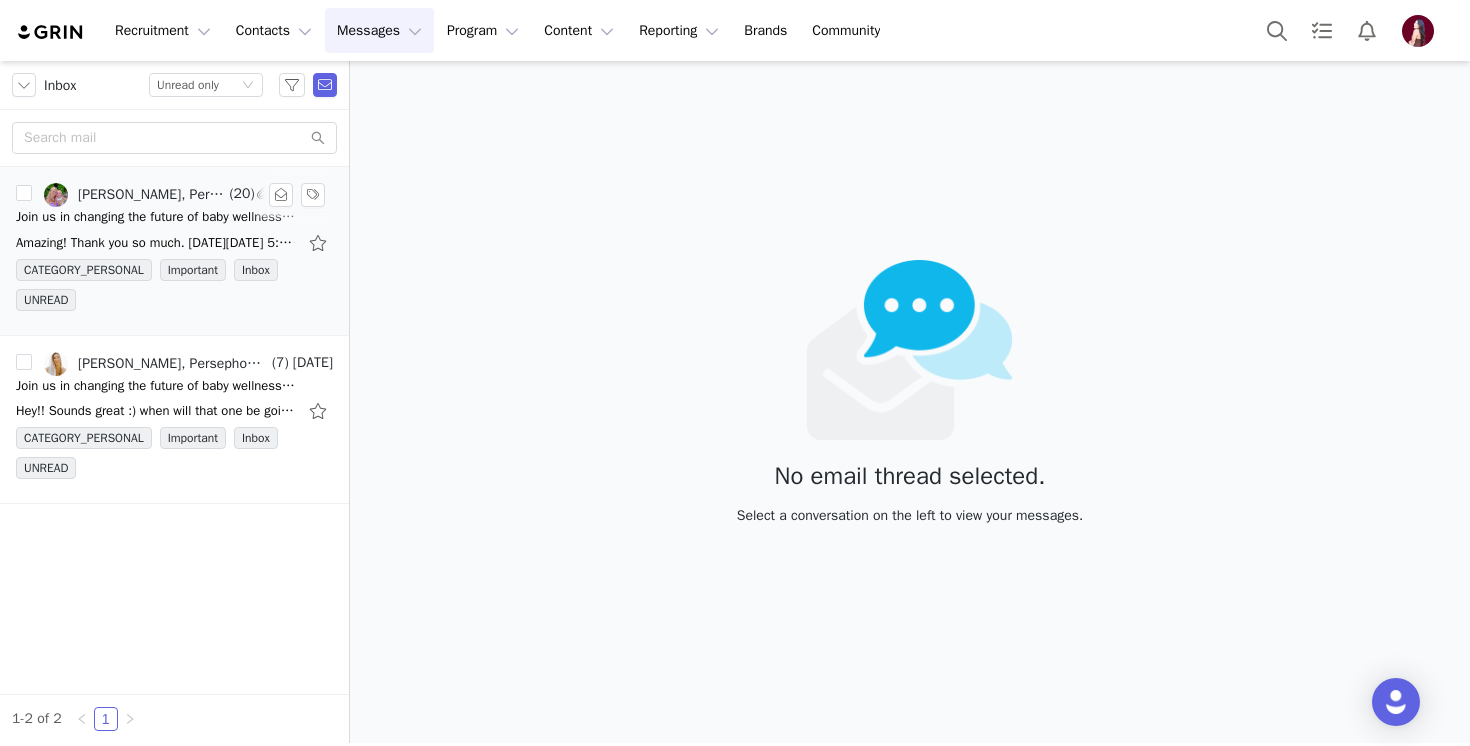 click on "Join us in changing the future of baby wellness 🌱" at bounding box center (156, 217) 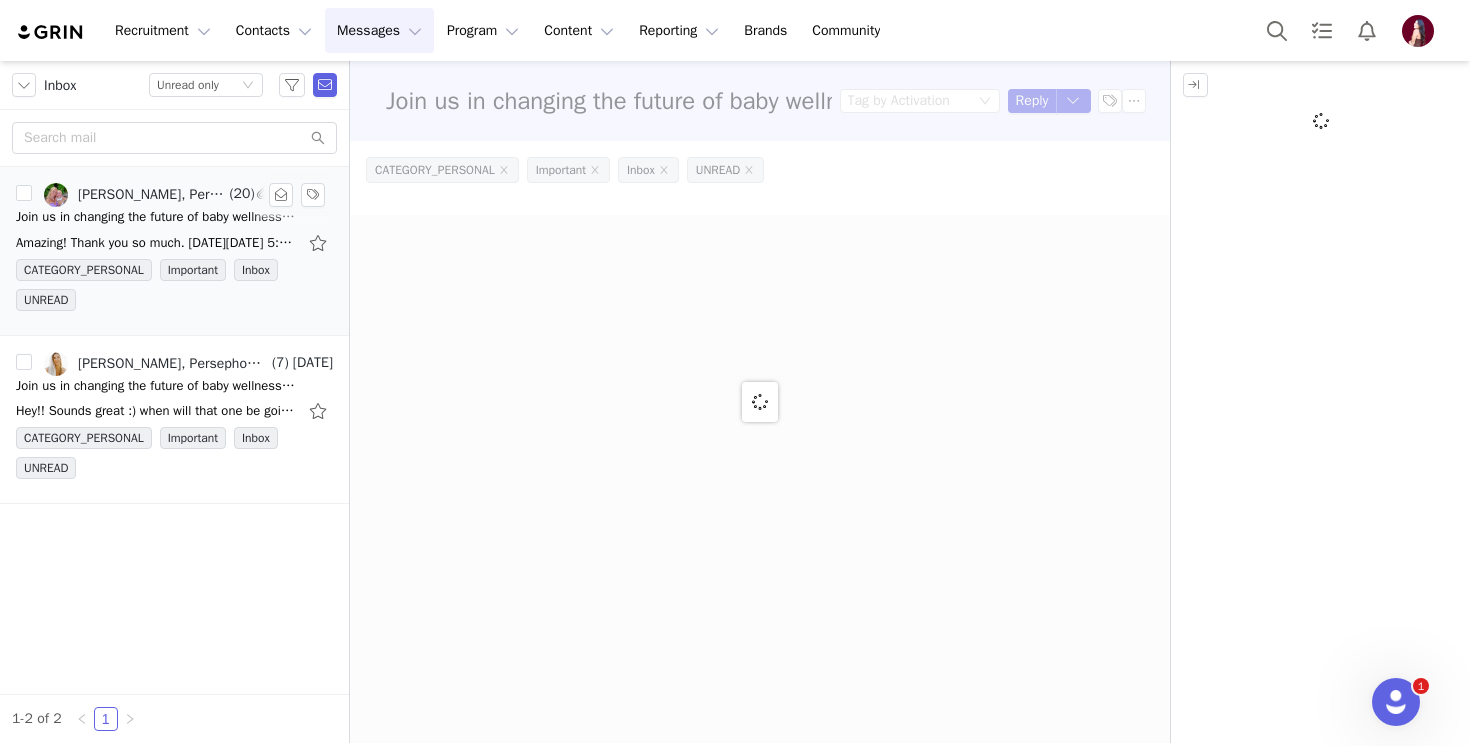 scroll, scrollTop: 0, scrollLeft: 0, axis: both 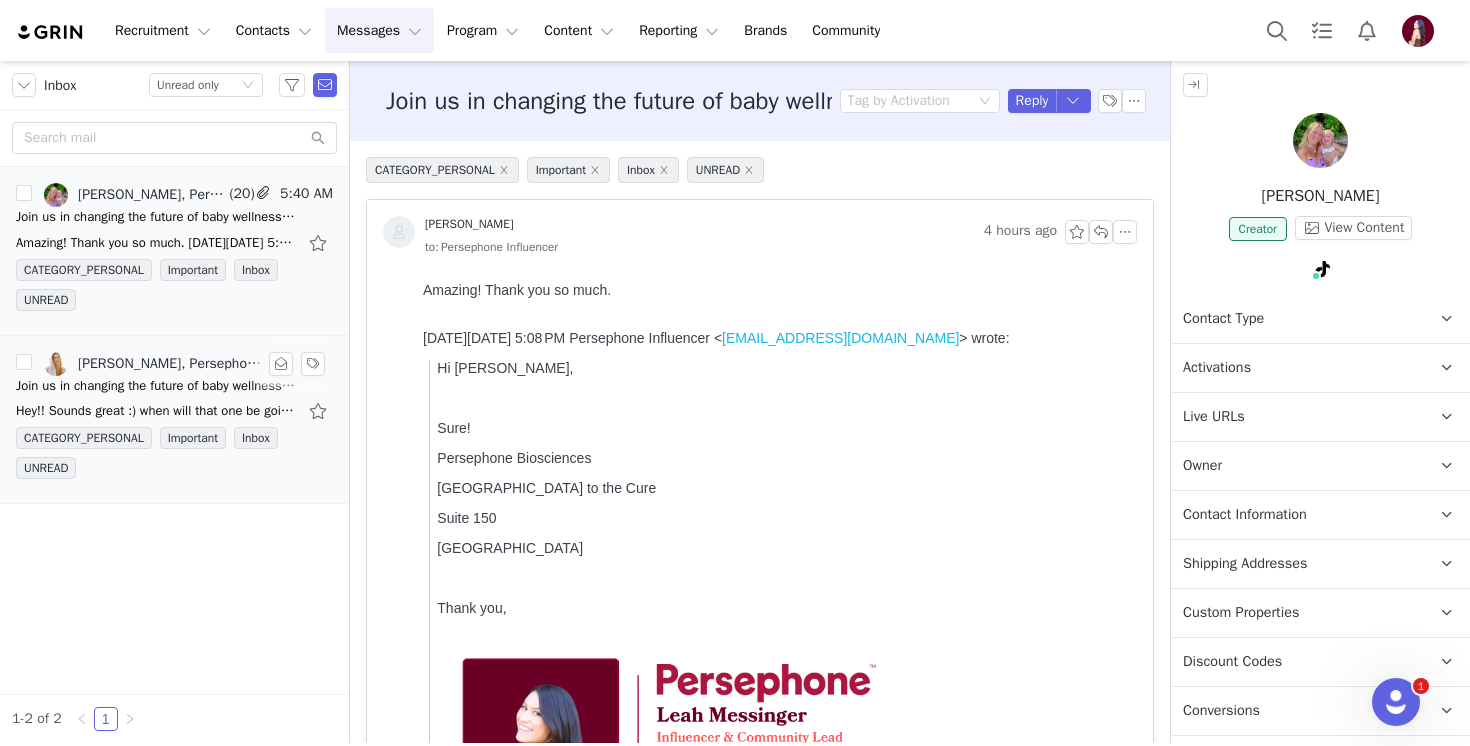 click on "[PERSON_NAME], Persephone Influencer" at bounding box center (156, 364) 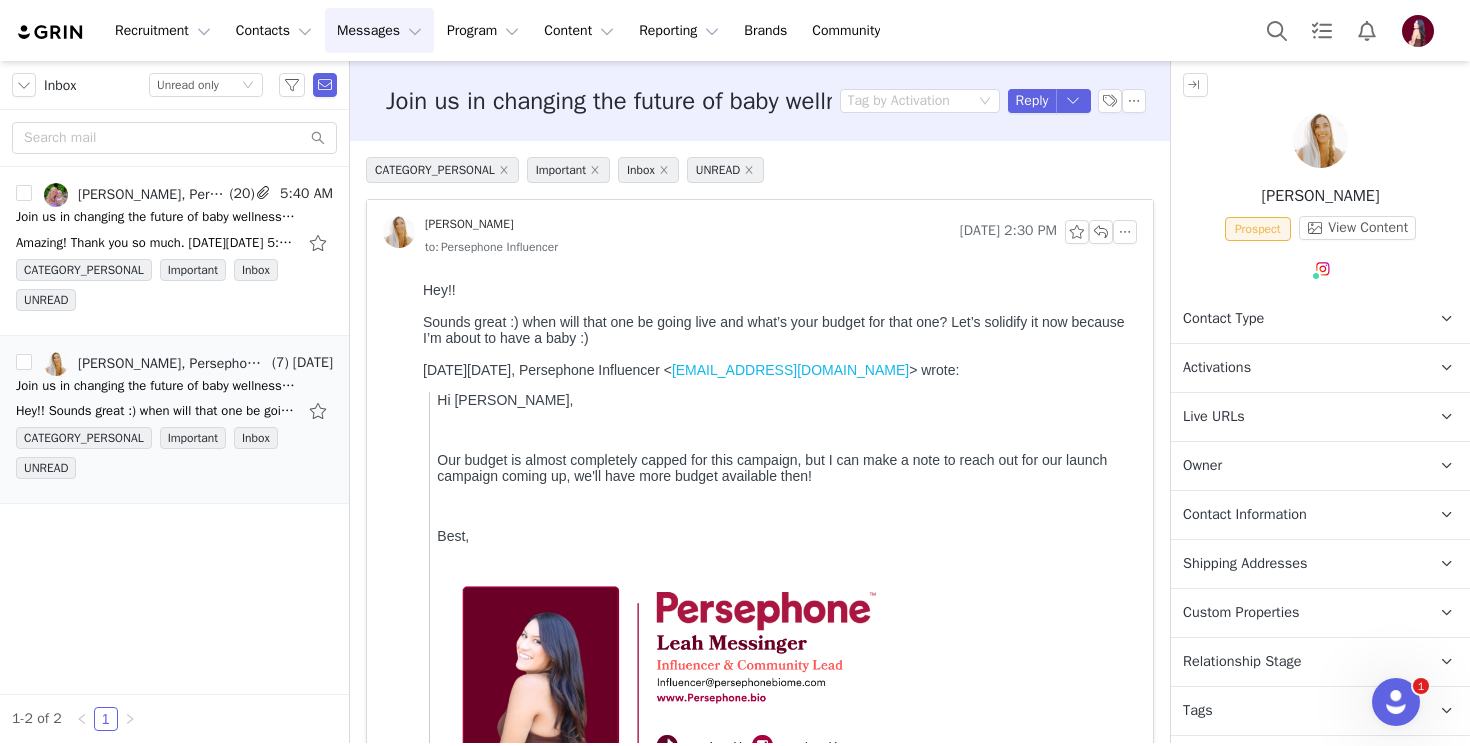 scroll, scrollTop: 0, scrollLeft: 0, axis: both 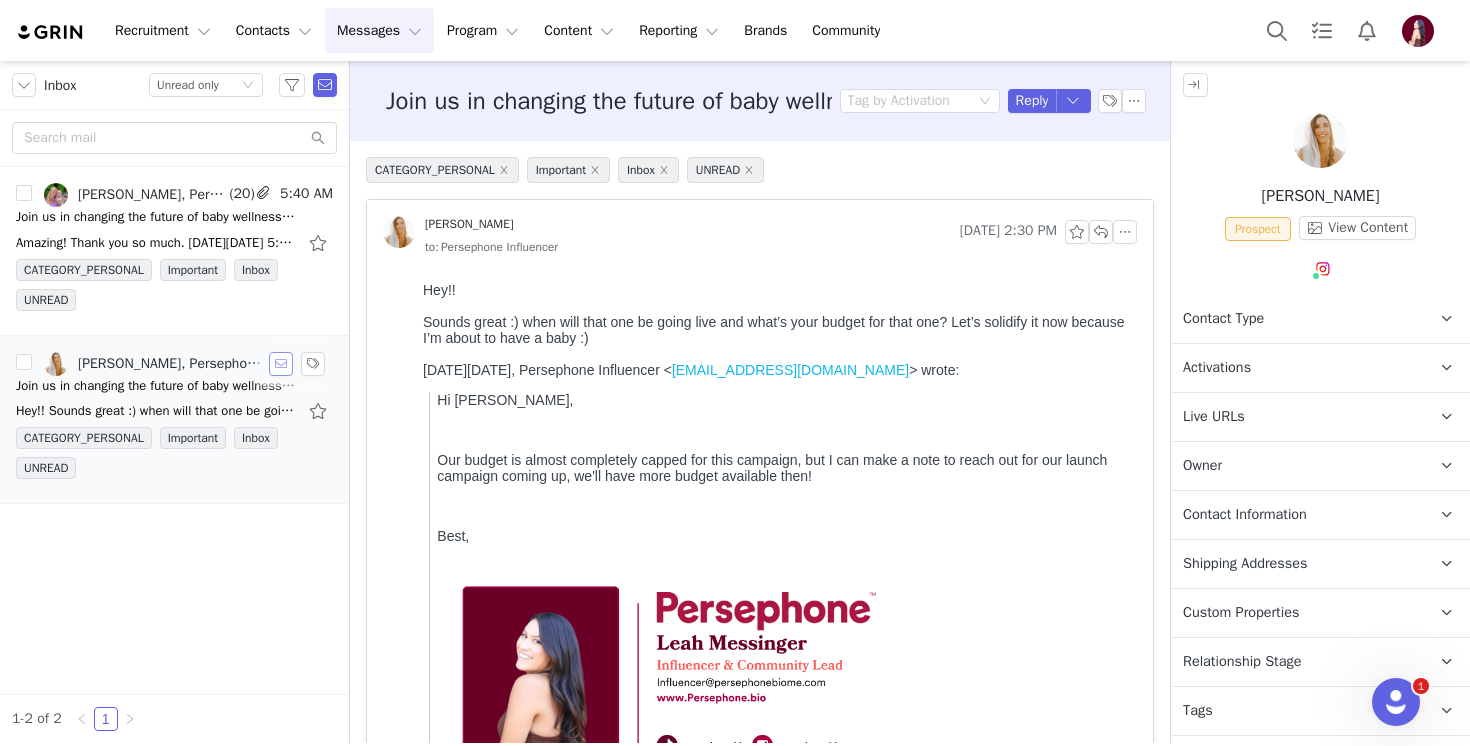 click at bounding box center [281, 364] 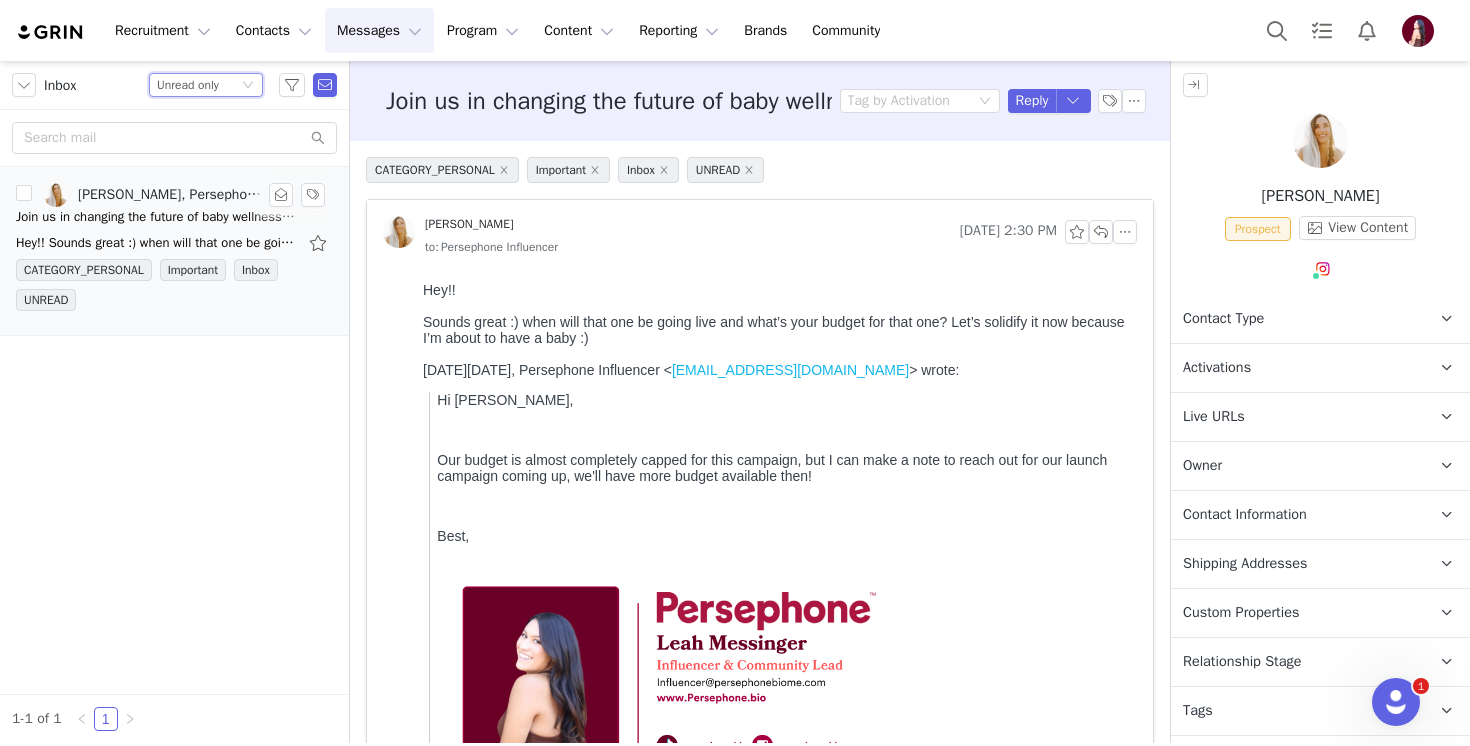 click on "Unread only" at bounding box center (188, 85) 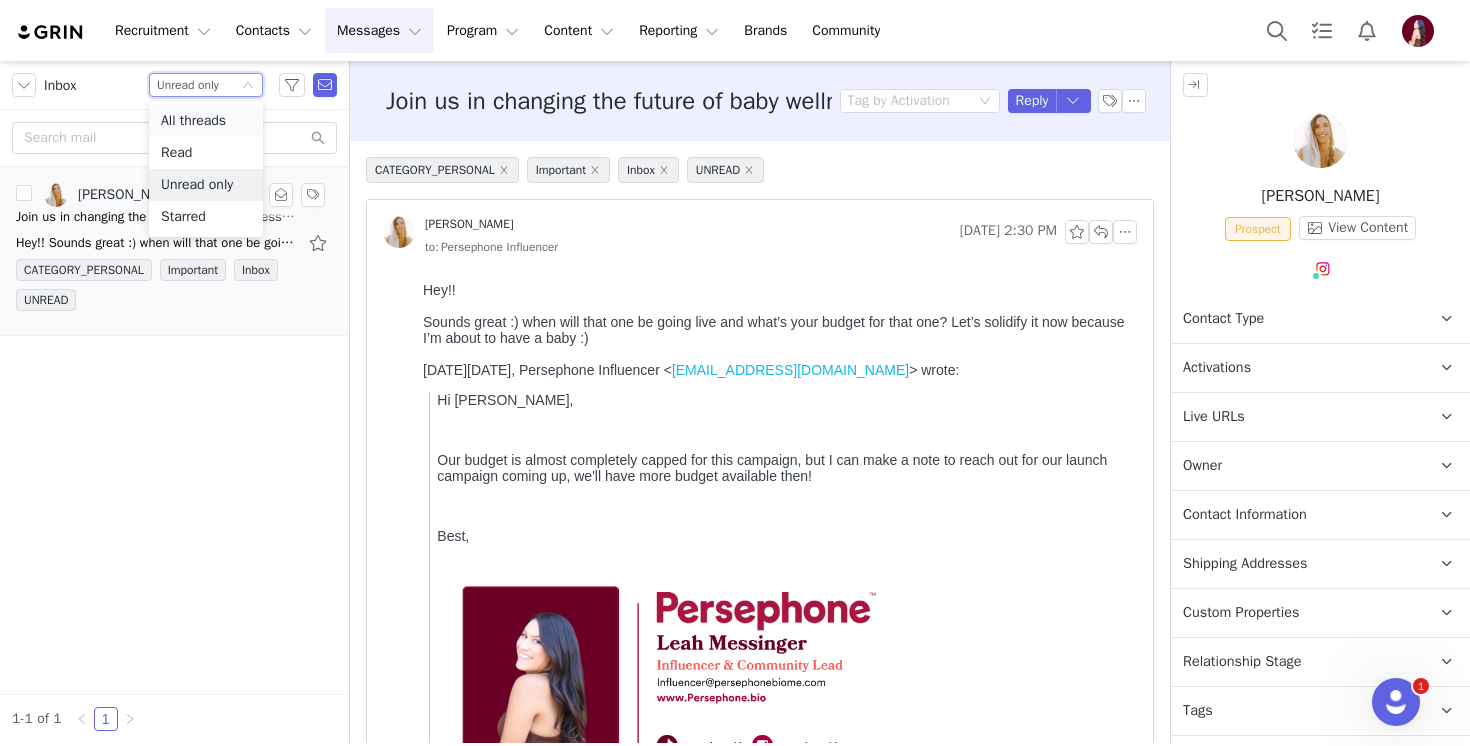 click on "All threads" at bounding box center (206, 121) 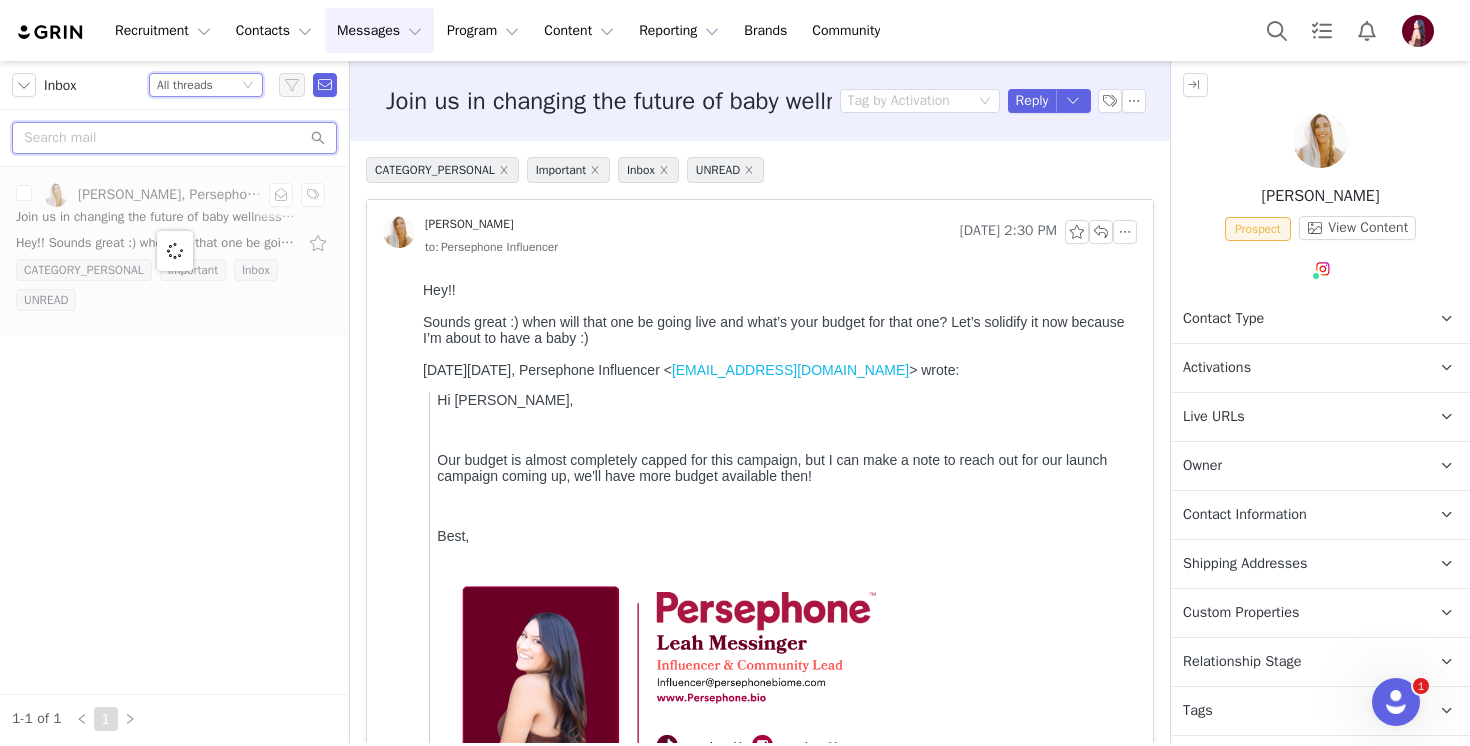 click at bounding box center (174, 138) 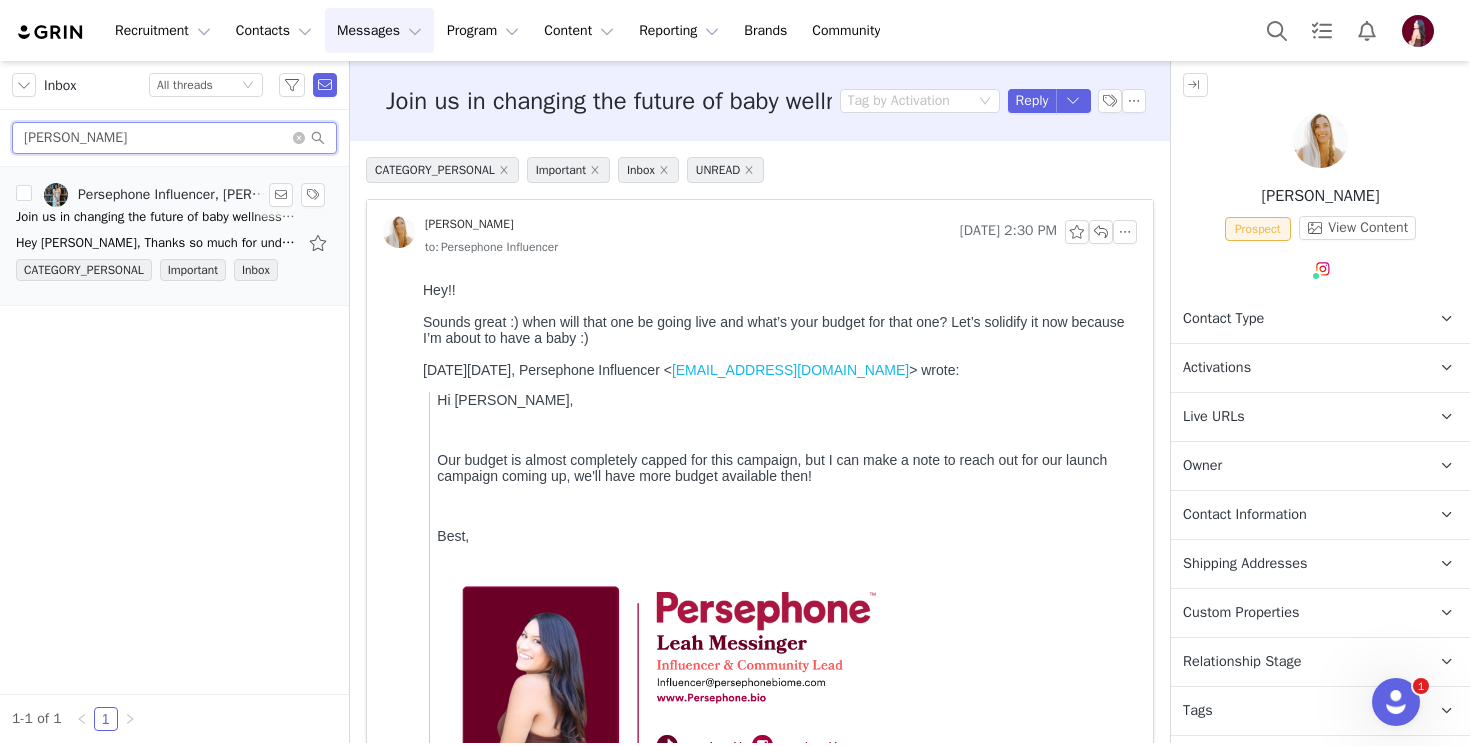 type on "lucia" 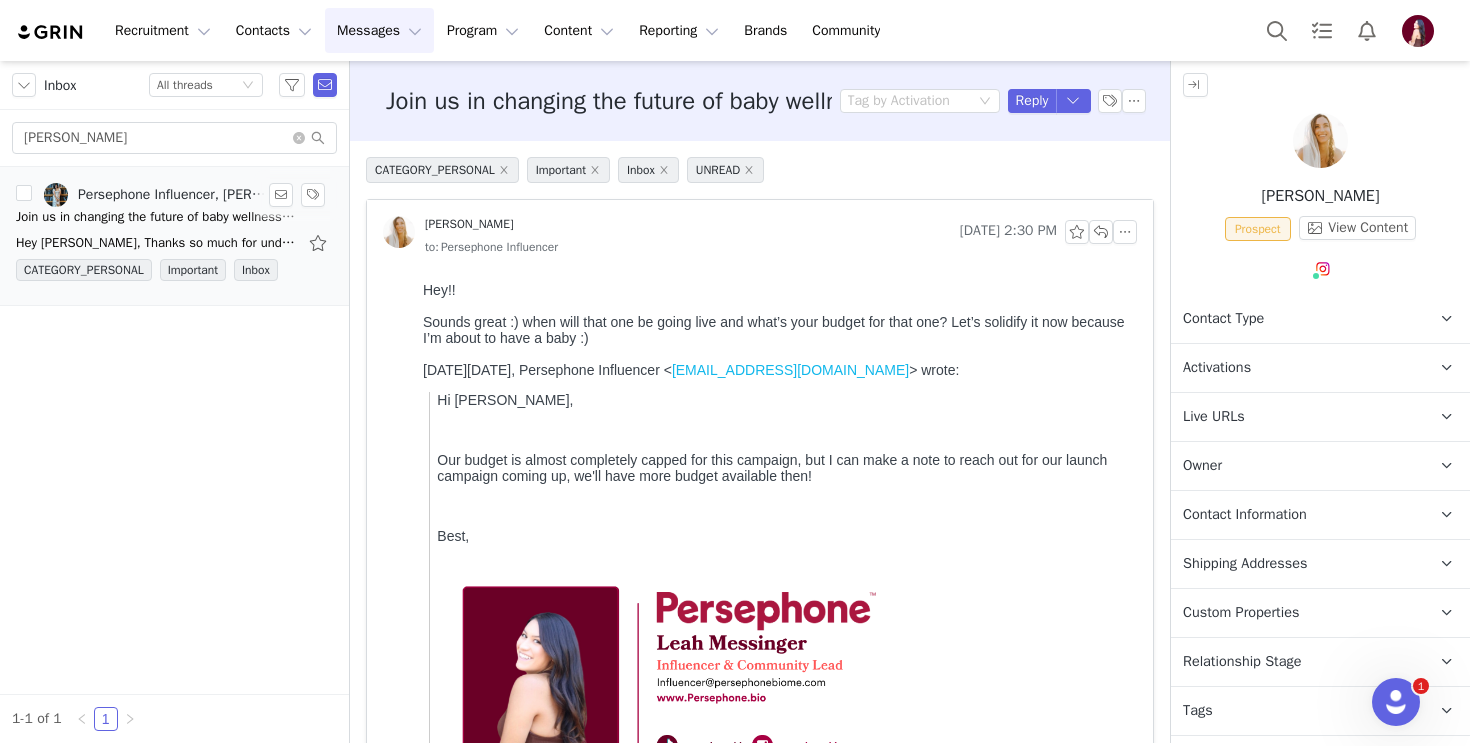 click on "Join us in changing the future of baby wellness 🌱" at bounding box center [156, 217] 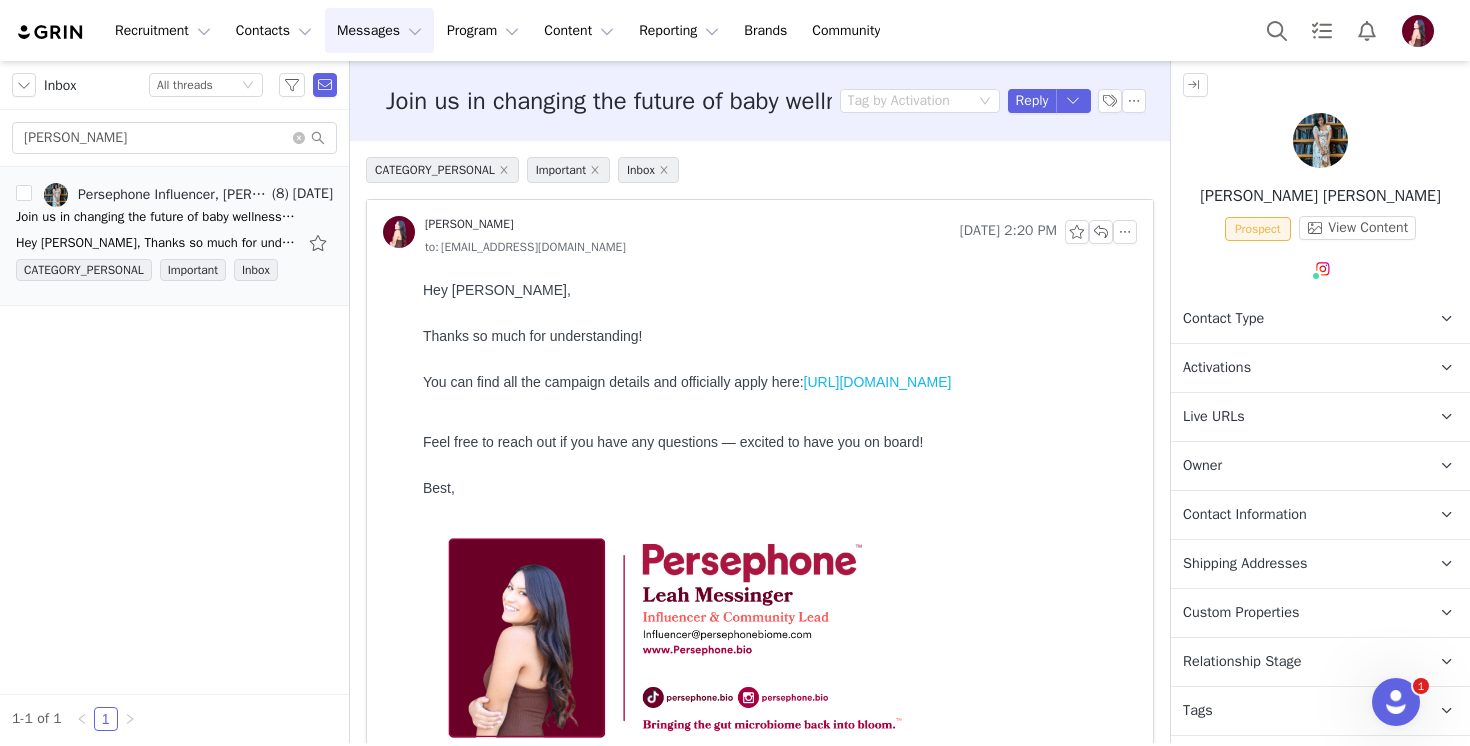 scroll, scrollTop: 0, scrollLeft: 0, axis: both 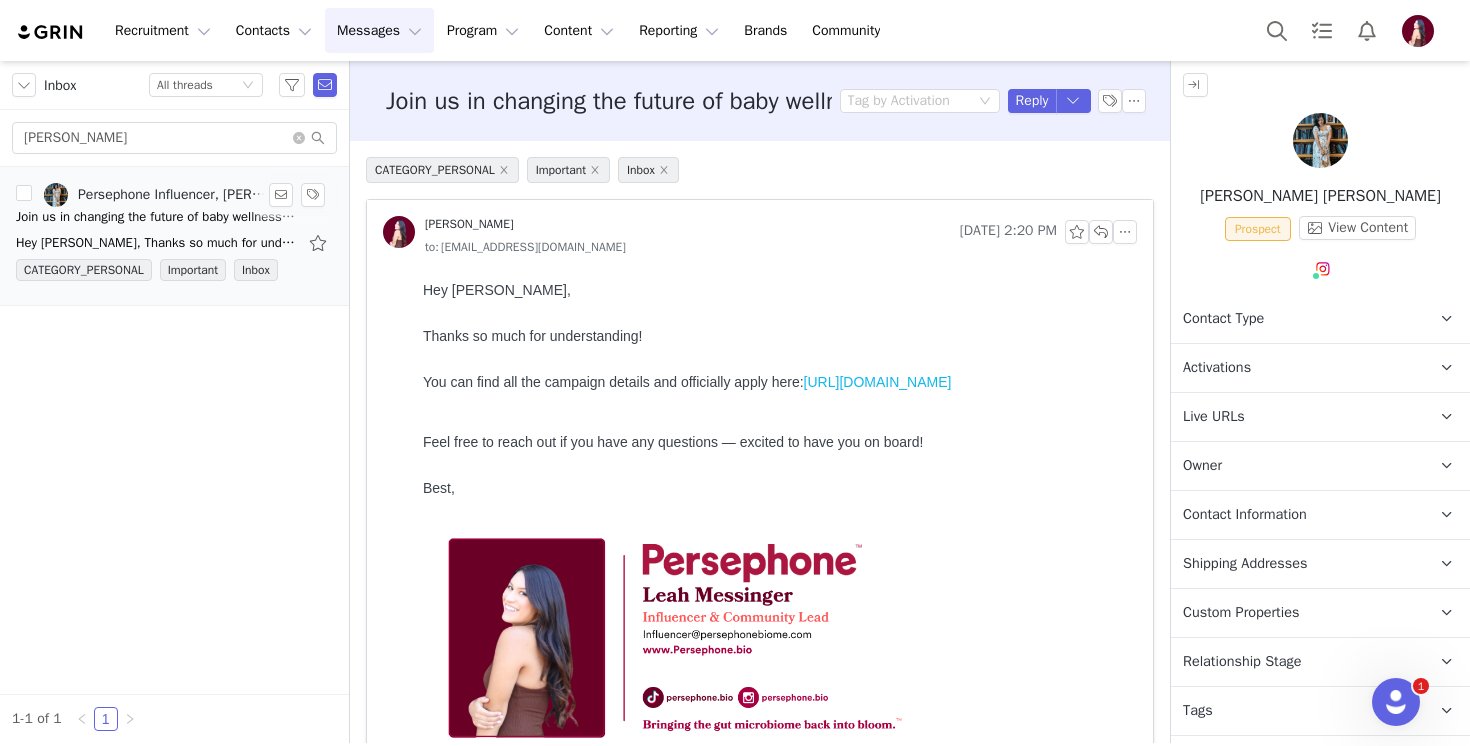 click on "Join us in changing the future of baby wellness 🌱" at bounding box center [156, 217] 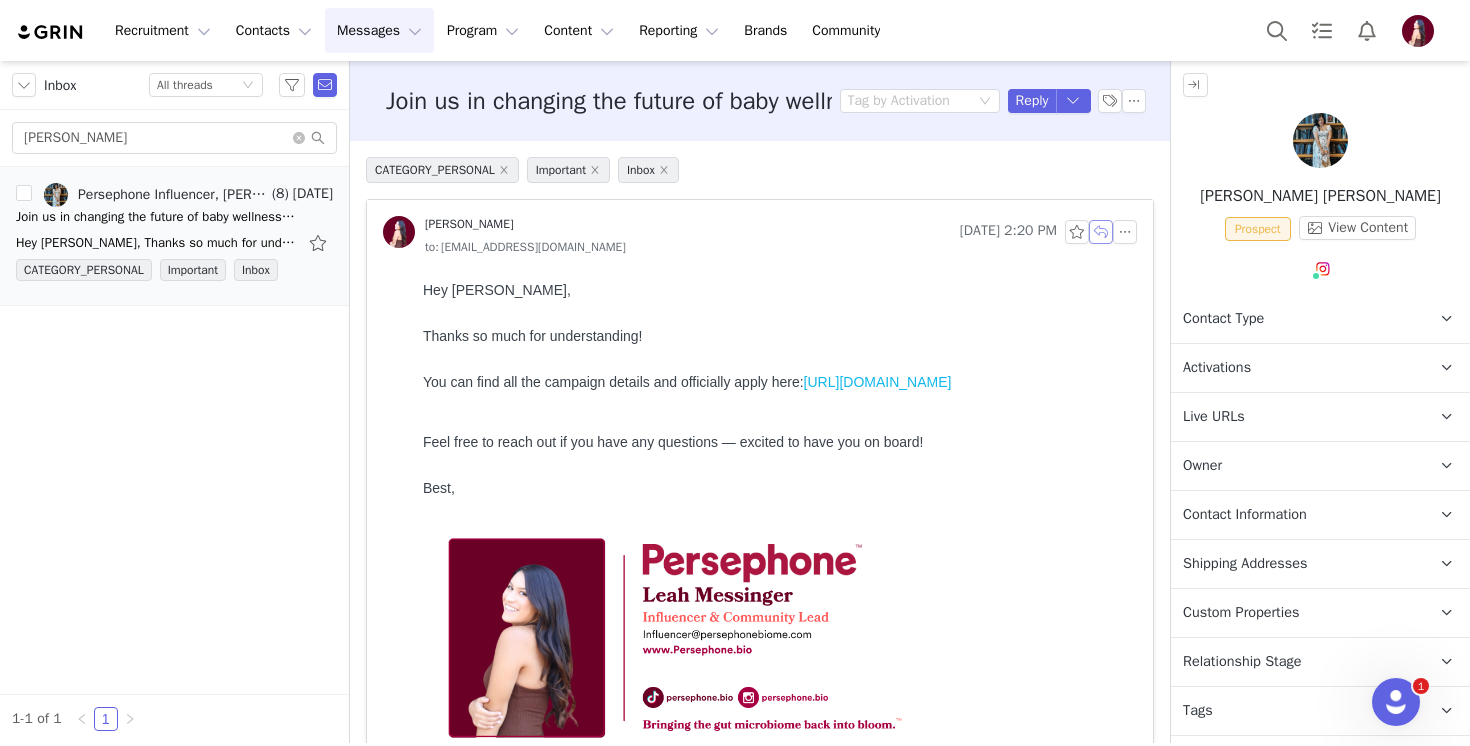 click at bounding box center [1101, 232] 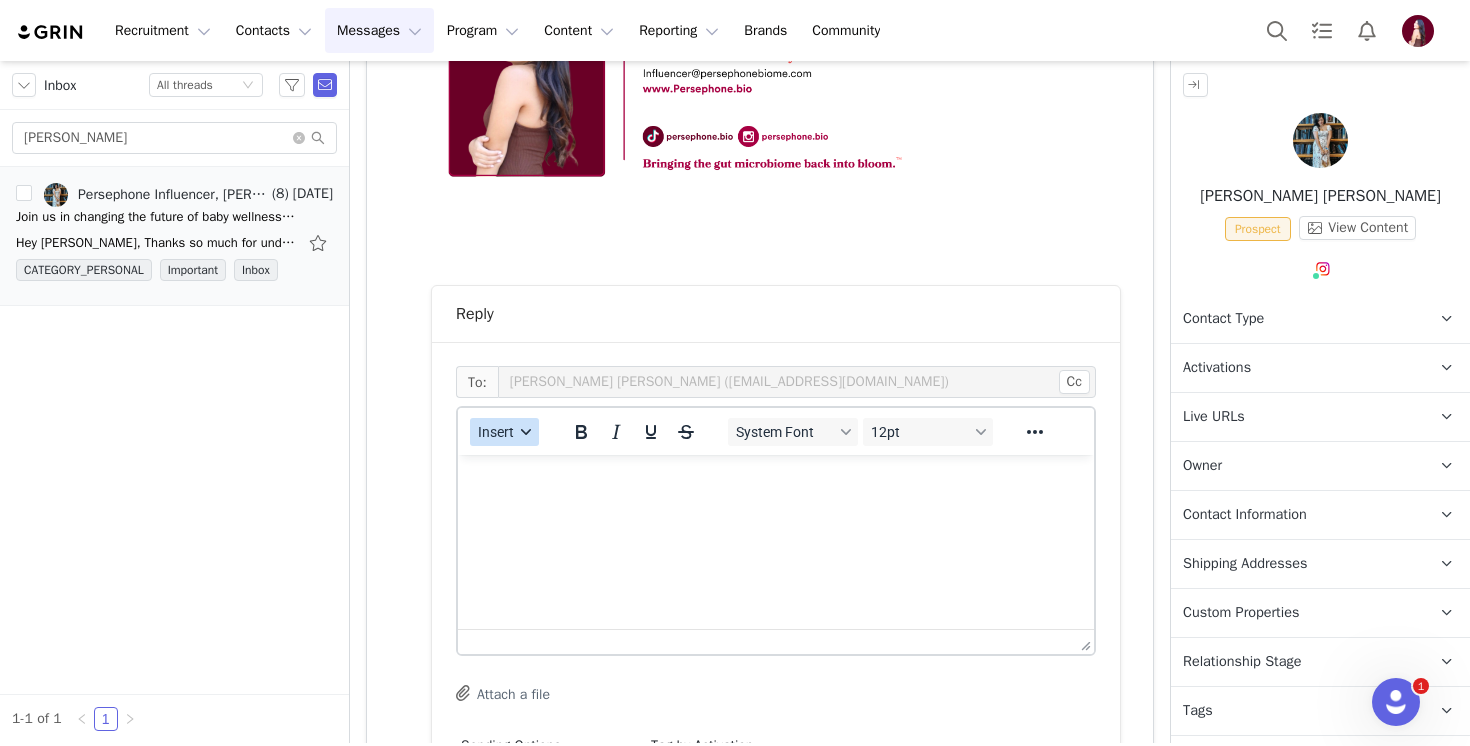 scroll, scrollTop: 686, scrollLeft: 0, axis: vertical 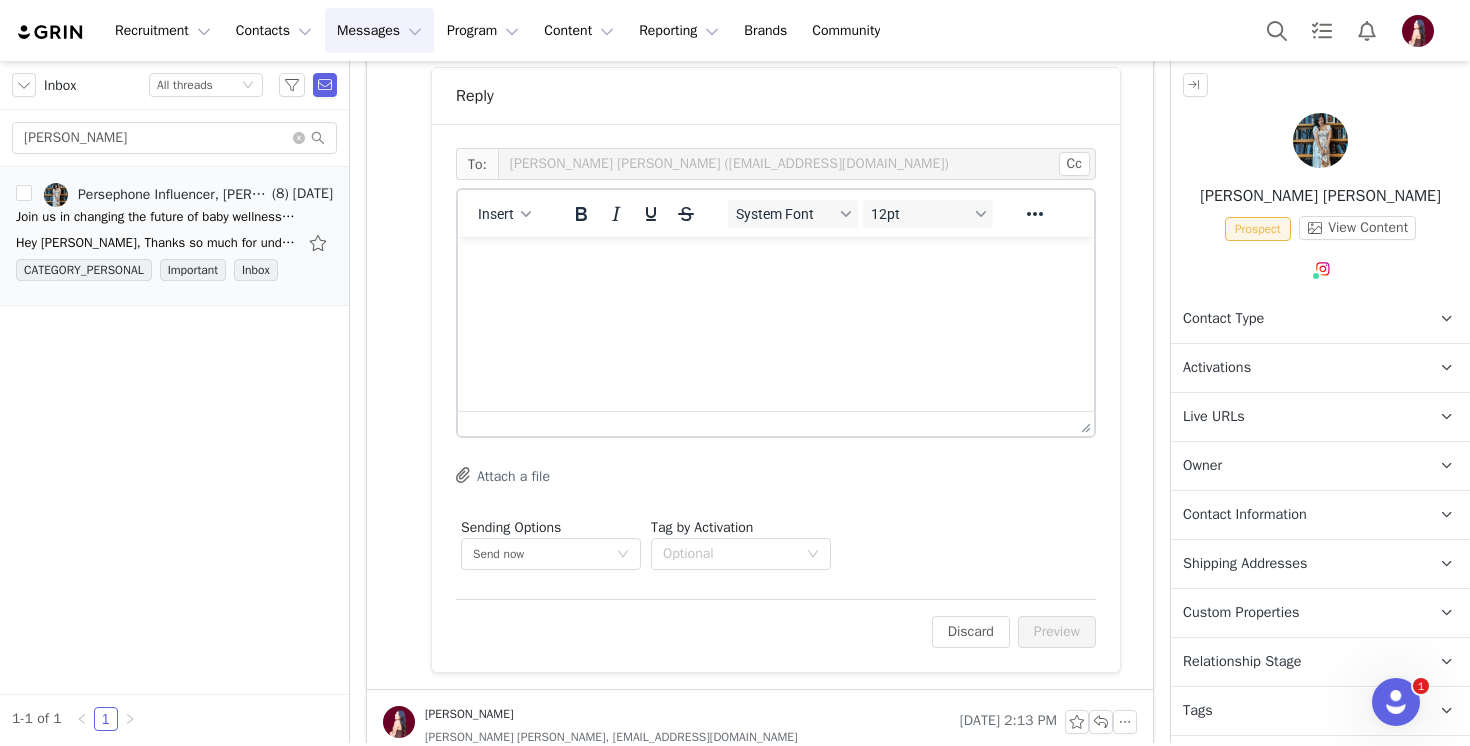 click at bounding box center [776, 264] 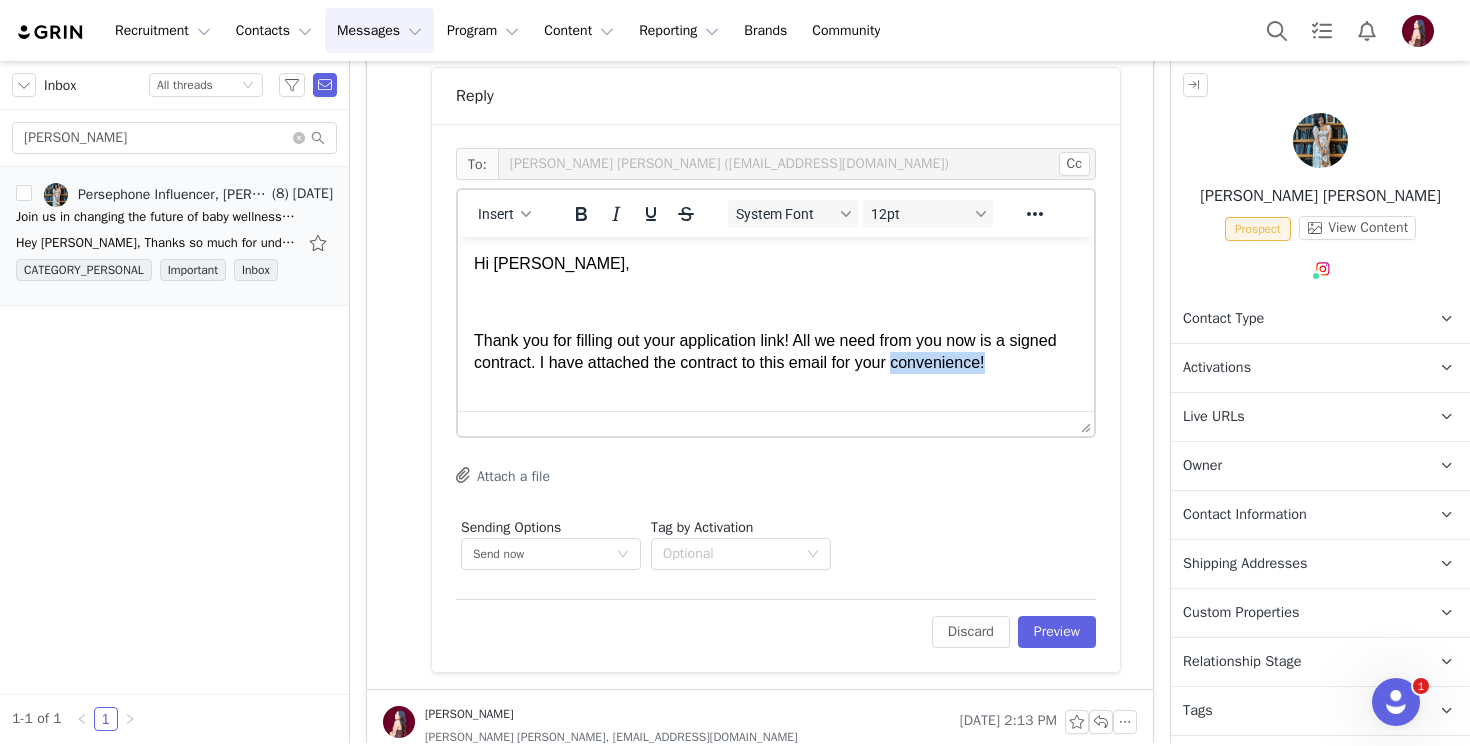drag, startPoint x: 1009, startPoint y: 365, endPoint x: 902, endPoint y: 357, distance: 107.298645 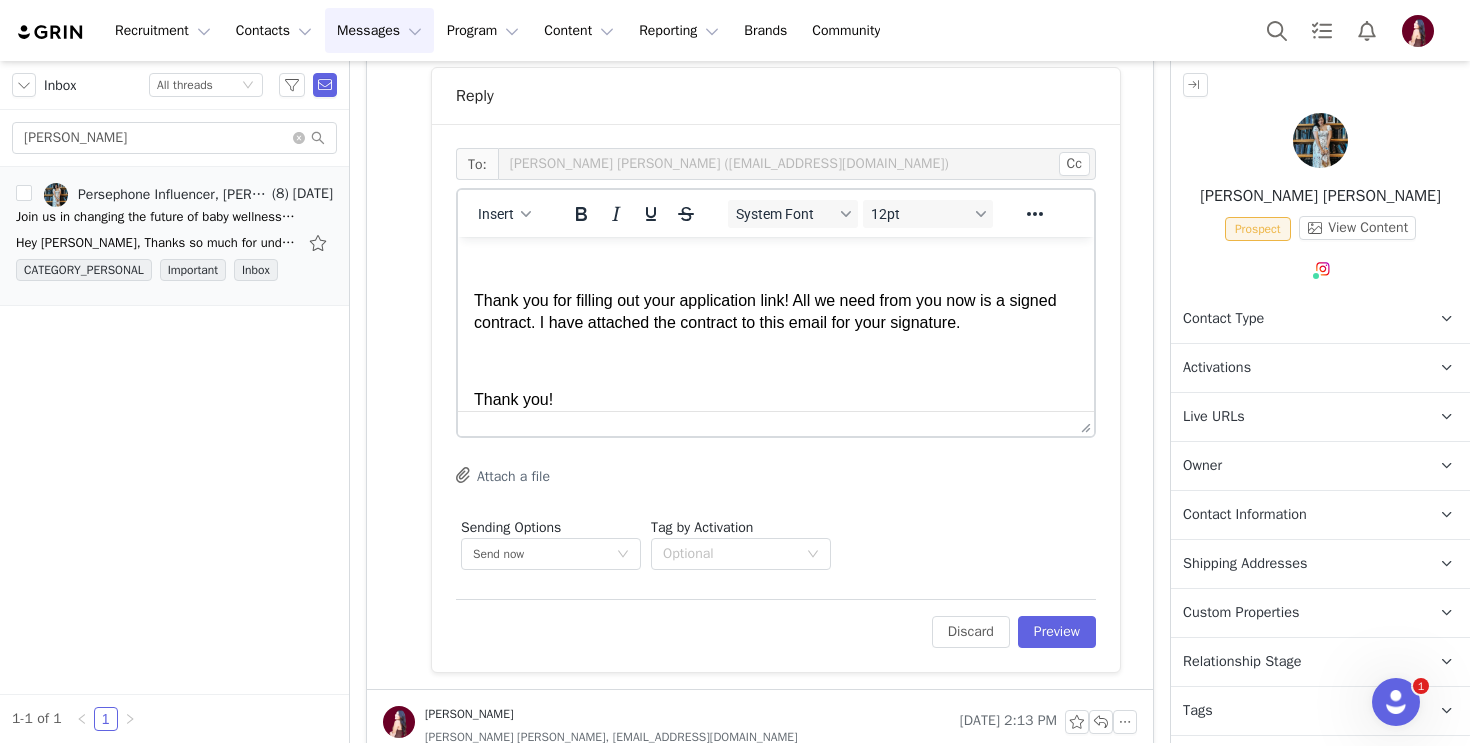 scroll, scrollTop: 79, scrollLeft: 0, axis: vertical 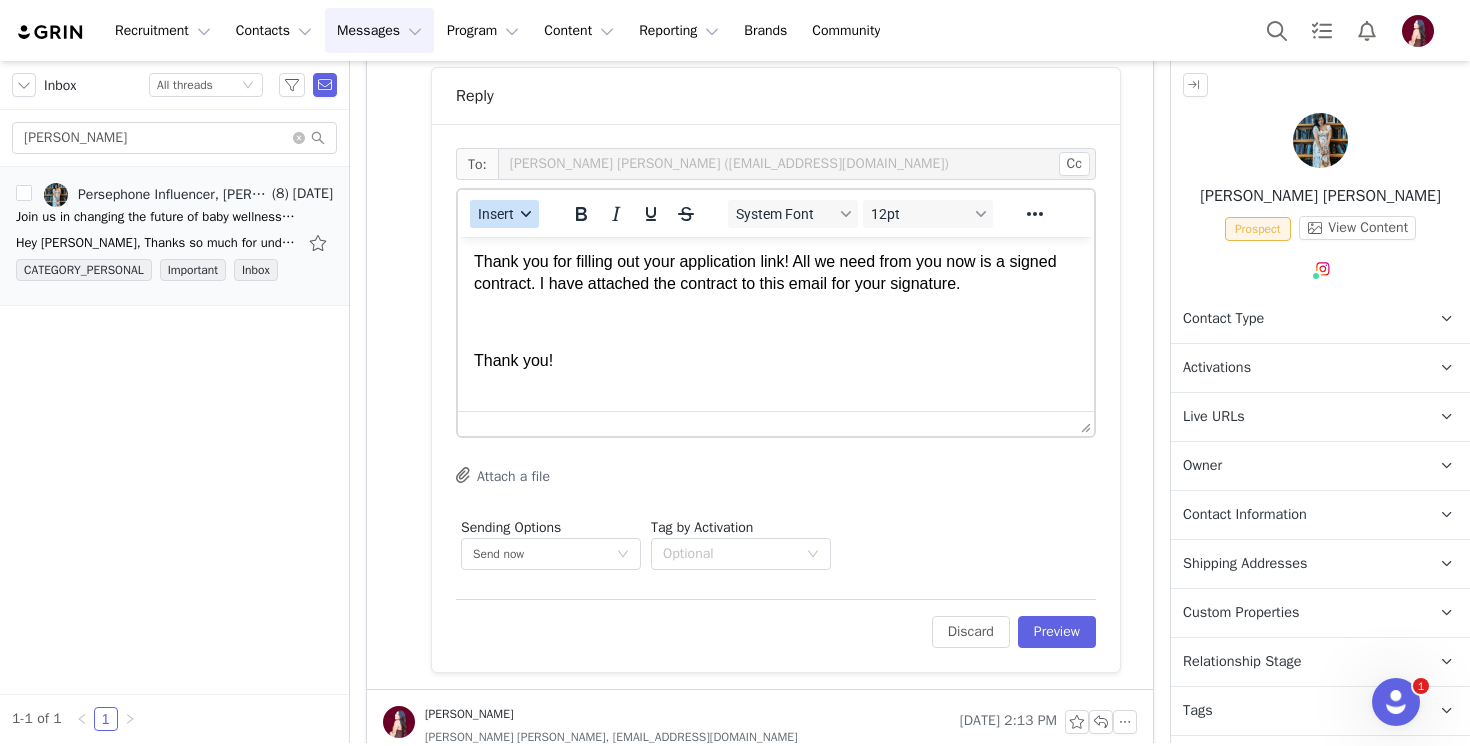 drag, startPoint x: 499, startPoint y: 210, endPoint x: 499, endPoint y: 224, distance: 14 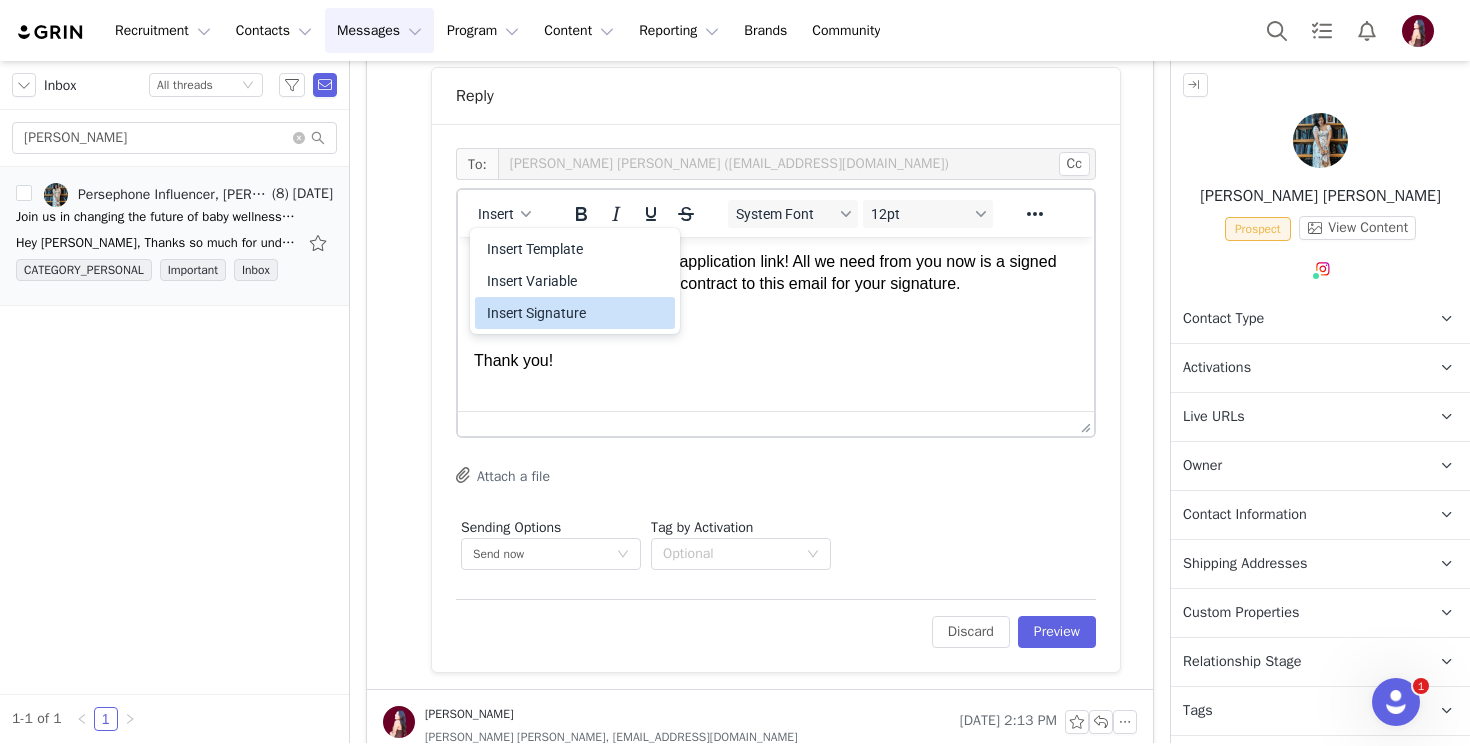 click on "Insert Signature" at bounding box center [577, 313] 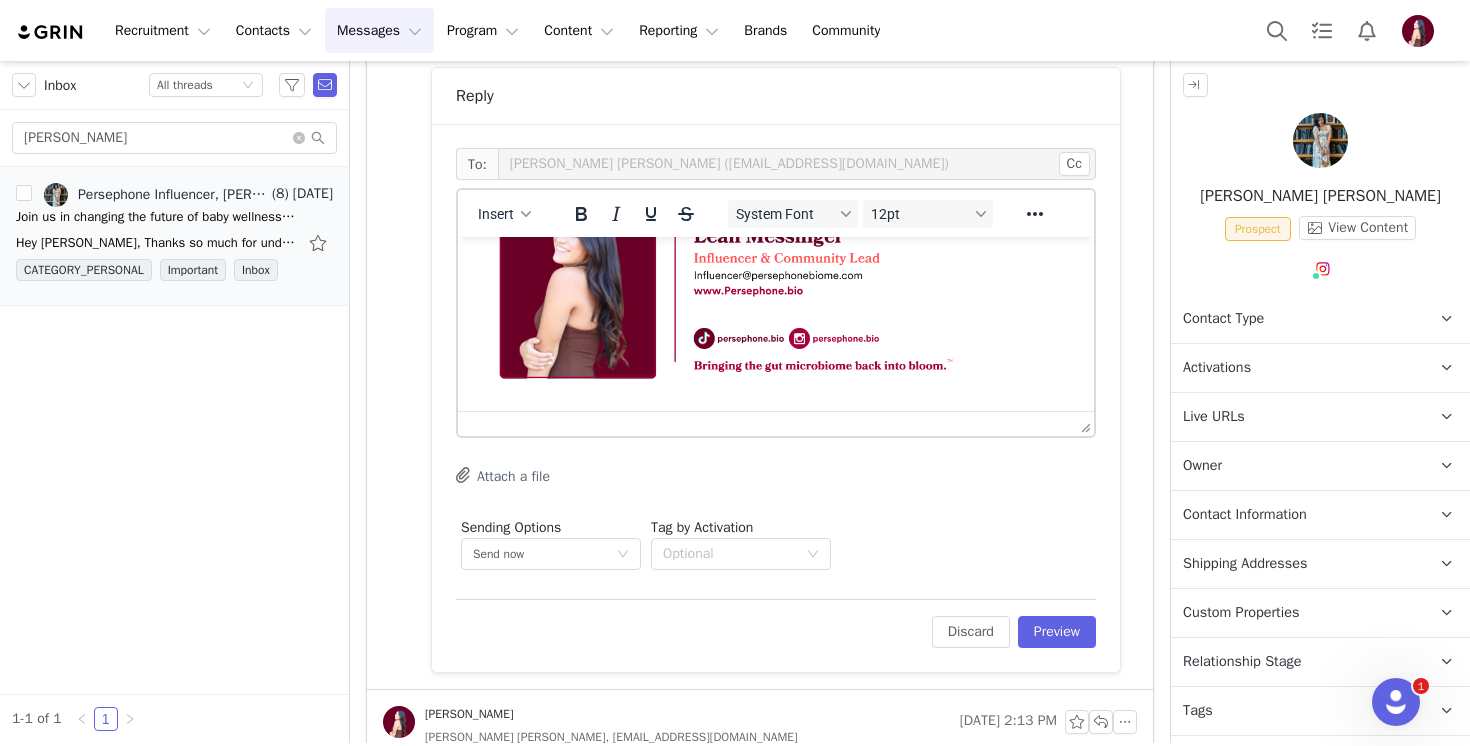 click on "Attach a file" at bounding box center (503, 475) 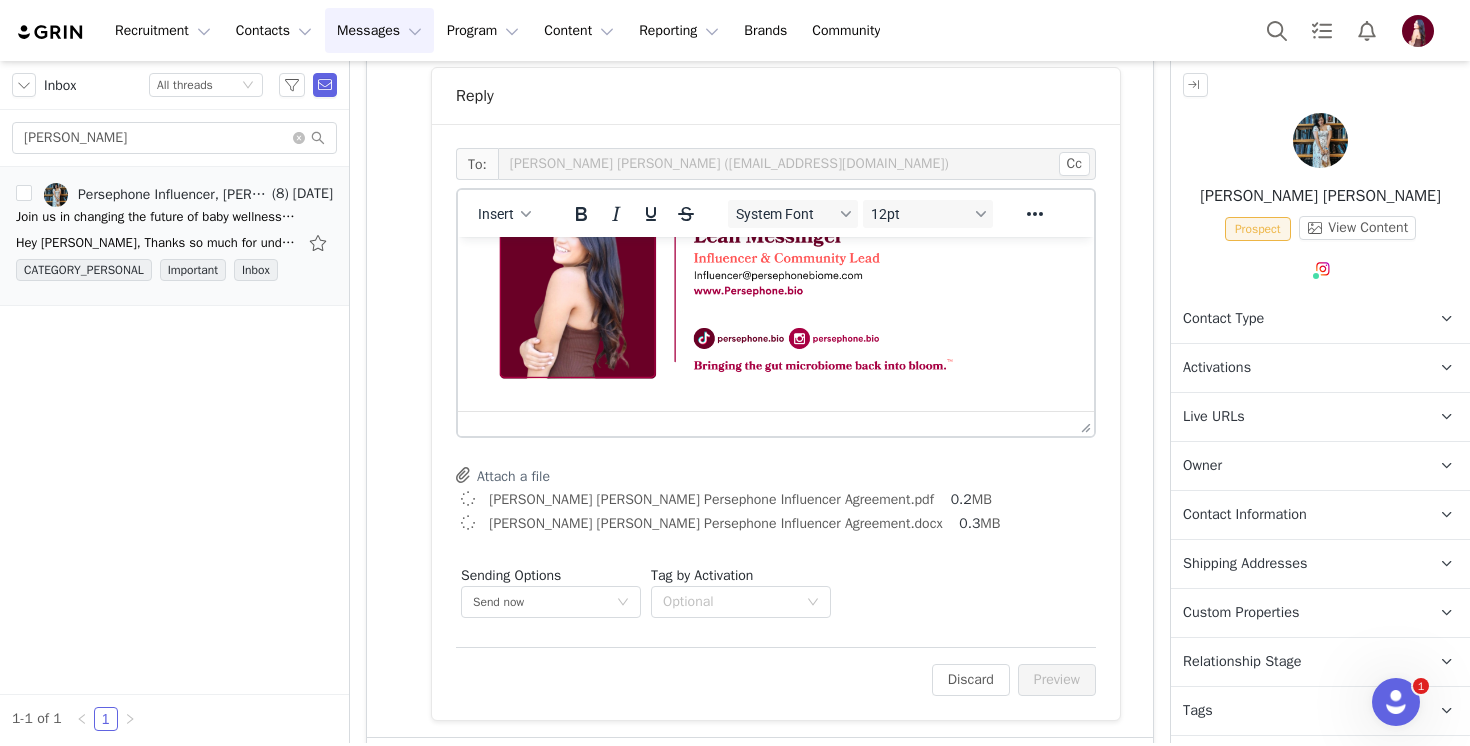 click on "Relationship Stage  Use relationship stages to move contacts through a logical sequence, from unaware of your brand to loyal ambassador" at bounding box center [1296, 662] 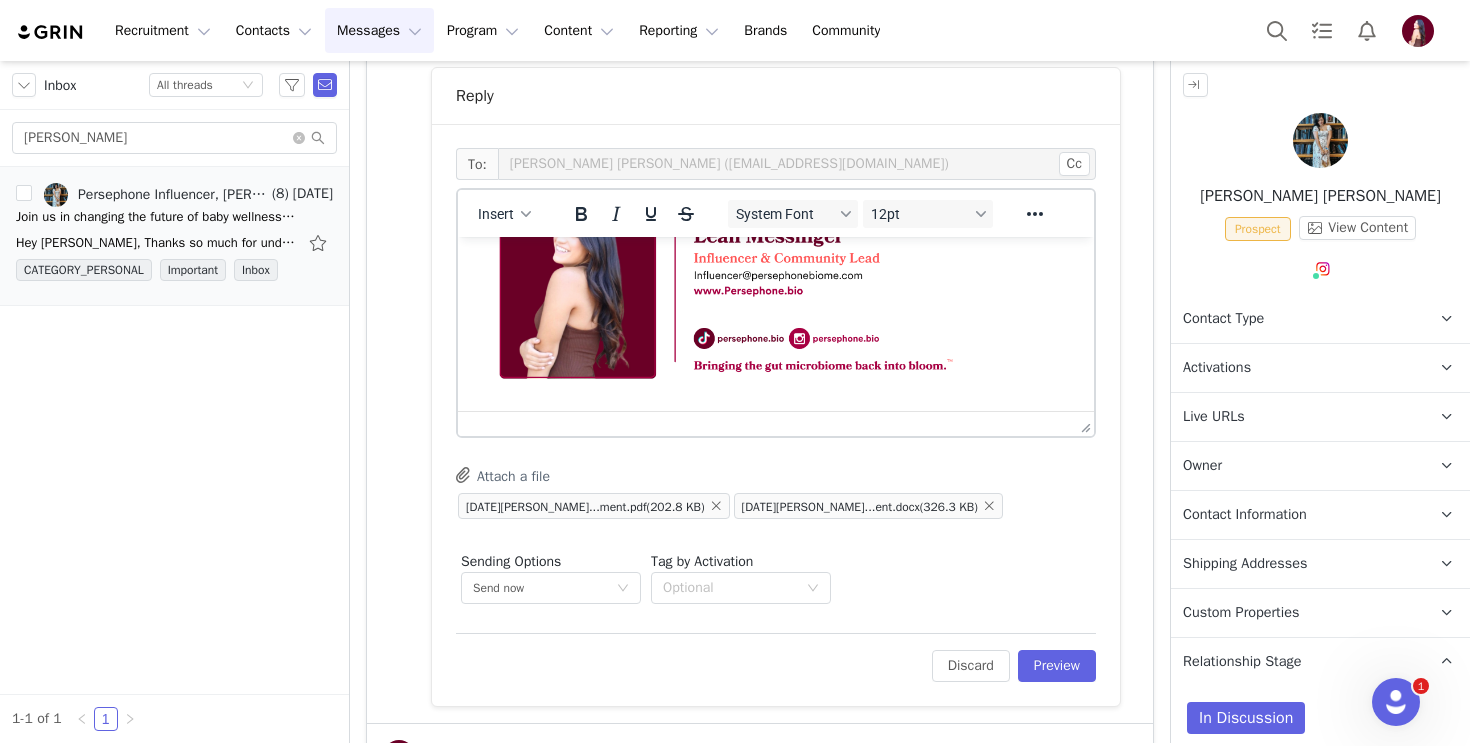 click on "Relationship Stage  Use relationship stages to move contacts through a logical sequence, from unaware of your brand to loyal ambassador" at bounding box center (1296, 662) 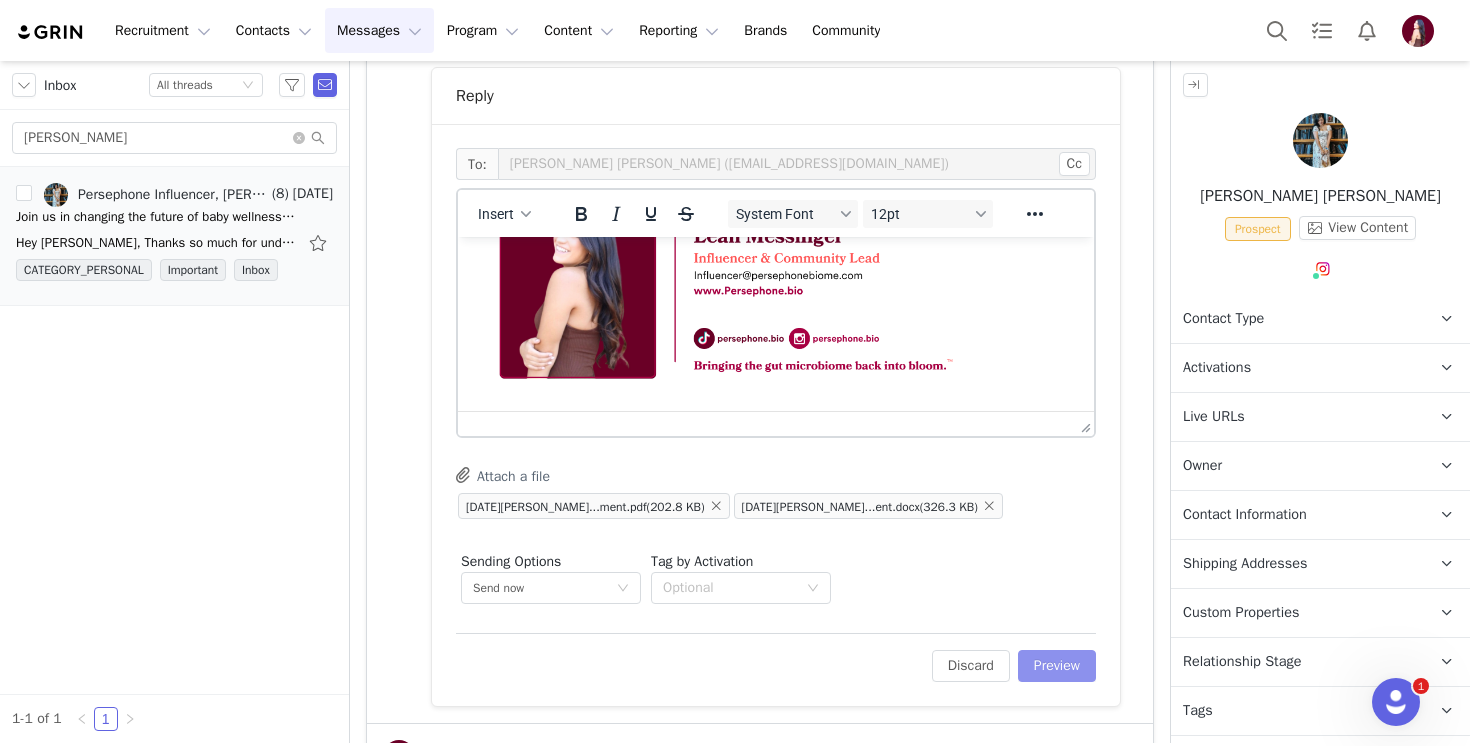 click on "Preview" at bounding box center [1057, 666] 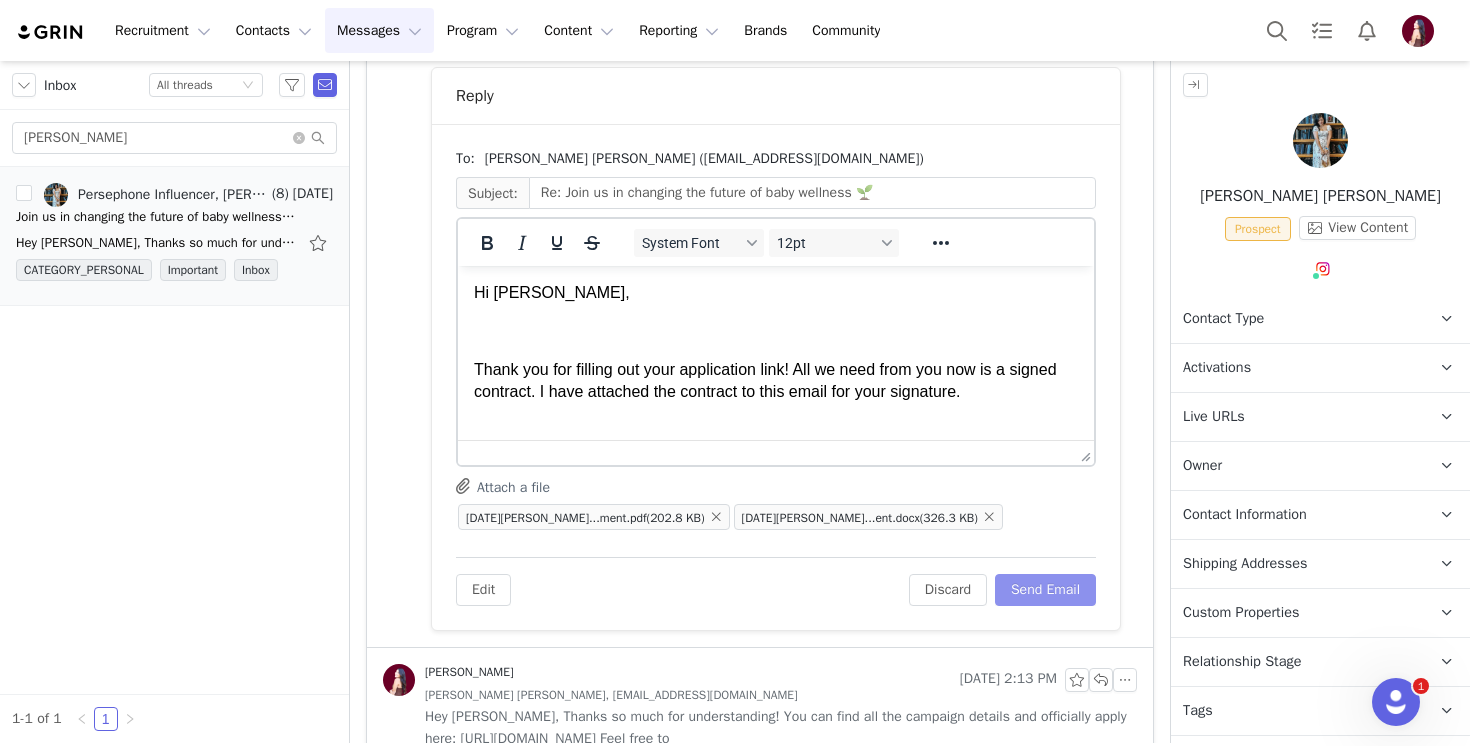 scroll, scrollTop: 0, scrollLeft: 0, axis: both 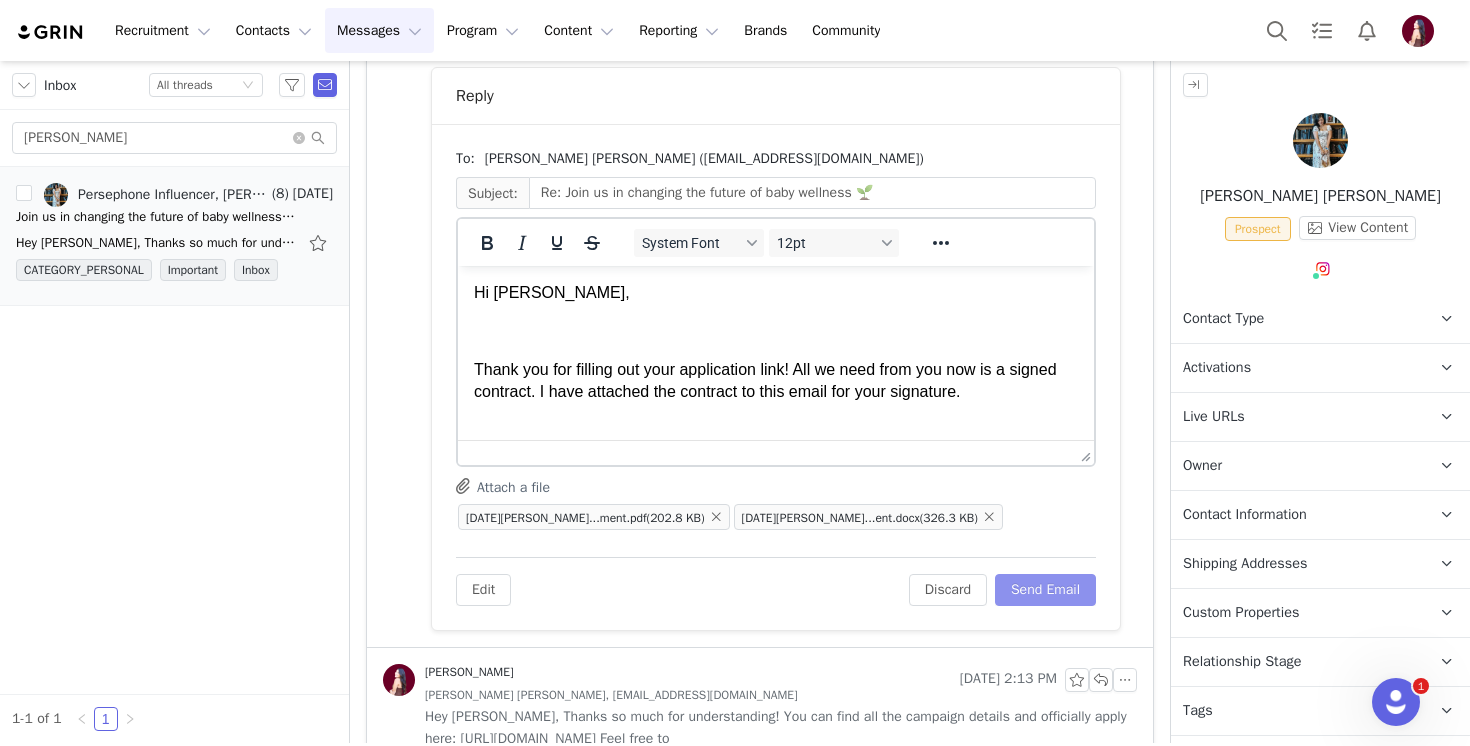 click on "Send Email" at bounding box center (1045, 590) 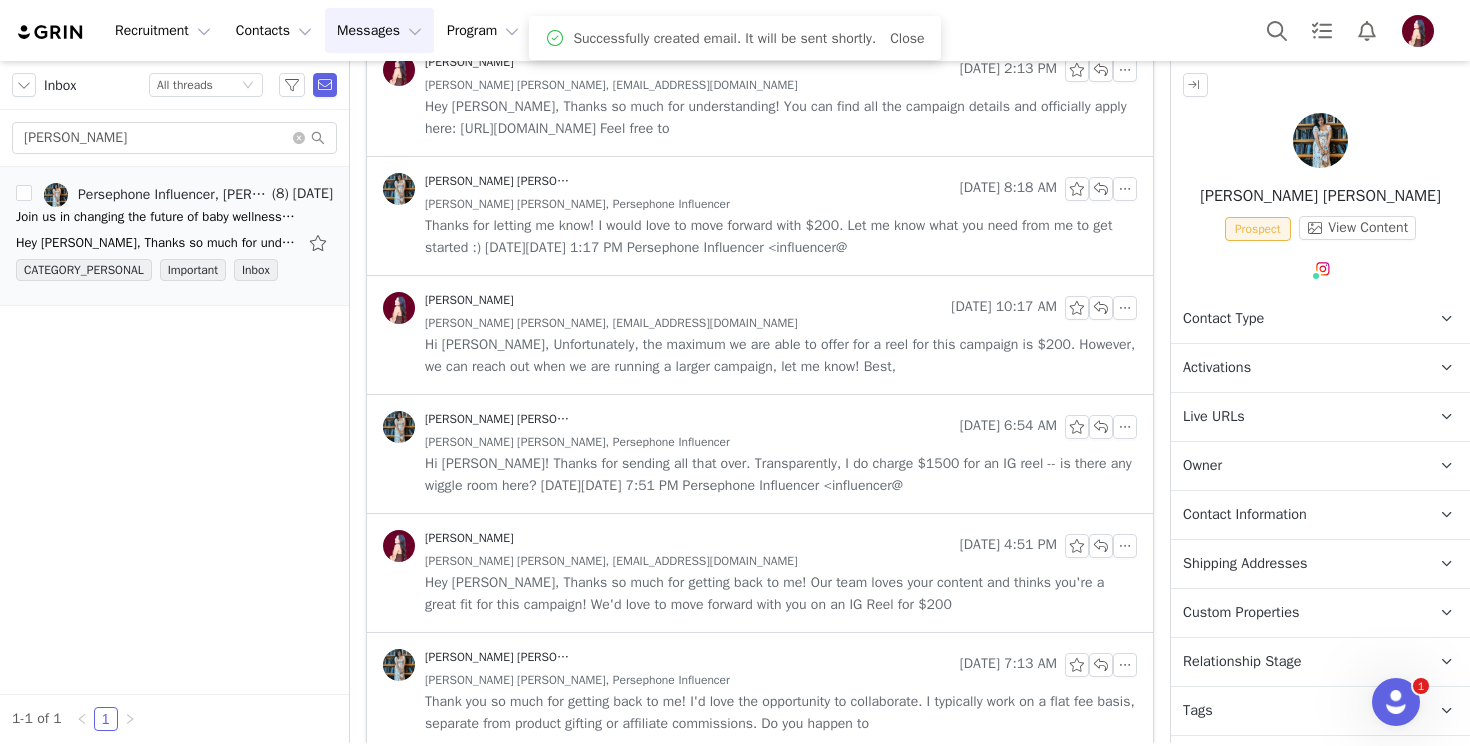 scroll, scrollTop: 0, scrollLeft: 0, axis: both 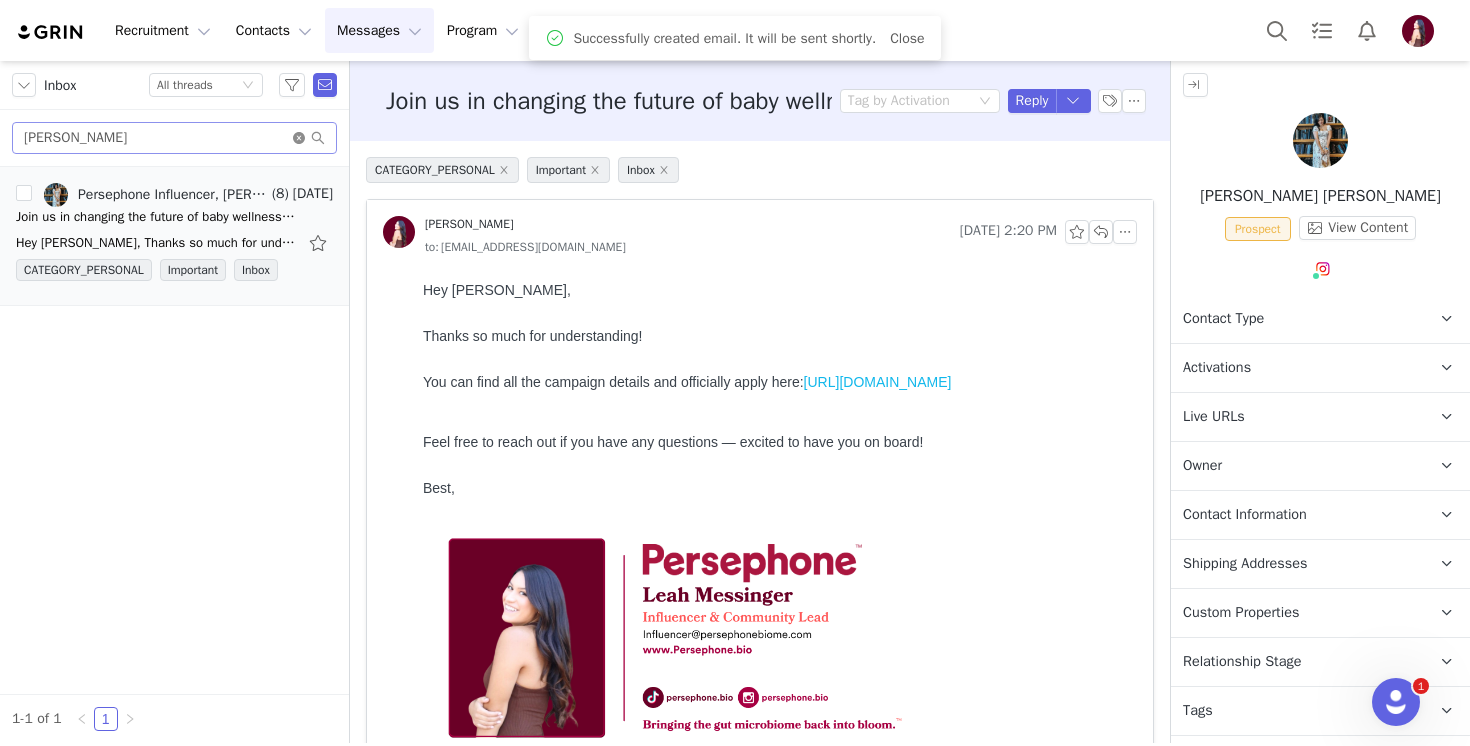 click 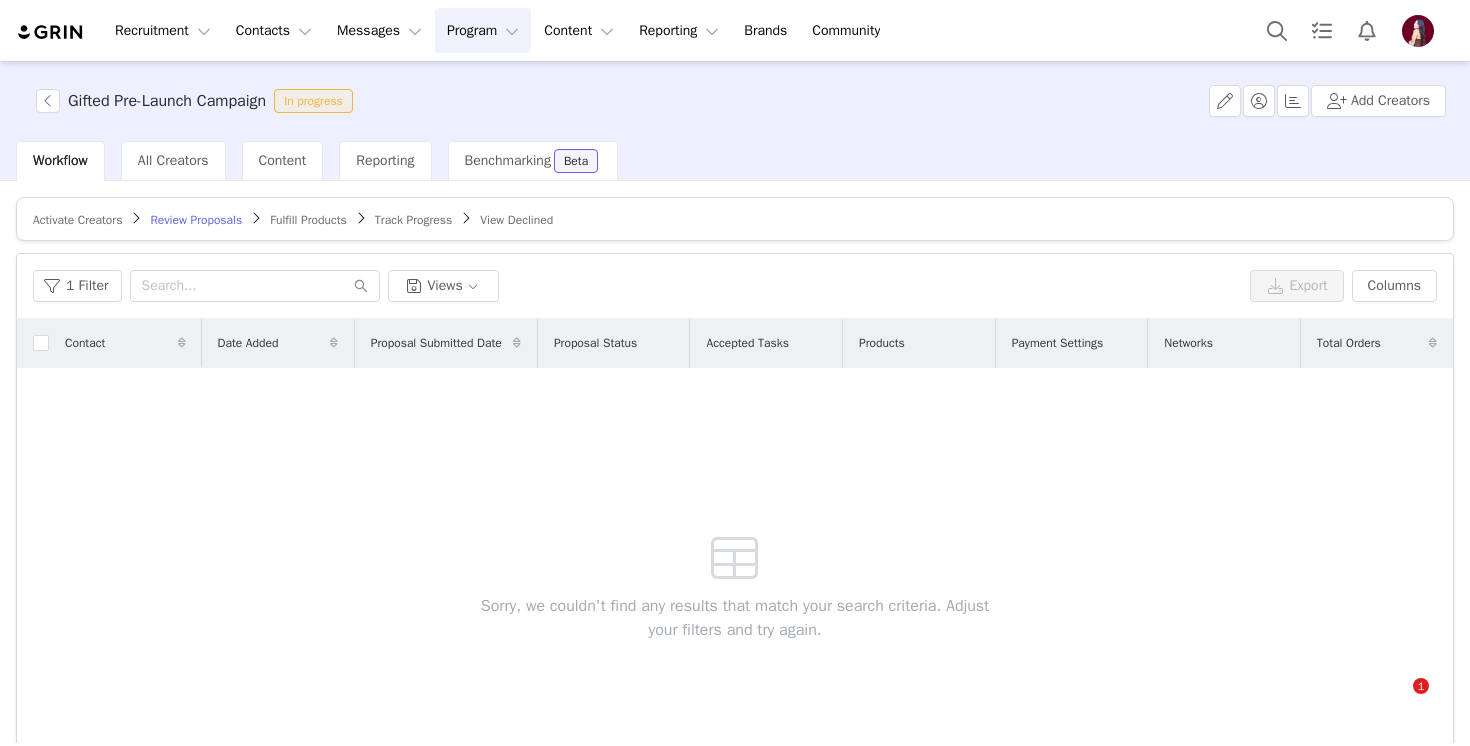 scroll, scrollTop: 0, scrollLeft: 0, axis: both 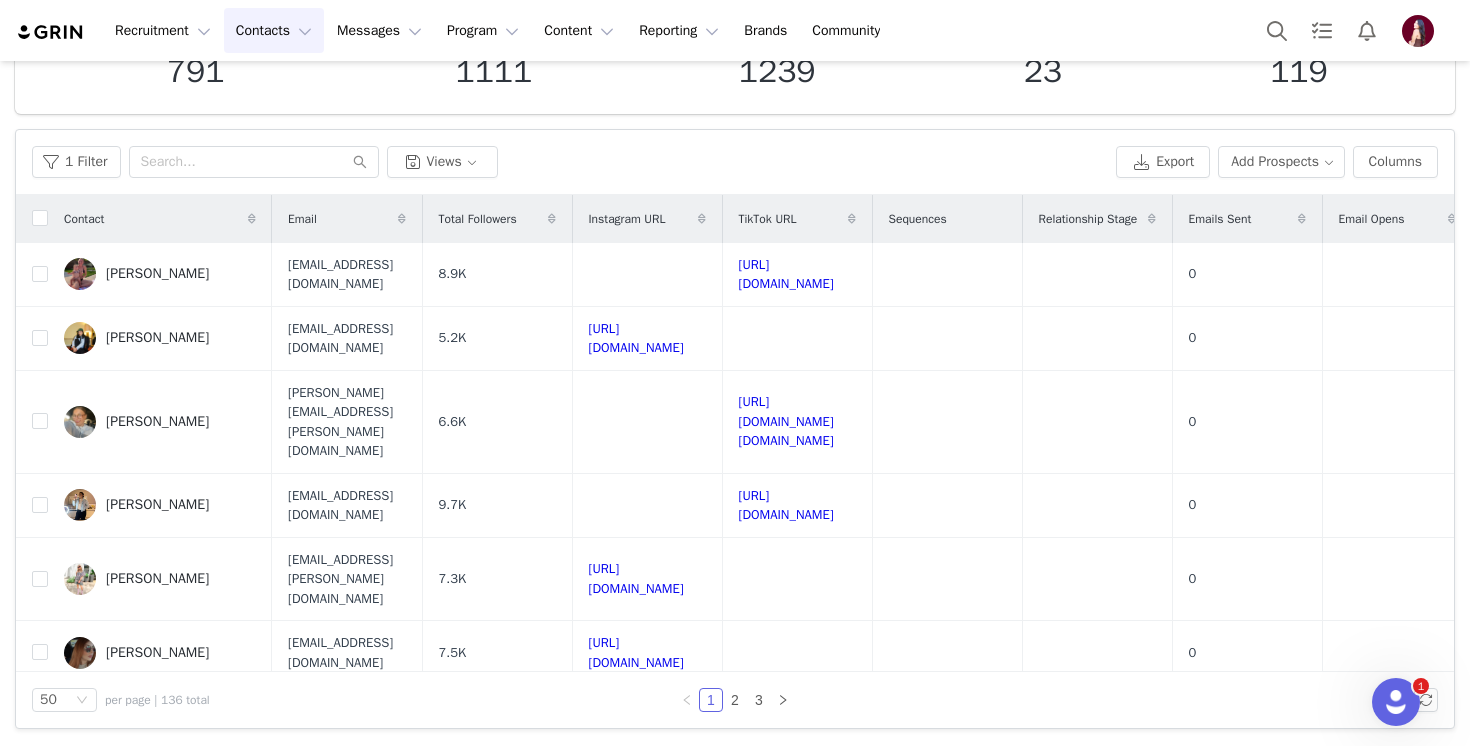 click on "1 Filter Views" at bounding box center [570, 162] 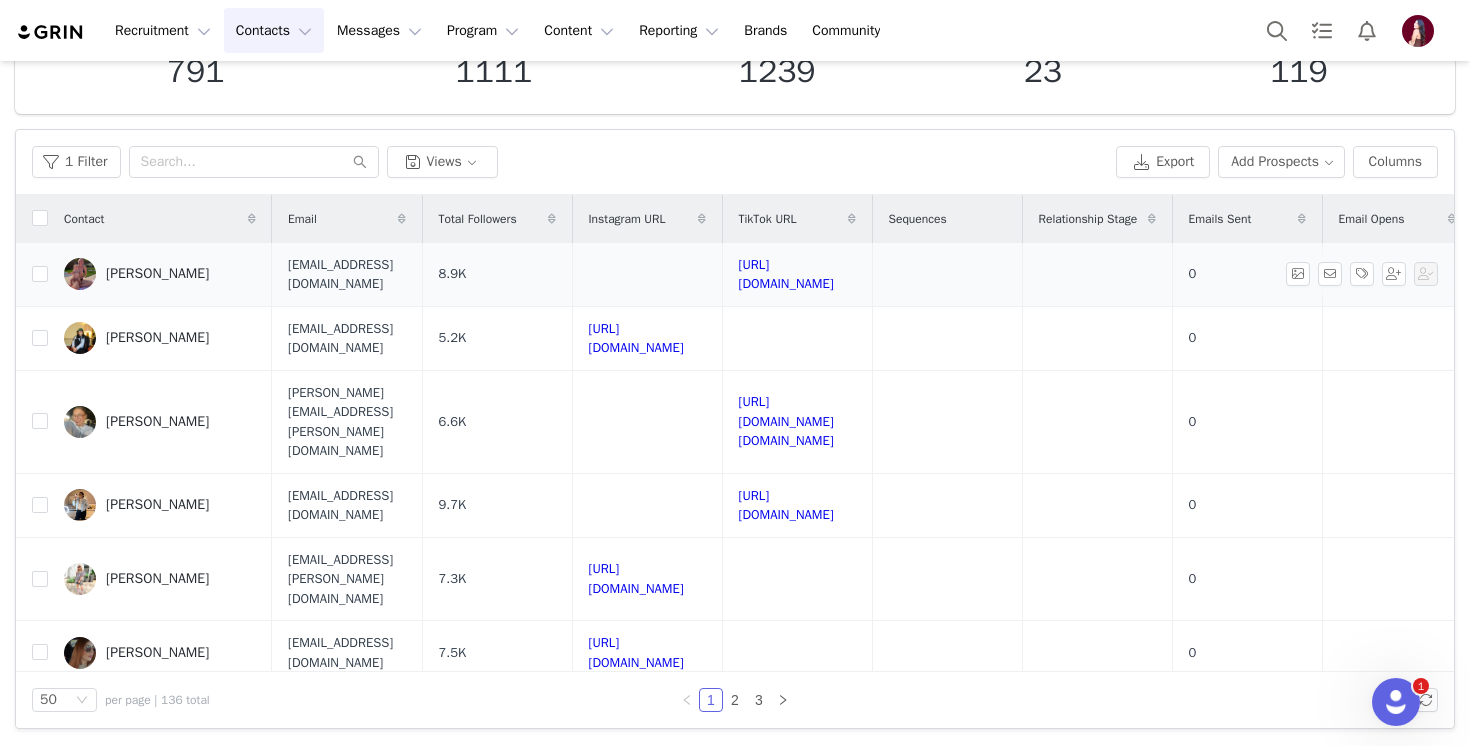 scroll, scrollTop: 0, scrollLeft: 0, axis: both 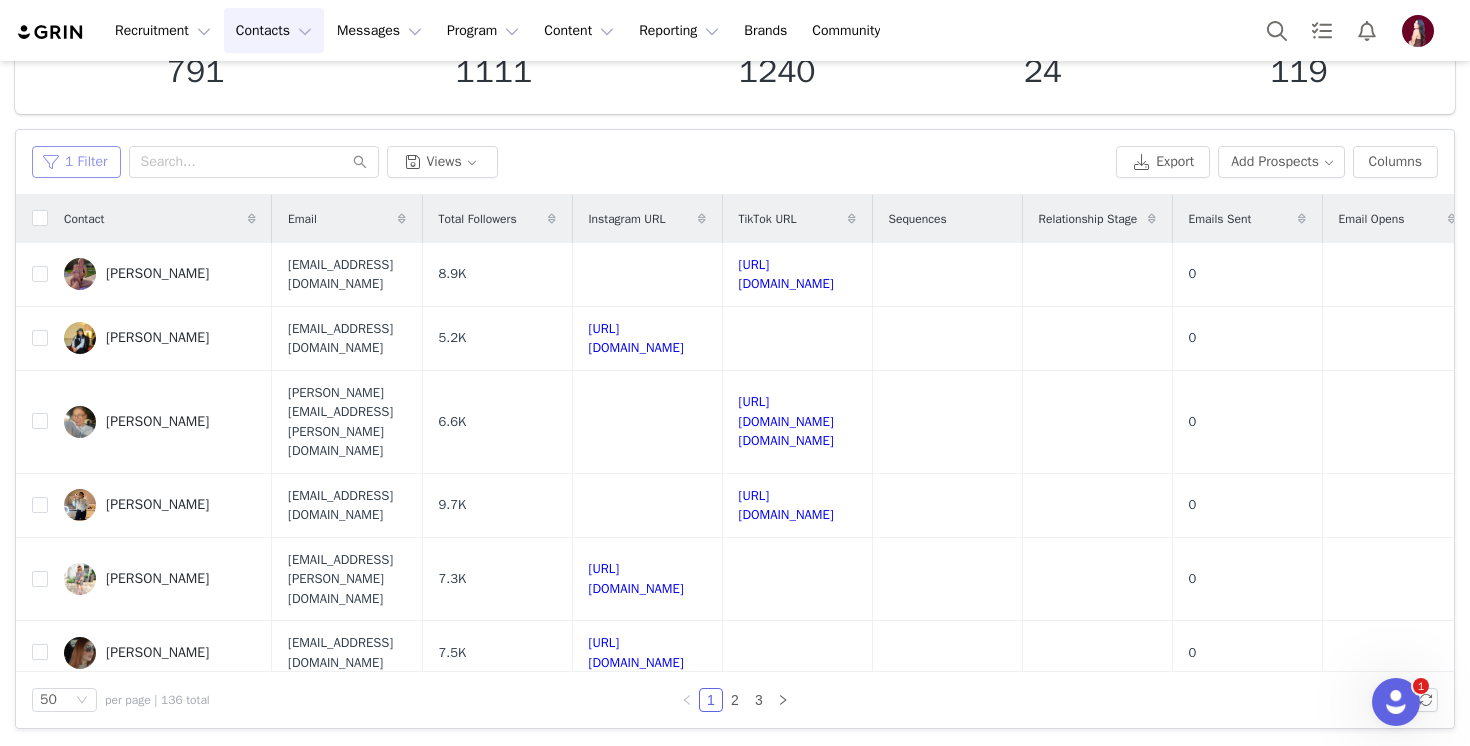 click on "1 Filter" at bounding box center (76, 162) 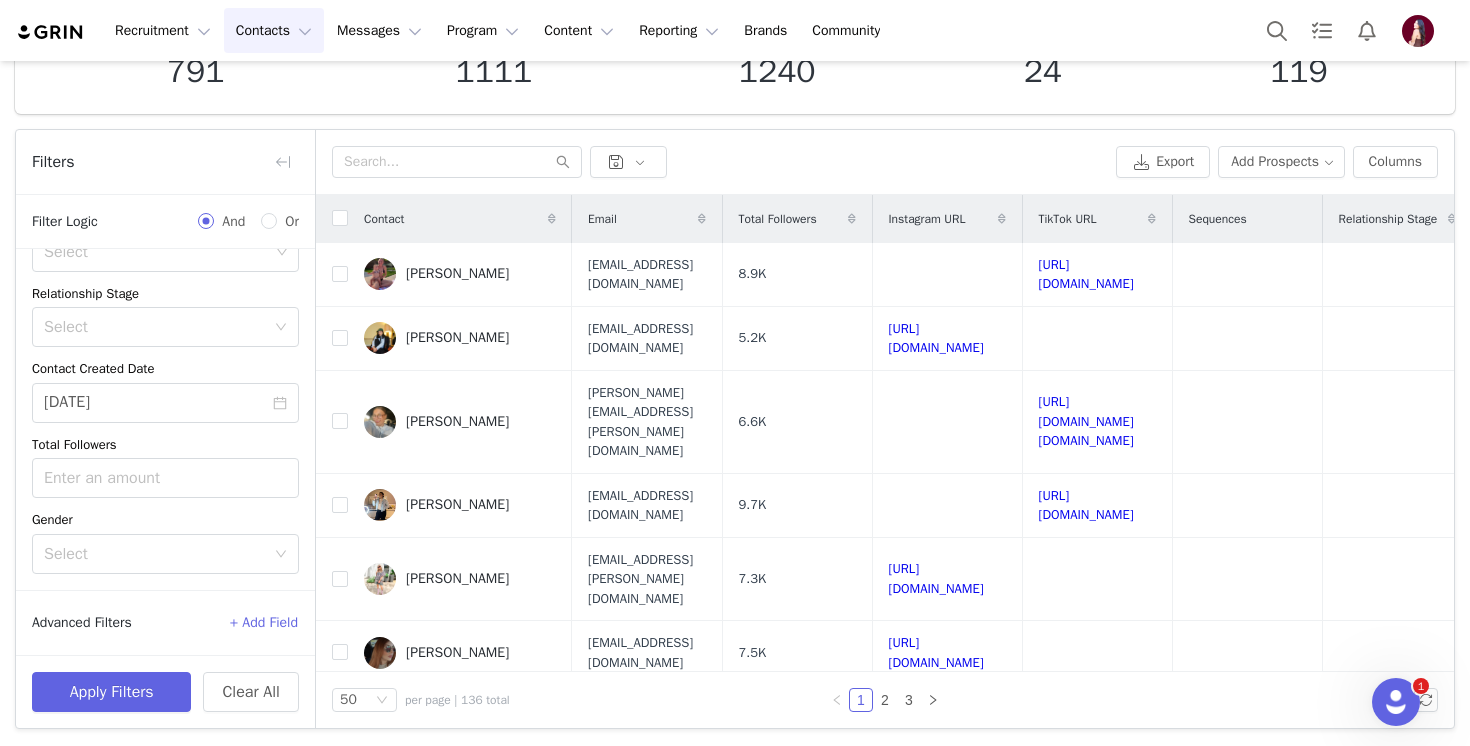 scroll, scrollTop: 0, scrollLeft: 0, axis: both 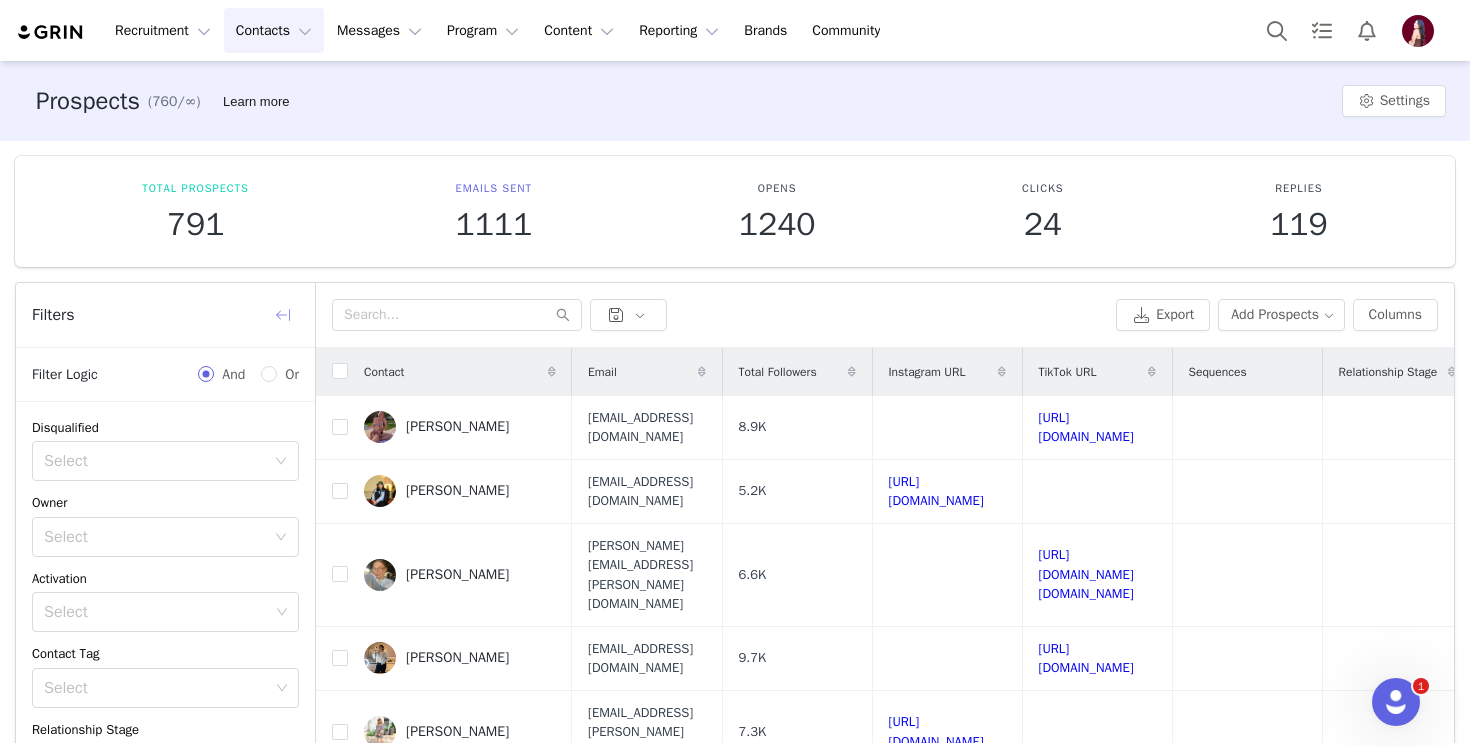 click at bounding box center (283, 315) 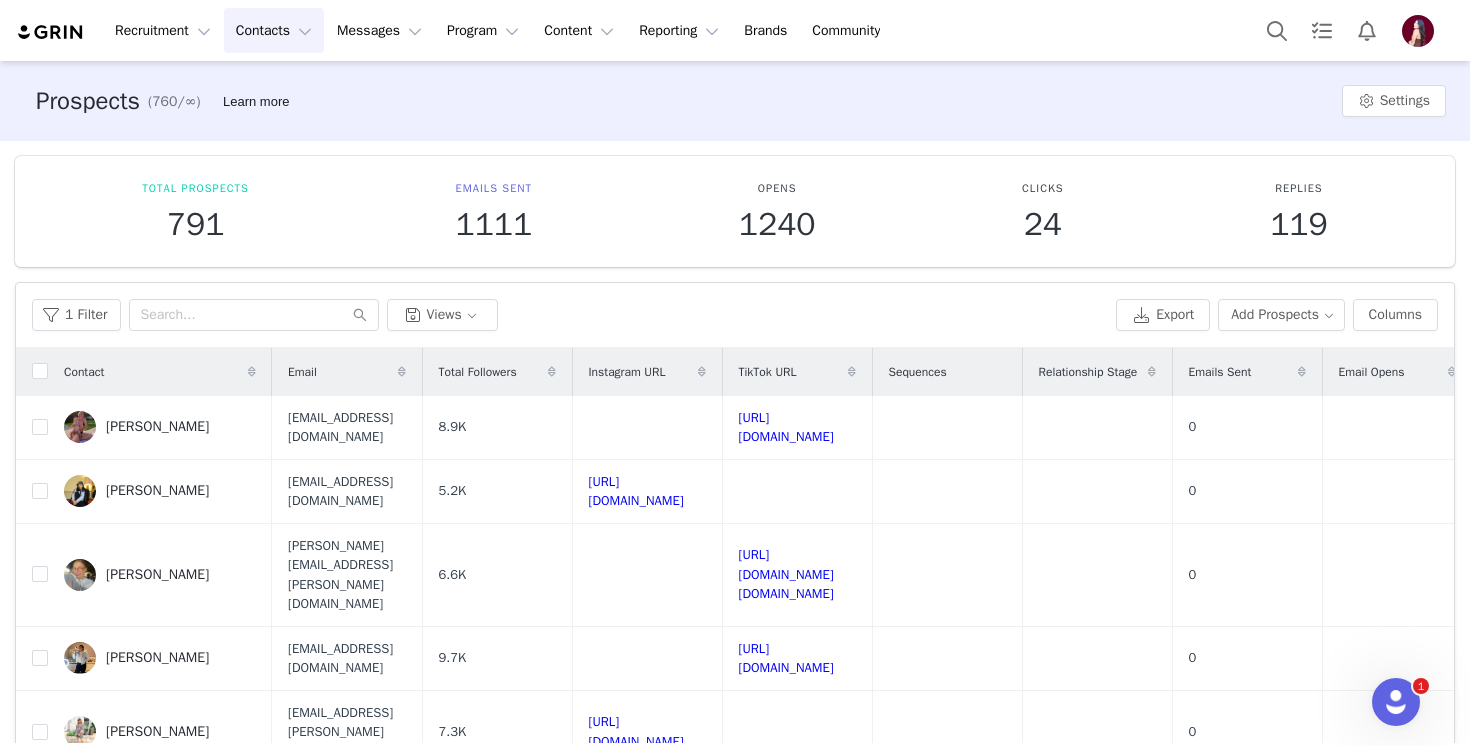 scroll, scrollTop: 153, scrollLeft: 0, axis: vertical 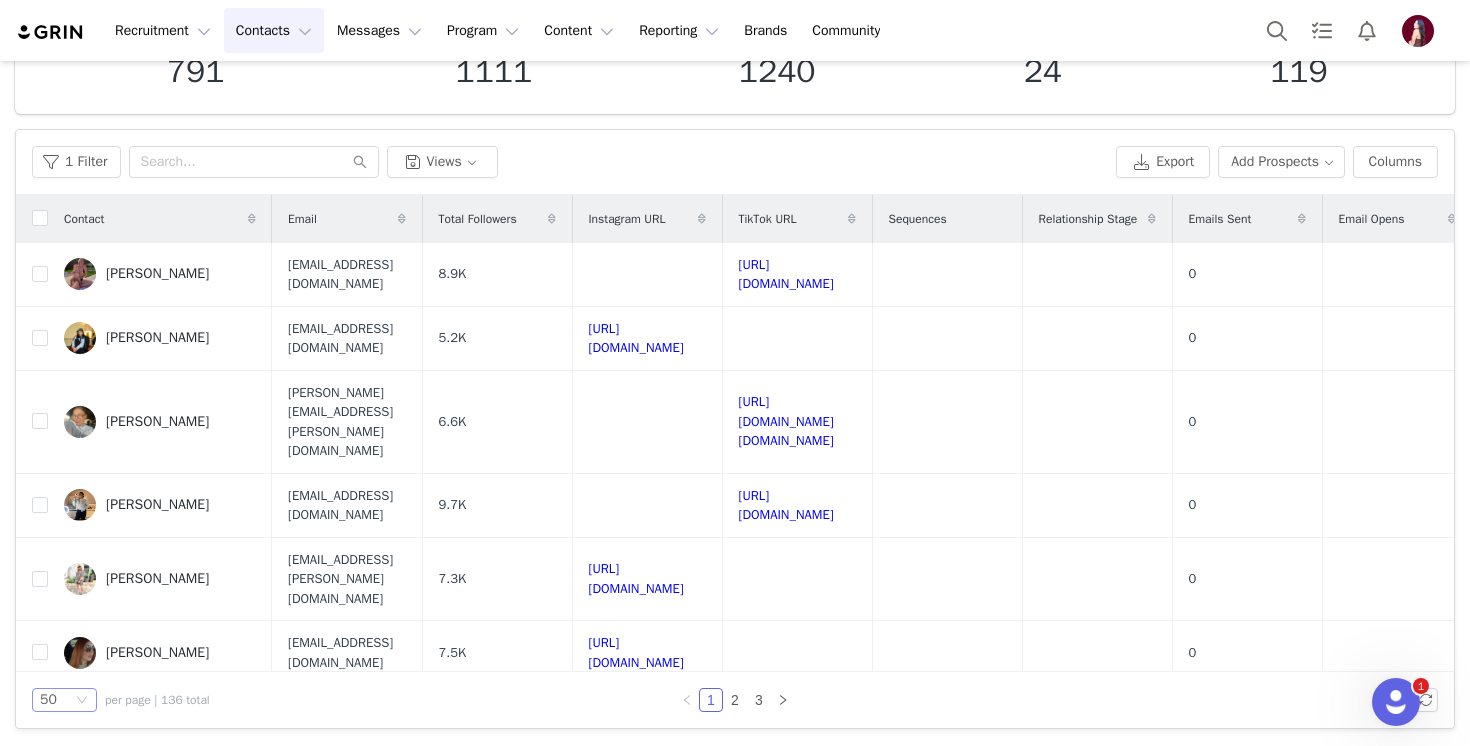 click on "50" at bounding box center (64, 700) 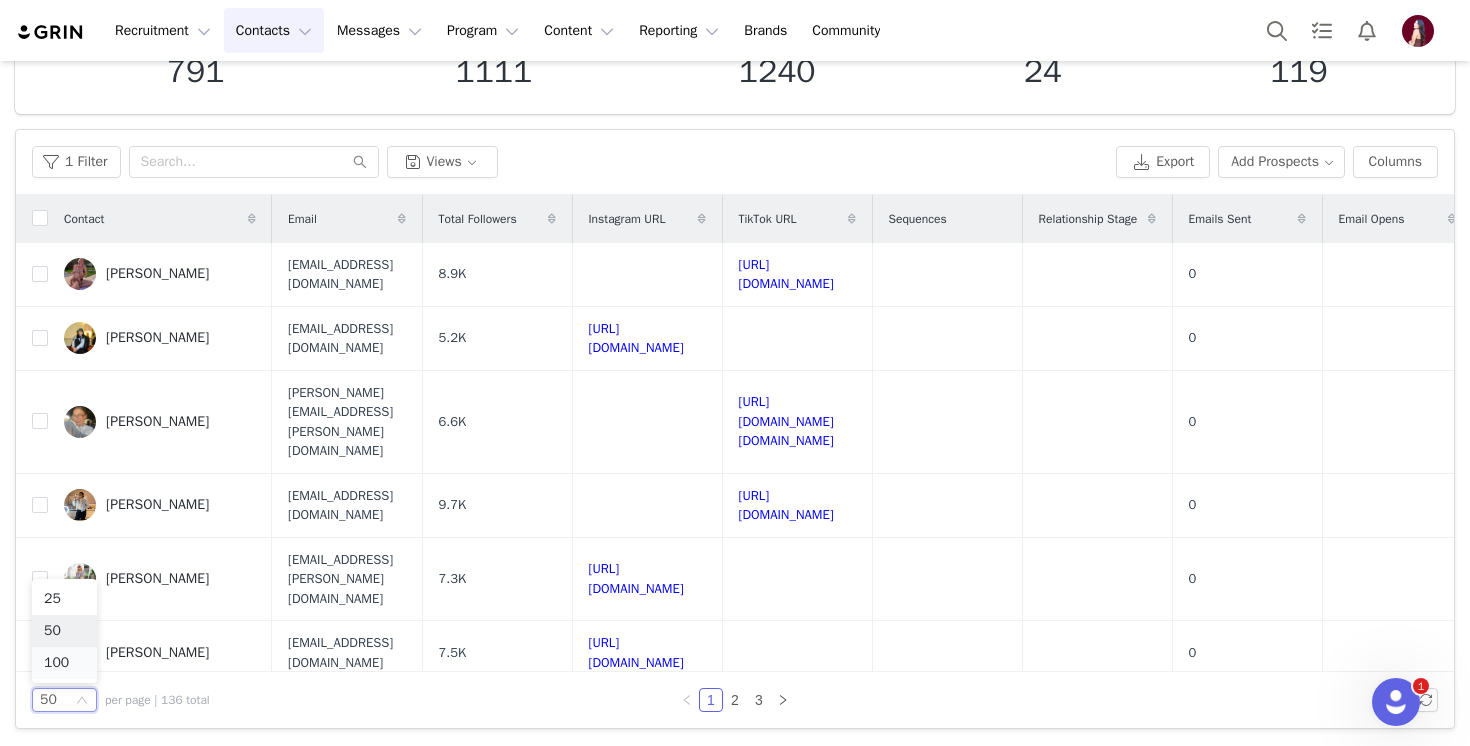 click on "100" at bounding box center (64, 663) 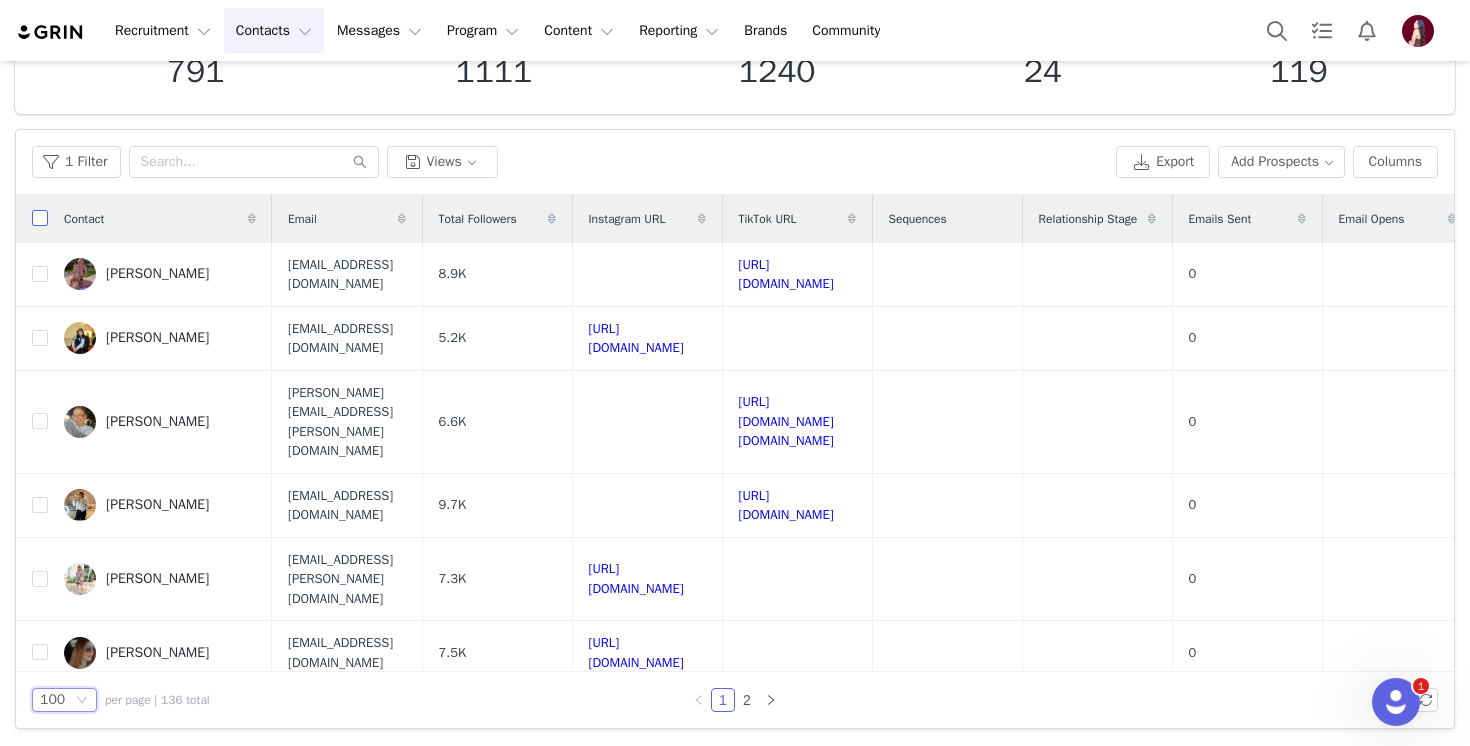 click at bounding box center (40, 218) 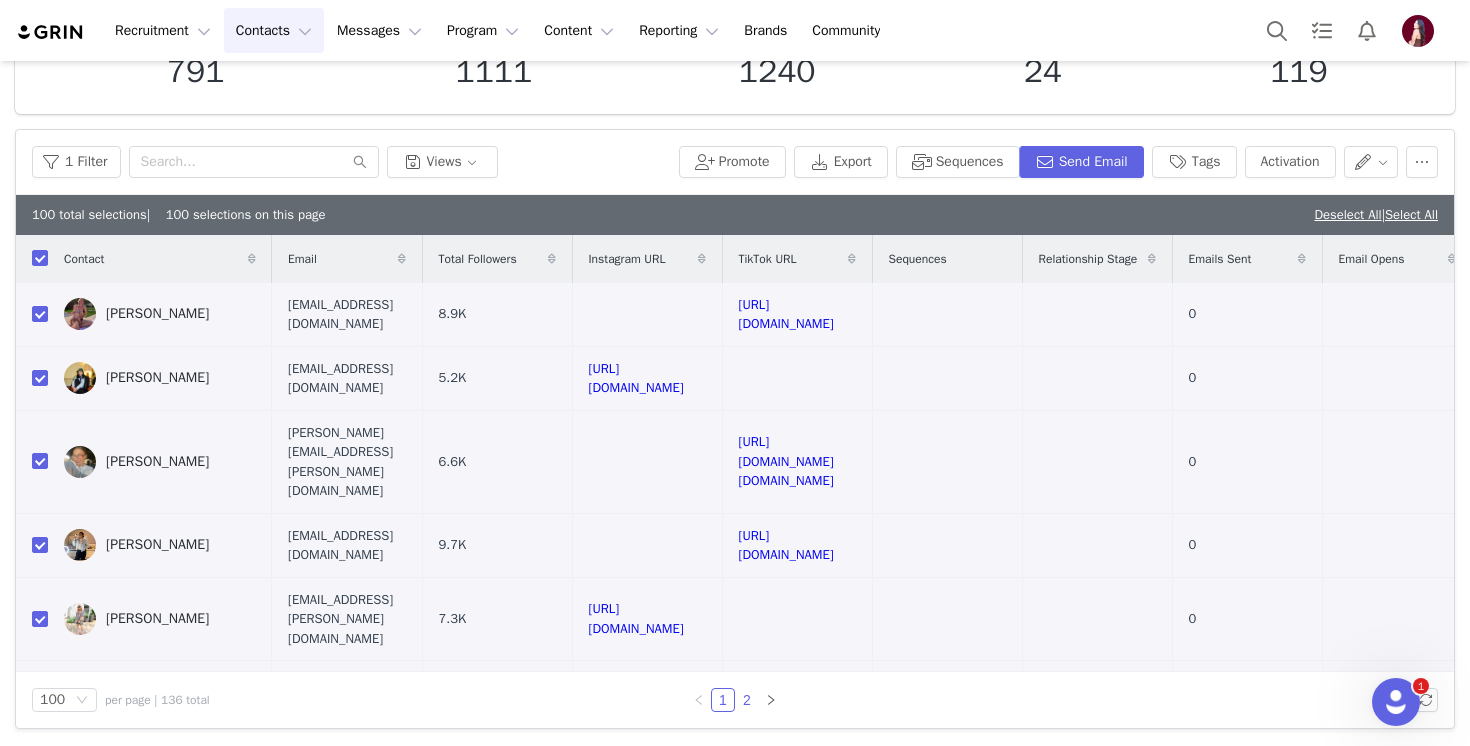 click on "2" at bounding box center [747, 700] 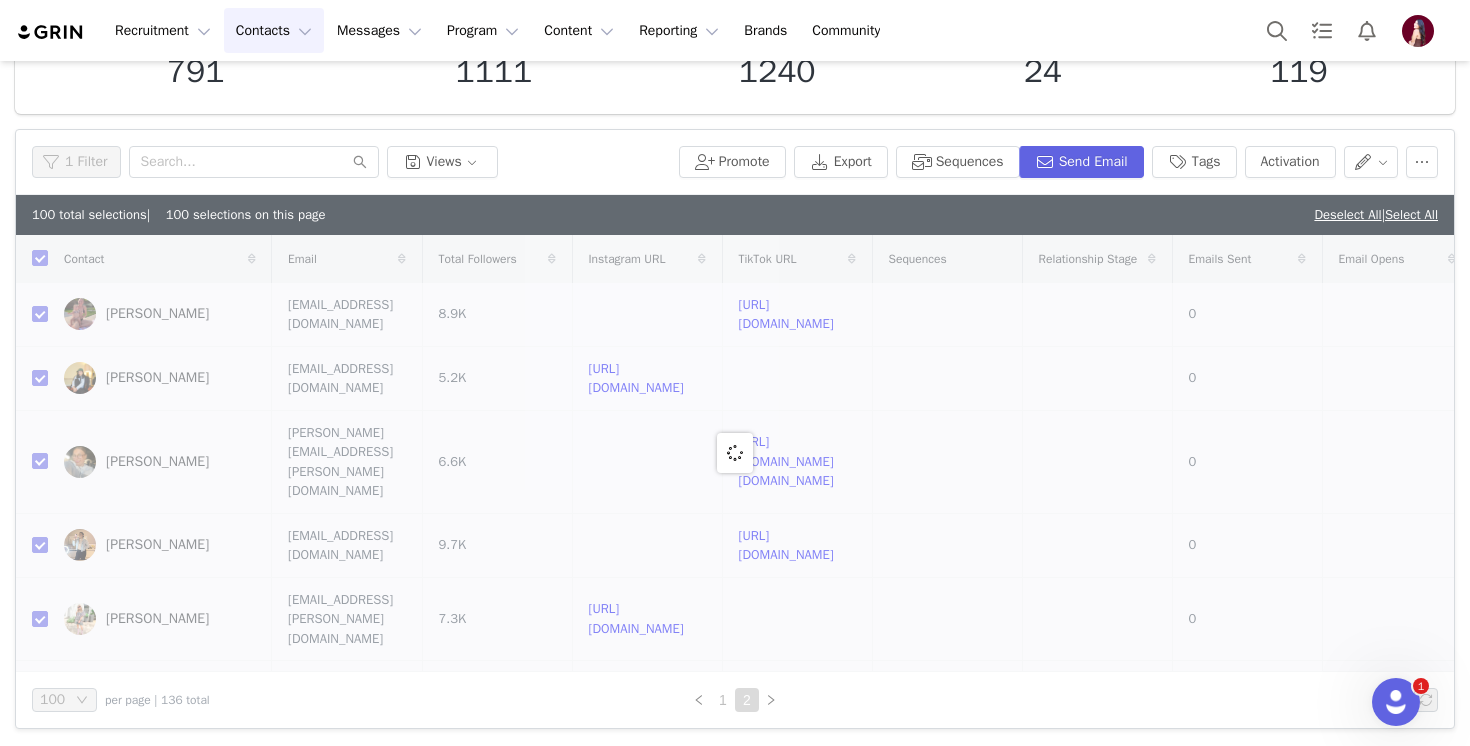 checkbox on "false" 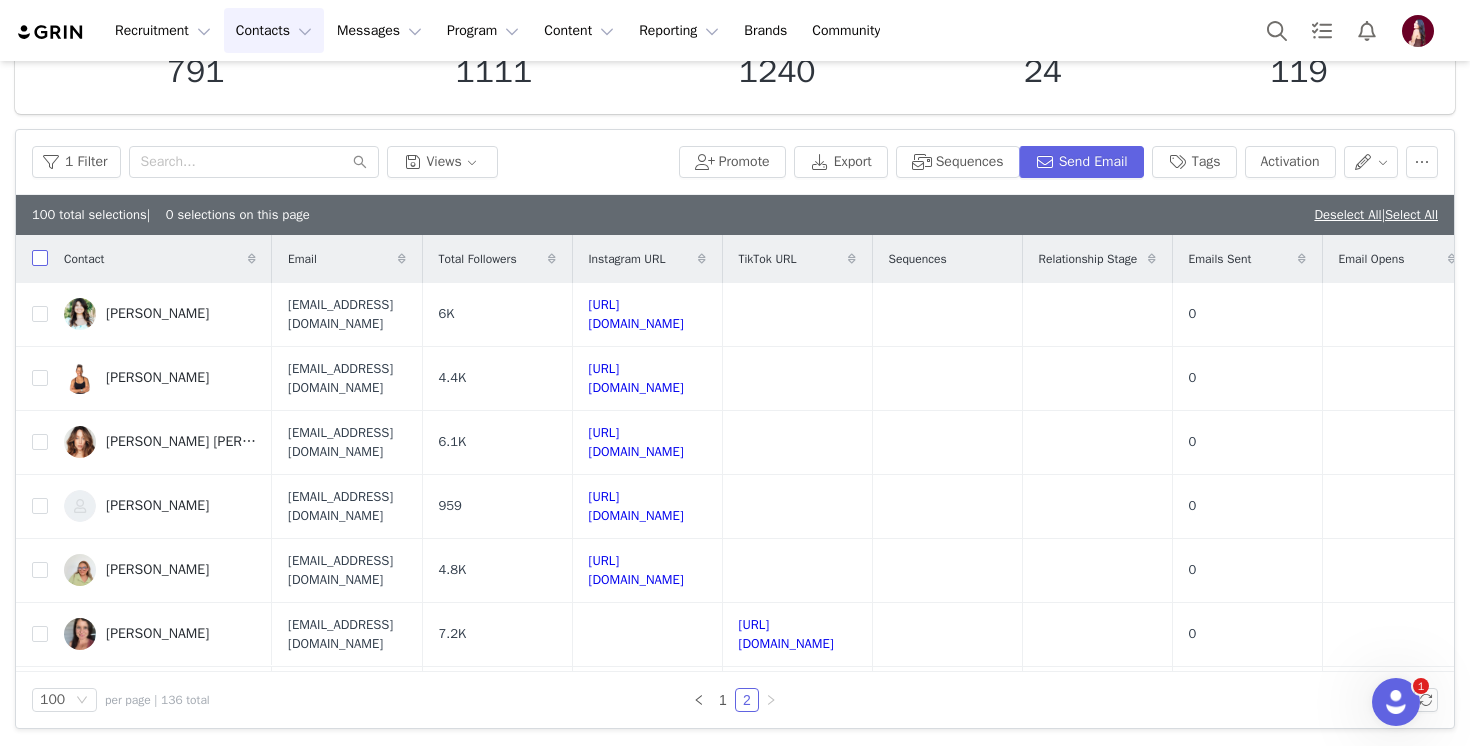 click at bounding box center [40, 258] 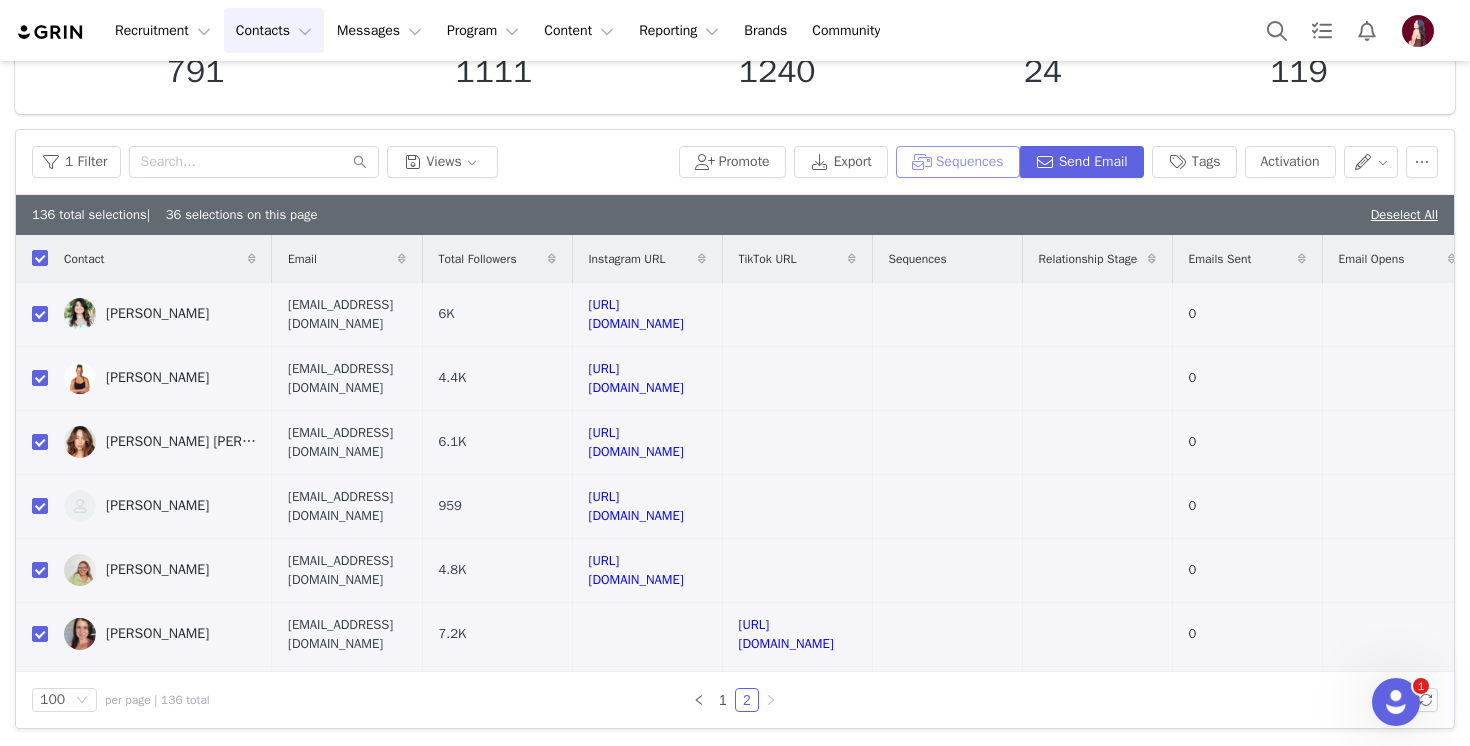 click on "Sequences" at bounding box center [958, 162] 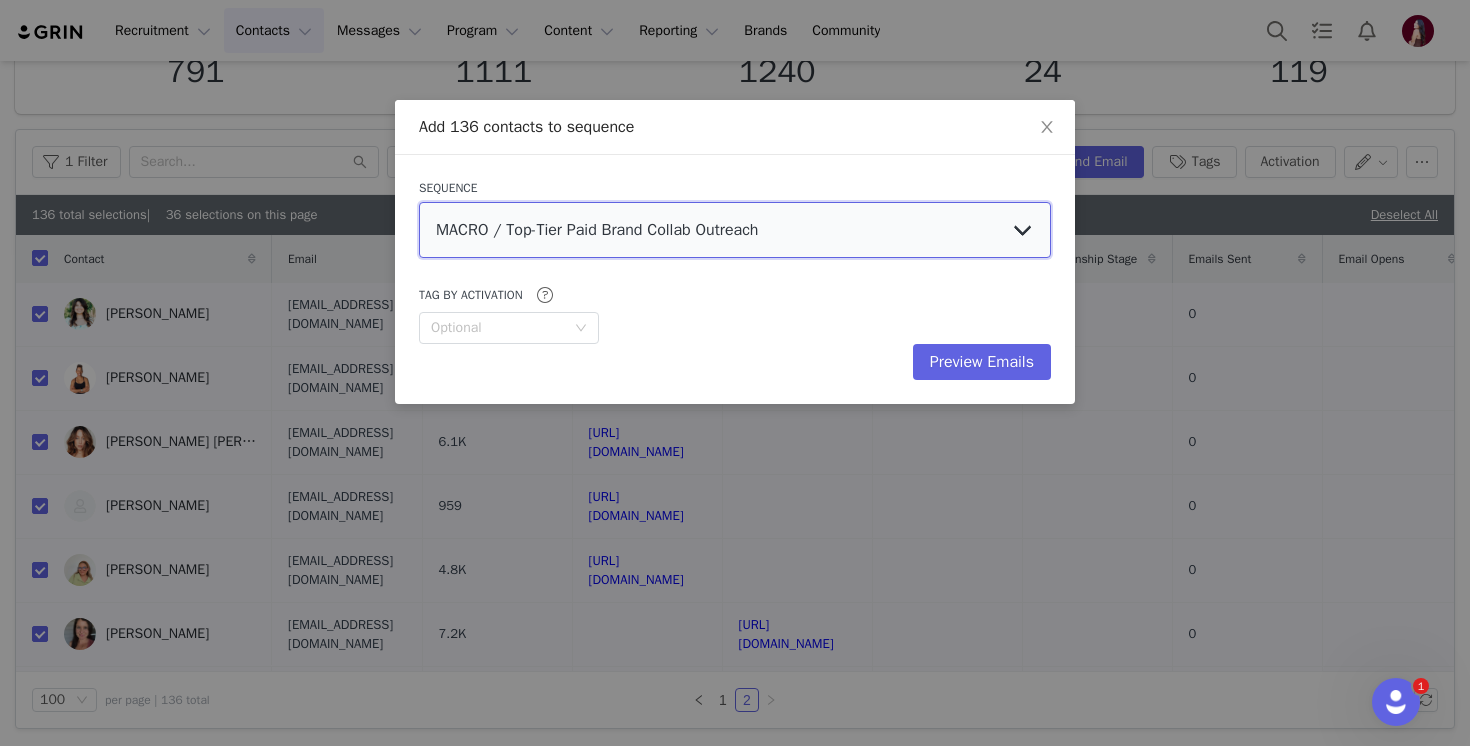 click on "MACRO / Top-Tier Paid Brand Collab Outreach   MICRO-MID TIER Paid Influencer Outreach   NANO - Gifted Influencer Outreach" at bounding box center [735, 230] 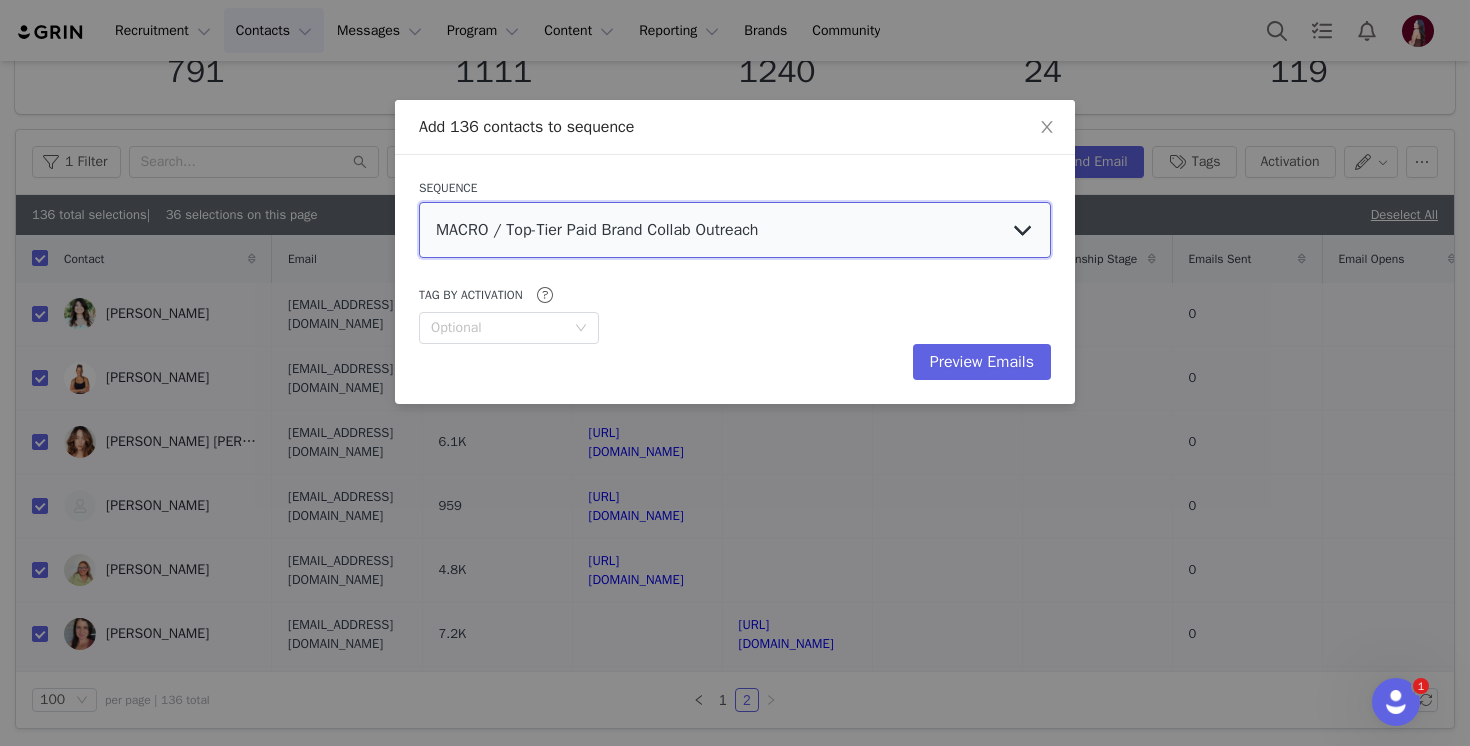 select on "6f526fd2-58d8-4487-bee9-64e7d6c9bb2d" 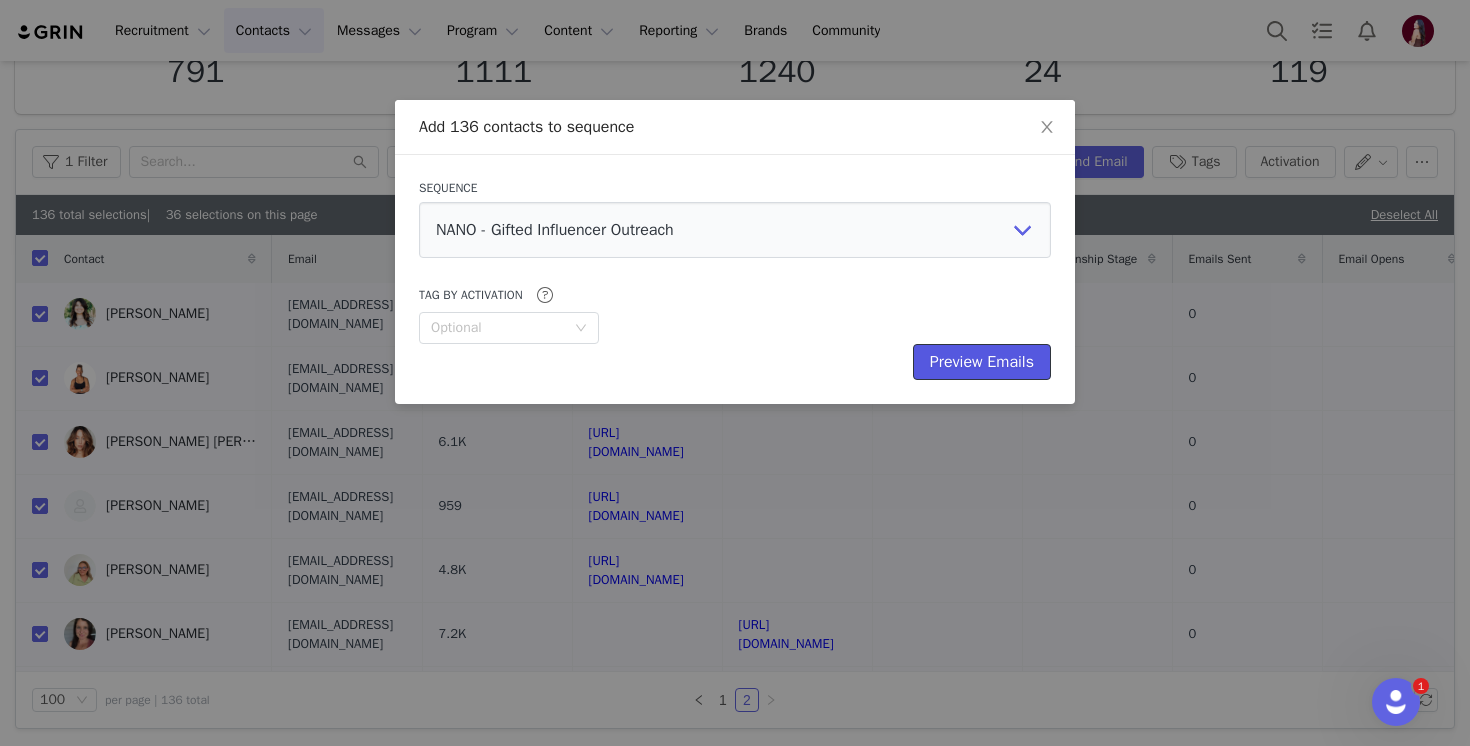 click on "Preview Emails" at bounding box center [982, 362] 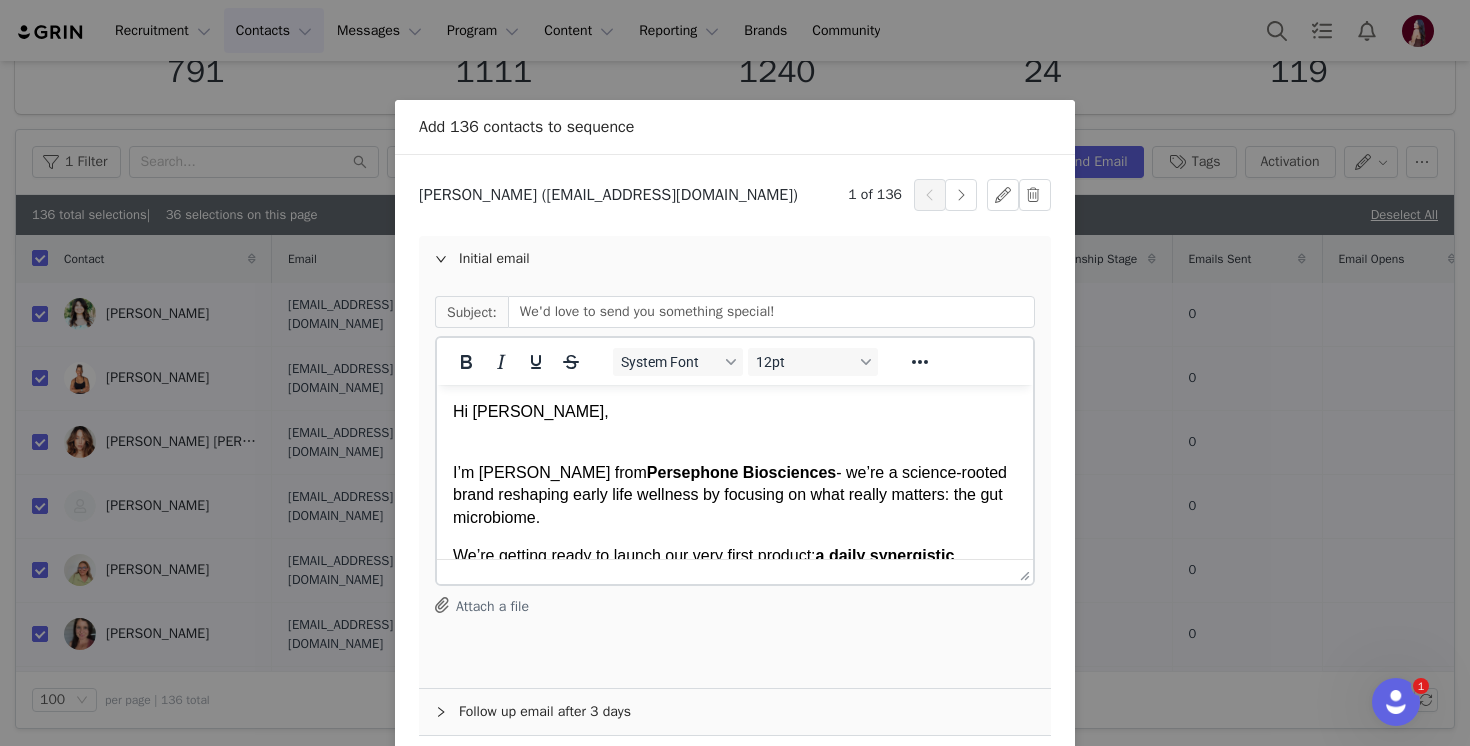 scroll, scrollTop: 506, scrollLeft: 0, axis: vertical 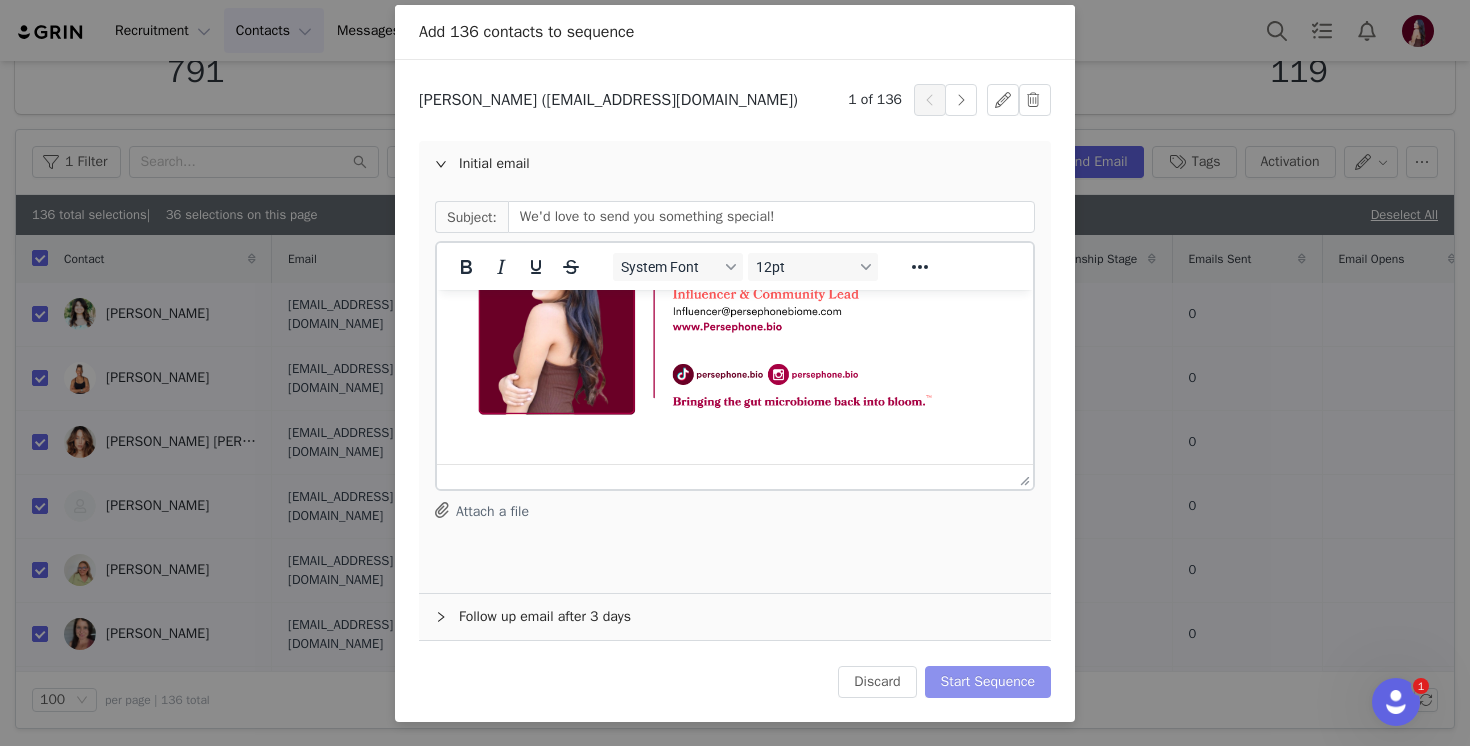 click on "Start Sequence" at bounding box center [988, 682] 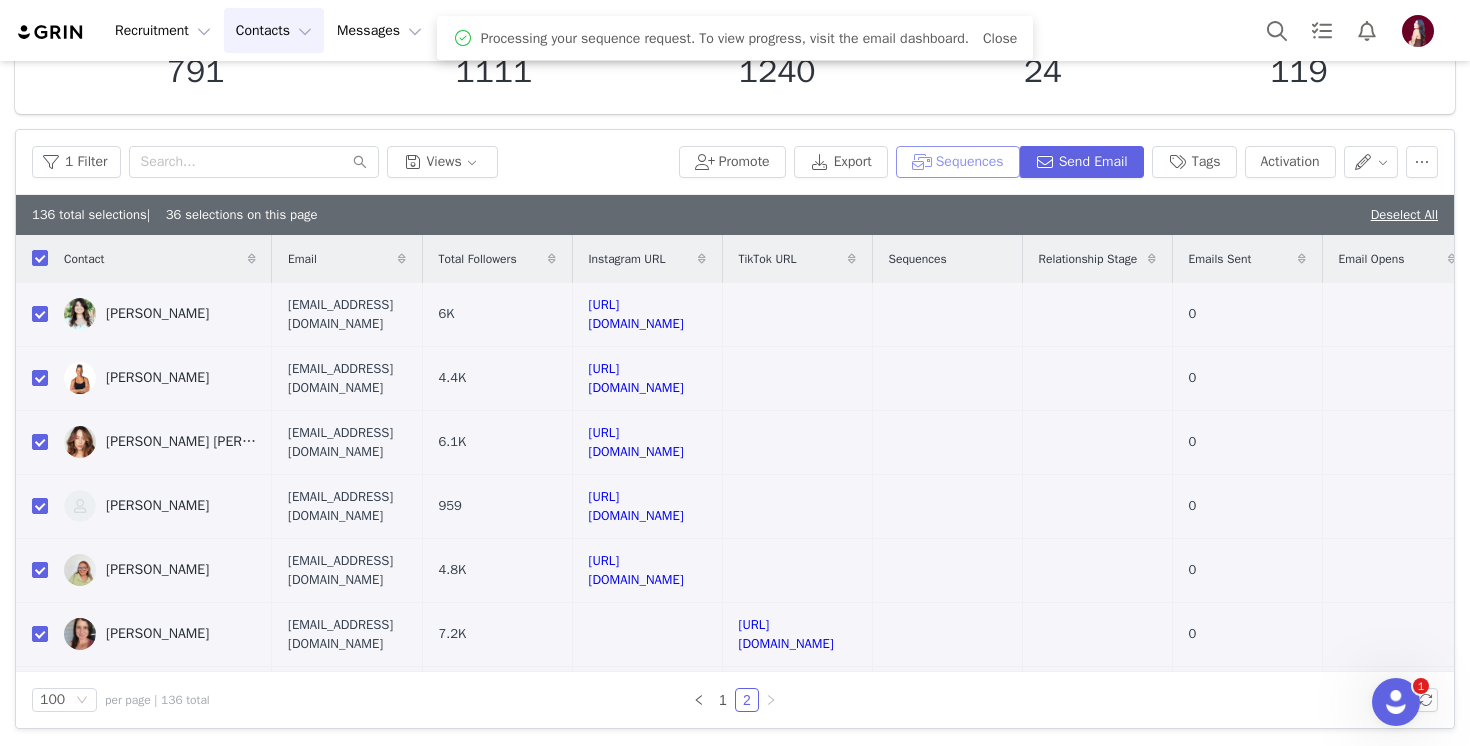 scroll, scrollTop: 0, scrollLeft: 0, axis: both 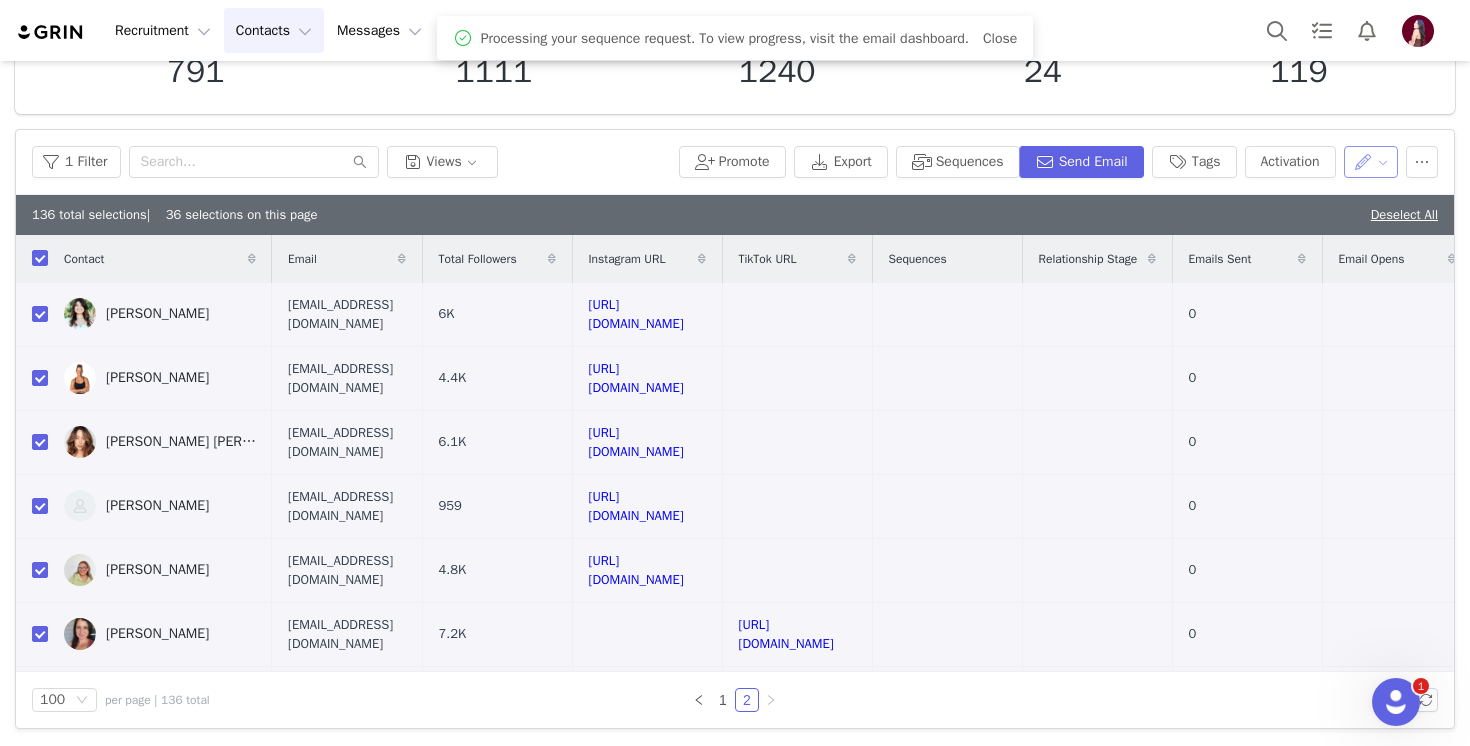 click at bounding box center [1371, 162] 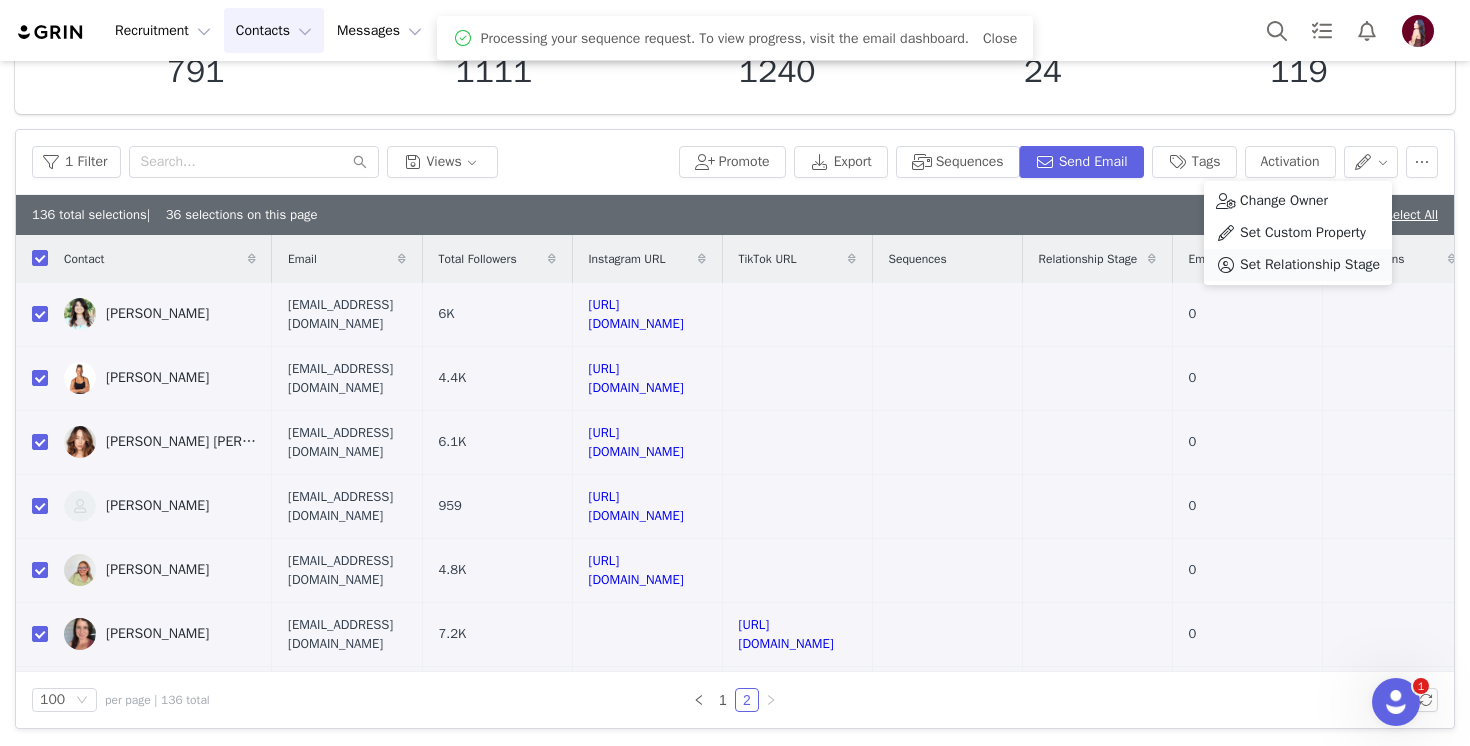 click on "Set Relationship Stage" at bounding box center [1310, 265] 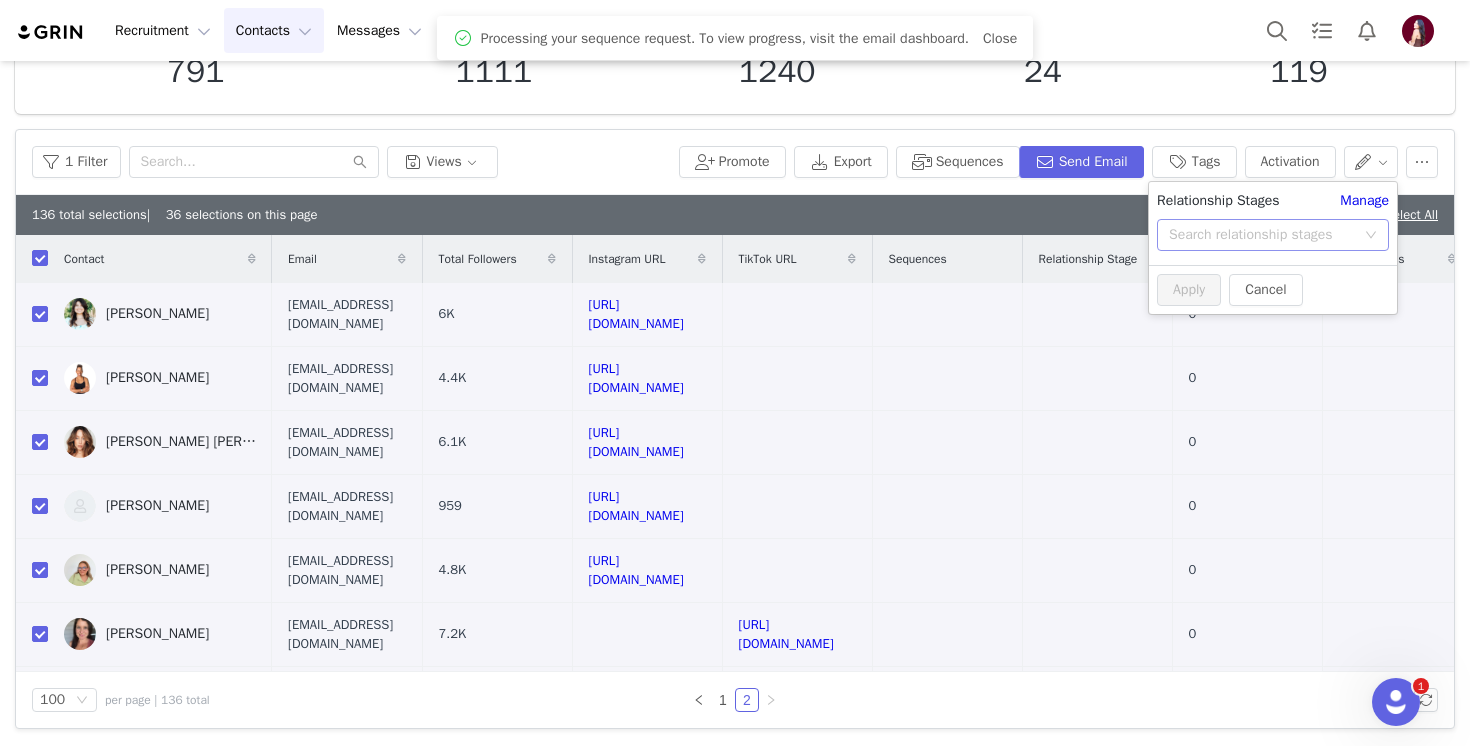 click on "Search relationship stages" at bounding box center [1262, 235] 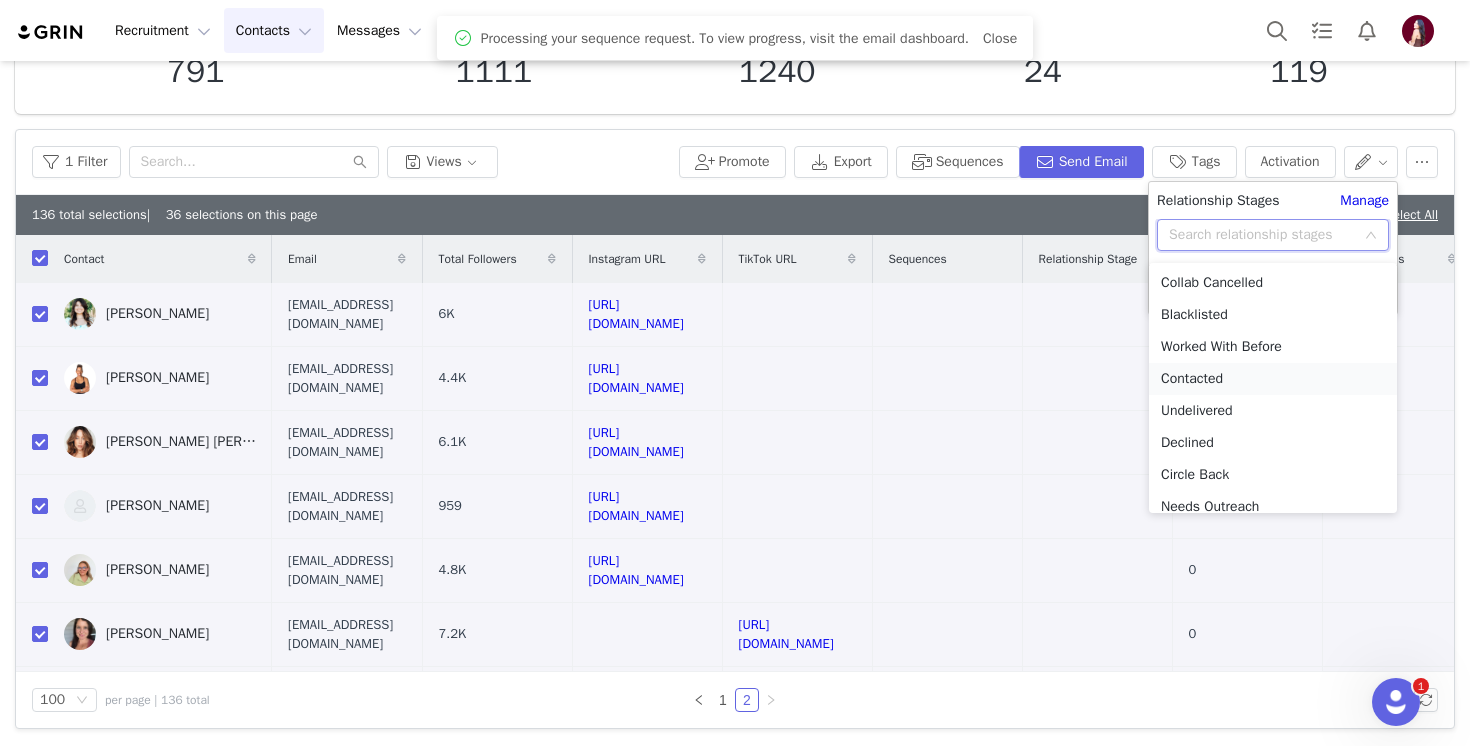 click on "Contacted" at bounding box center (1273, 379) 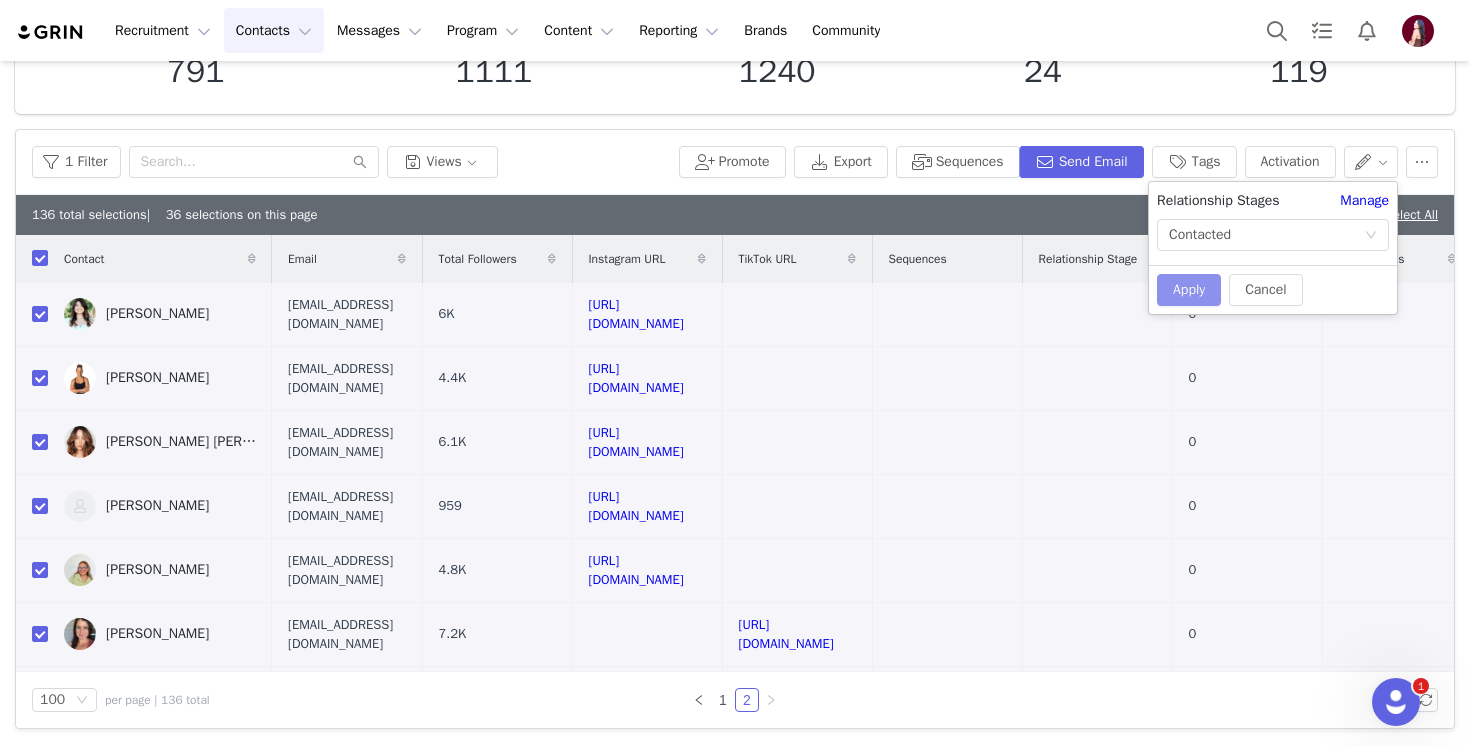 click on "Apply" at bounding box center [1189, 290] 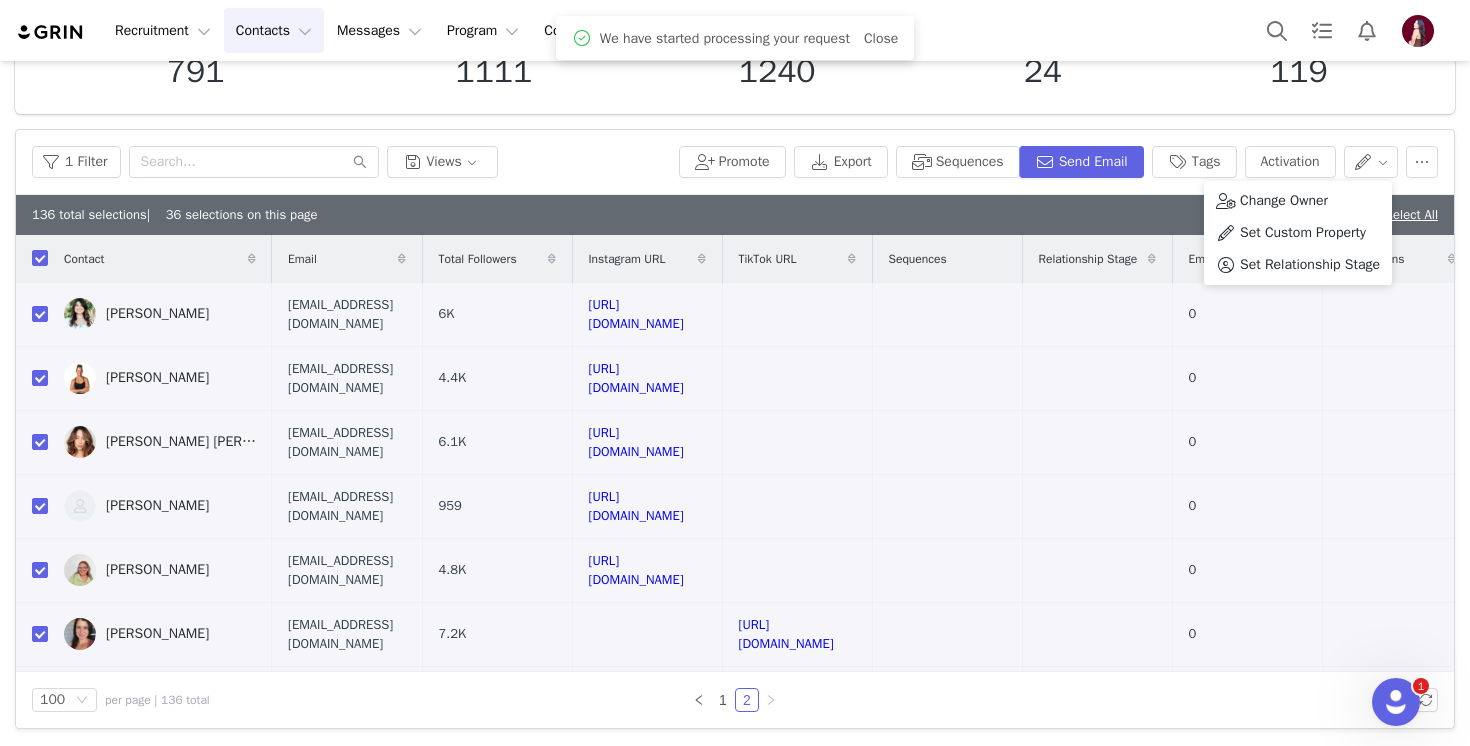 click on "1 Filter Views" at bounding box center (351, 162) 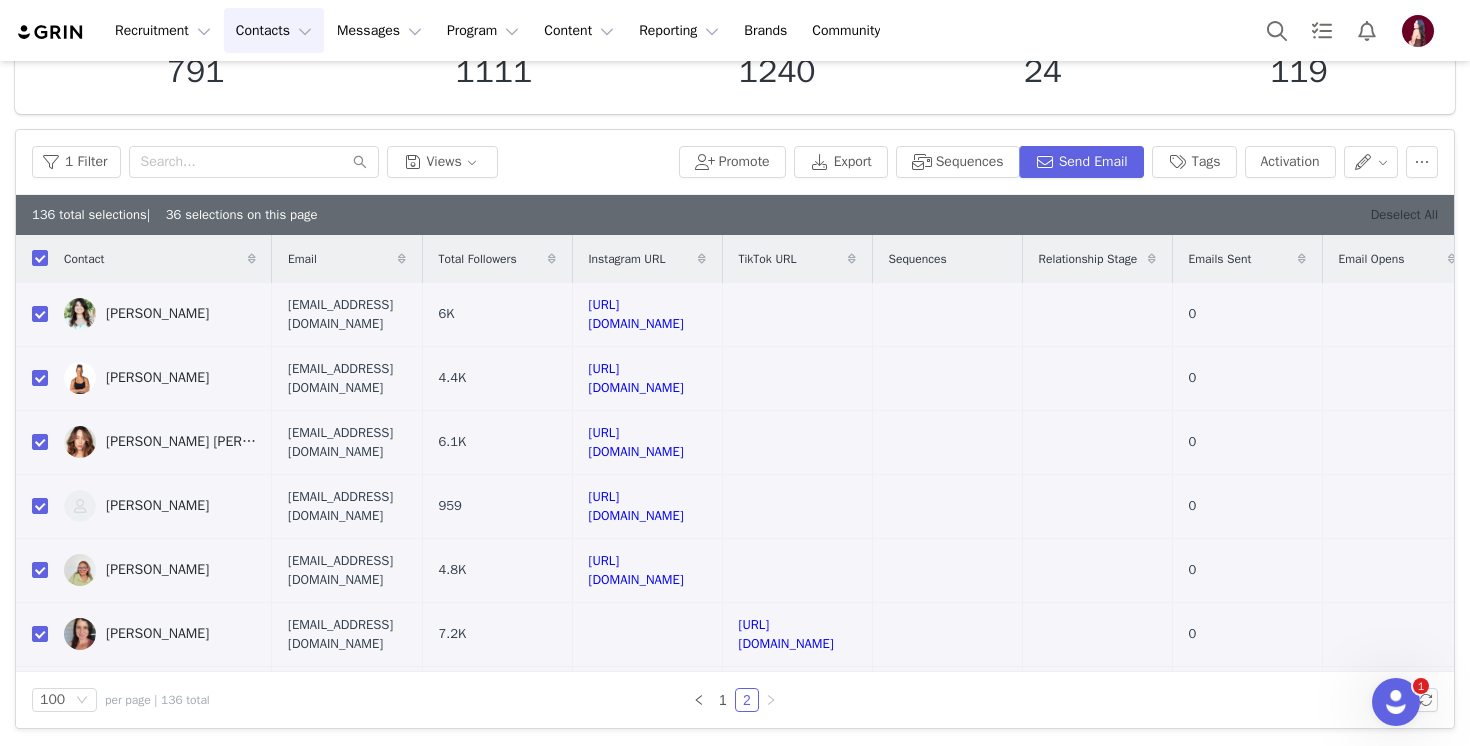 click on "Deselect All" at bounding box center [1404, 214] 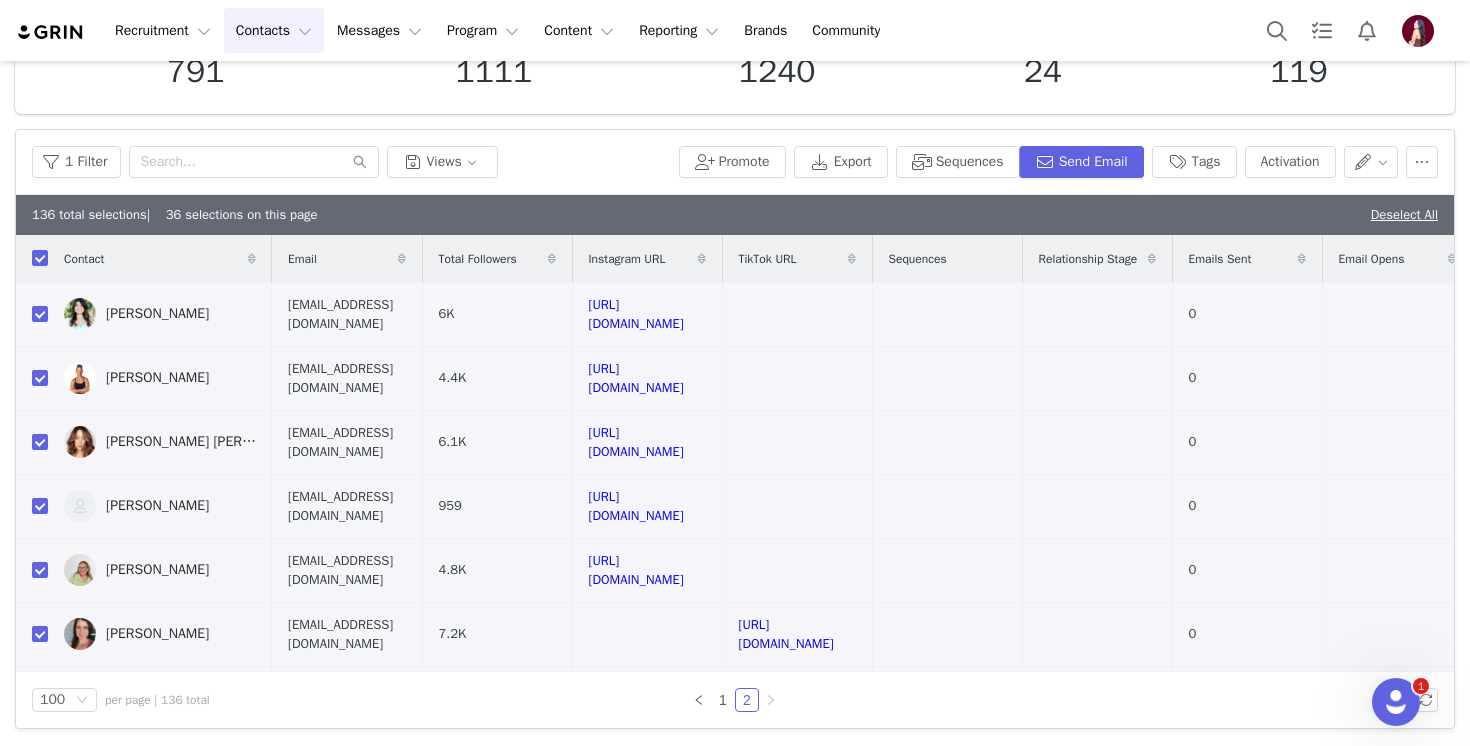 checkbox on "false" 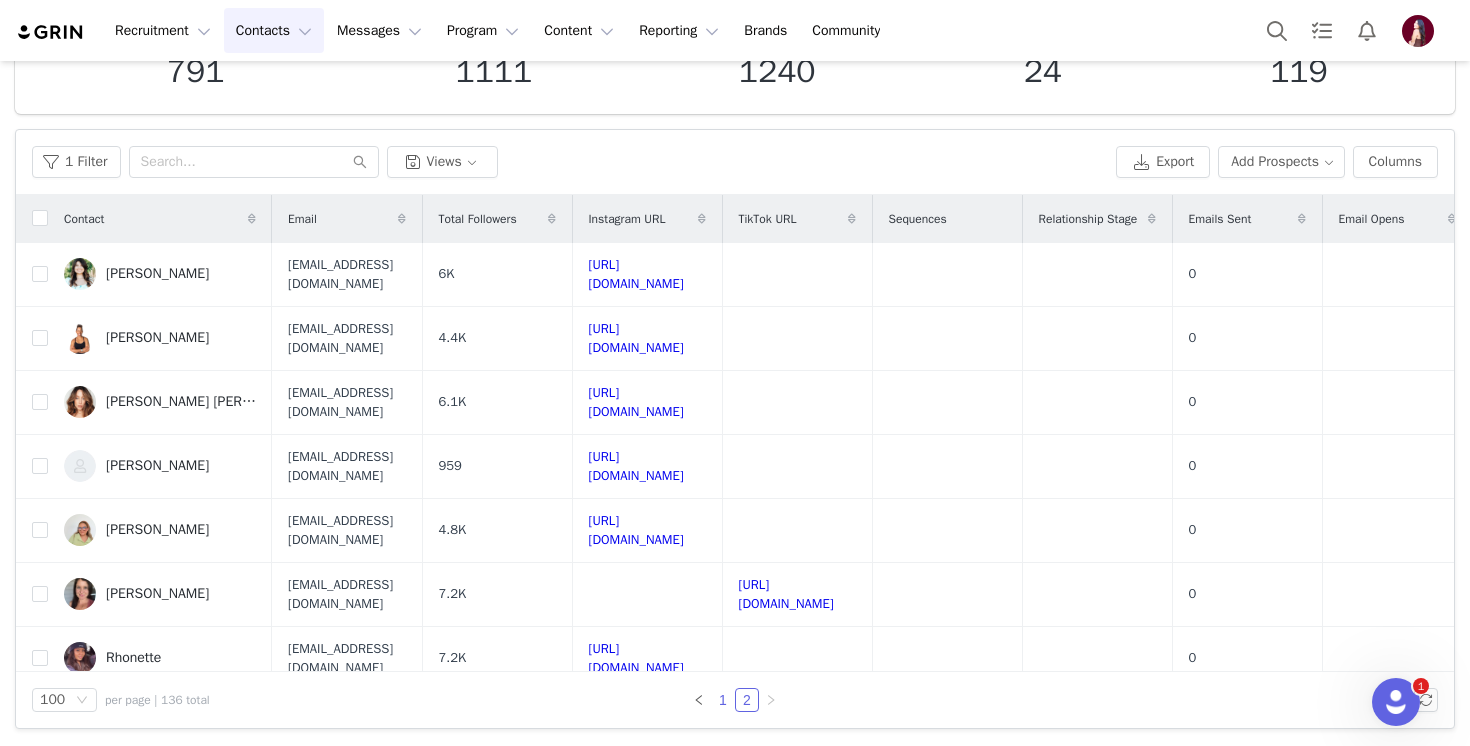 click on "1" at bounding box center [723, 700] 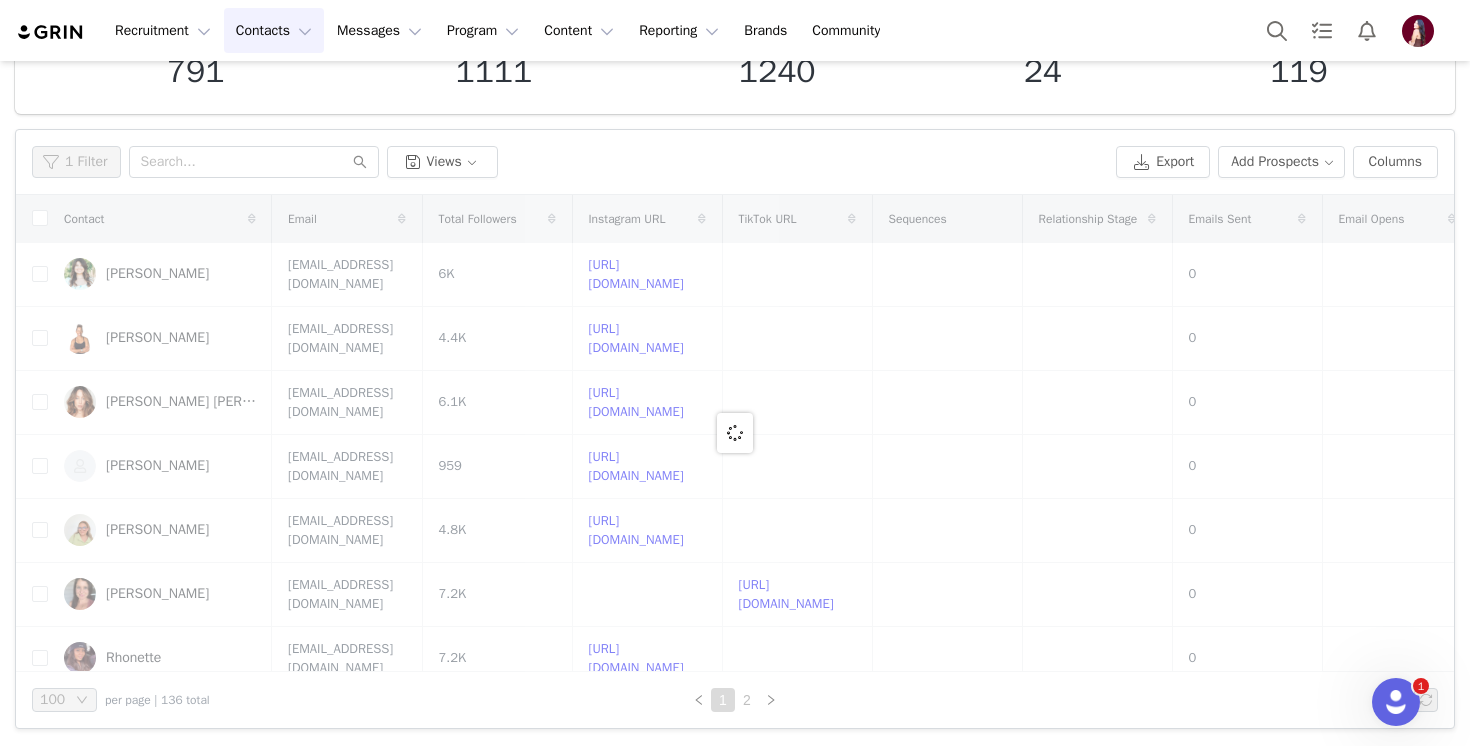 scroll, scrollTop: 0, scrollLeft: 0, axis: both 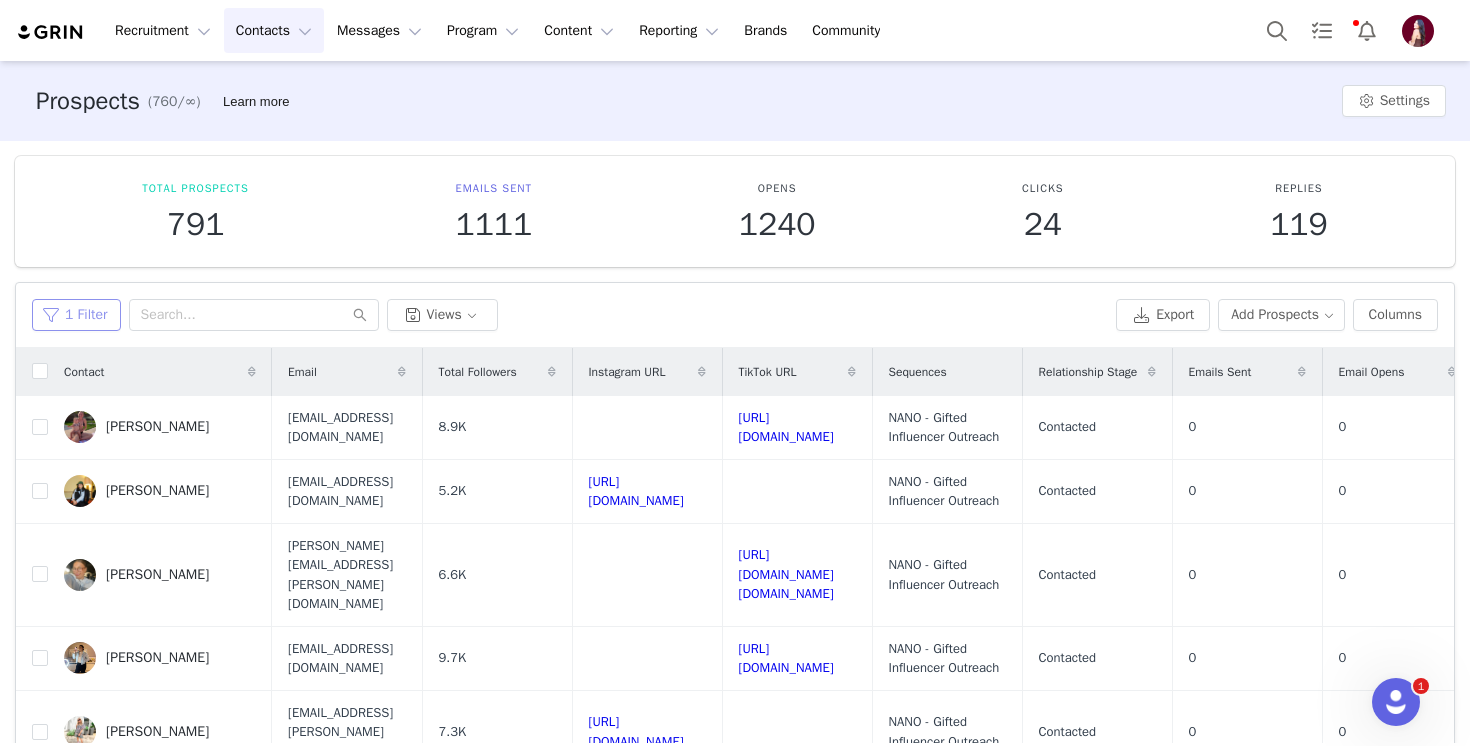 click on "1 Filter" at bounding box center [76, 315] 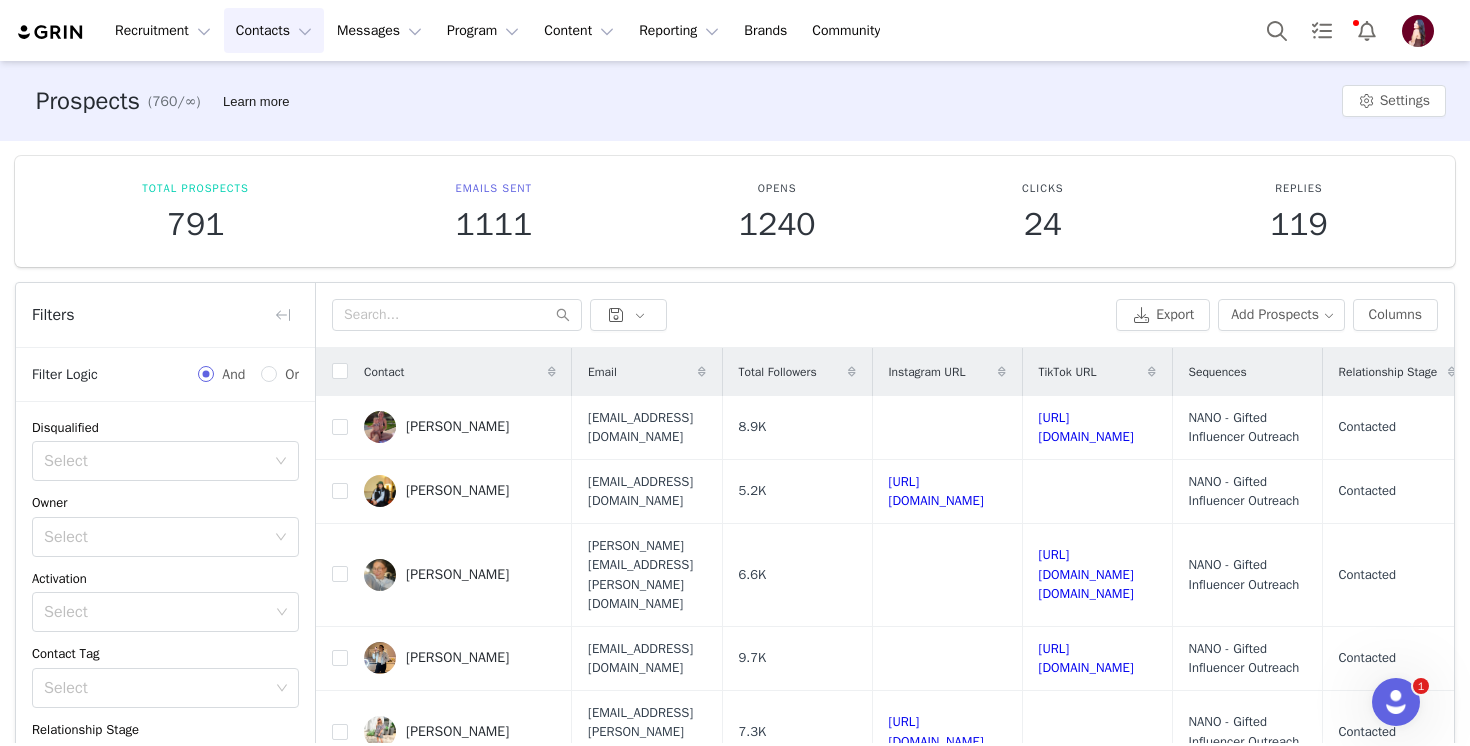 scroll, scrollTop: 153, scrollLeft: 0, axis: vertical 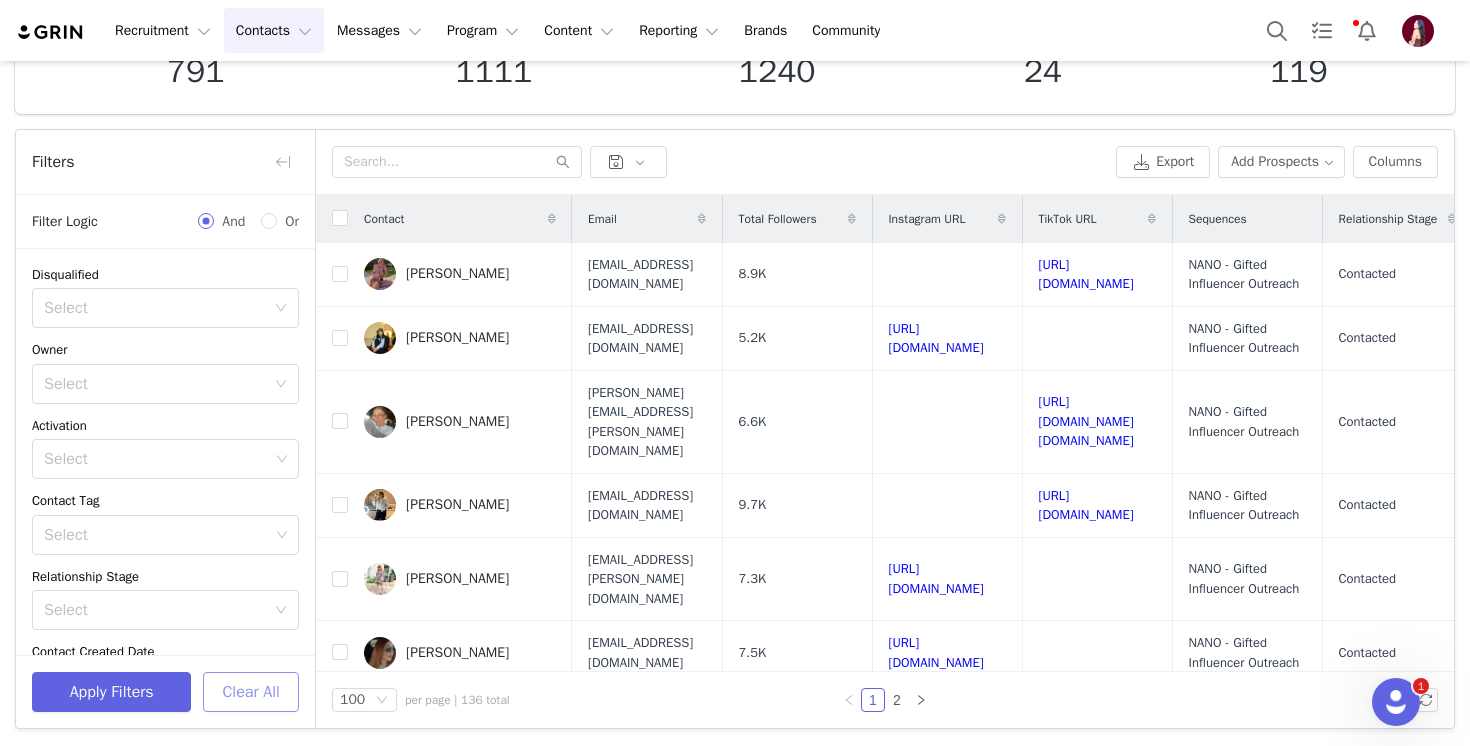 click on "Clear All" at bounding box center [251, 692] 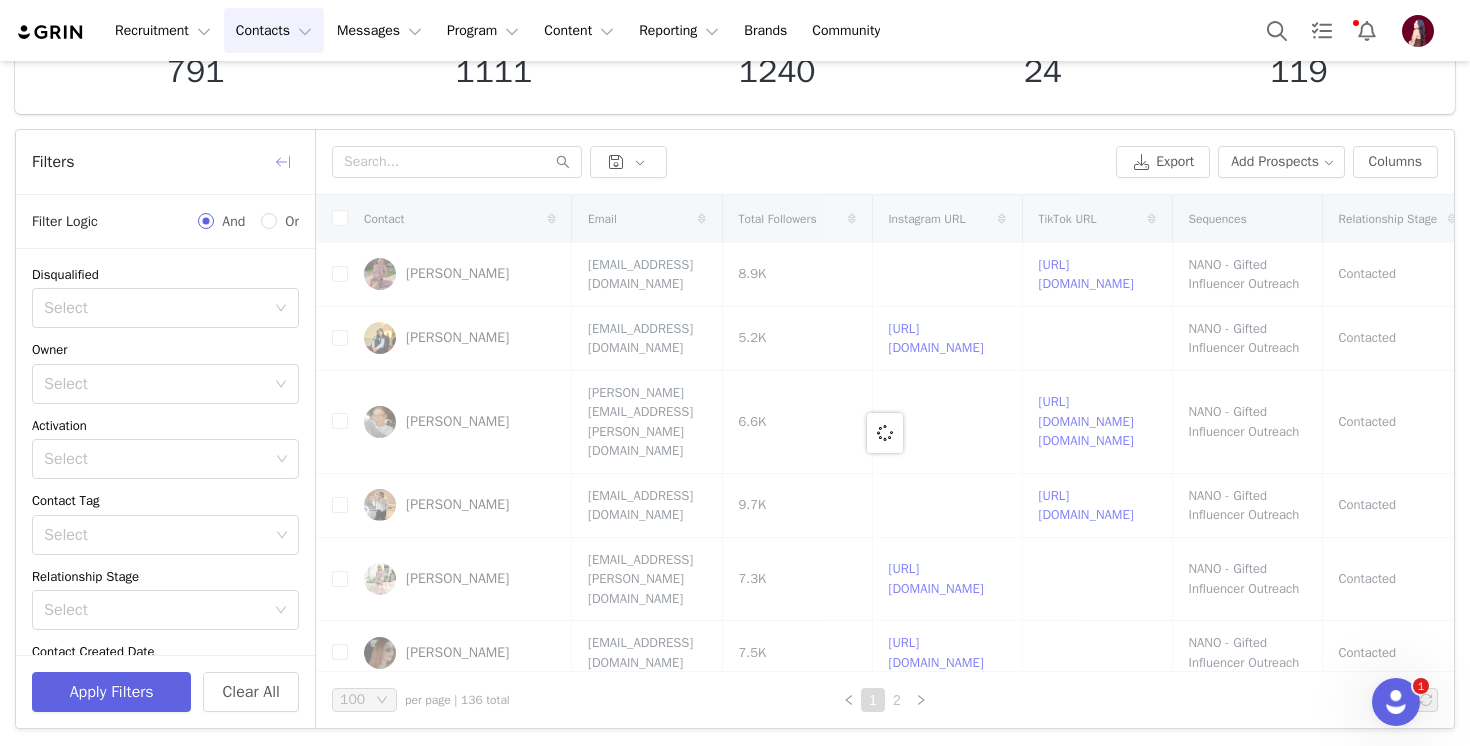 click at bounding box center [283, 162] 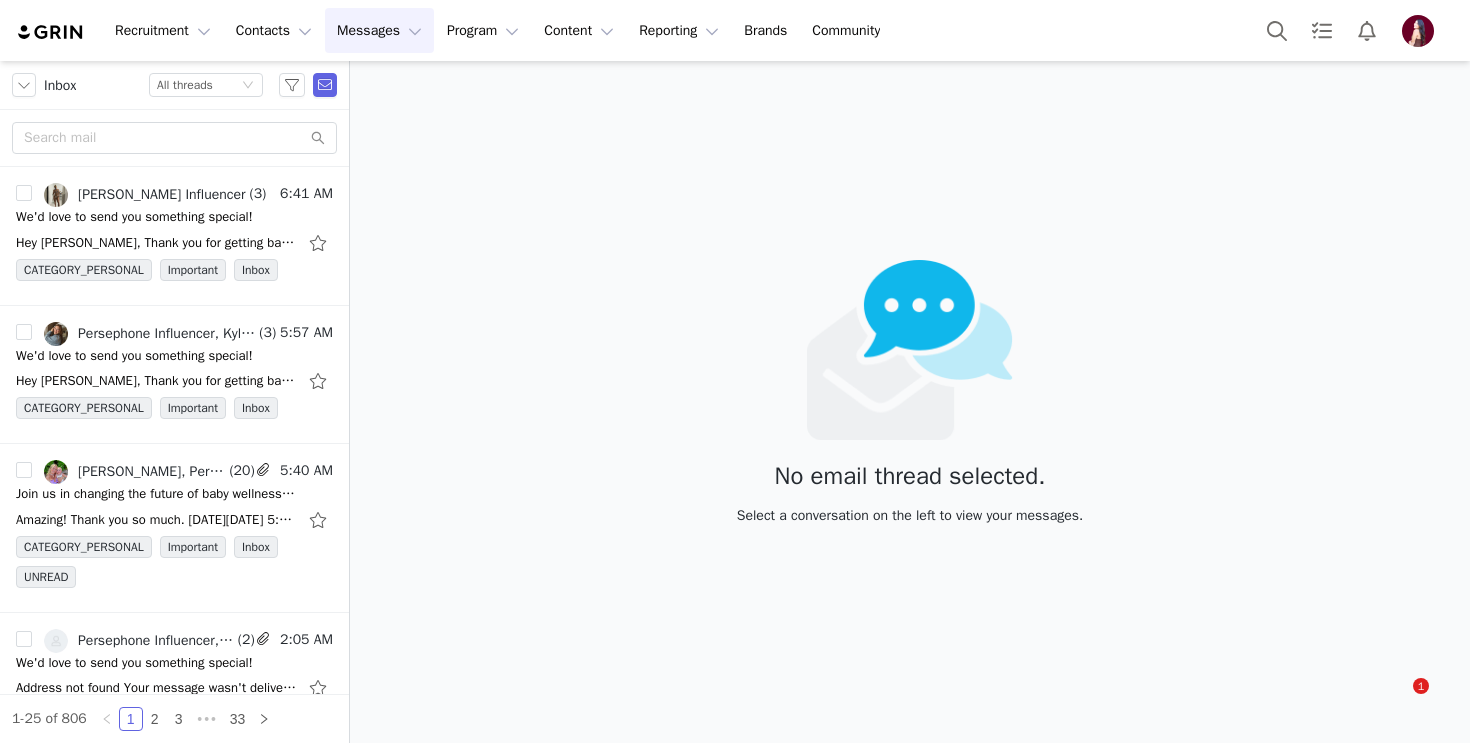 scroll, scrollTop: 0, scrollLeft: 0, axis: both 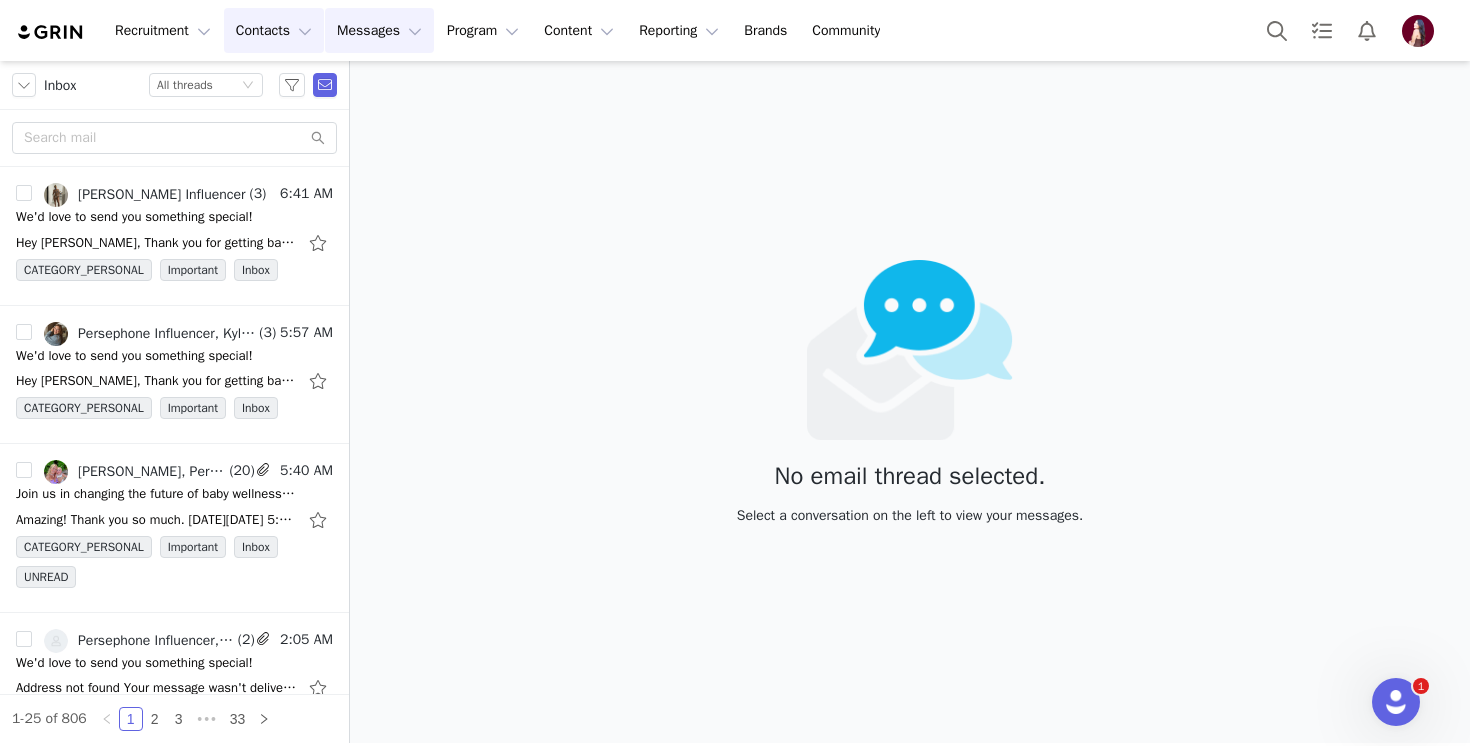 click on "Contacts Contacts" at bounding box center (274, 30) 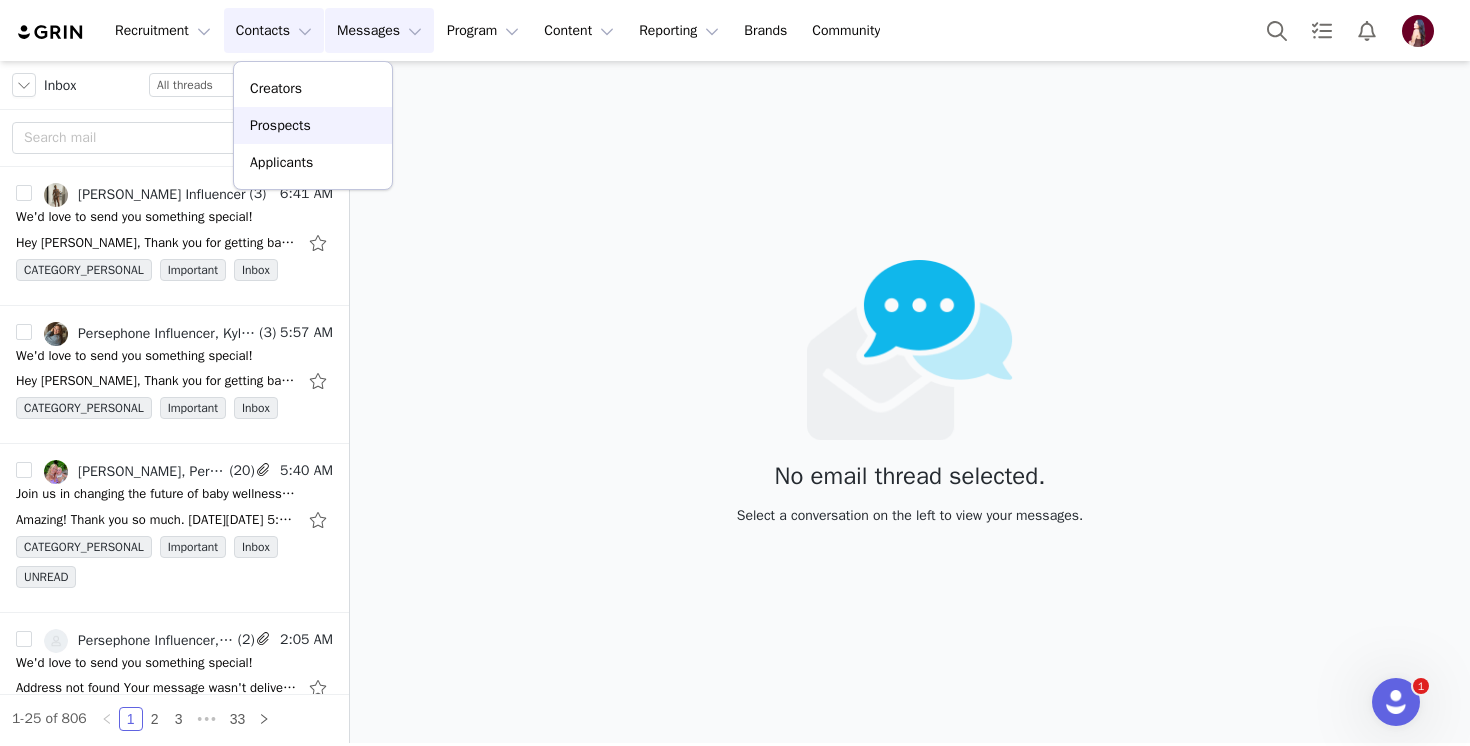 click on "Prospects" at bounding box center [313, 125] 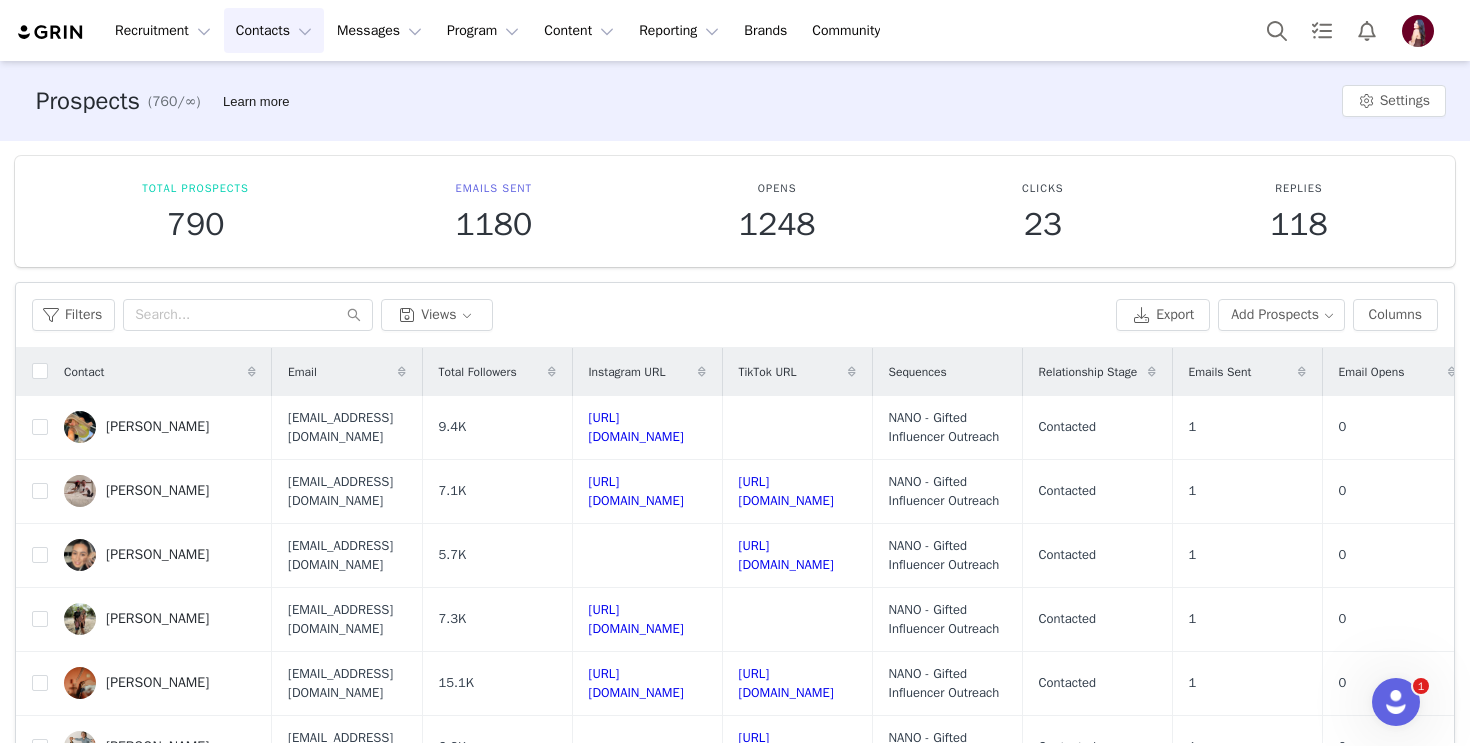 click on "Filters Views     Export  Add Prospects      Columns" at bounding box center [735, 315] 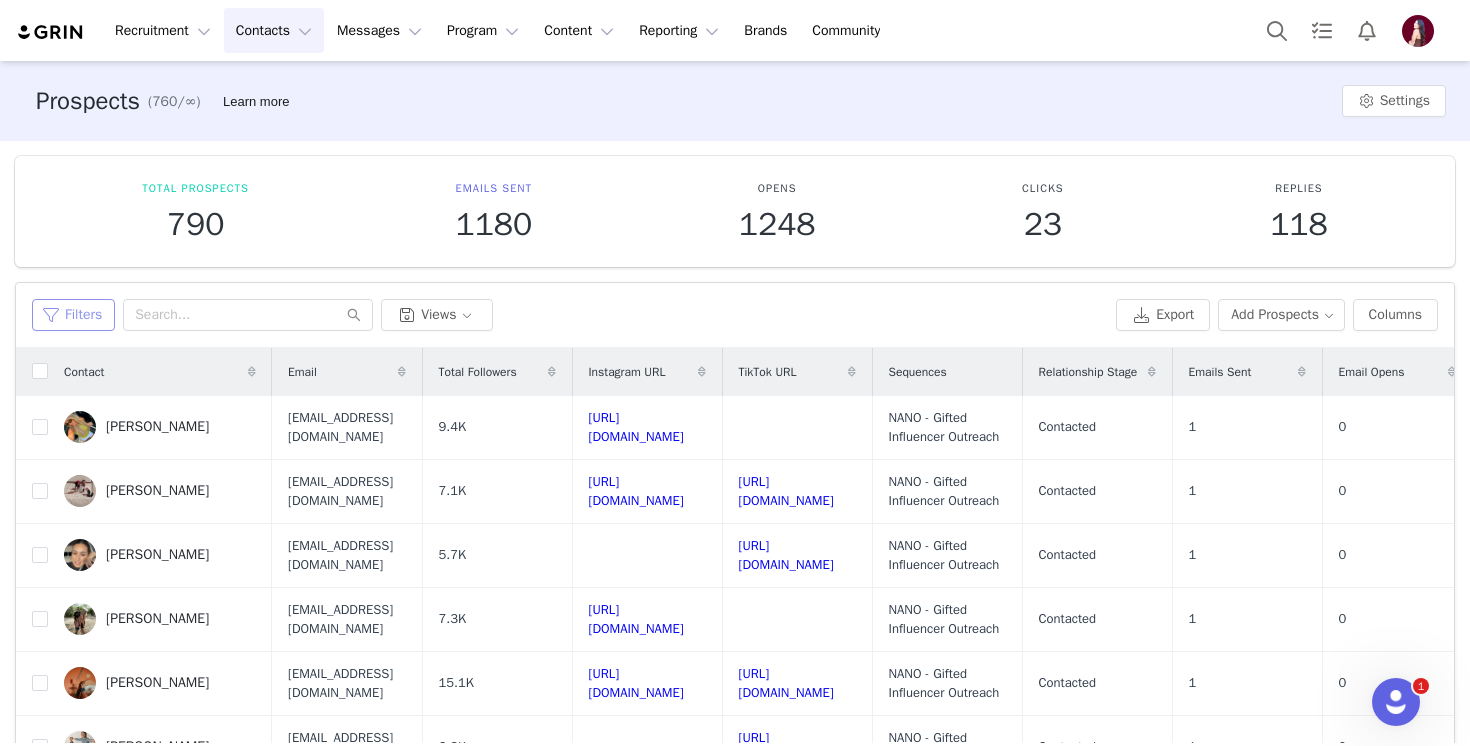 click on "Filters" at bounding box center (73, 315) 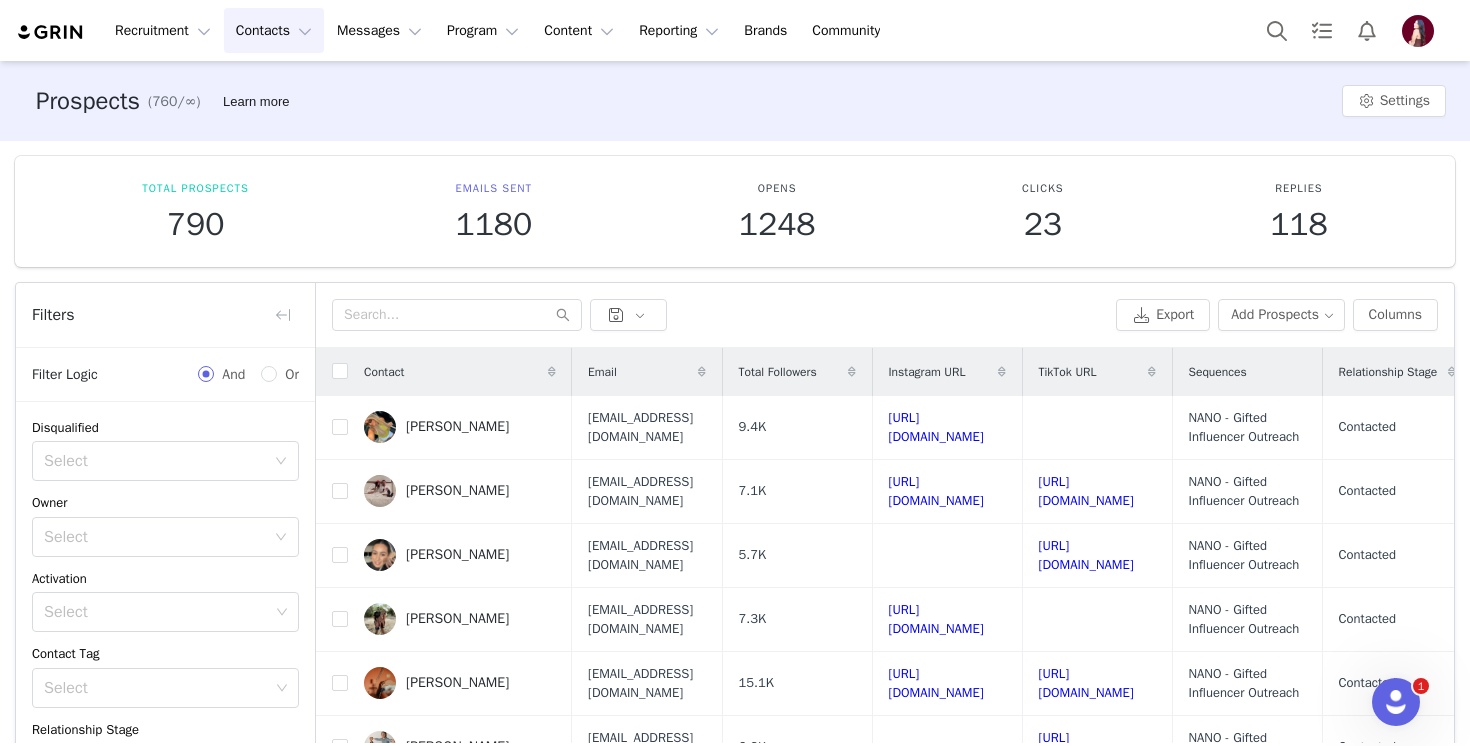 scroll, scrollTop: 153, scrollLeft: 0, axis: vertical 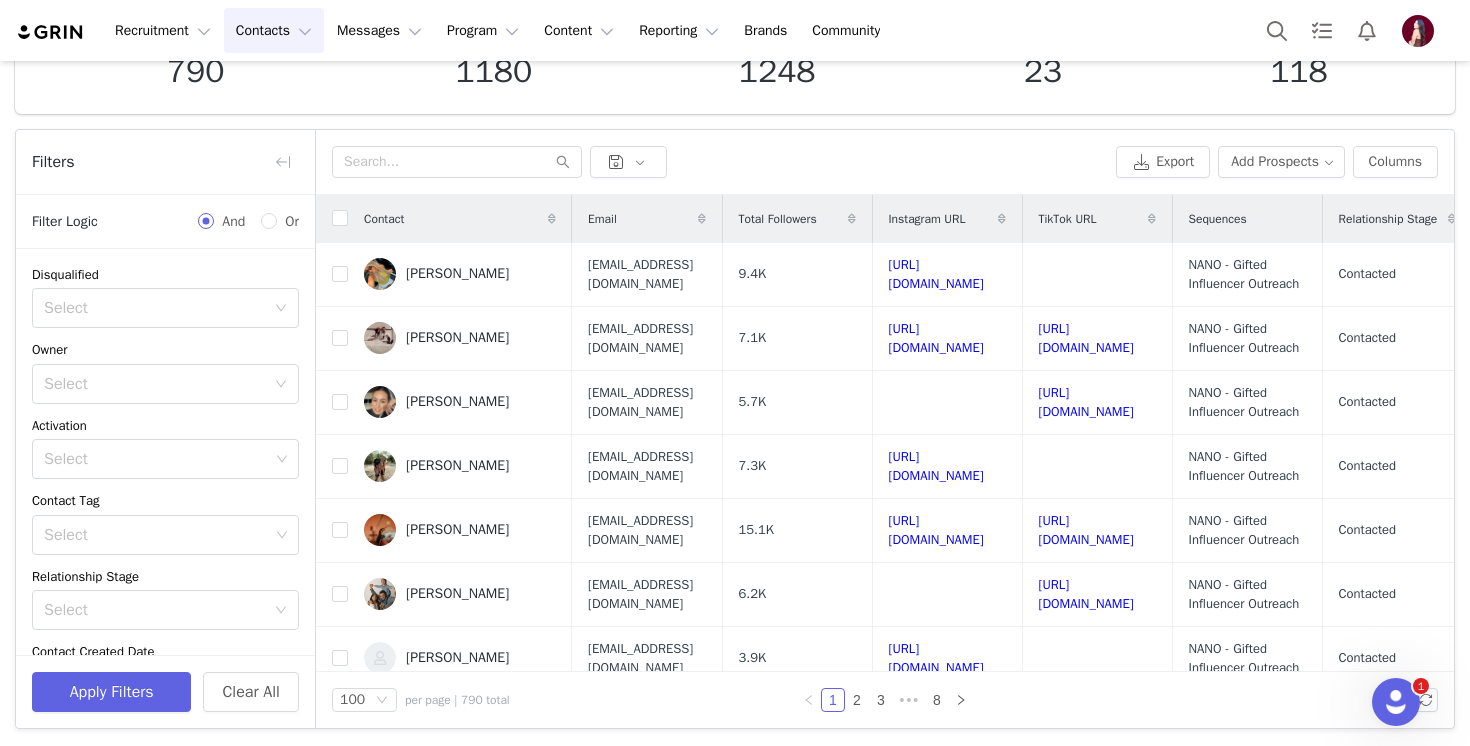 click on "Filters" at bounding box center [165, 162] 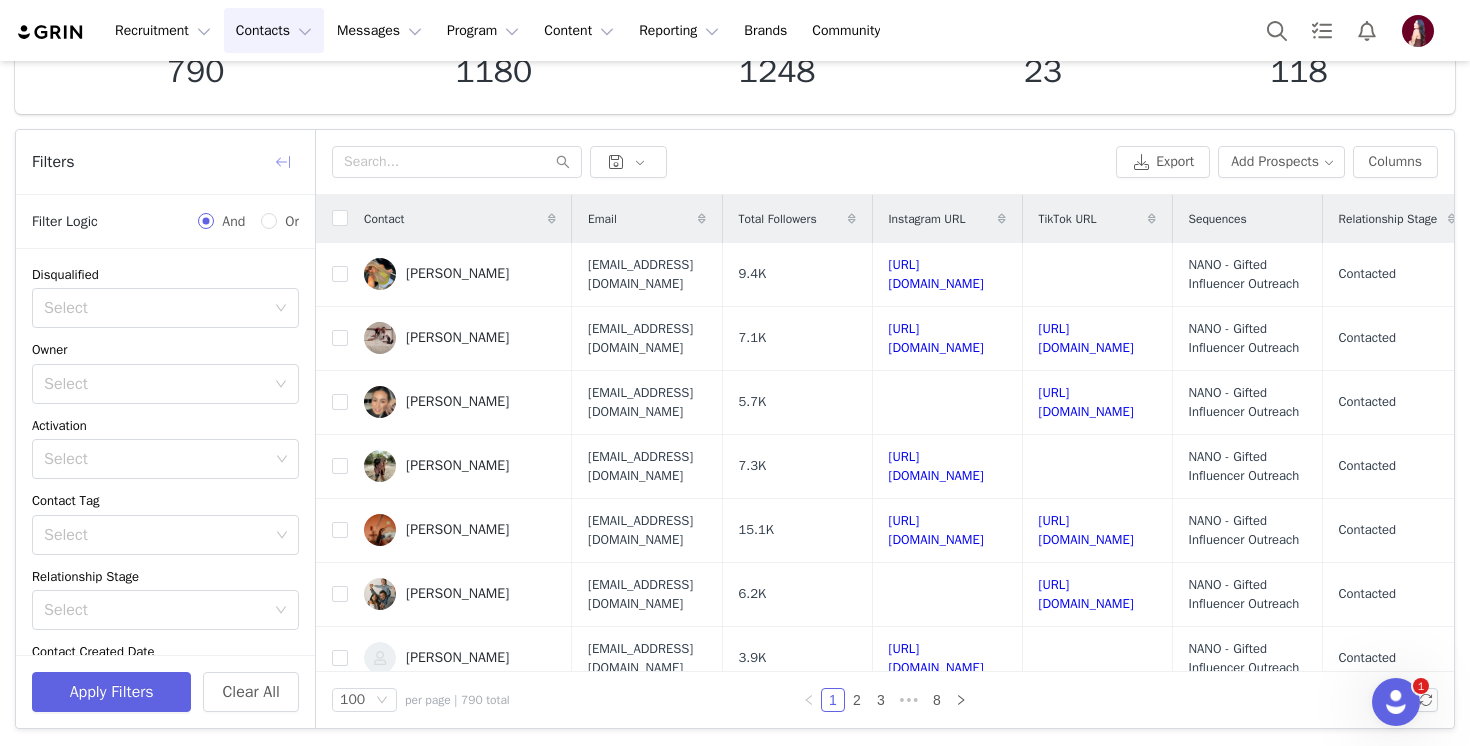 click at bounding box center (283, 162) 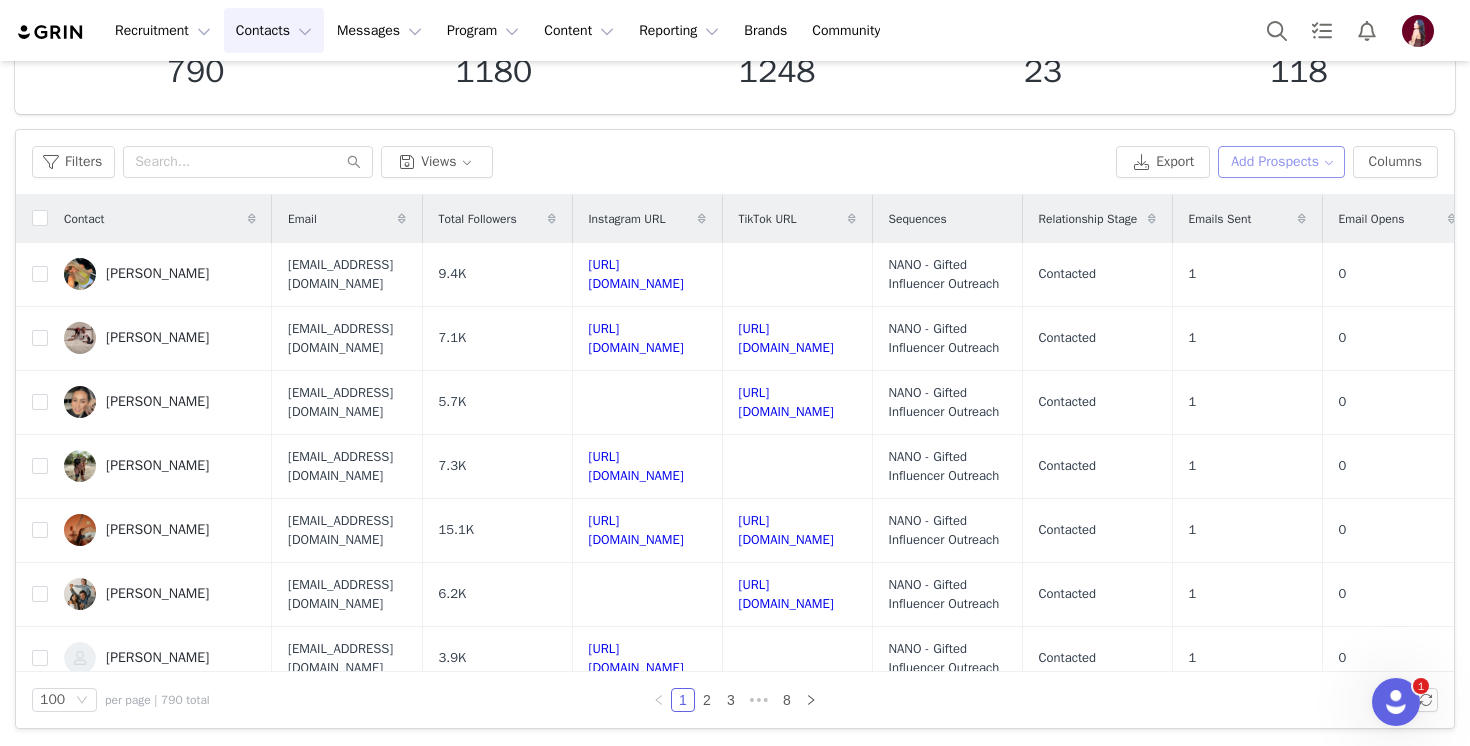 click on "Add Prospects" at bounding box center [1281, 162] 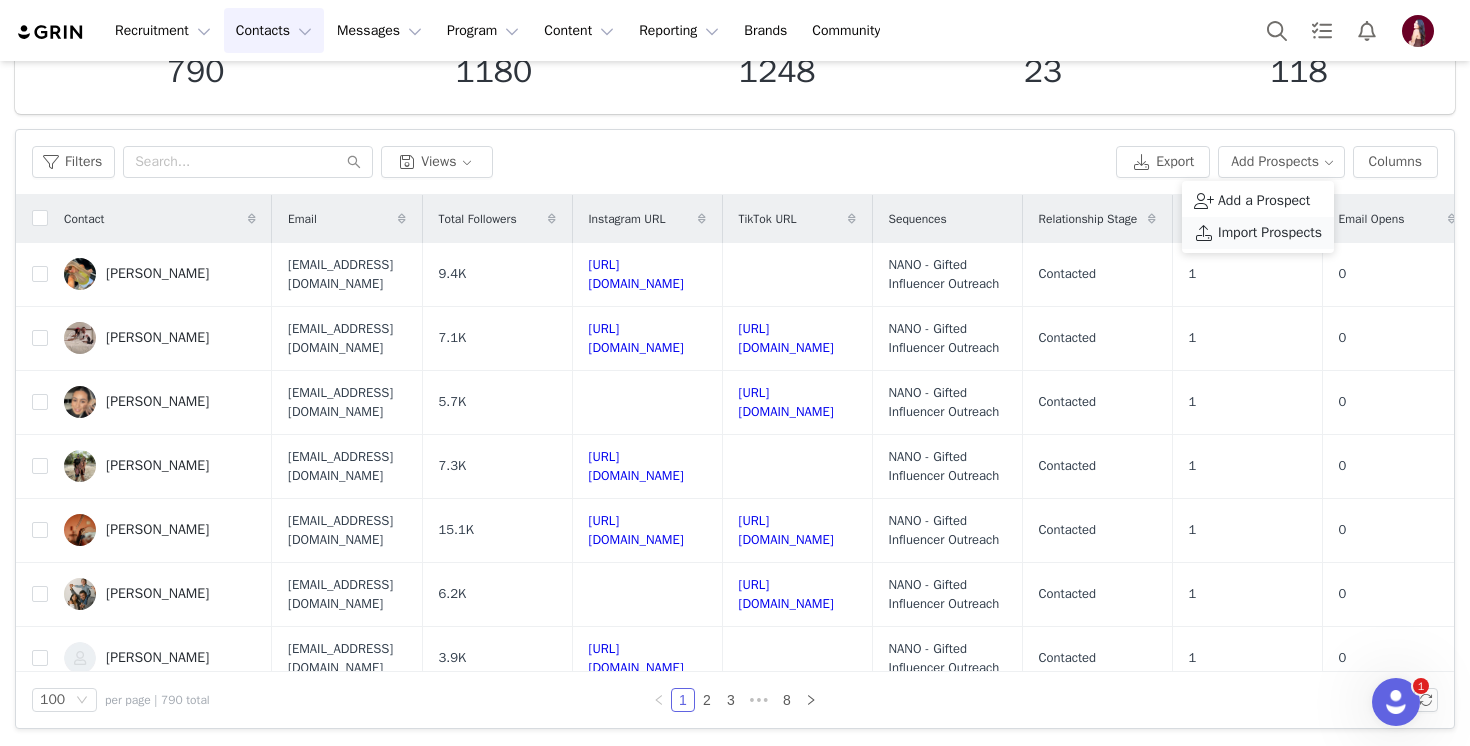 click on "Import Prospects" at bounding box center (1270, 233) 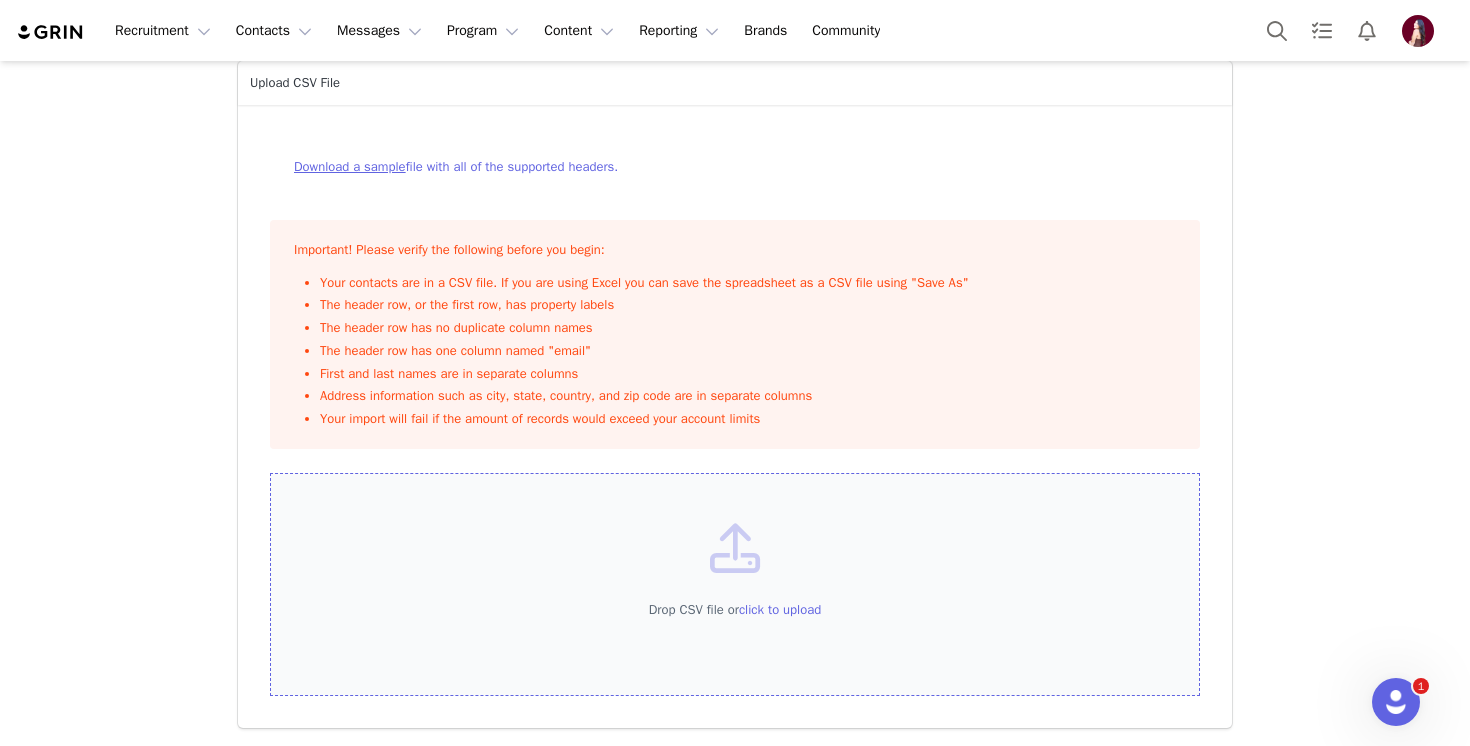 scroll, scrollTop: 71, scrollLeft: 0, axis: vertical 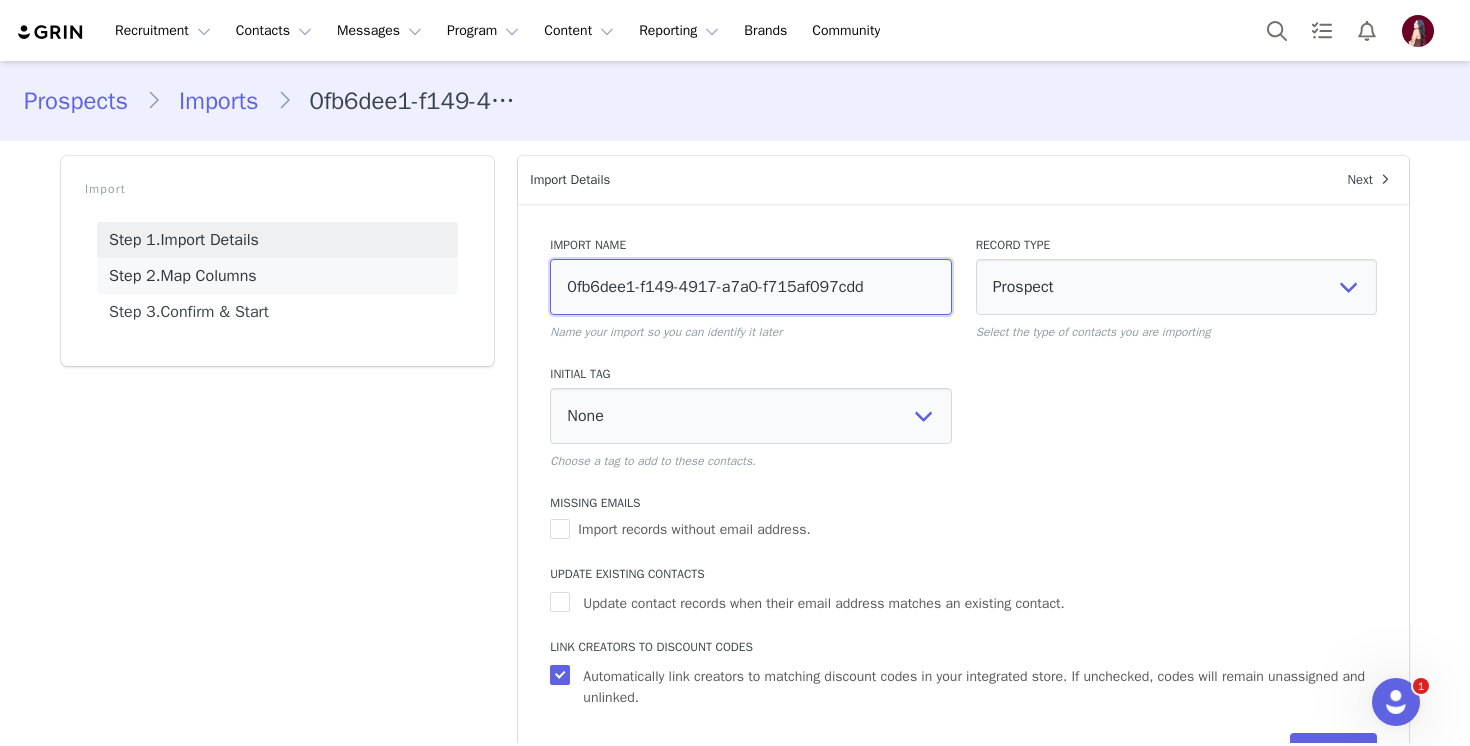 drag, startPoint x: 930, startPoint y: 287, endPoint x: 365, endPoint y: 284, distance: 565.00793 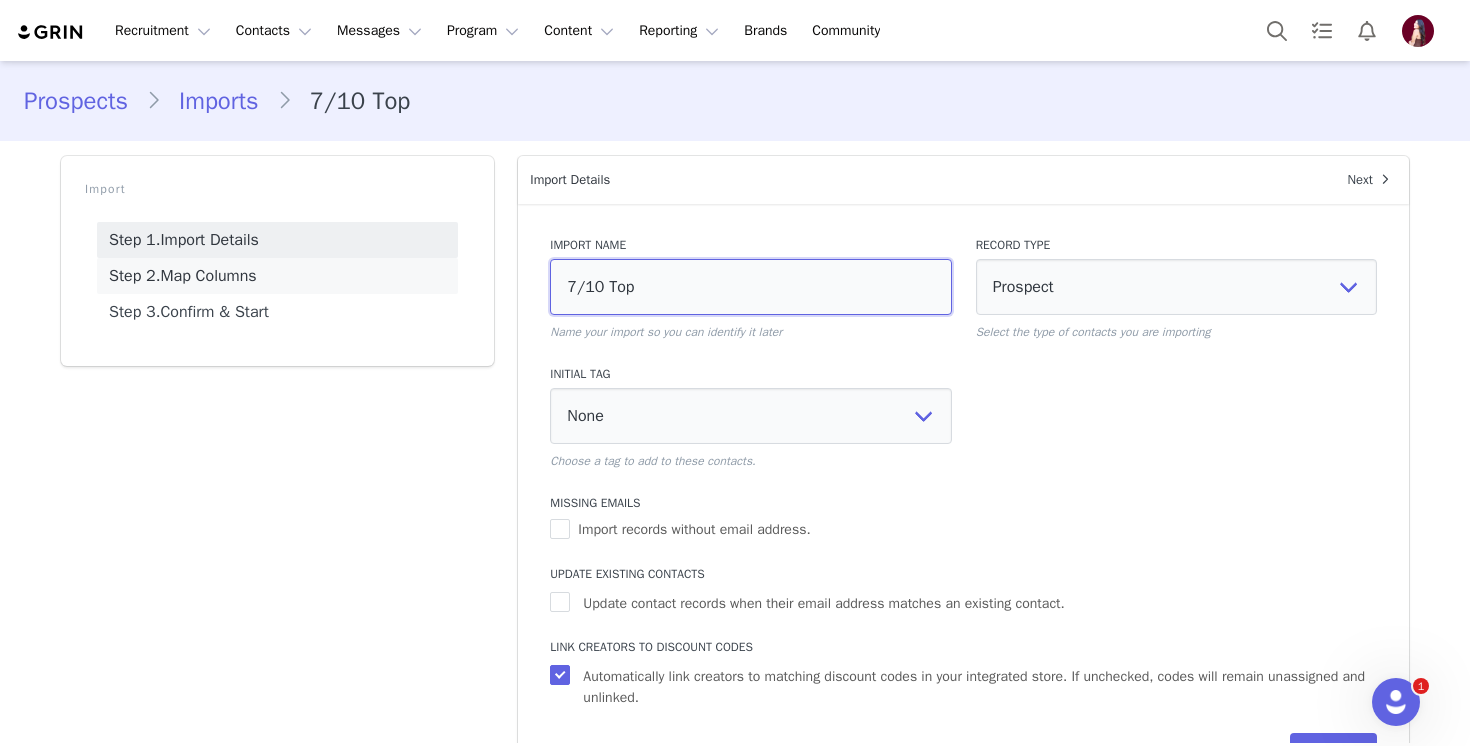 type on "7/10 Top T" 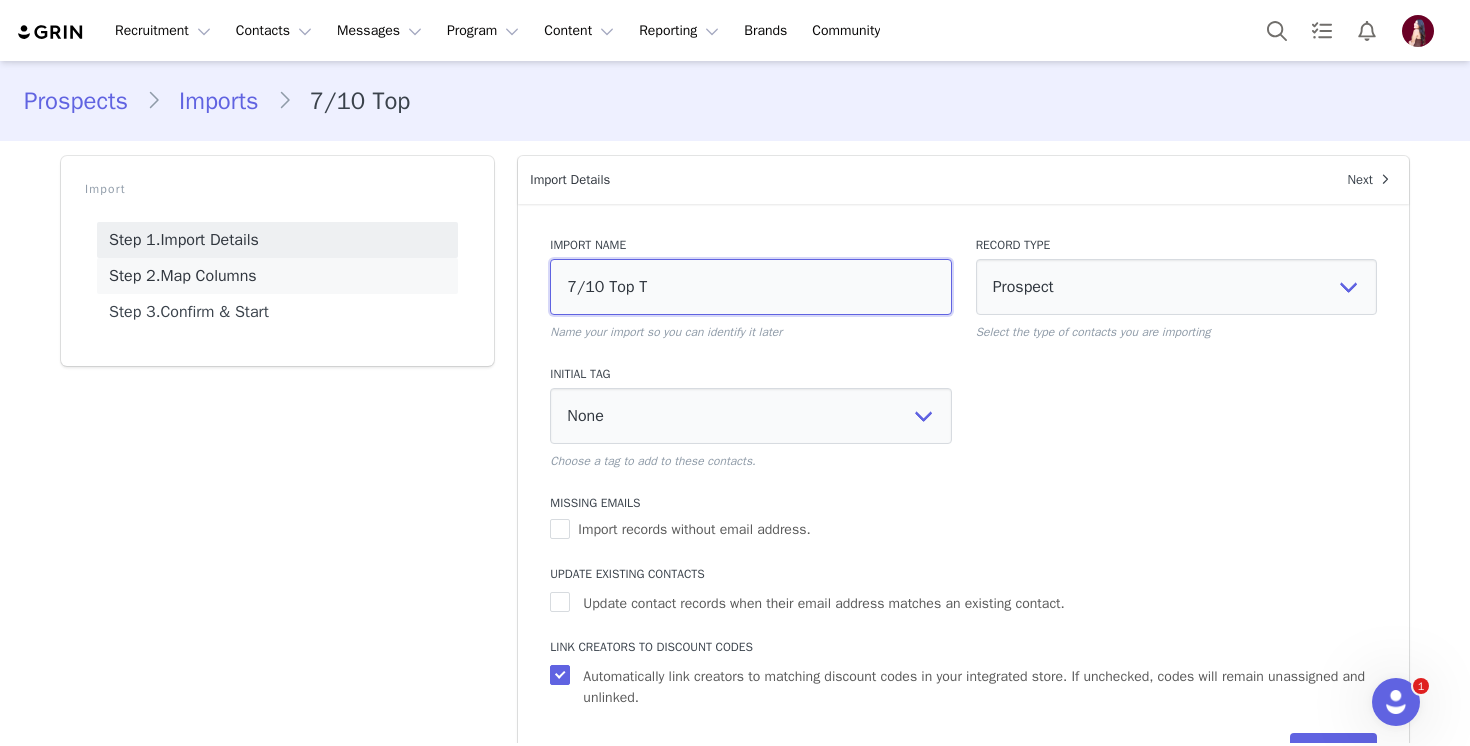 type on "7/10 Top Ti" 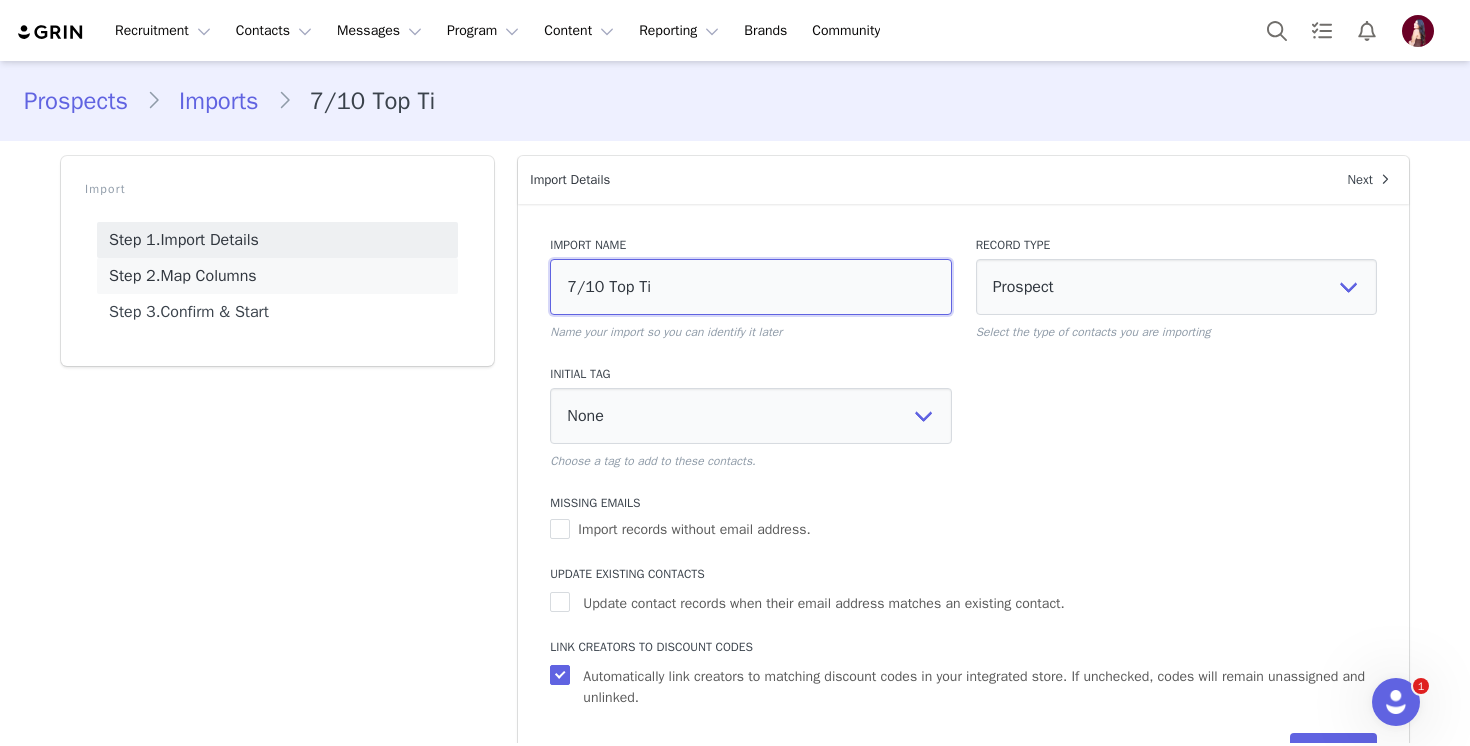 type on "7/10 Top Tie" 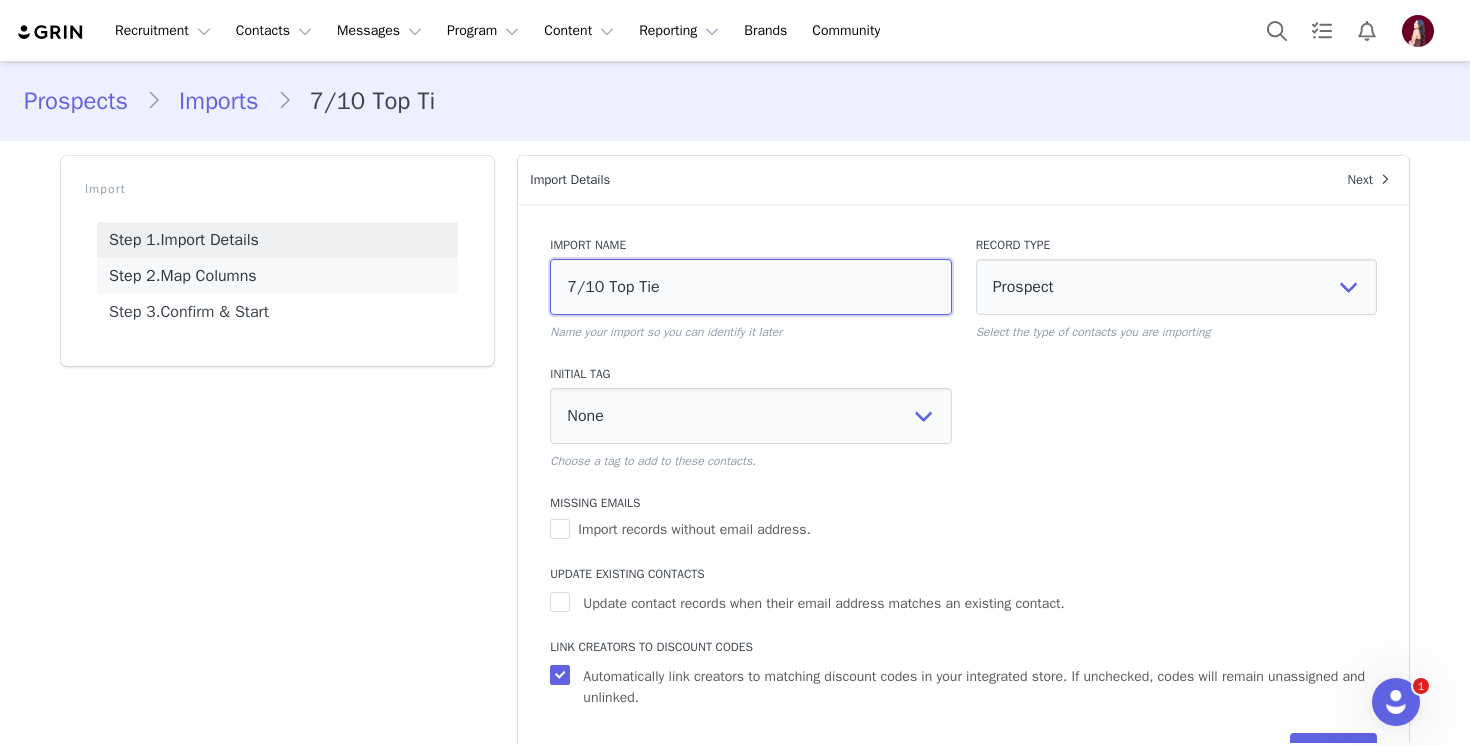 type on "7/10 Top Tier" 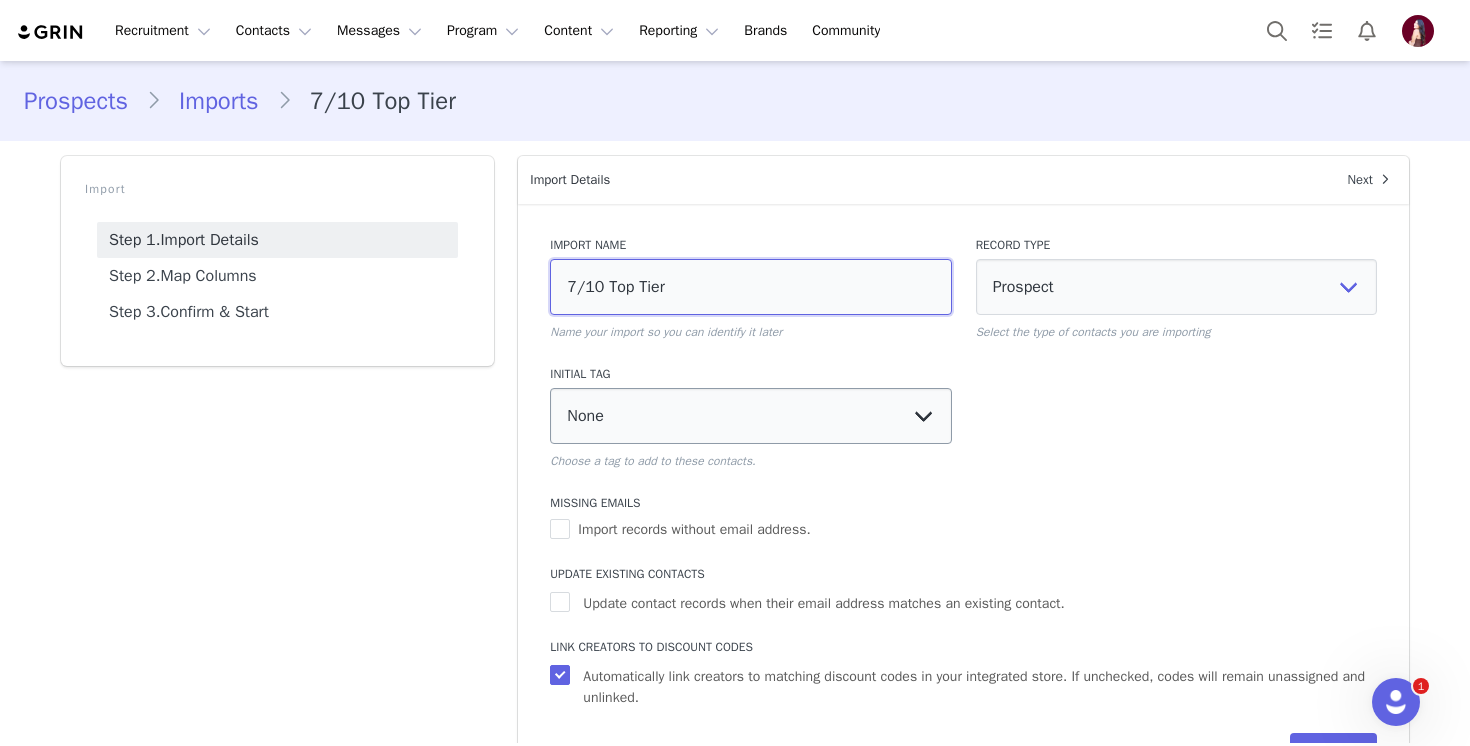 type on "7/10 Top Tier" 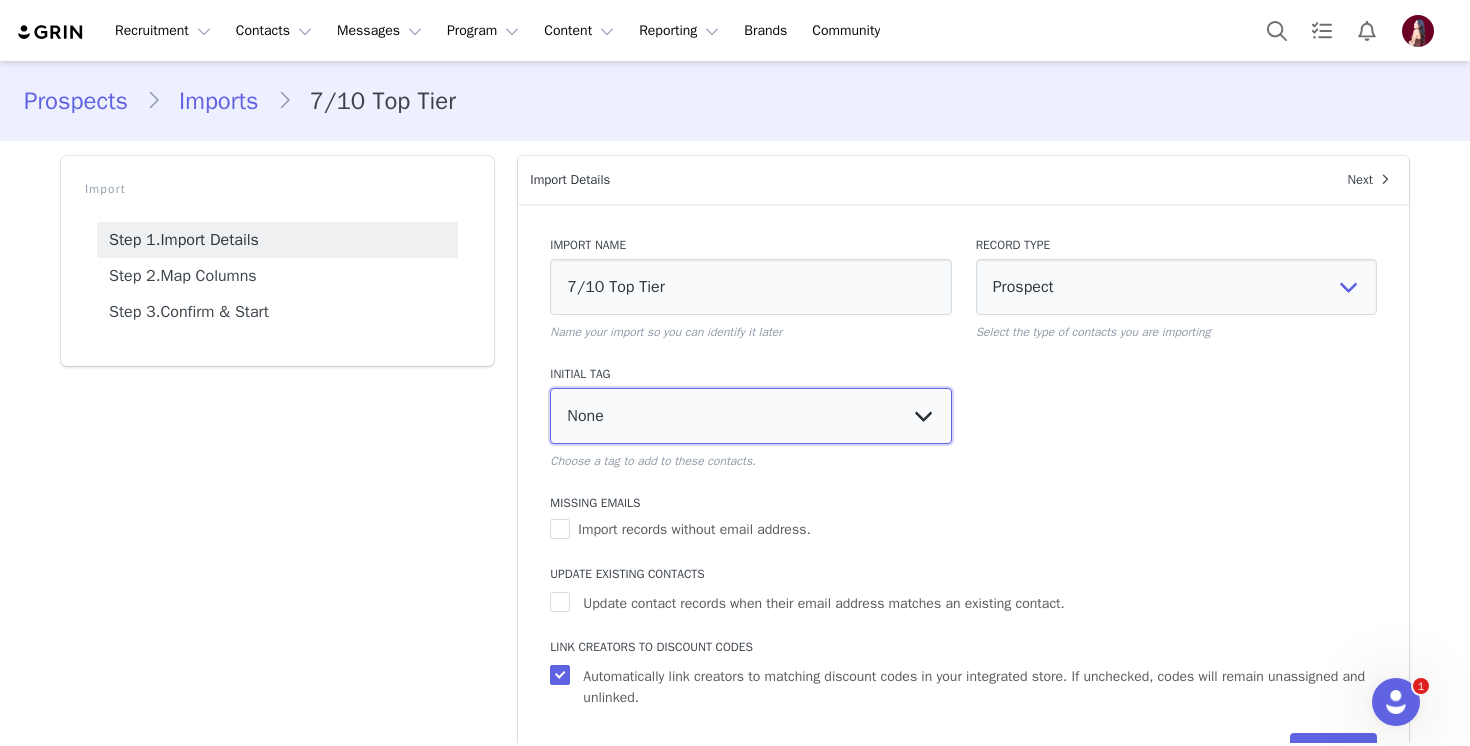 click on "None  Applicant   Circle Back   Curated List   Declined   Gifted   Paid   Top Tier" at bounding box center (750, 416) 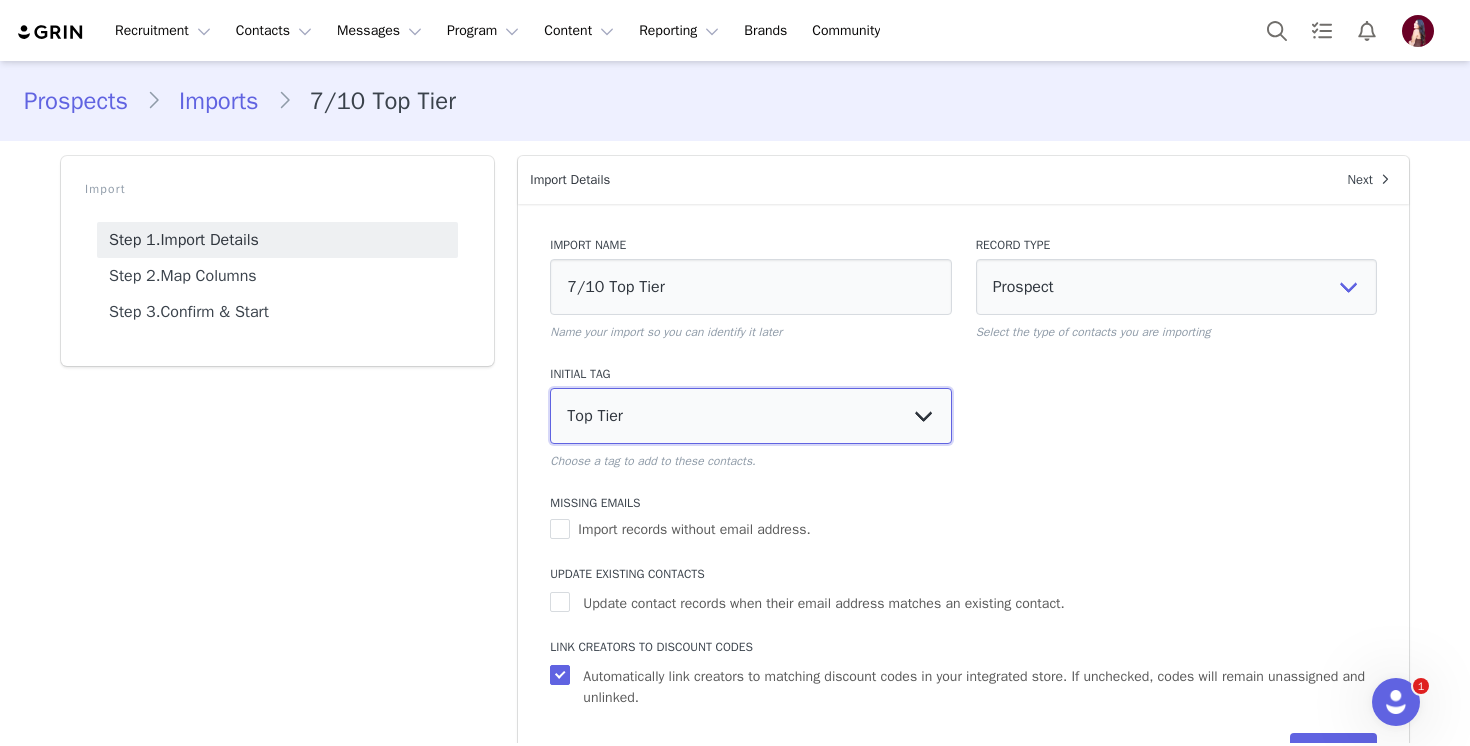 select 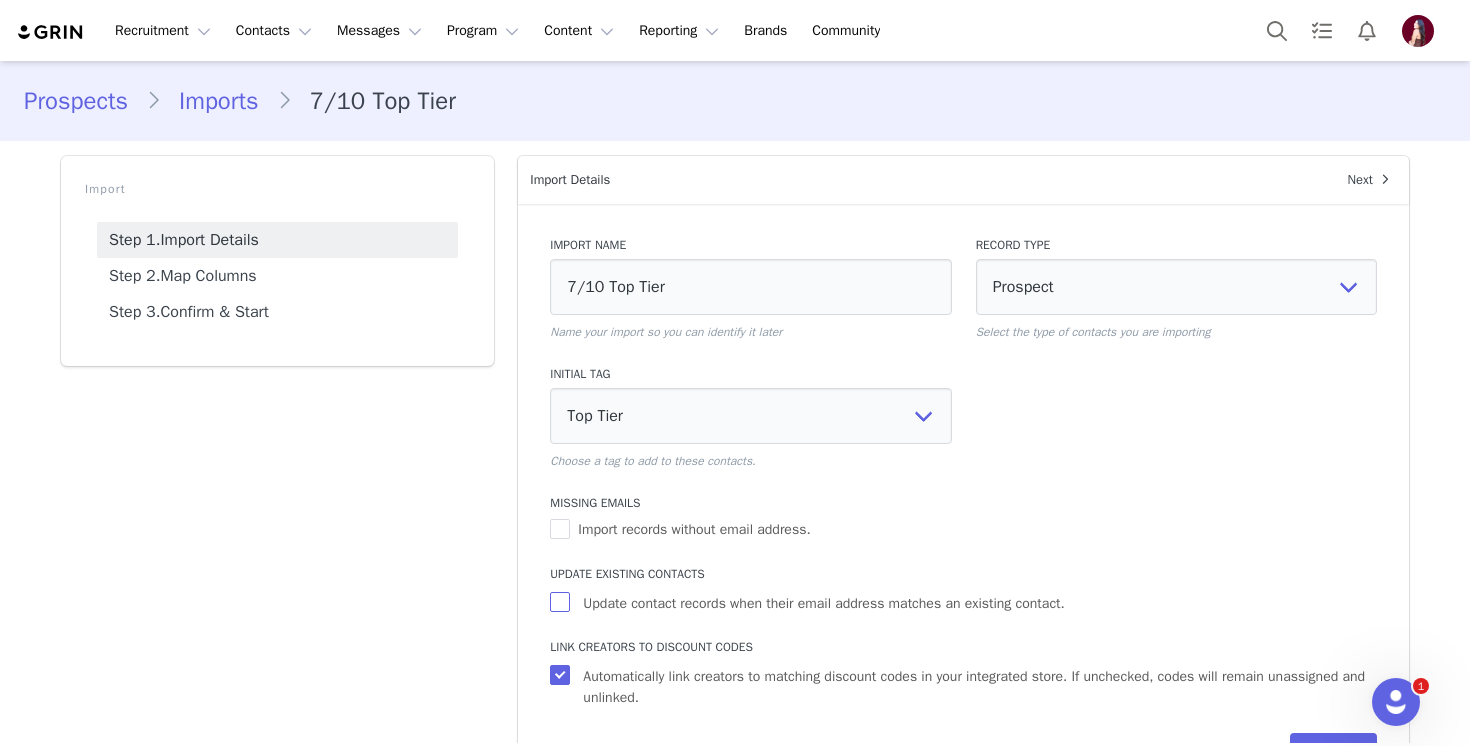 click on "Update contact records when their email address matches an existing contact." at bounding box center [823, 603] 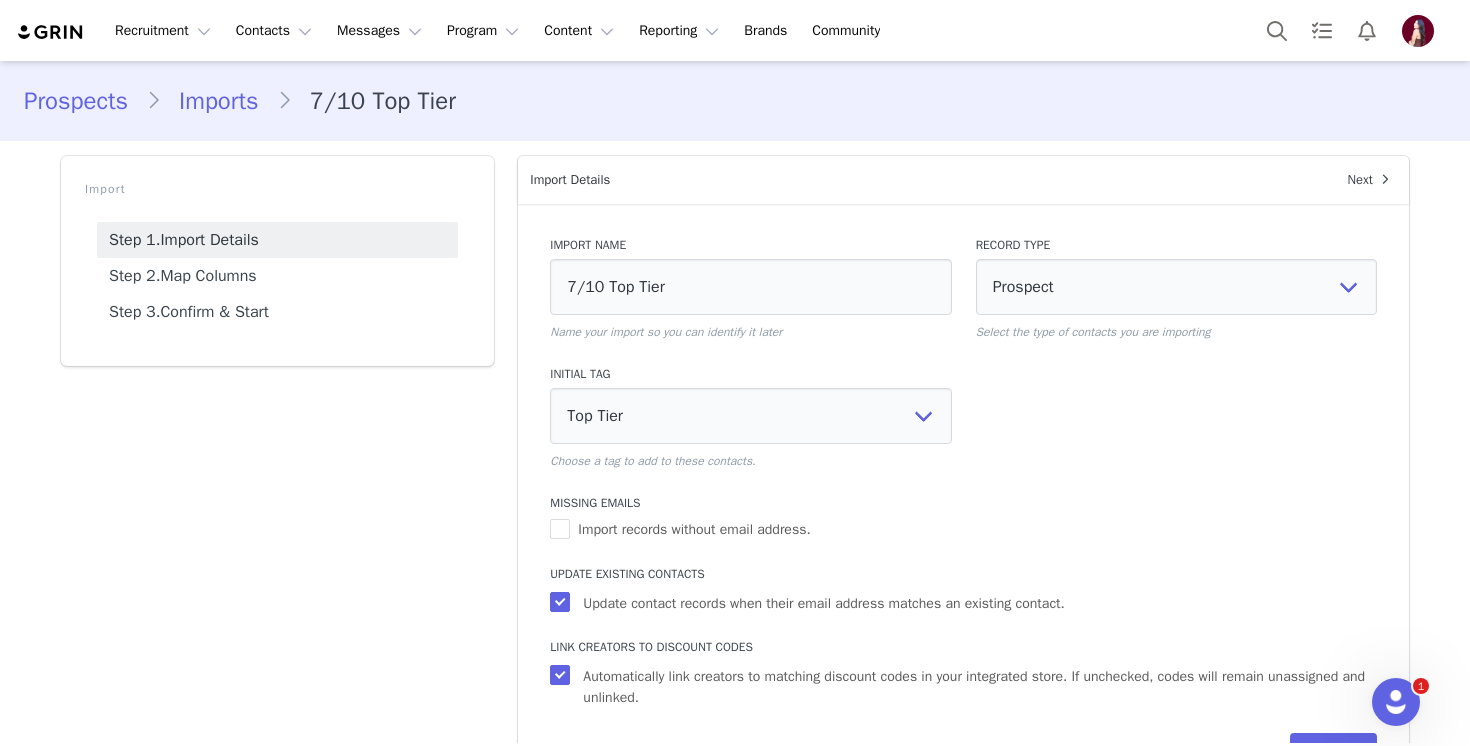 scroll, scrollTop: 73, scrollLeft: 0, axis: vertical 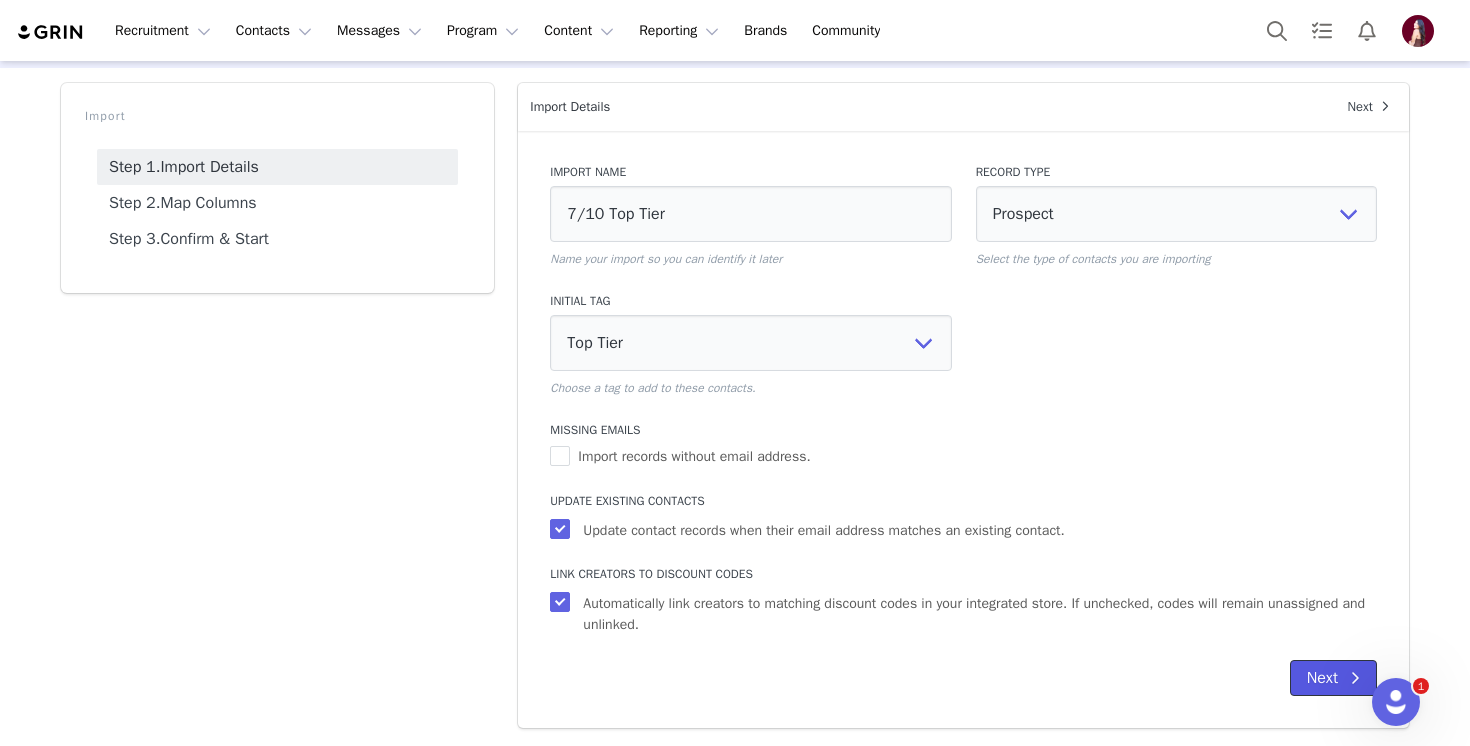 click at bounding box center (1355, 678) 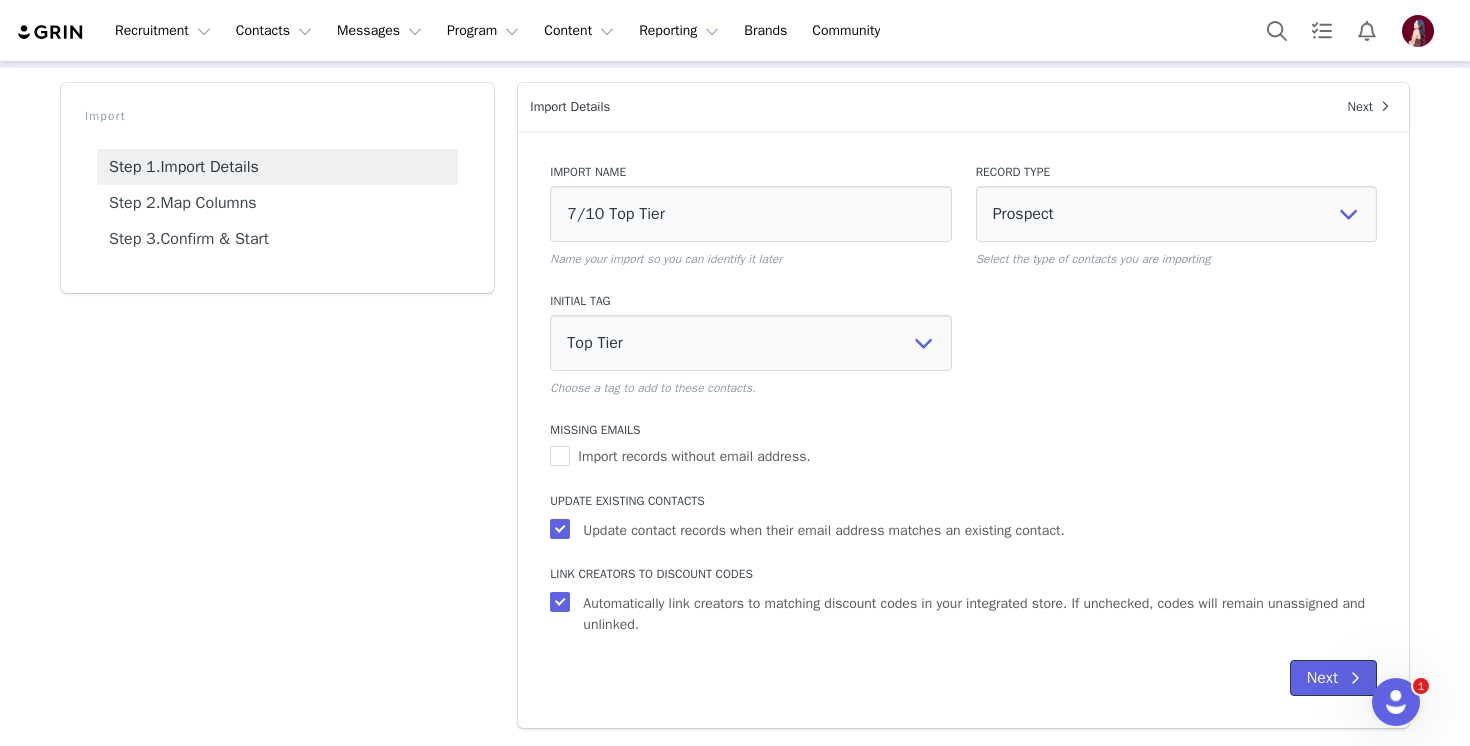 select 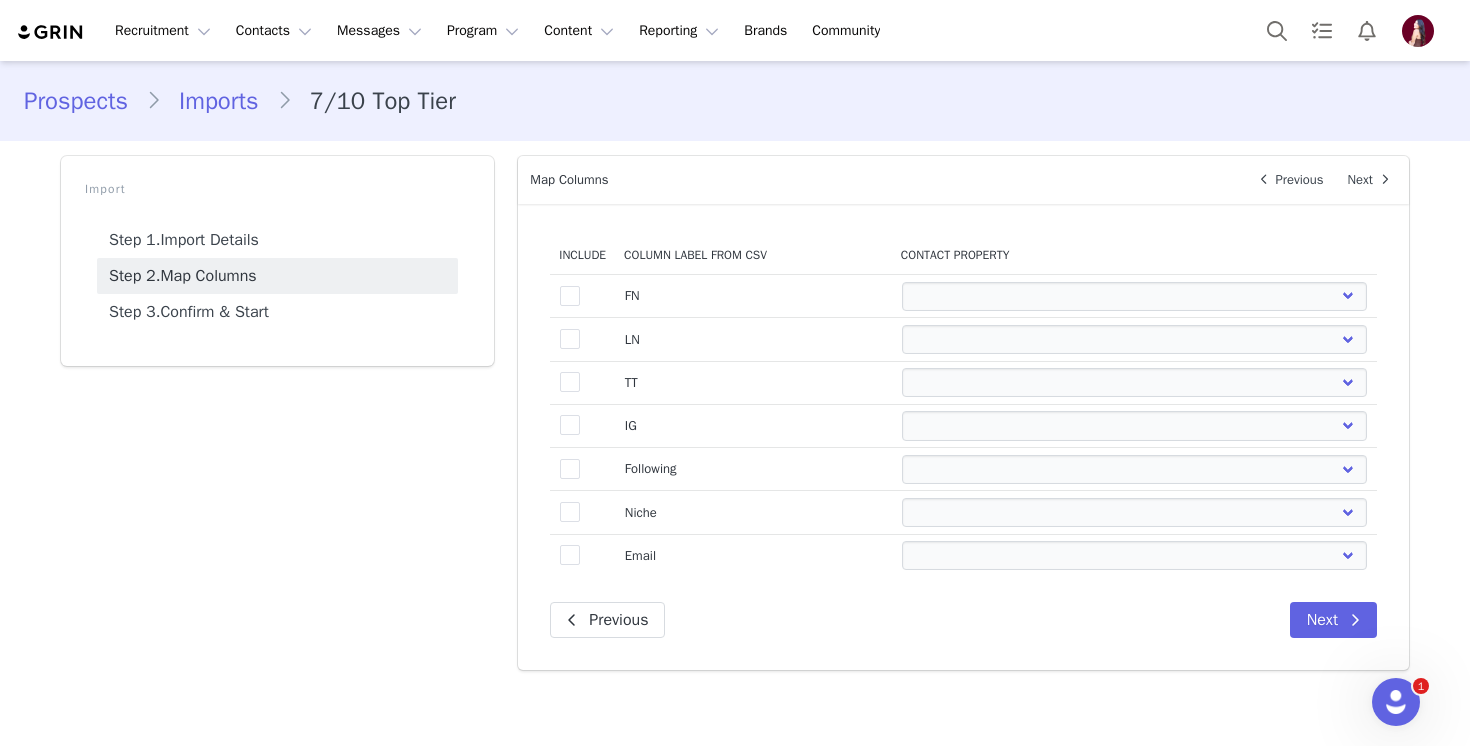 scroll, scrollTop: 0, scrollLeft: 0, axis: both 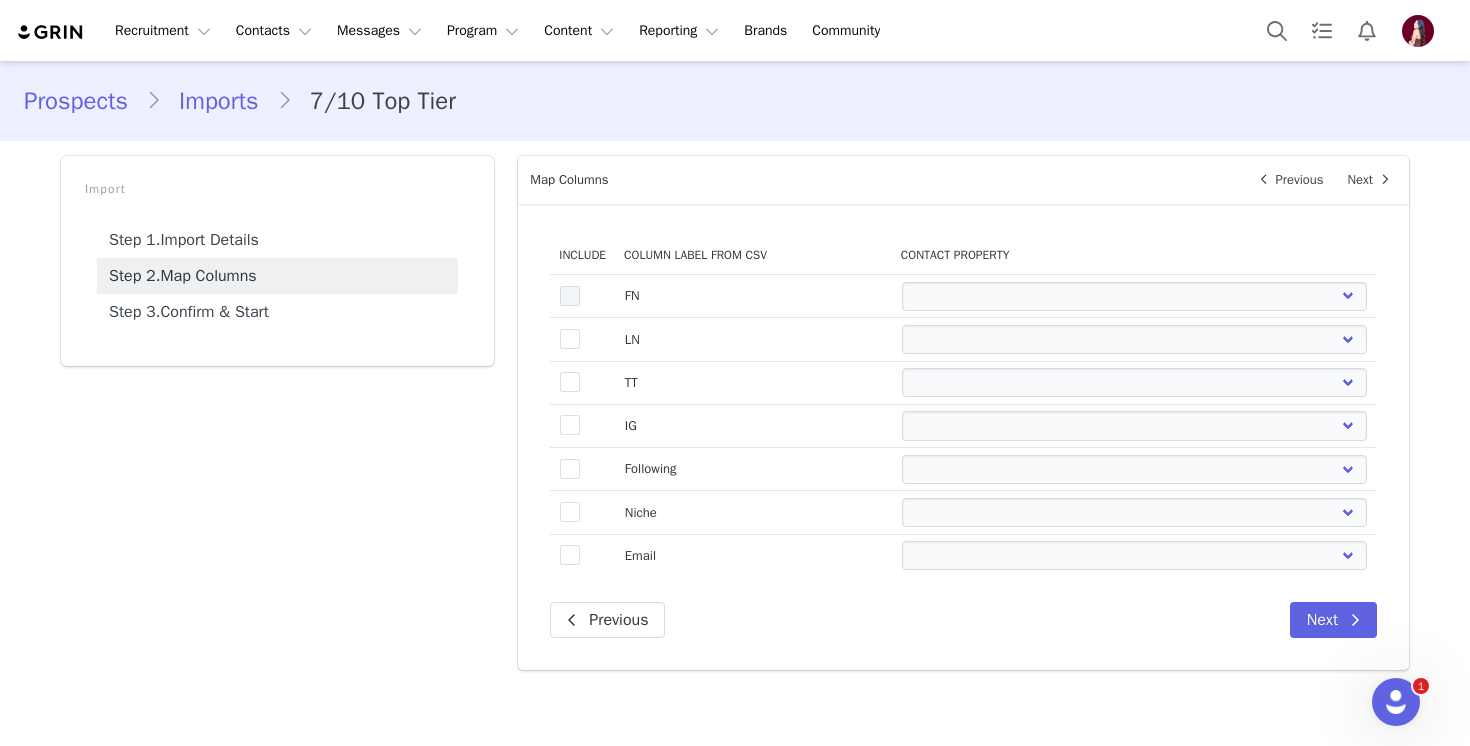 click at bounding box center (570, 296) 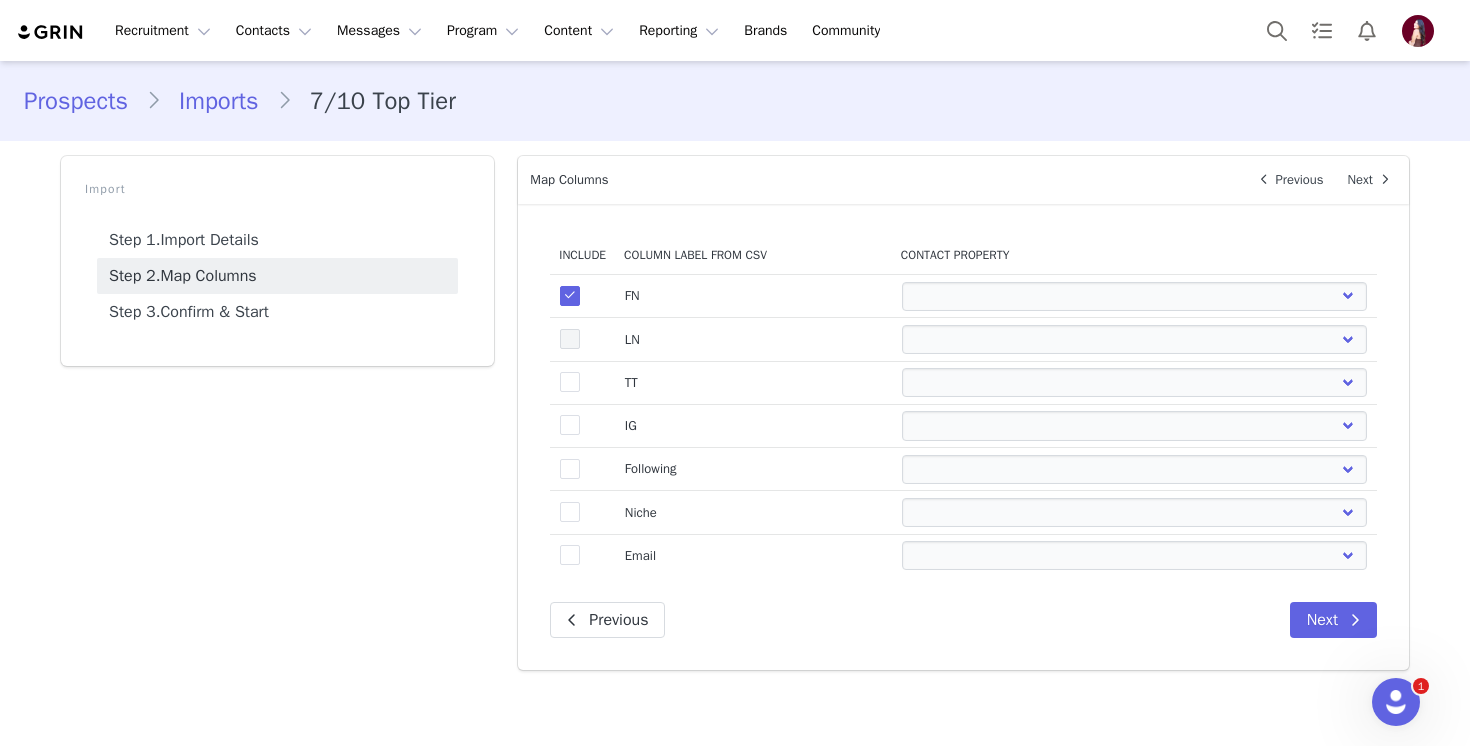 click at bounding box center [570, 339] 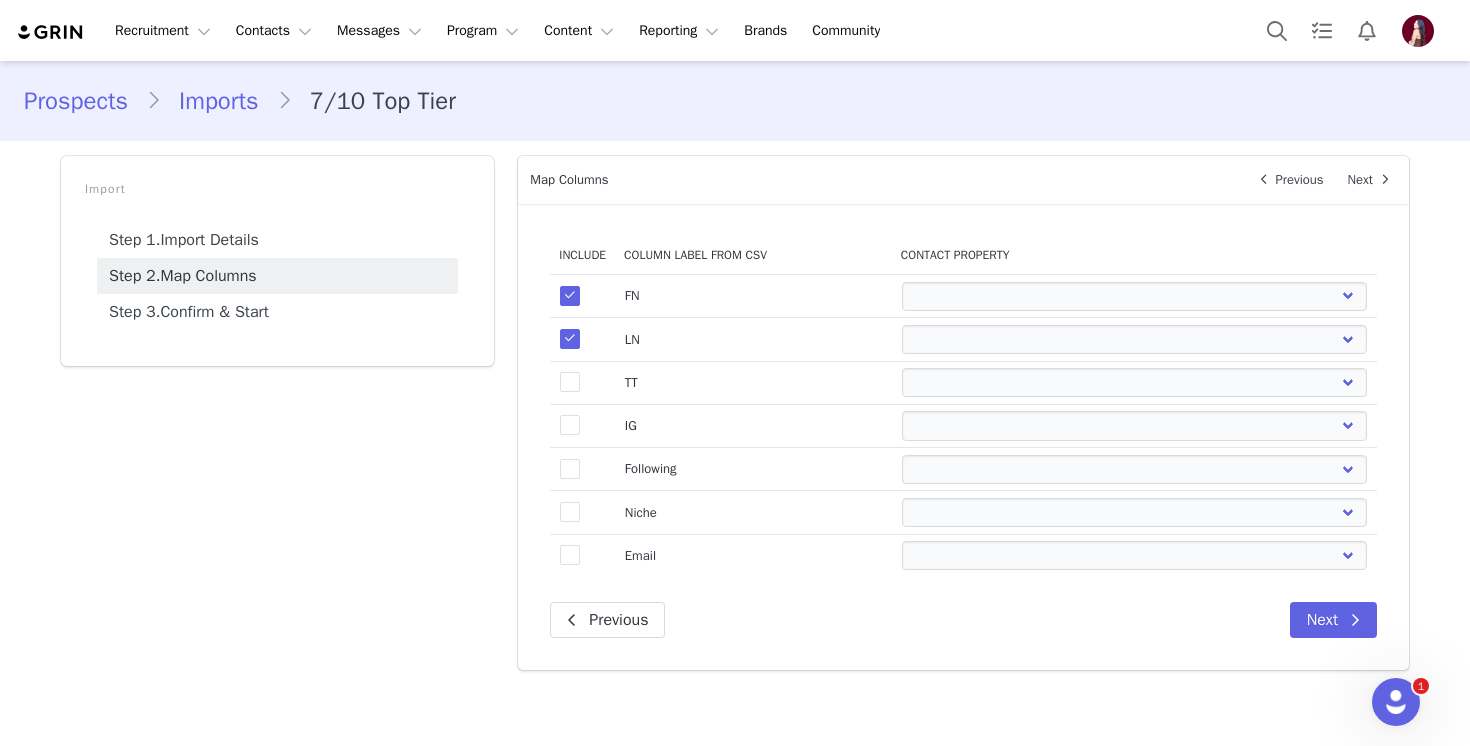 click on "true" at bounding box center [582, 382] 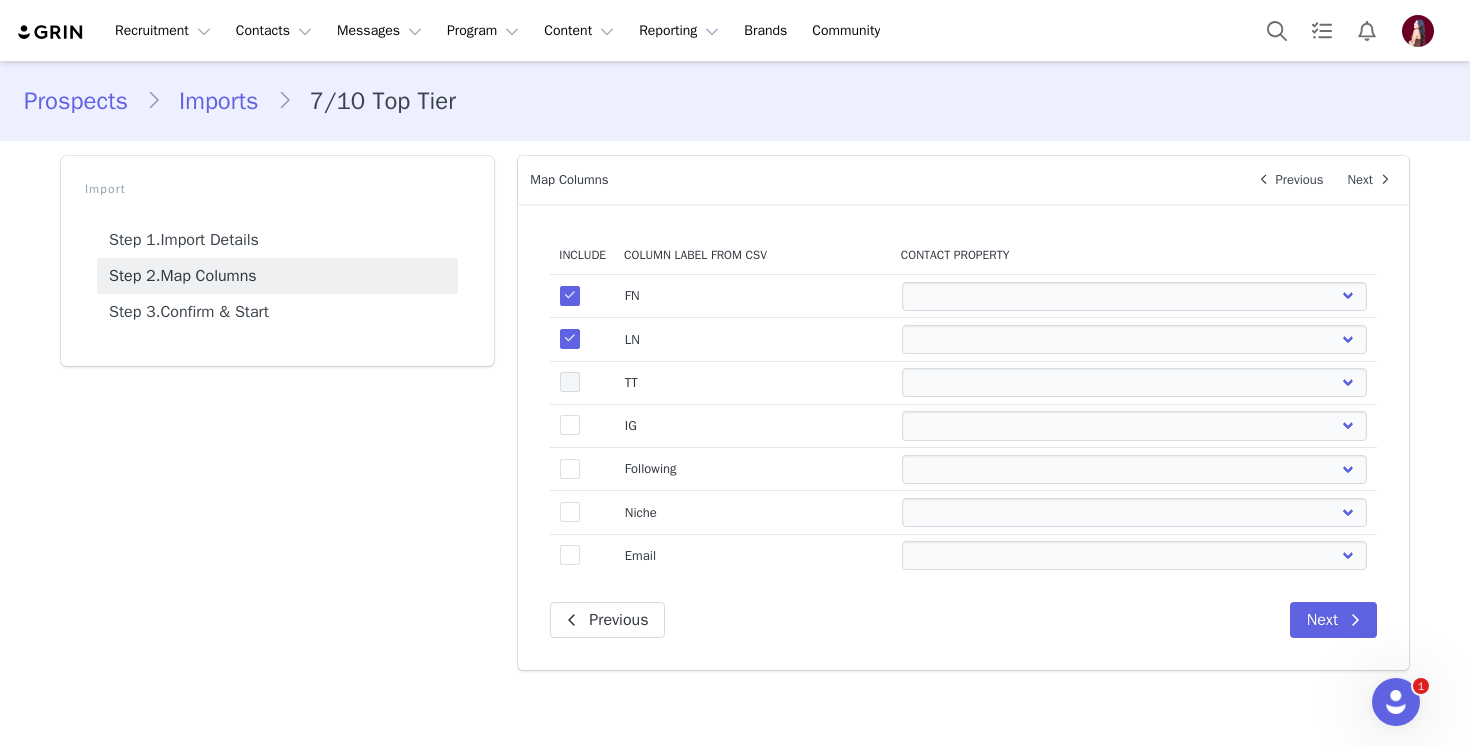 click at bounding box center [570, 382] 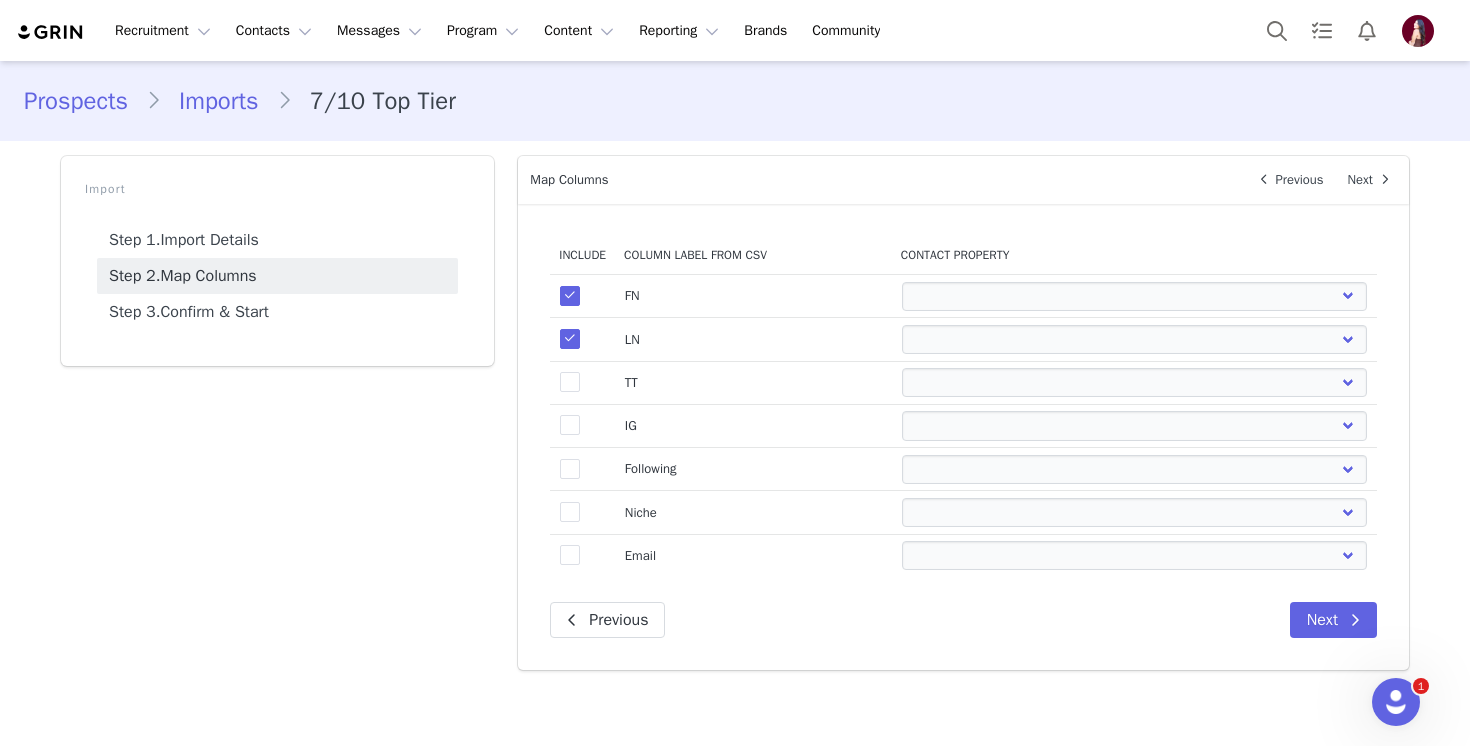select 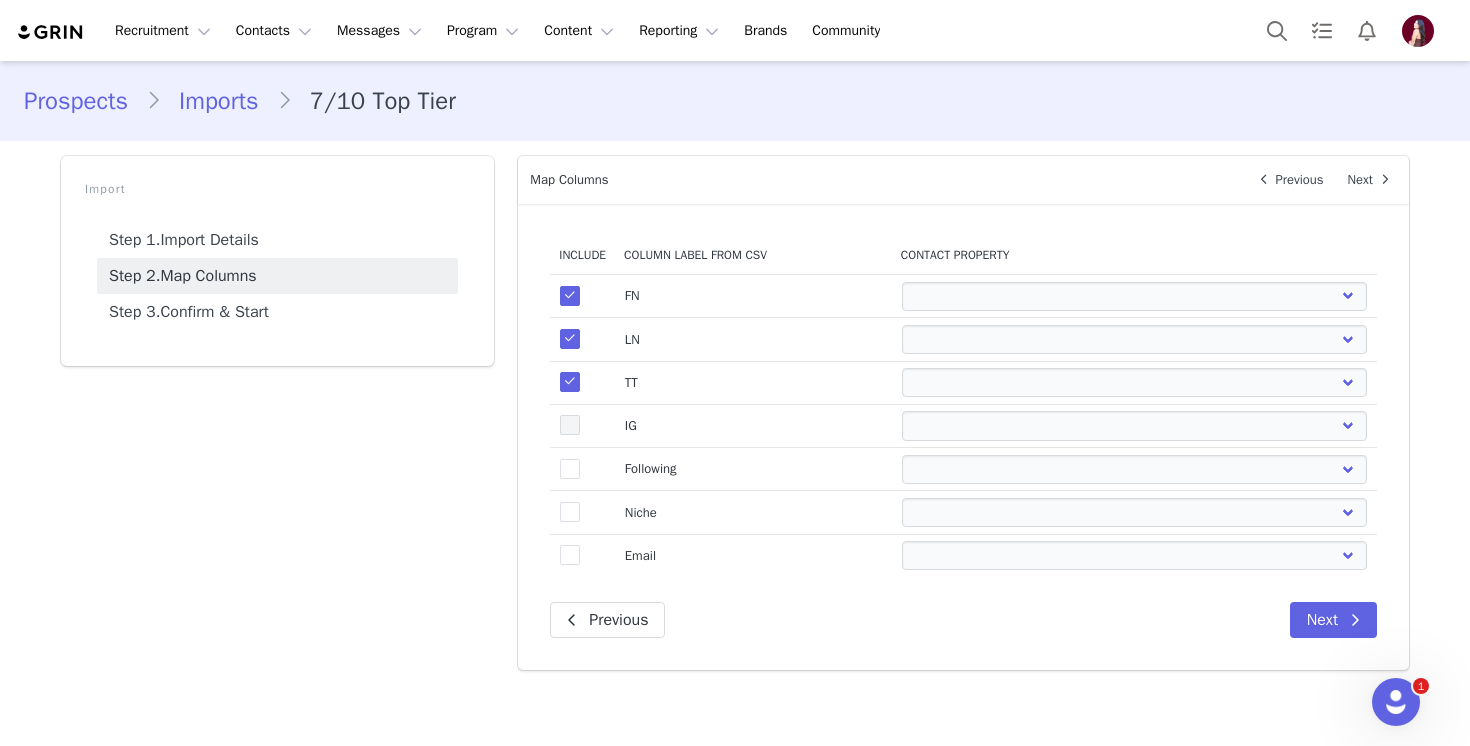 click at bounding box center (570, 425) 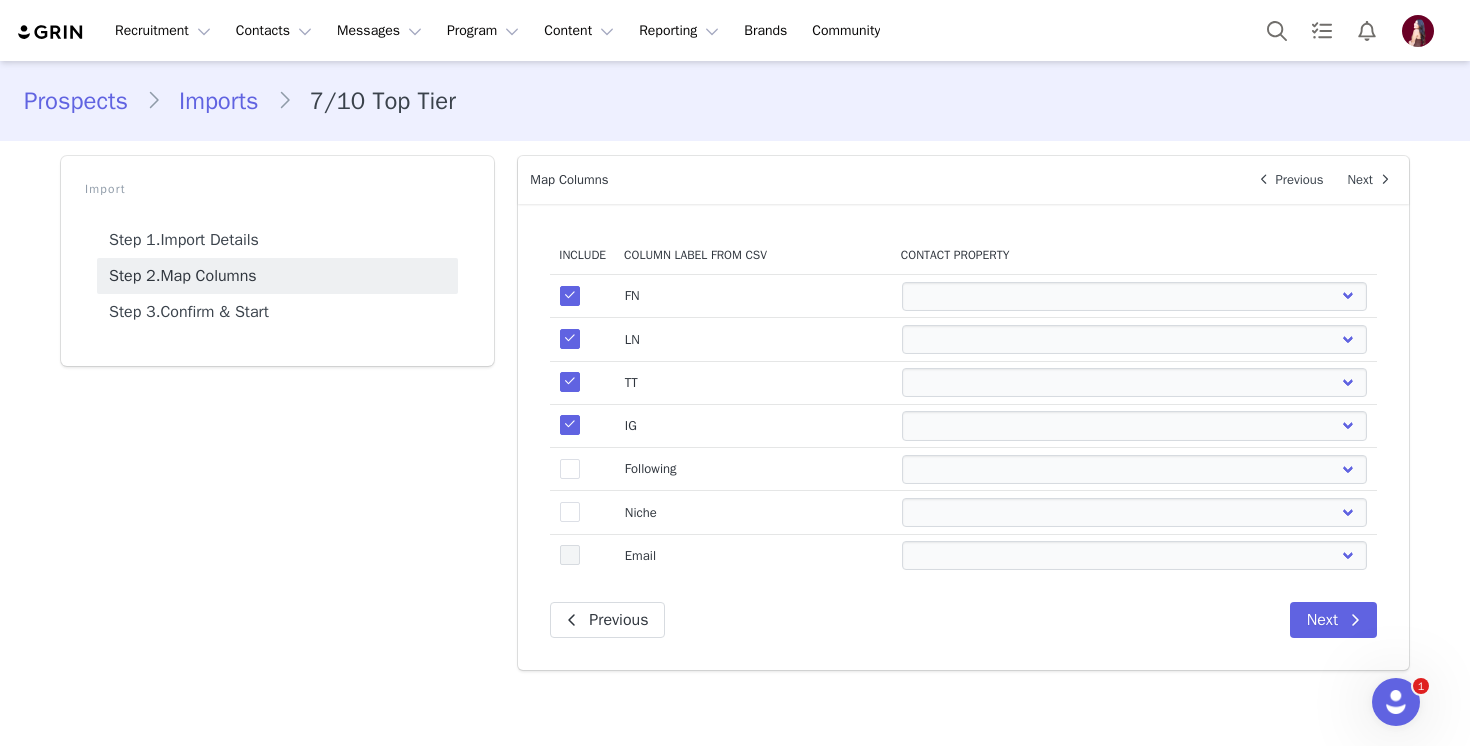 click at bounding box center [570, 555] 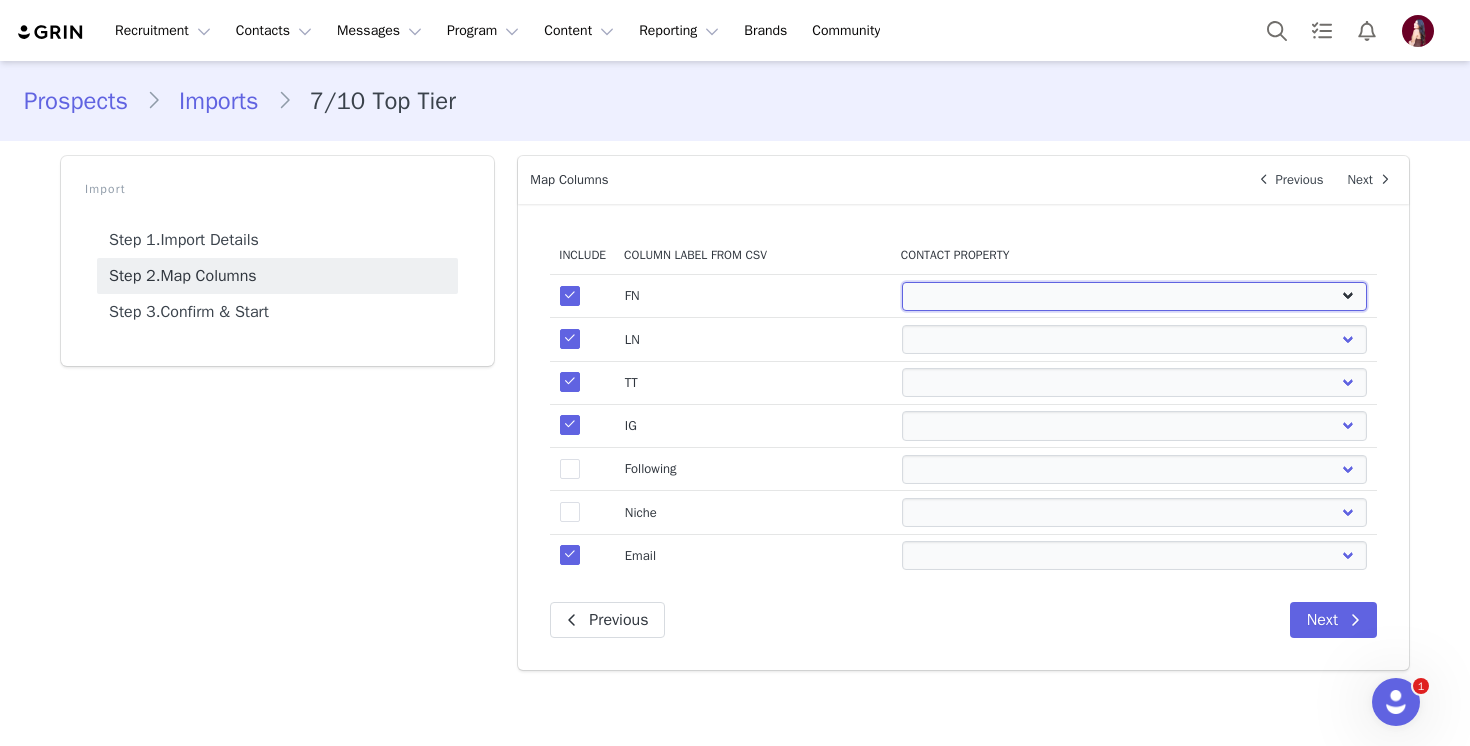 click on "First Name   Last Name   Email   PayPal Email   Gender   Language   Phone Country Code   Phone Number   Company   Street   Street 2   City   State   Zip   Country   Website URL   Instagram URL   YouTube URL   Twitter URL   Facebook URL   TikTok URL   Twitch URL   Pinterest URL   Persephone: Influencers Pre-Launch" at bounding box center [1135, 296] 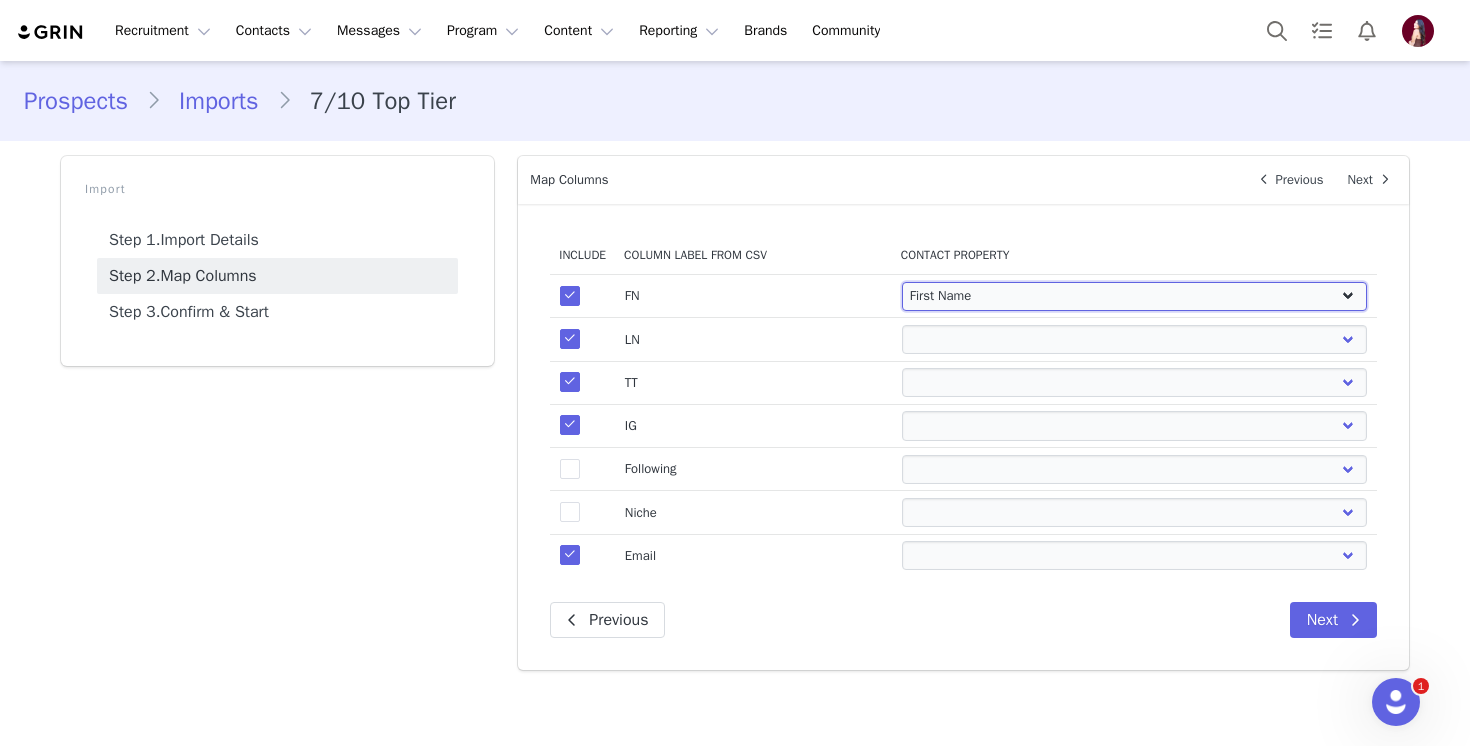 select 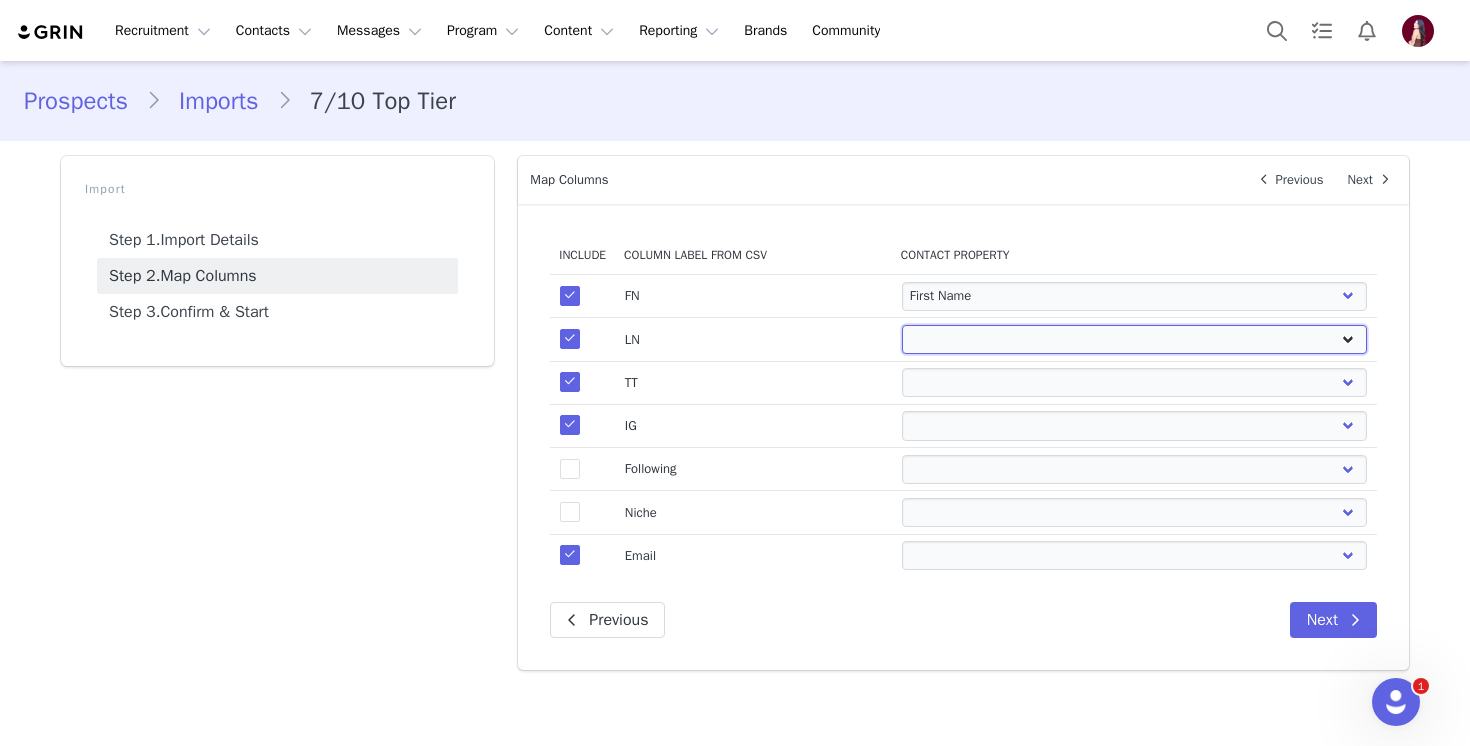 click on "First Name   Last Name   Email   PayPal Email   Gender   Language   Phone Country Code   Phone Number   Company   Street   Street 2   City   State   Zip   Country   Website URL   Instagram URL   YouTube URL   Twitter URL   Facebook URL   TikTok URL   Twitch URL   Pinterest URL   Persephone: Influencers Pre-Launch" at bounding box center (1135, 339) 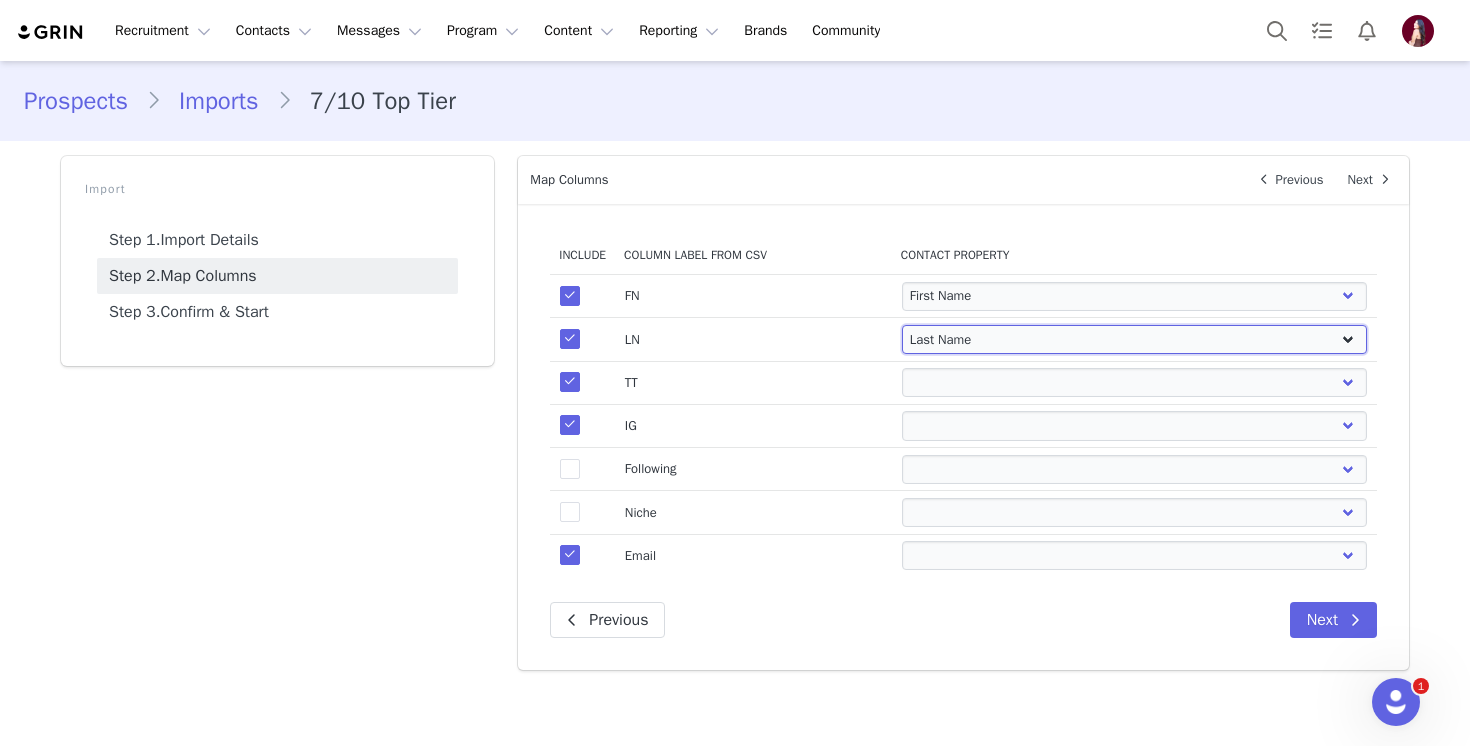 select 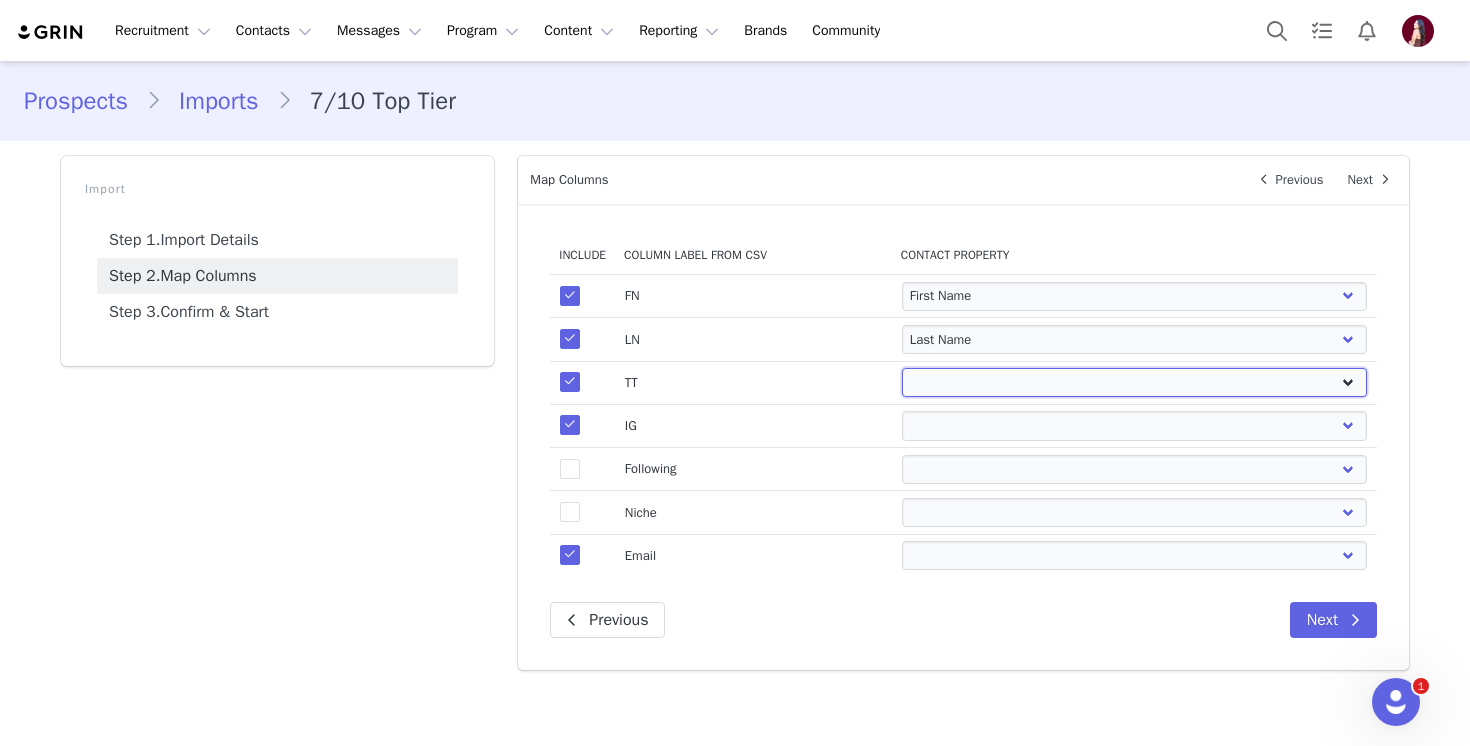 click on "First Name   Last Name   Email   PayPal Email   Gender   Language   Phone Country Code   Phone Number   Company   Street   Street 2   City   State   Zip   Country   Website URL   Instagram URL   YouTube URL   Twitter URL   Facebook URL   TikTok URL   Twitch URL   Pinterest URL   Persephone: Influencers Pre-Launch" at bounding box center (1135, 382) 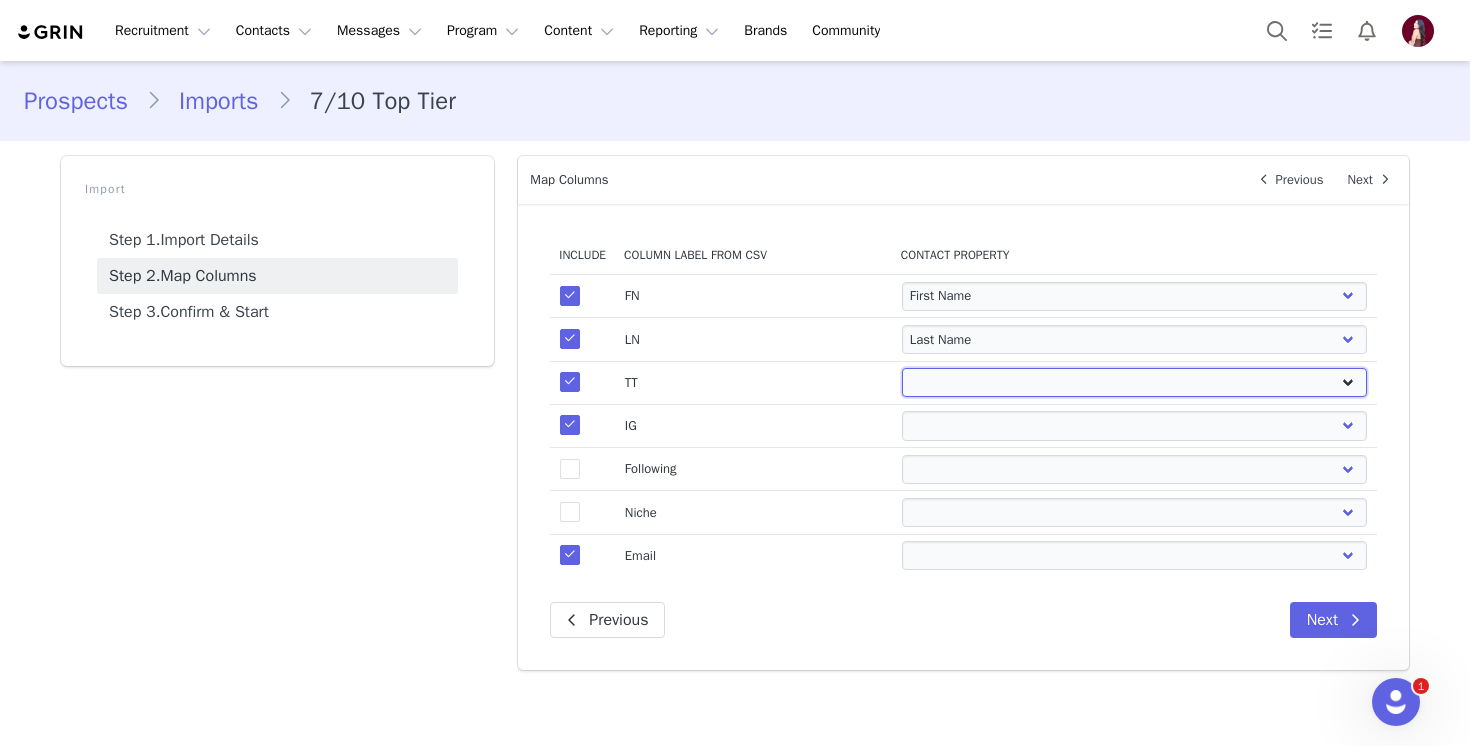 select on "tiktok_url" 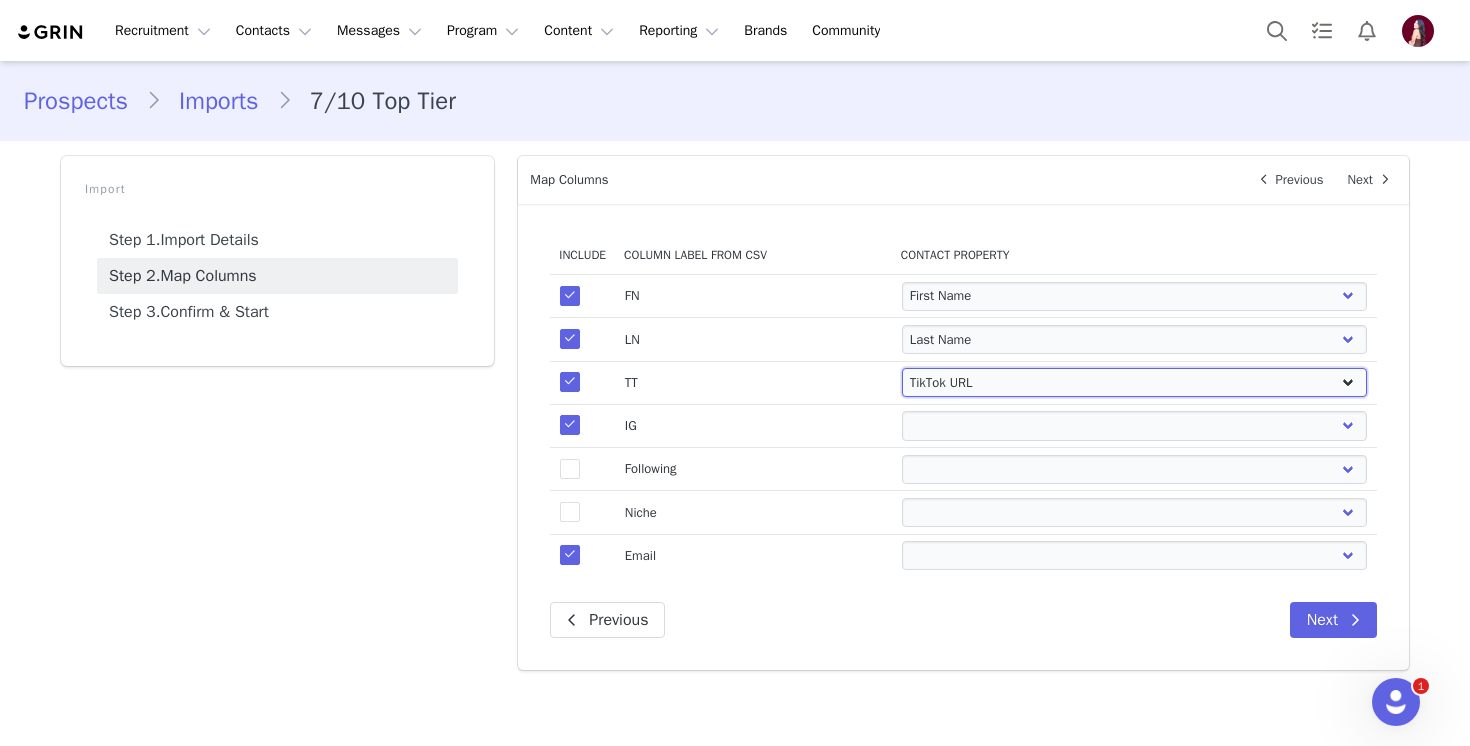 select 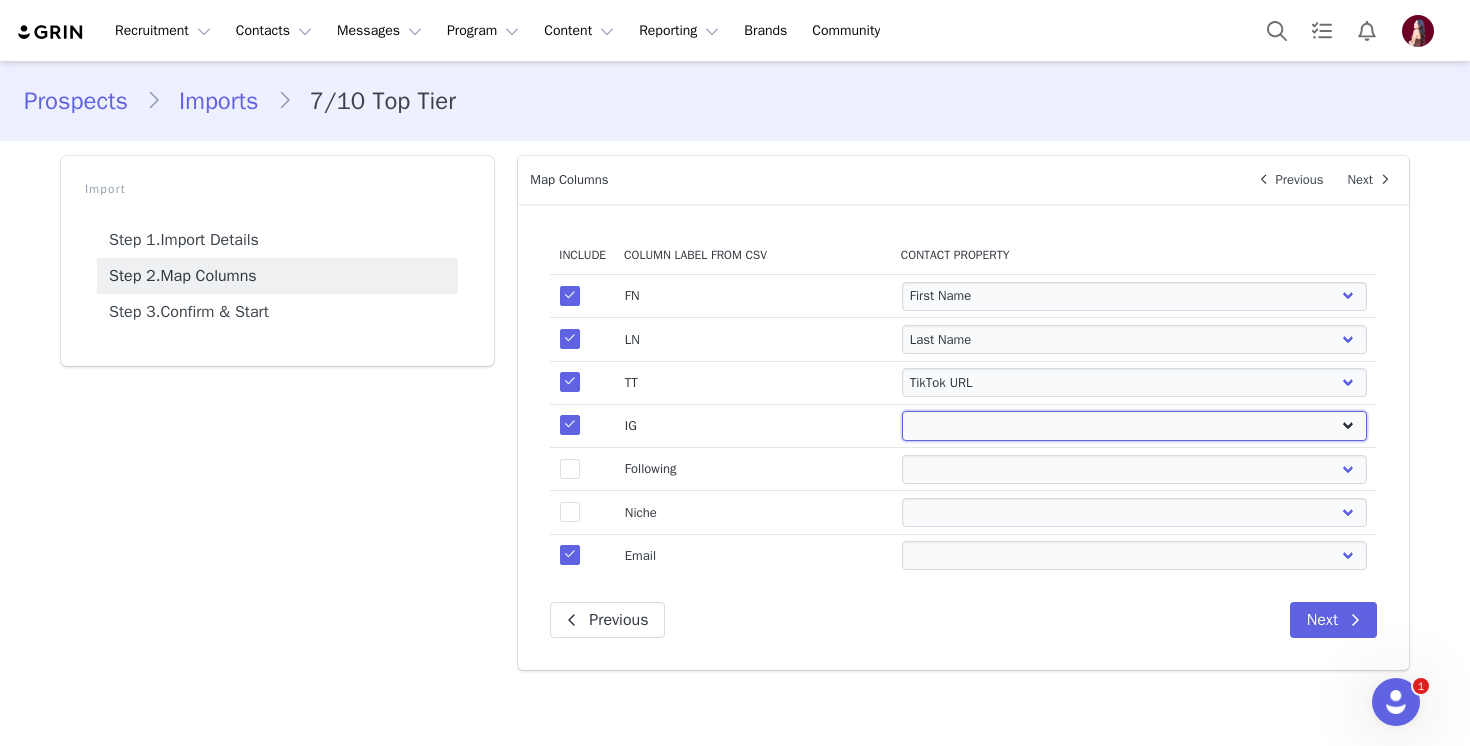 click on "First Name   Last Name   Email   PayPal Email   Gender   Language   Phone Country Code   Phone Number   Company   Street   Street 2   City   State   Zip   Country   Website URL   Instagram URL   YouTube URL   Twitter URL   Facebook URL   TikTok URL   Twitch URL   Pinterest URL   Persephone: Influencers Pre-Launch" at bounding box center [1135, 425] 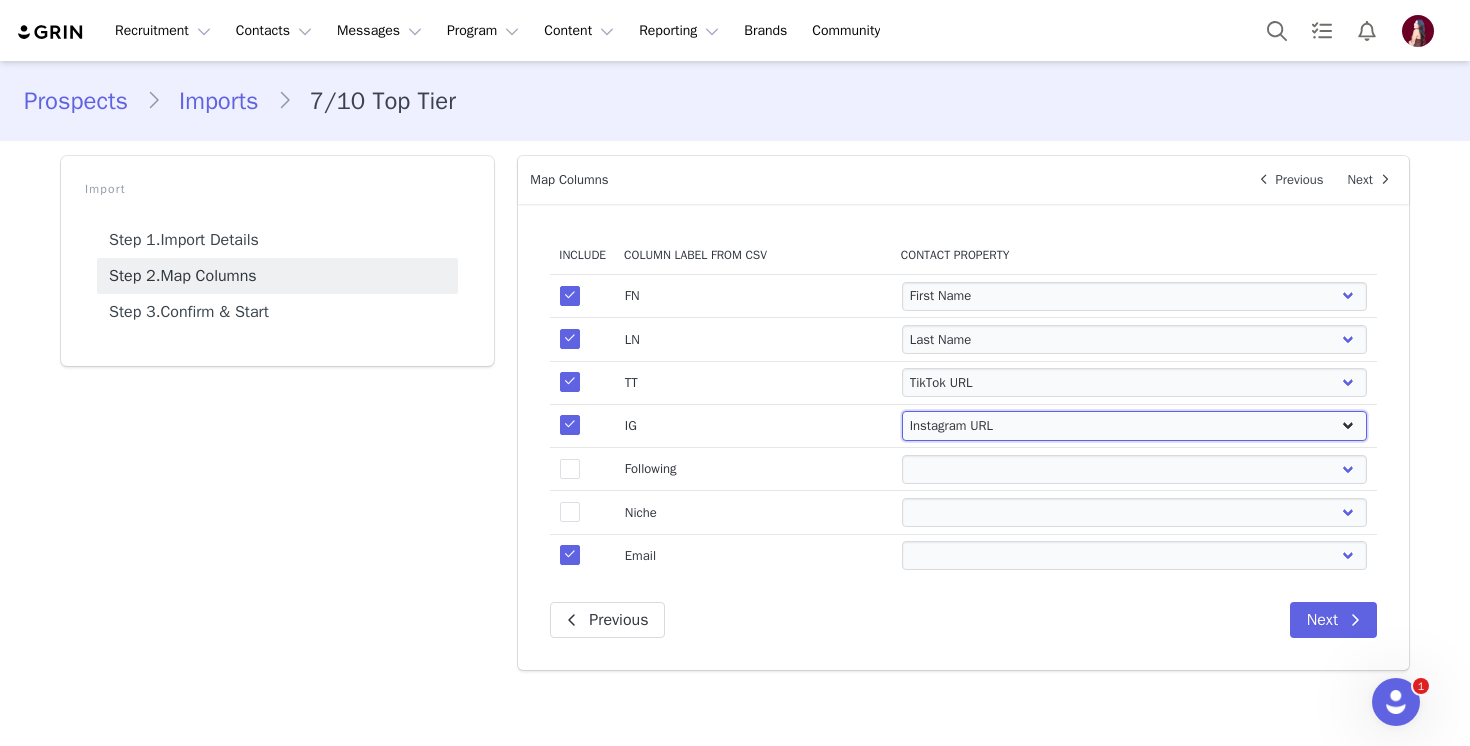 select 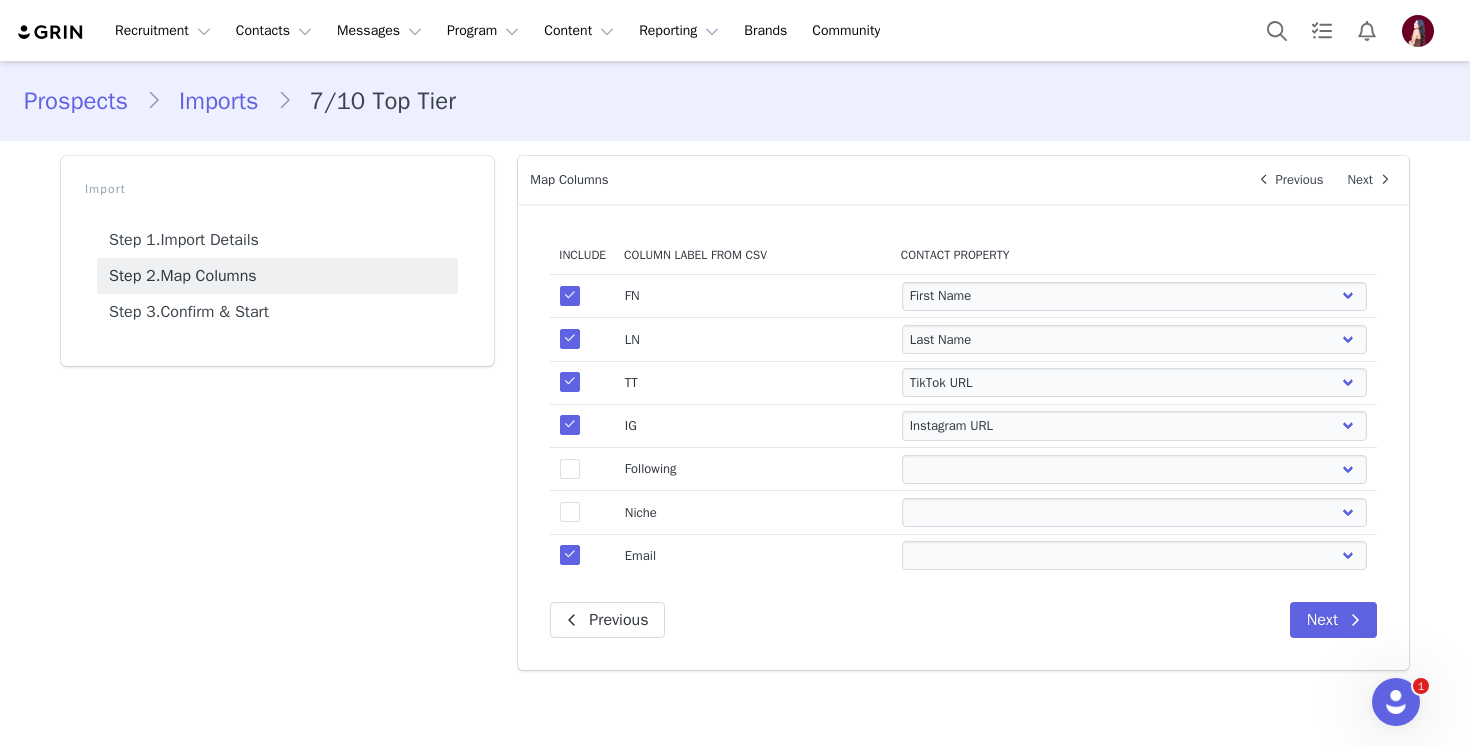 click on "First Name   Last Name   Email   PayPal Email   Gender   Language   Phone Country Code   Phone Number   Company   Street   Street 2   City   State   Zip   Country   Website URL   Instagram URL   YouTube URL   Twitter URL   Facebook URL   TikTok URL   Twitch URL   Pinterest URL   Persephone: Influencers Pre-Launch" at bounding box center (1134, 555) 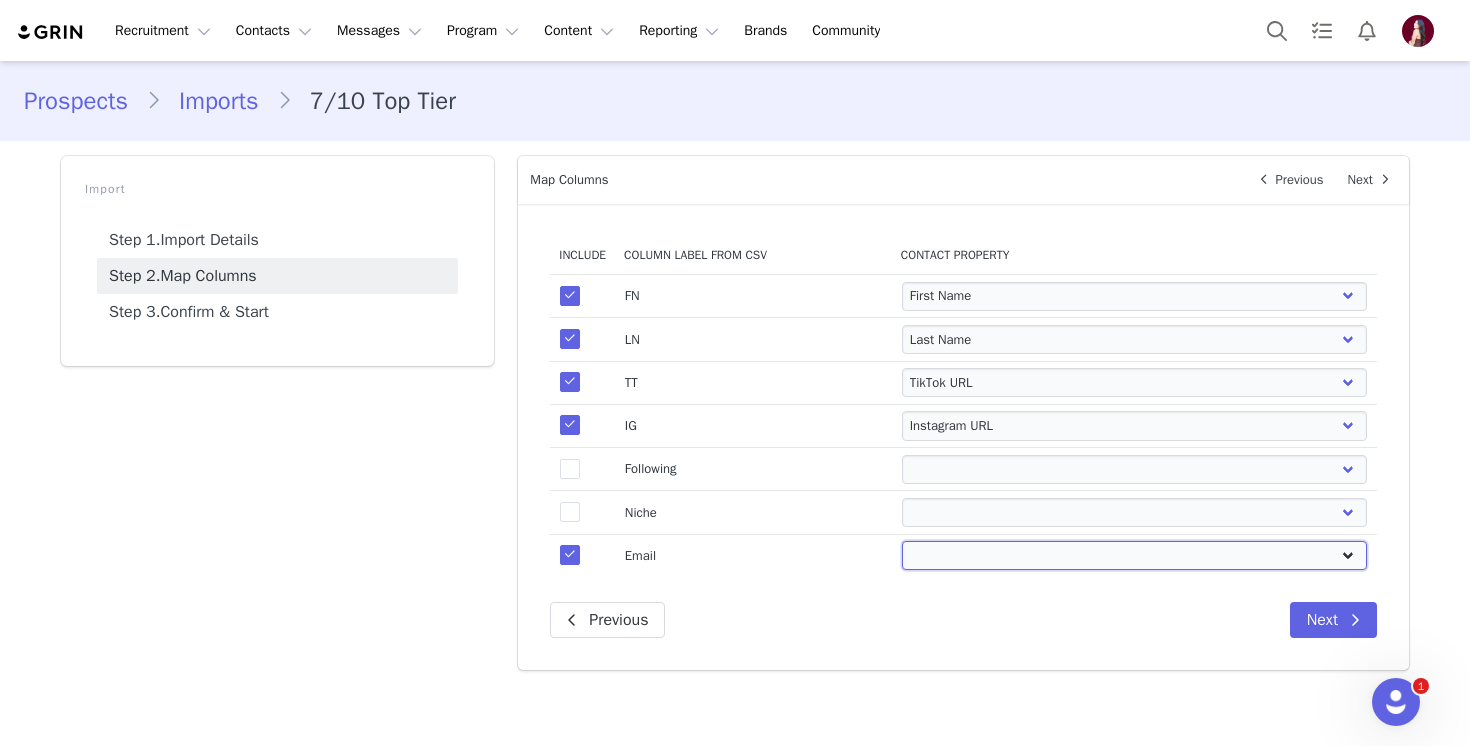 click on "First Name   Last Name   Email   PayPal Email   Gender   Language   Phone Country Code   Phone Number   Company   Street   Street 2   City   State   Zip   Country   Website URL   Instagram URL   YouTube URL   Twitter URL   Facebook URL   TikTok URL   Twitch URL   Pinterest URL   Persephone: Influencers Pre-Launch" at bounding box center [1135, 555] 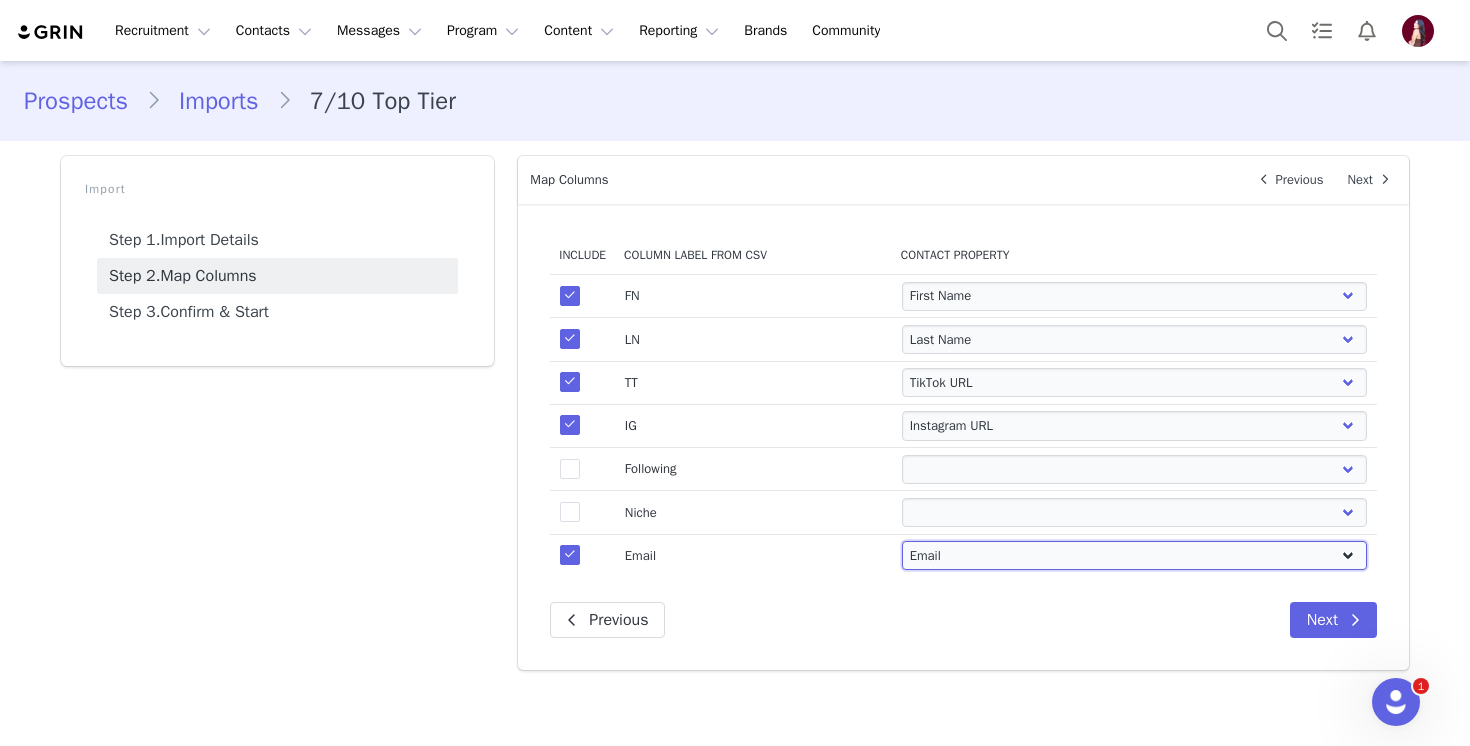 select 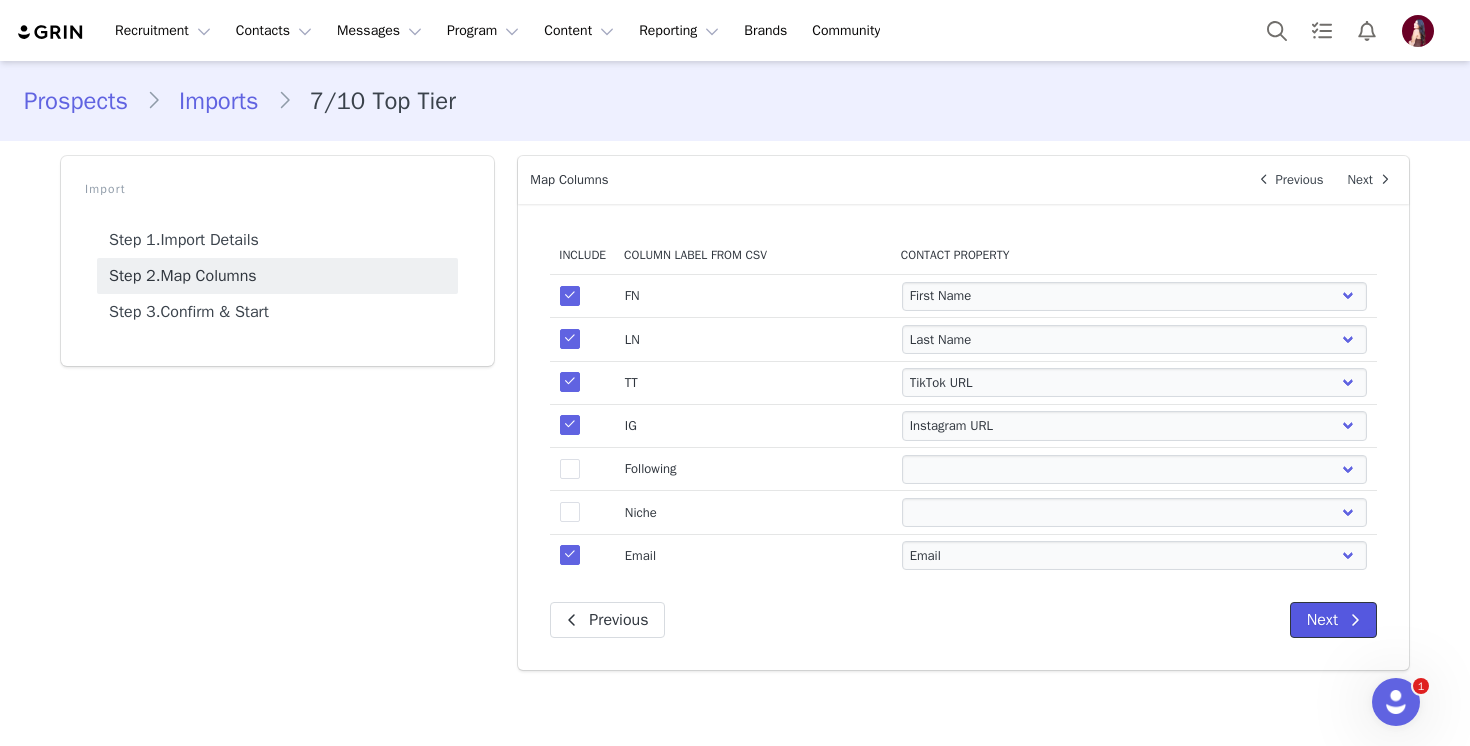 click on "Next" at bounding box center [1333, 620] 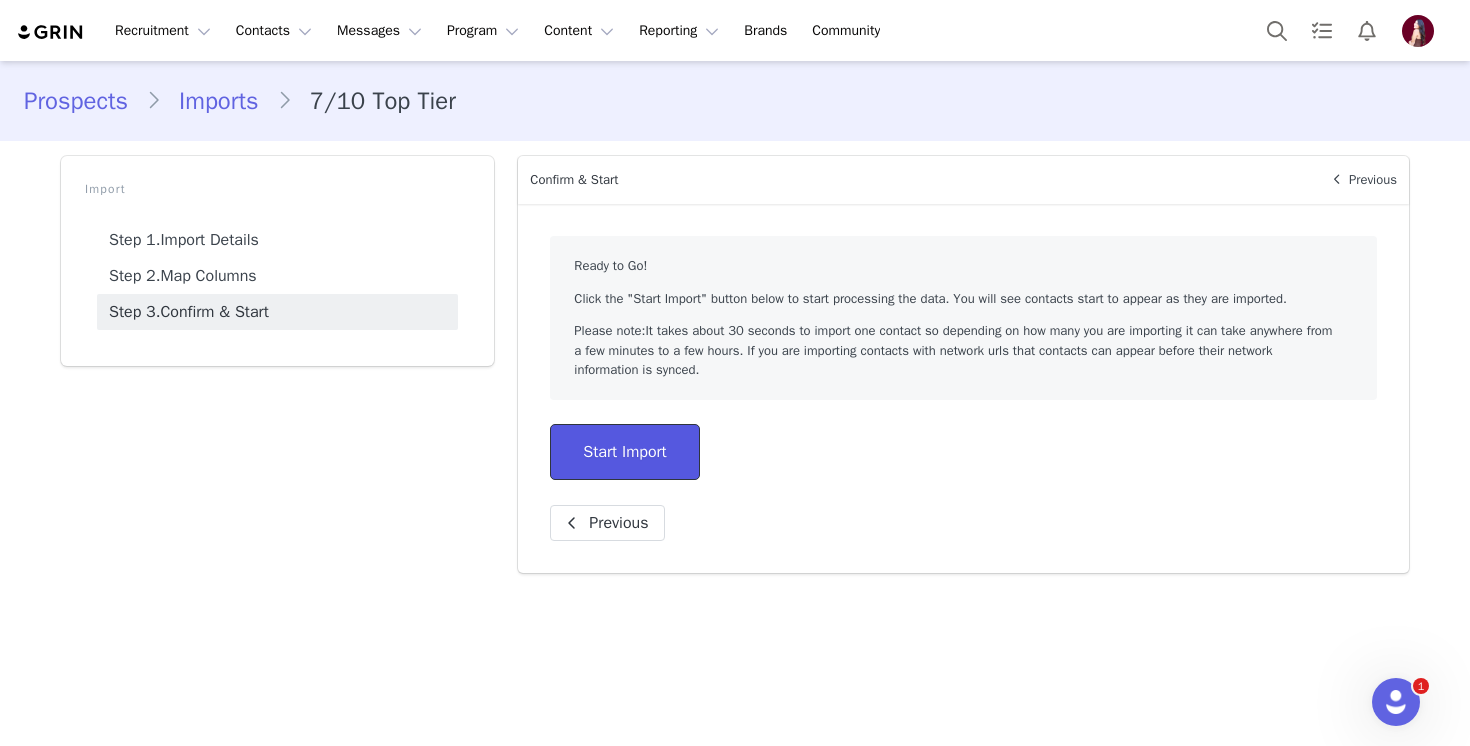 click on "Start Import" at bounding box center [624, 452] 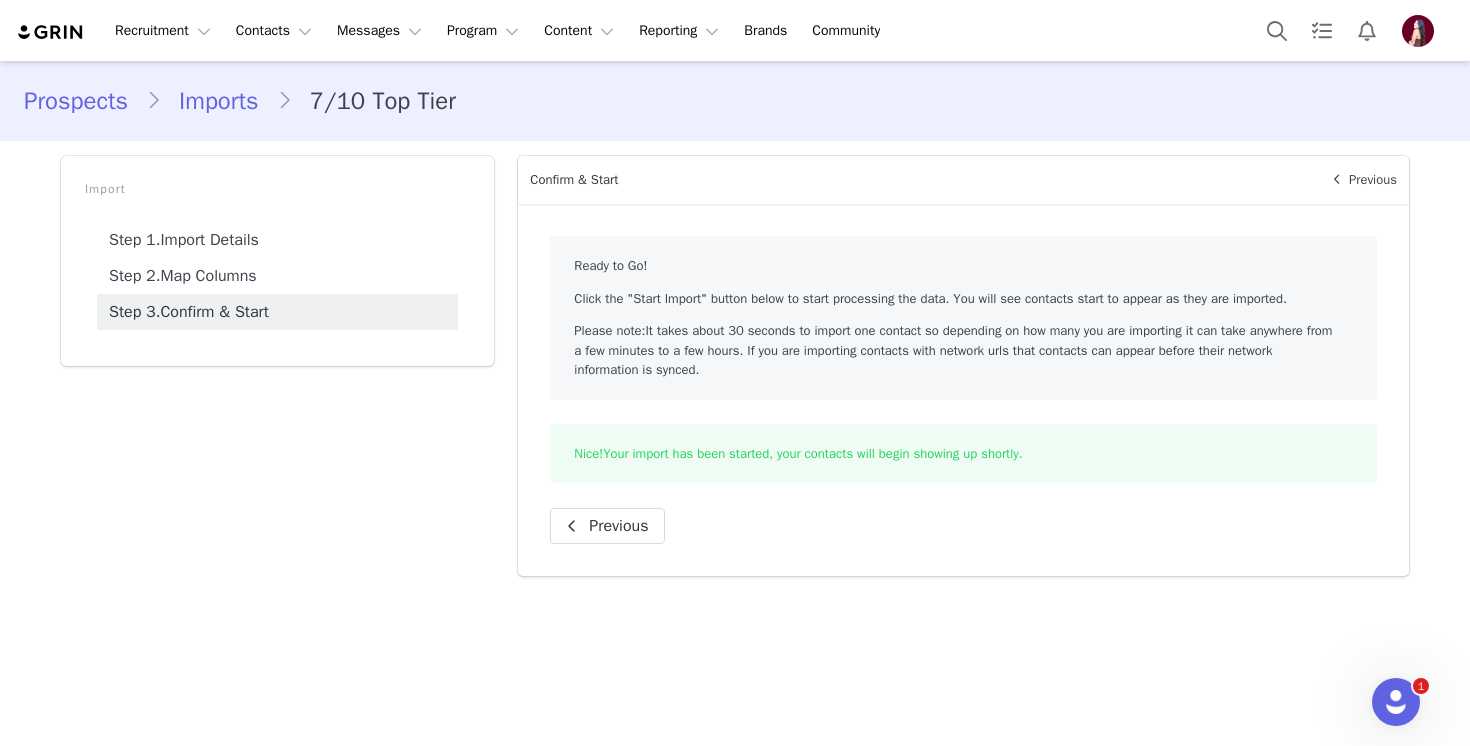 click on "Prospects" at bounding box center (85, 101) 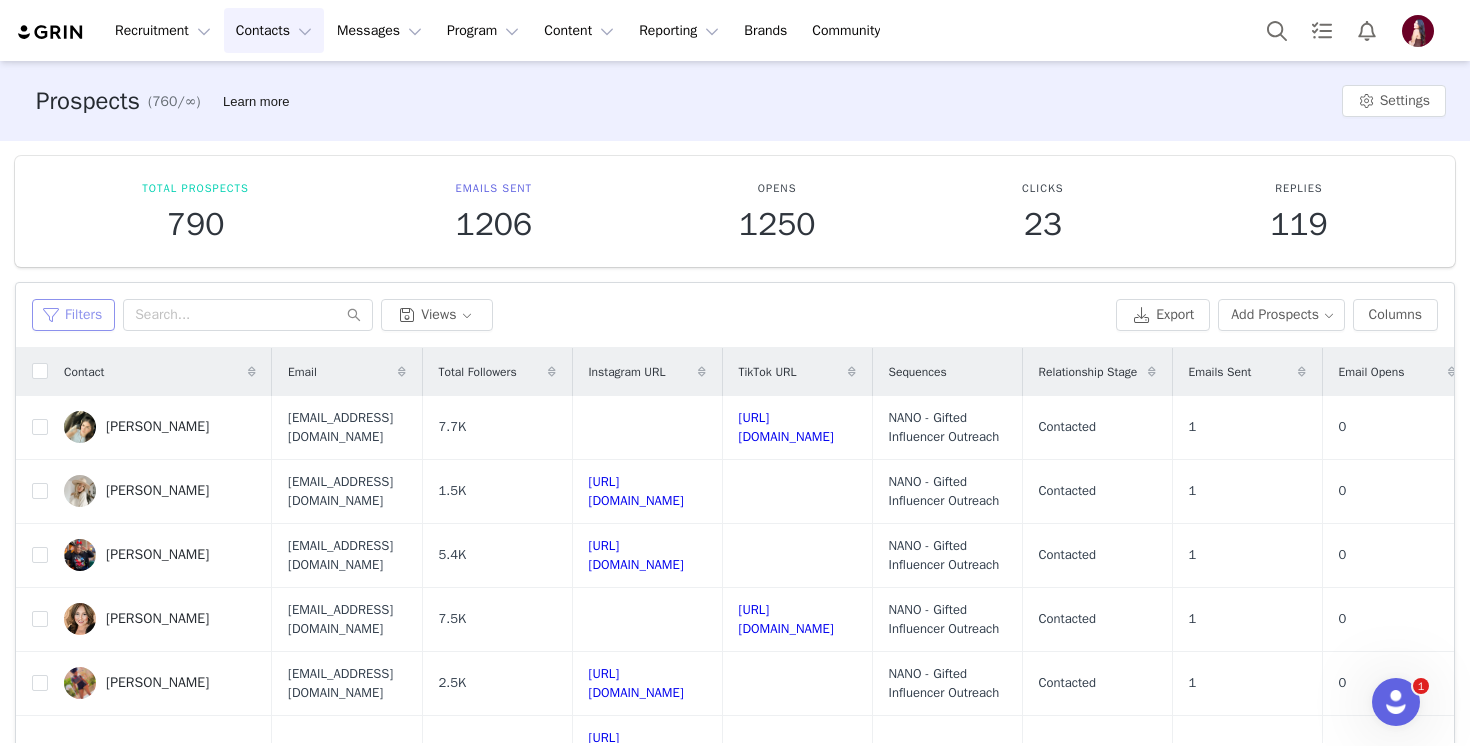 click on "Filters" at bounding box center [73, 315] 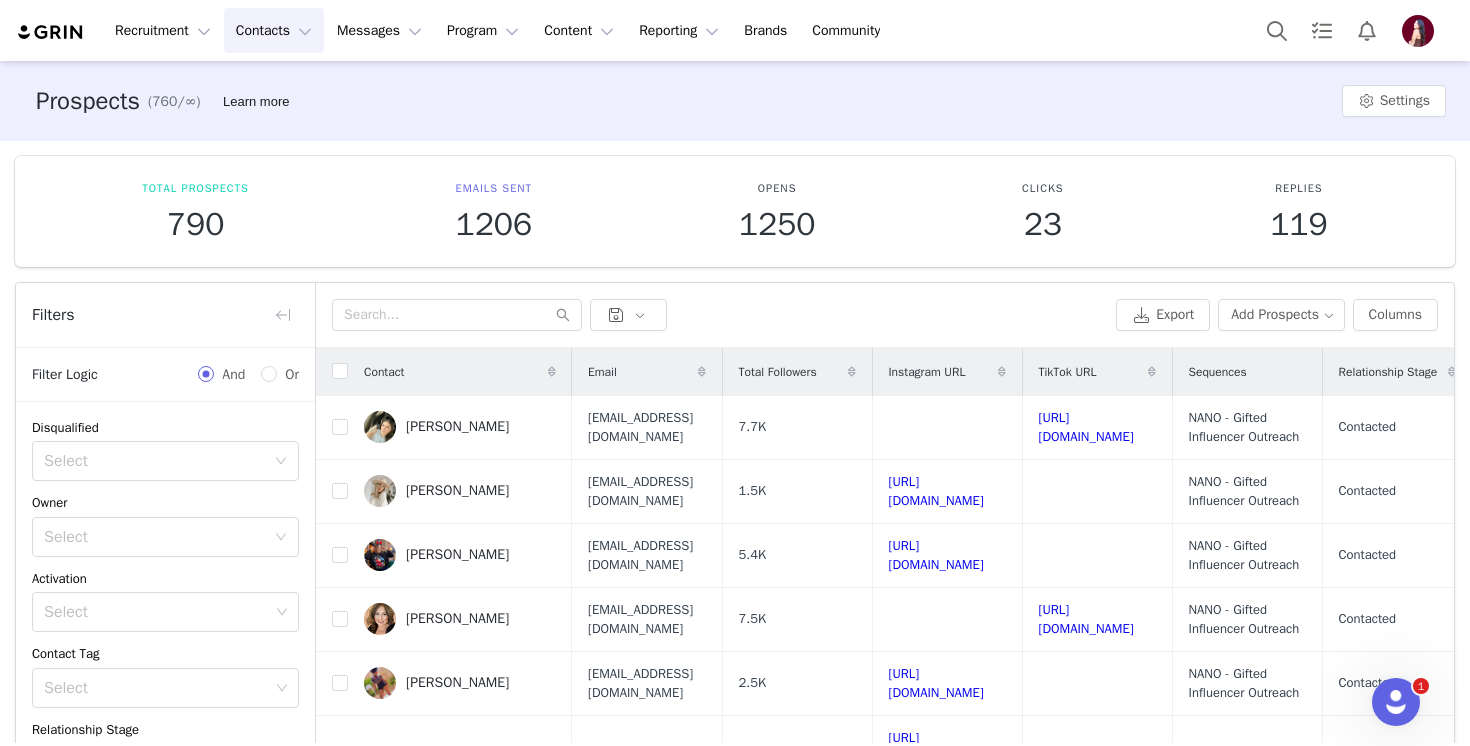 scroll, scrollTop: 153, scrollLeft: 0, axis: vertical 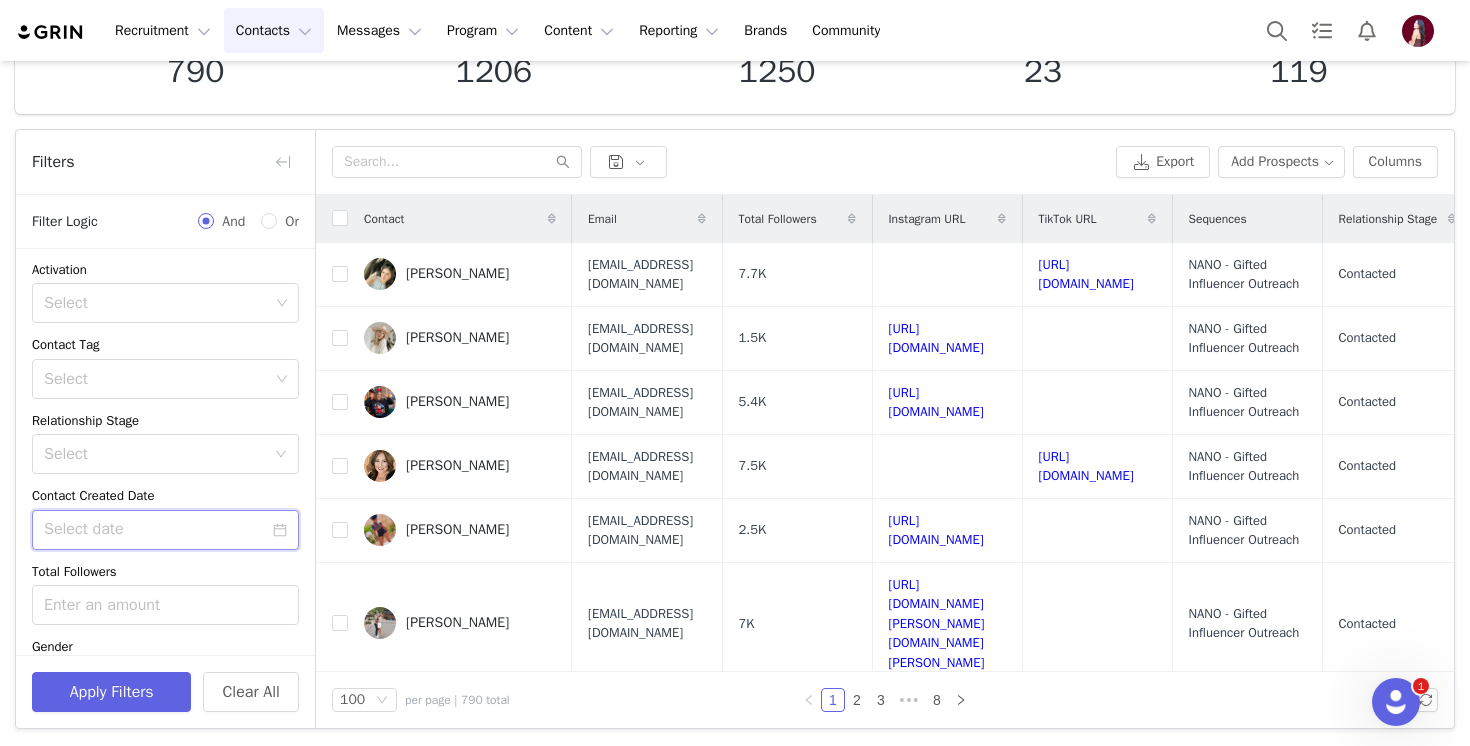 click at bounding box center [165, 530] 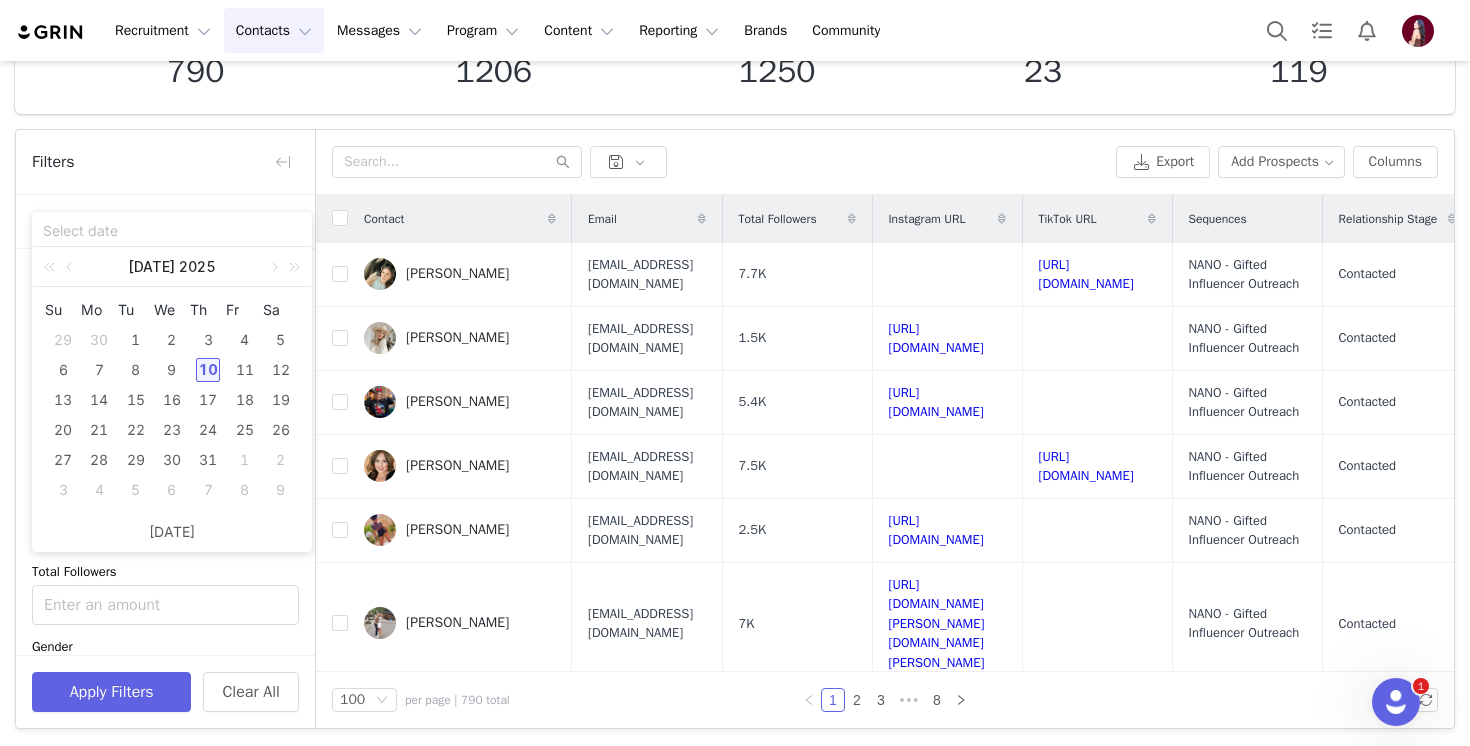 click on "10" at bounding box center (208, 370) 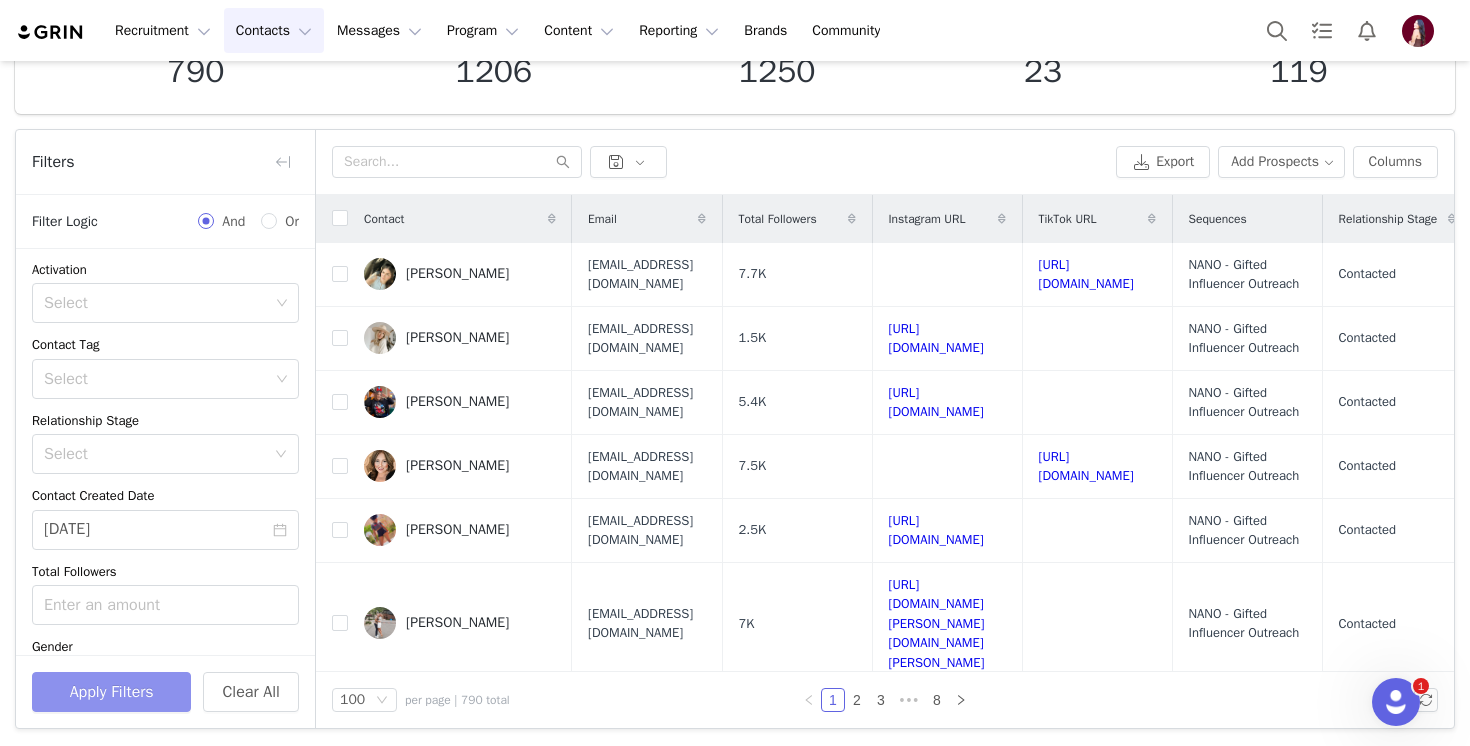 click on "Apply Filters" at bounding box center (111, 692) 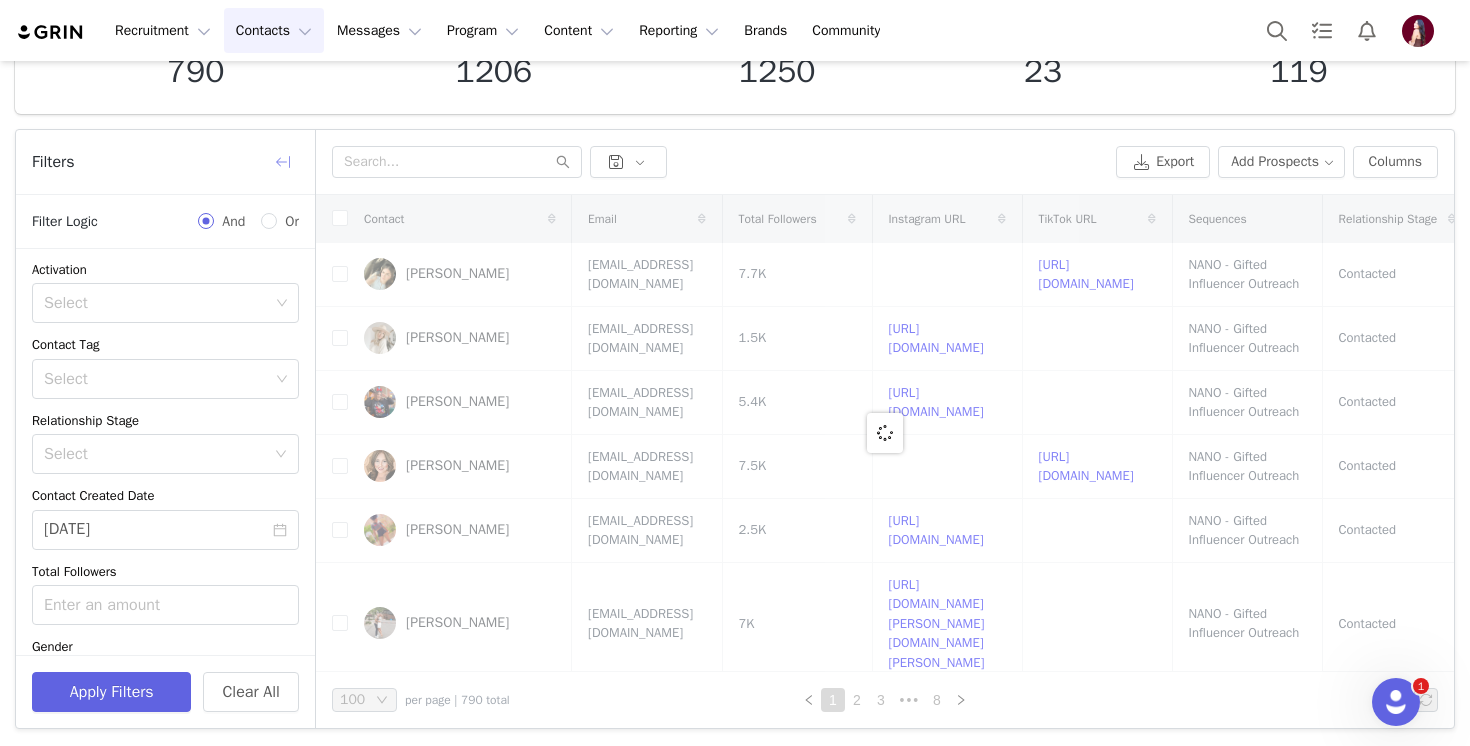 click at bounding box center [283, 162] 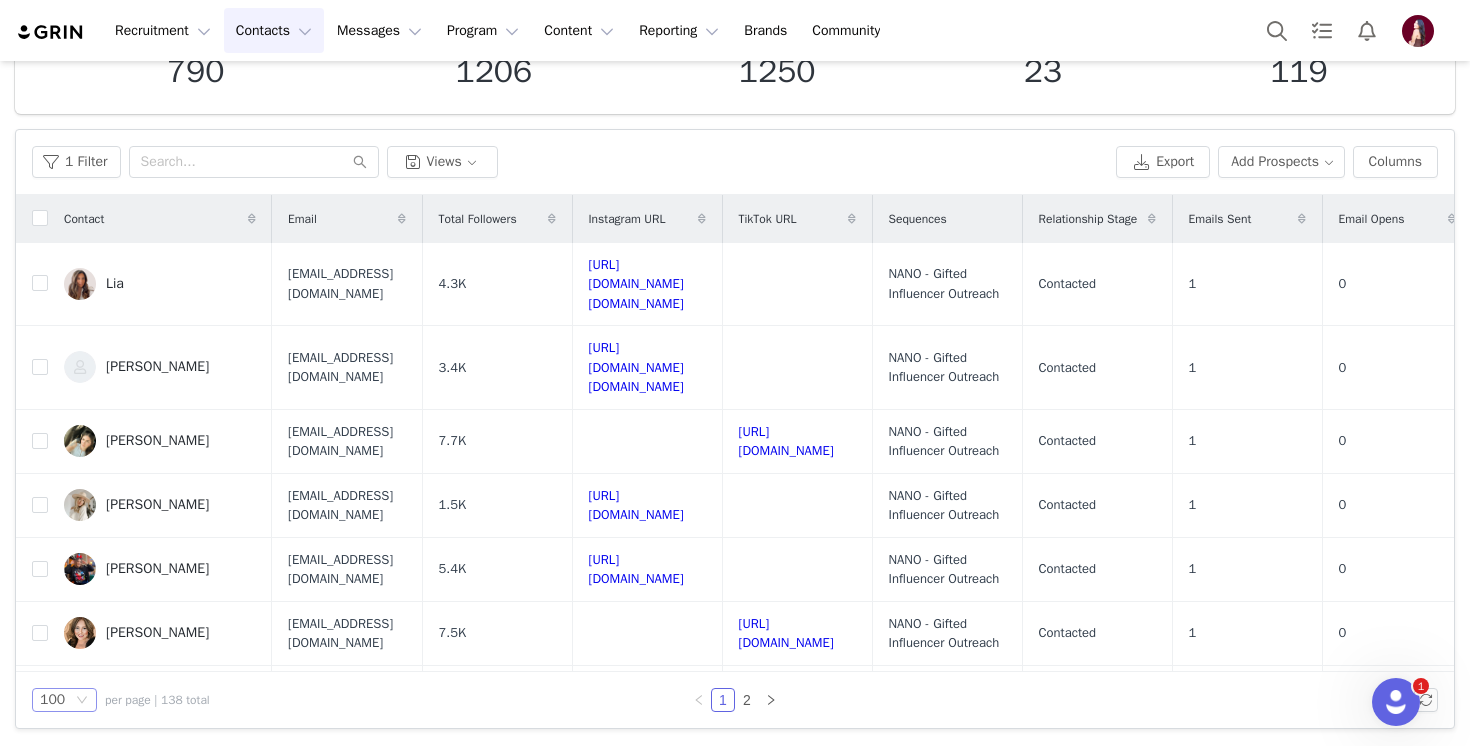click on "100" at bounding box center (64, 700) 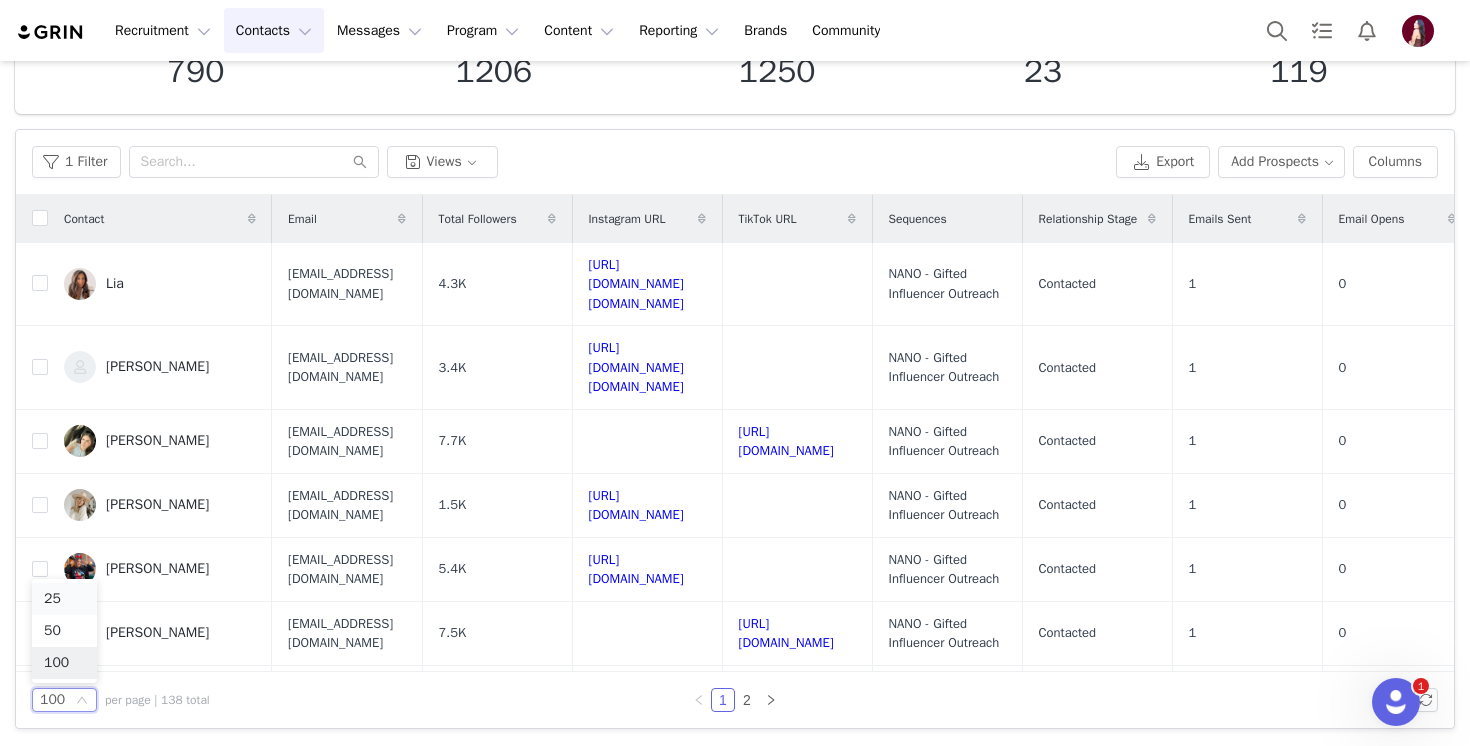 click on "25" at bounding box center [64, 599] 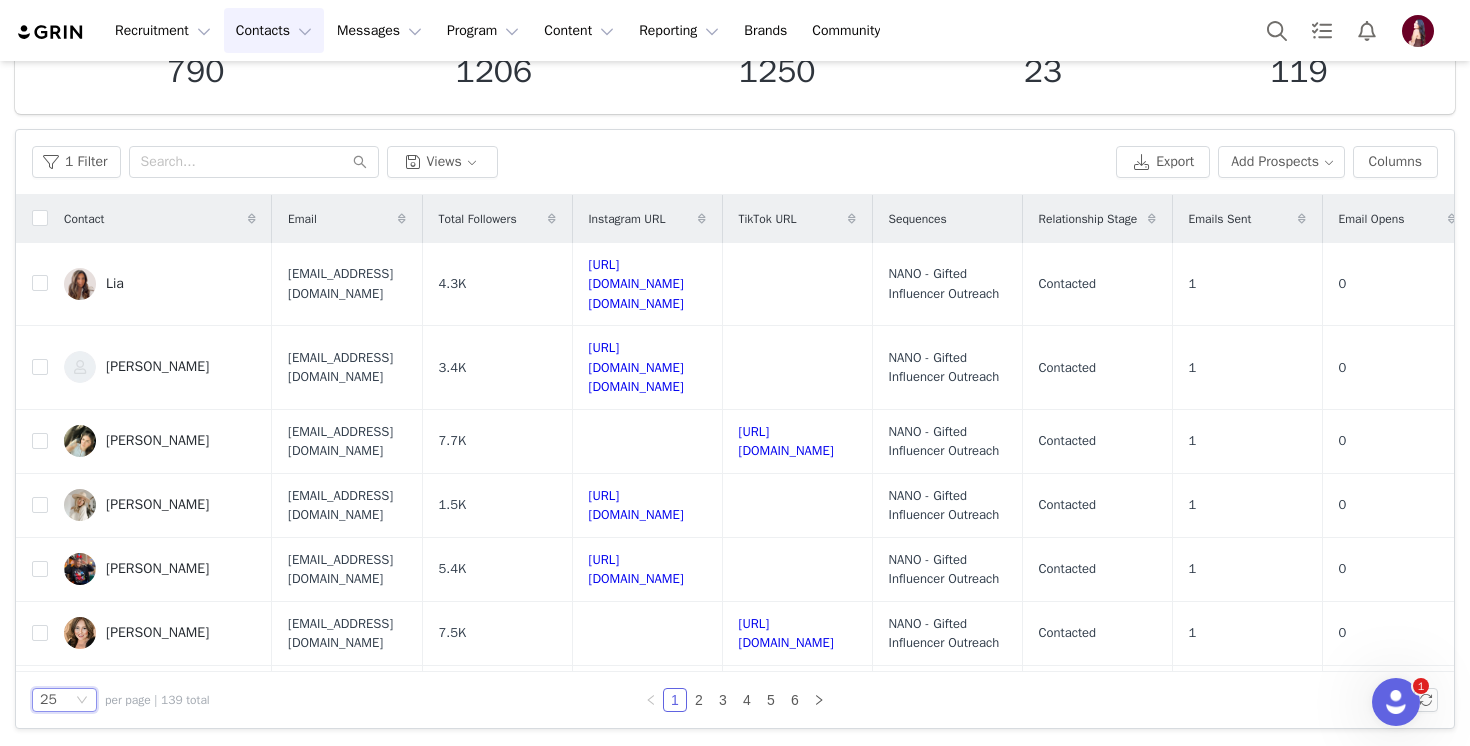 scroll, scrollTop: 0, scrollLeft: 957, axis: horizontal 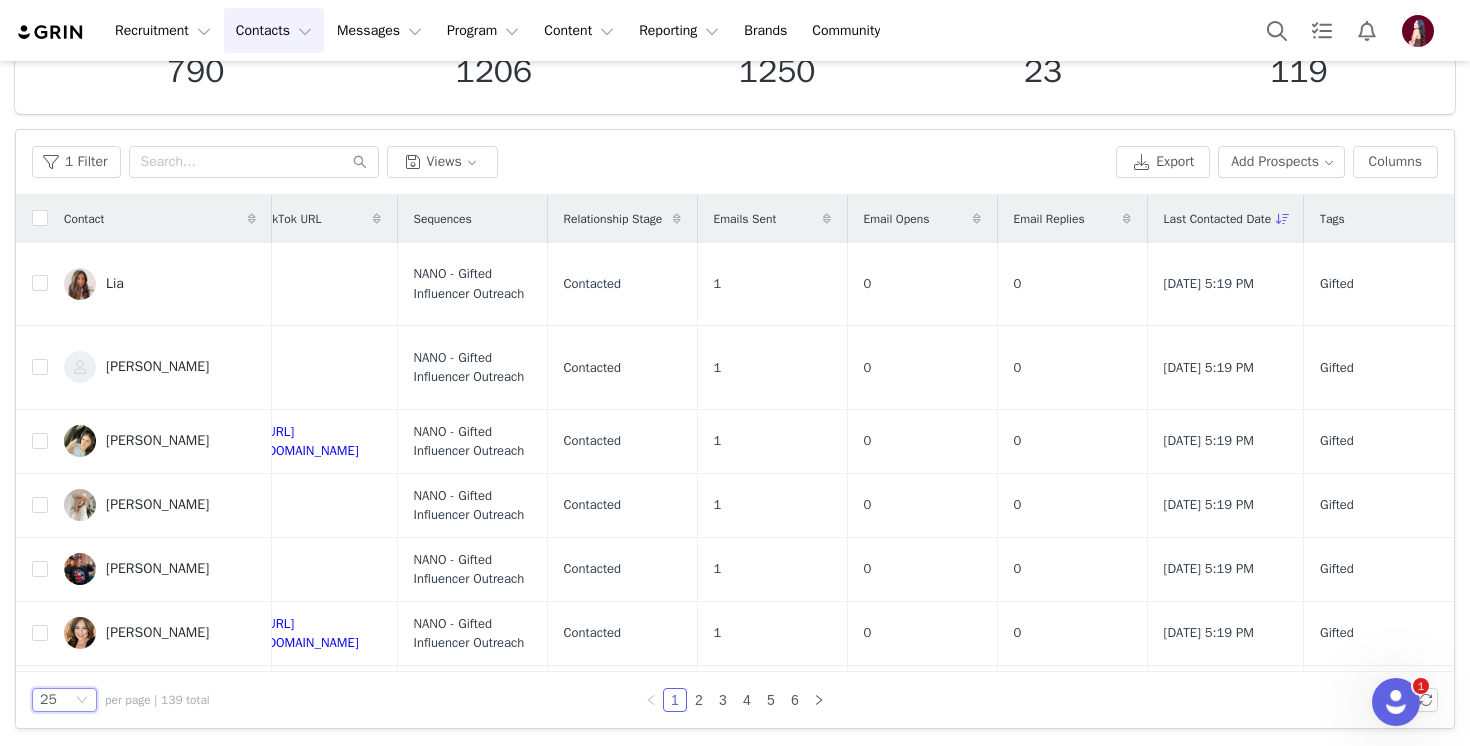 click on "Relationship Stage" at bounding box center (622, 219) 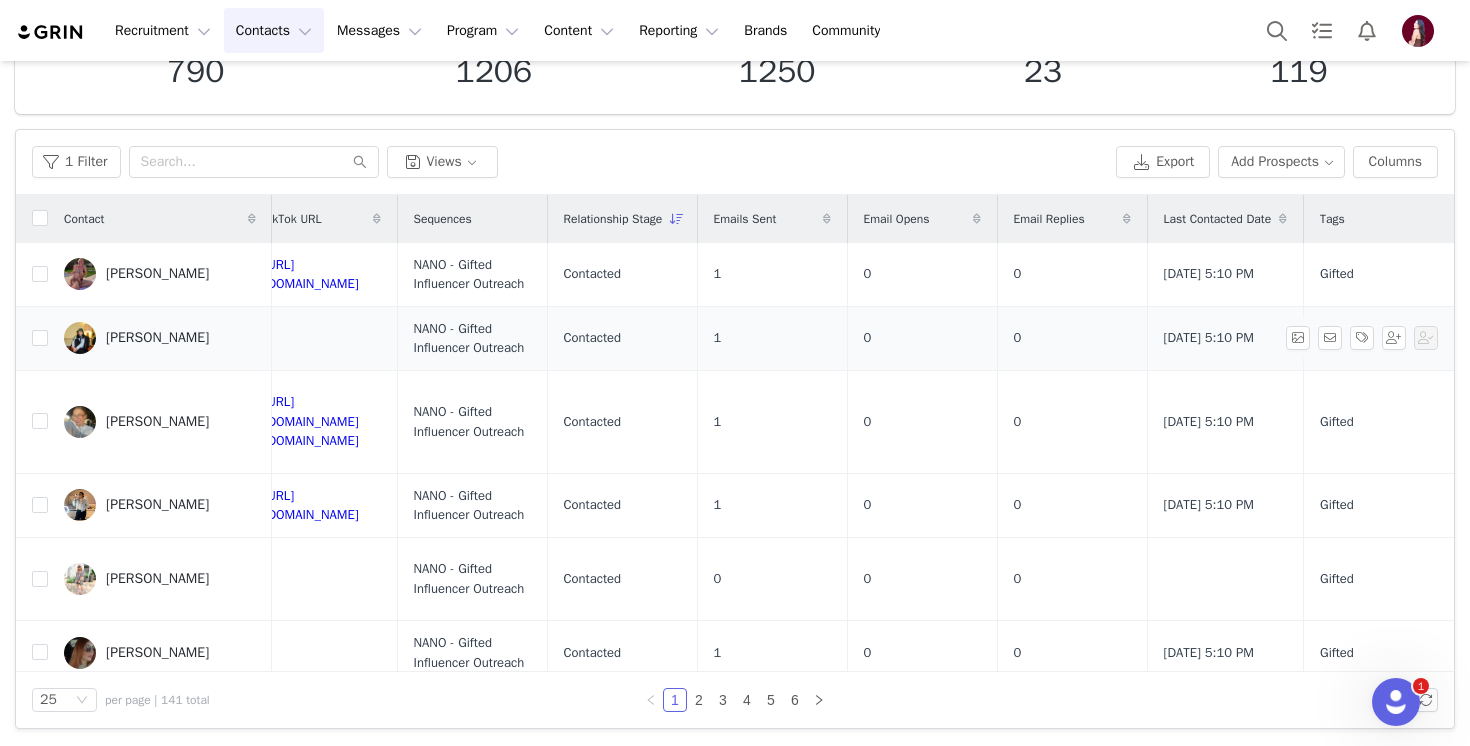 scroll, scrollTop: 0, scrollLeft: 862, axis: horizontal 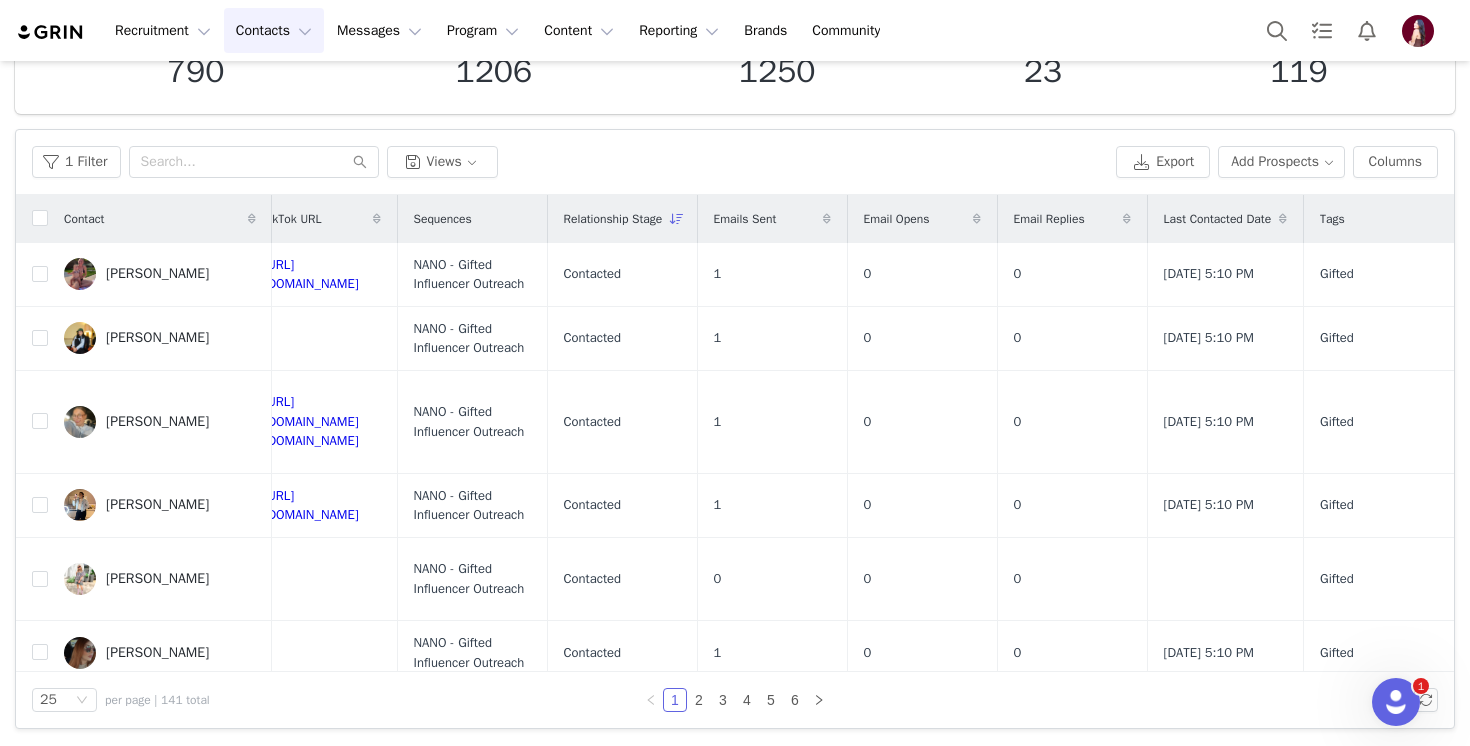 click on "Relationship Stage" at bounding box center (613, 219) 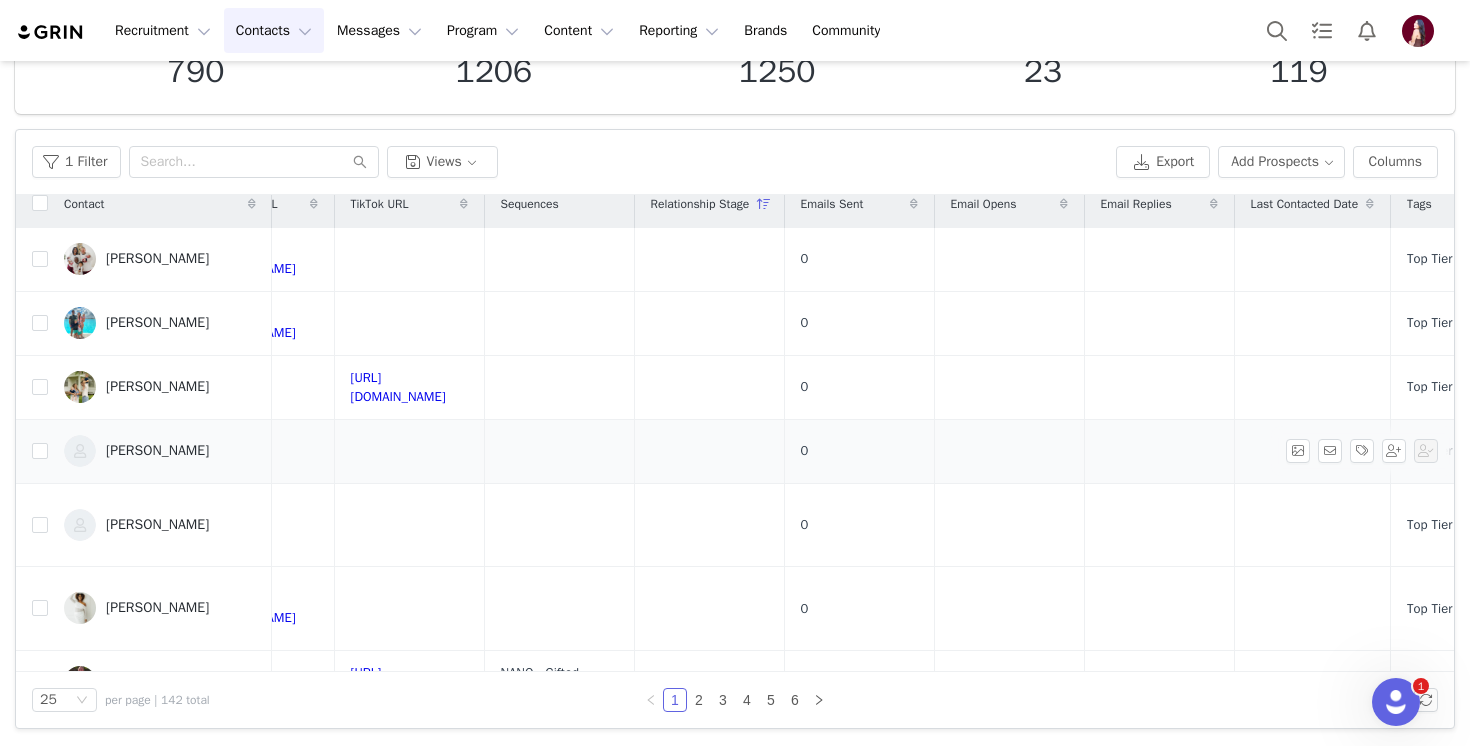 scroll, scrollTop: 15, scrollLeft: 565, axis: both 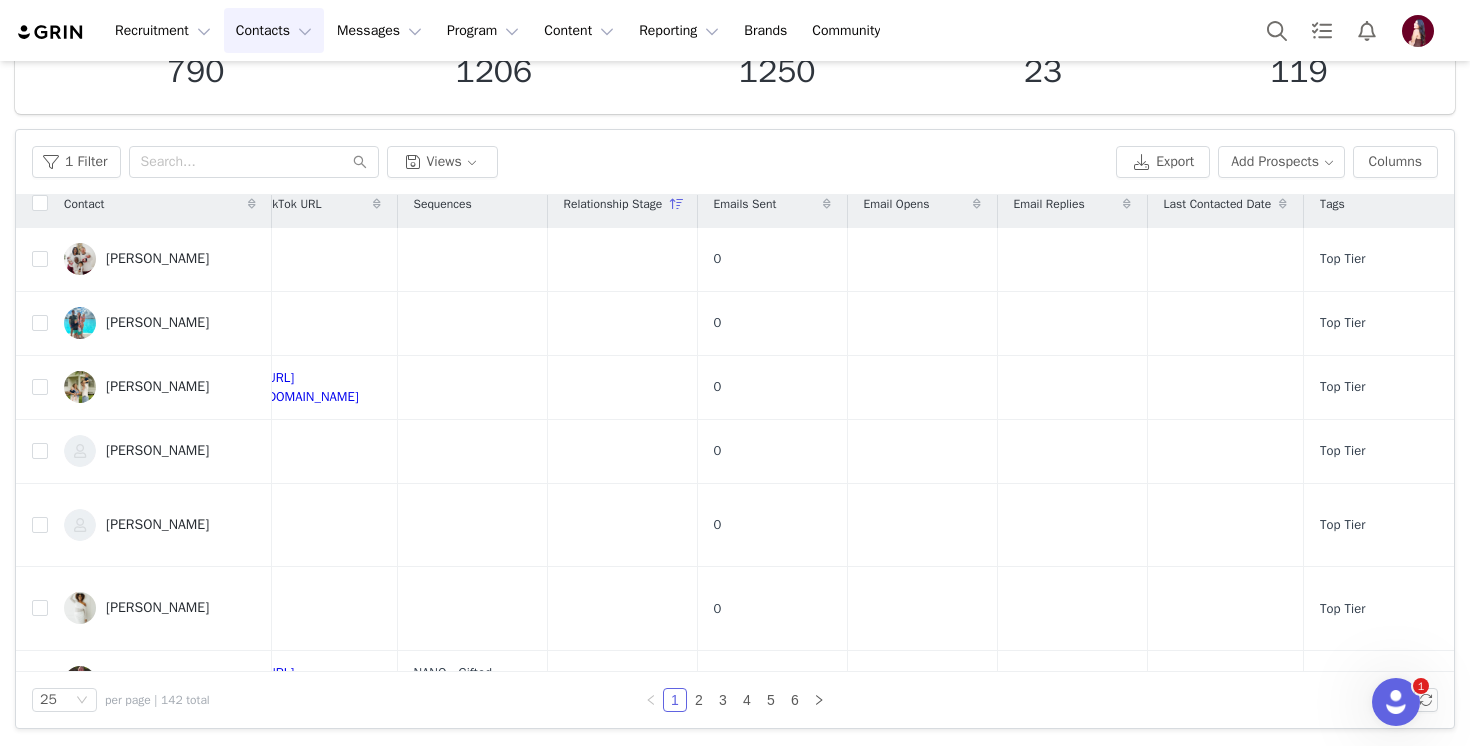 click on "Total Prospects 790 Emails Sent 1206 Opens 1250 Clicks 23 Replies 119" at bounding box center [735, 58] 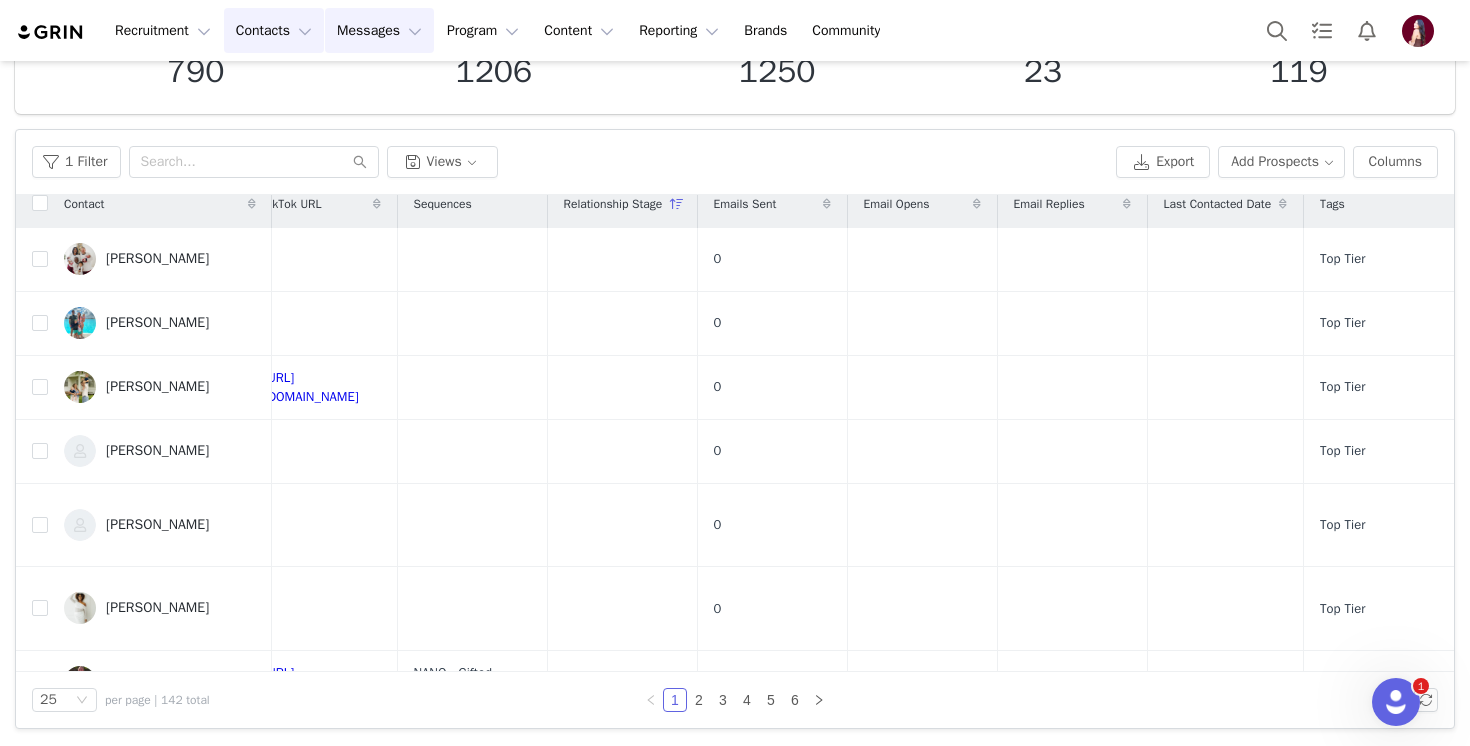 click on "Messages Messages" at bounding box center [379, 30] 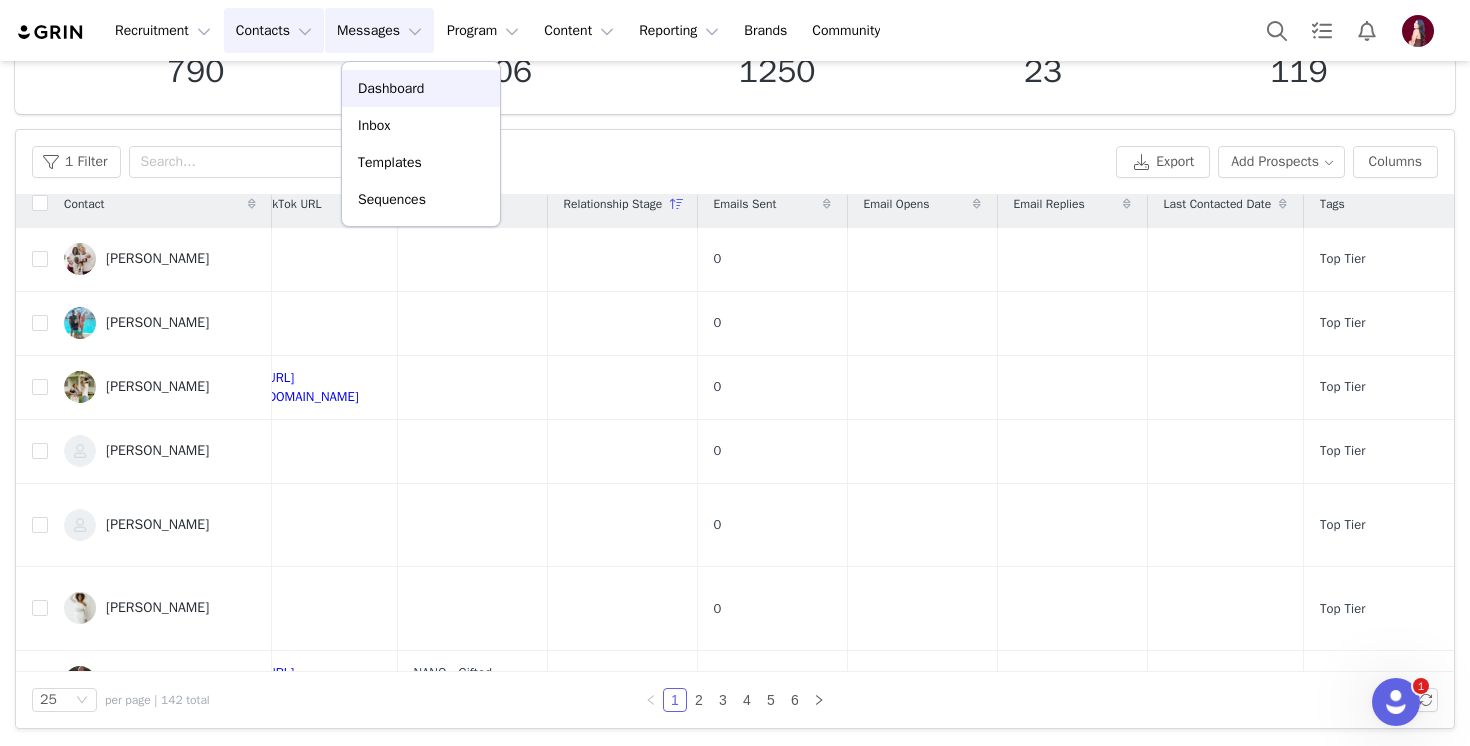 click on "Dashboard" at bounding box center [391, 88] 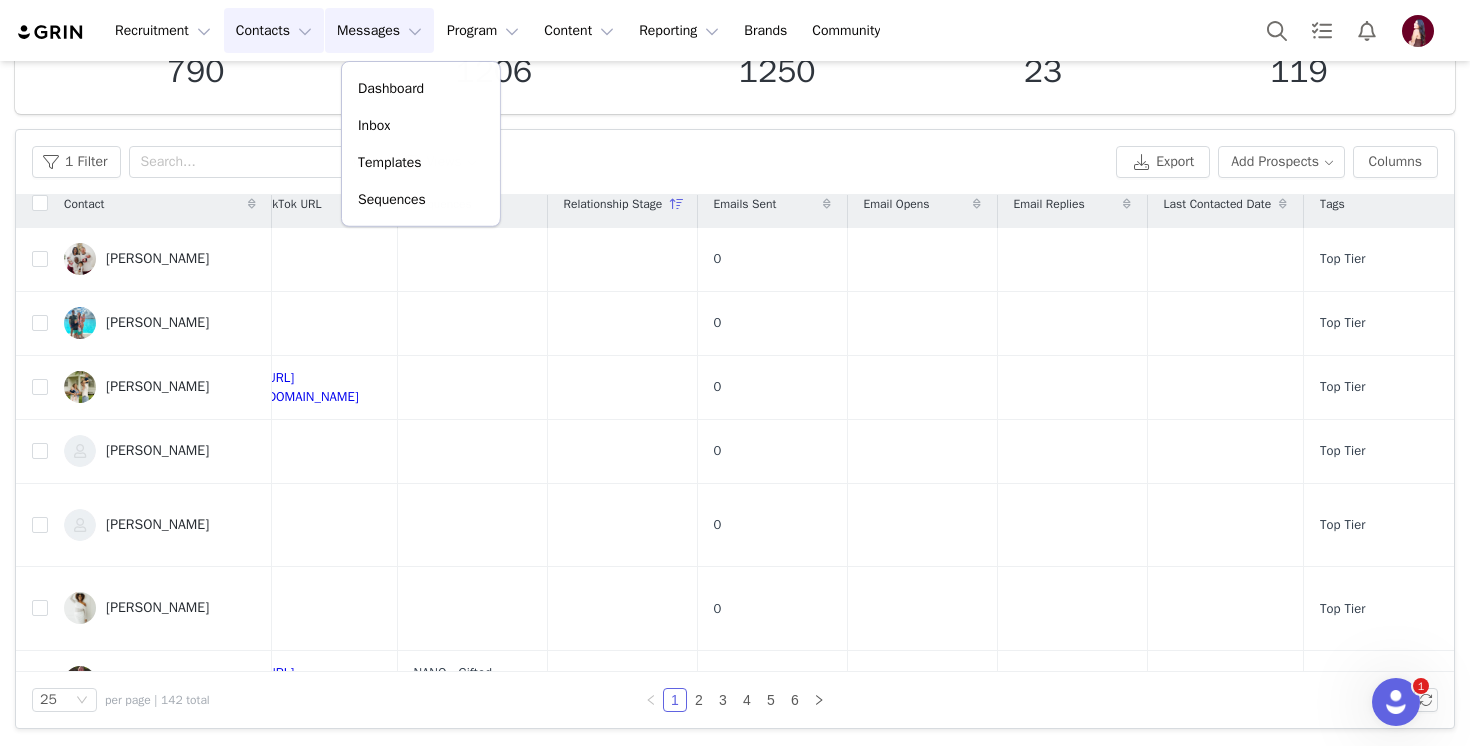 type 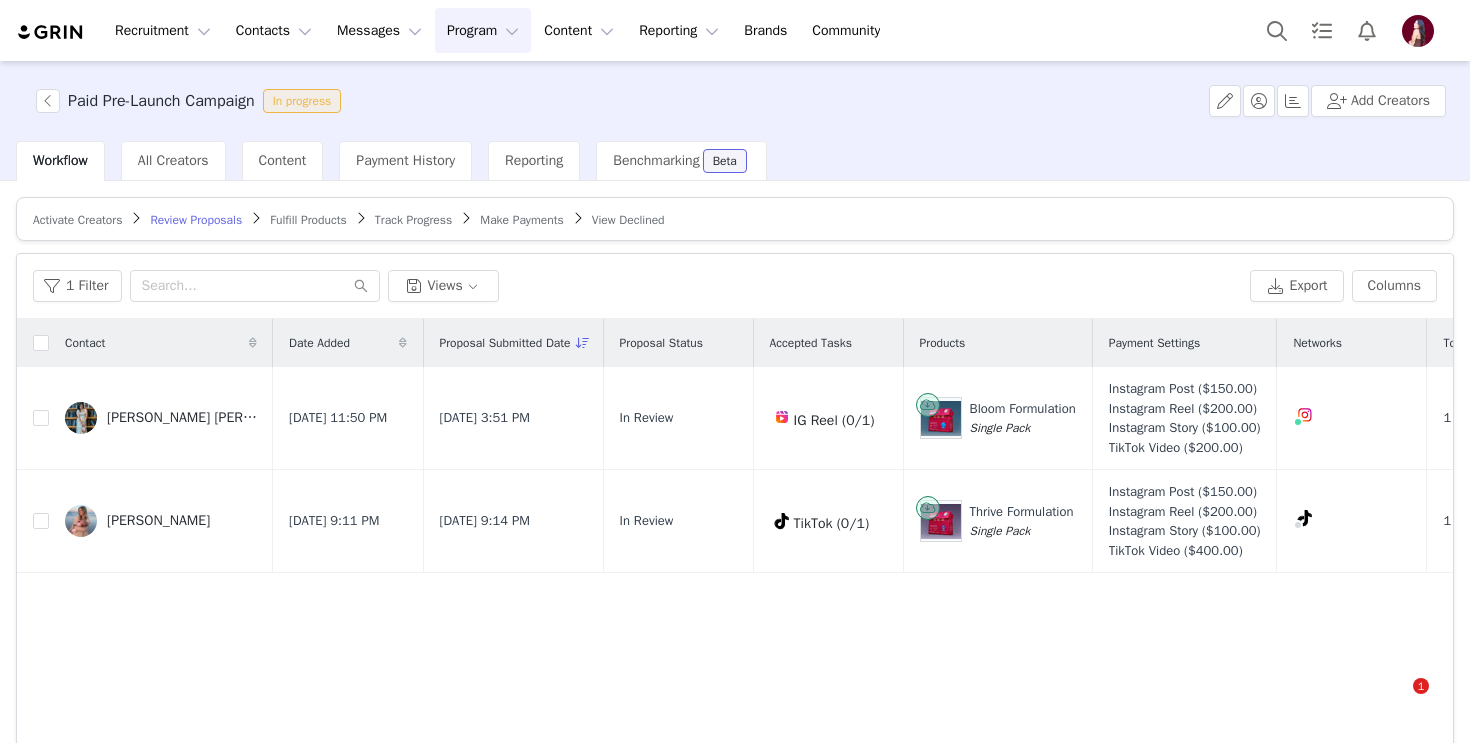 scroll, scrollTop: 0, scrollLeft: 0, axis: both 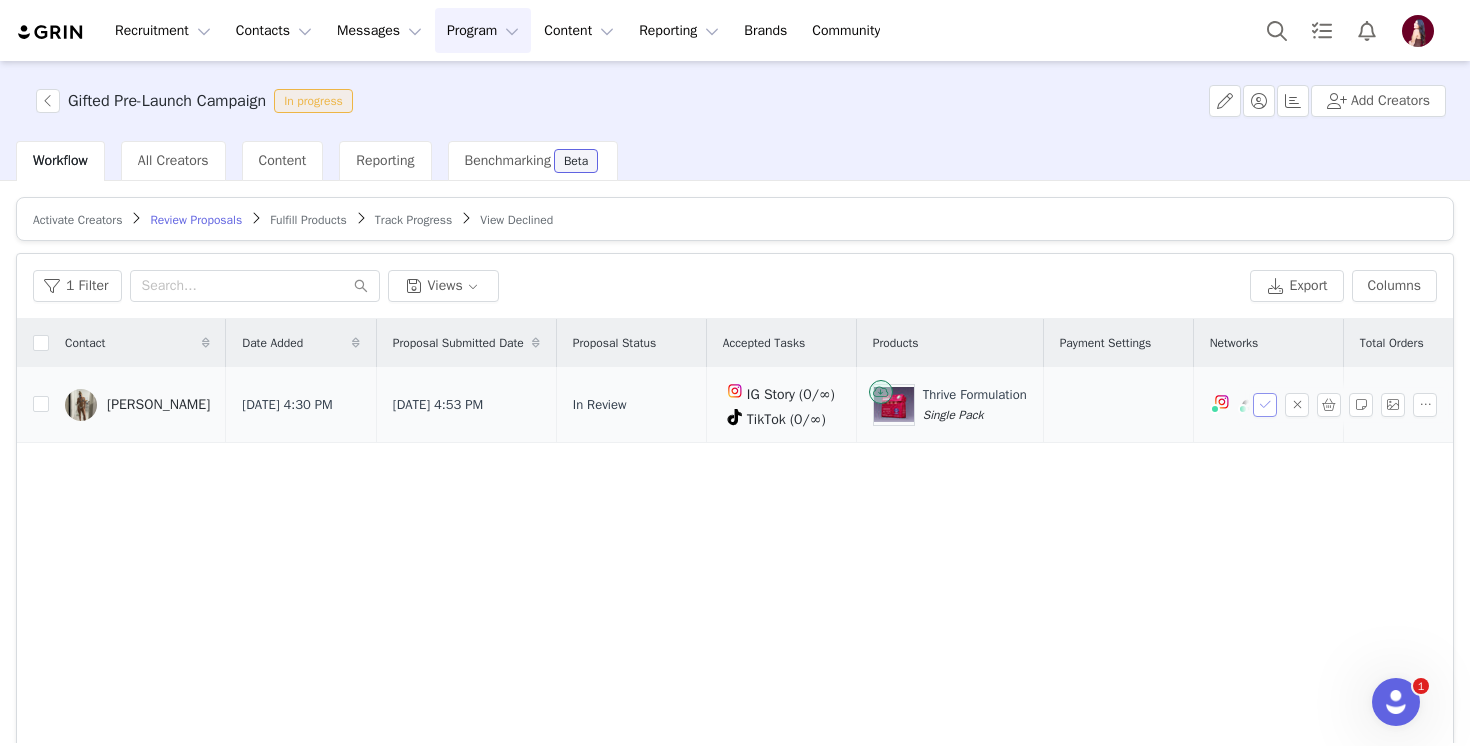click at bounding box center [1265, 405] 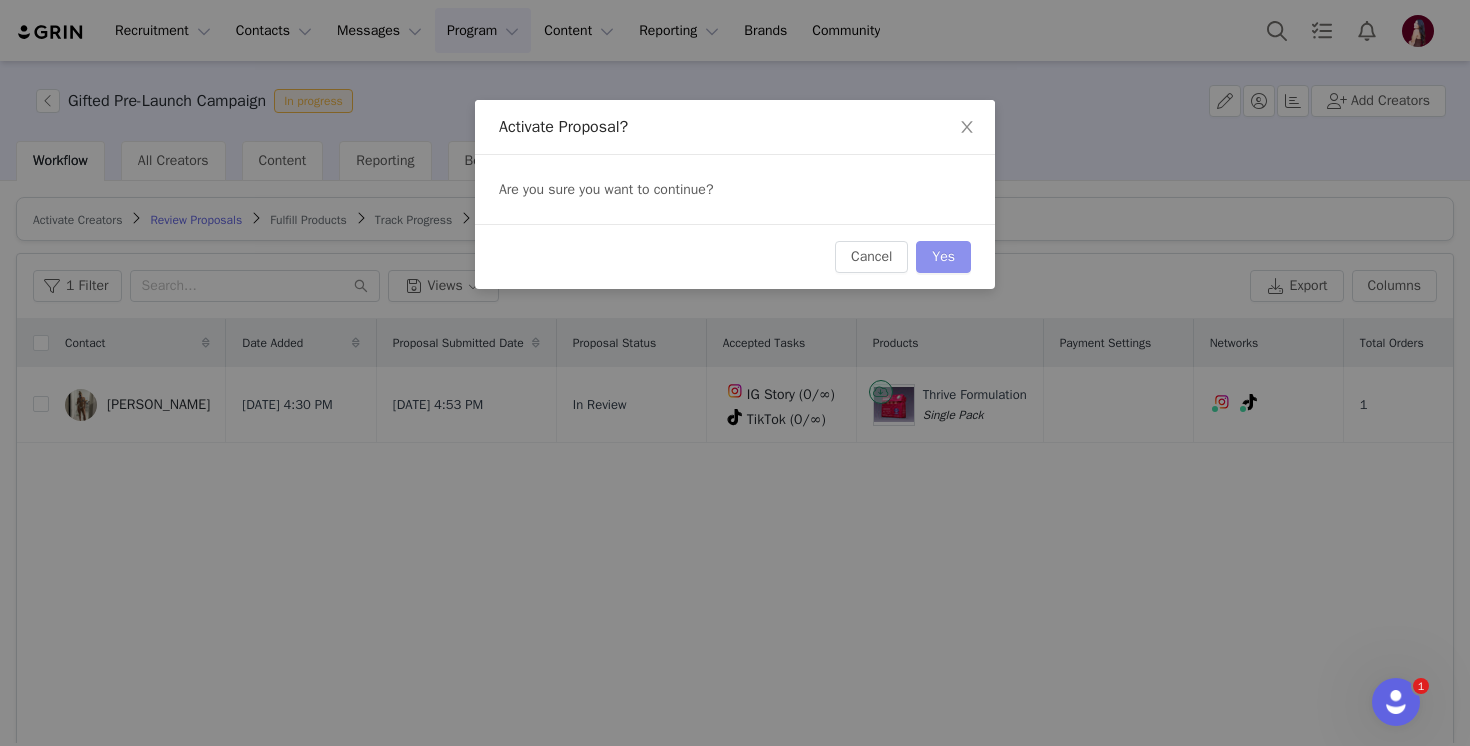 click on "Yes" at bounding box center [943, 257] 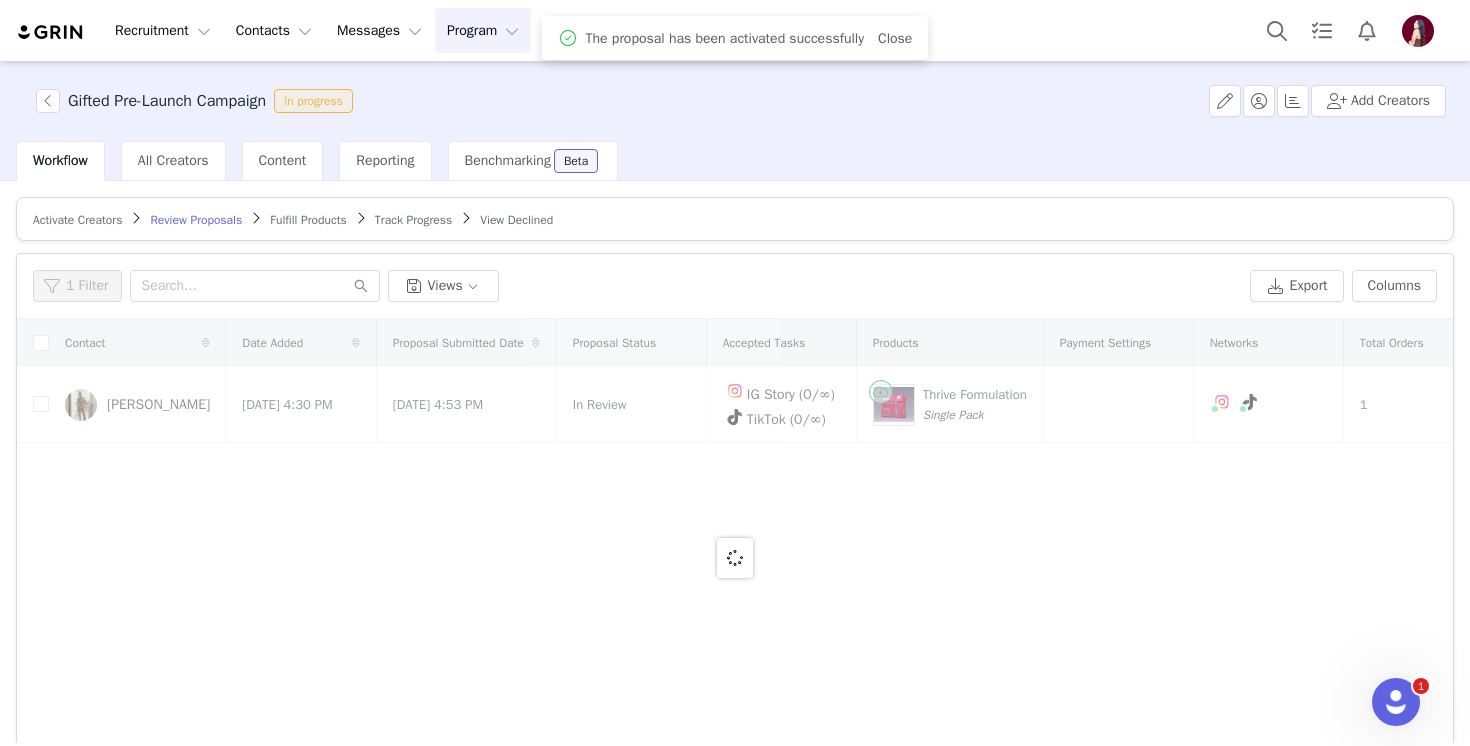 click on "Recruitment Recruitment Creator Search Curated Lists Landing Pages Web Extension AI Creator Search Beta Contacts Contacts Creators Prospects Applicants Messages Messages Dashboard Inbox Templates Sequences Program Program Activations Partnerships Payments Affiliates Content Content Creator Content Media Library Social Listening Reporting Reporting Dashboard Report Builder Brands Brands Community Community Gifted Pre-Launch Campaign In progress     Add Creators Workflow All Creators Content Reporting Benchmarking Beta Activate Creators Review Proposals Fulfill Products Track Progress View Declined  Filters   Filter Logic  And Or  Date Added   ~   Proposal Submitted Date   Owner  Select  Contact Tag  Select    Relationship Stage  Select  Proposal Status  Select  Archived  Select No  Advanced Filters   + Add Field  Apply Filters Clear All 1 Filter Views     Export     Columns  Contact   Date Added   Proposal Submitted Date   Proposal Status   Accepted Tasks   Products   Payment Settings   Networks" at bounding box center [735, 373] 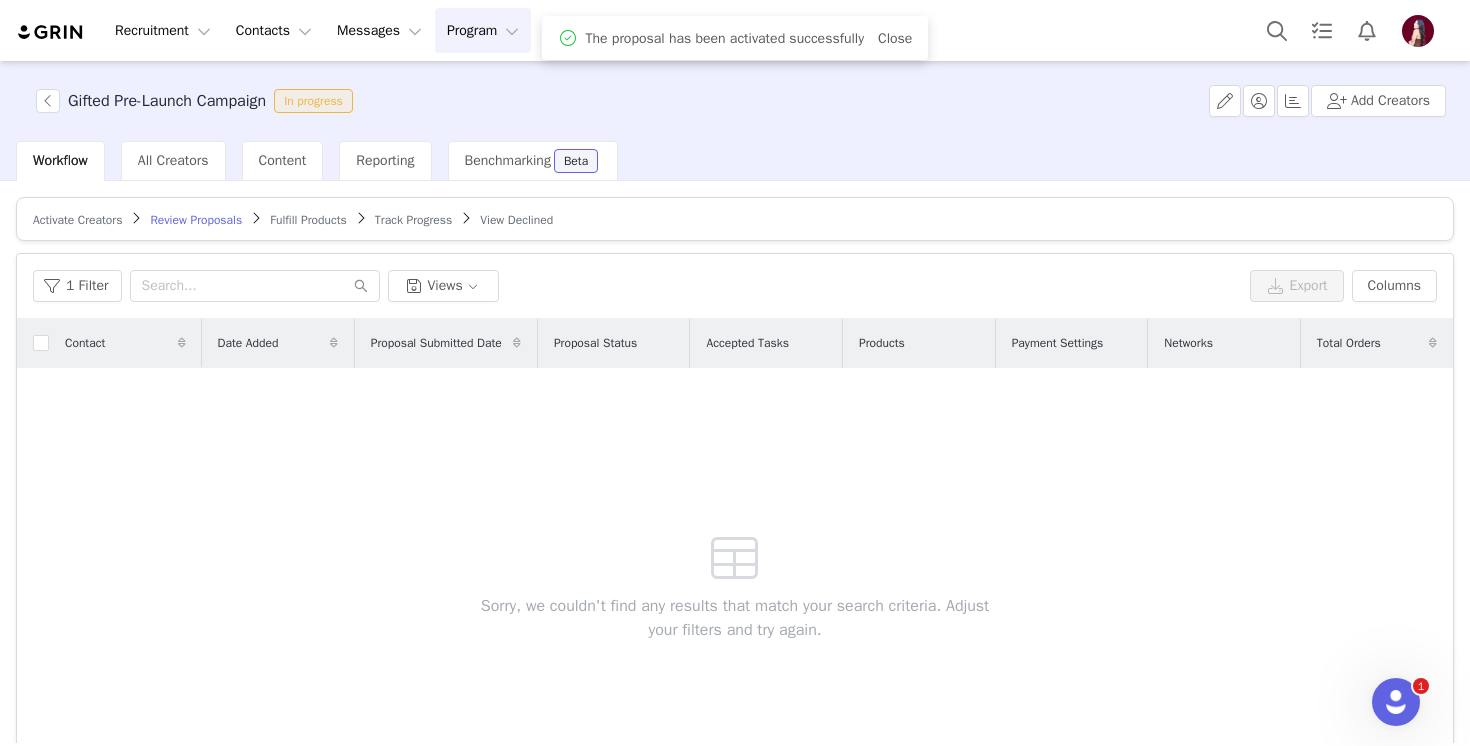click on "Fulfill Products" at bounding box center (308, 220) 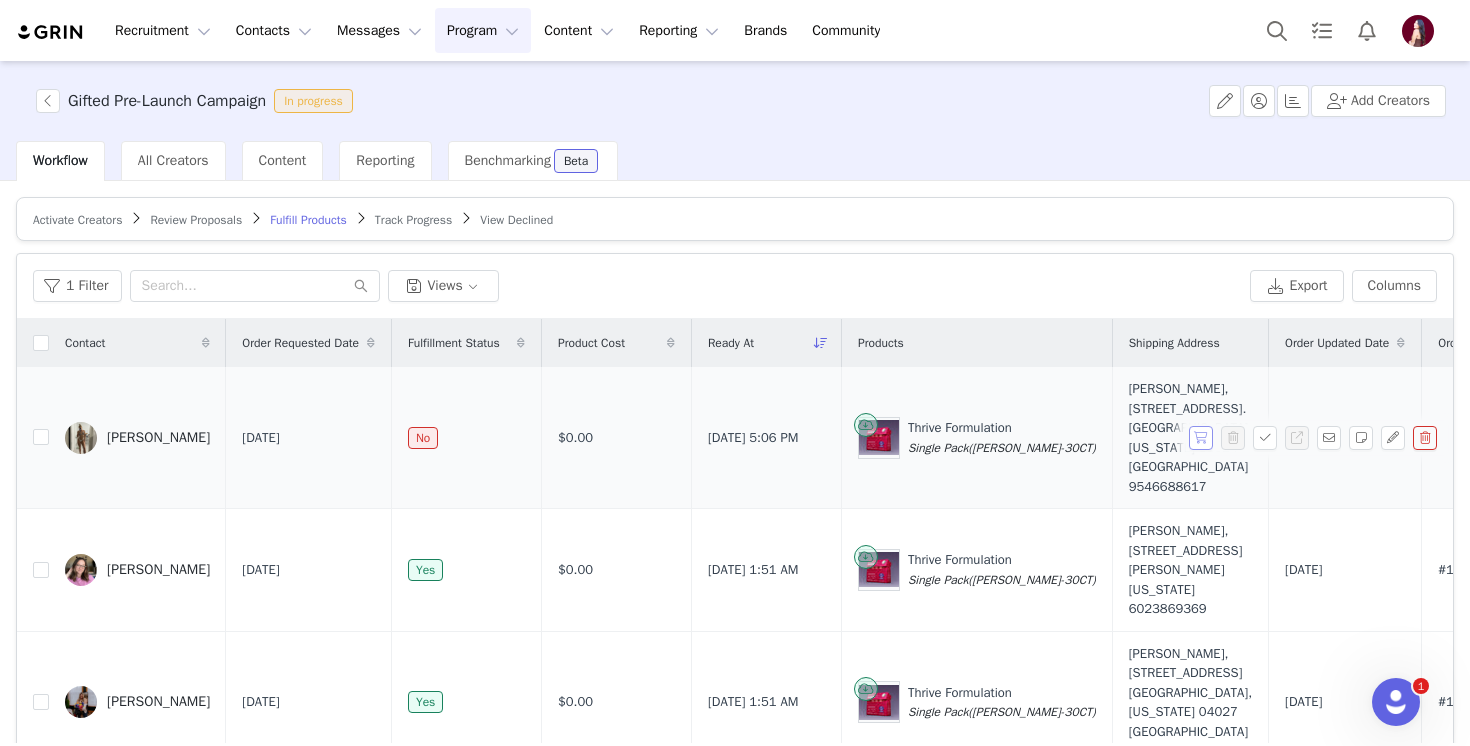 click at bounding box center (1201, 438) 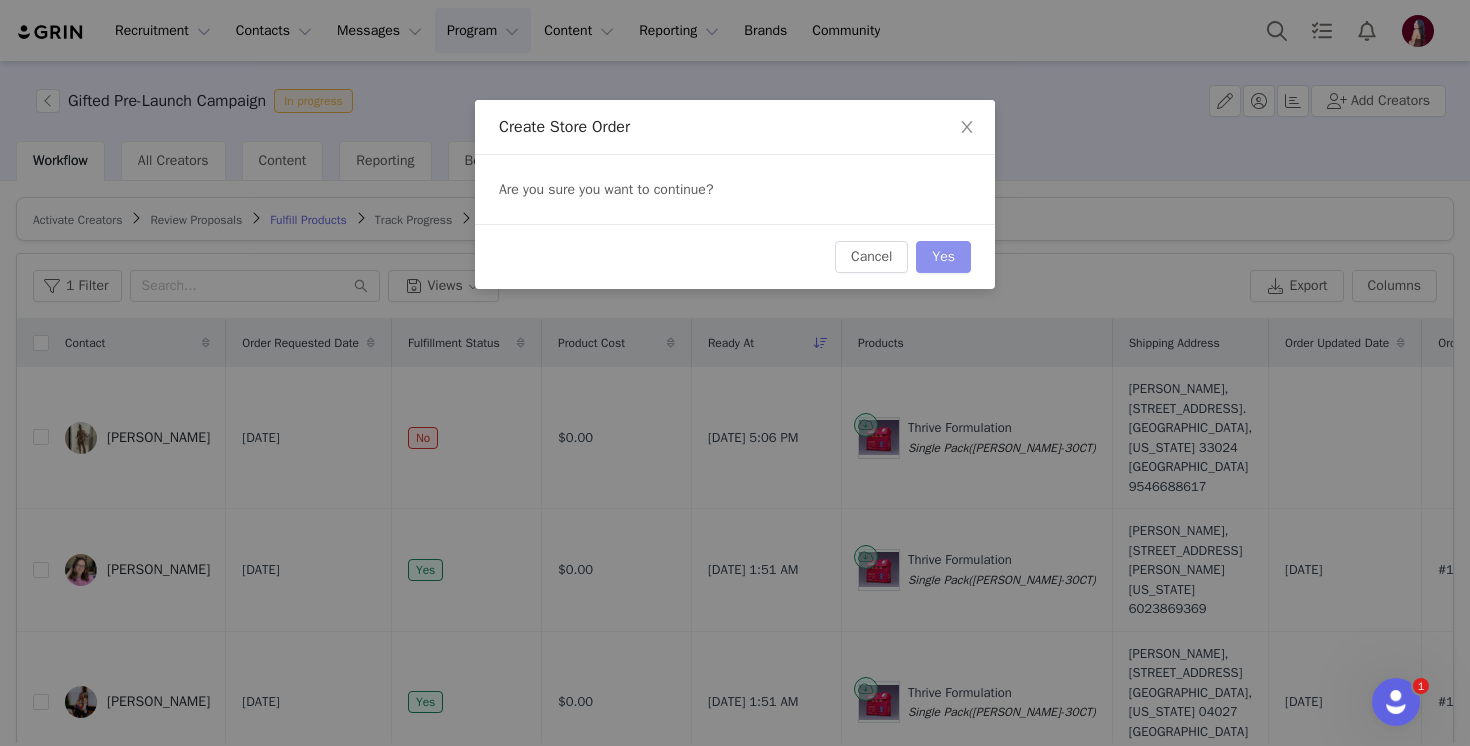 click on "Yes" at bounding box center (943, 257) 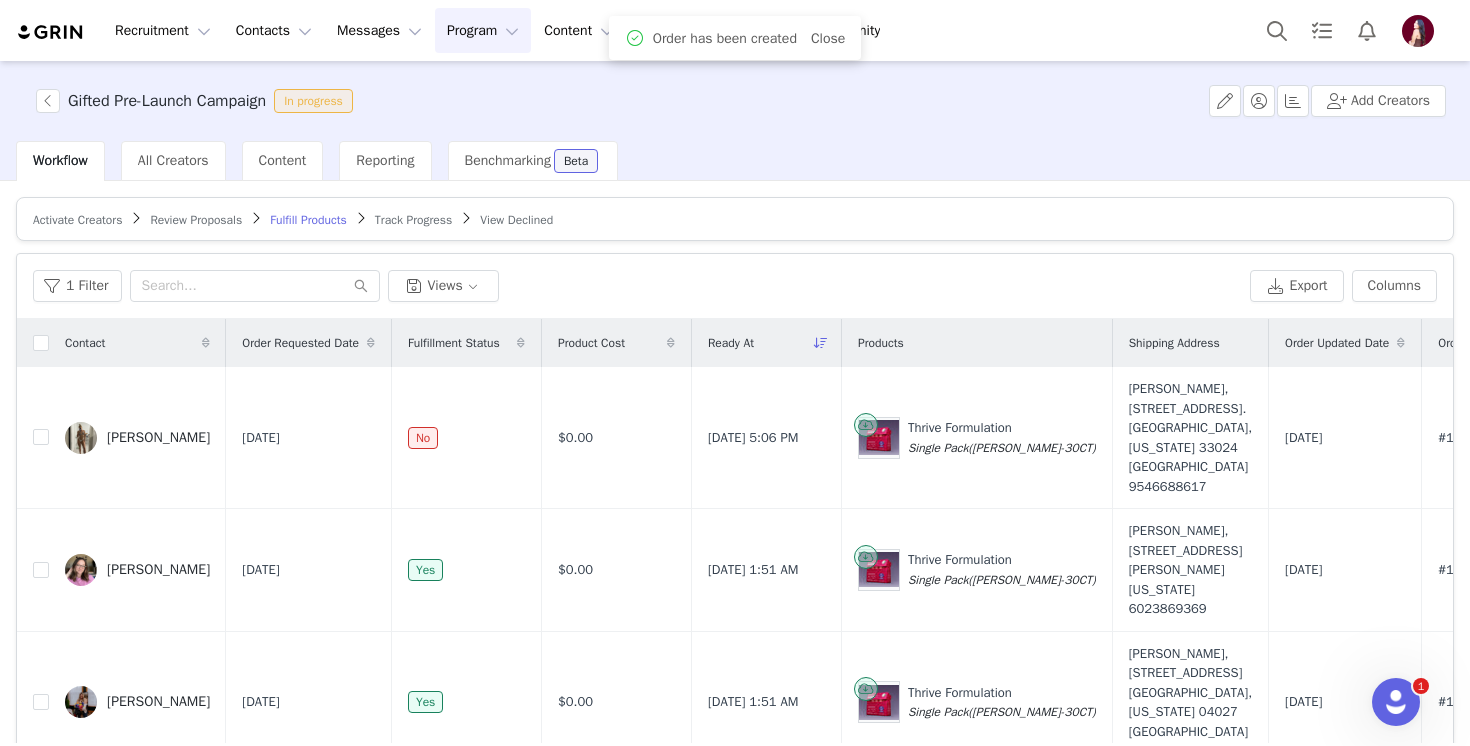 click on "Review Proposals" at bounding box center (196, 220) 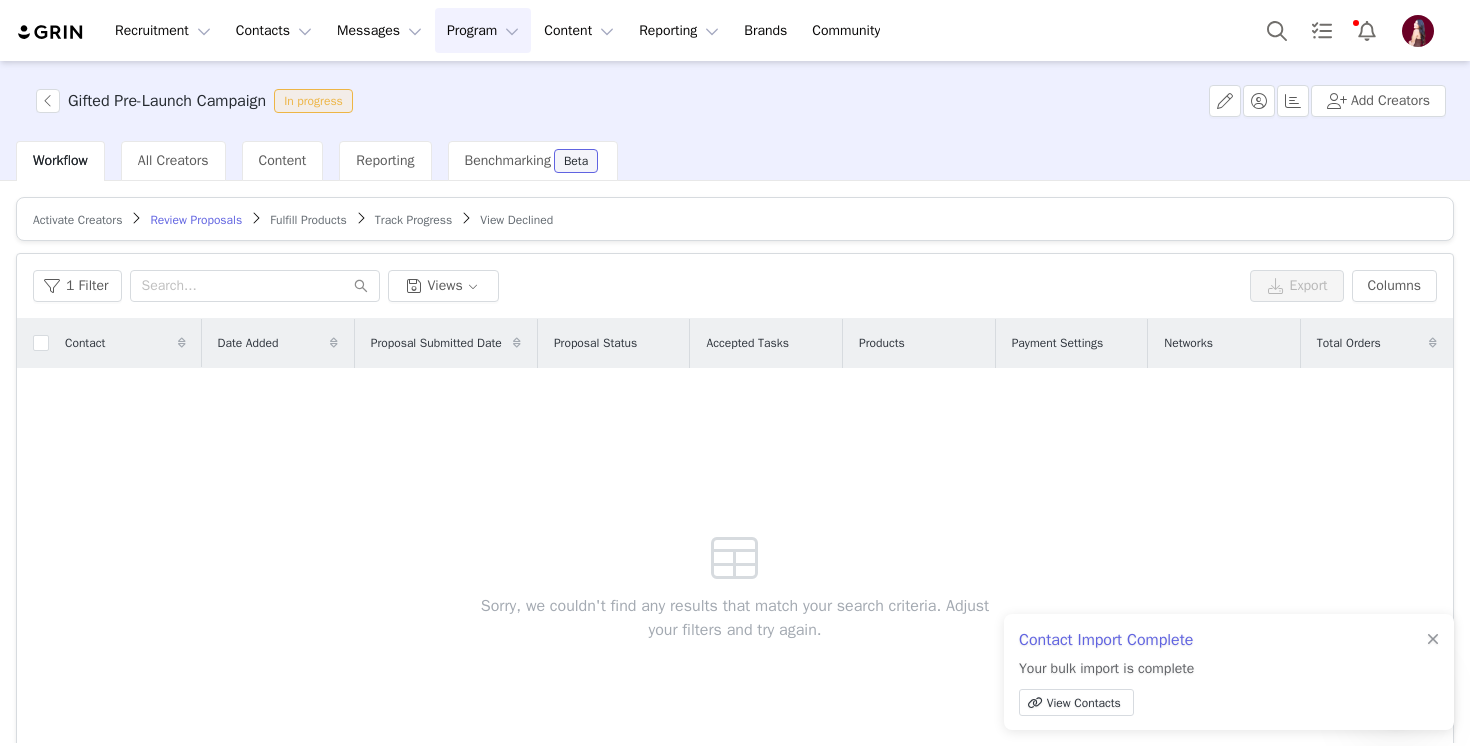 click on "Contact Import Complete Your bulk import is complete
View Contacts" at bounding box center [1229, 672] 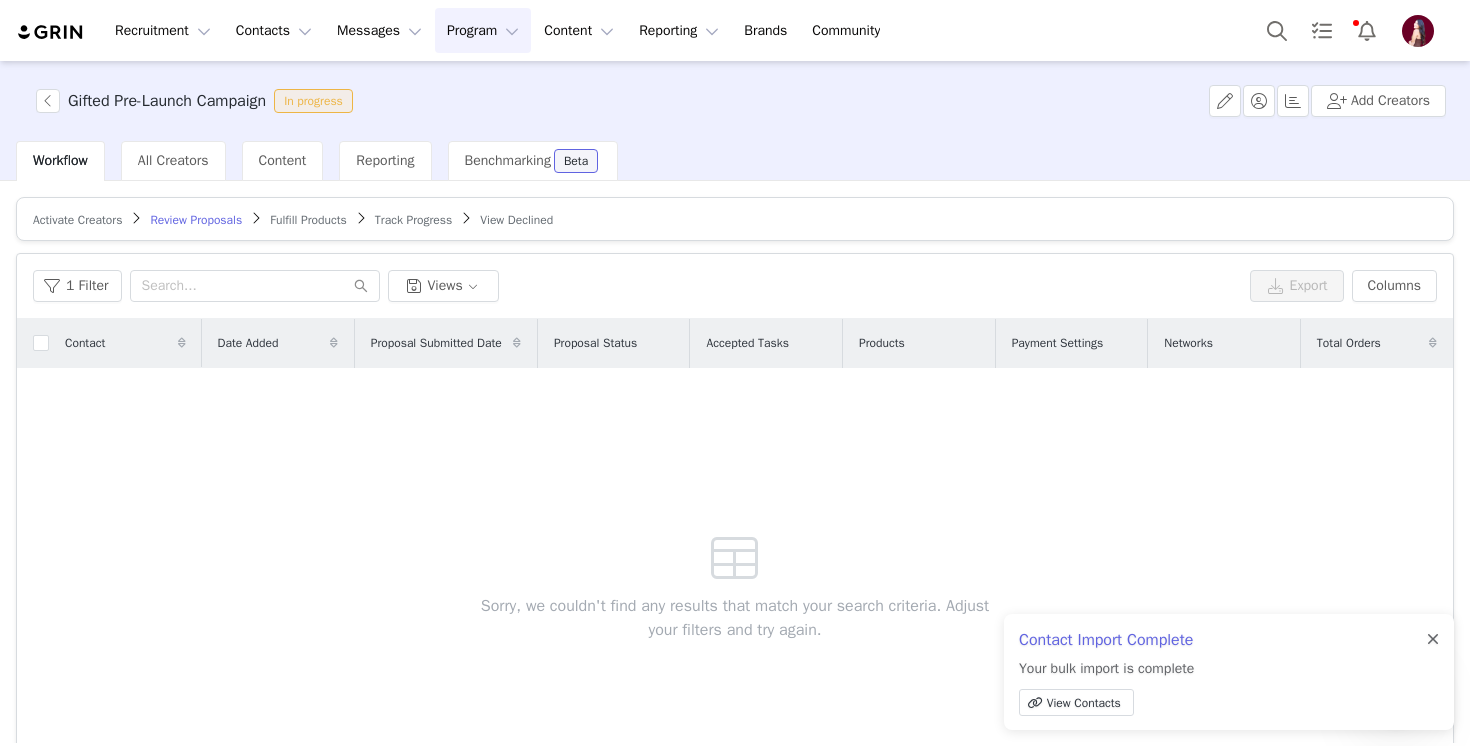 click at bounding box center [1433, 640] 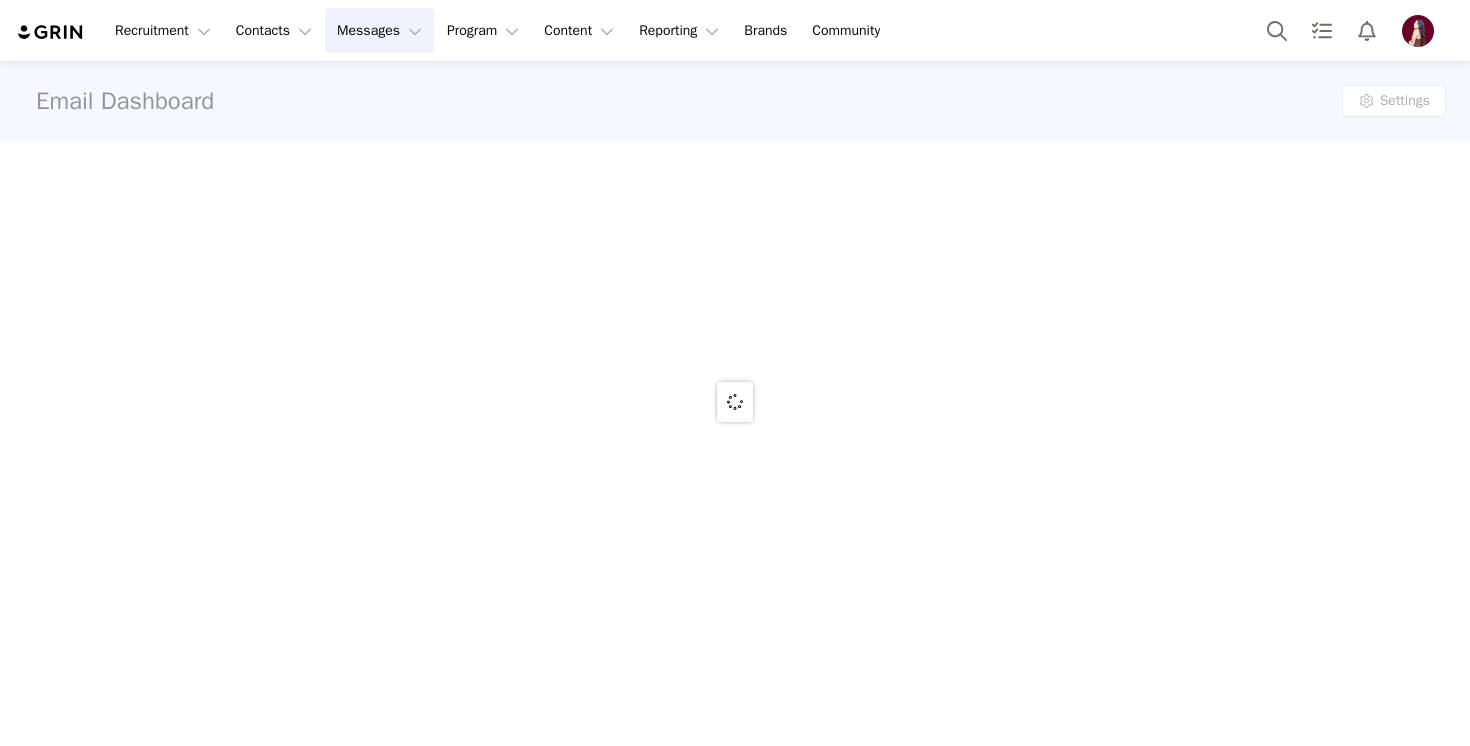 scroll, scrollTop: 0, scrollLeft: 0, axis: both 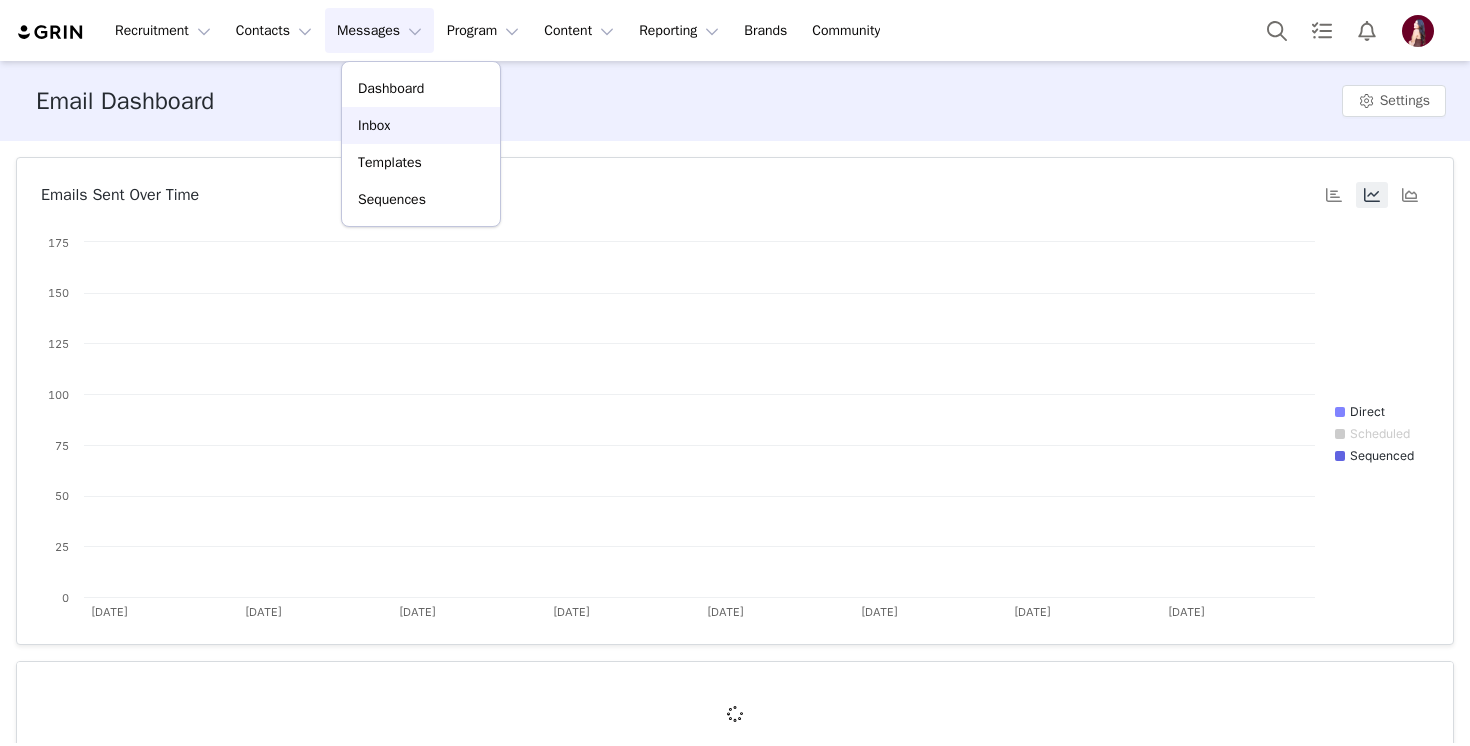 click on "Inbox" at bounding box center [421, 125] 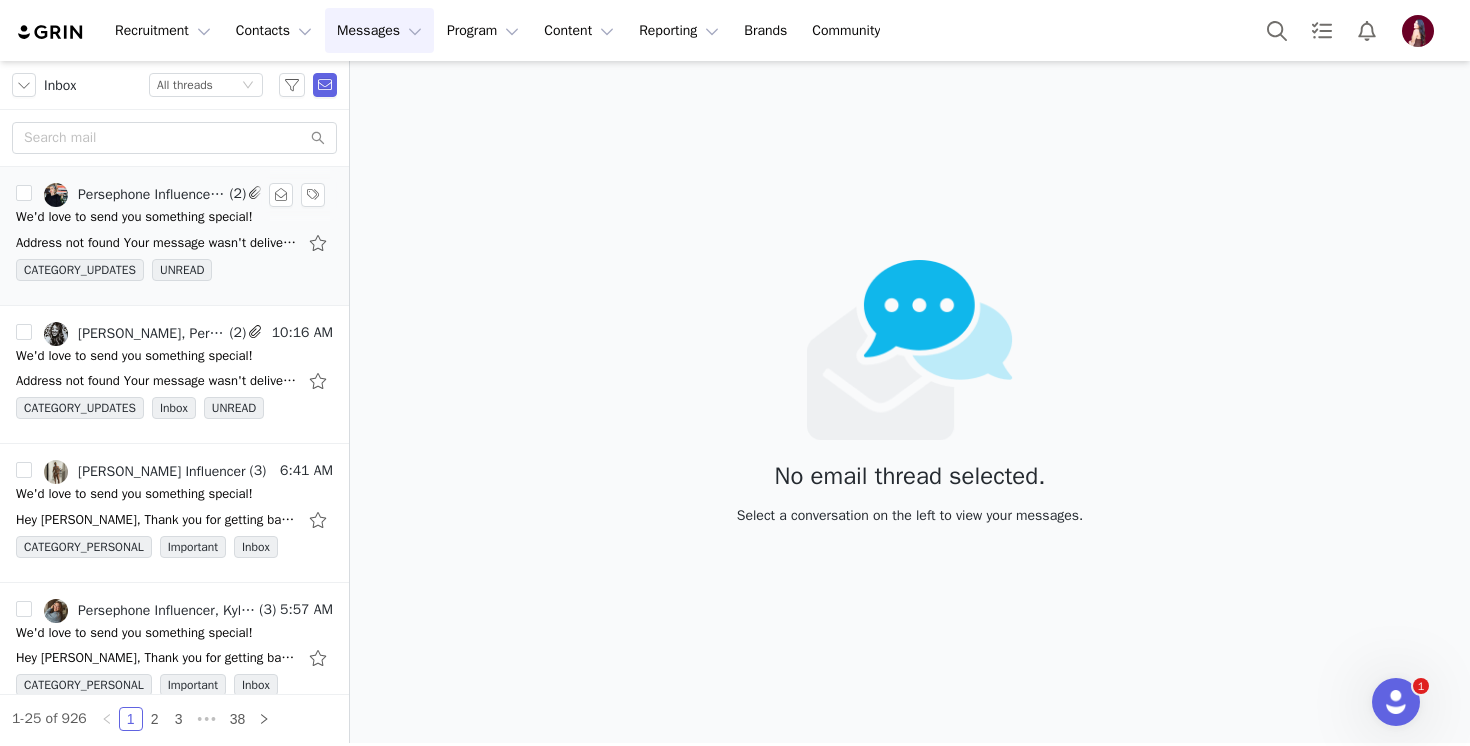 scroll, scrollTop: 0, scrollLeft: 0, axis: both 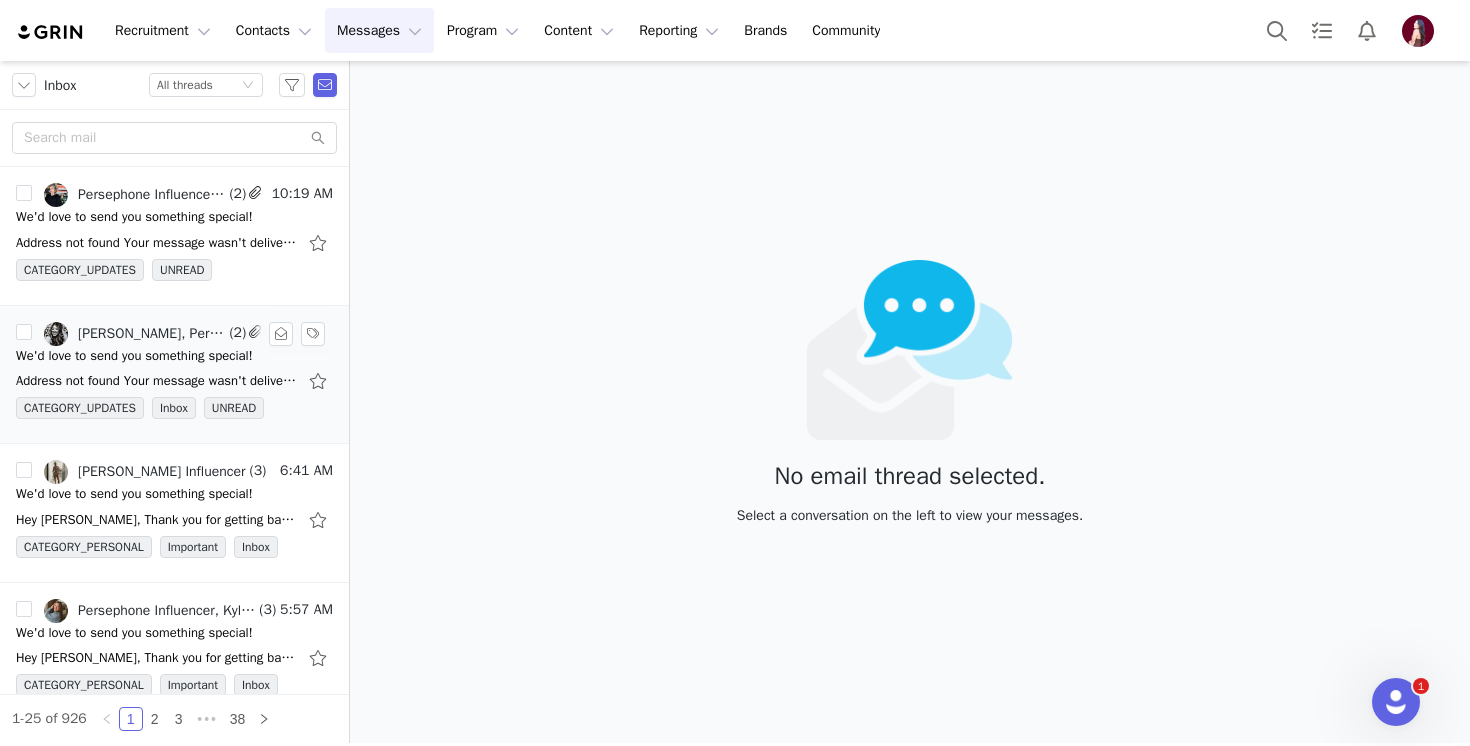 click on "[PERSON_NAME], Persephone Influencer, Mail Delivery Subsystem" at bounding box center [134, 334] 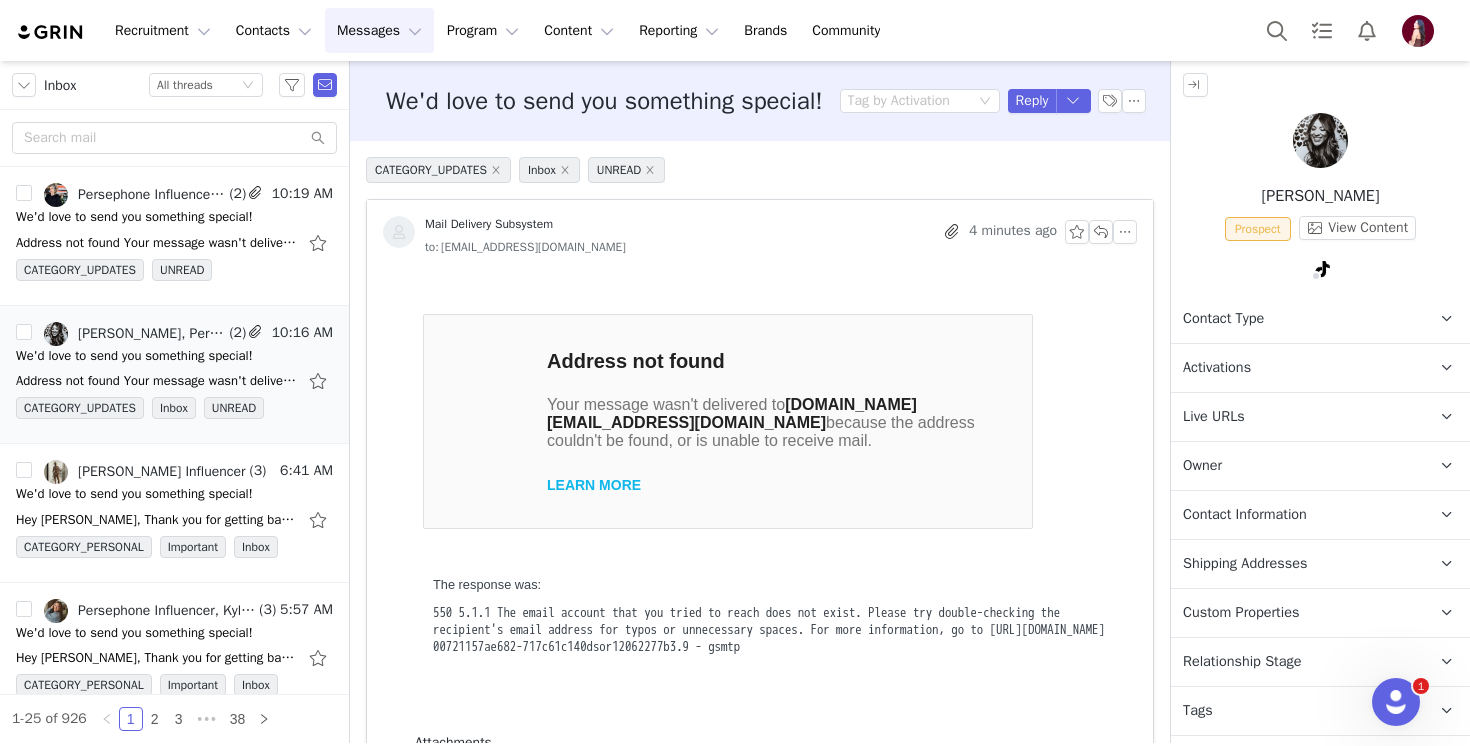scroll, scrollTop: 0, scrollLeft: 0, axis: both 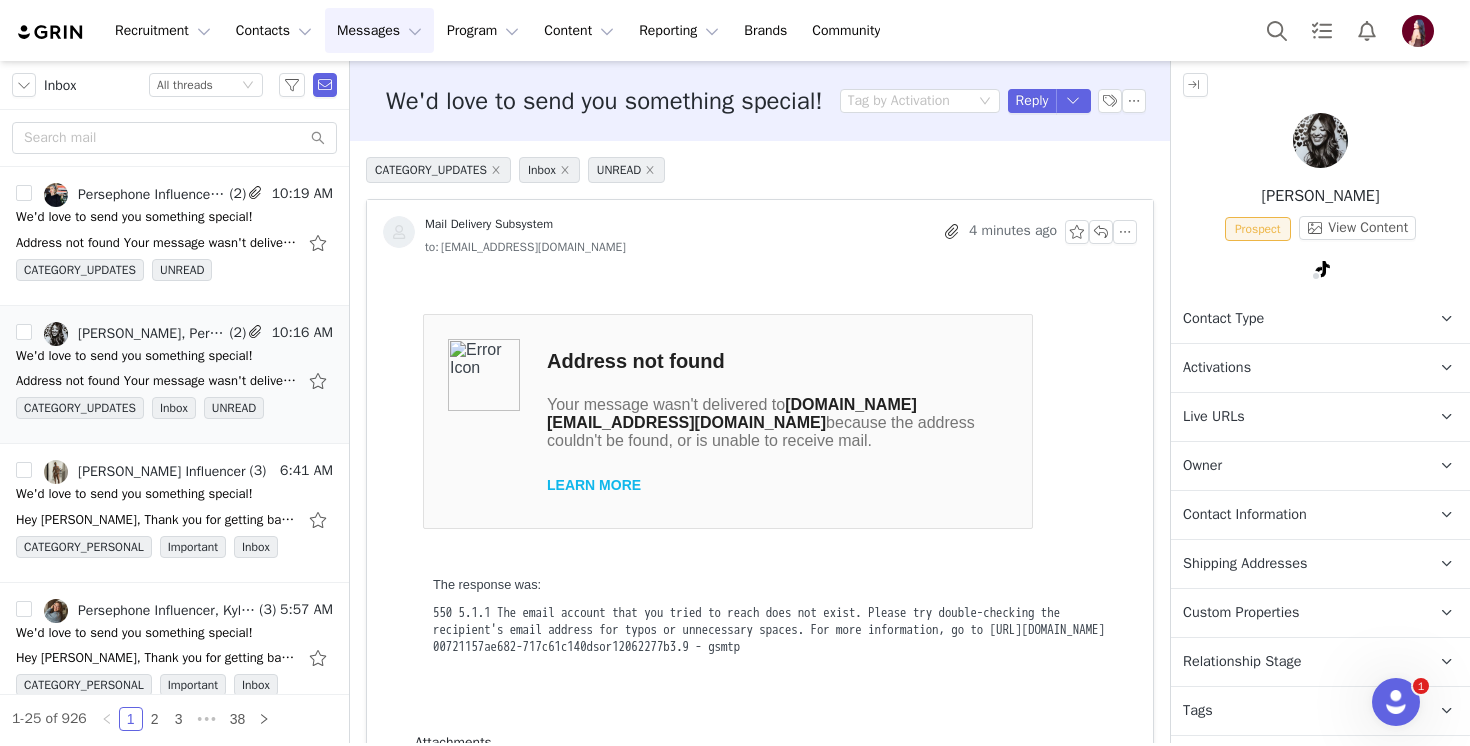 click on "Contact Type" at bounding box center (1223, 319) 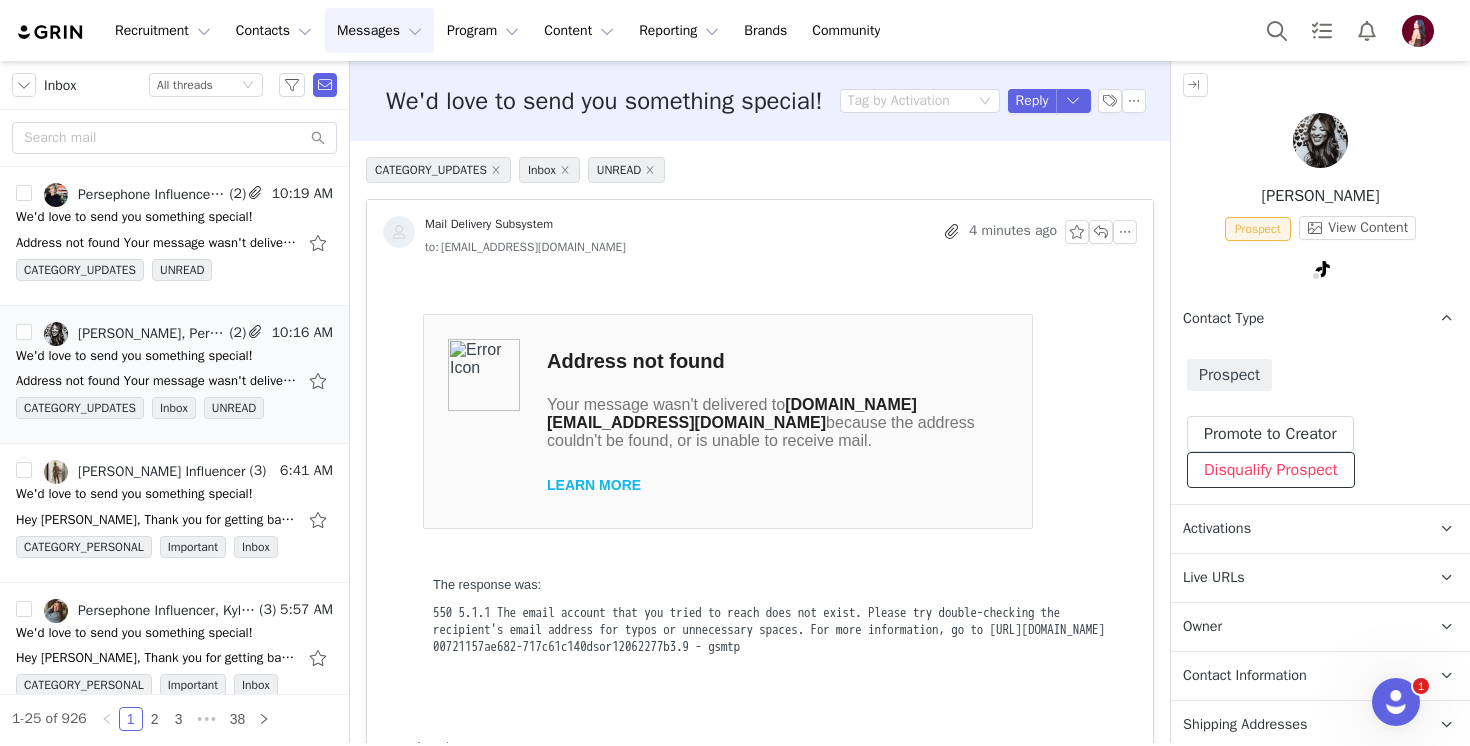 click on "Disqualify Prospect" at bounding box center [1271, 470] 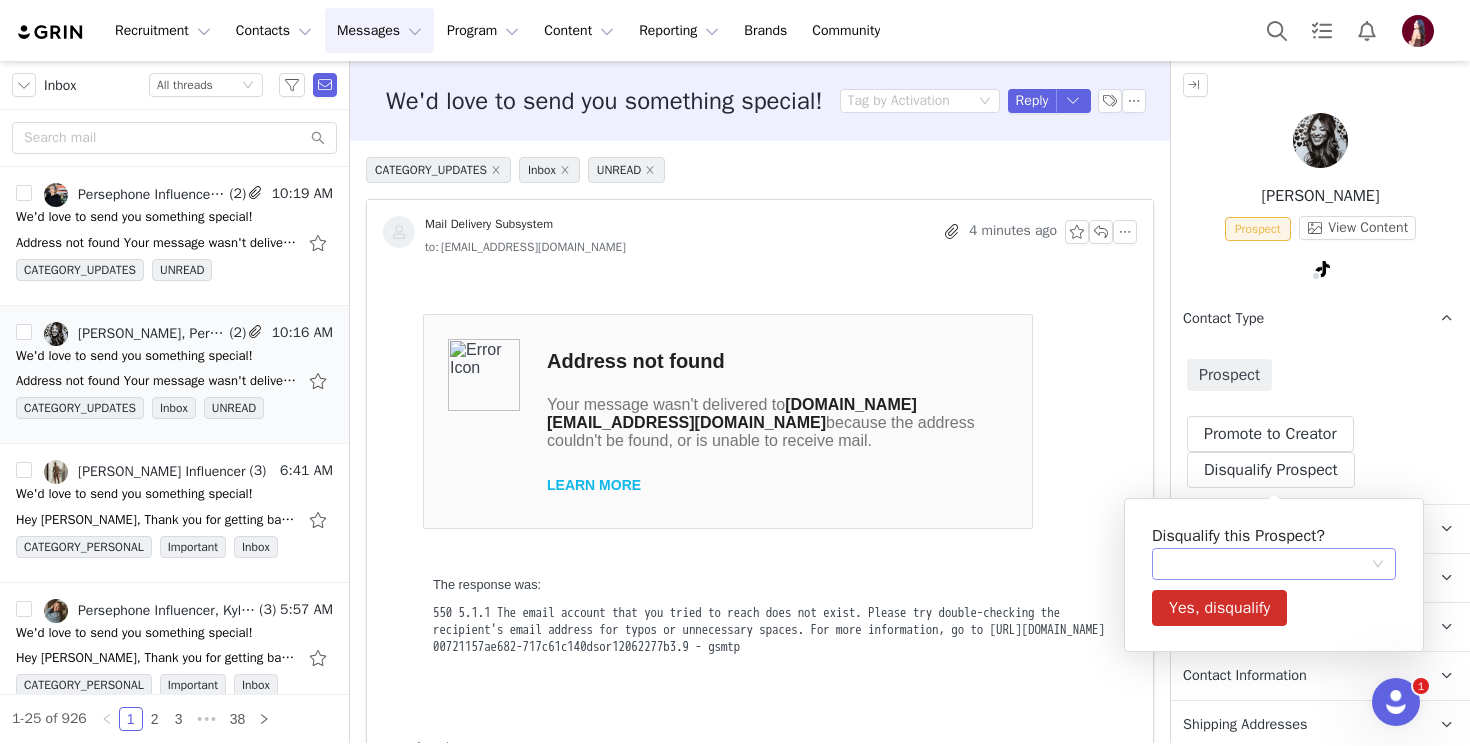 click at bounding box center [1267, 564] 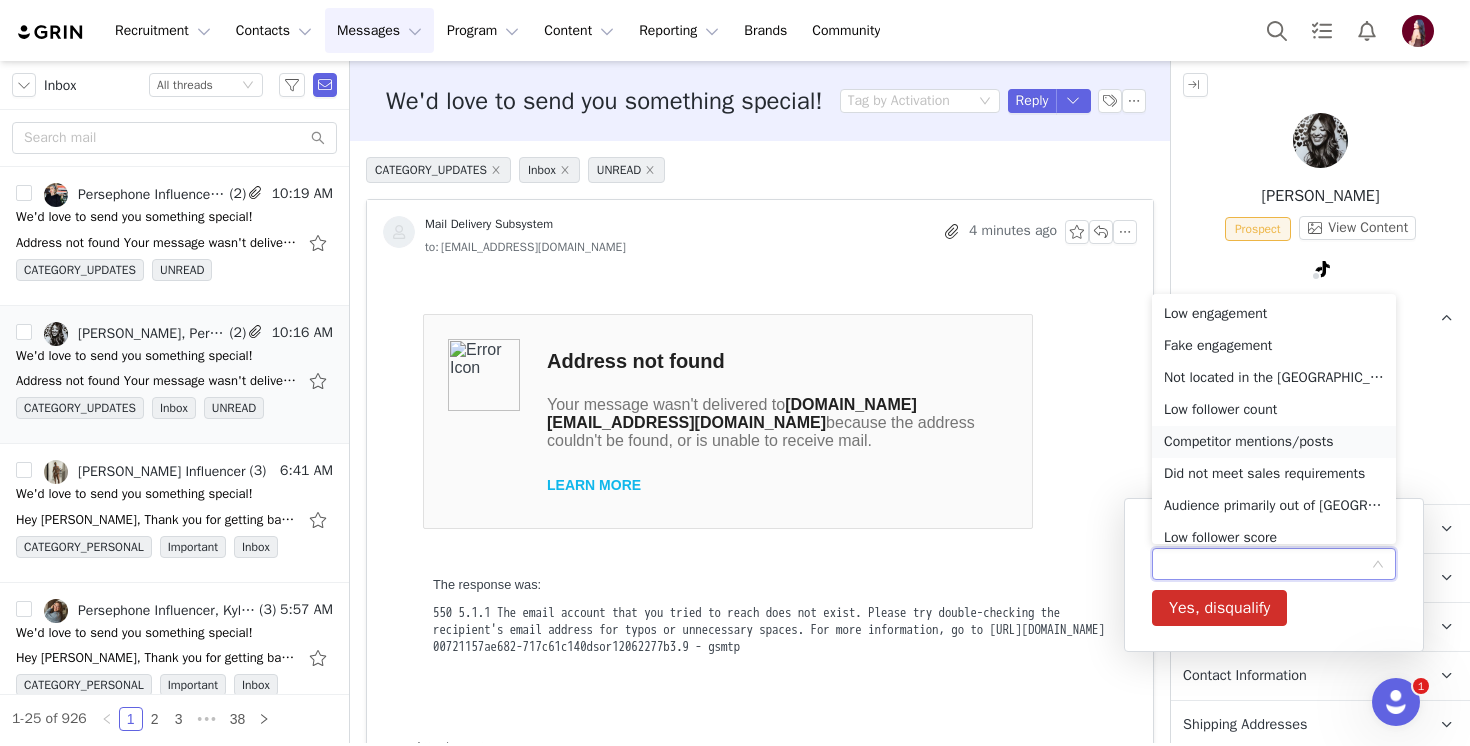 scroll, scrollTop: 238, scrollLeft: 0, axis: vertical 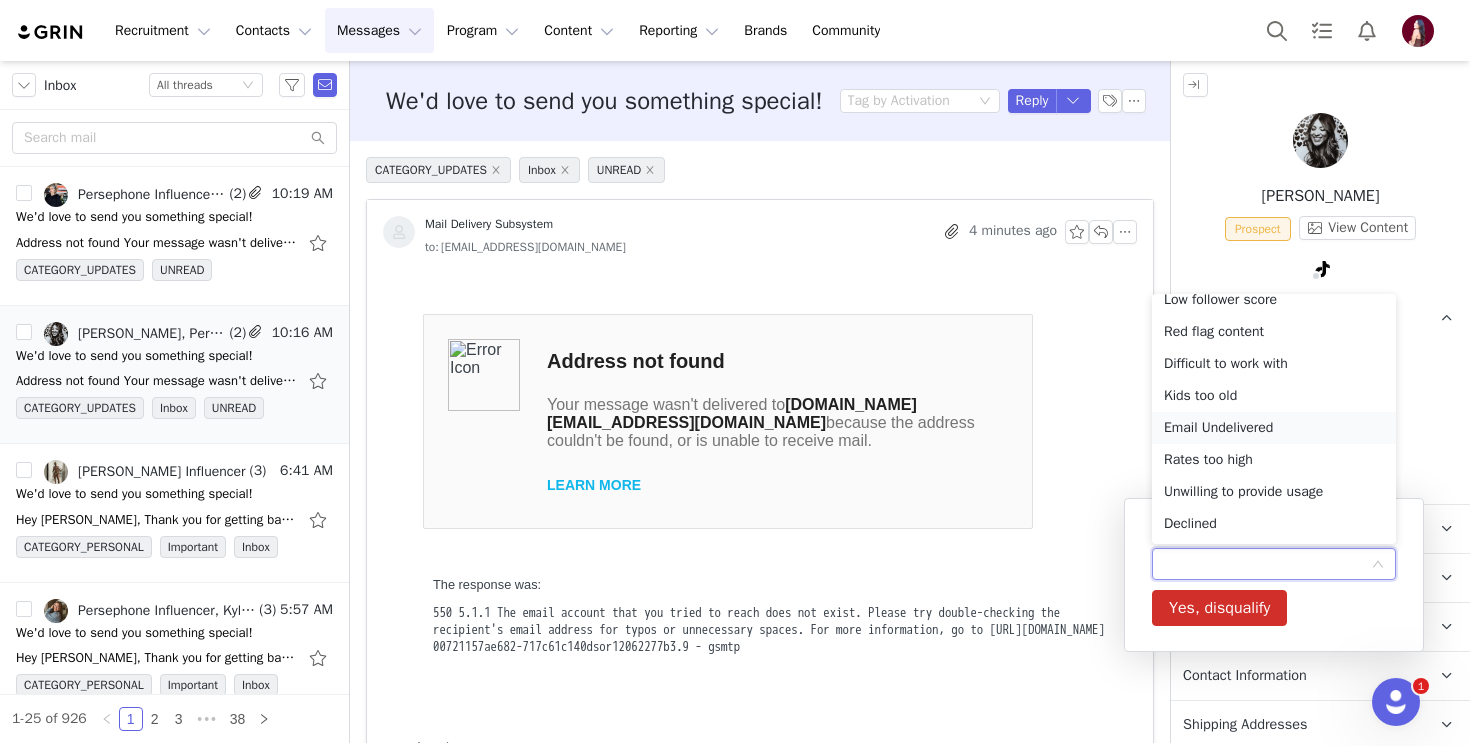 click on "Email Undelivered" at bounding box center (1274, 428) 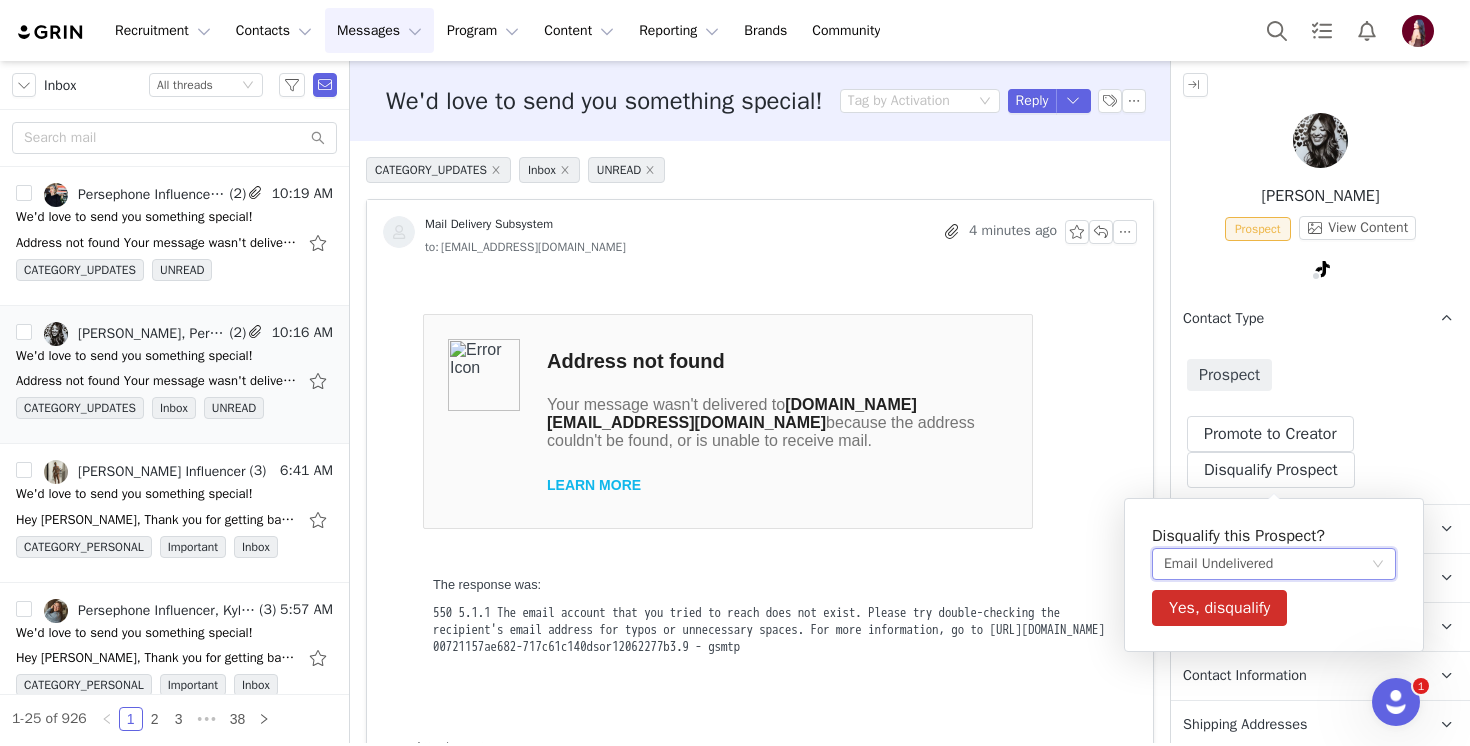click on "Disqualify this Prospect? Email Undelivered  Yes, disqualify  Low engagement Fake engagement Not located in the [GEOGRAPHIC_DATA]/Can’t ship Low follower count Competitor mentions/posts Did not meet sales requirements Audience primarily out of US Low follower score Red flag content Difficult to work with Kids too old Email Undelivered Rates too high Unwilling to provide usage Declined" at bounding box center (1274, 575) 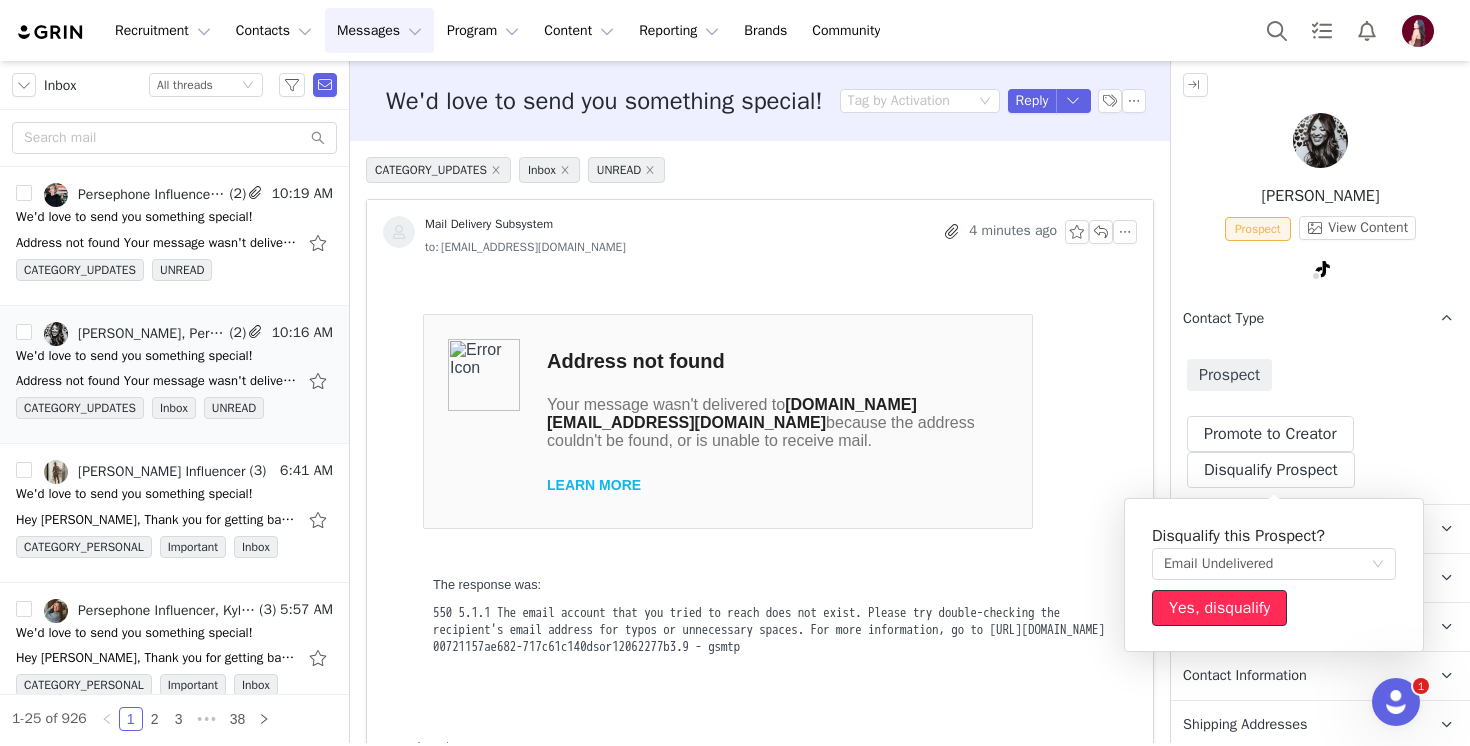 click on "Yes, disqualify" at bounding box center [1219, 608] 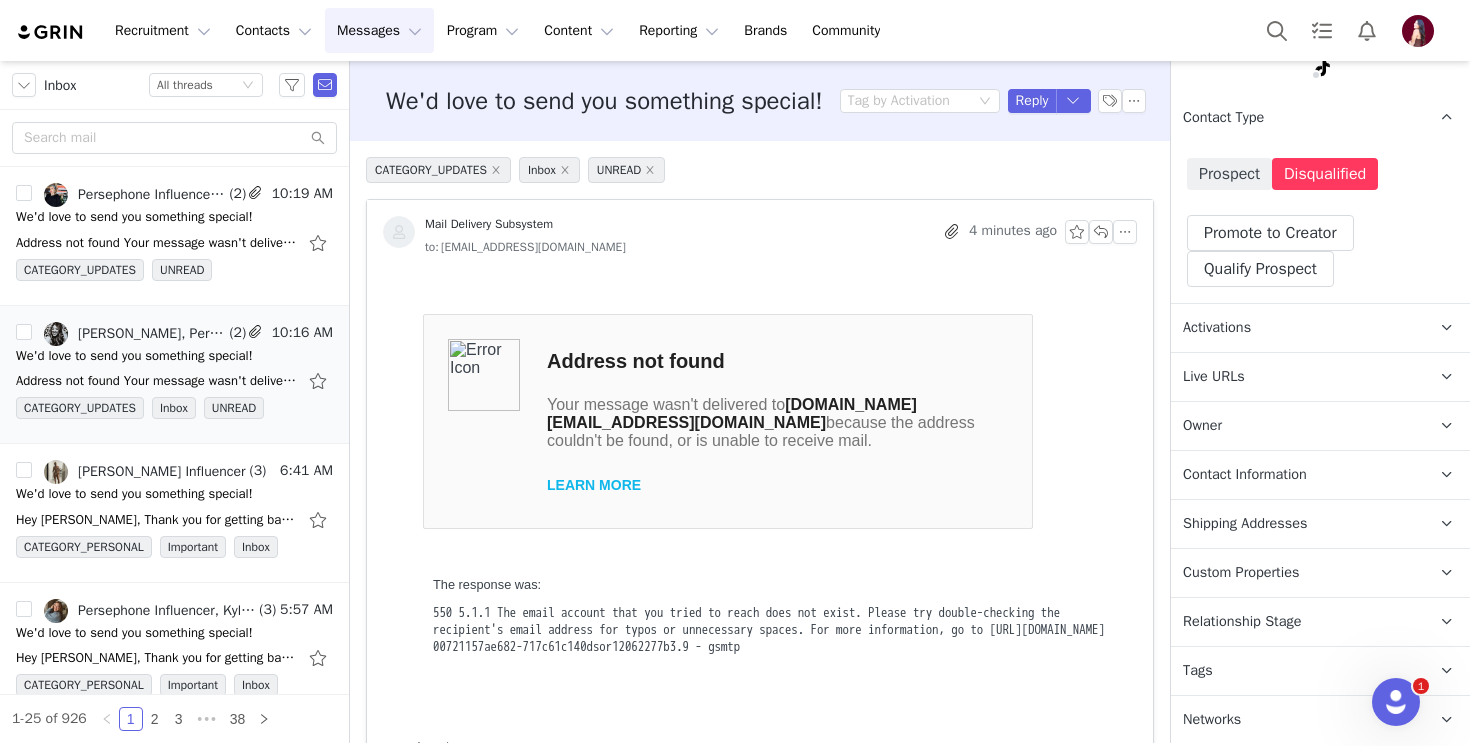 click on "Relationship Stage  Use relationship stages to move contacts through a logical sequence, from unaware of your brand to loyal ambassador" at bounding box center (1296, 622) 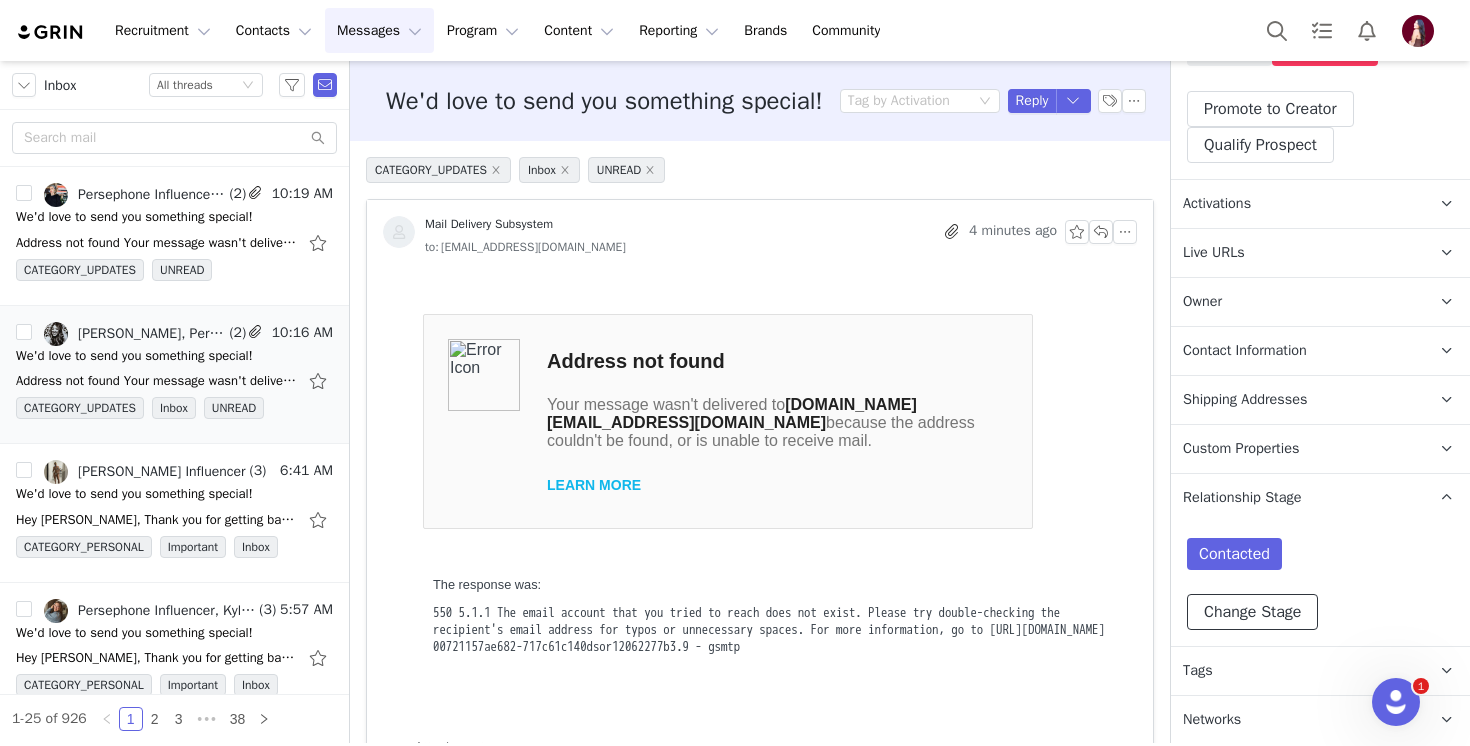 click on "Change Stage" at bounding box center (1252, 612) 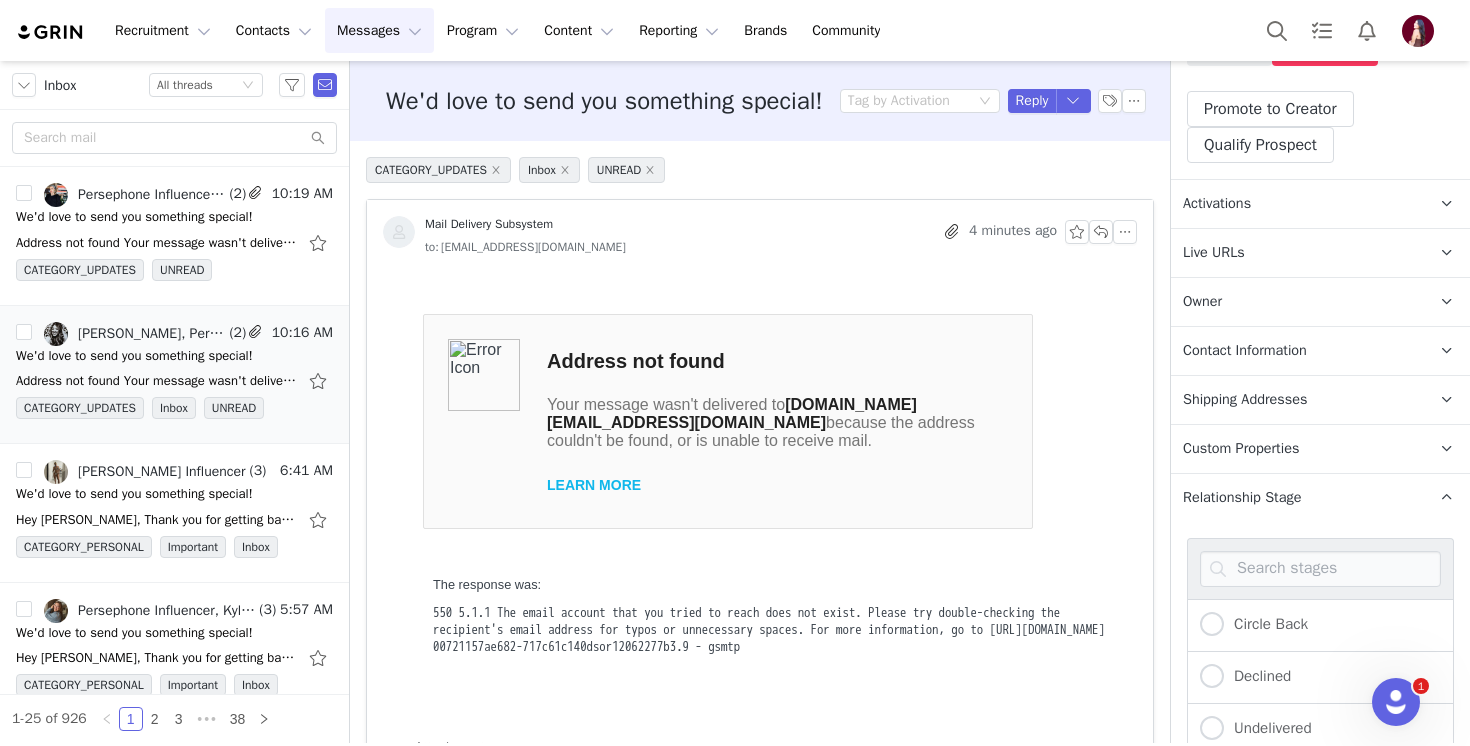 scroll, scrollTop: 665, scrollLeft: 0, axis: vertical 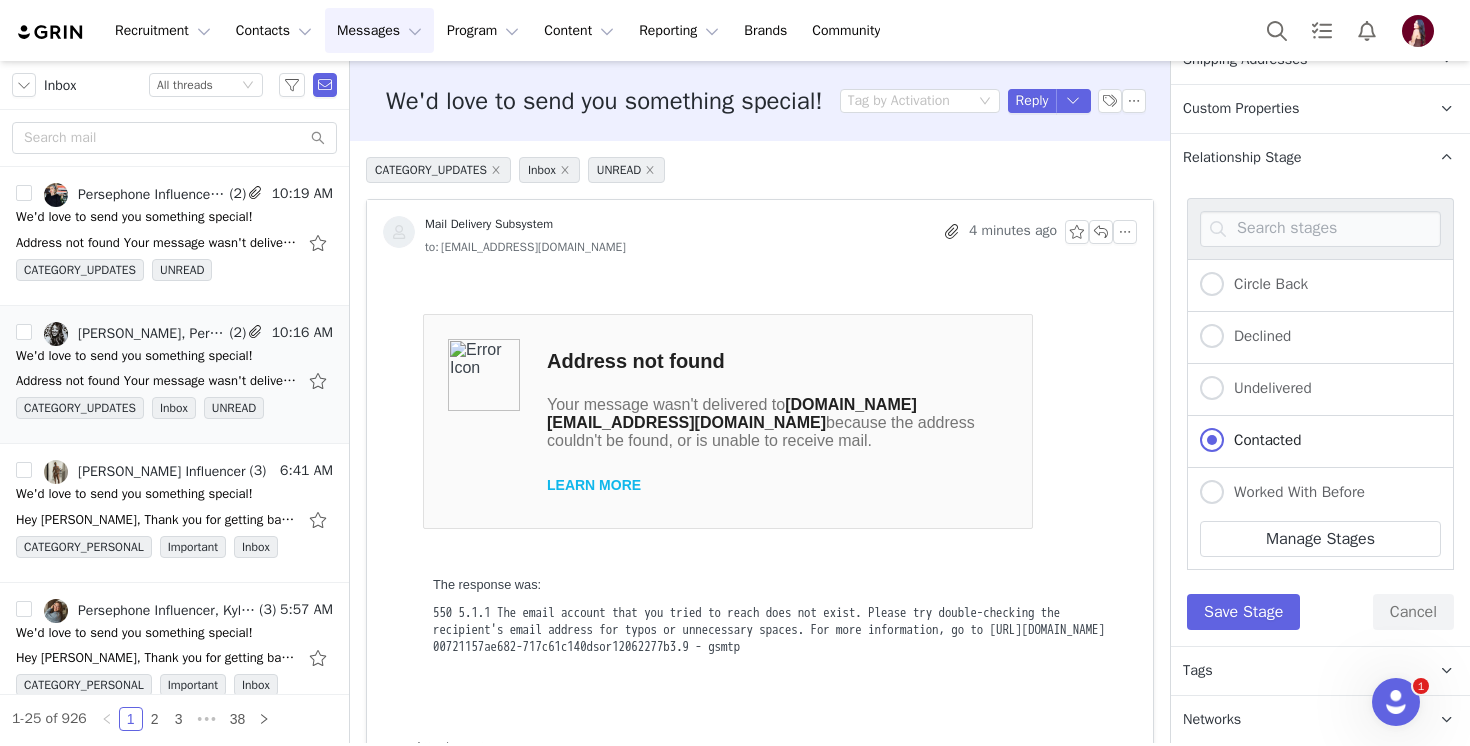 click on "Undelivered" at bounding box center [1320, 390] 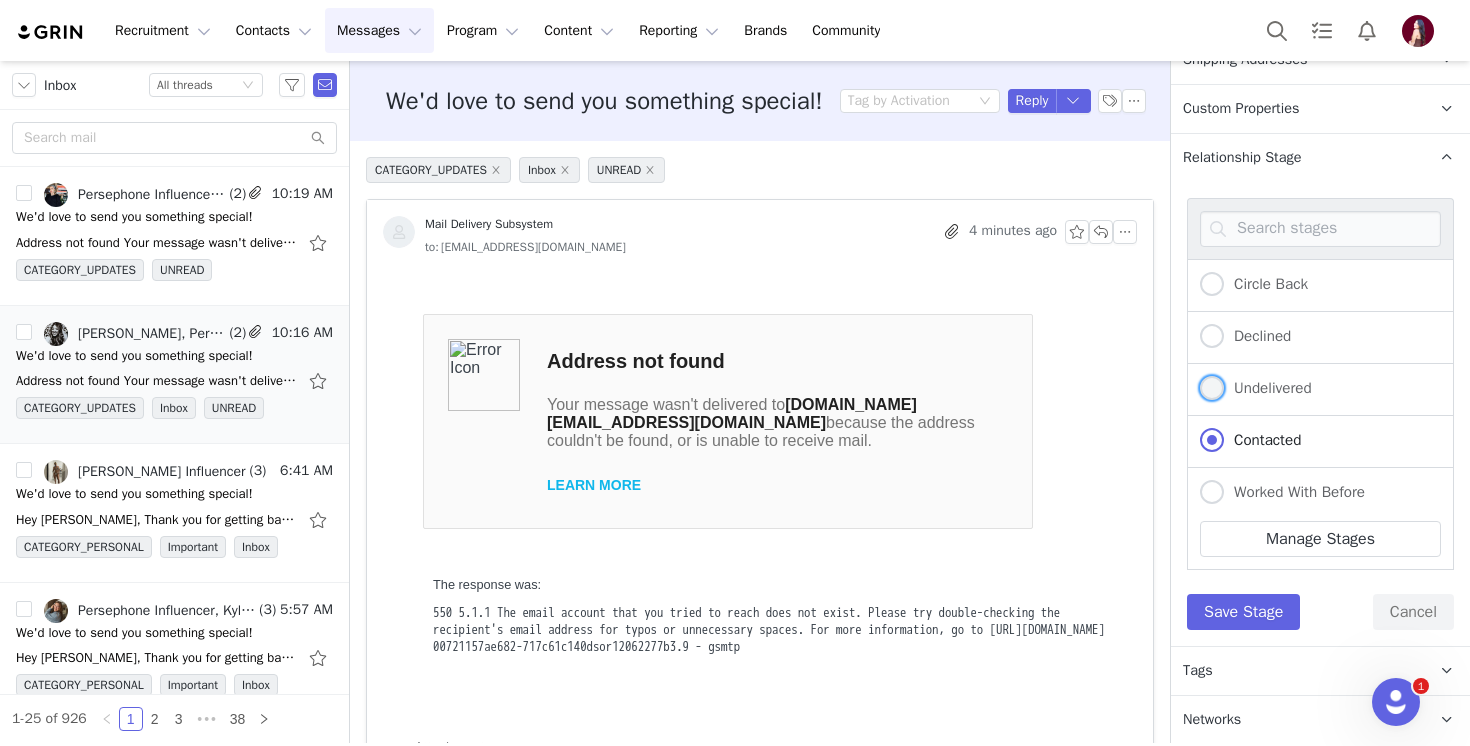 click on "Undelivered" at bounding box center (1256, 389) 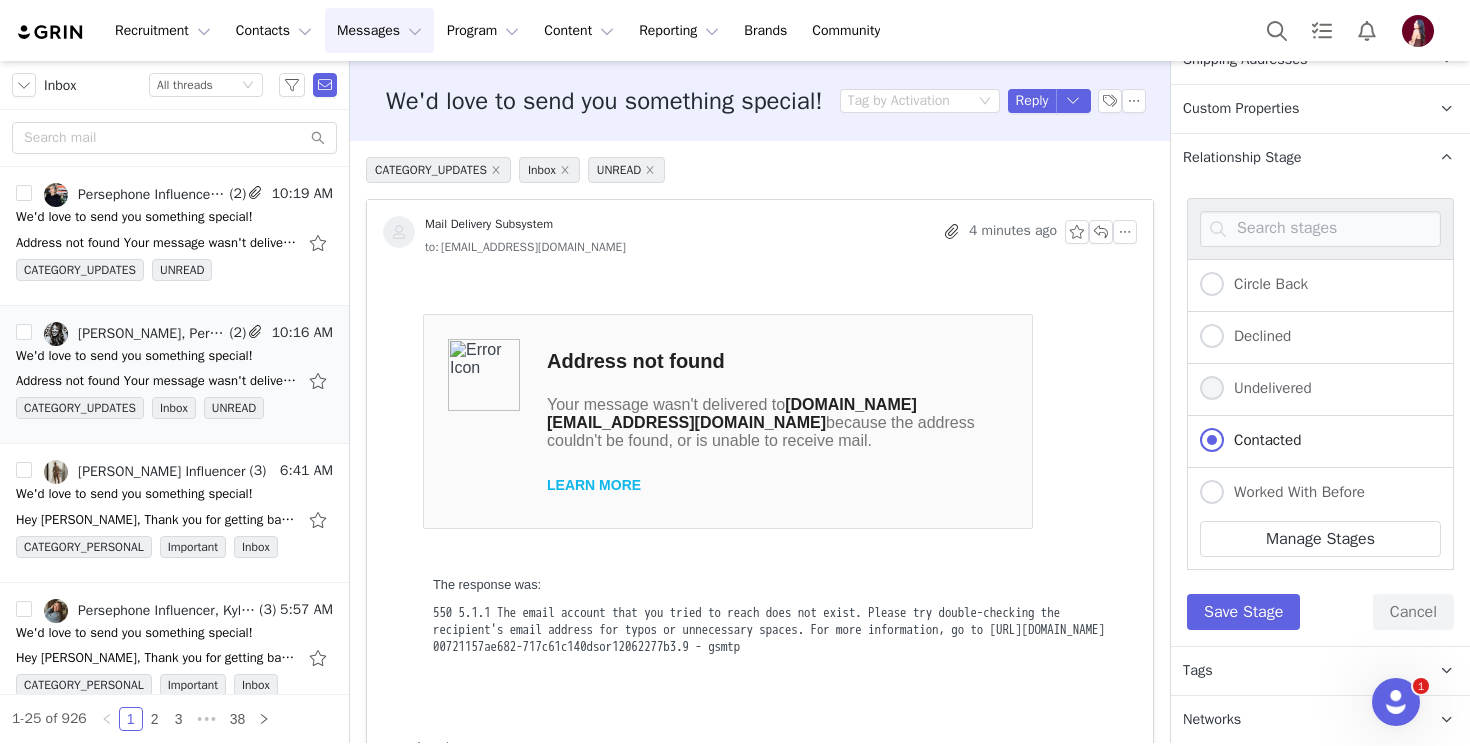 click on "Undelivered" at bounding box center [1212, 389] 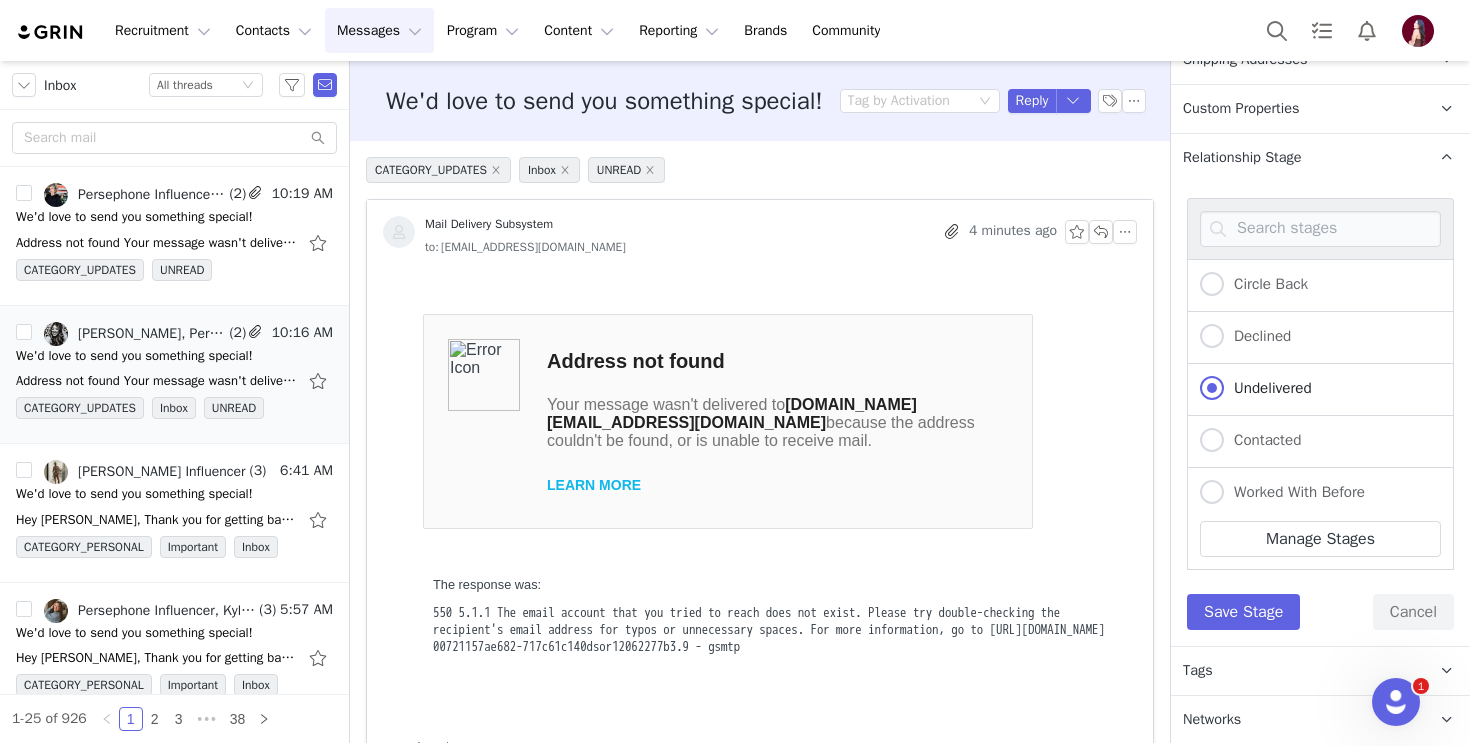 click on "Circle Back   Declined   Undelivered   Contacted   Worked With Before   Blacklisted   Collab Cancelled   Needs Outreach   In Discussion   Collab In Progress   Ambassador   Paused   Manage Stages   Save Stage  Cancel" at bounding box center [1320, 414] 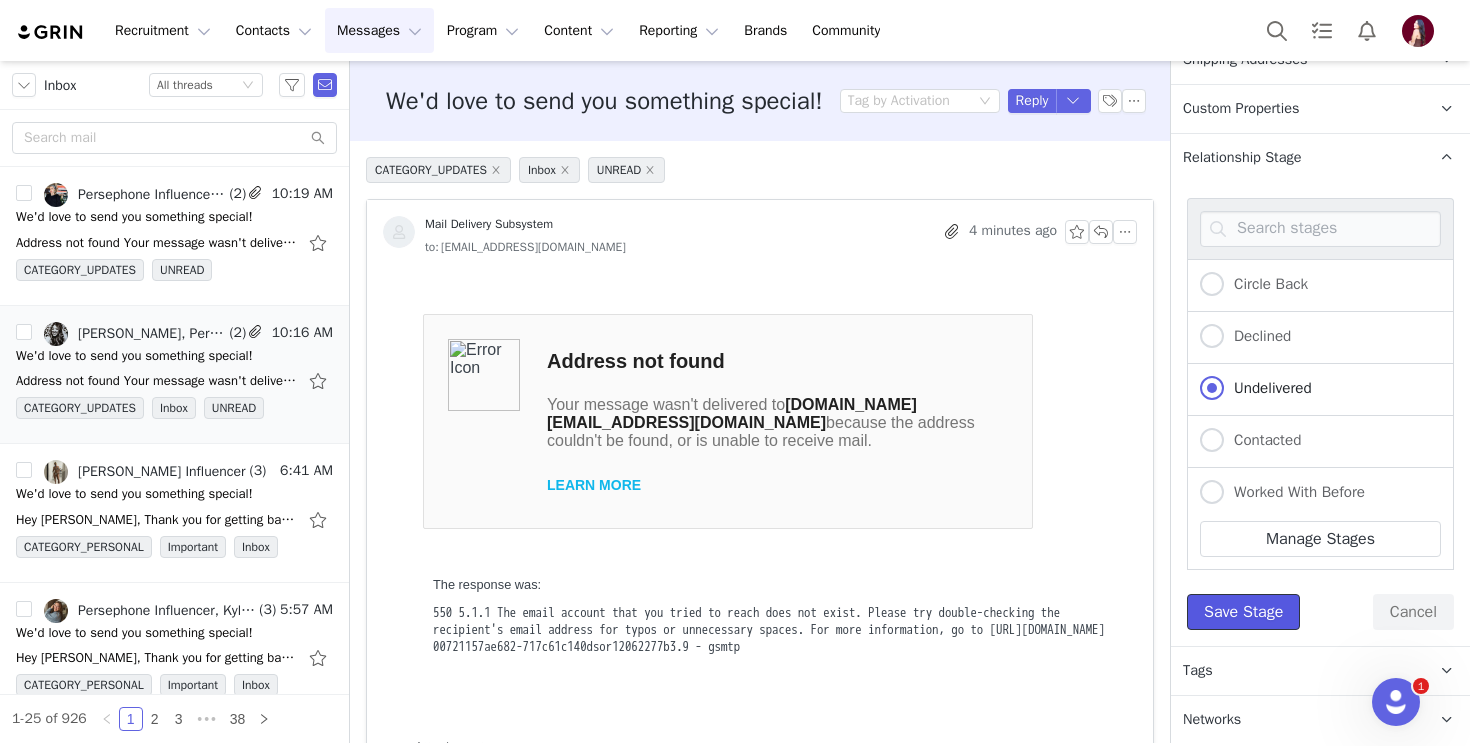 click on "Save Stage" at bounding box center (1243, 612) 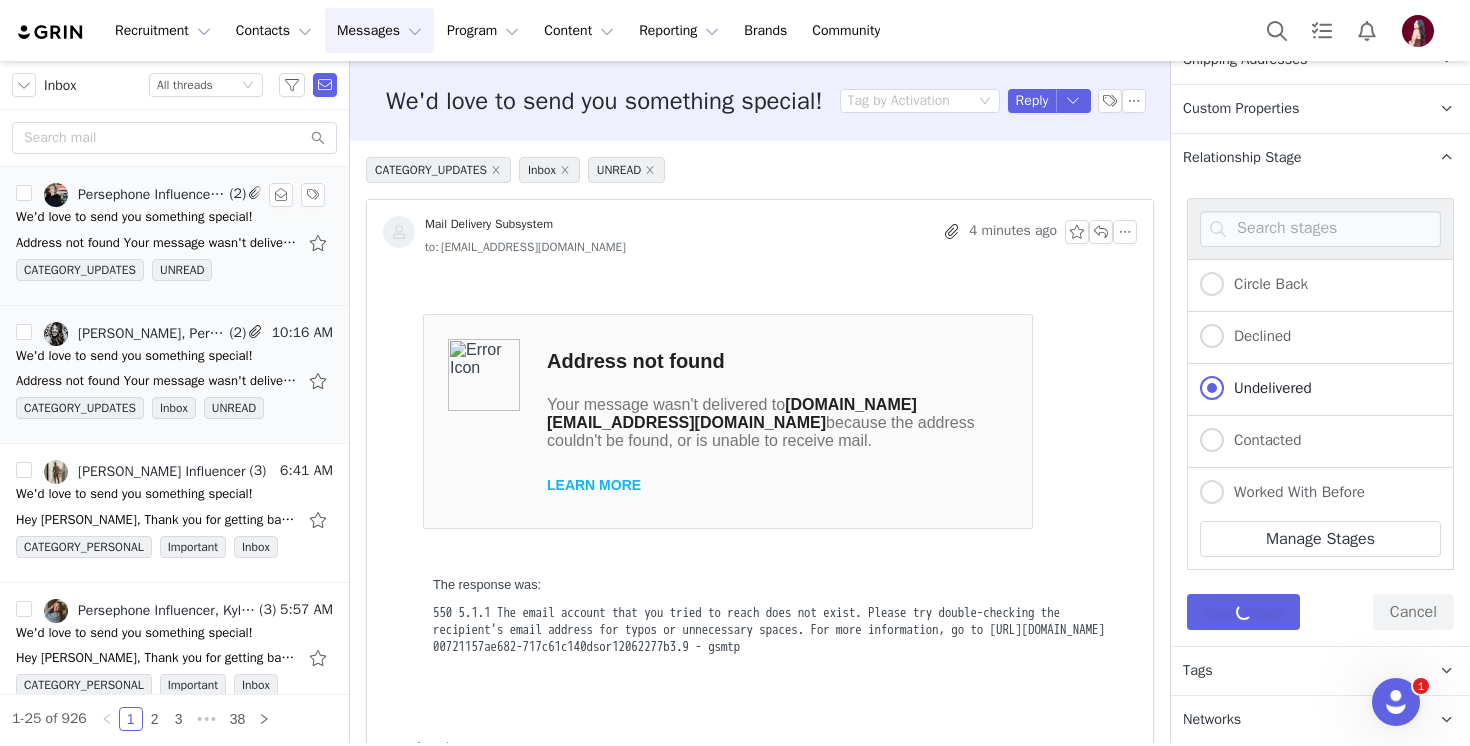 scroll, scrollTop: 325, scrollLeft: 0, axis: vertical 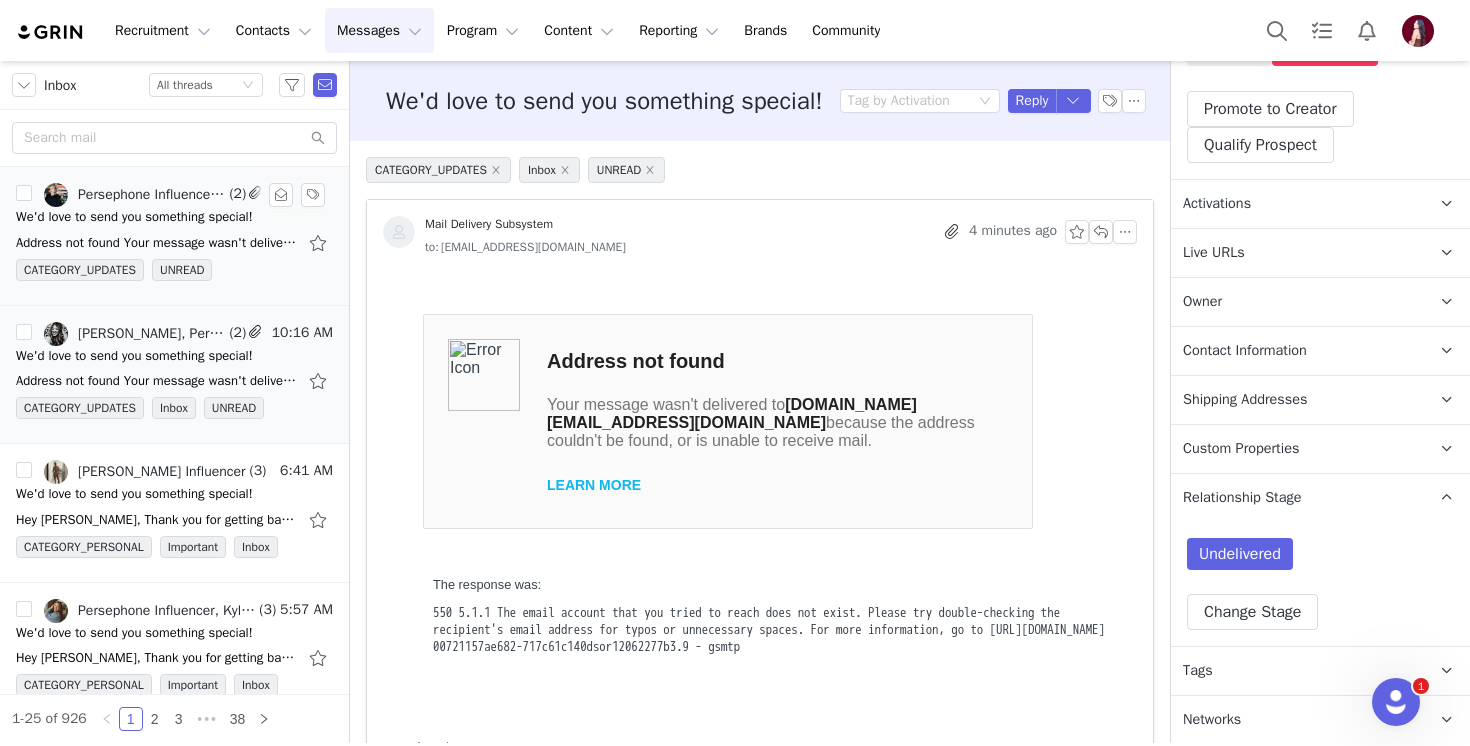click on "We'd love to send you something special!" at bounding box center (134, 217) 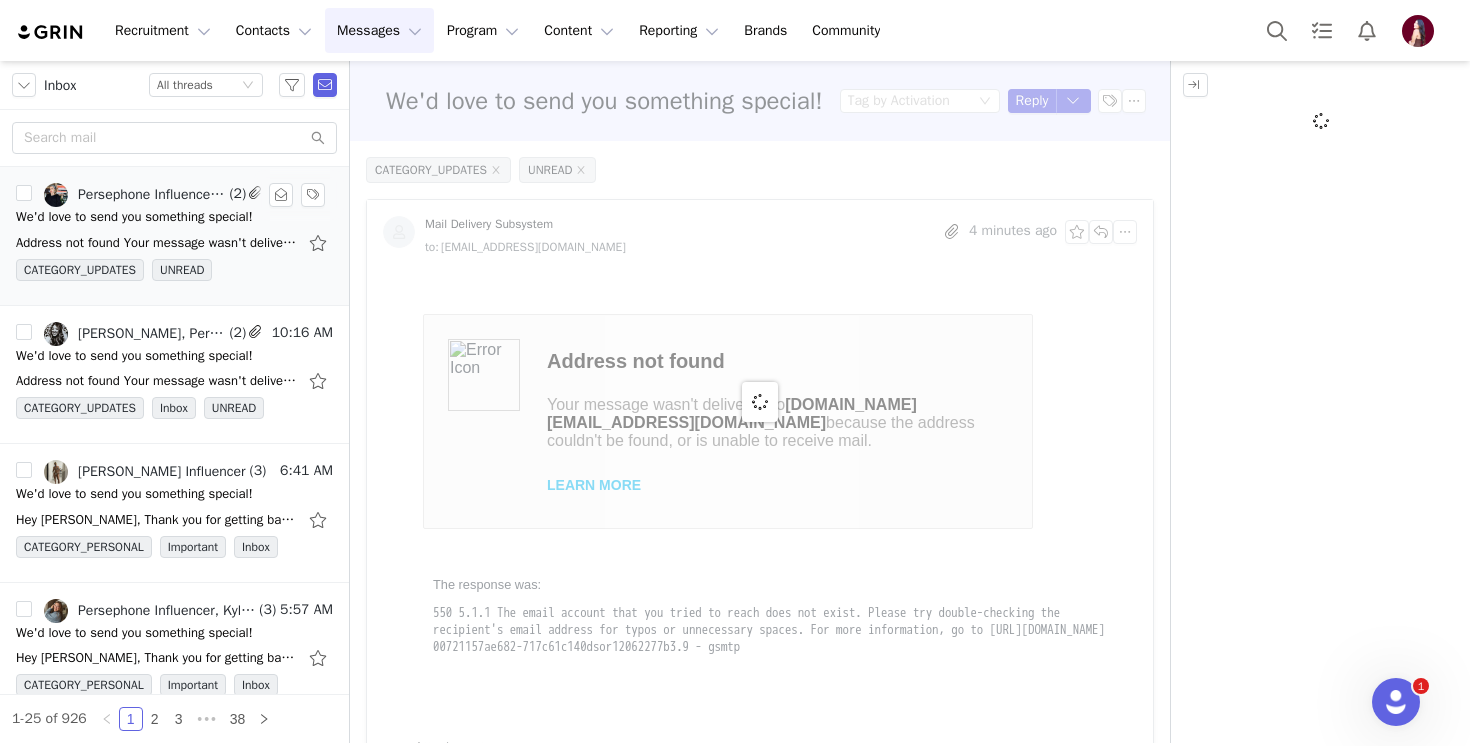 scroll, scrollTop: 0, scrollLeft: 0, axis: both 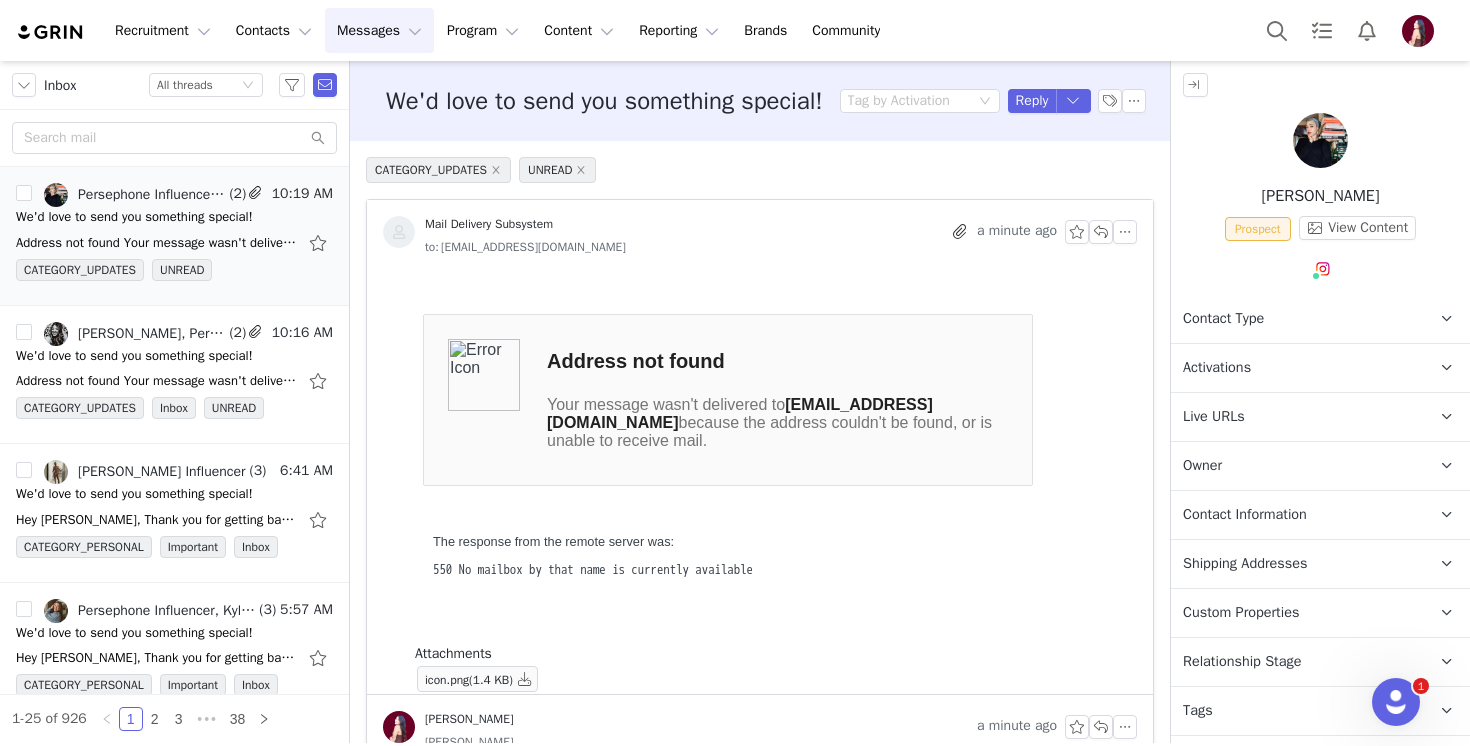 click on "Contact Type" at bounding box center [1223, 319] 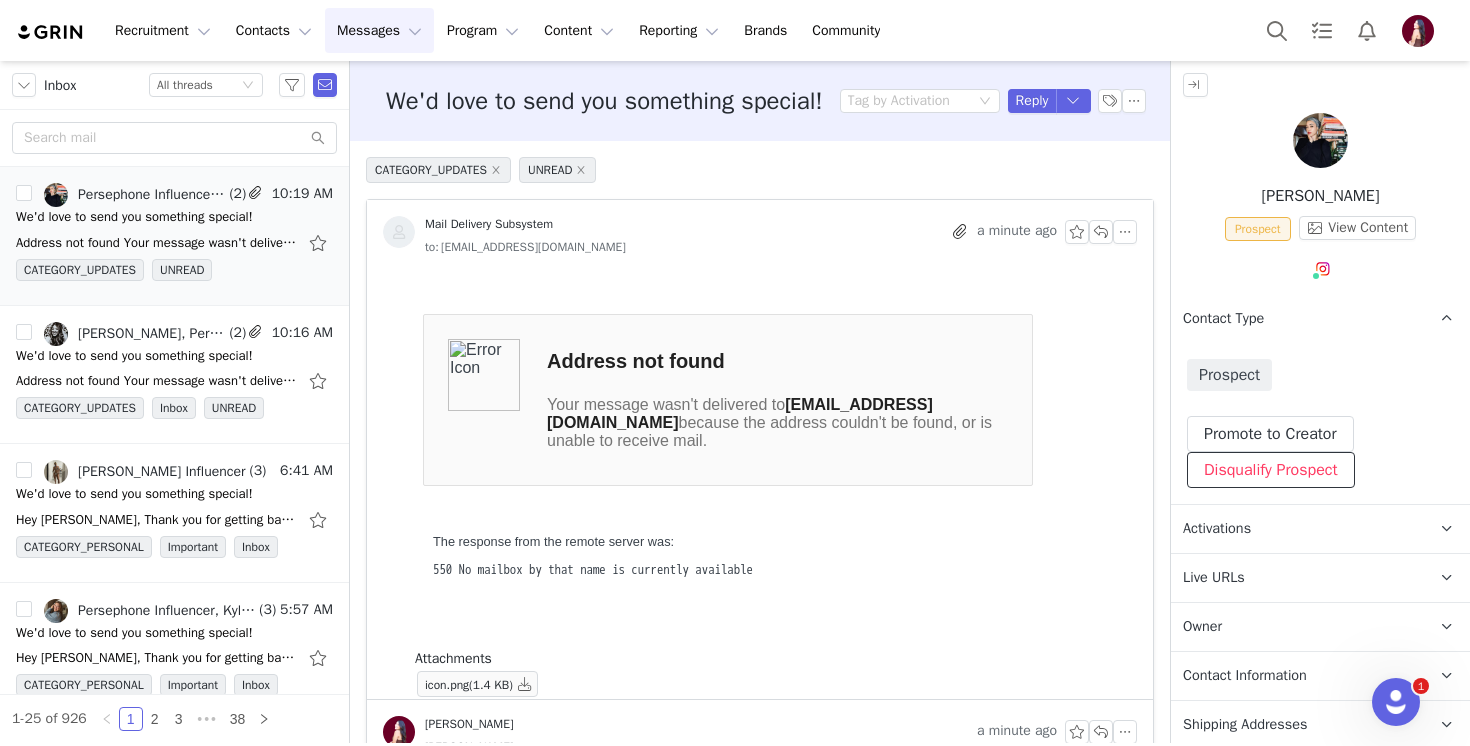 click on "Disqualify Prospect" at bounding box center (1271, 470) 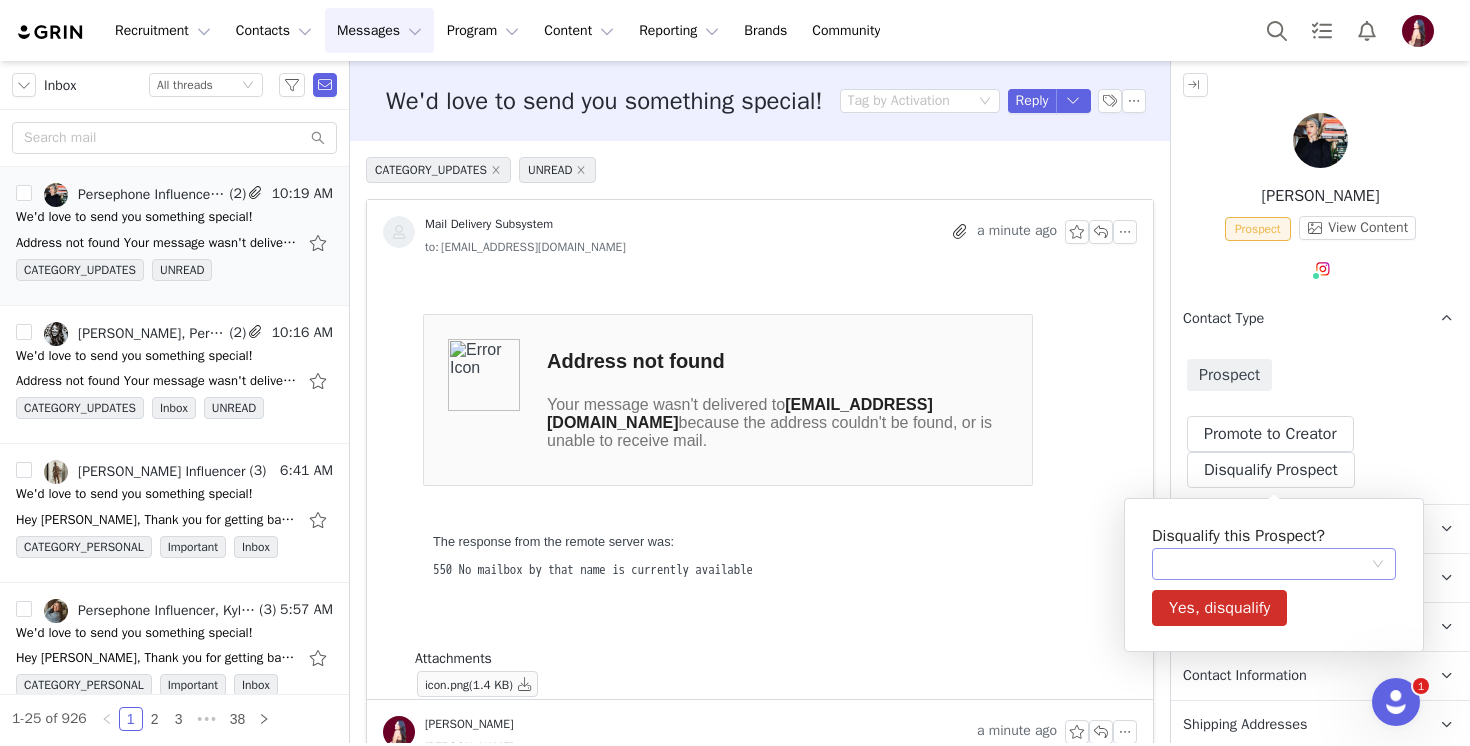 click at bounding box center (1267, 564) 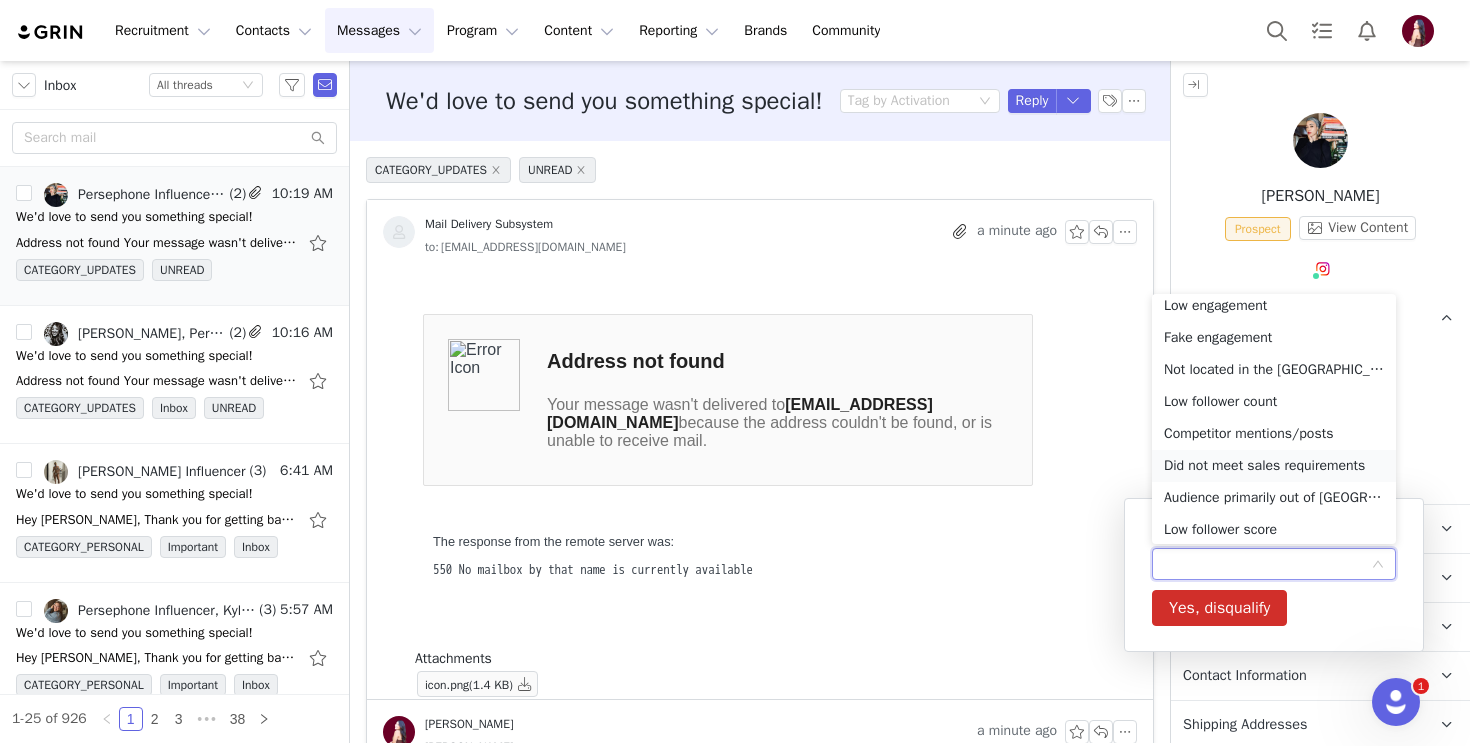 scroll, scrollTop: 238, scrollLeft: 0, axis: vertical 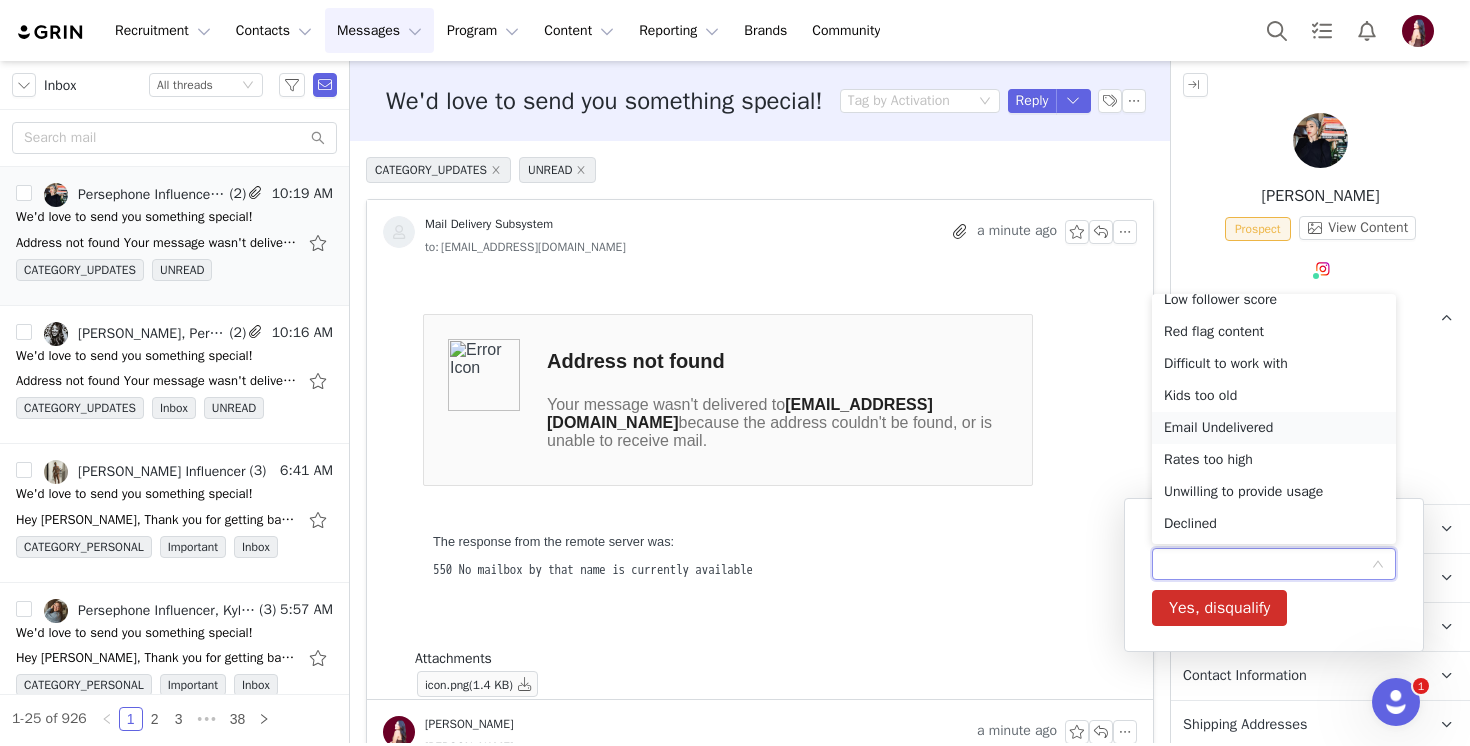 click on "Email Undelivered" at bounding box center [1274, 428] 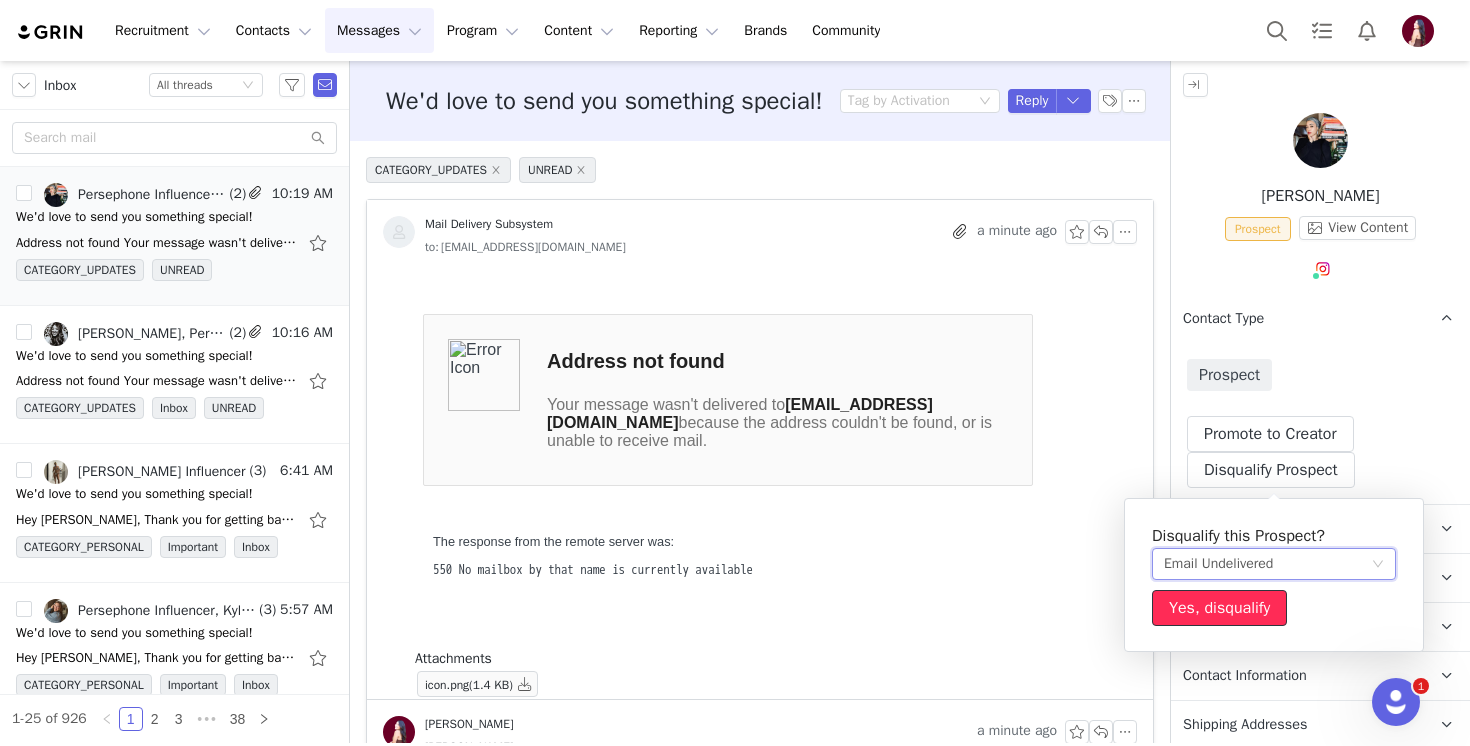 click on "Yes, disqualify" at bounding box center (1219, 608) 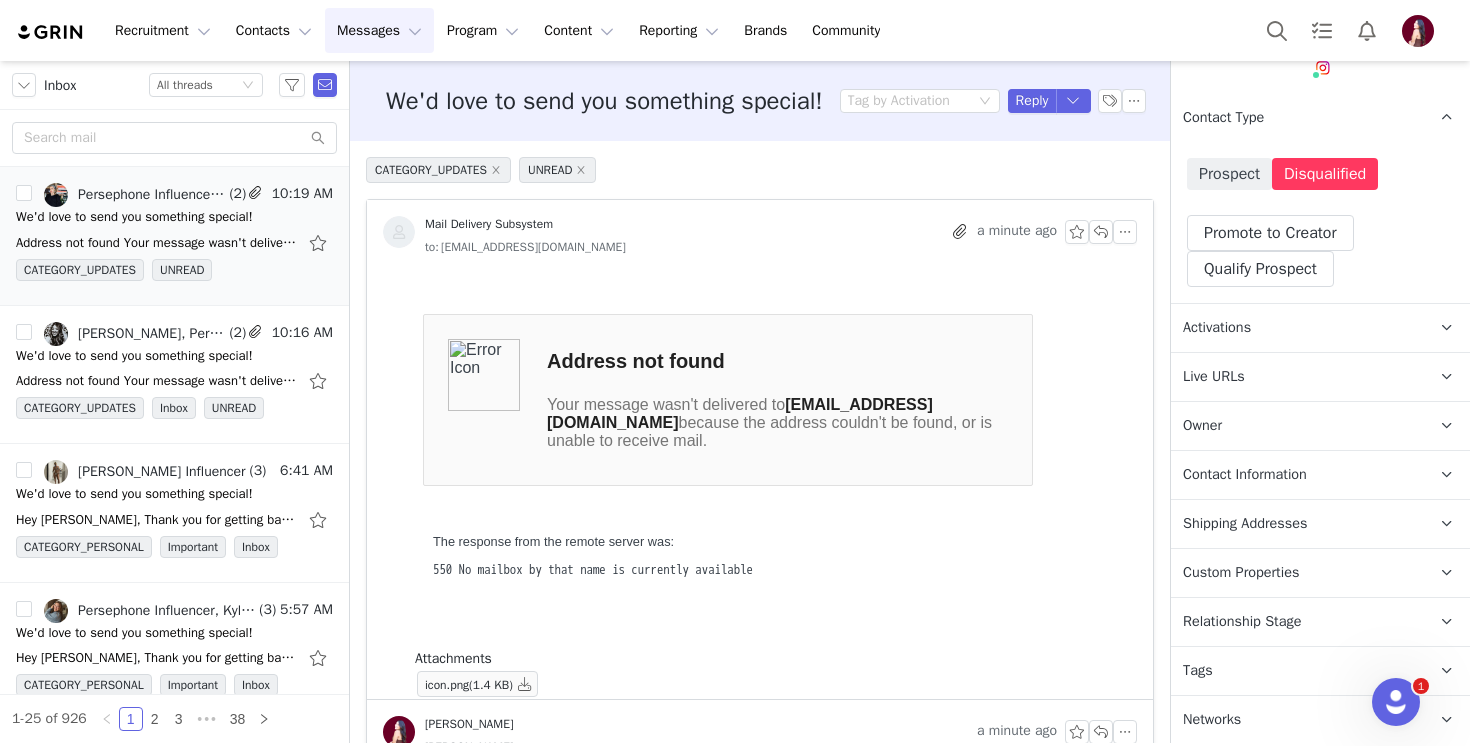 click on "Relationship Stage" at bounding box center [1242, 622] 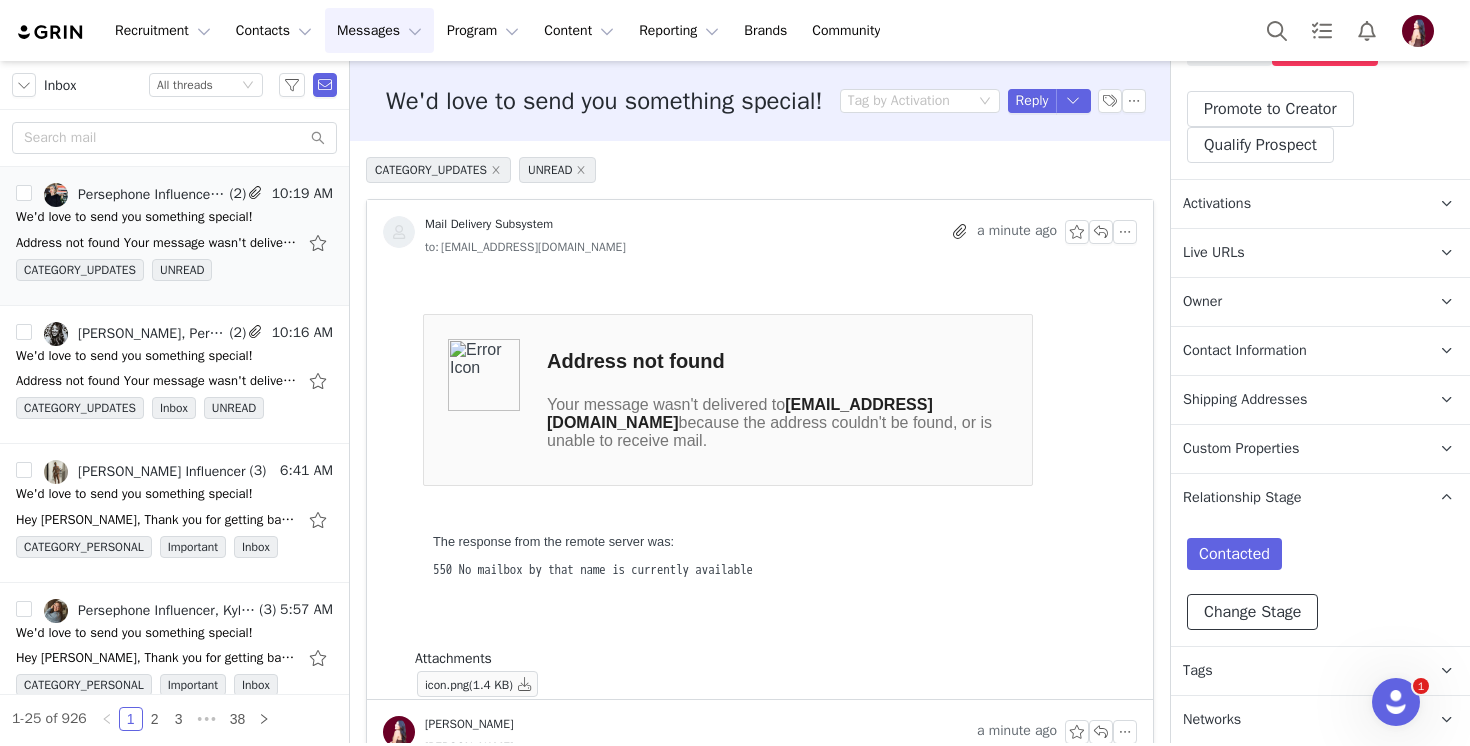click on "Change Stage" at bounding box center (1252, 612) 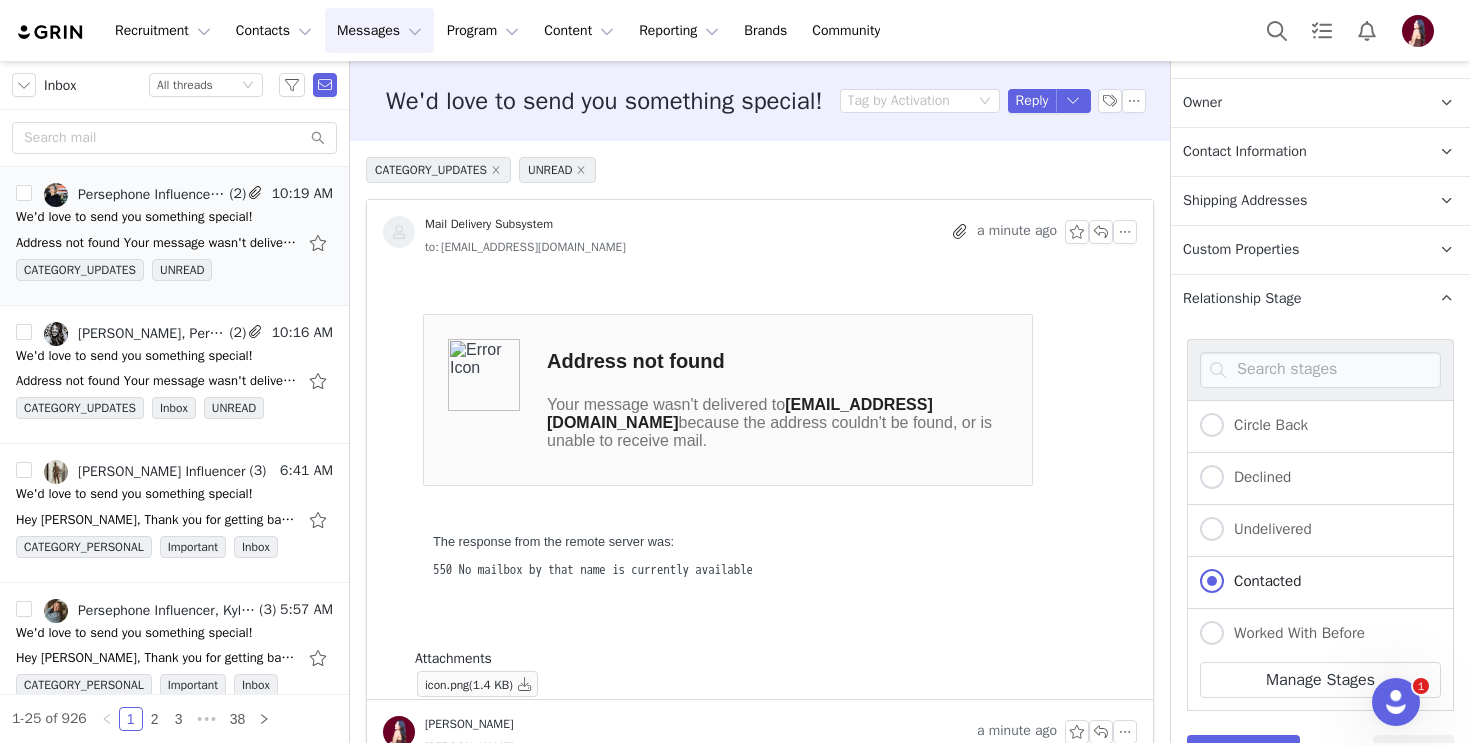 scroll, scrollTop: 665, scrollLeft: 0, axis: vertical 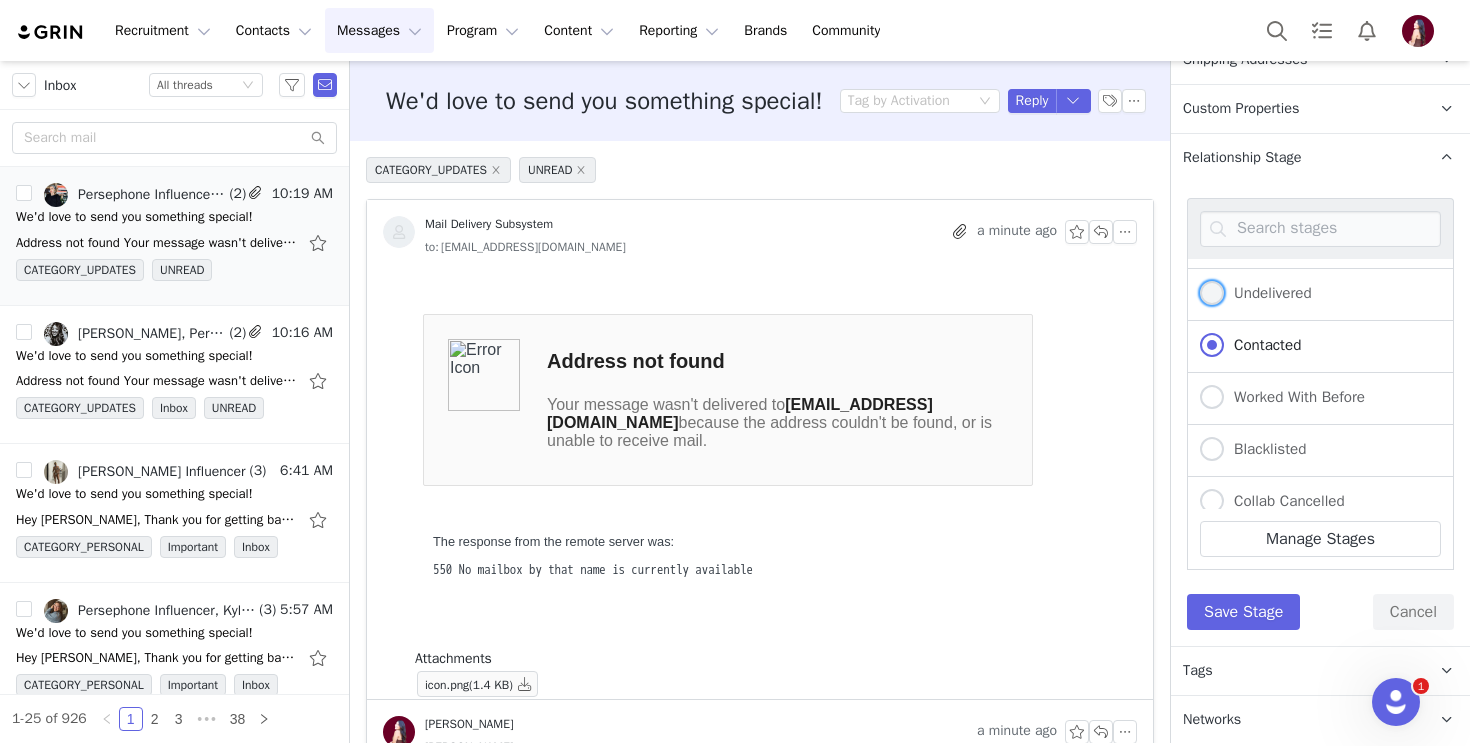 click on "Undelivered" at bounding box center (1268, 293) 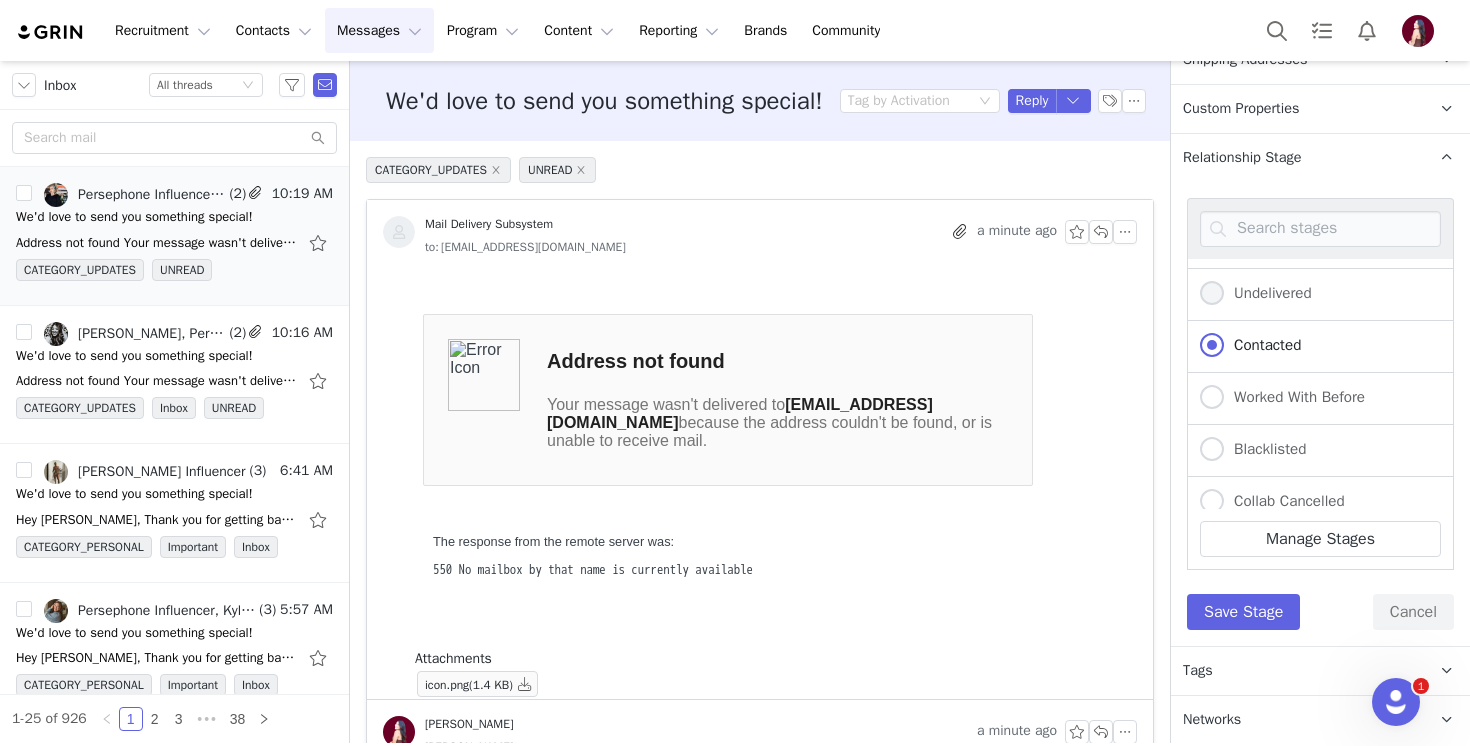 click on "Undelivered" at bounding box center (1212, 294) 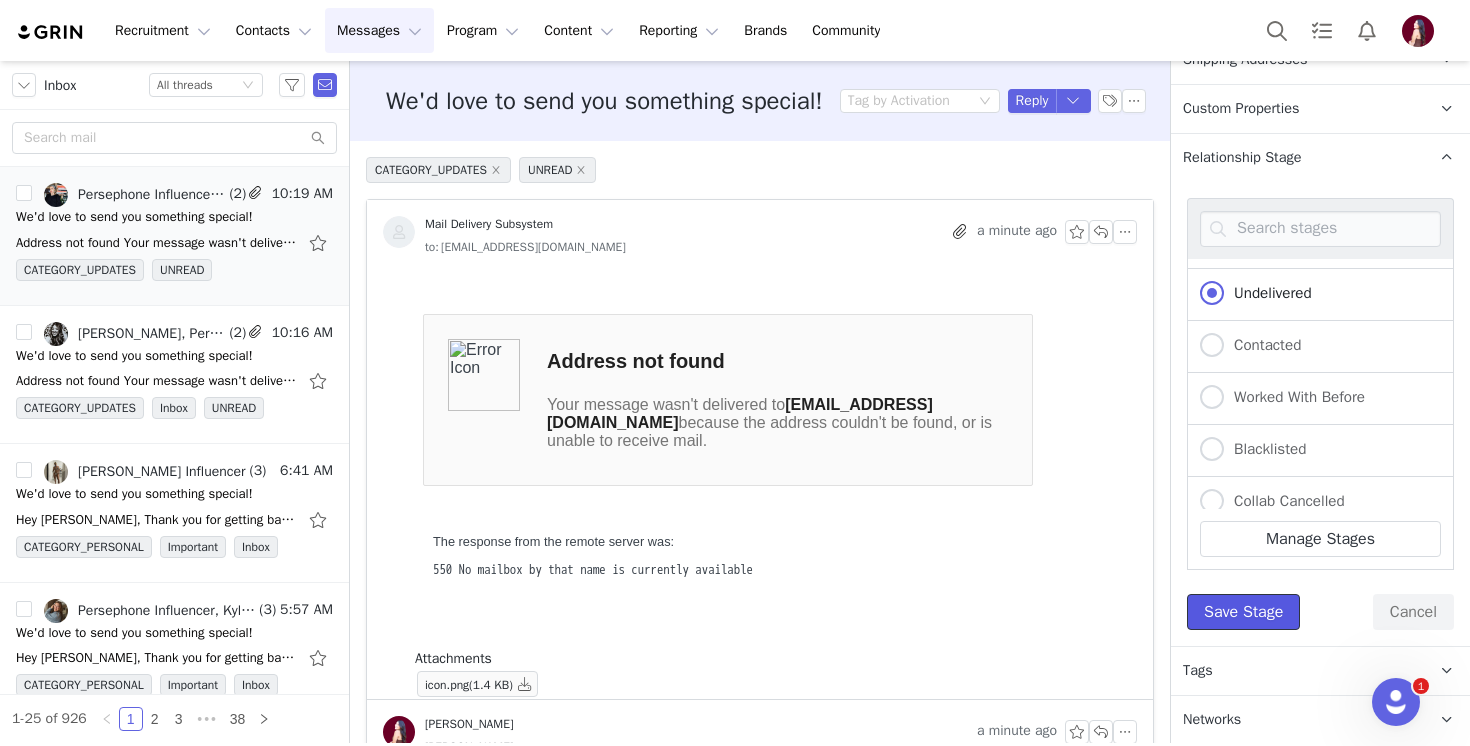 click on "Save Stage" at bounding box center (1243, 612) 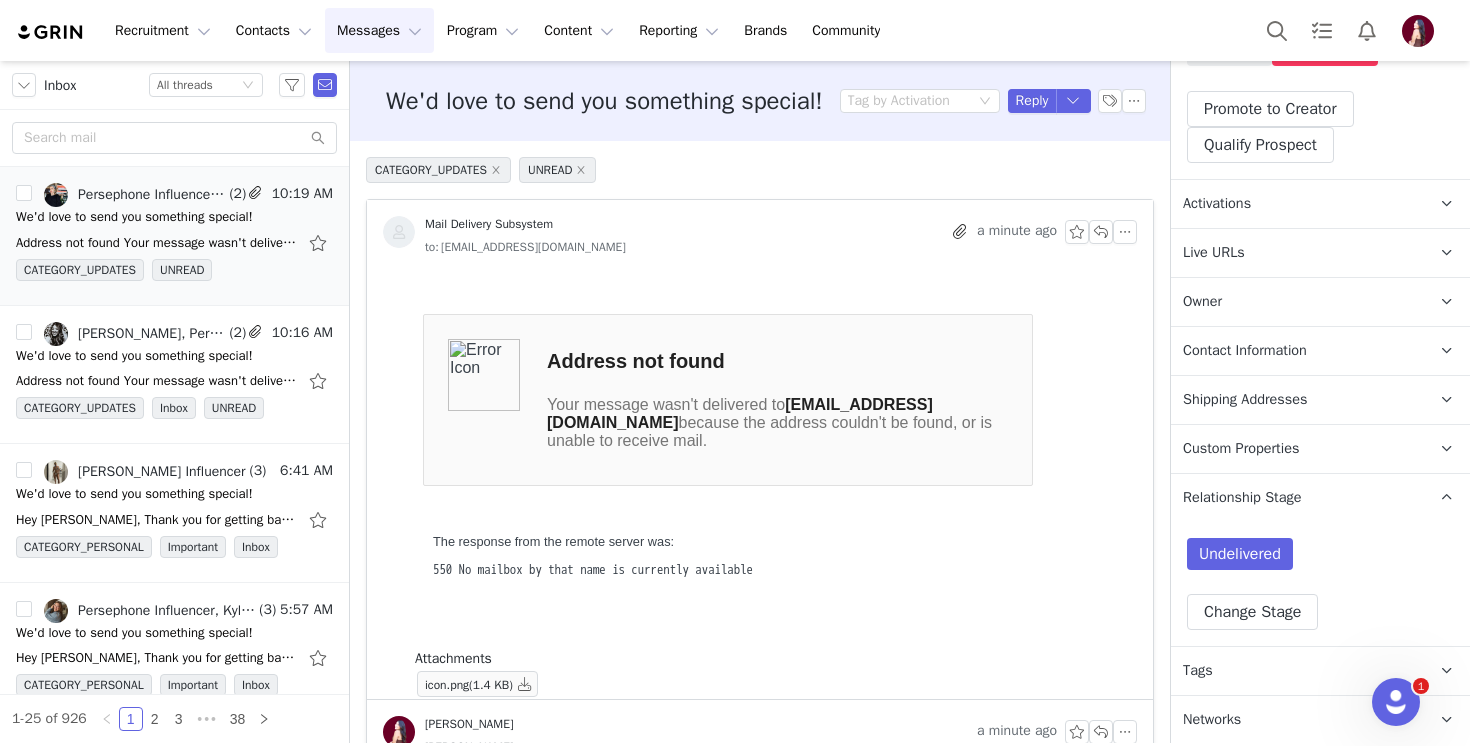 scroll, scrollTop: 0, scrollLeft: 0, axis: both 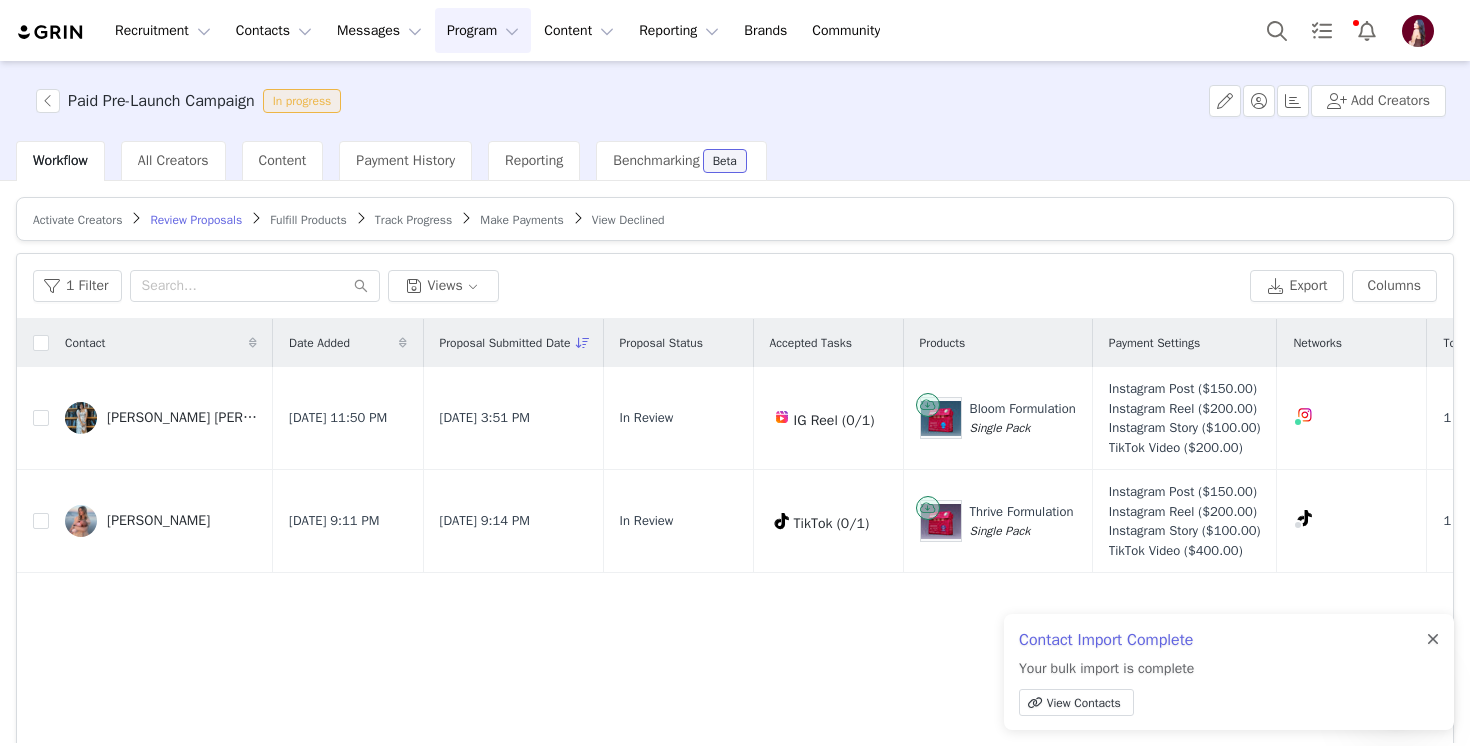 click at bounding box center [1433, 640] 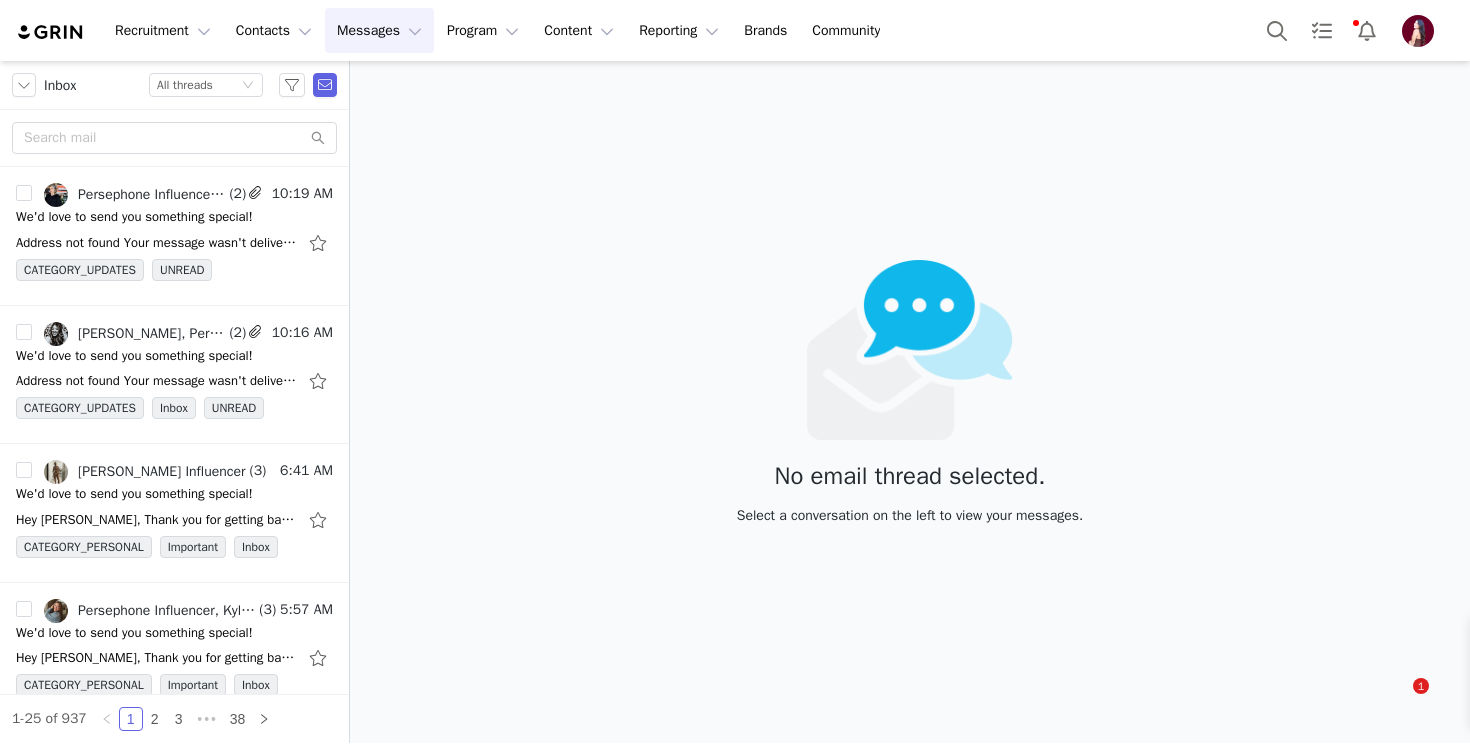 scroll, scrollTop: 0, scrollLeft: 0, axis: both 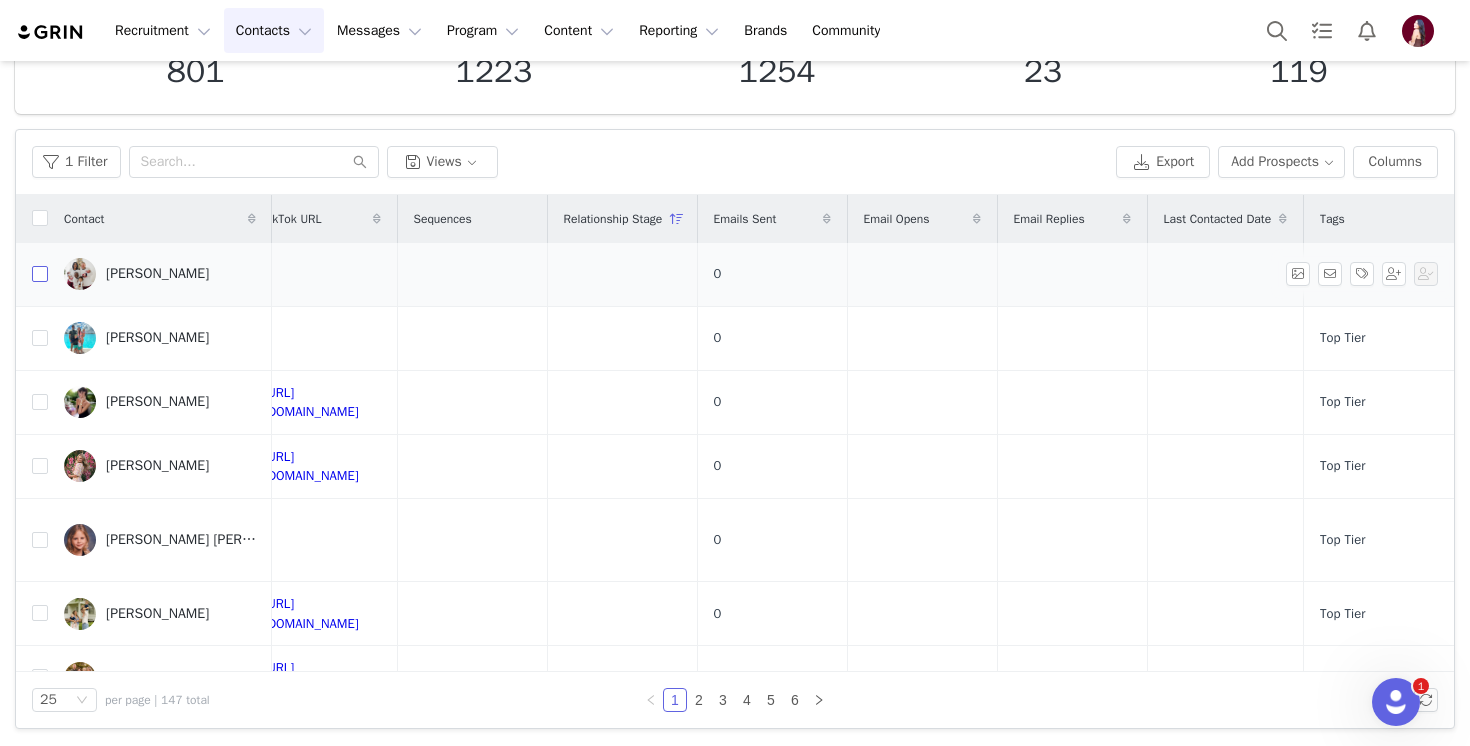 click at bounding box center (40, 274) 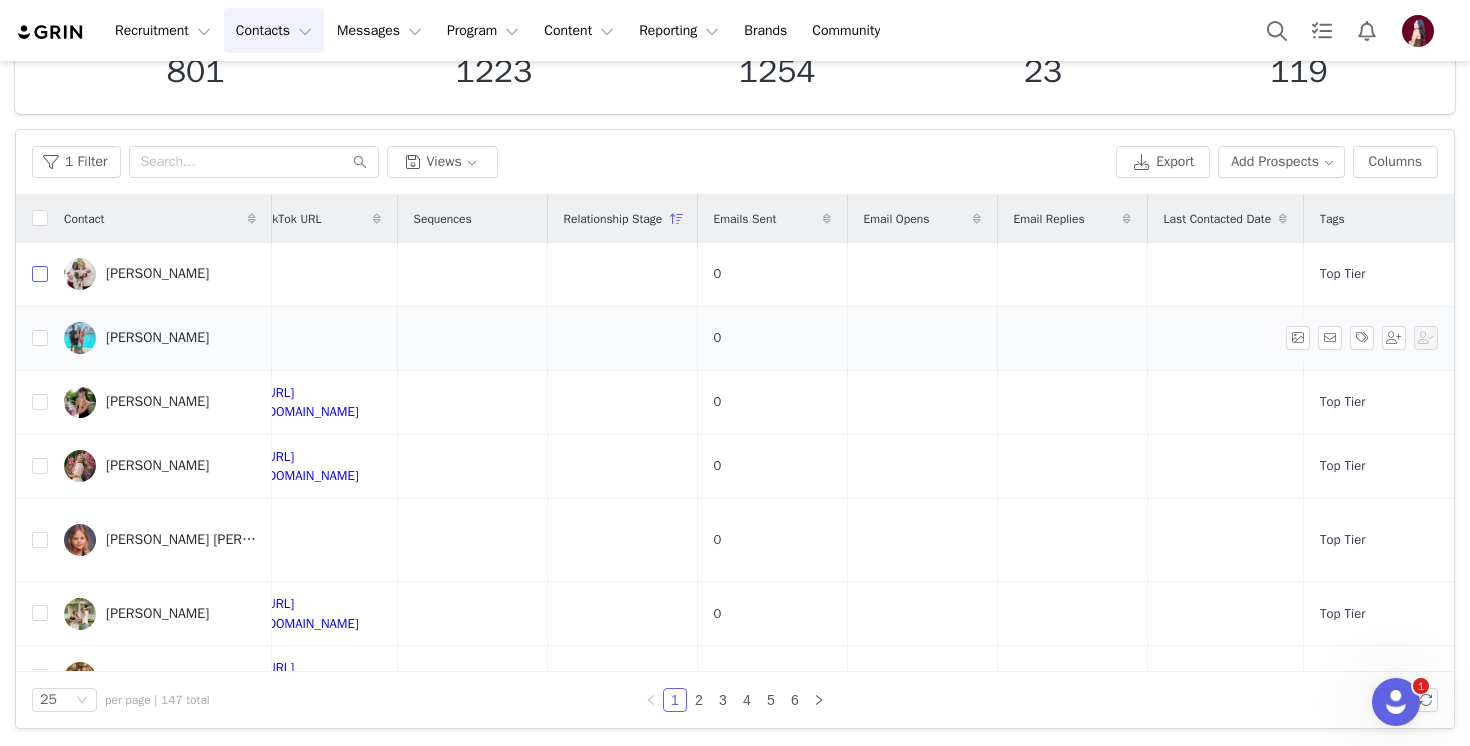 checkbox on "true" 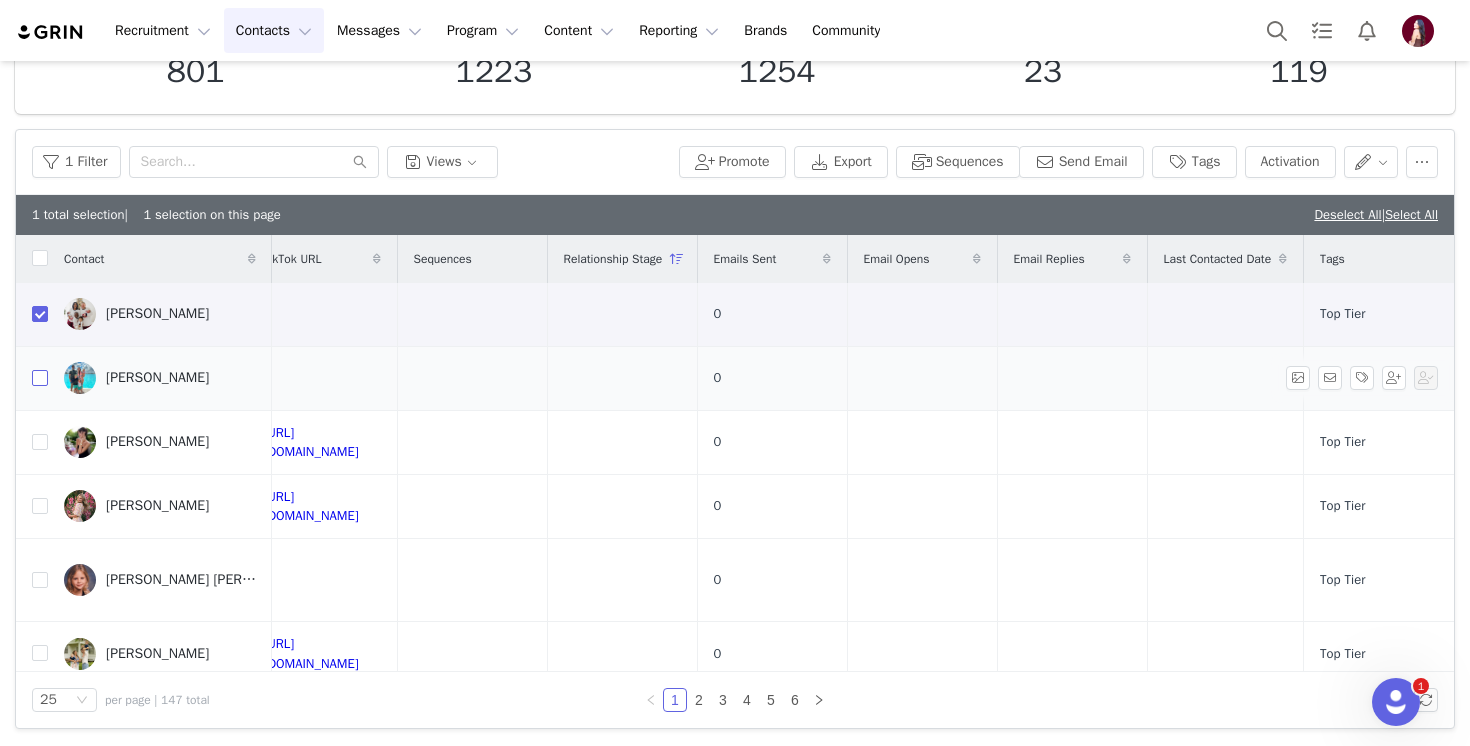 click at bounding box center [40, 378] 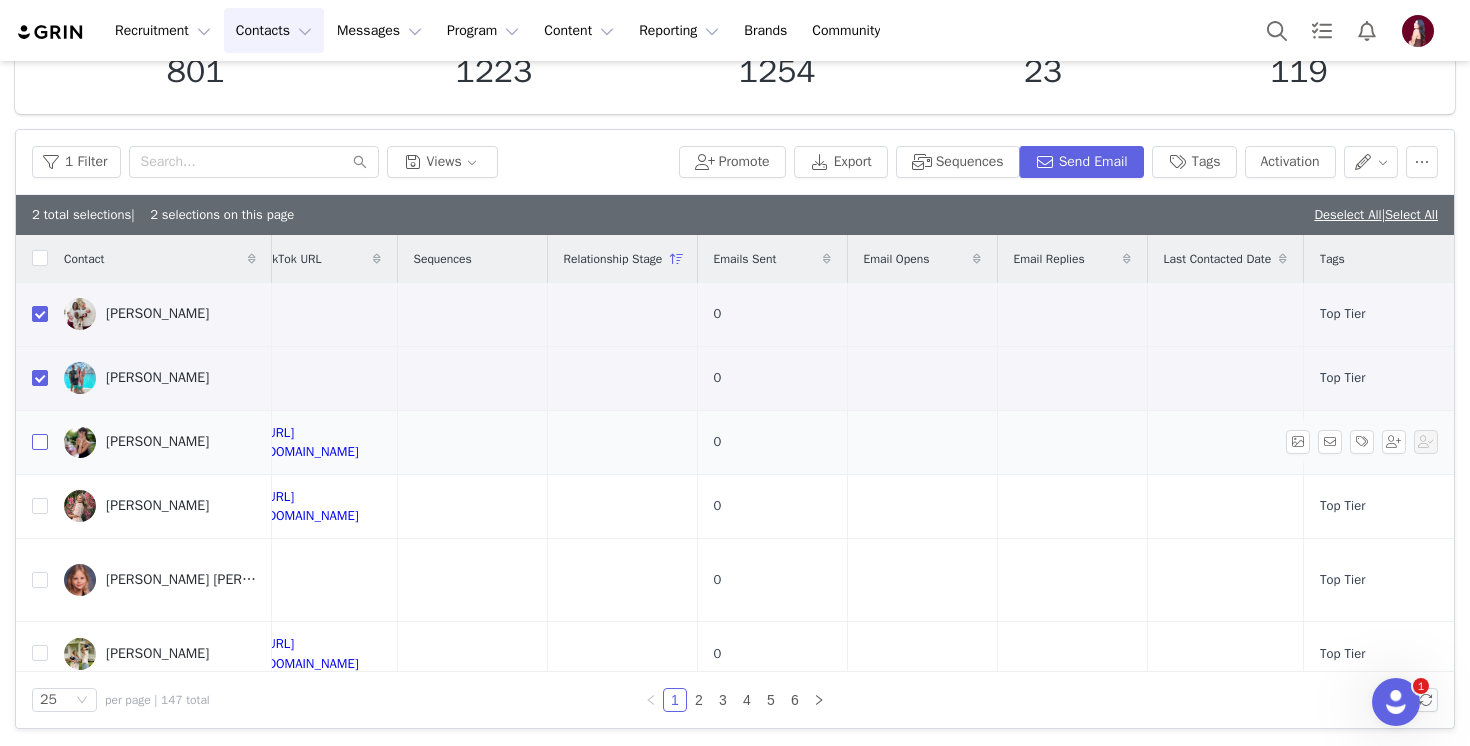 click at bounding box center [40, 442] 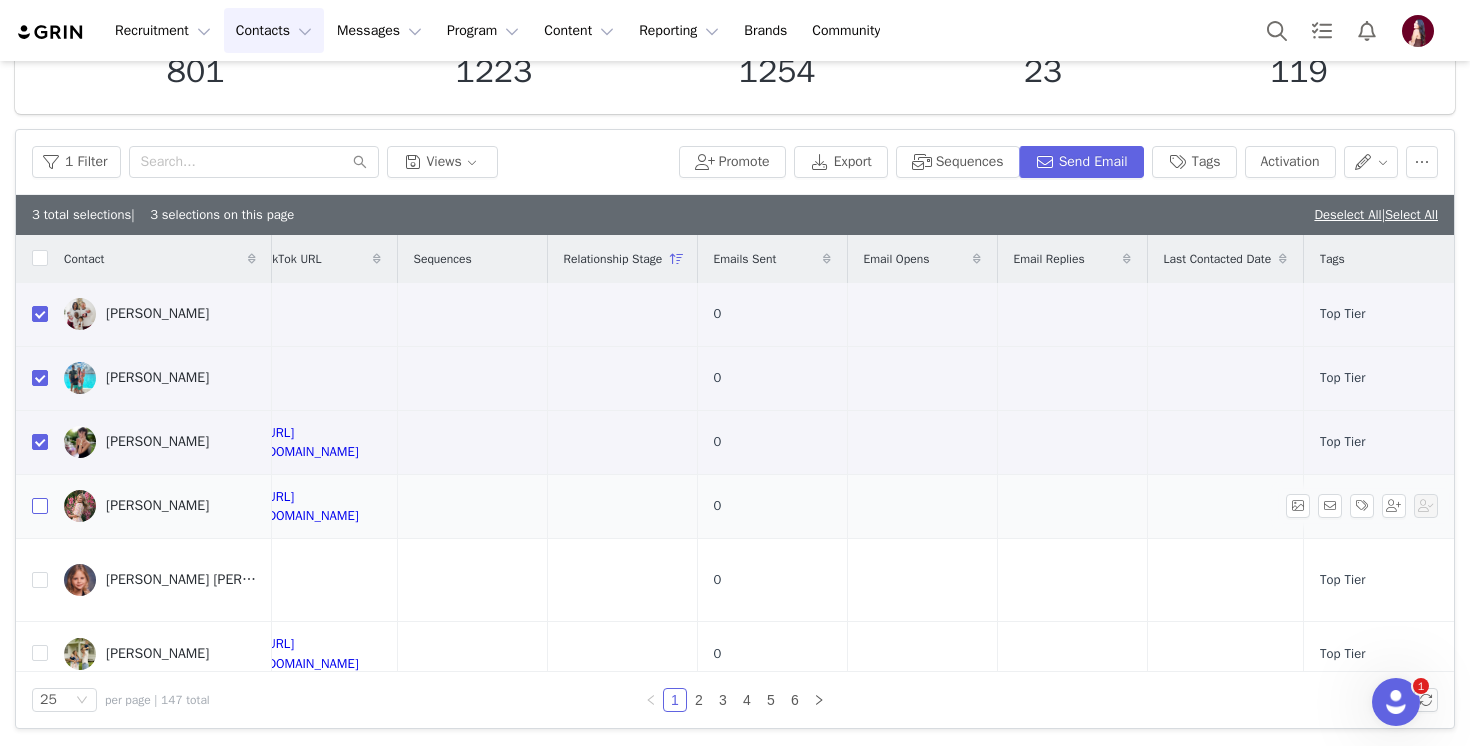 click at bounding box center [40, 506] 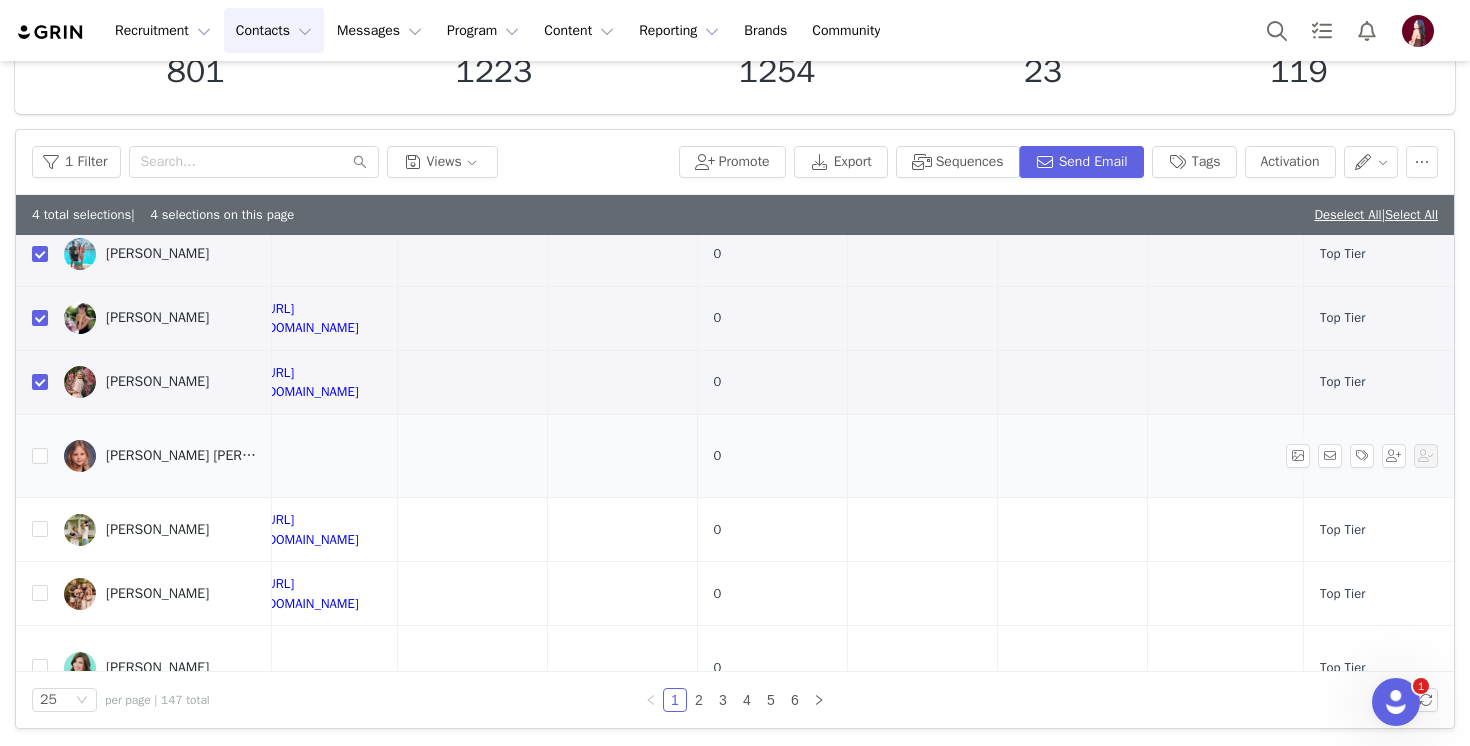 scroll, scrollTop: 125, scrollLeft: 504, axis: both 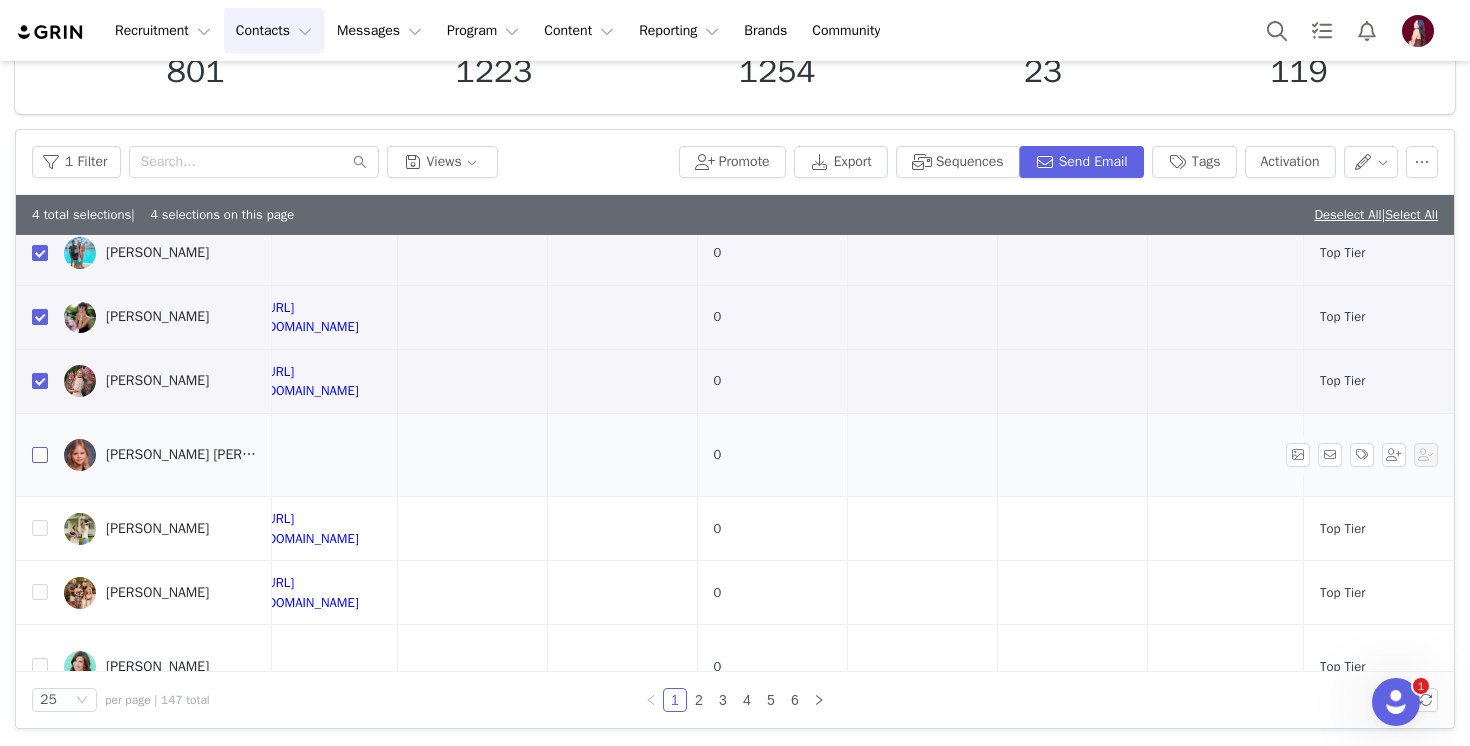 click at bounding box center (40, 455) 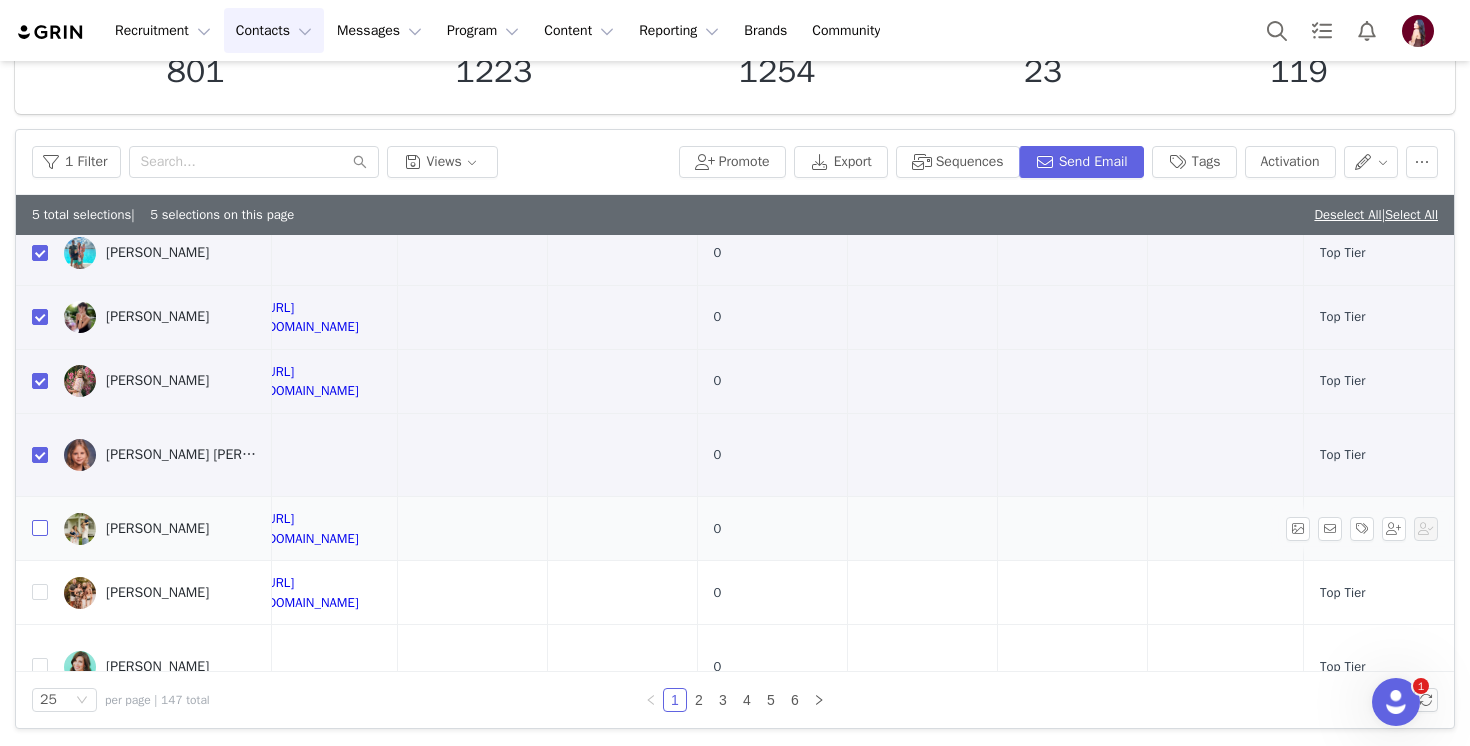 click at bounding box center (40, 528) 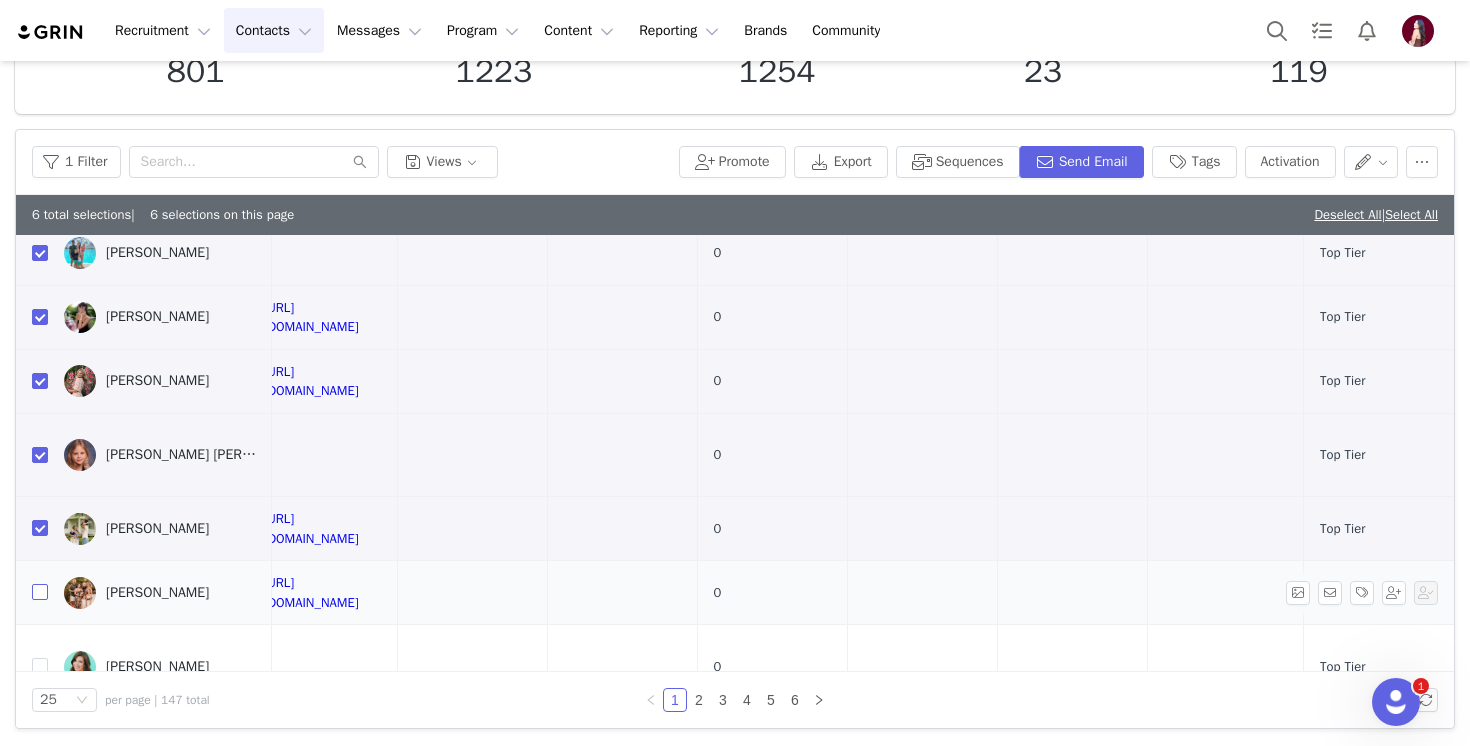 click at bounding box center (40, 592) 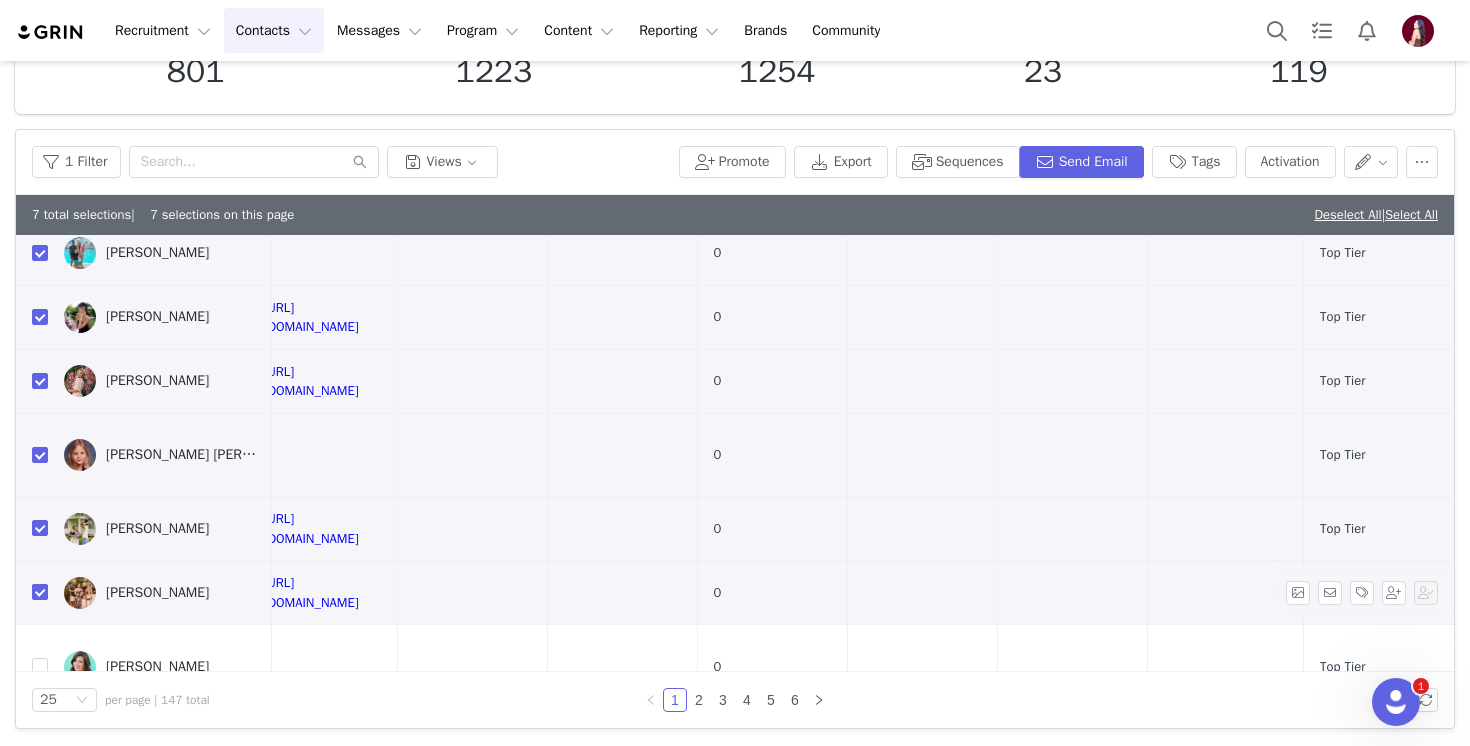 scroll, scrollTop: 296, scrollLeft: 504, axis: both 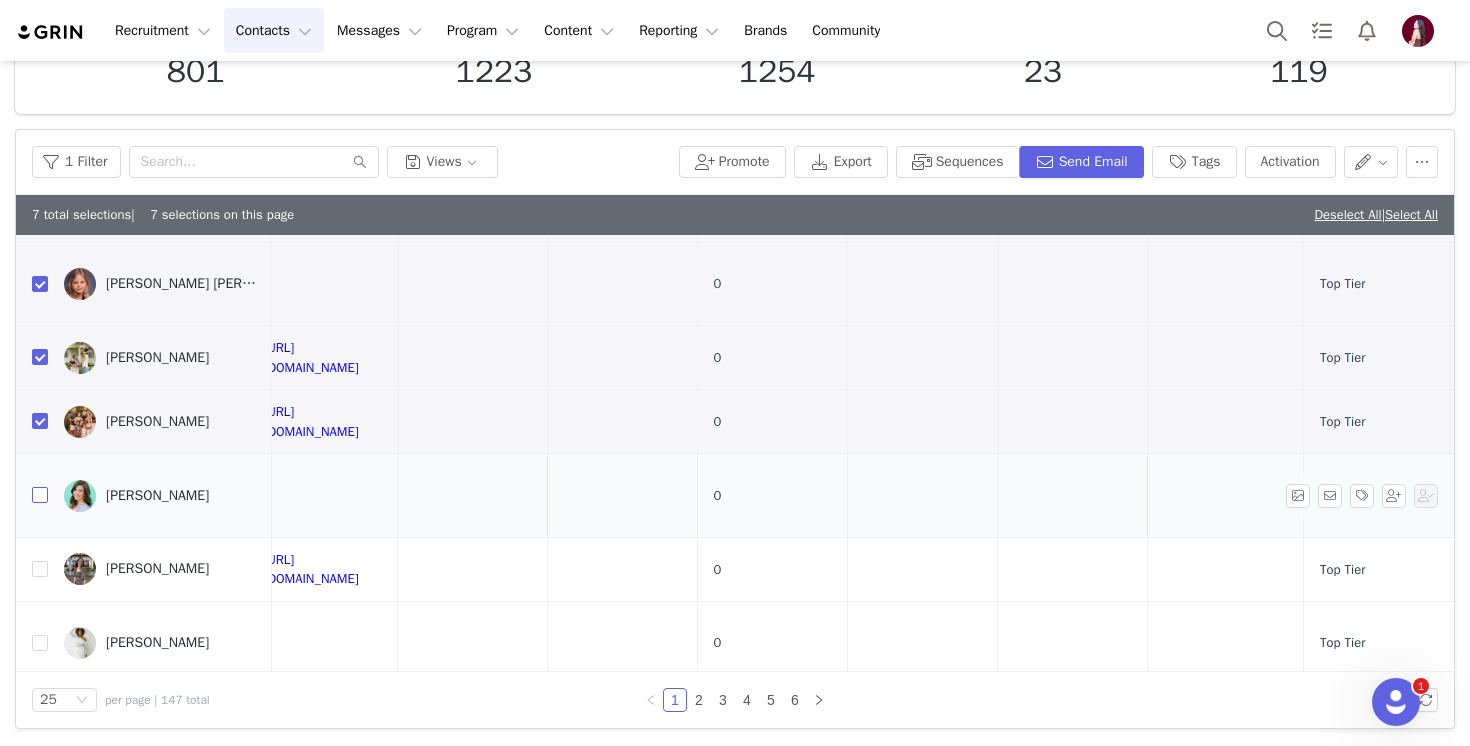 click at bounding box center (40, 495) 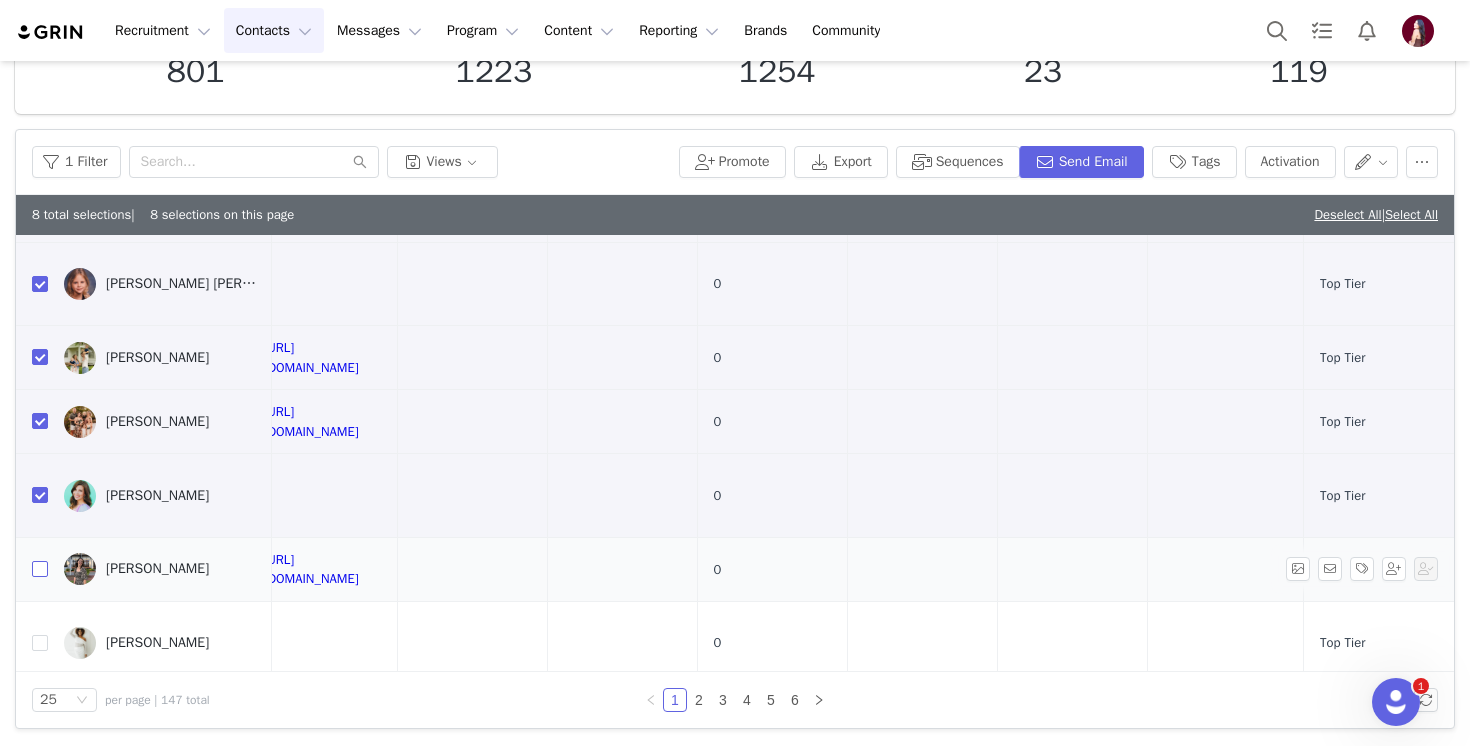 click at bounding box center [40, 569] 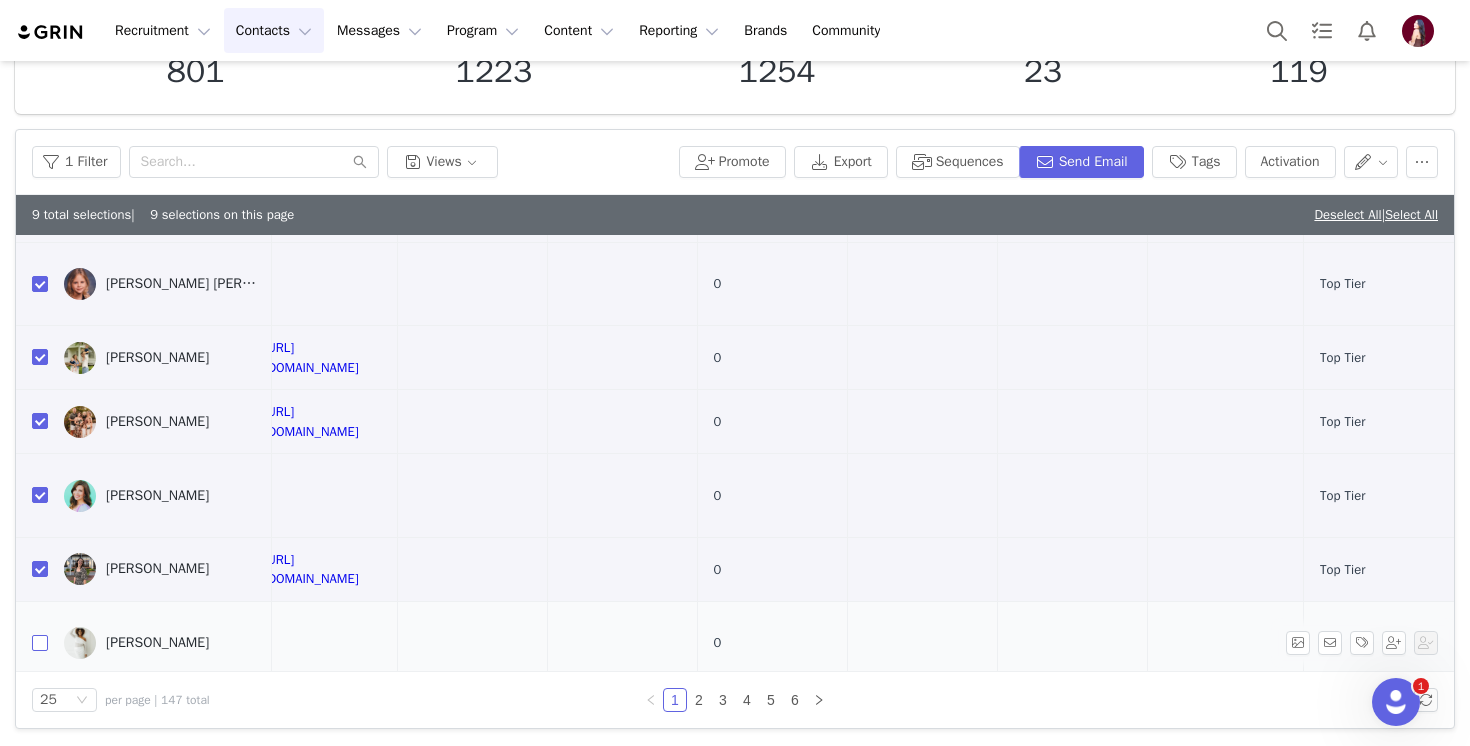 click at bounding box center [40, 643] 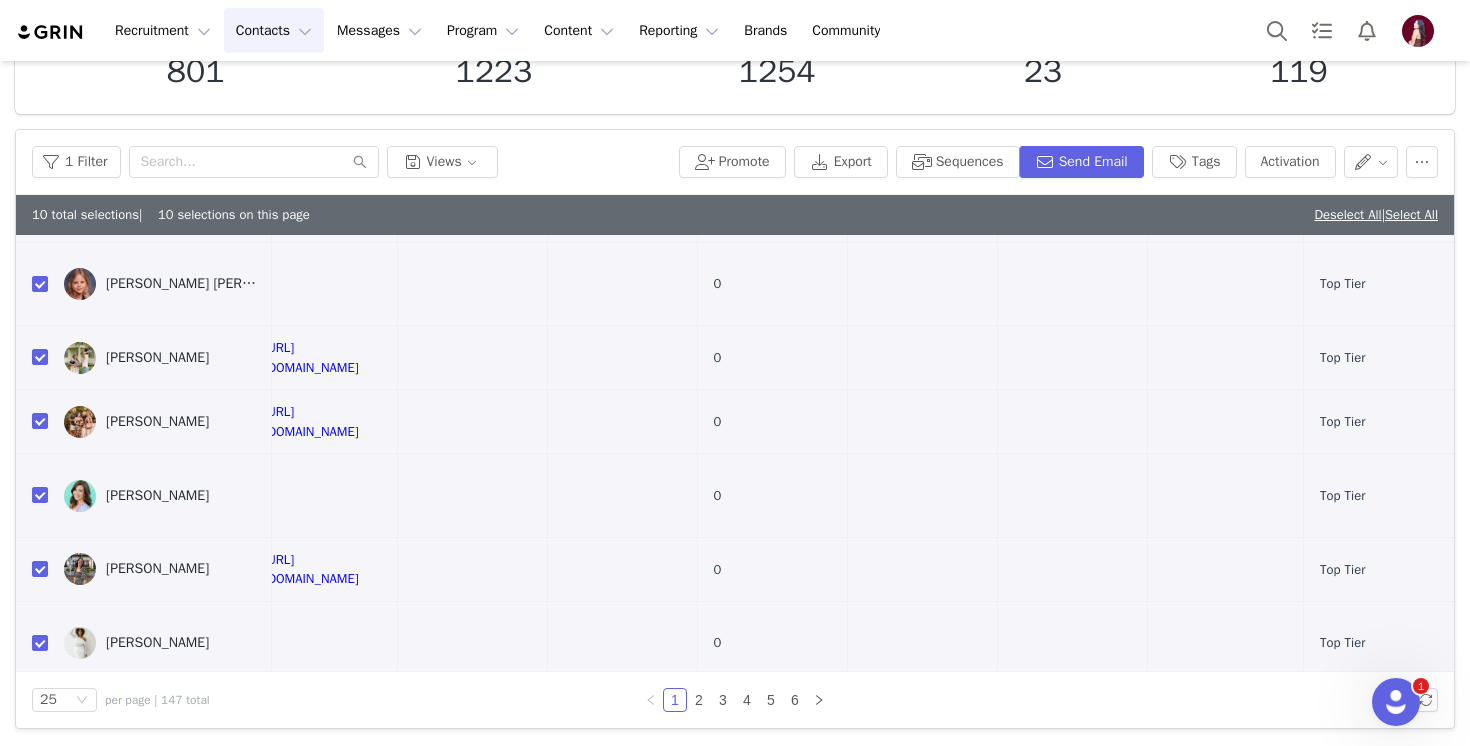 click at bounding box center (40, 736) 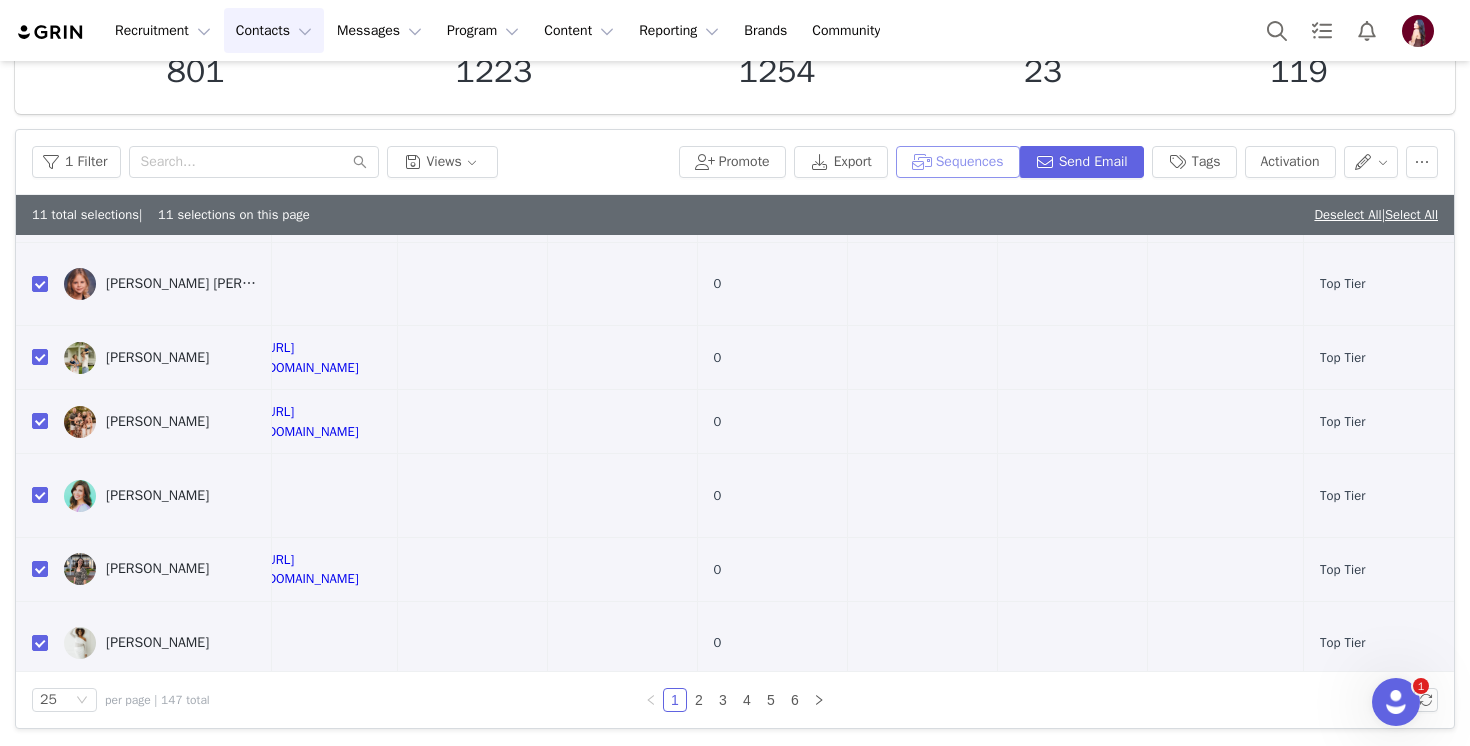 click on "Sequences" at bounding box center (958, 162) 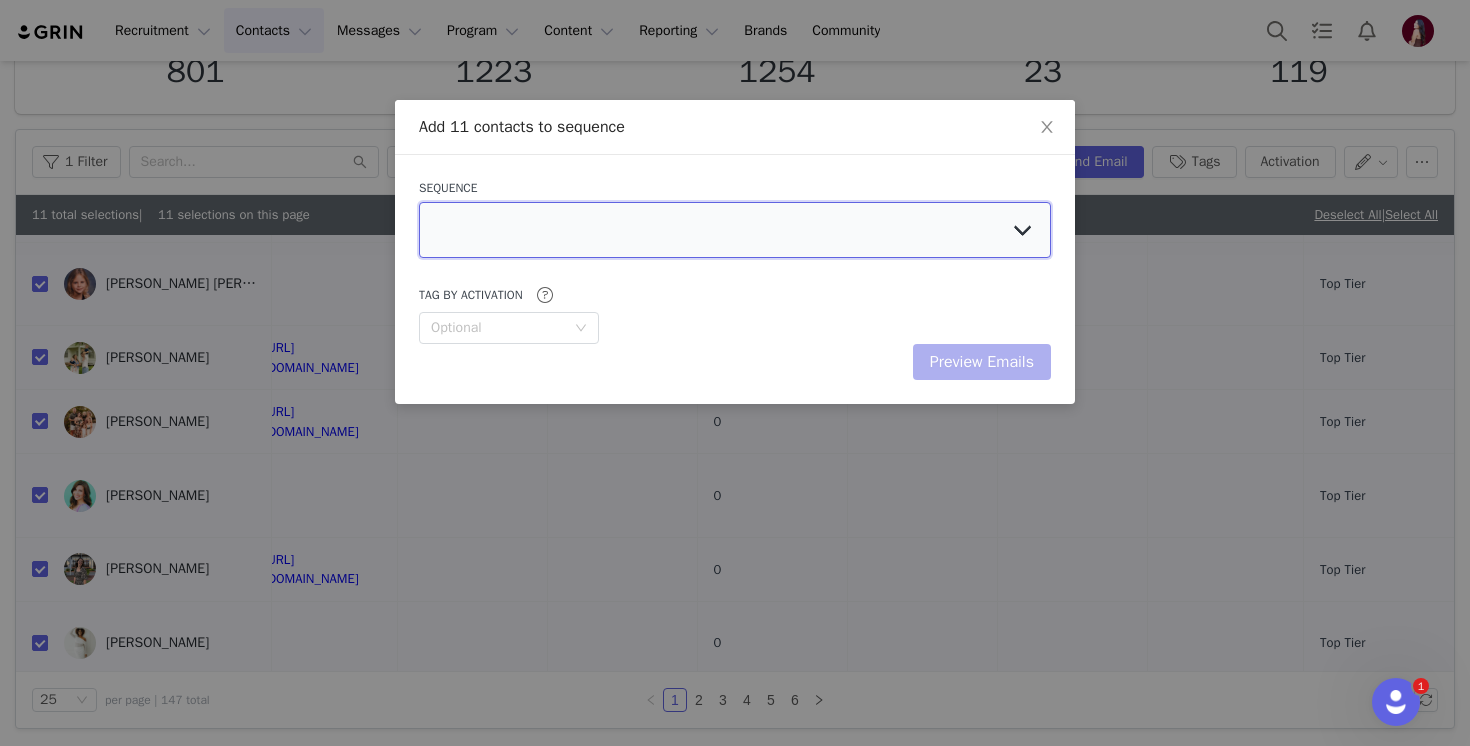 click at bounding box center [735, 230] 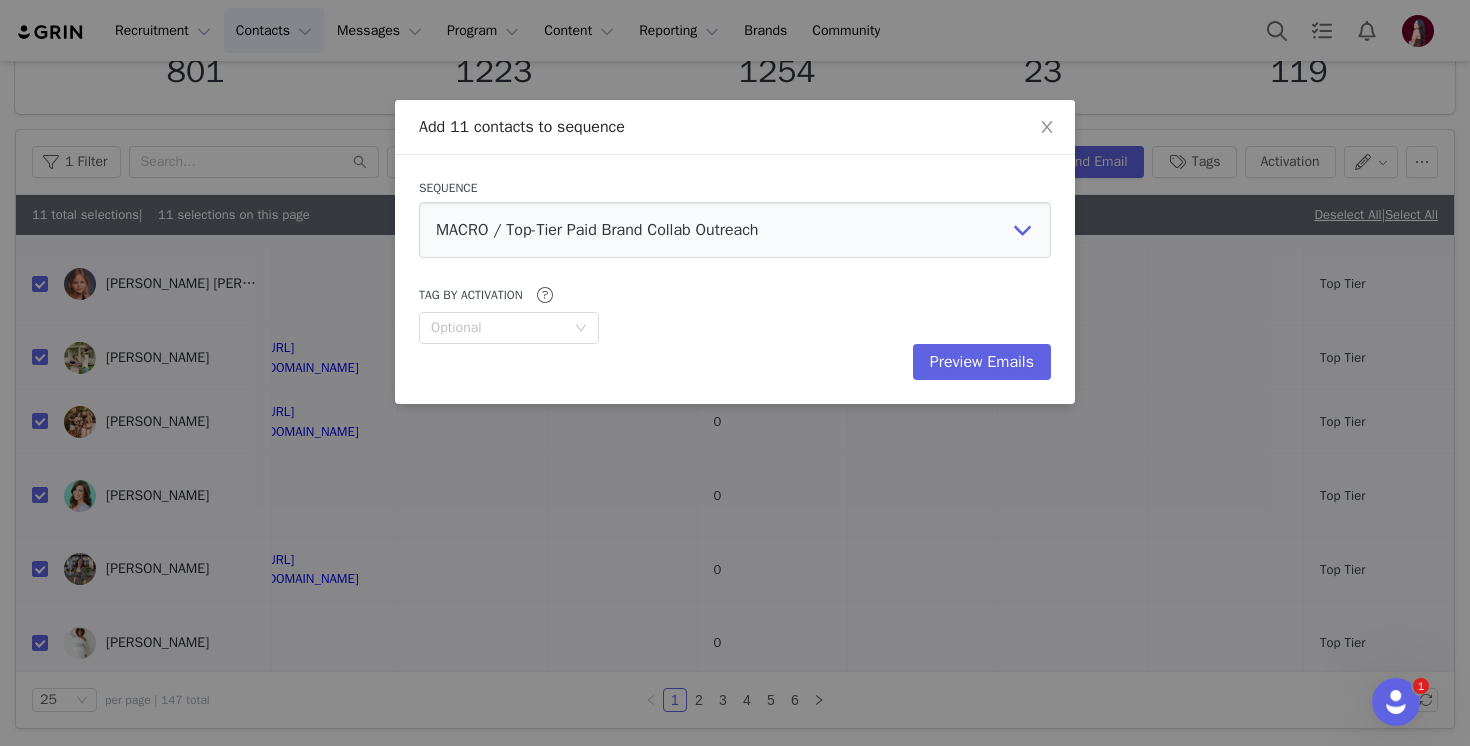 click on "Sequence" at bounding box center (735, 188) 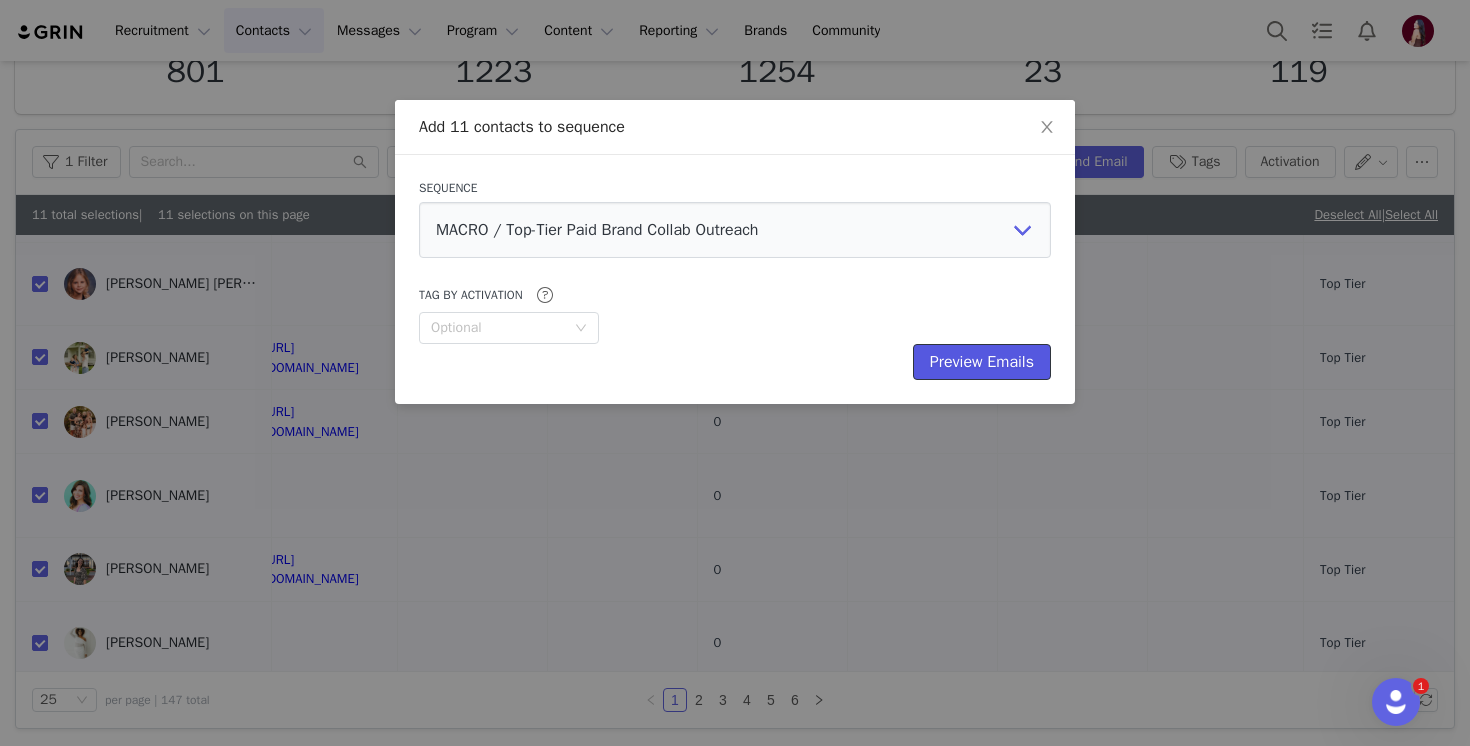 click on "Preview Emails" at bounding box center (982, 362) 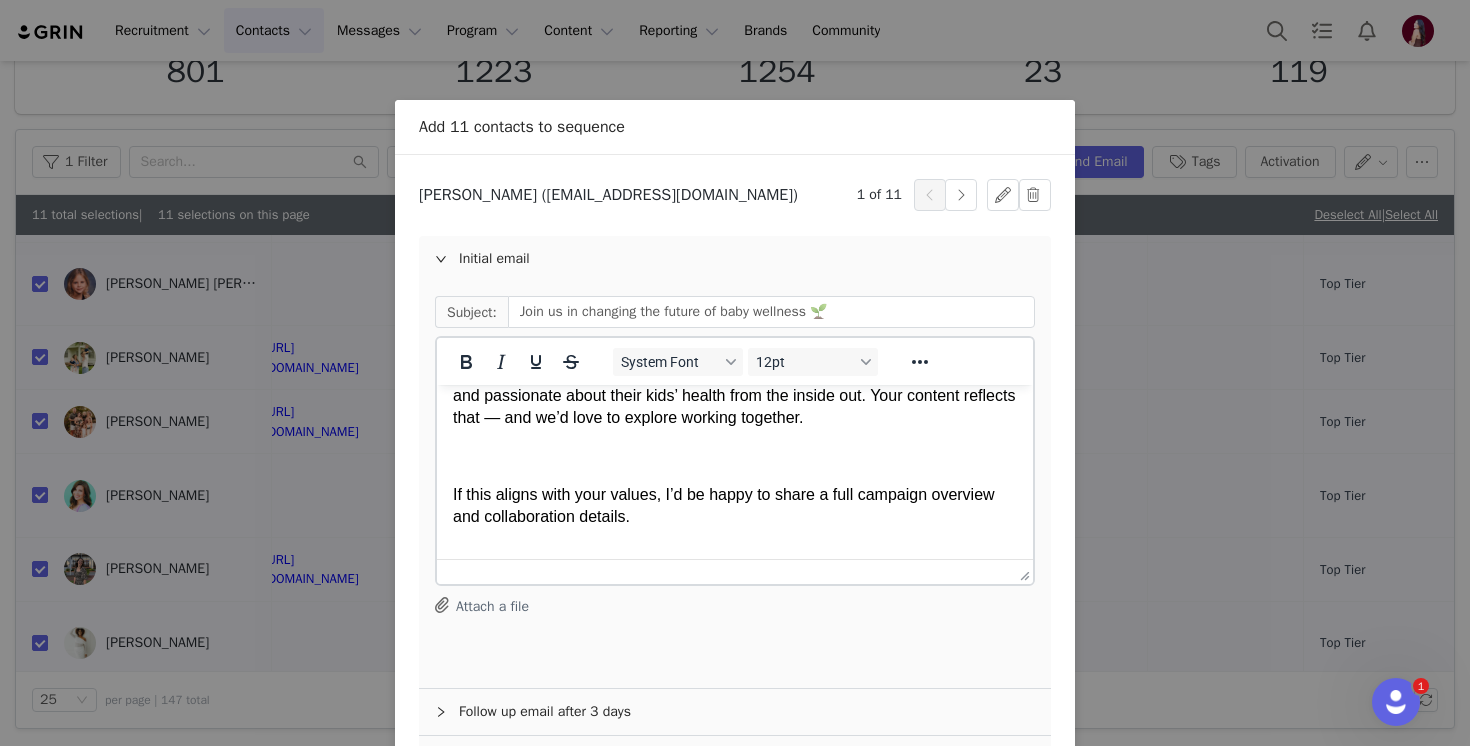 scroll, scrollTop: 721, scrollLeft: 0, axis: vertical 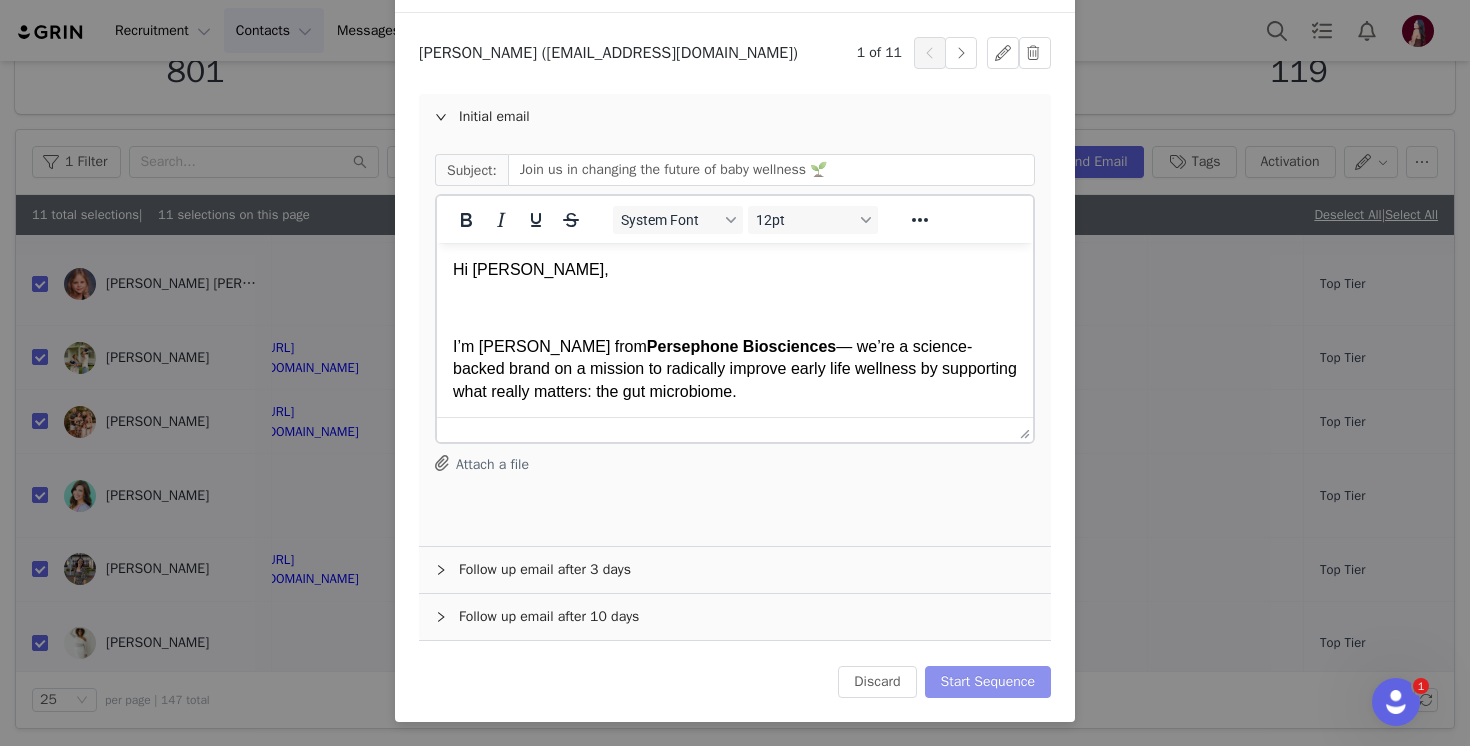 click on "Start Sequence" at bounding box center [988, 682] 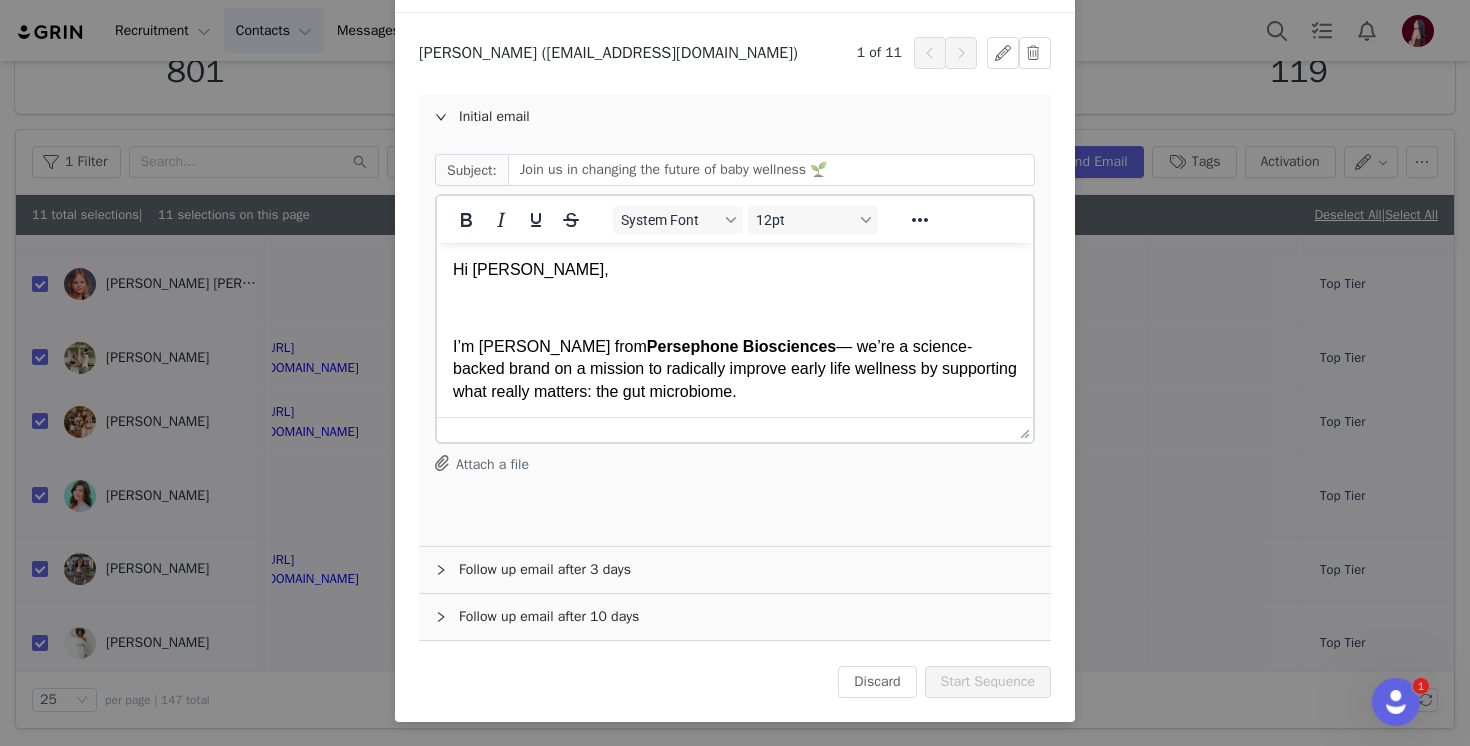 scroll, scrollTop: 0, scrollLeft: 0, axis: both 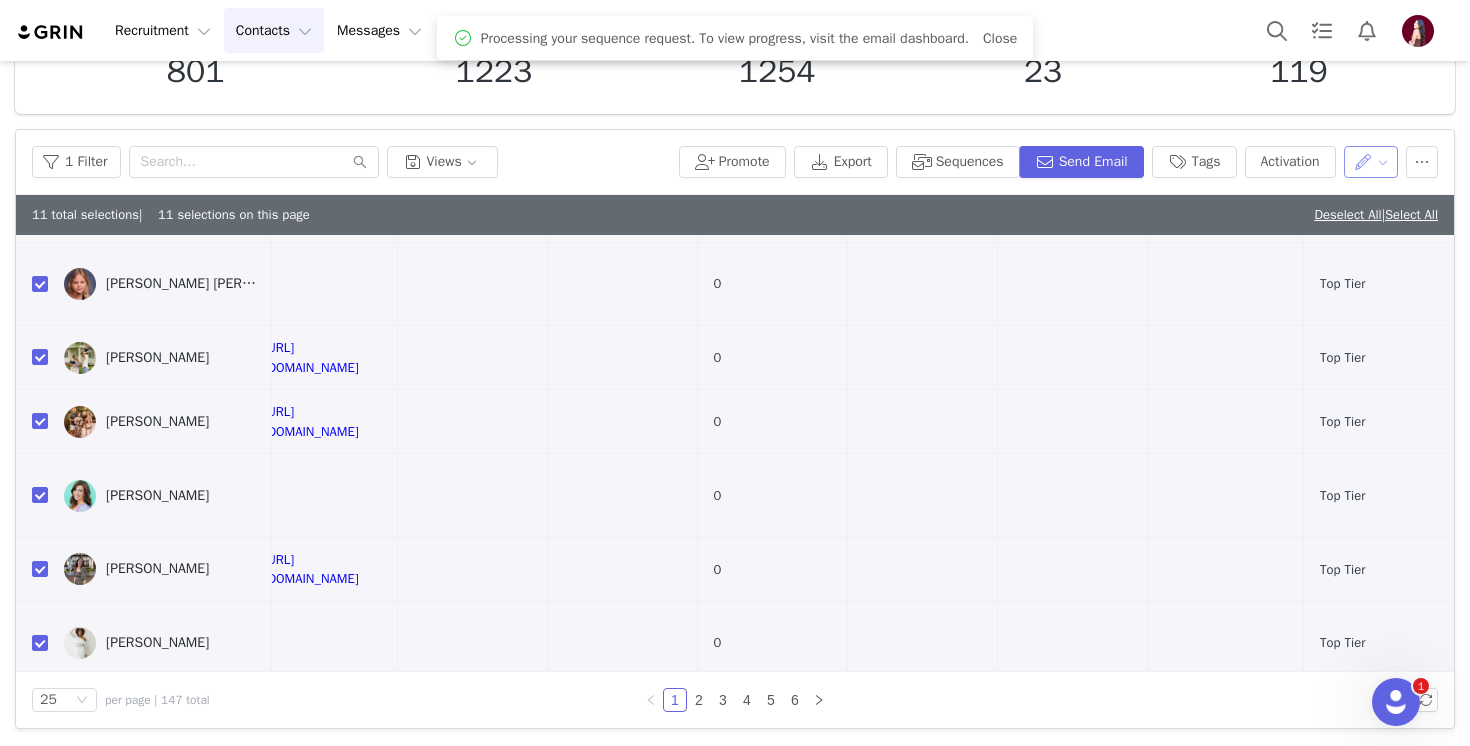 click at bounding box center [1371, 162] 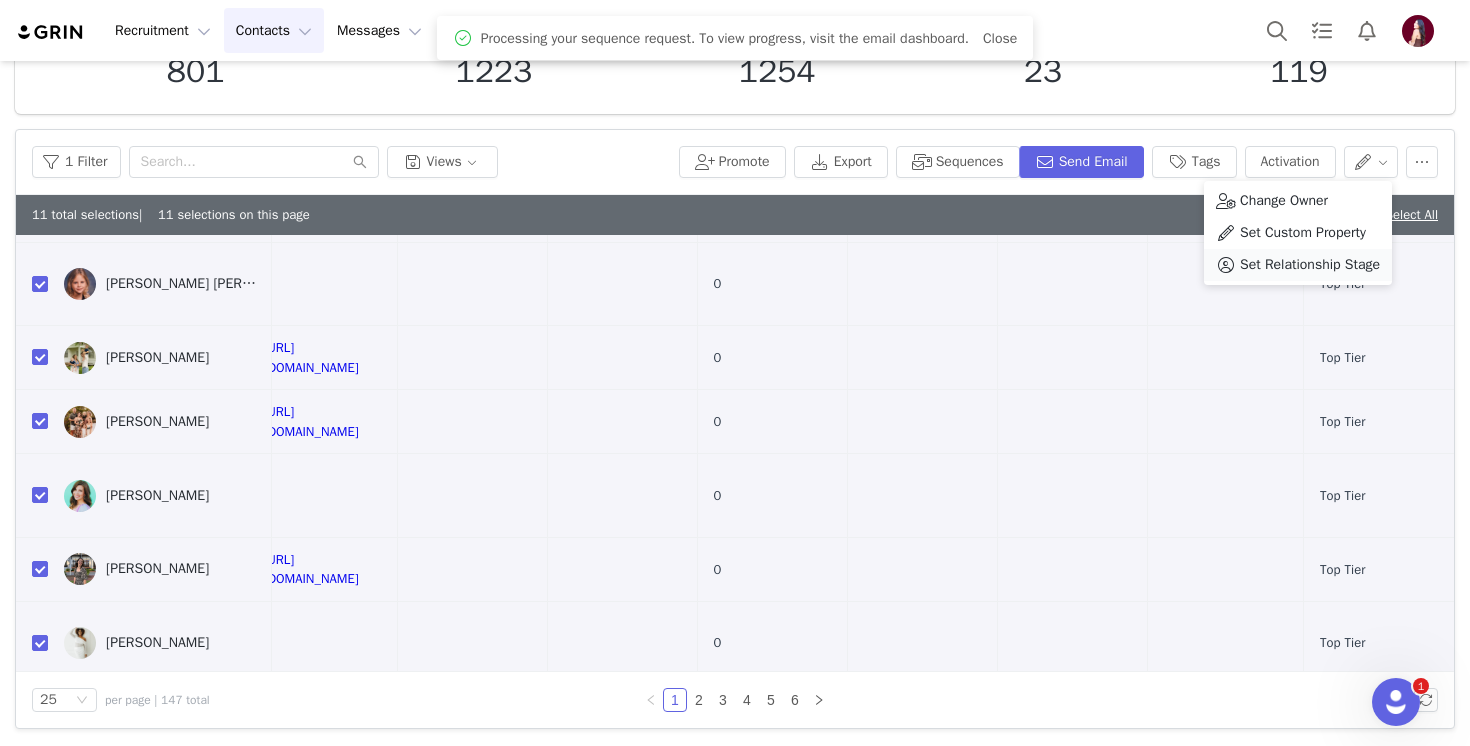 click on "Set Relationship Stage" at bounding box center [1310, 265] 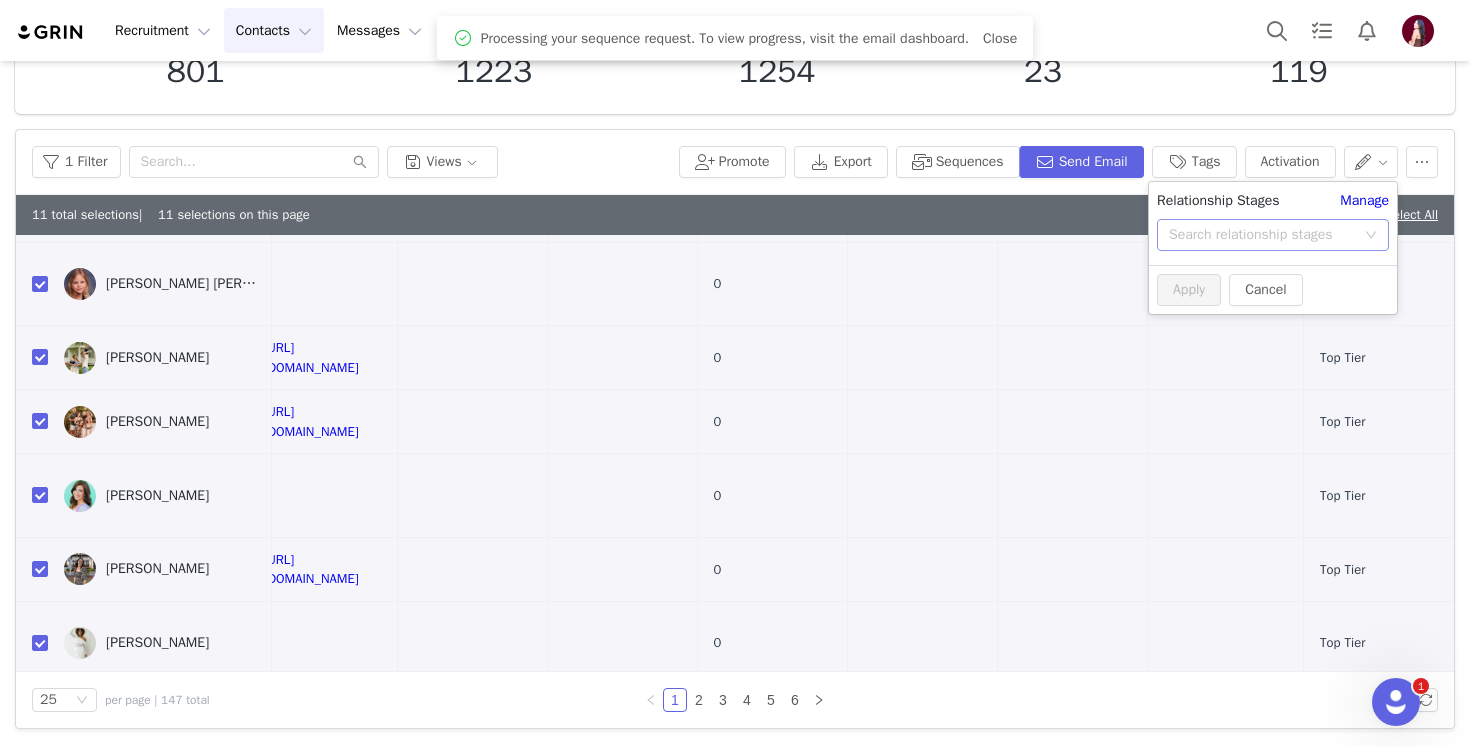 click on "Search relationship stages" at bounding box center (1262, 235) 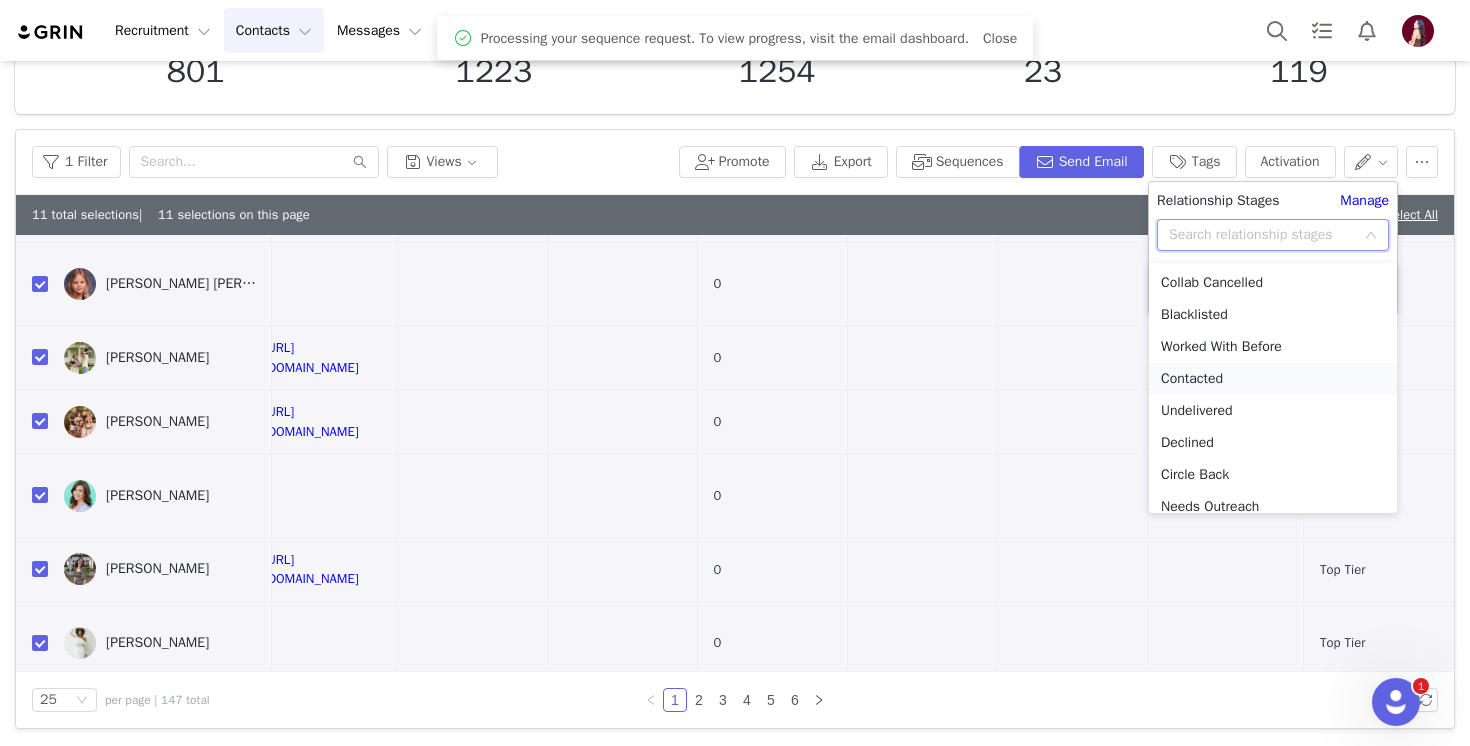 click on "Contacted" at bounding box center (1273, 379) 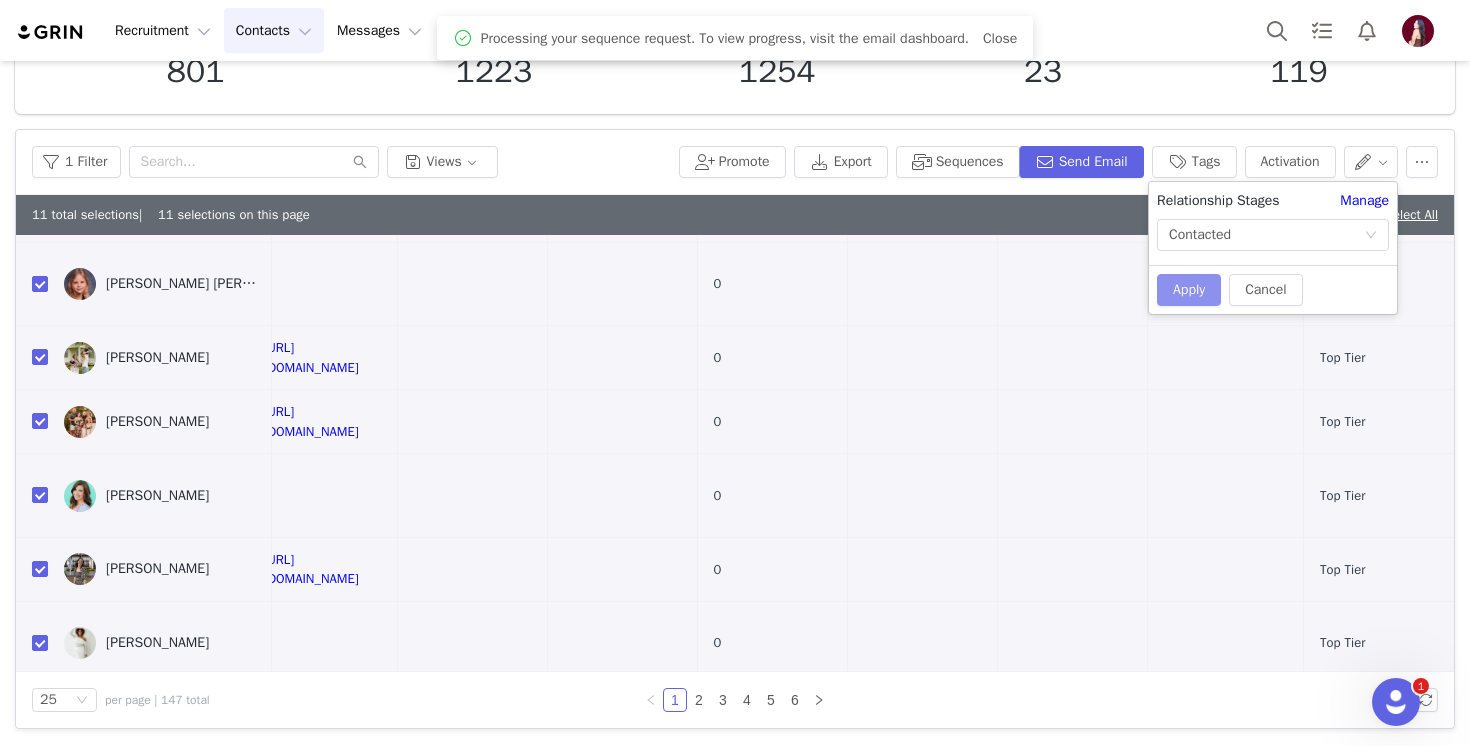 click on "Apply" at bounding box center [1189, 290] 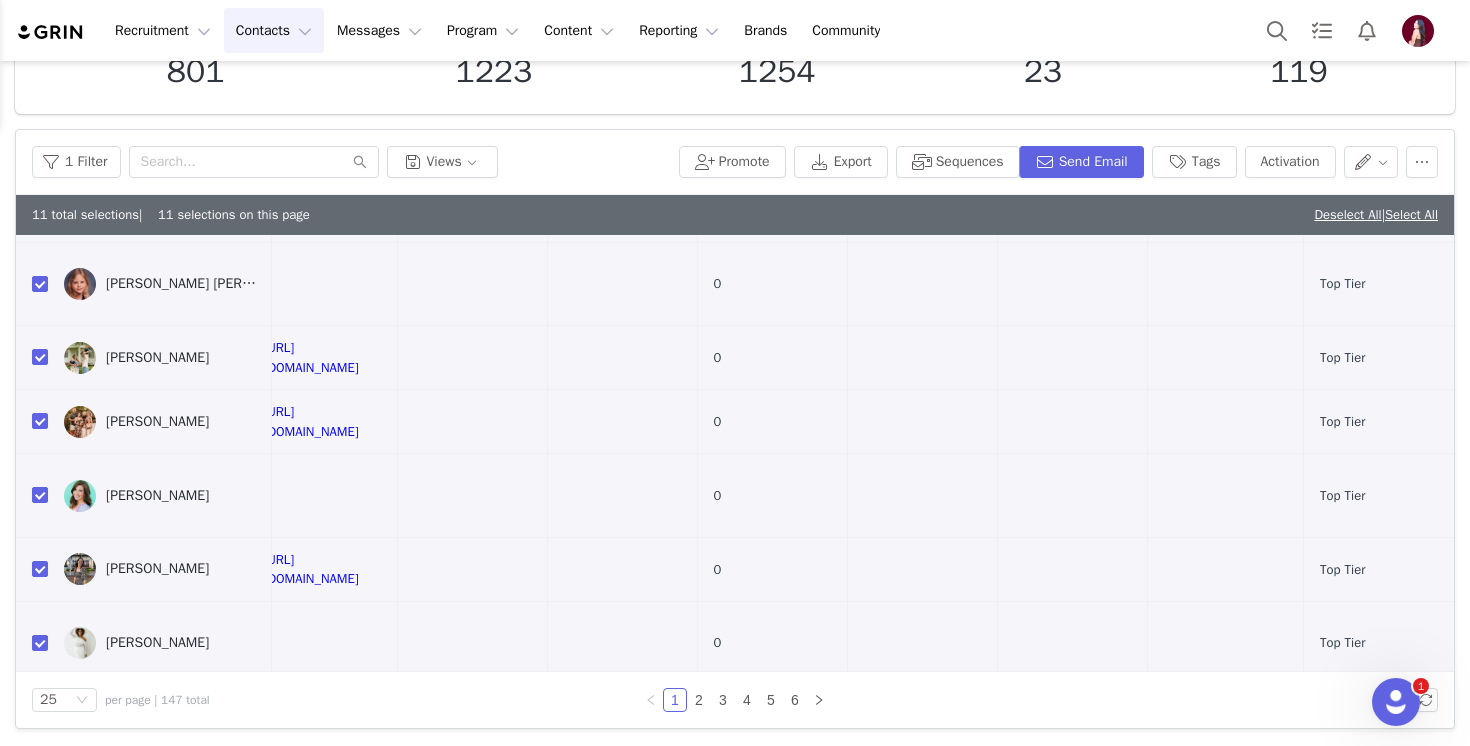 click on "1 Filter Views" at bounding box center (351, 162) 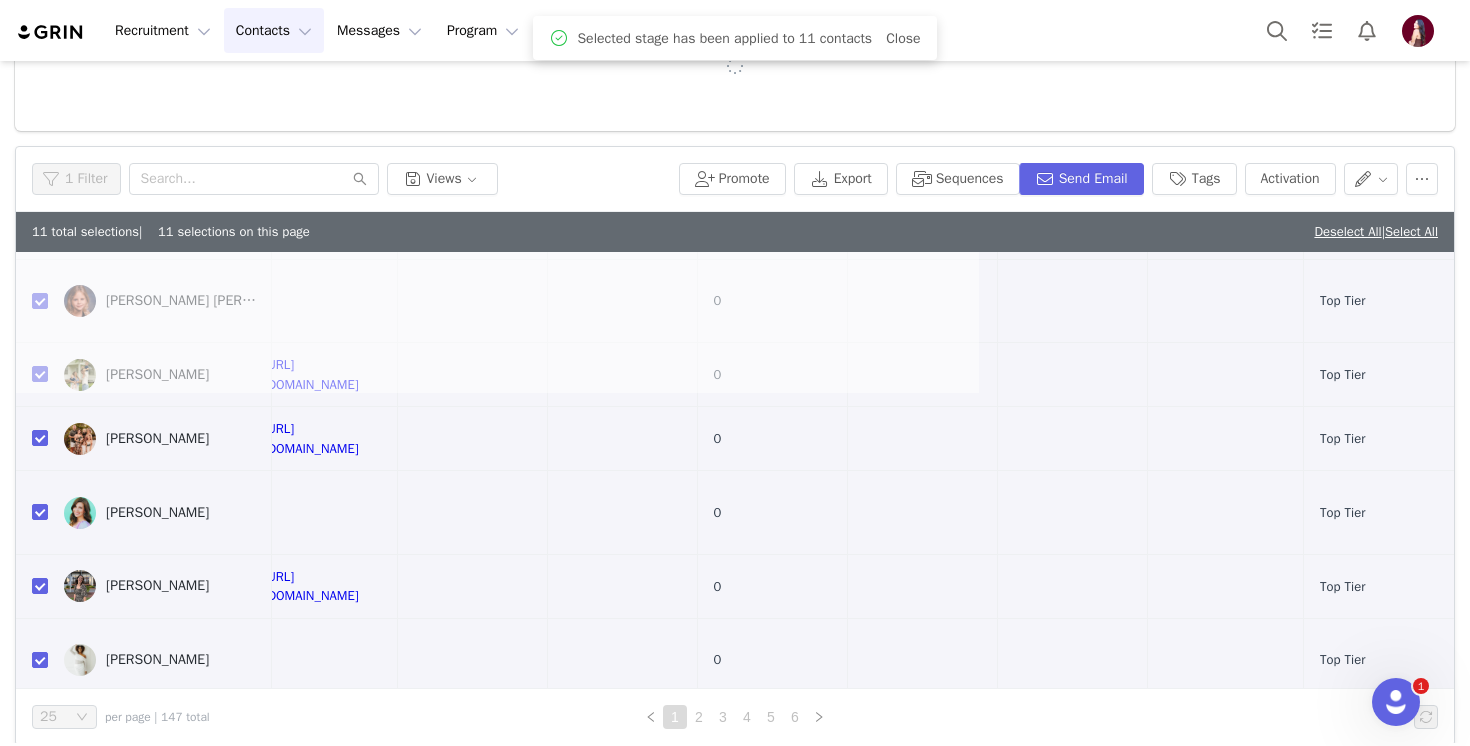 scroll, scrollTop: 0, scrollLeft: 0, axis: both 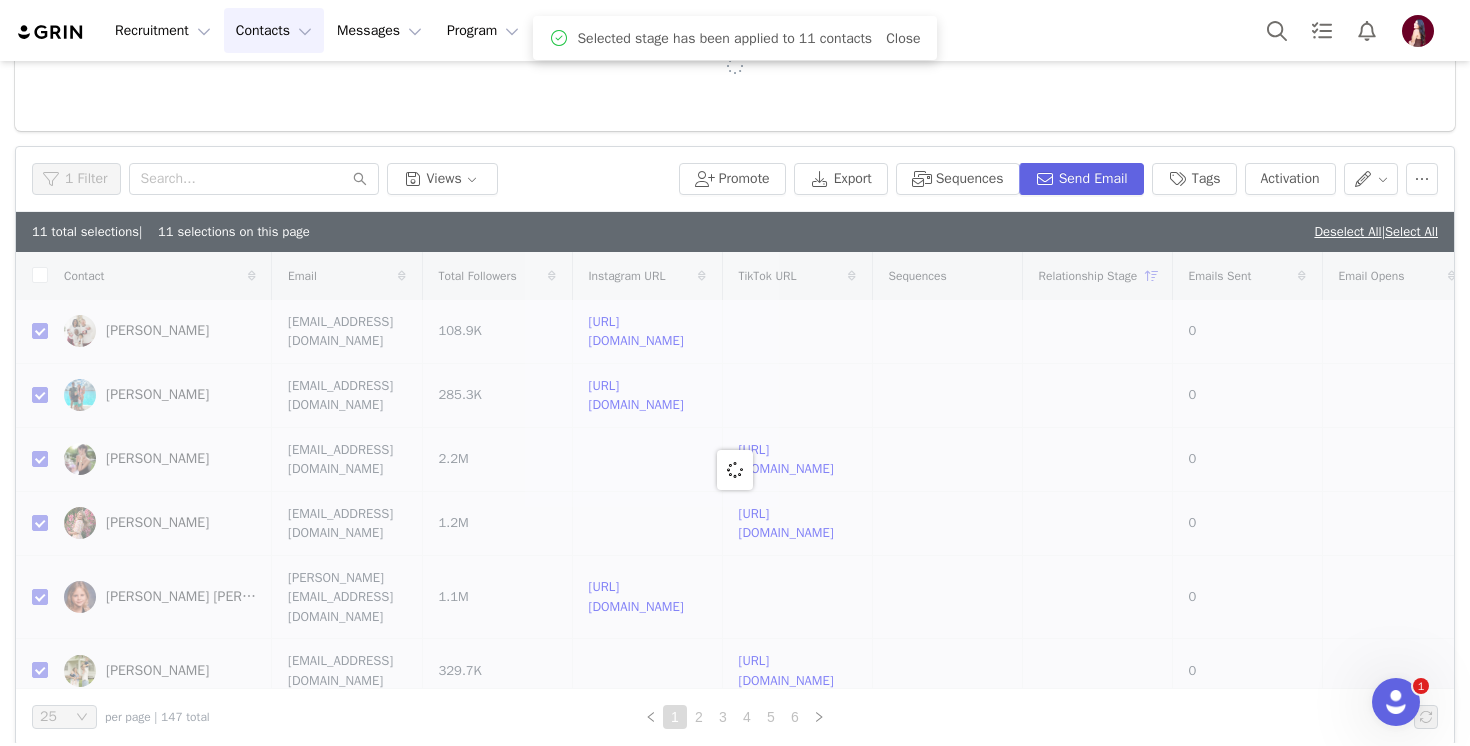 checkbox on "false" 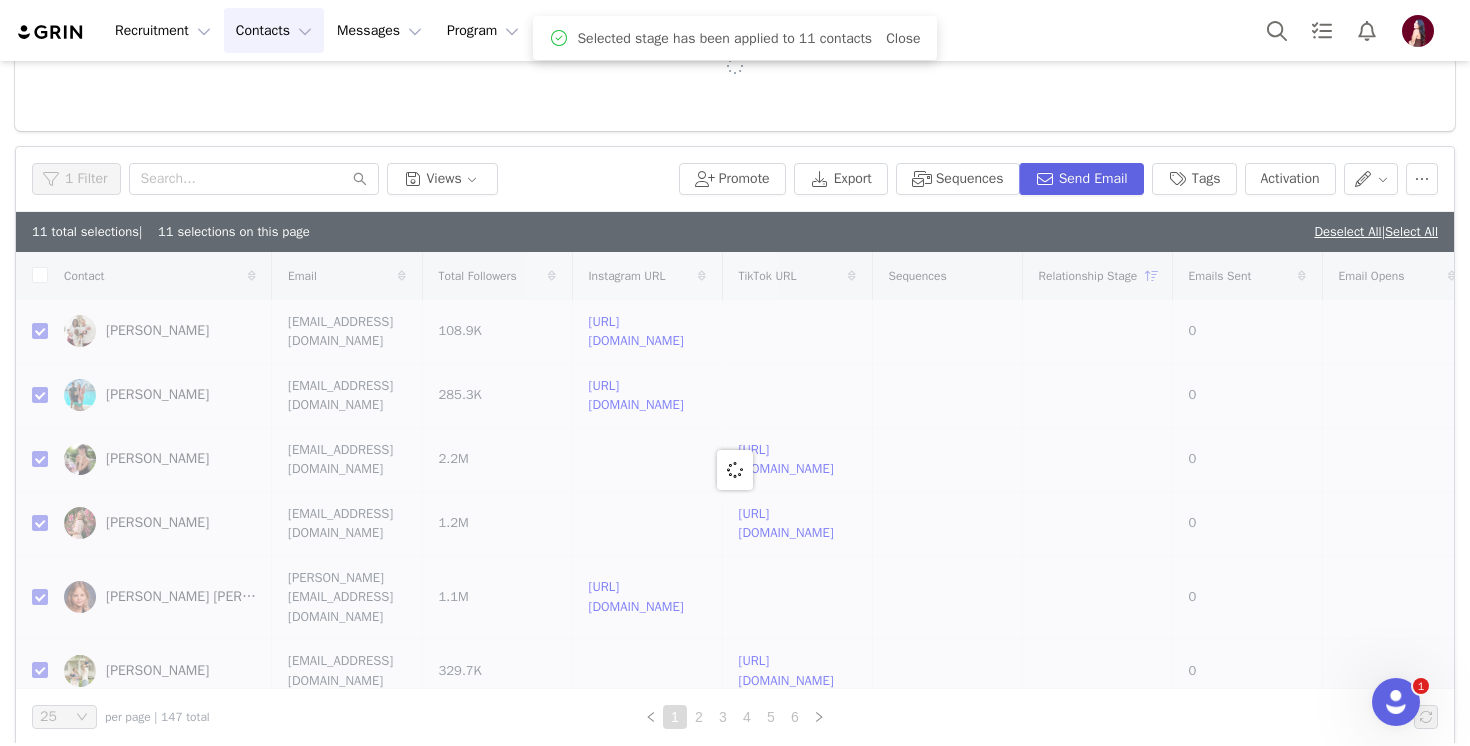 checkbox on "false" 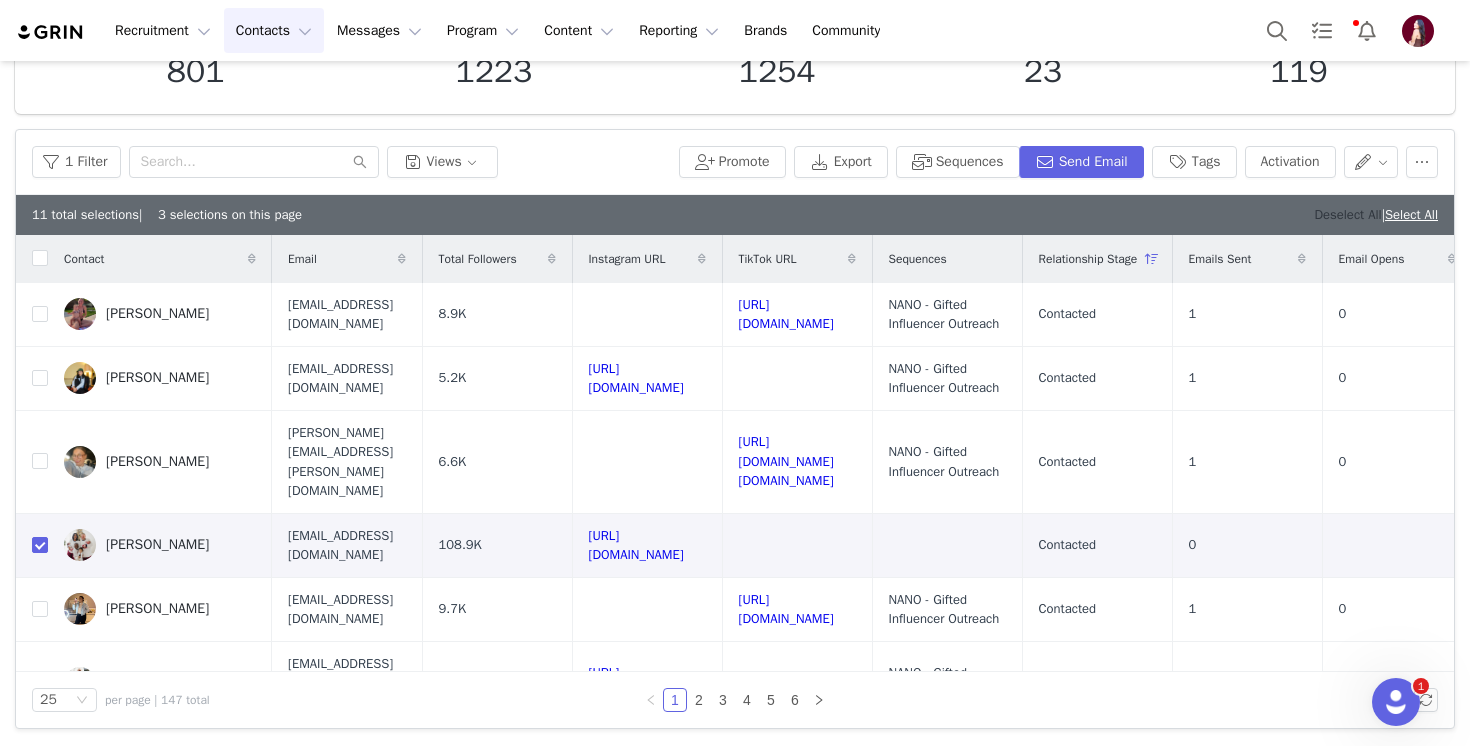 click on "Deselect All" at bounding box center [1347, 214] 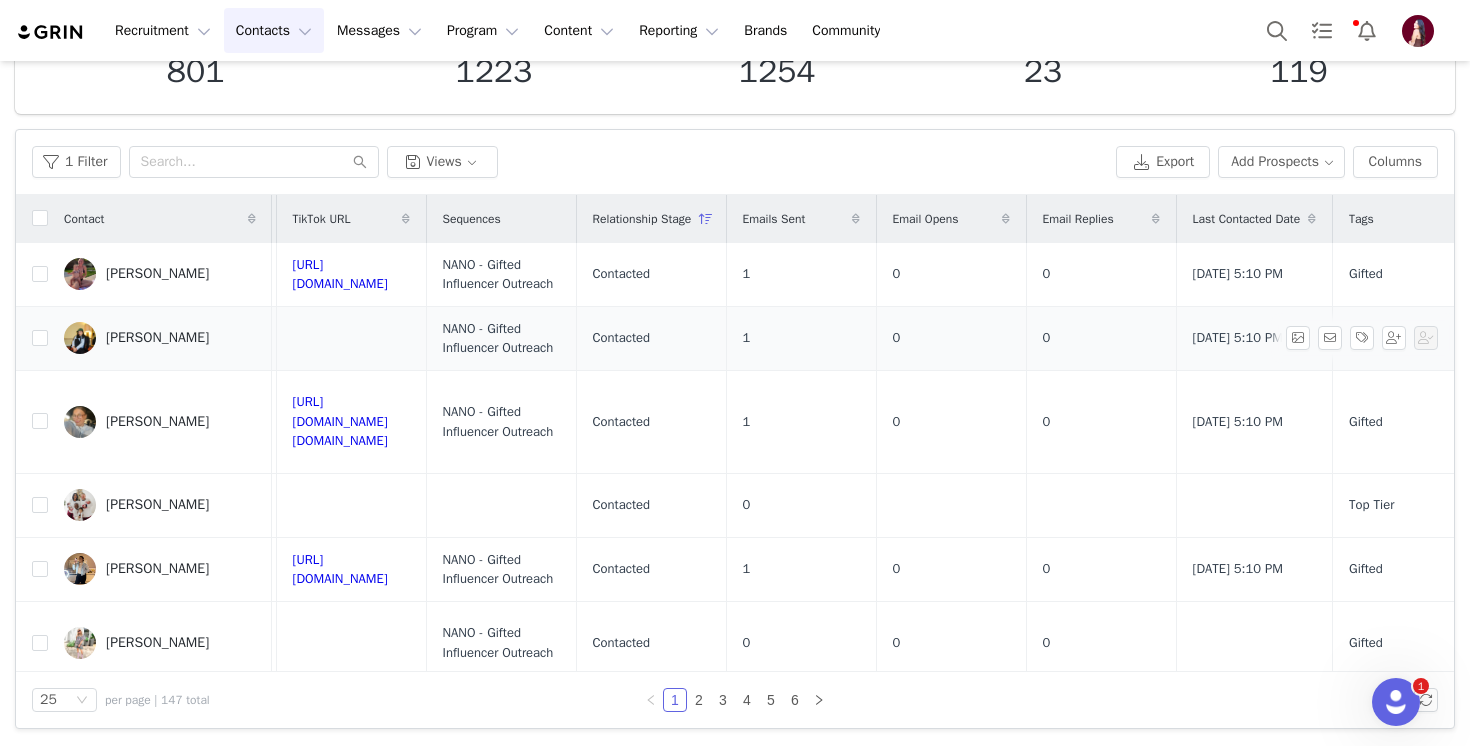 scroll, scrollTop: 0, scrollLeft: 589, axis: horizontal 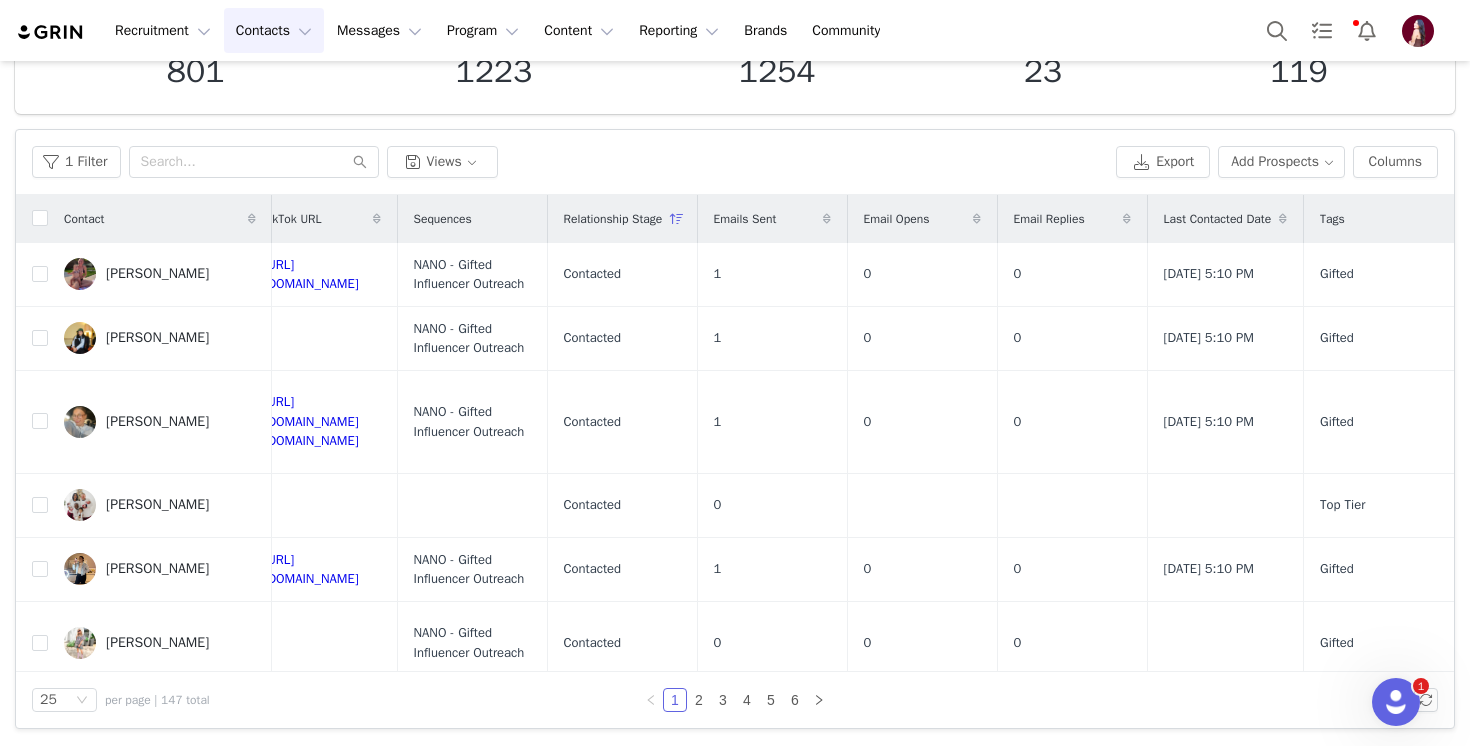 click on "Relationship Stage" at bounding box center (622, 219) 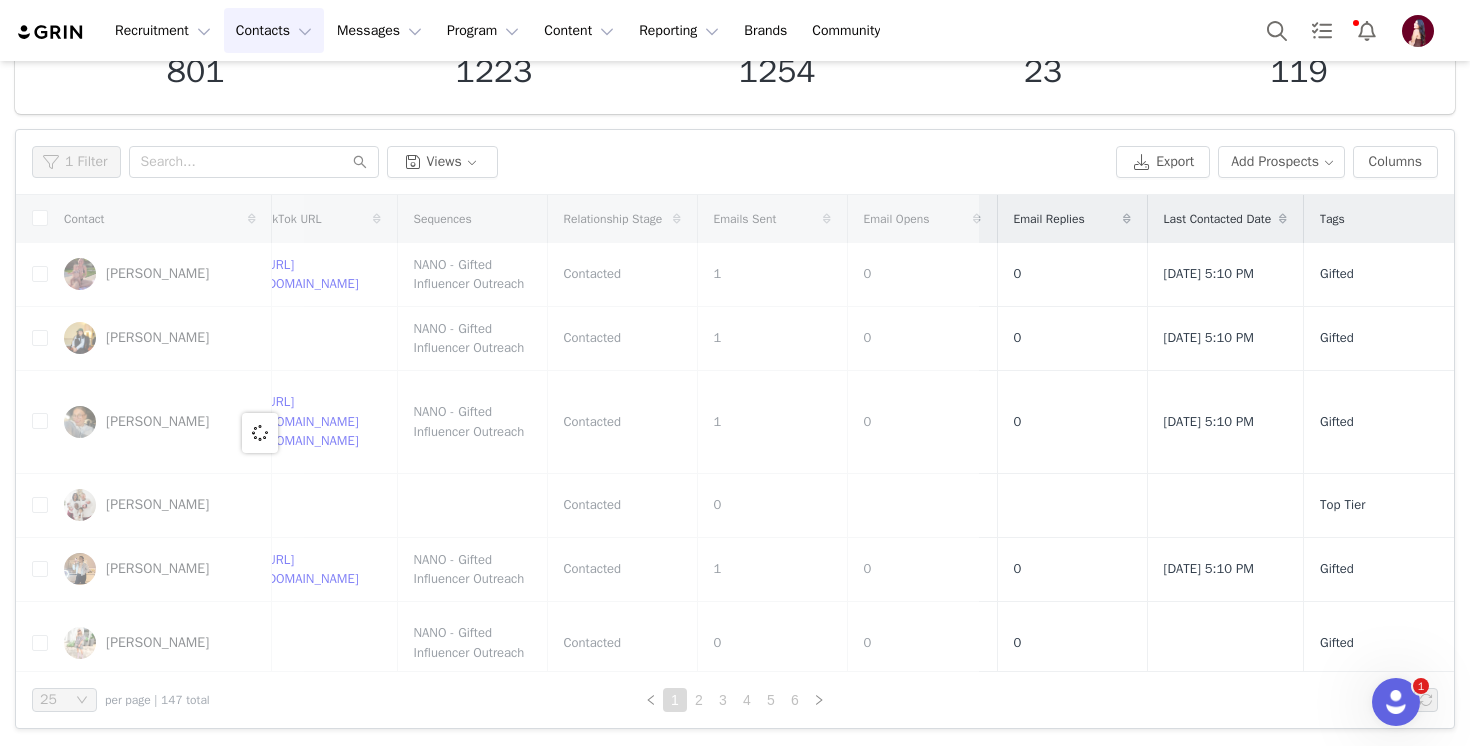 scroll, scrollTop: 0, scrollLeft: 0, axis: both 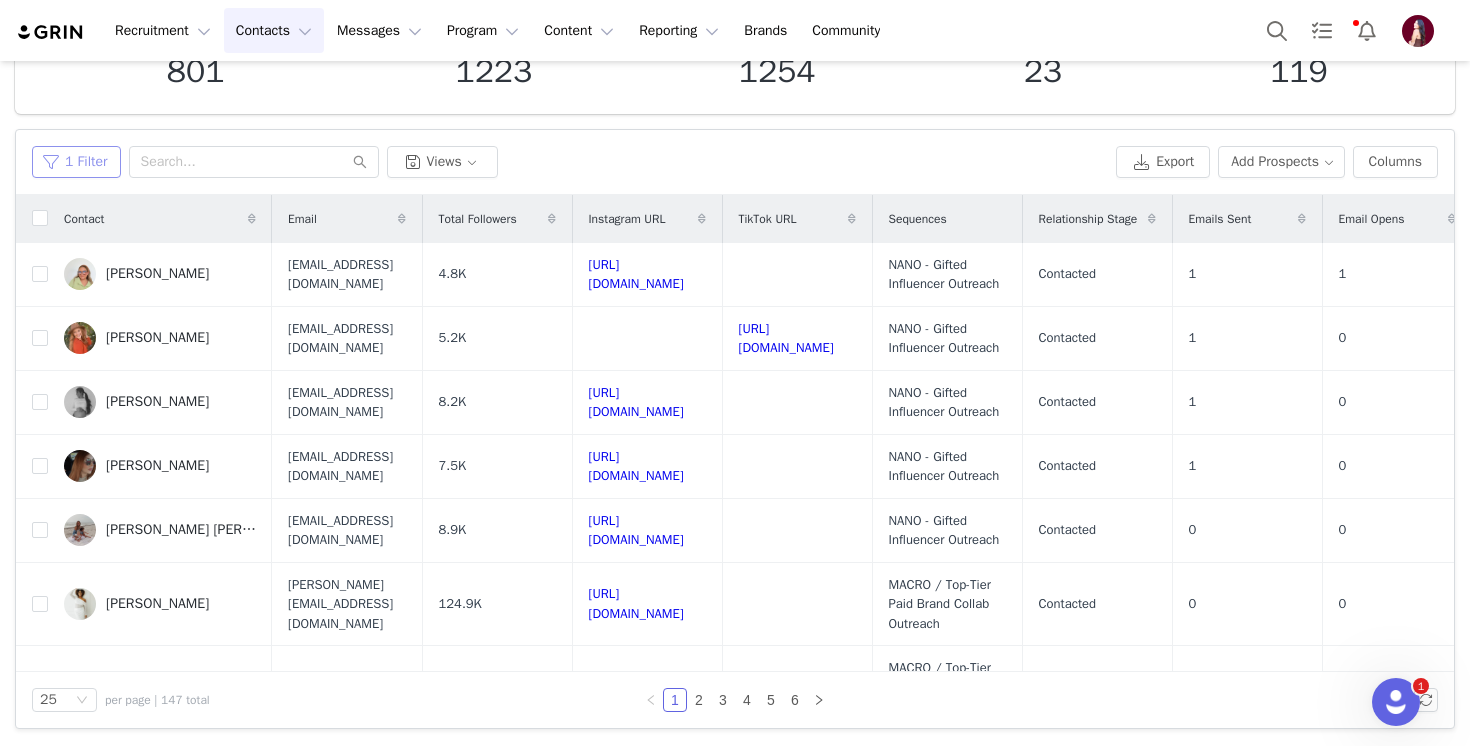 click on "1 Filter" at bounding box center (76, 162) 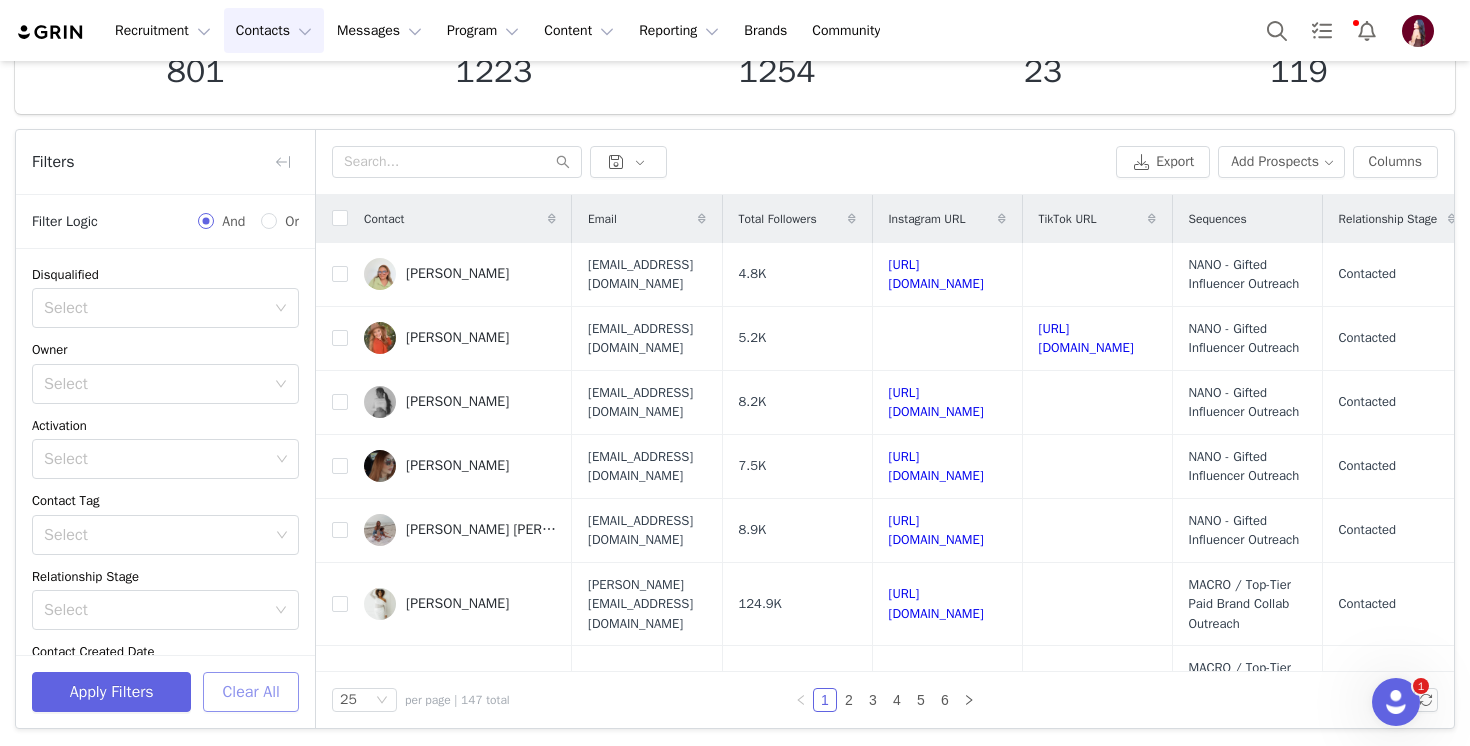 click on "Clear All" at bounding box center [251, 692] 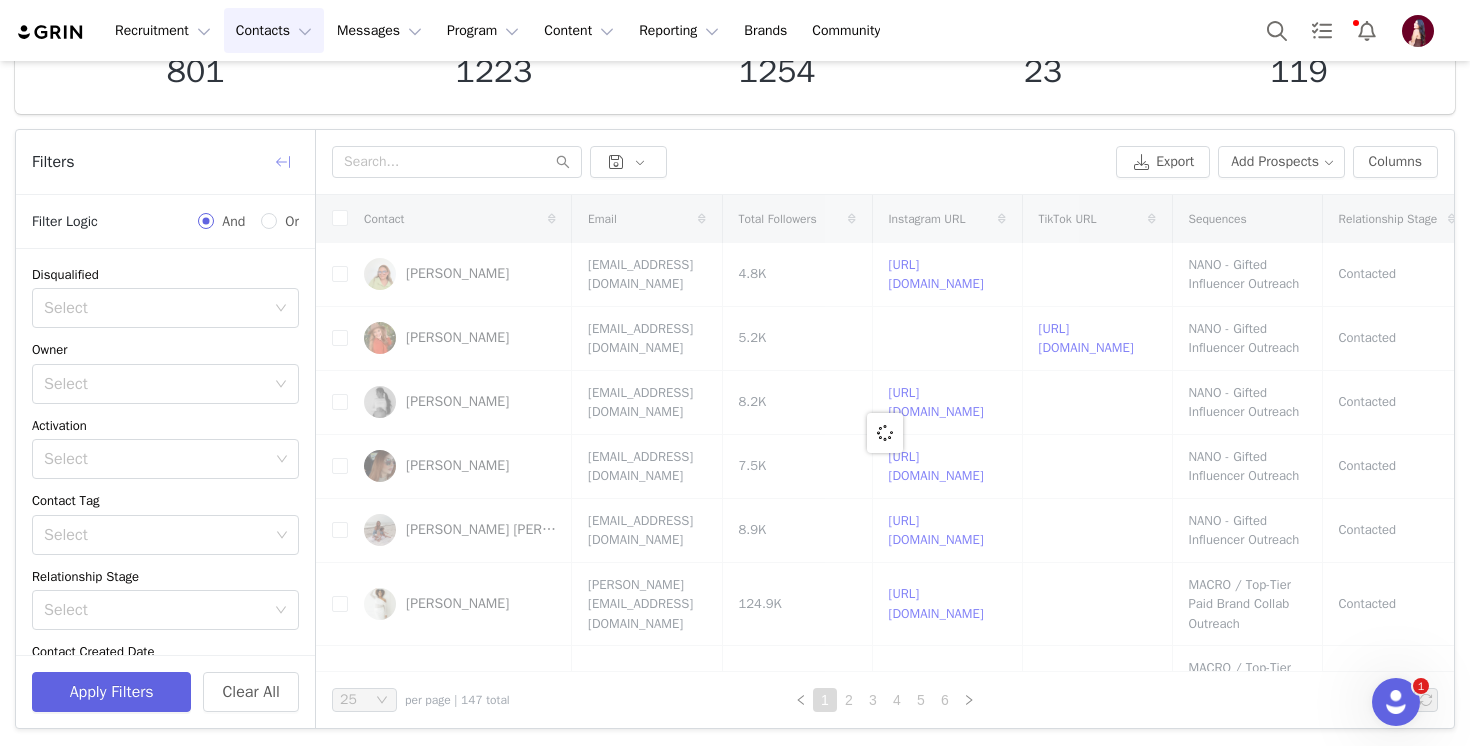 click at bounding box center [283, 162] 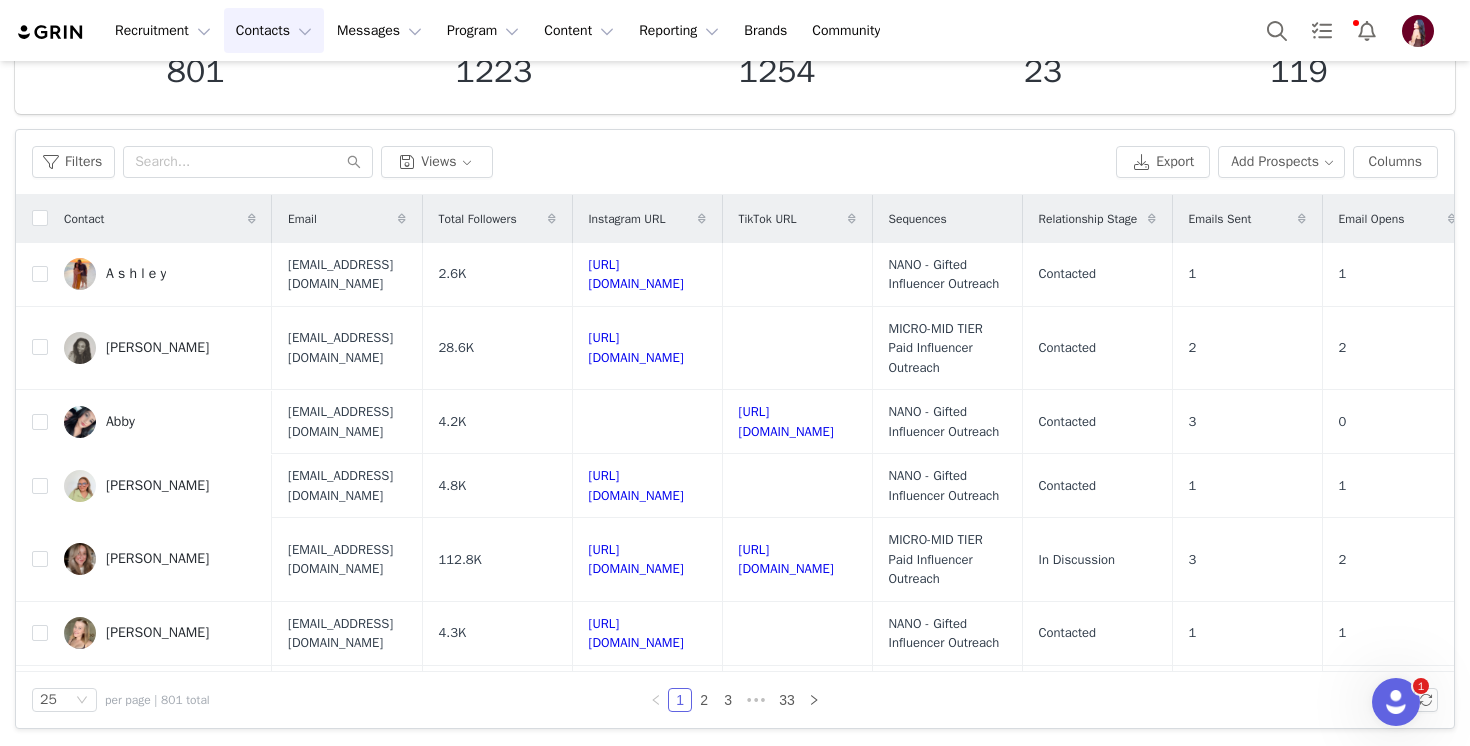 scroll, scrollTop: 0, scrollLeft: 0, axis: both 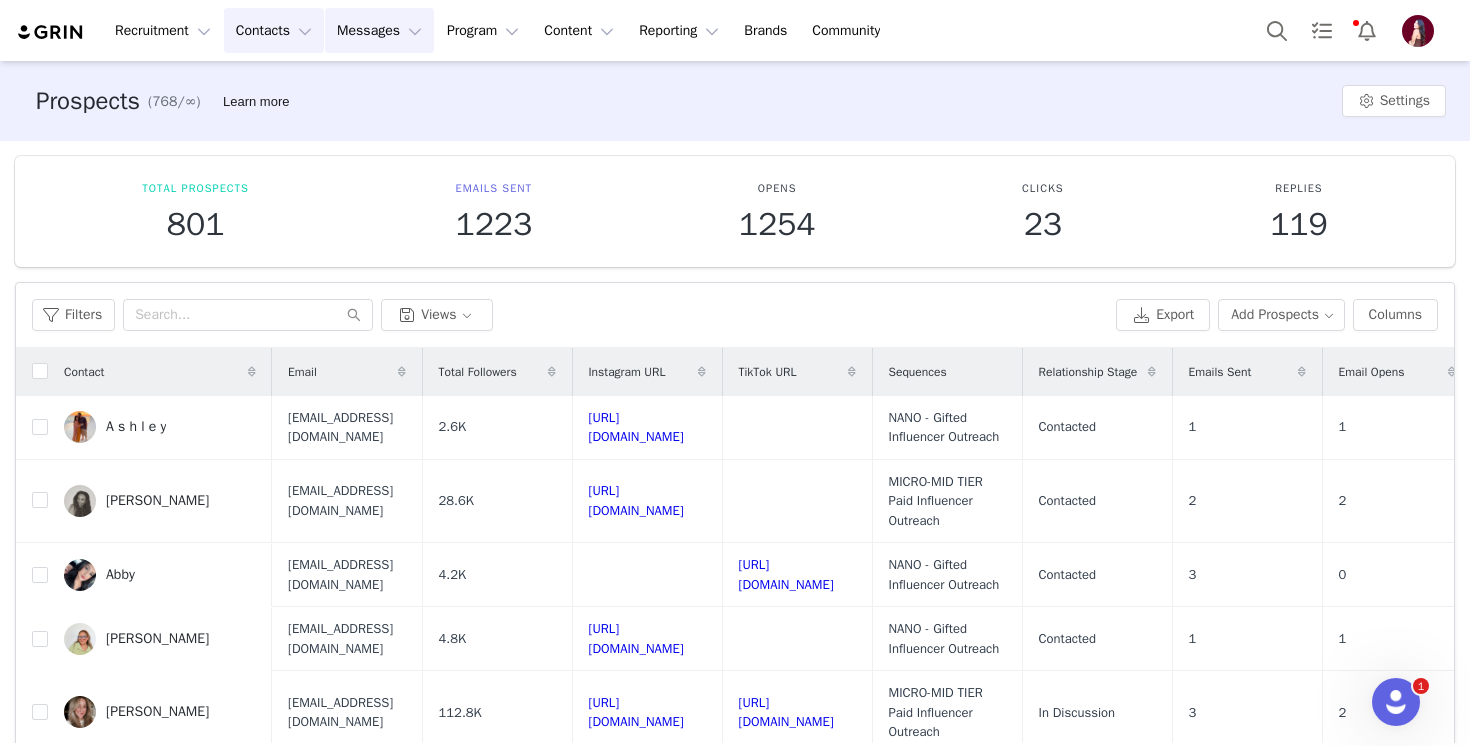 click on "Messages Messages" at bounding box center (379, 30) 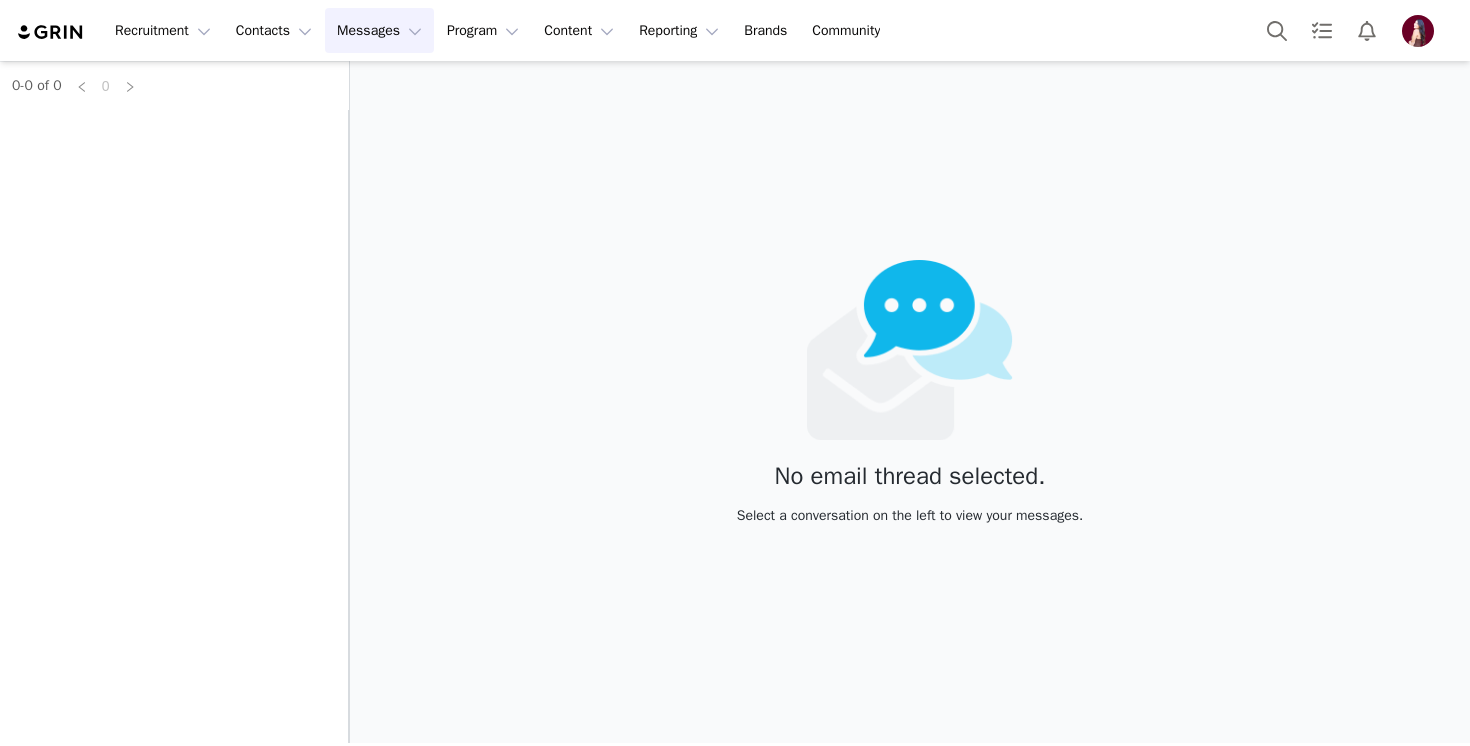 scroll, scrollTop: 0, scrollLeft: 0, axis: both 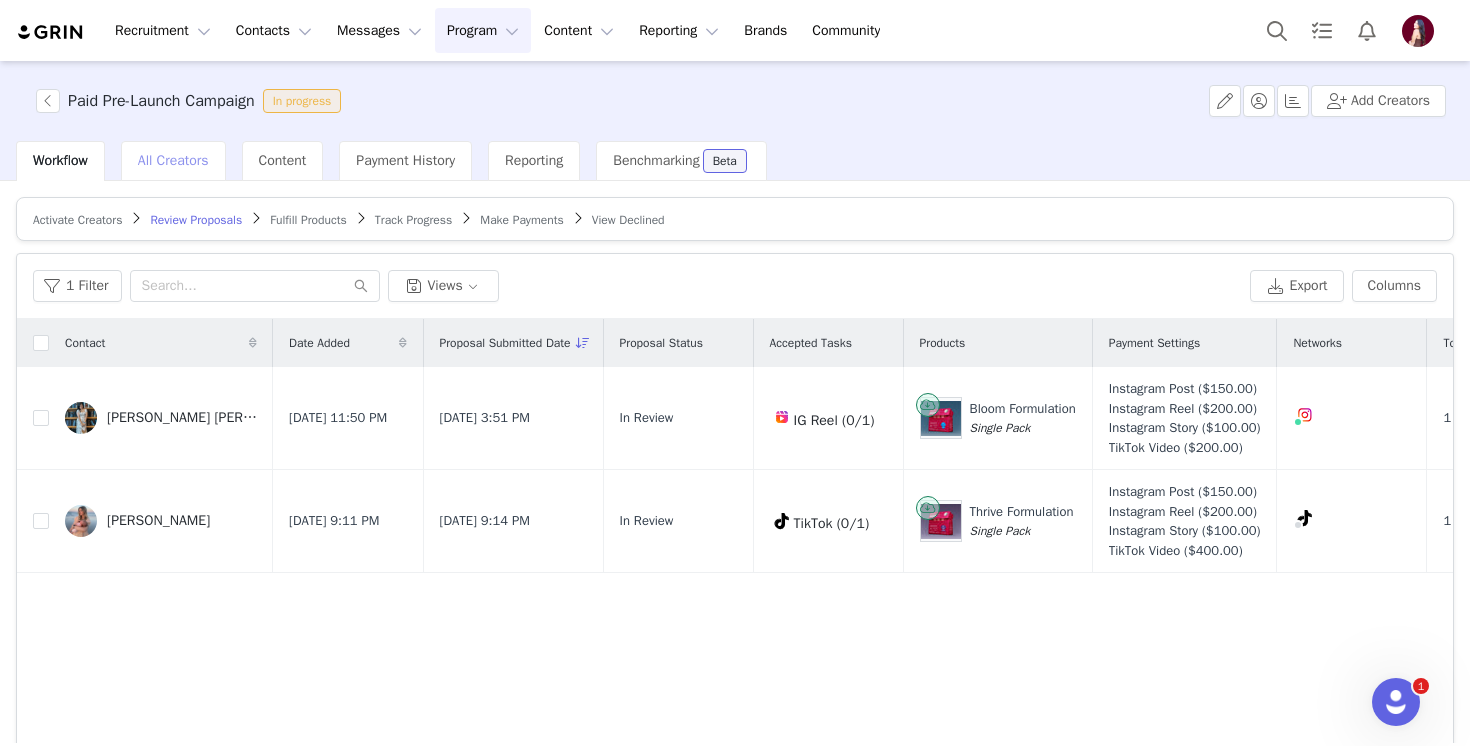 click on "All Creators" at bounding box center (173, 160) 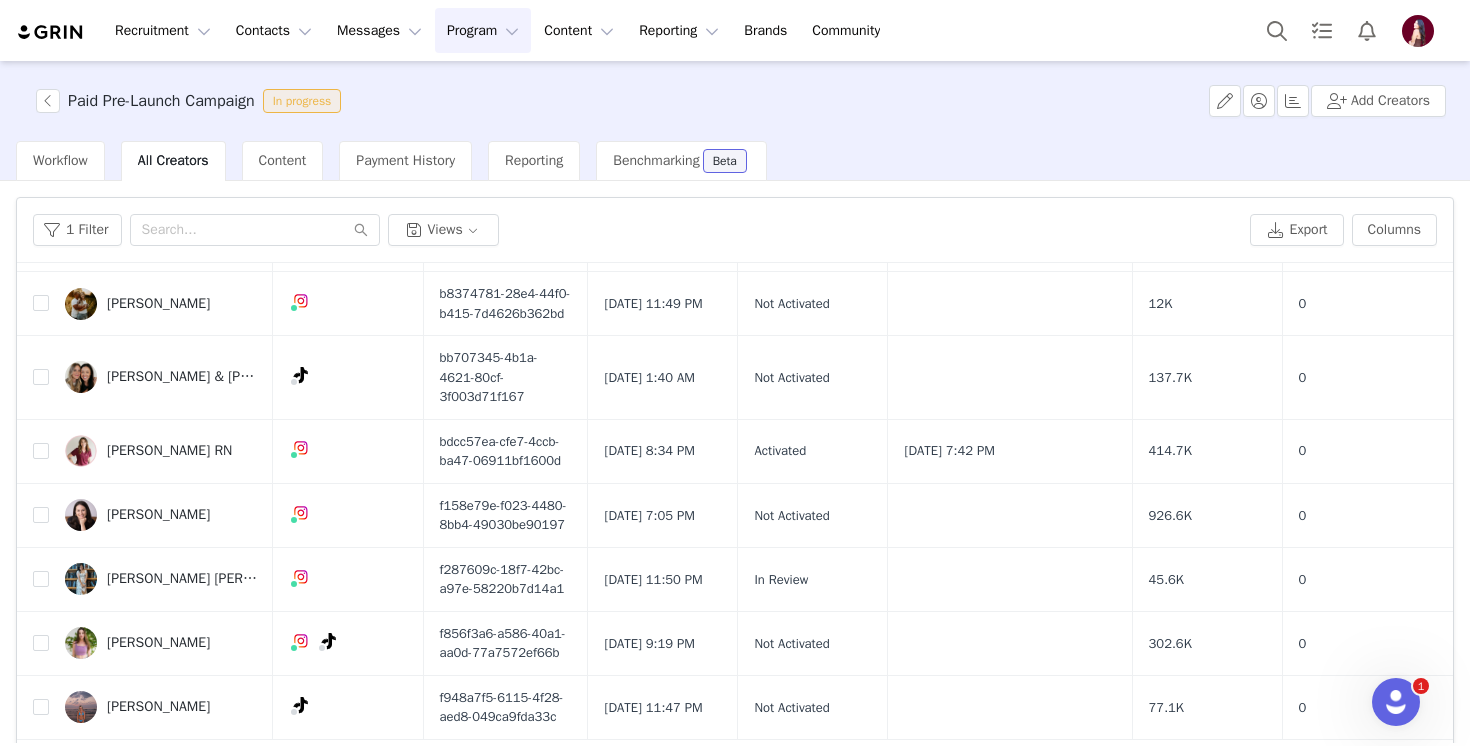 scroll, scrollTop: 1659, scrollLeft: 0, axis: vertical 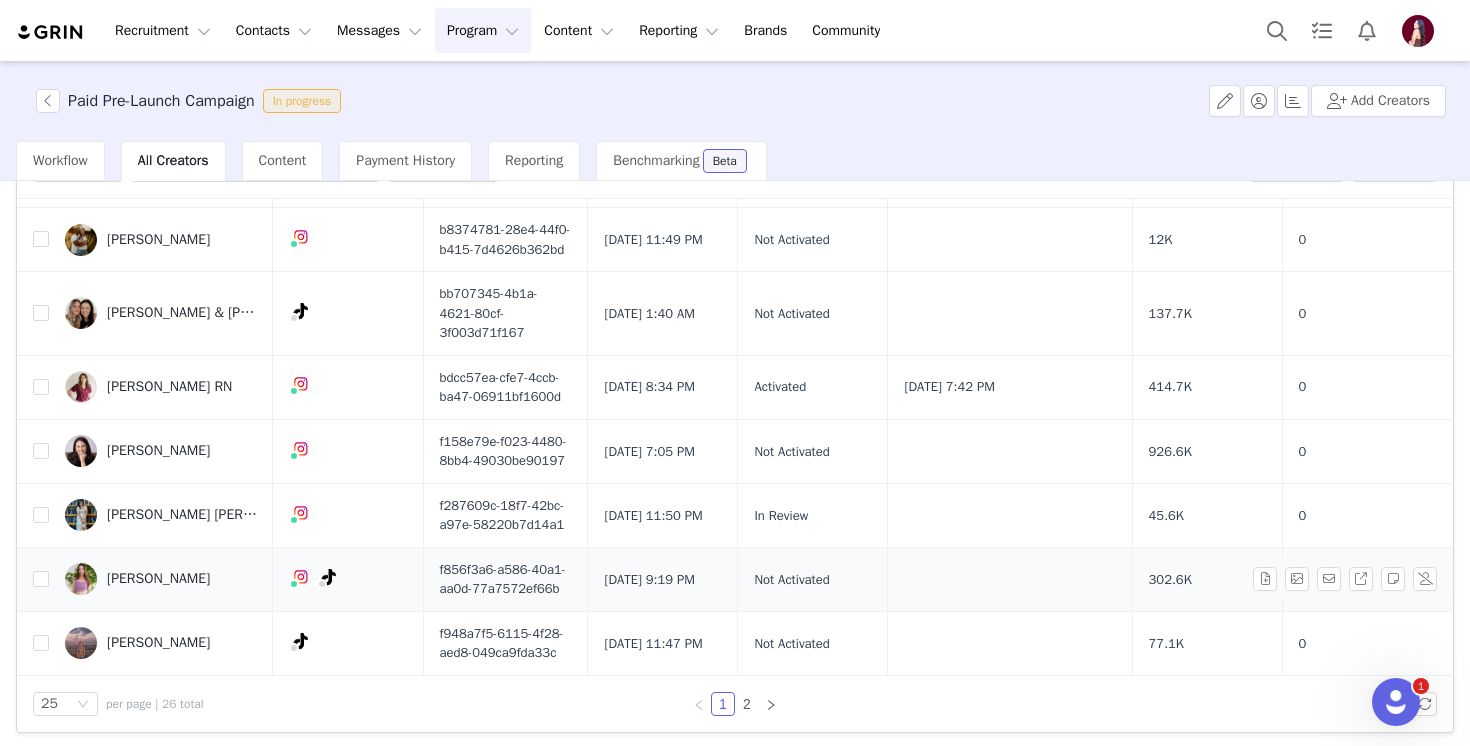 click on "[PERSON_NAME]" at bounding box center (158, 579) 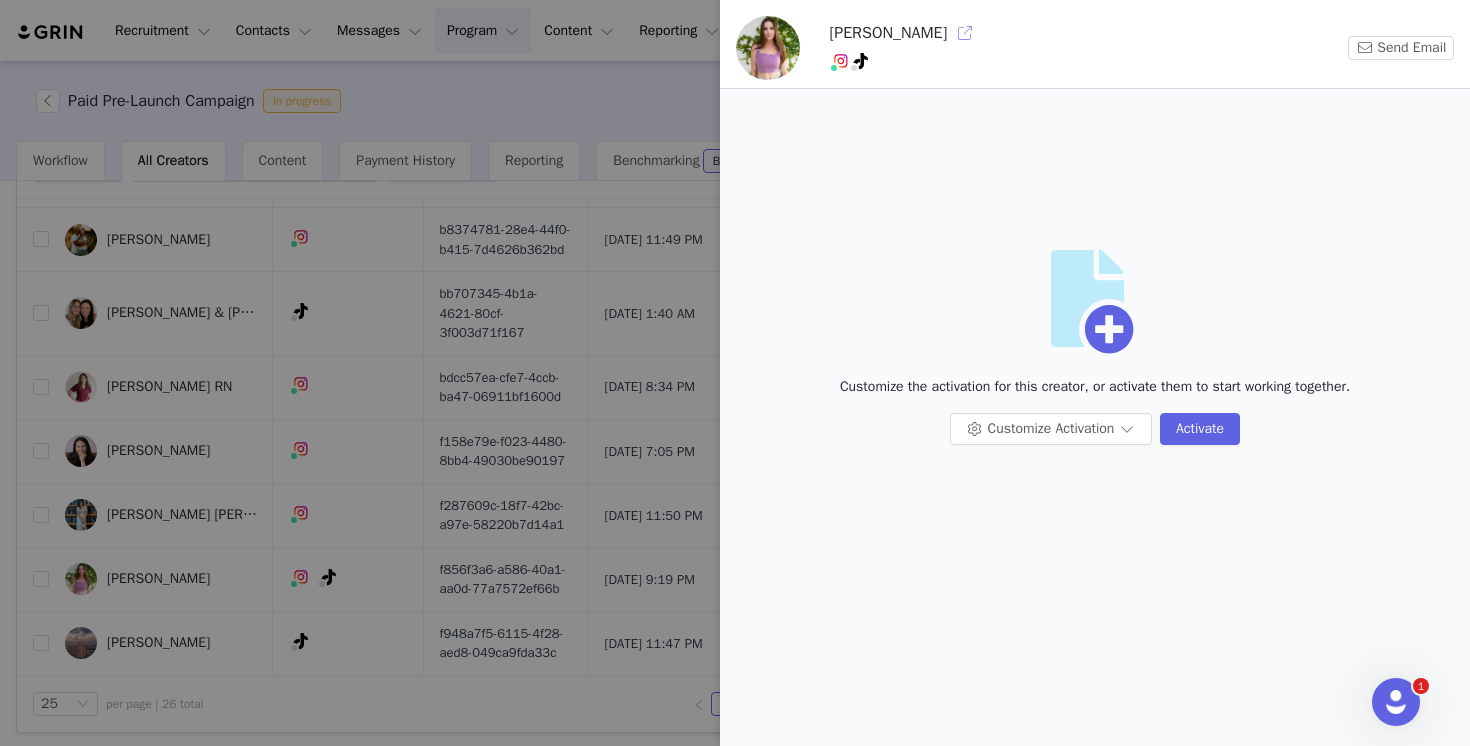 click at bounding box center (965, 33) 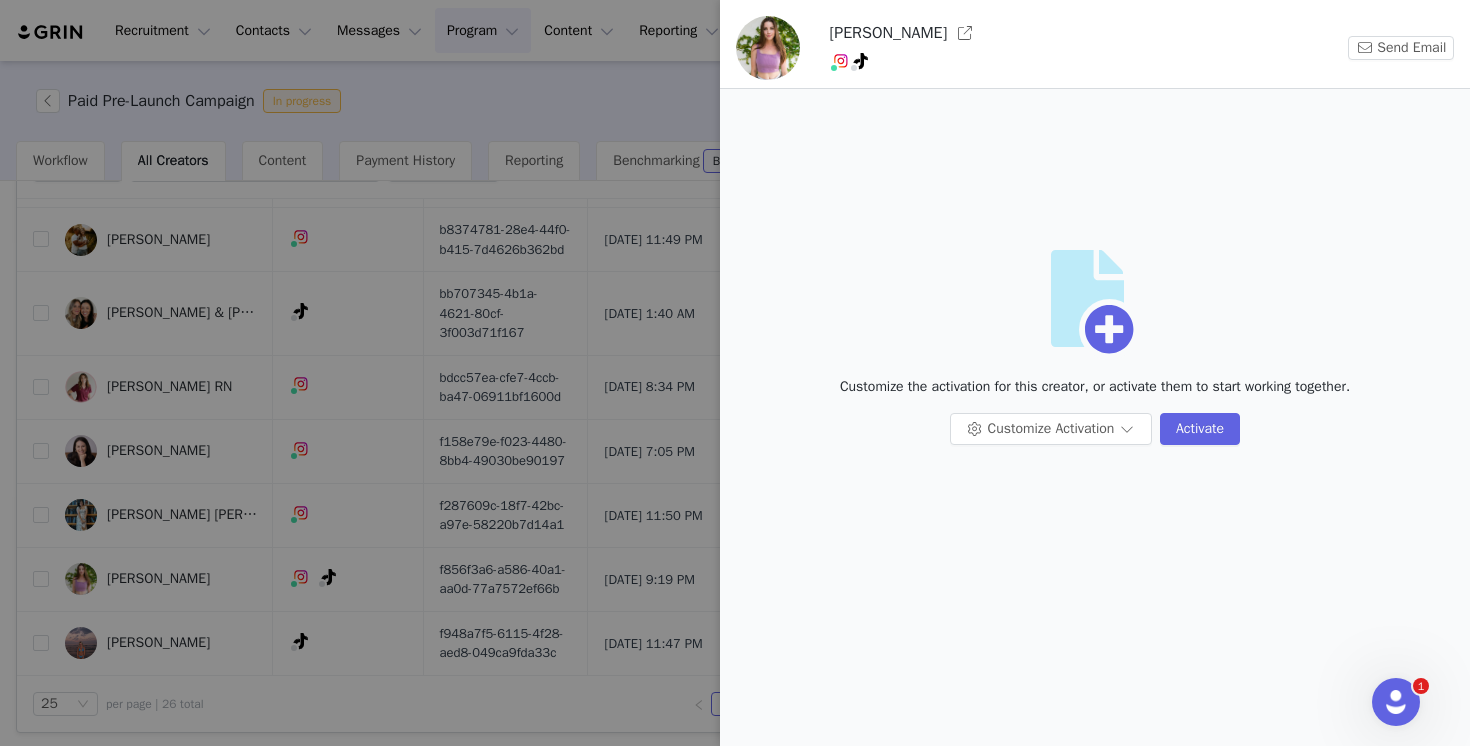 click at bounding box center [735, 373] 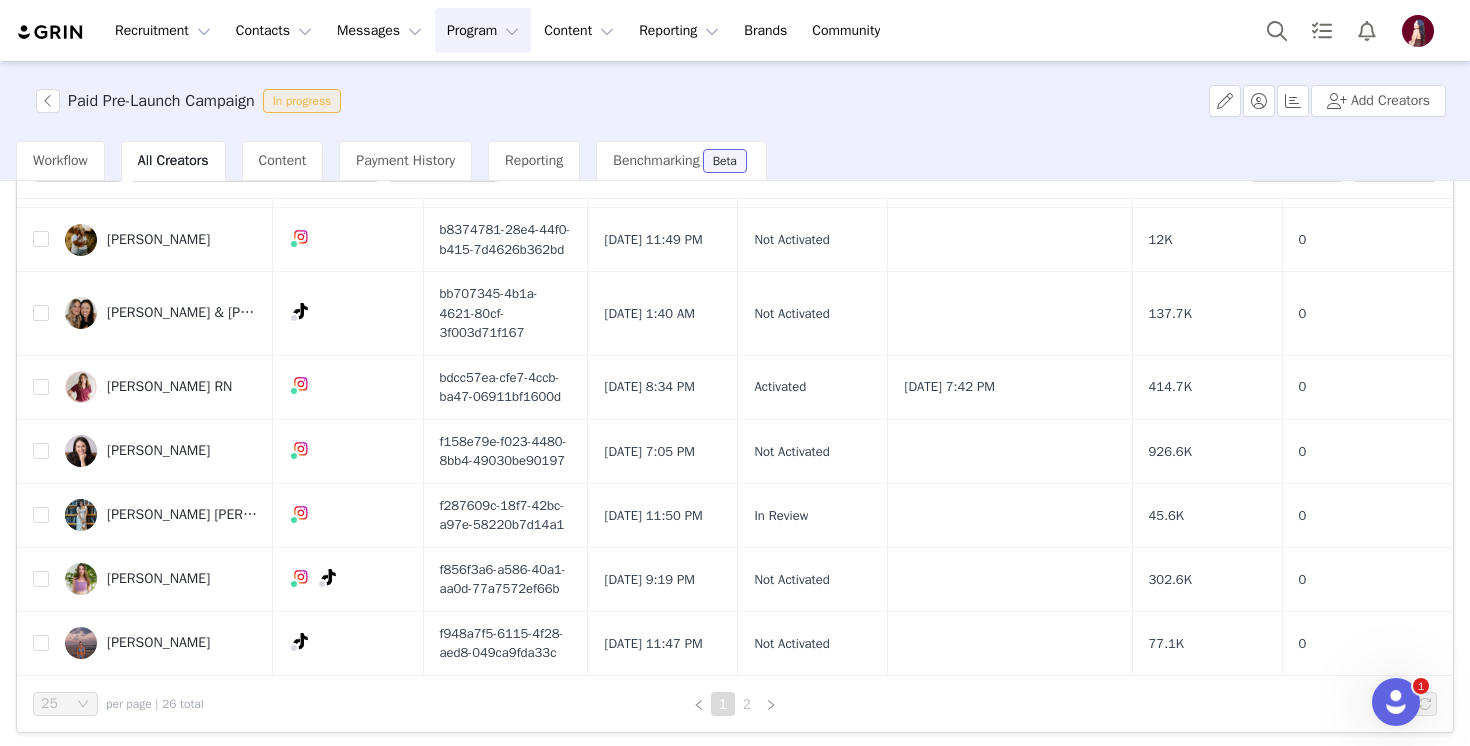 scroll, scrollTop: 0, scrollLeft: 0, axis: both 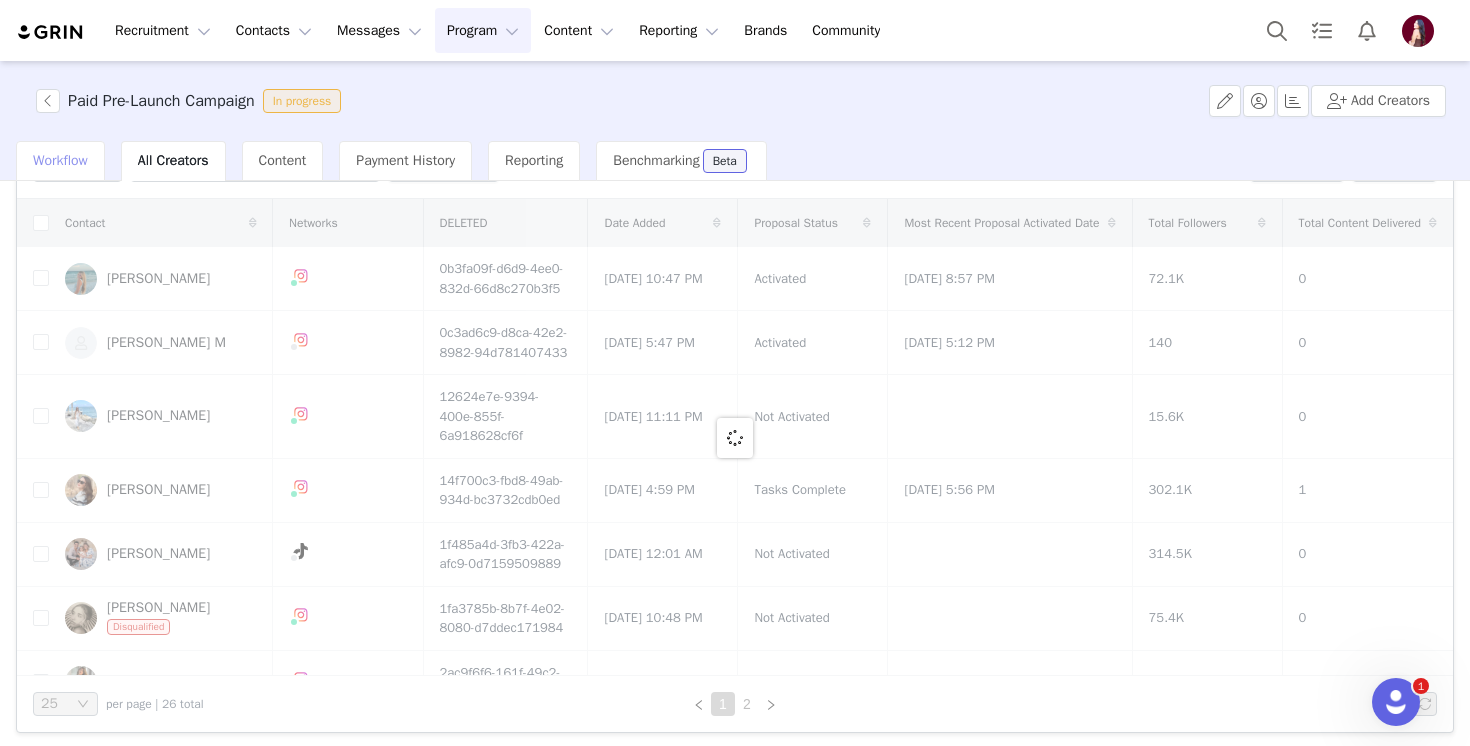 click on "Workflow" at bounding box center (60, 161) 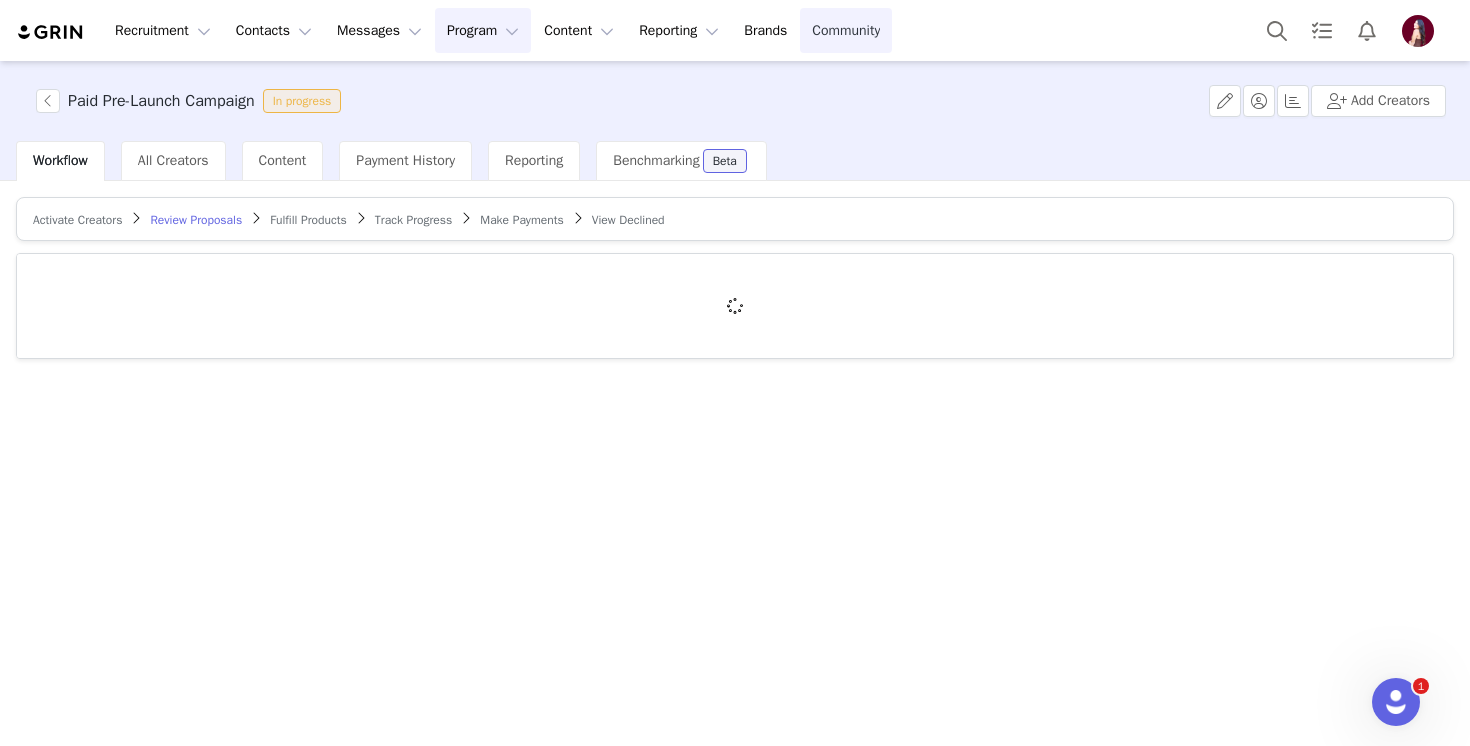 scroll, scrollTop: 0, scrollLeft: 0, axis: both 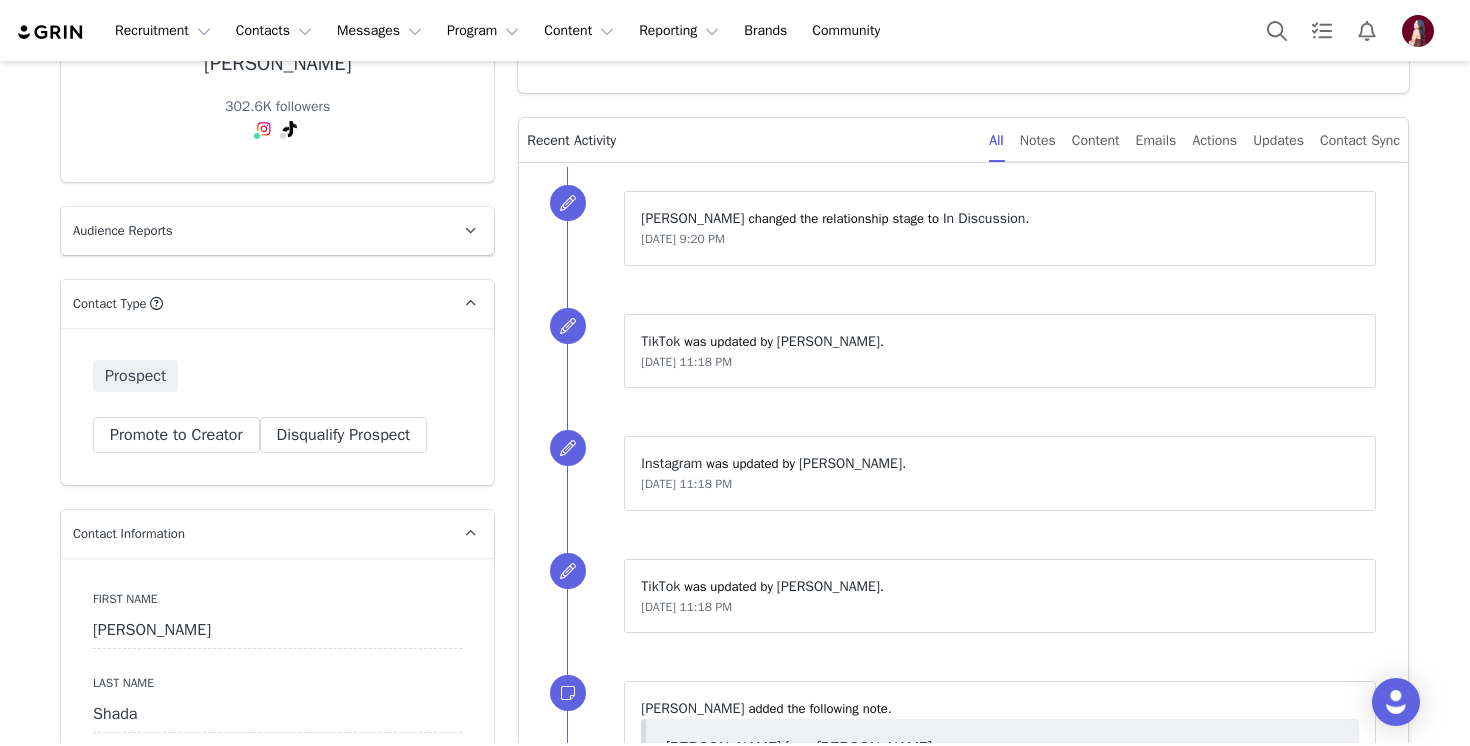 type on "+1 ([GEOGRAPHIC_DATA])" 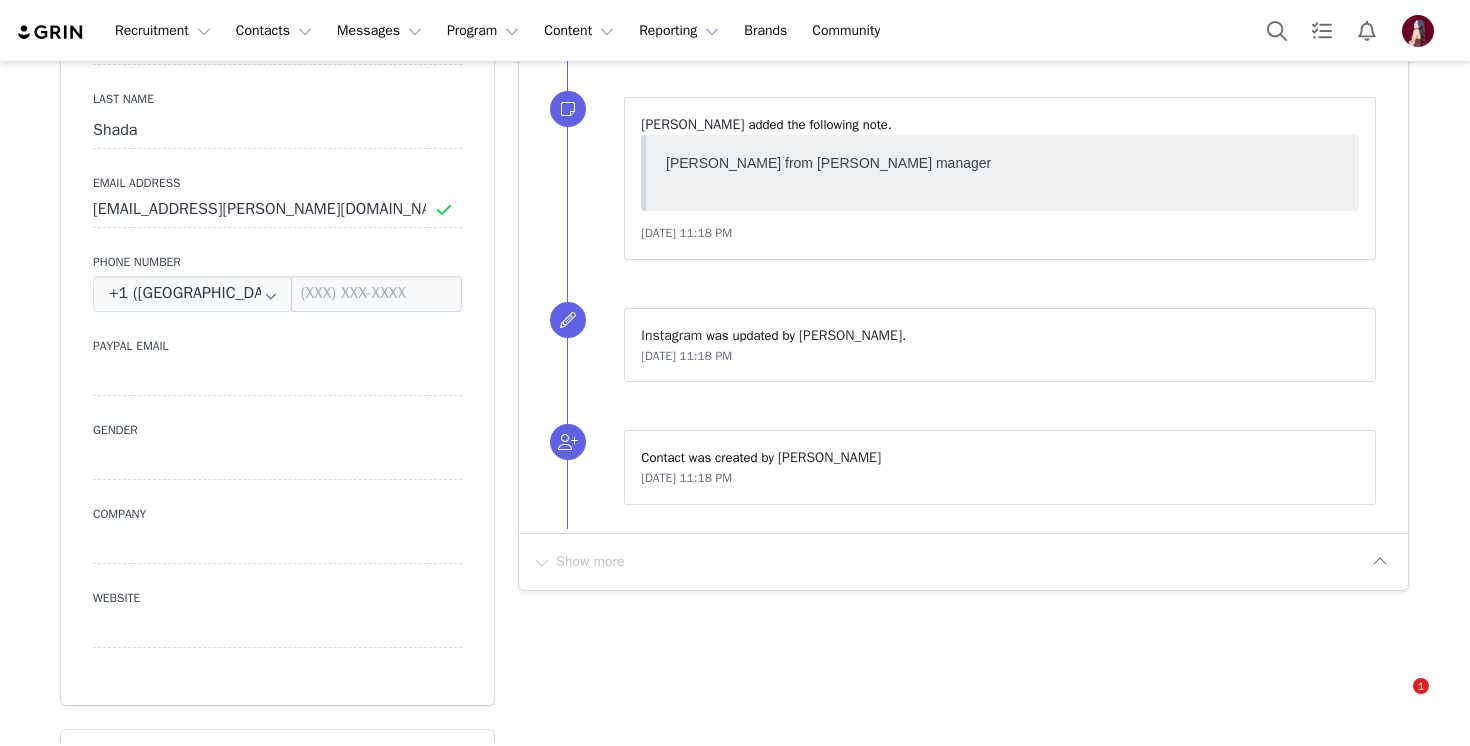 scroll, scrollTop: 829, scrollLeft: 0, axis: vertical 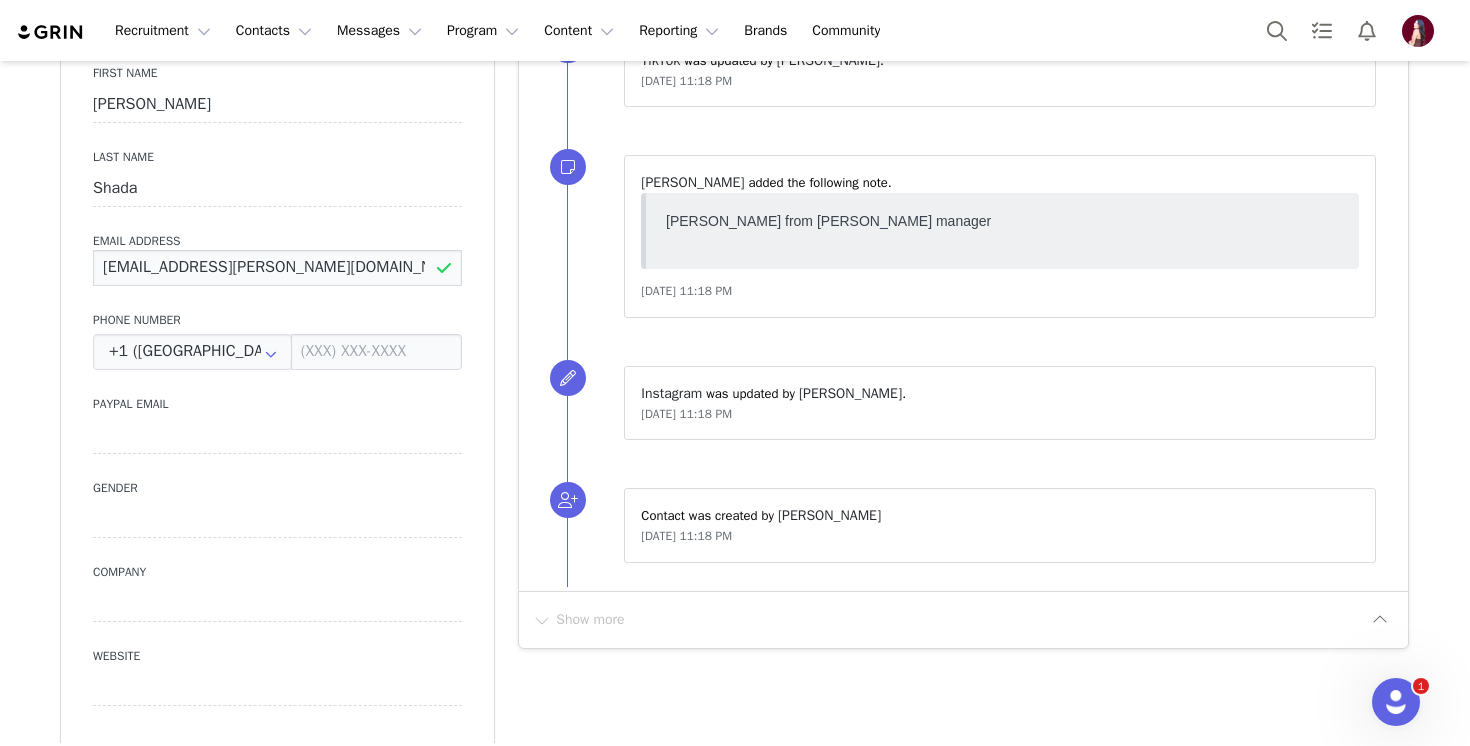 drag, startPoint x: 346, startPoint y: 261, endPoint x: 3, endPoint y: 262, distance: 343.00146 